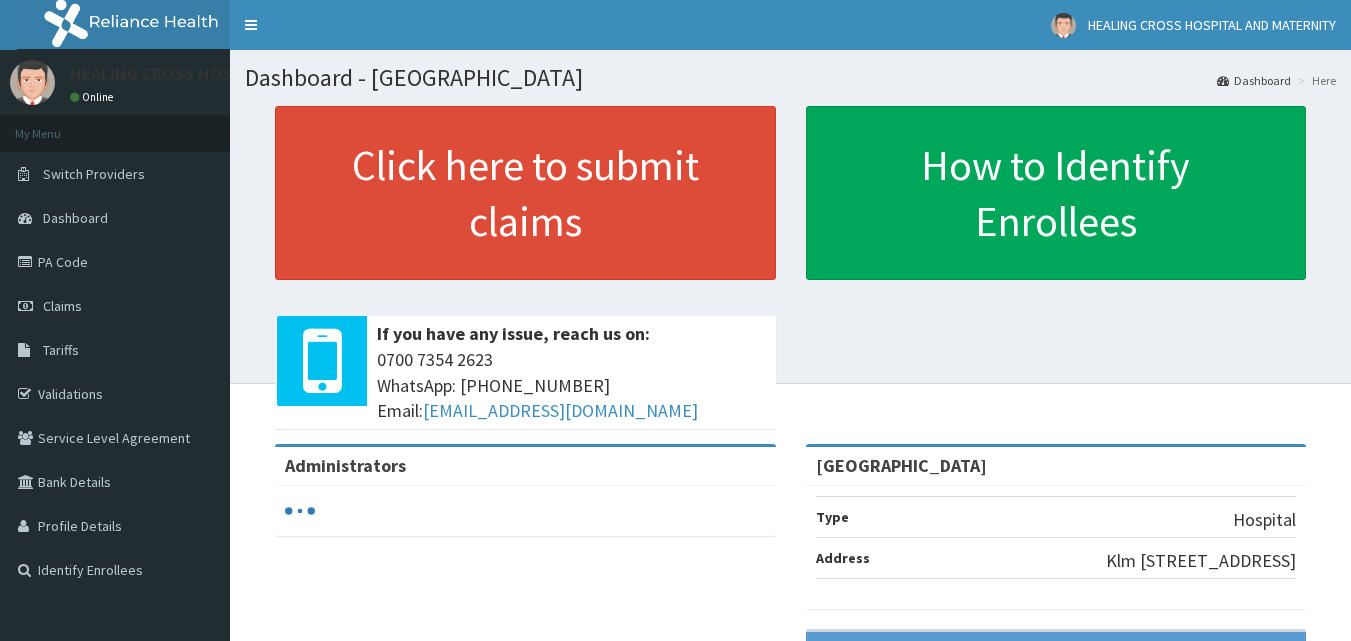 scroll, scrollTop: 0, scrollLeft: 0, axis: both 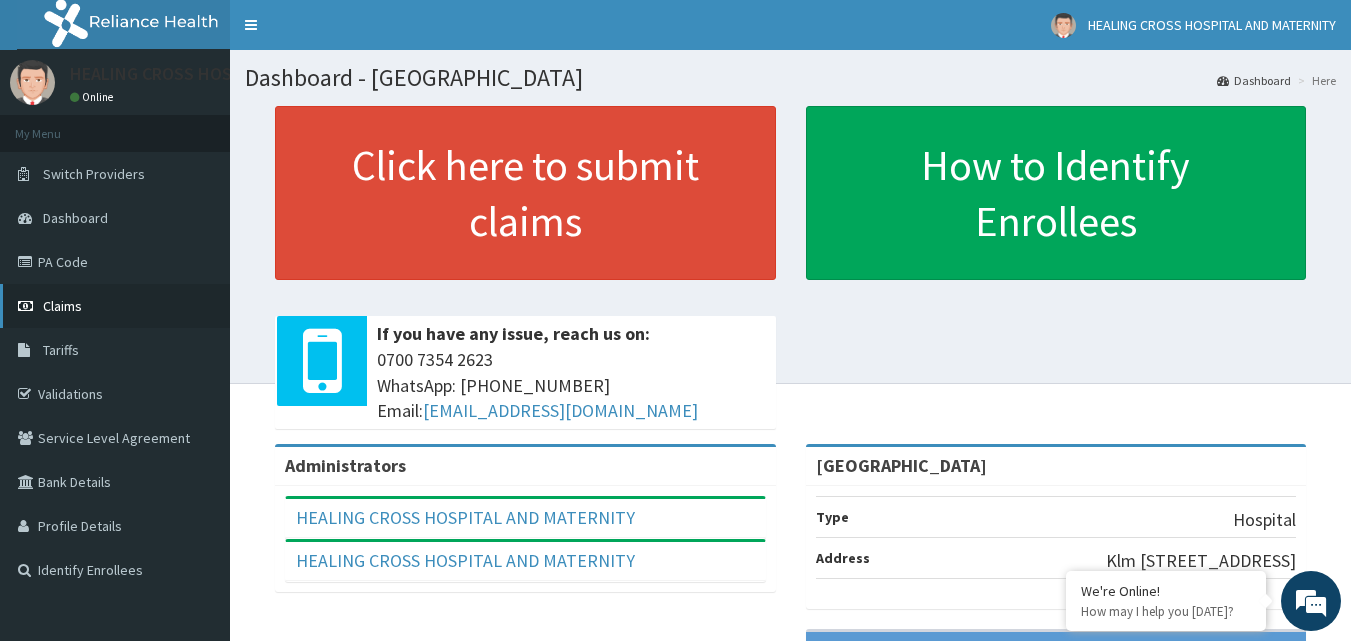 click on "Claims" at bounding box center (62, 306) 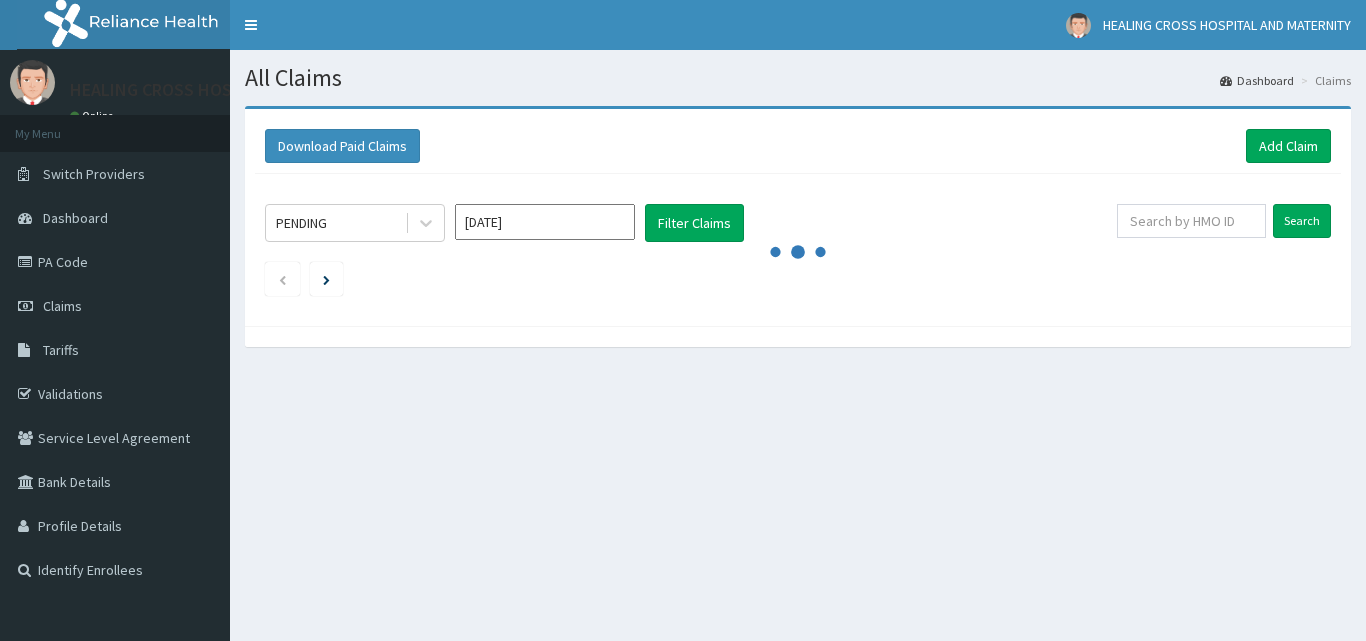 scroll, scrollTop: 0, scrollLeft: 0, axis: both 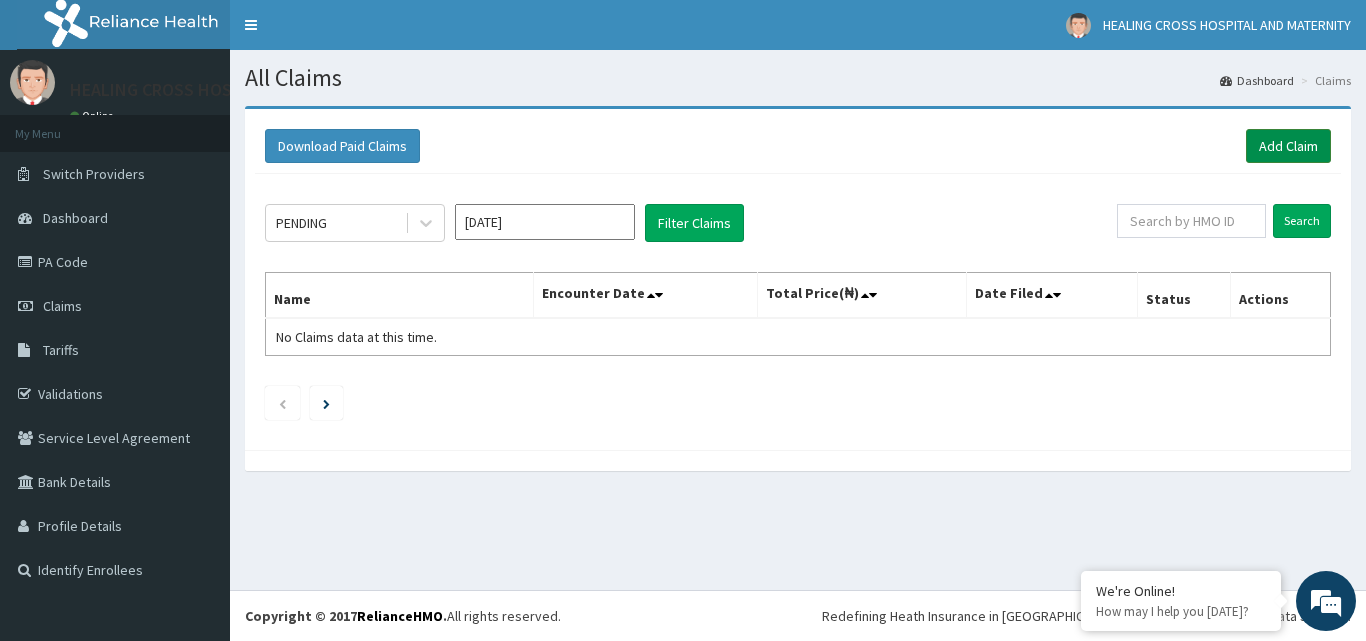 click on "Add Claim" at bounding box center (1288, 146) 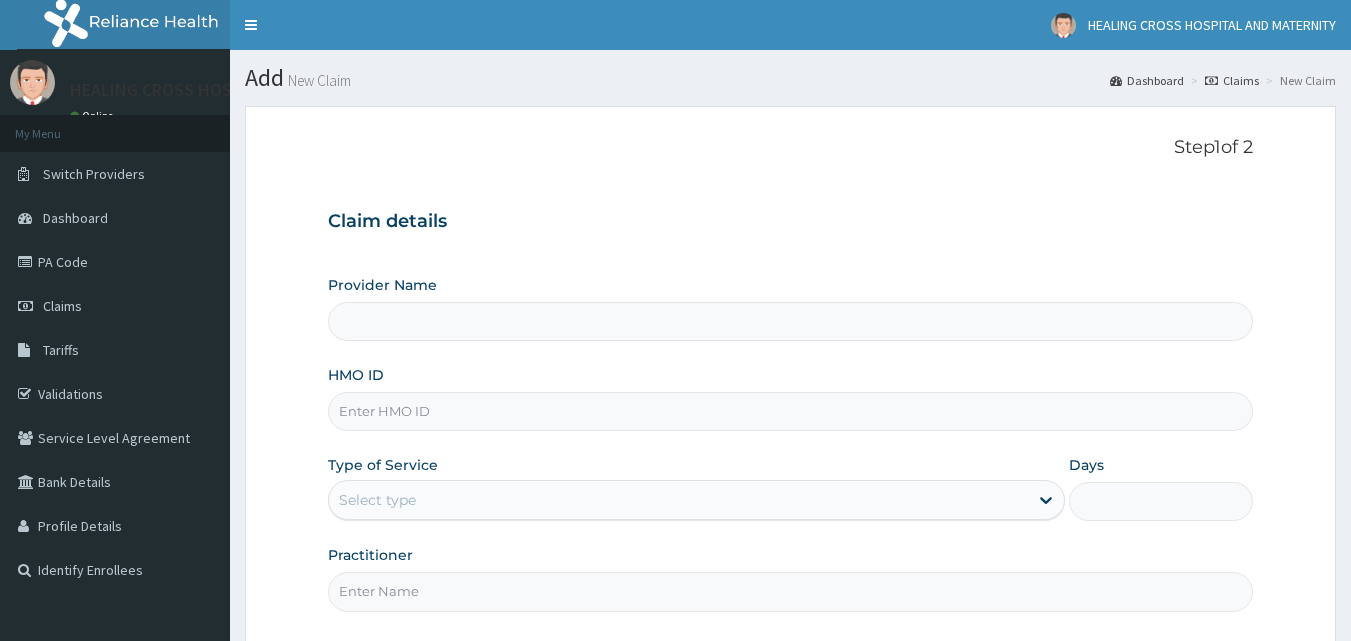 scroll, scrollTop: 0, scrollLeft: 0, axis: both 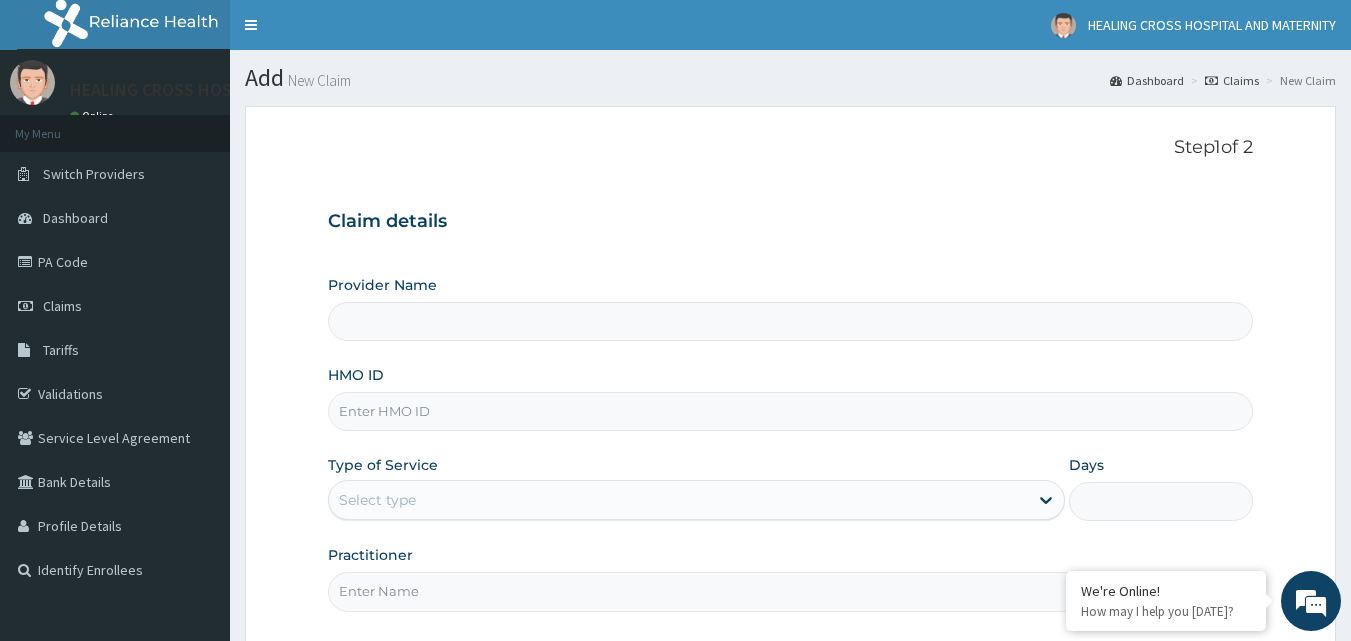 type on "[GEOGRAPHIC_DATA]" 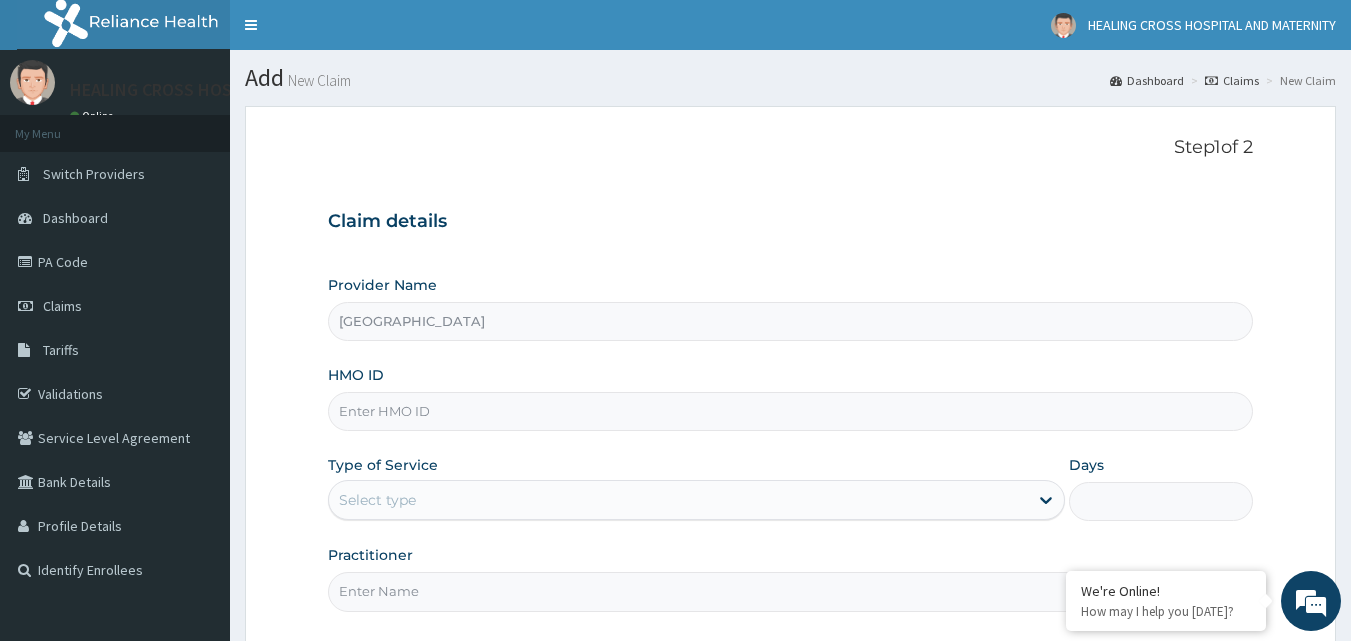 click on "HMO ID" at bounding box center (791, 411) 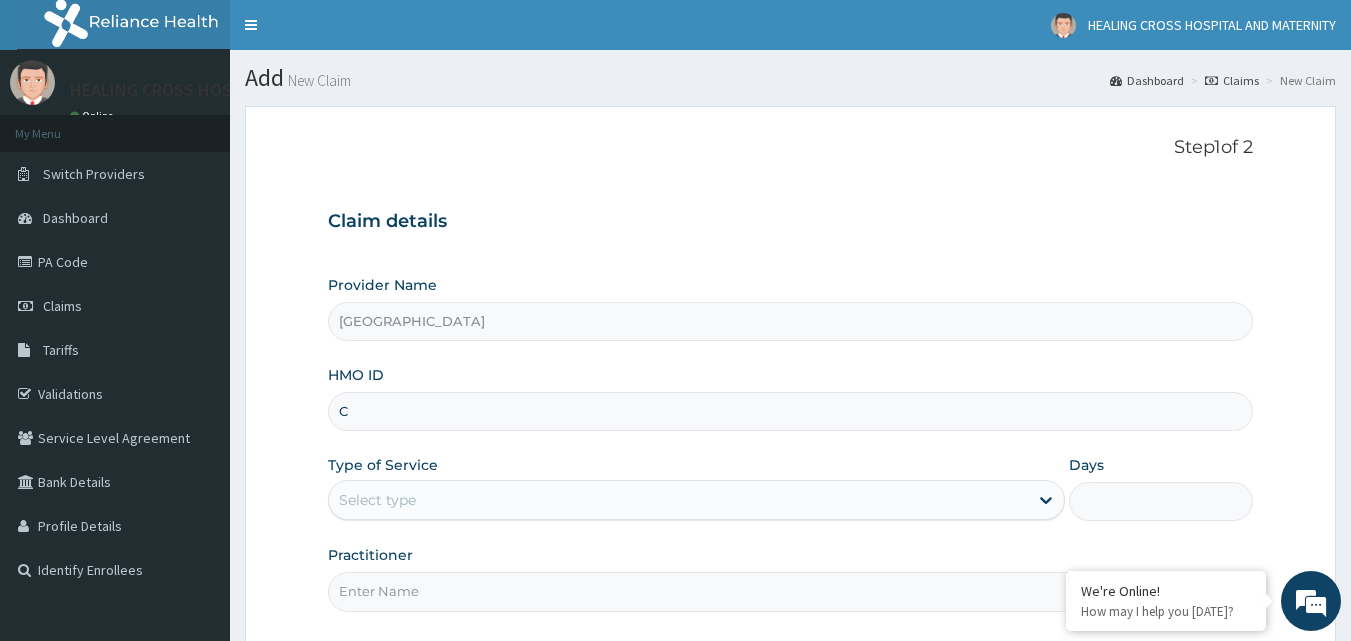 scroll, scrollTop: 0, scrollLeft: 0, axis: both 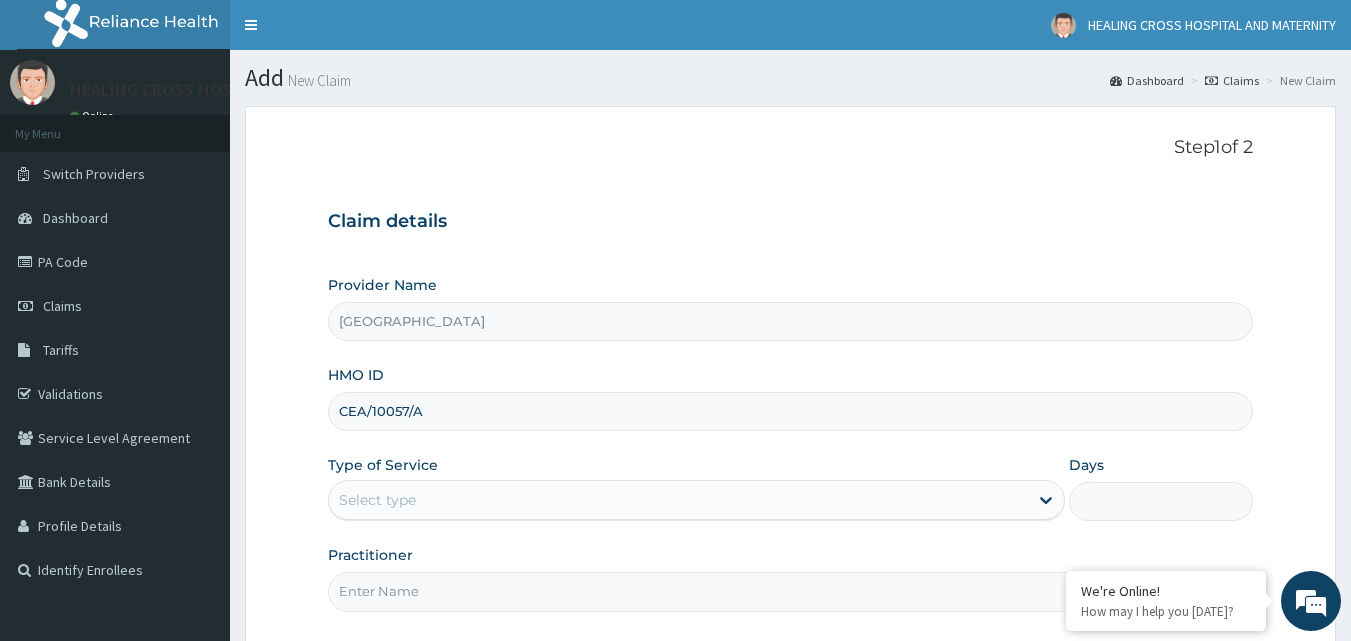 type on "CEA/10057/A" 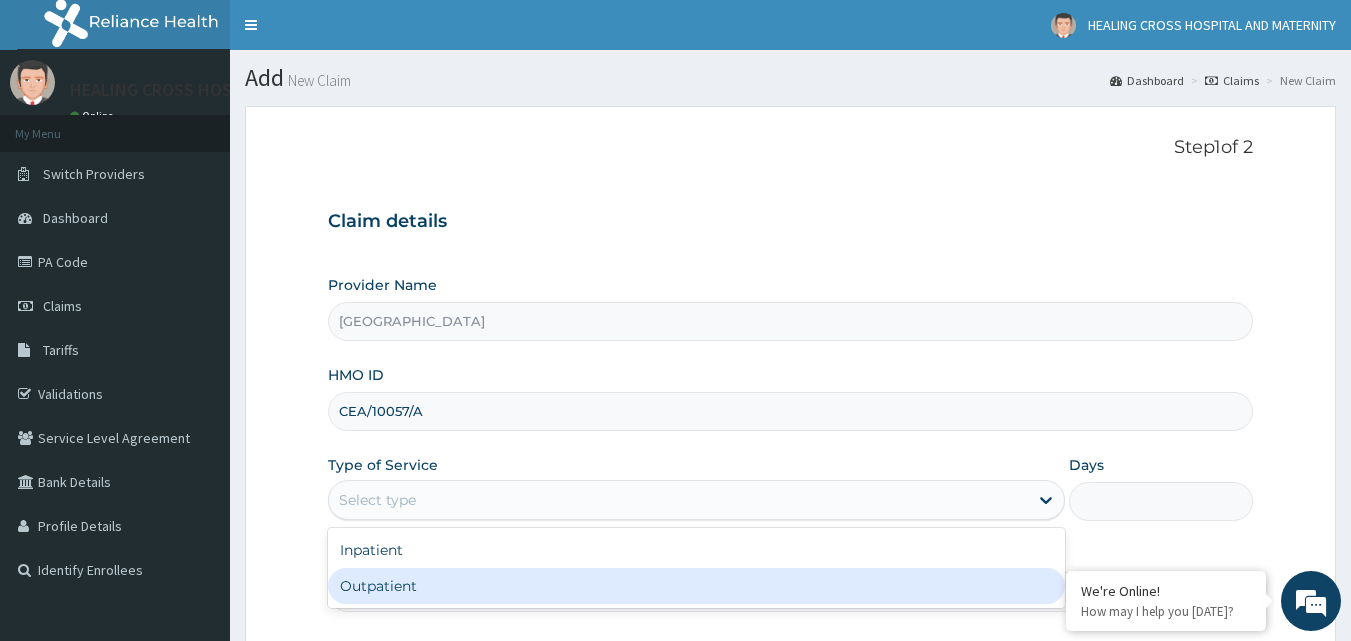 click on "Outpatient" at bounding box center (696, 586) 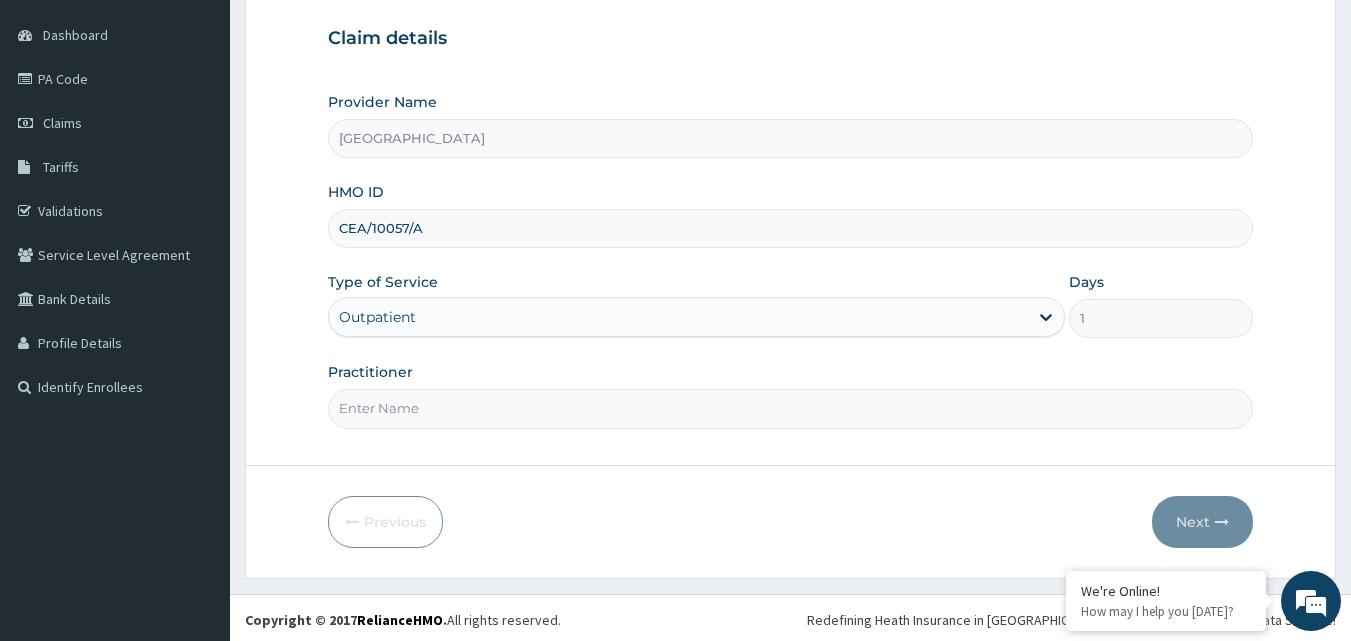 scroll, scrollTop: 187, scrollLeft: 0, axis: vertical 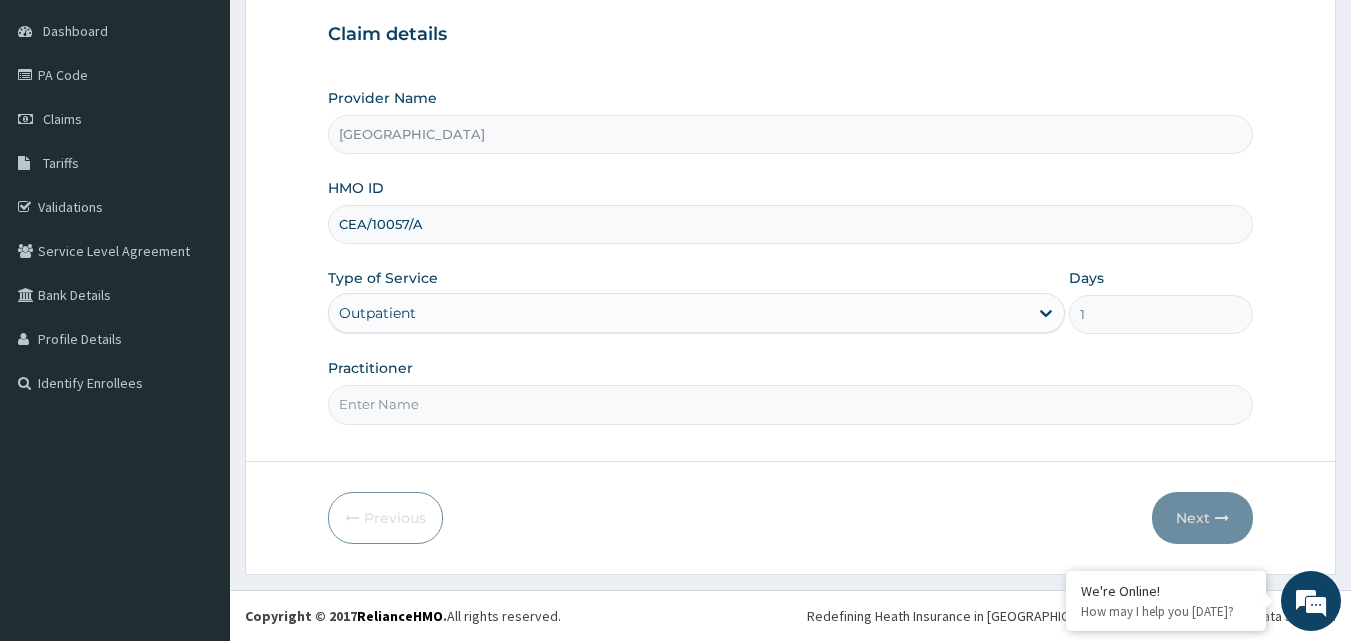 click on "Practitioner" at bounding box center [791, 404] 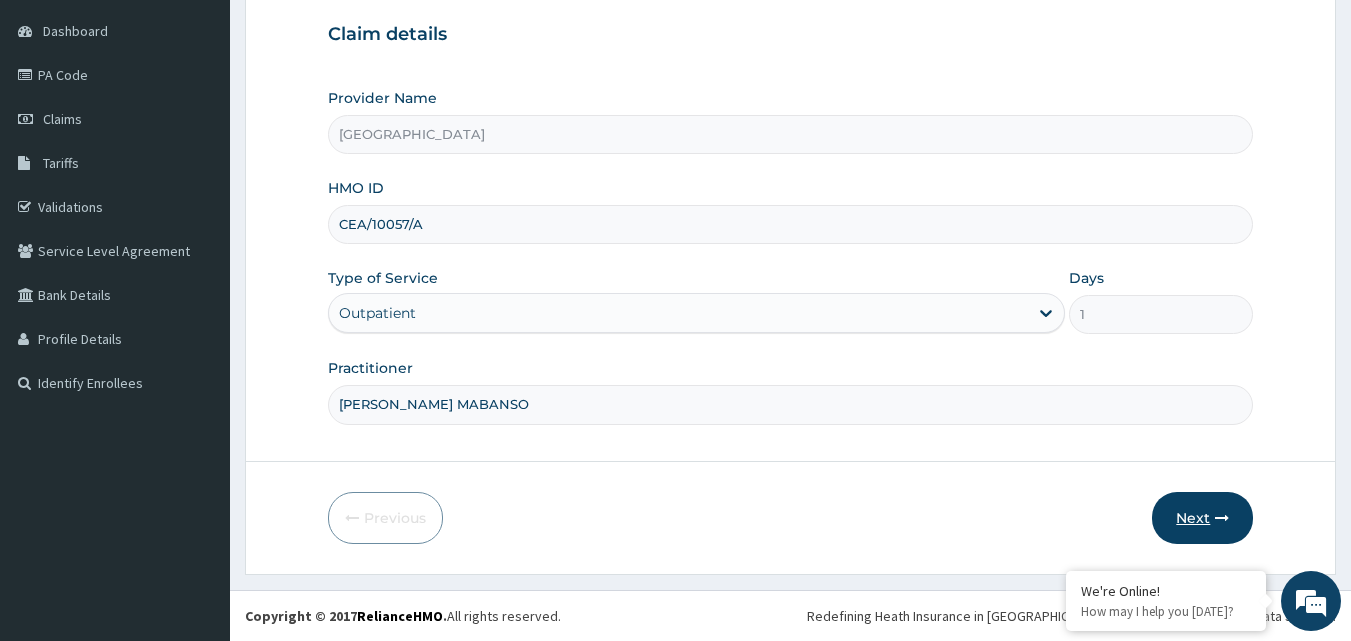 type on "DR EBERE L. MABANSO" 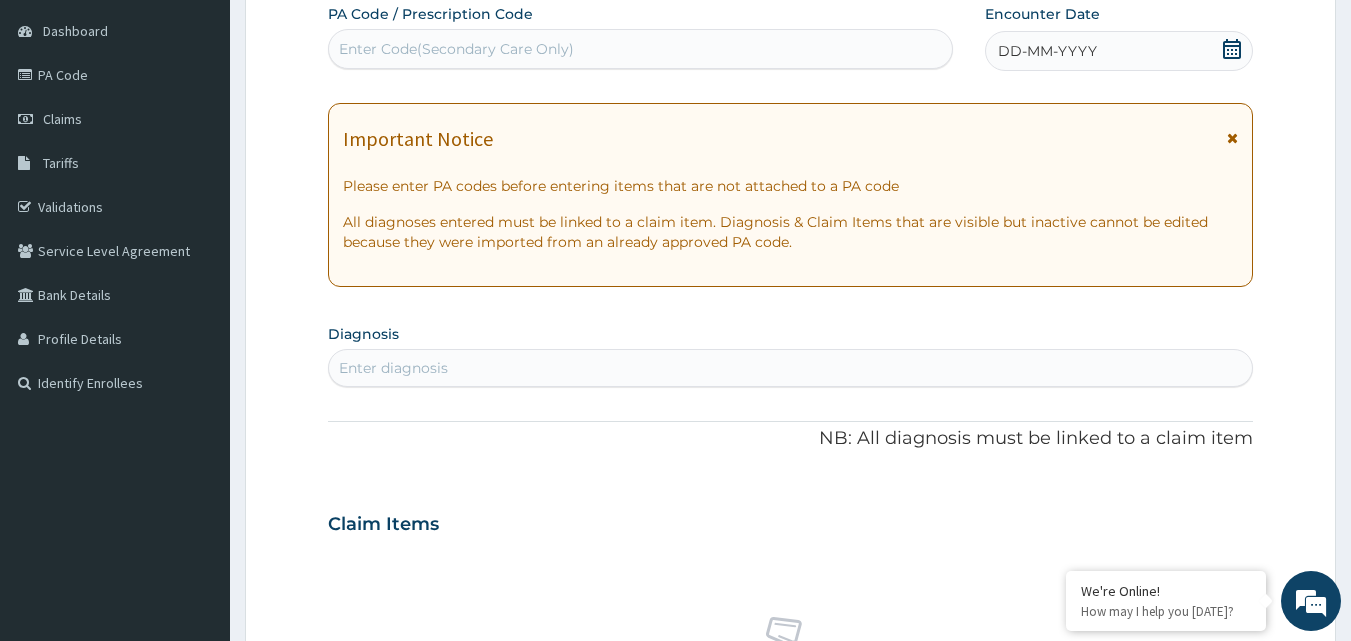 scroll, scrollTop: 0, scrollLeft: 0, axis: both 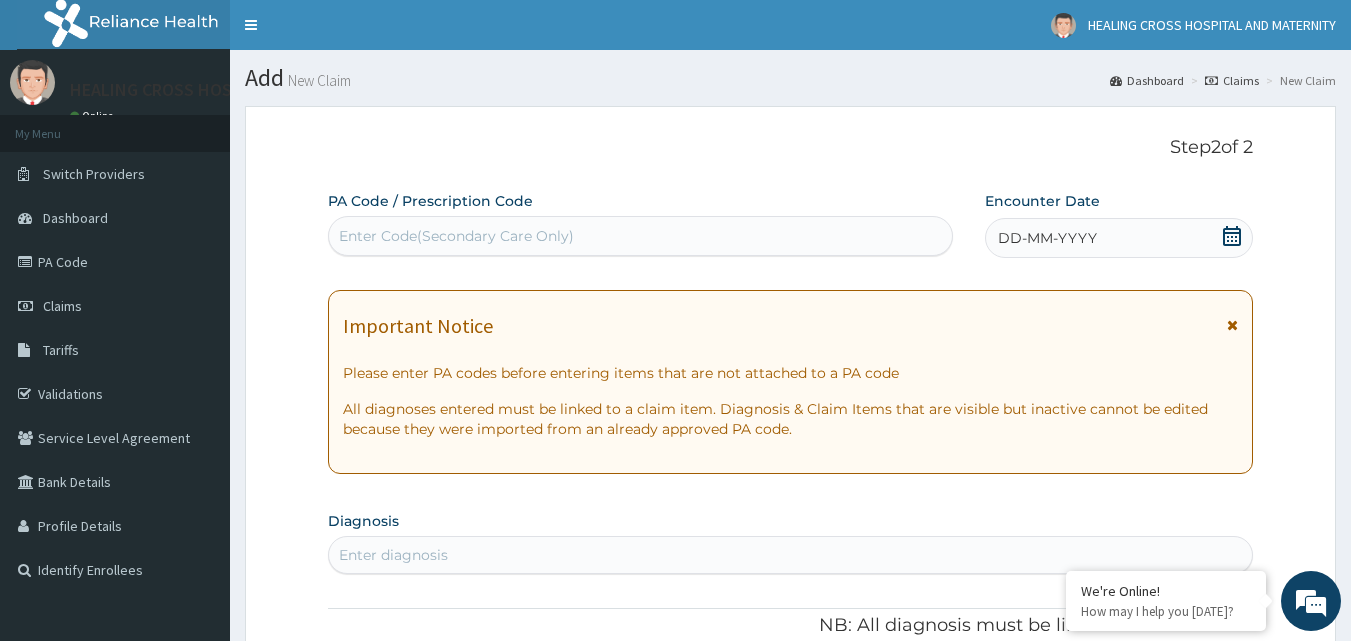 click on "Enter Code(Secondary Care Only)" at bounding box center [641, 236] 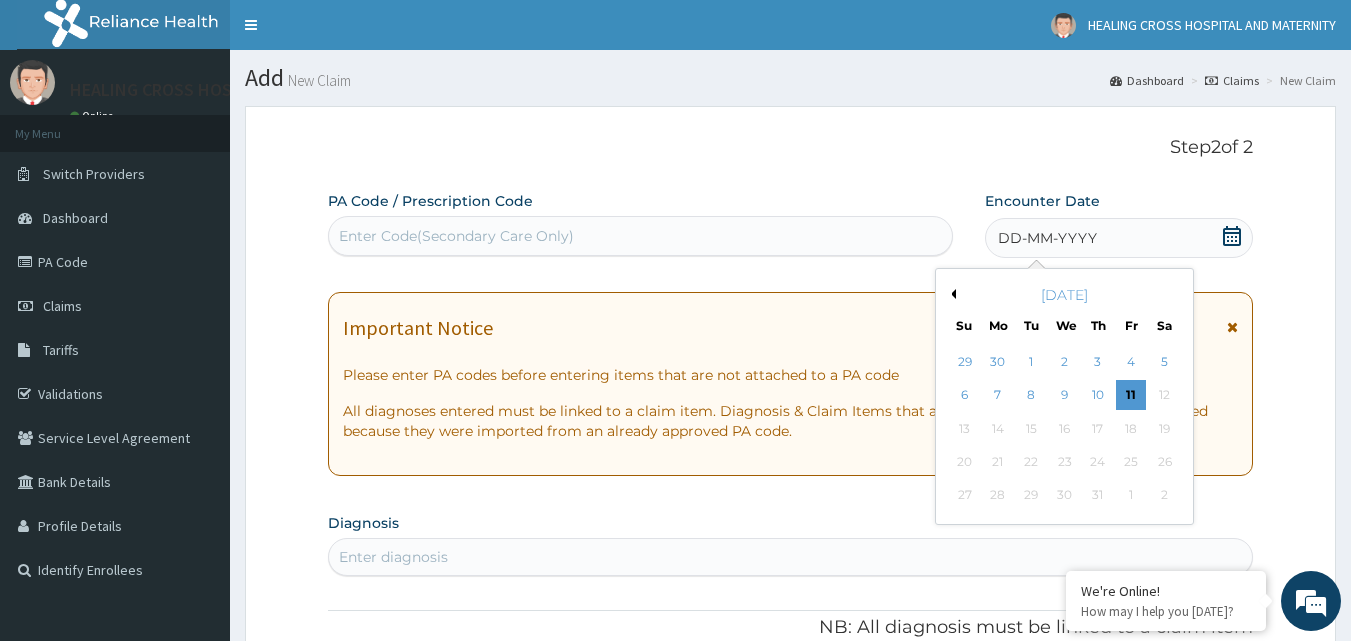 click on "Previous Month" at bounding box center [951, 294] 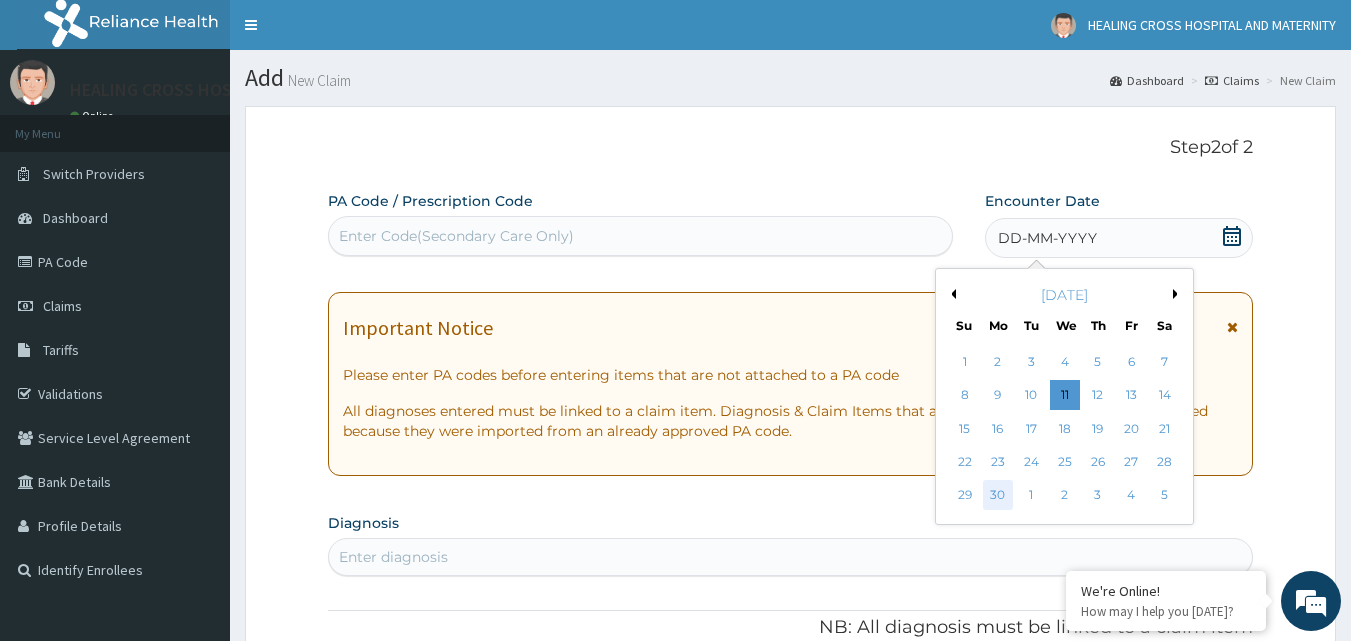 click on "30" at bounding box center [998, 496] 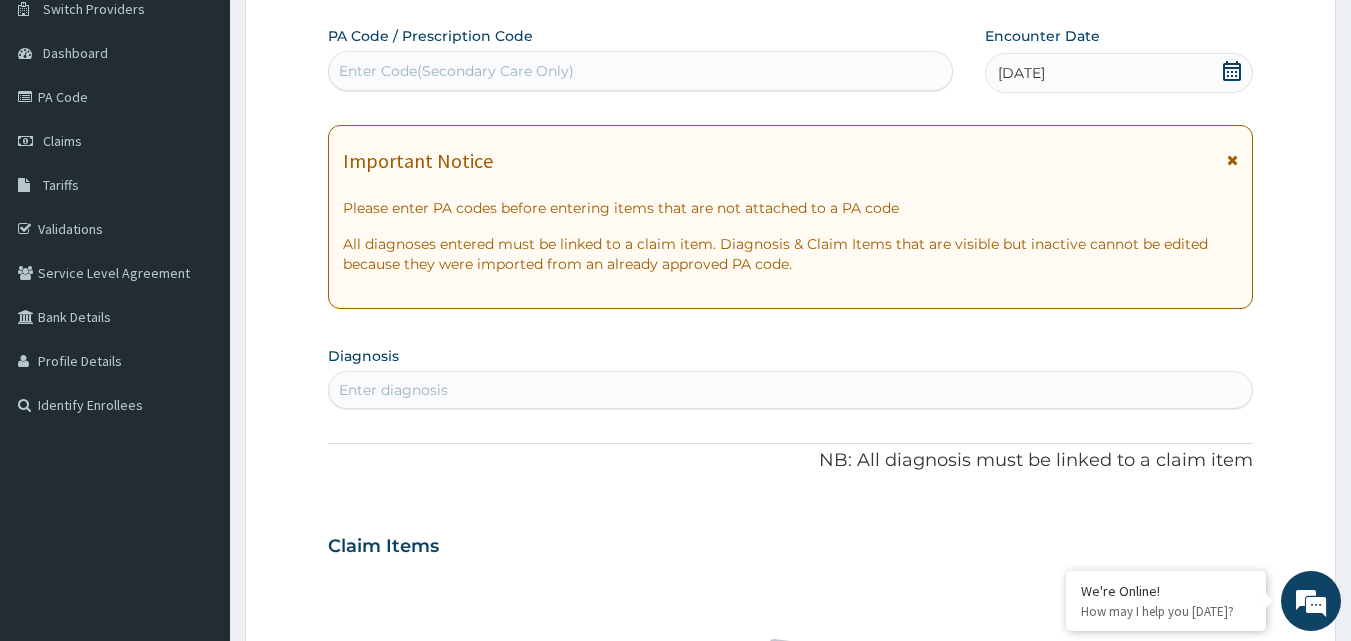 scroll, scrollTop: 200, scrollLeft: 0, axis: vertical 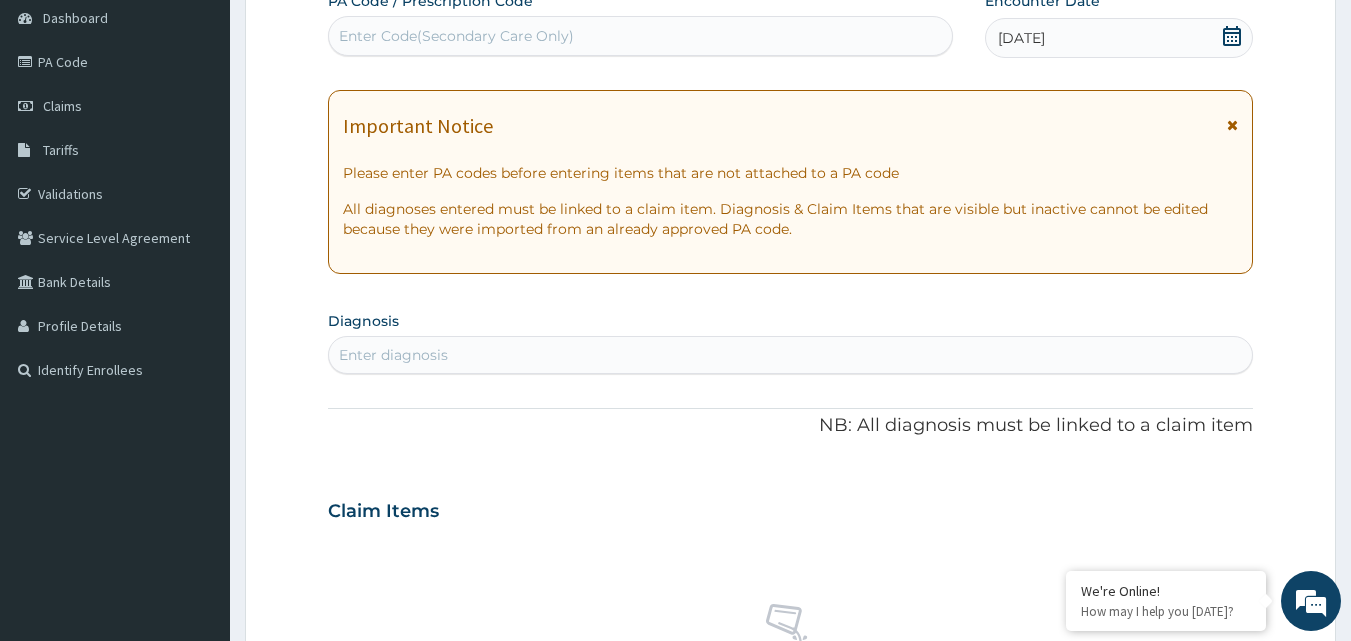 click on "Enter diagnosis" at bounding box center [791, 355] 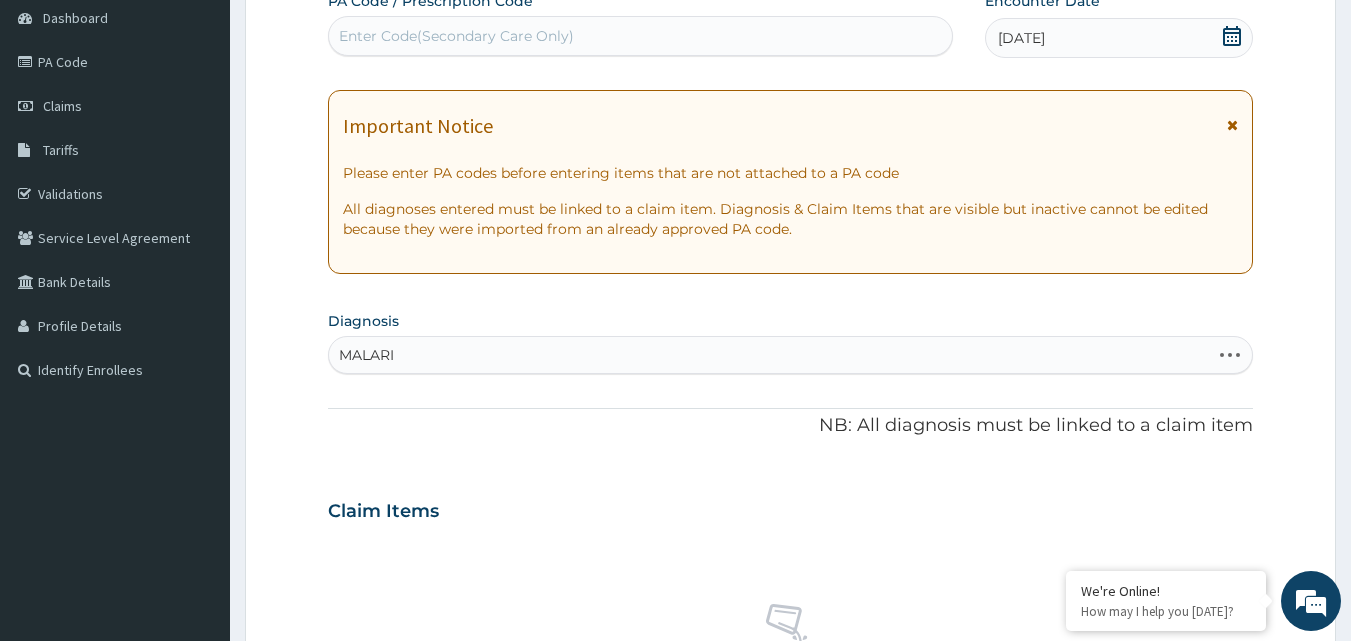 type on "MALARIA" 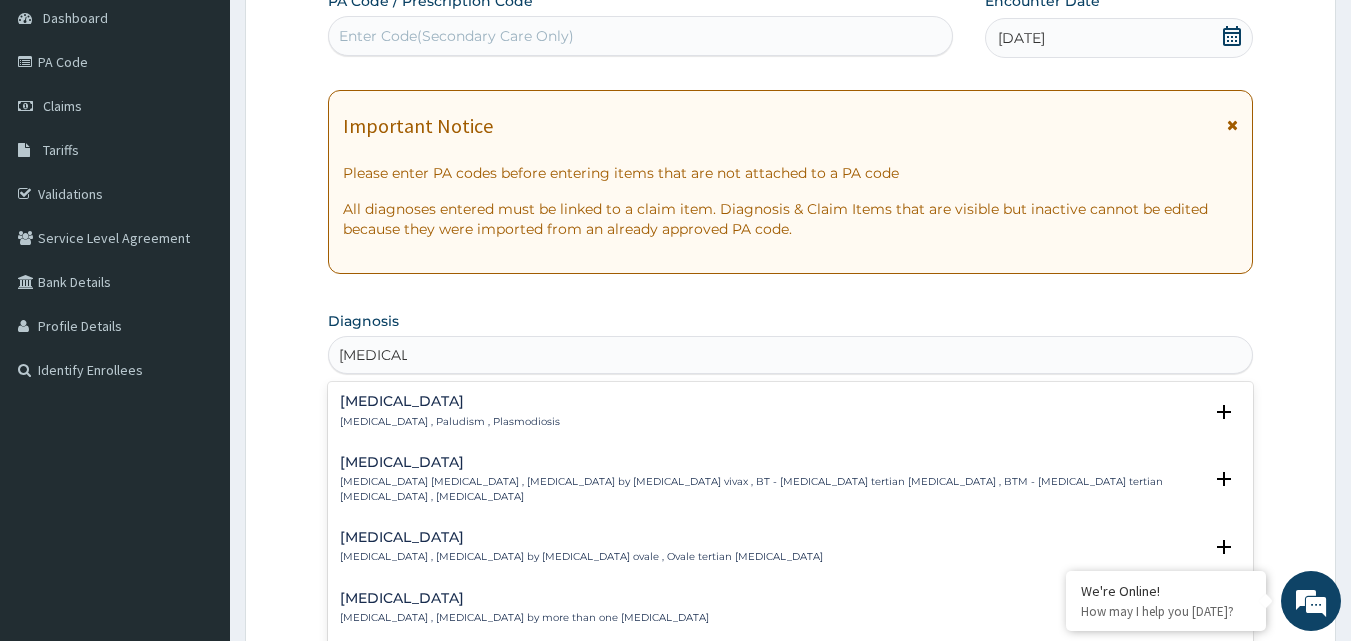 click on "[MEDICAL_DATA]" at bounding box center (450, 401) 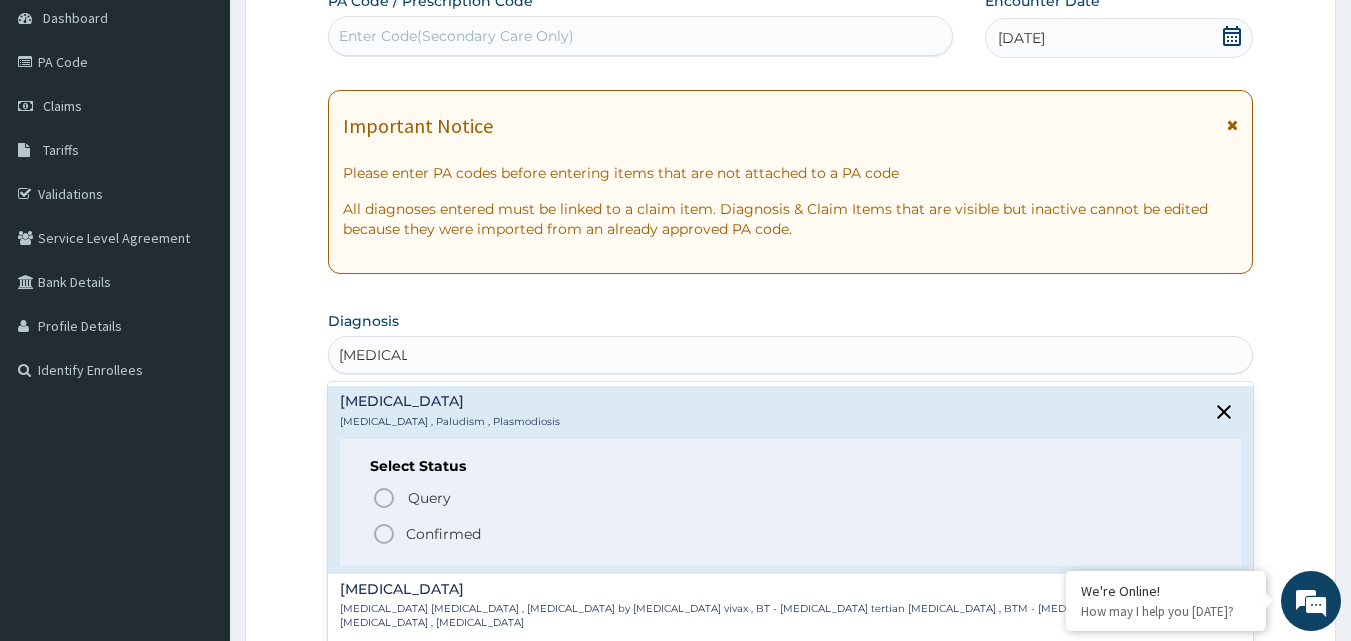 click on "Confirmed" at bounding box center (443, 534) 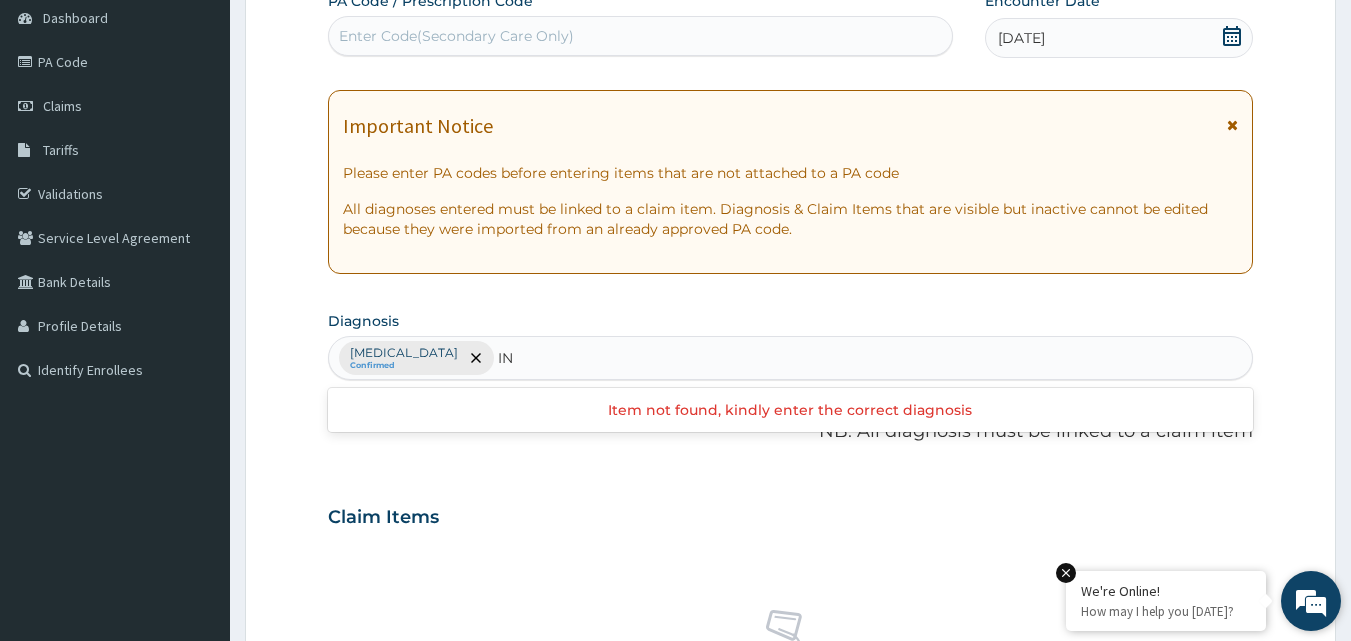 type on "I" 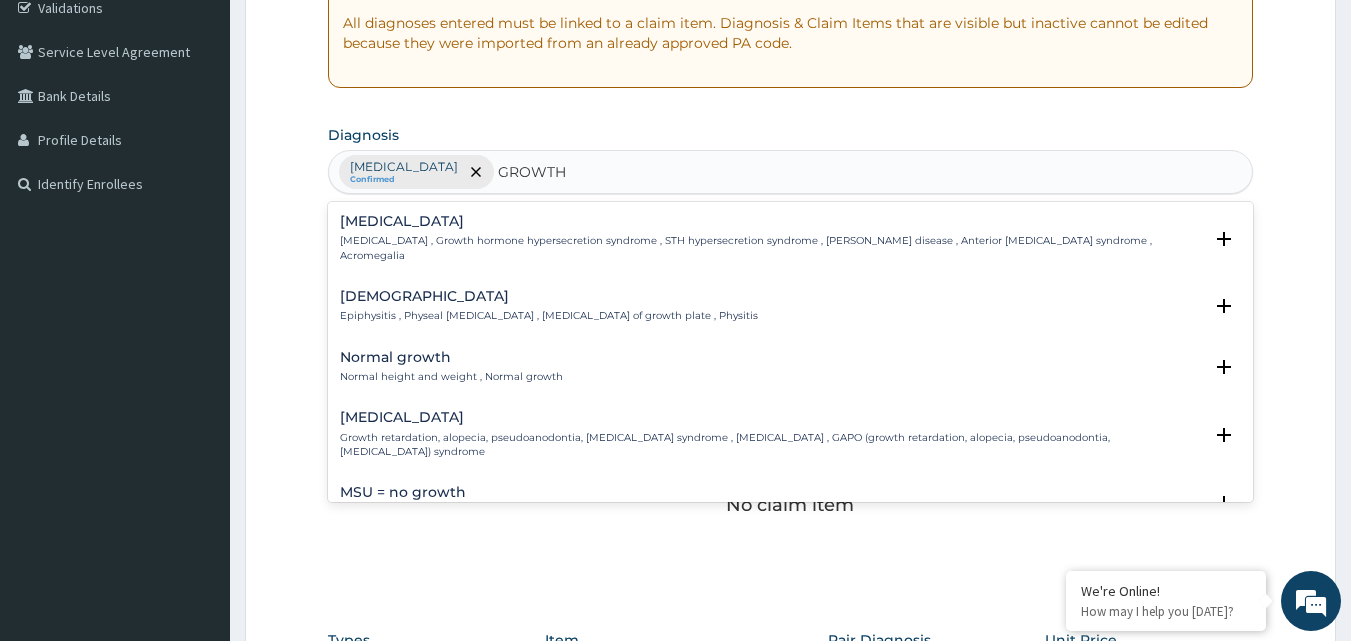 scroll, scrollTop: 400, scrollLeft: 0, axis: vertical 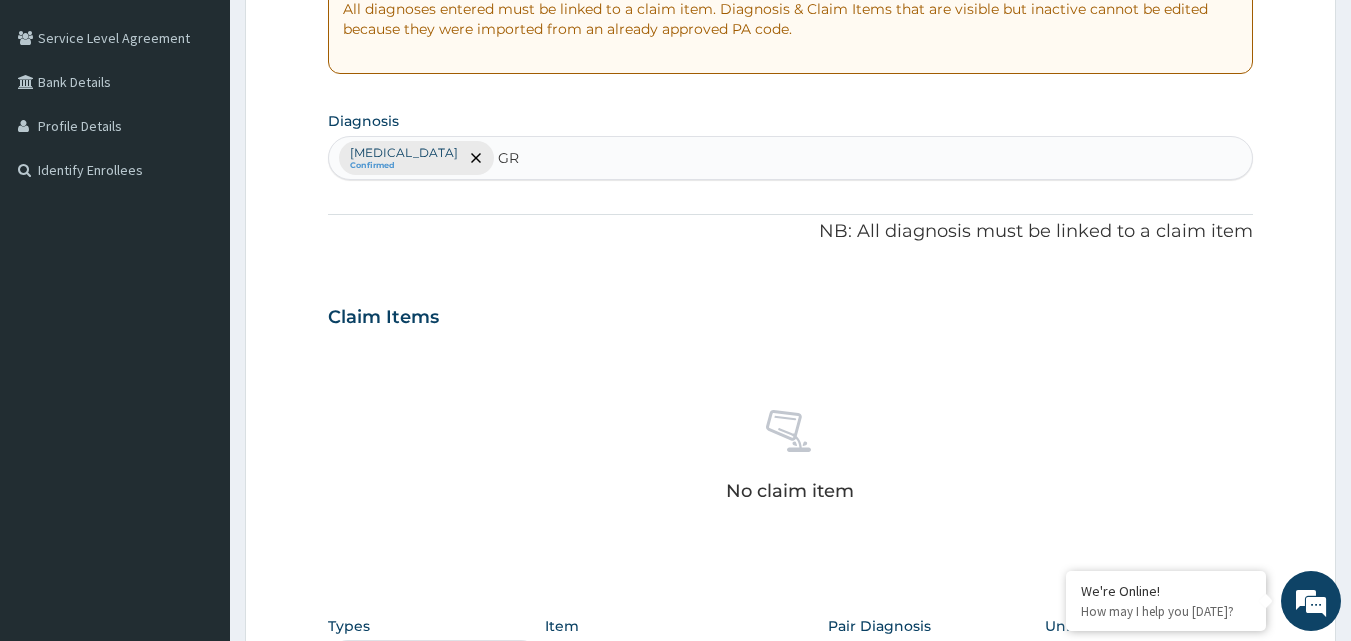 type on "G" 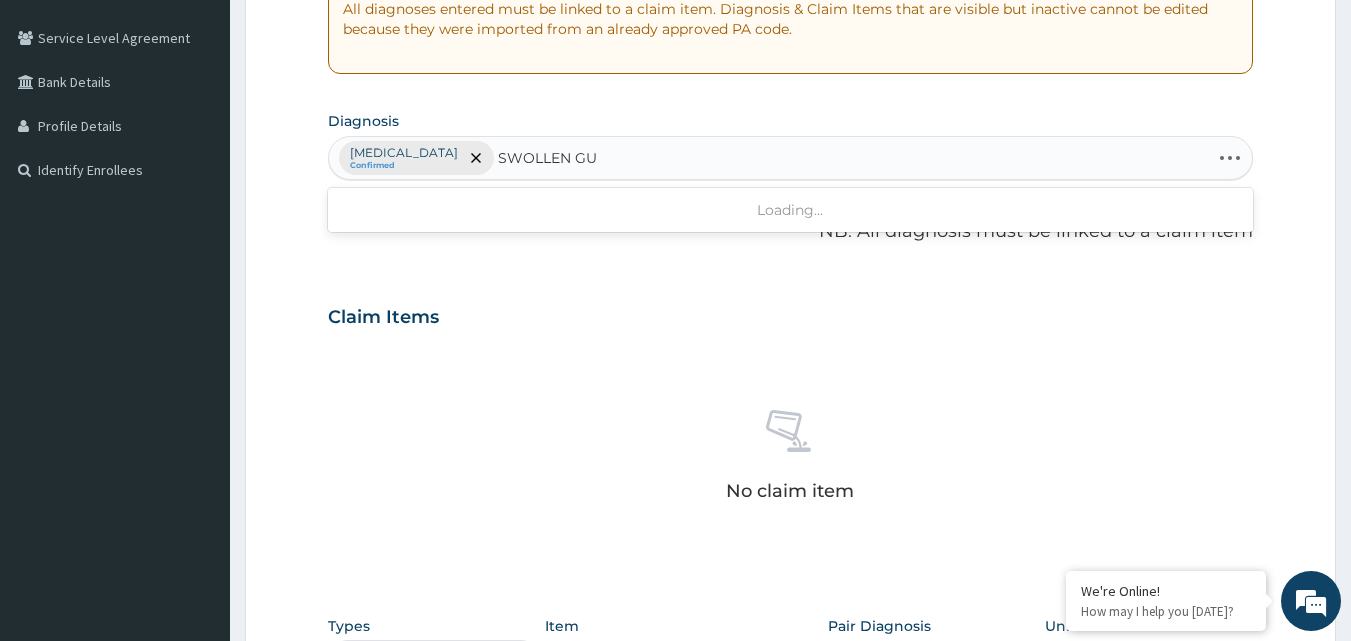 type on "SWOLLEN GUM" 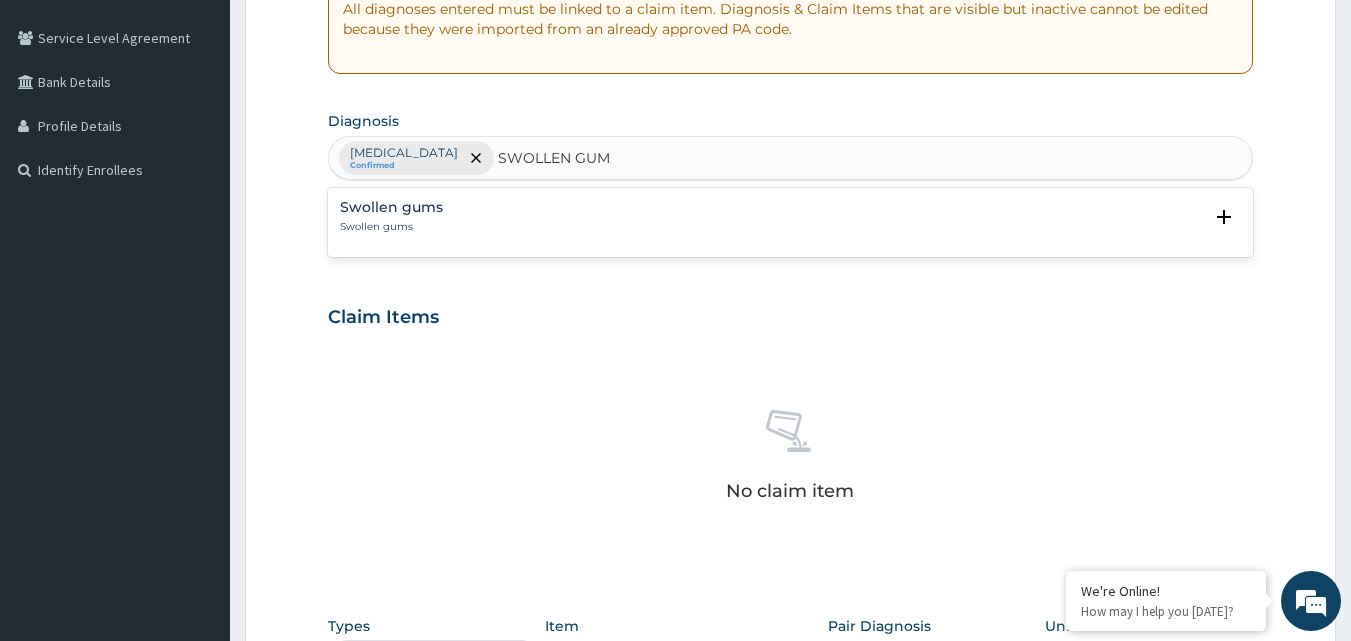 click on "Swollen gums Swollen gums" at bounding box center (391, 217) 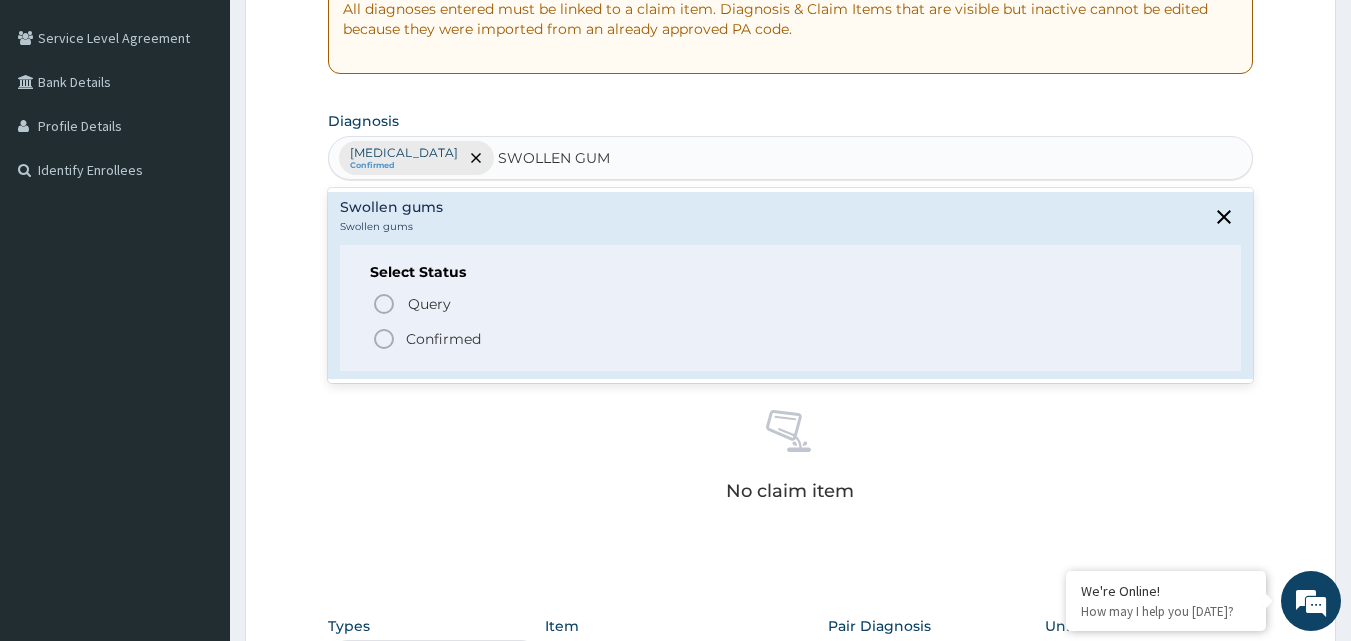 click on "Confirmed" at bounding box center [443, 339] 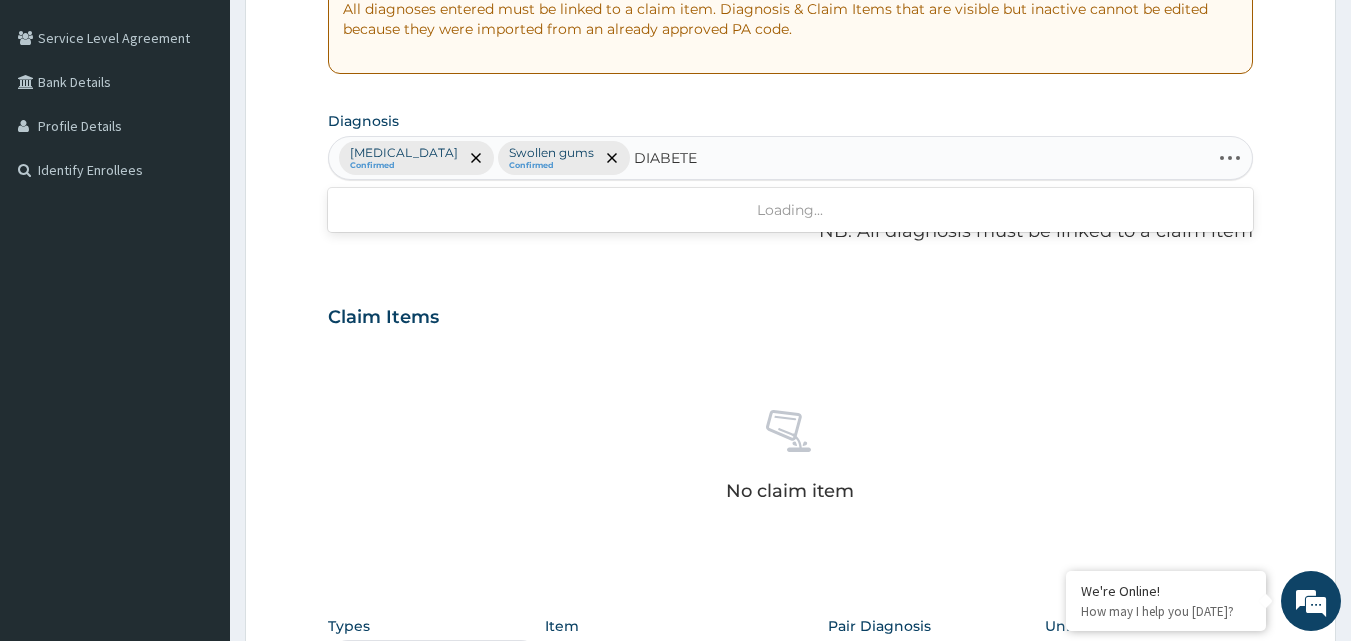 type on "DIABETES" 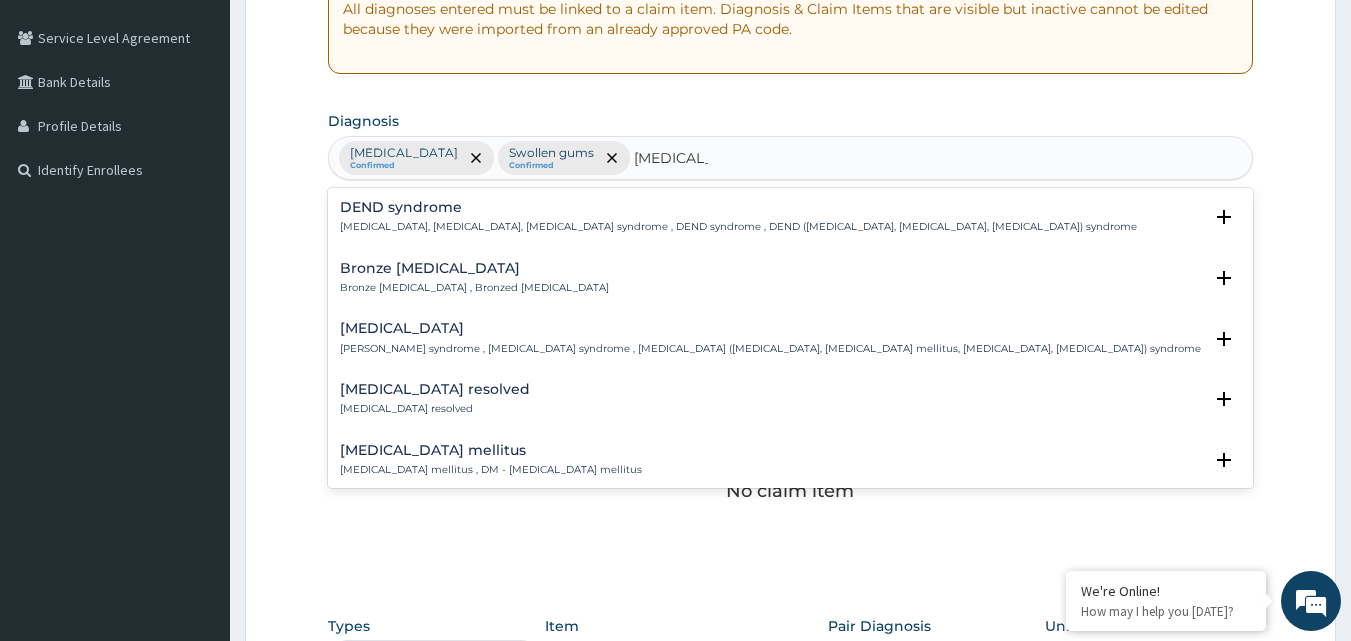 click on "Diabetes mellitus" at bounding box center (491, 450) 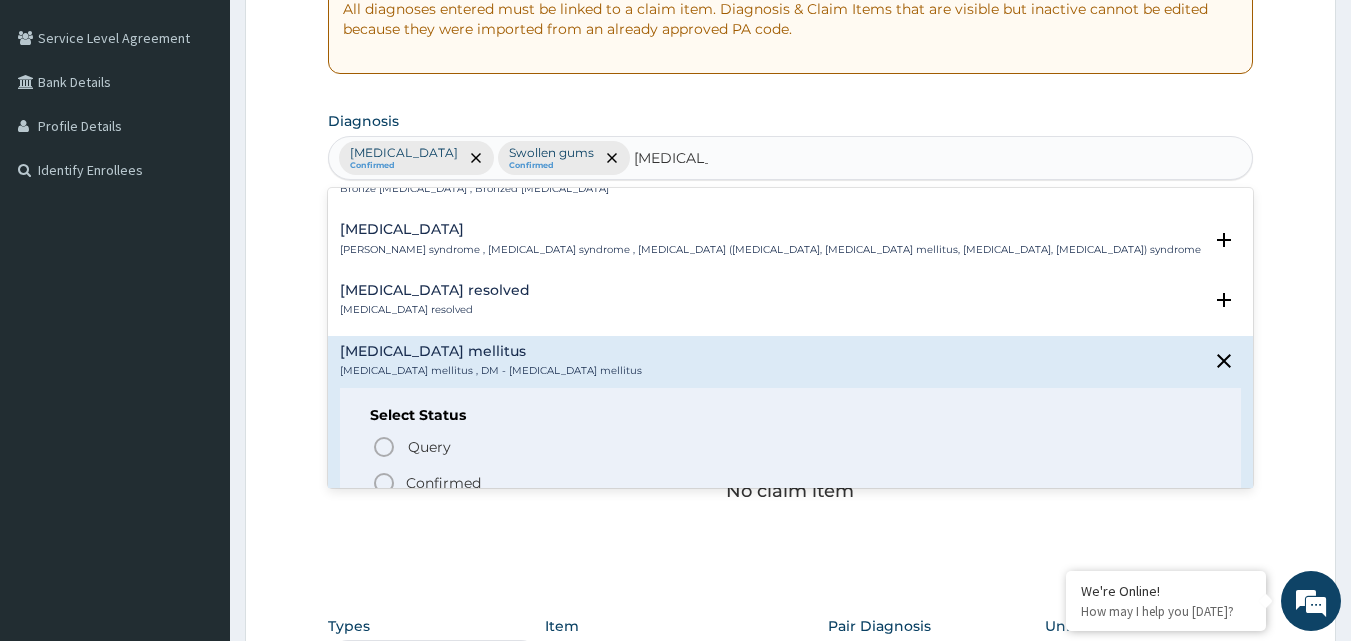 scroll, scrollTop: 200, scrollLeft: 0, axis: vertical 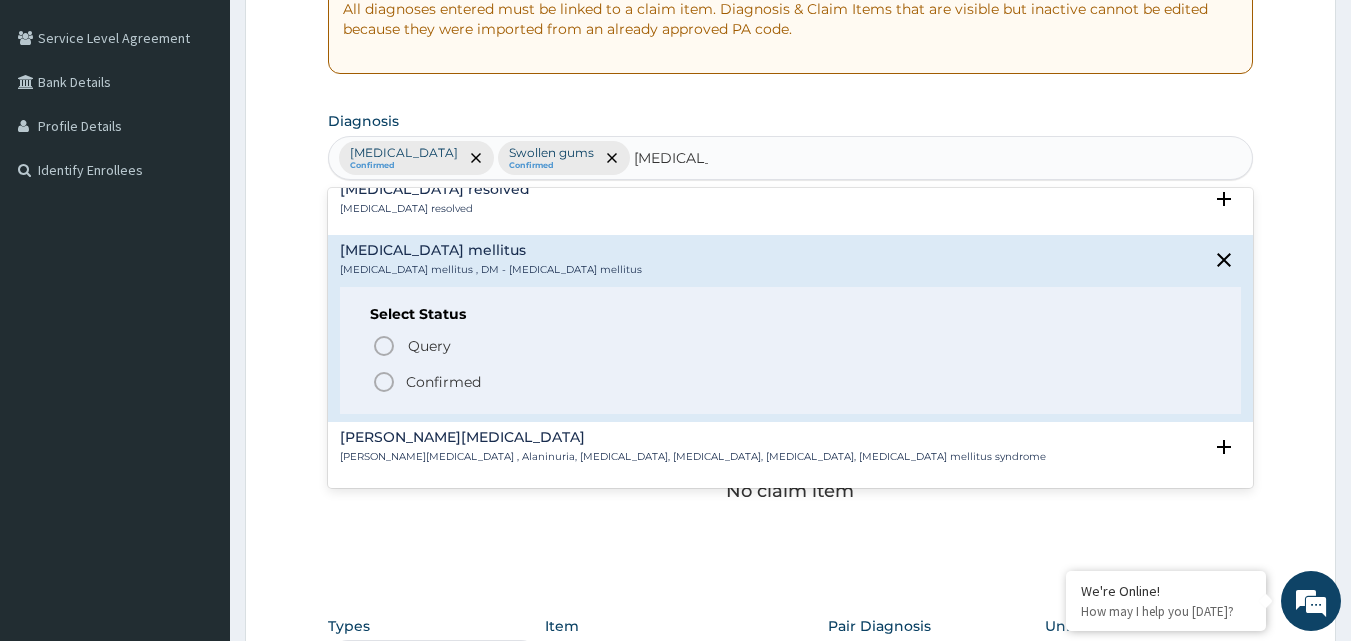 click on "Confirmed" at bounding box center (443, 382) 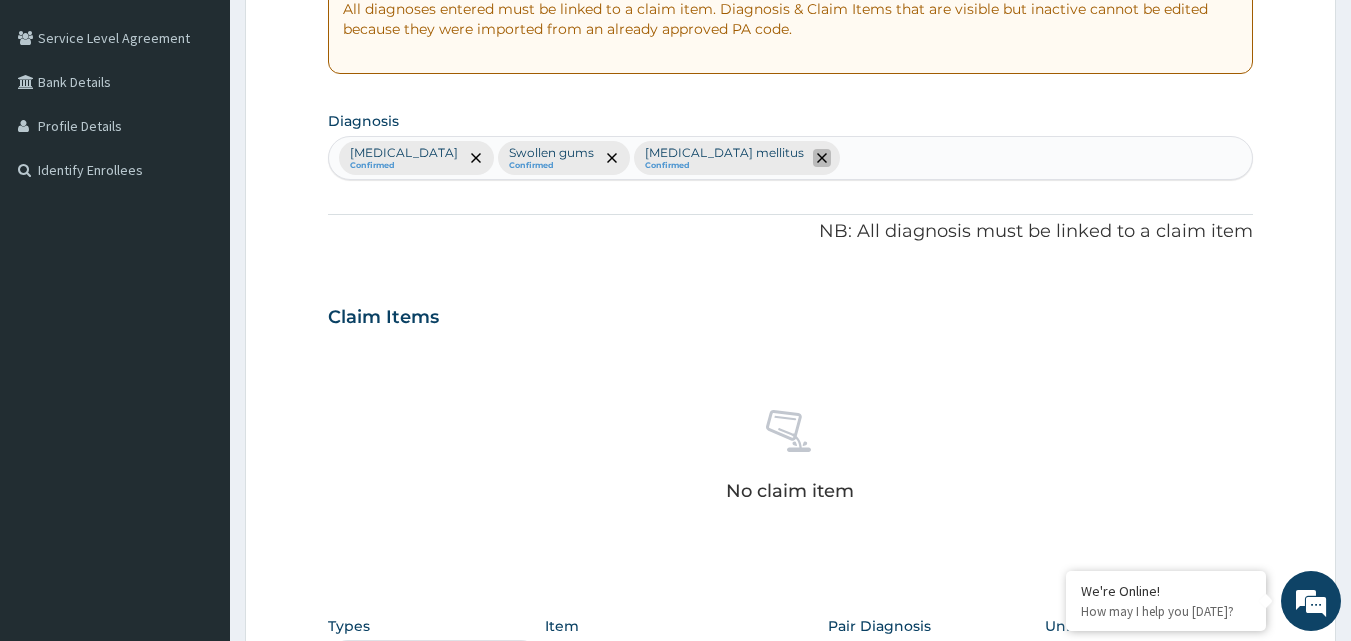 click 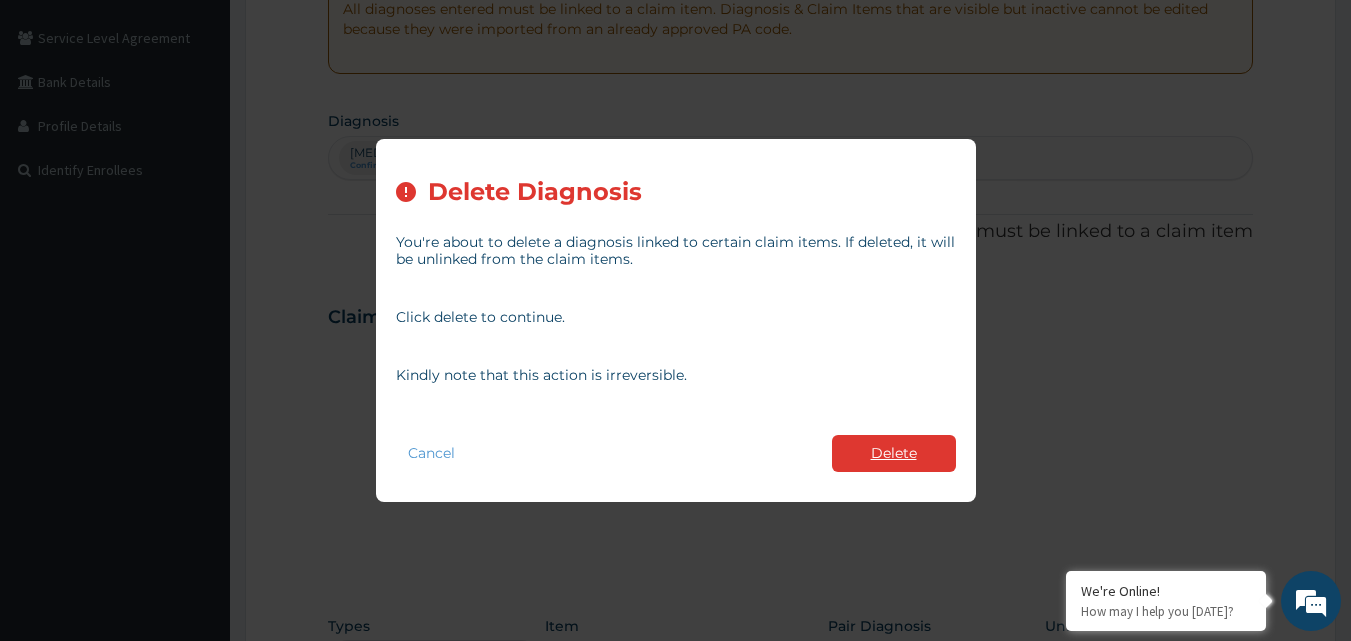 click on "Delete" at bounding box center [894, 453] 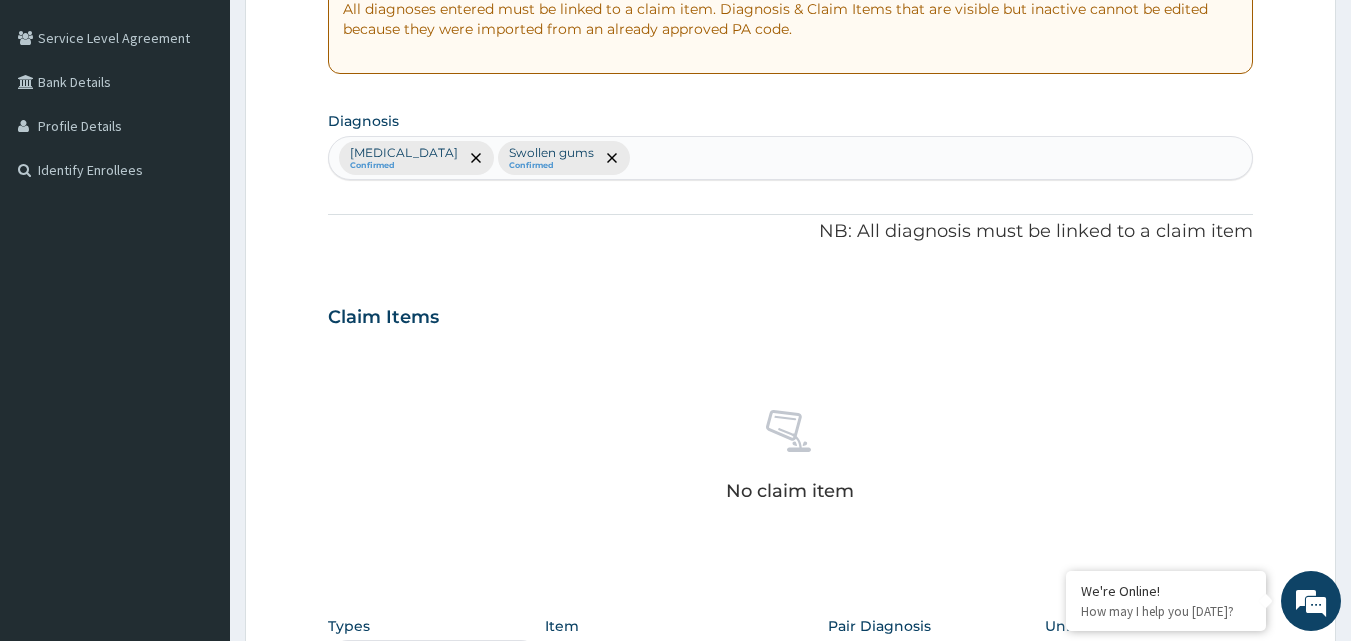 click on "Malaria Confirmed Swollen gums Confirmed" at bounding box center (791, 158) 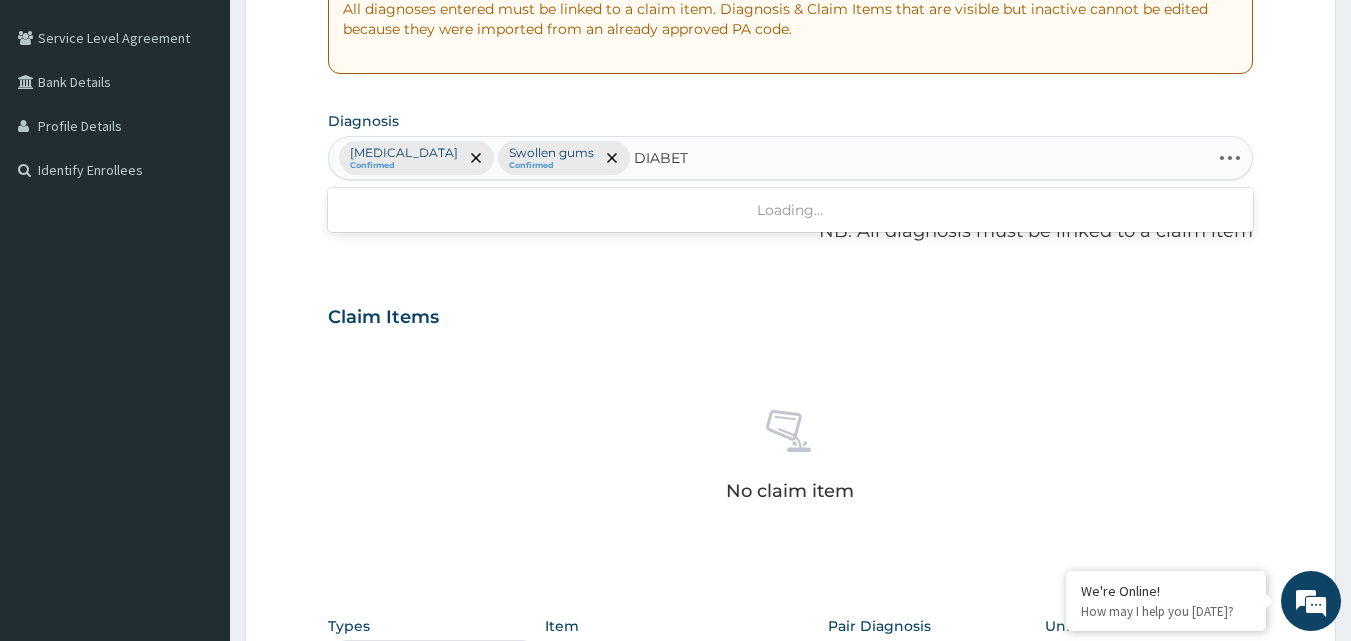 type on "DIABETE" 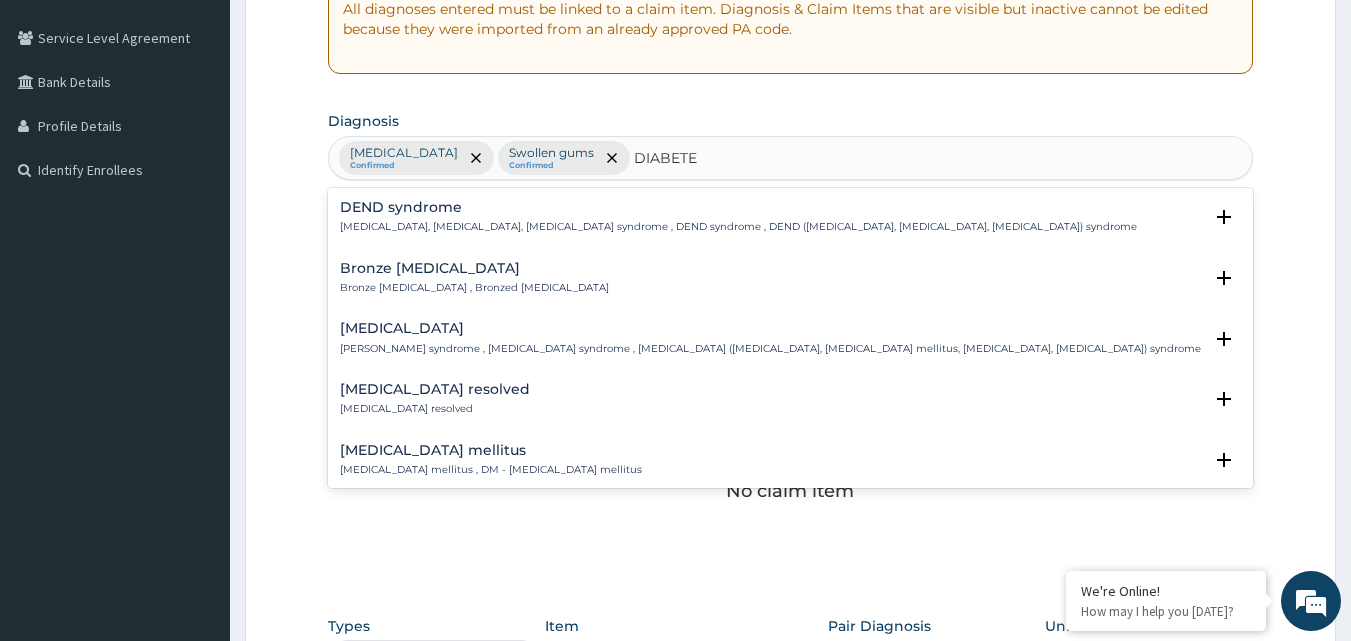 click on "Diabetes mellitus , DM - Diabetes mellitus" at bounding box center (491, 470) 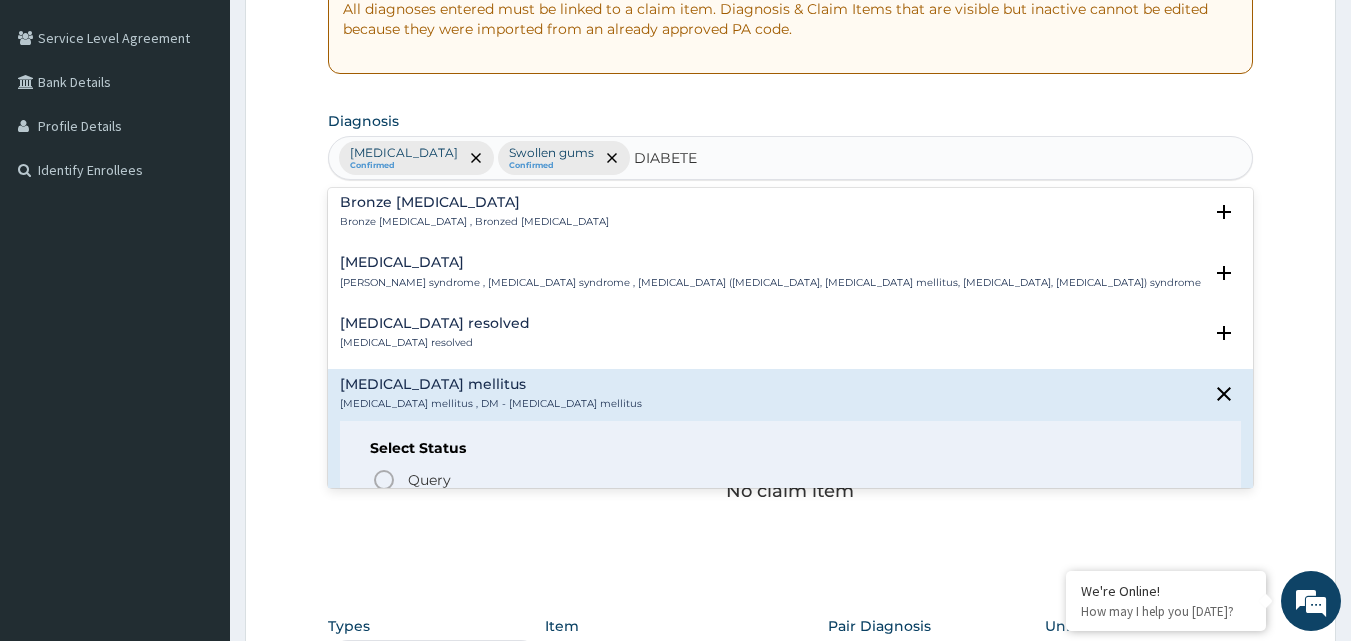 scroll, scrollTop: 100, scrollLeft: 0, axis: vertical 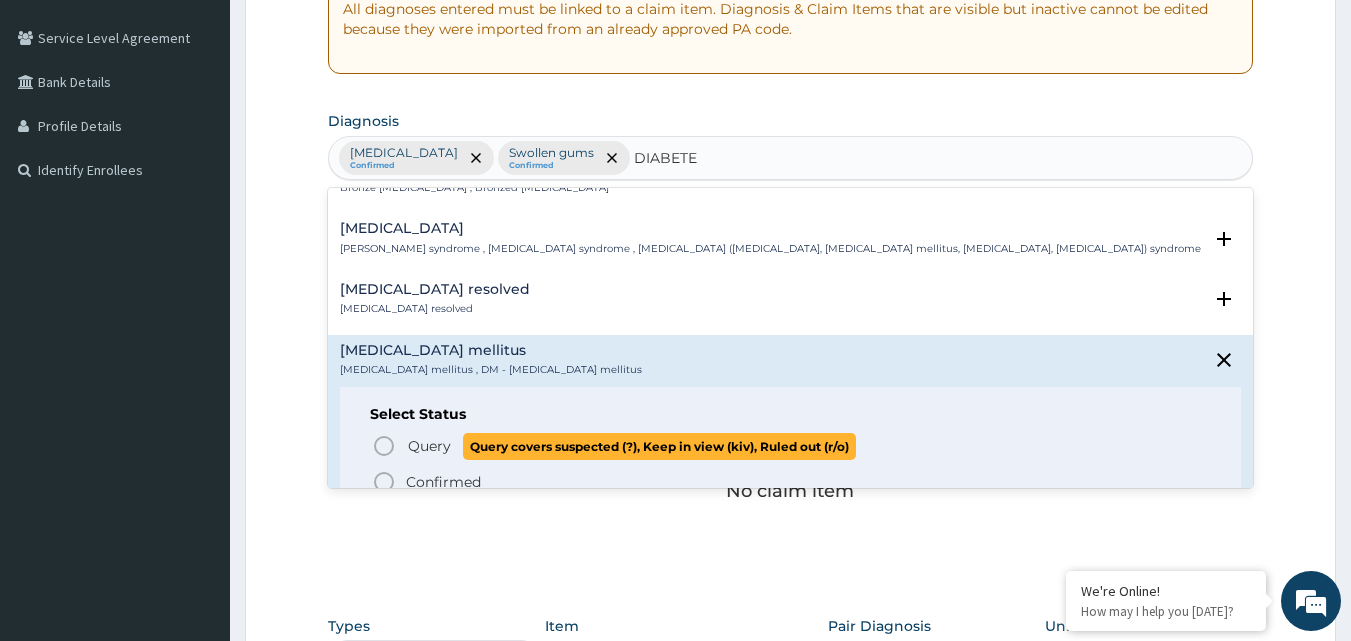 click on "Query" at bounding box center [429, 446] 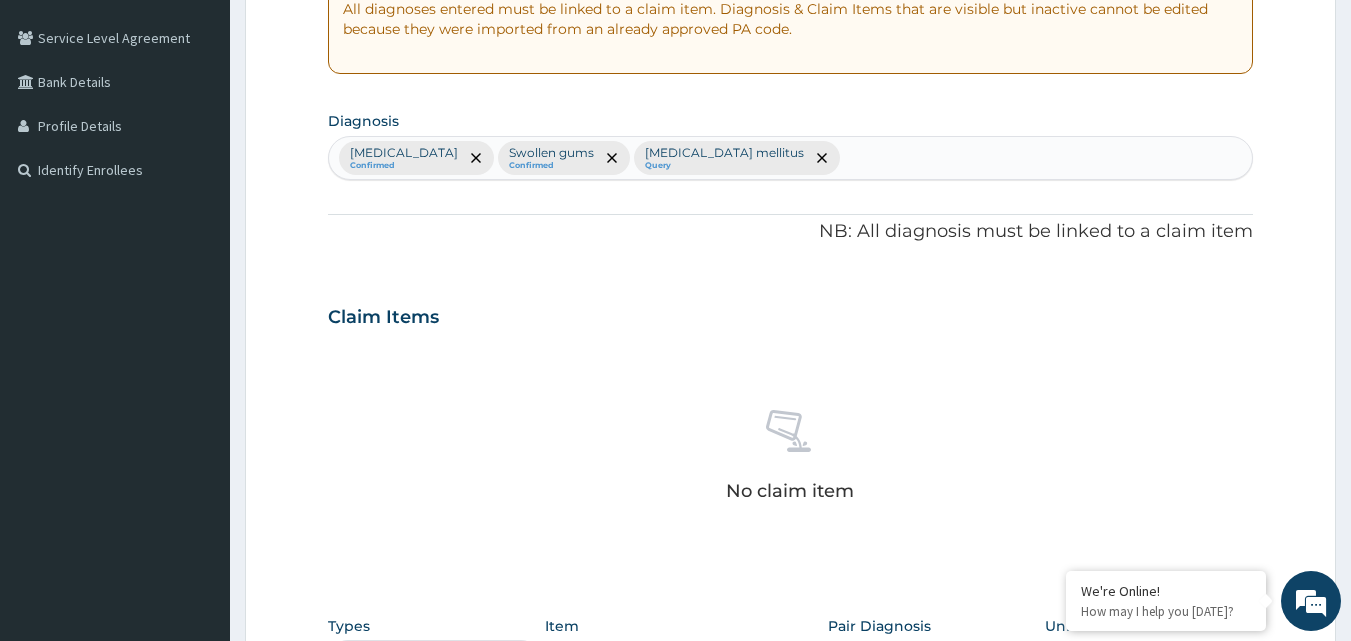 type on "N" 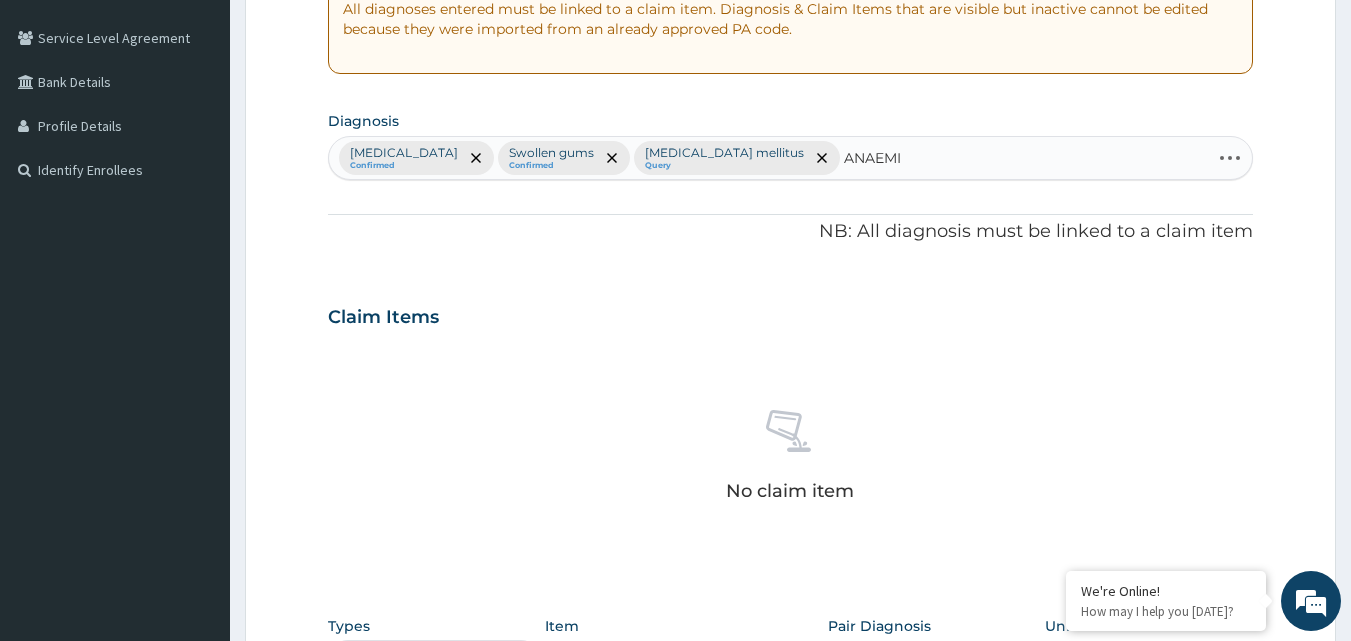 type on "ANAEMIA" 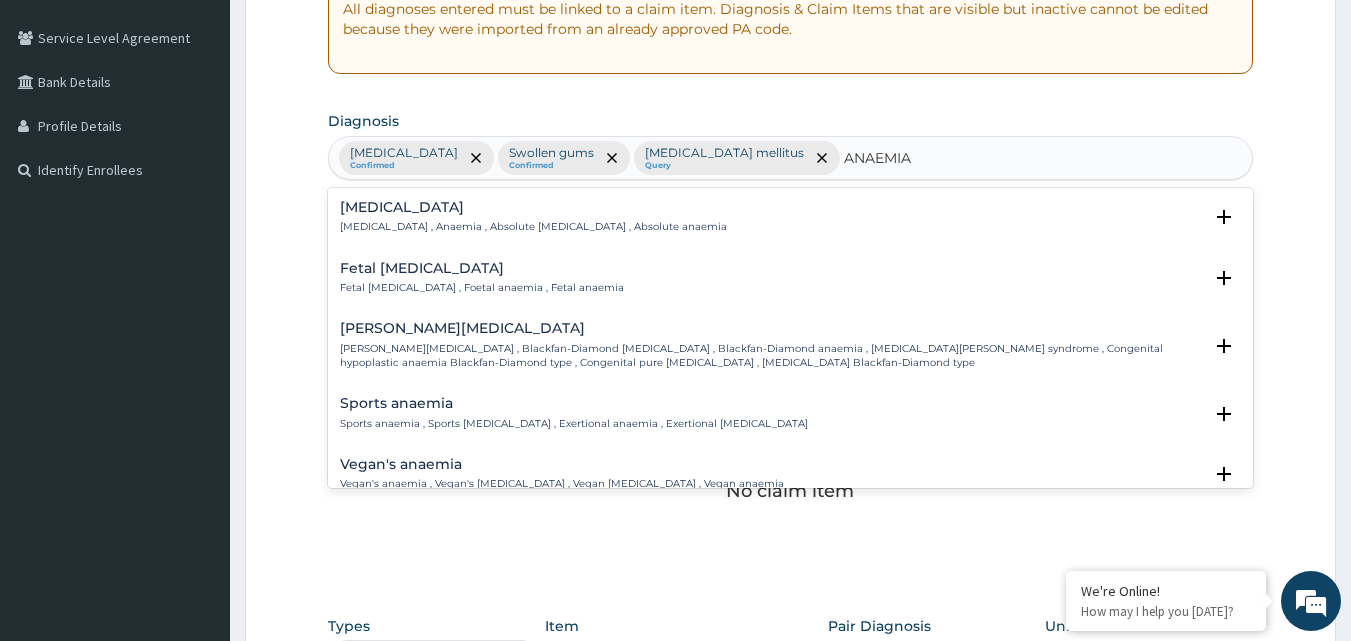 click on "Anemia" at bounding box center [533, 207] 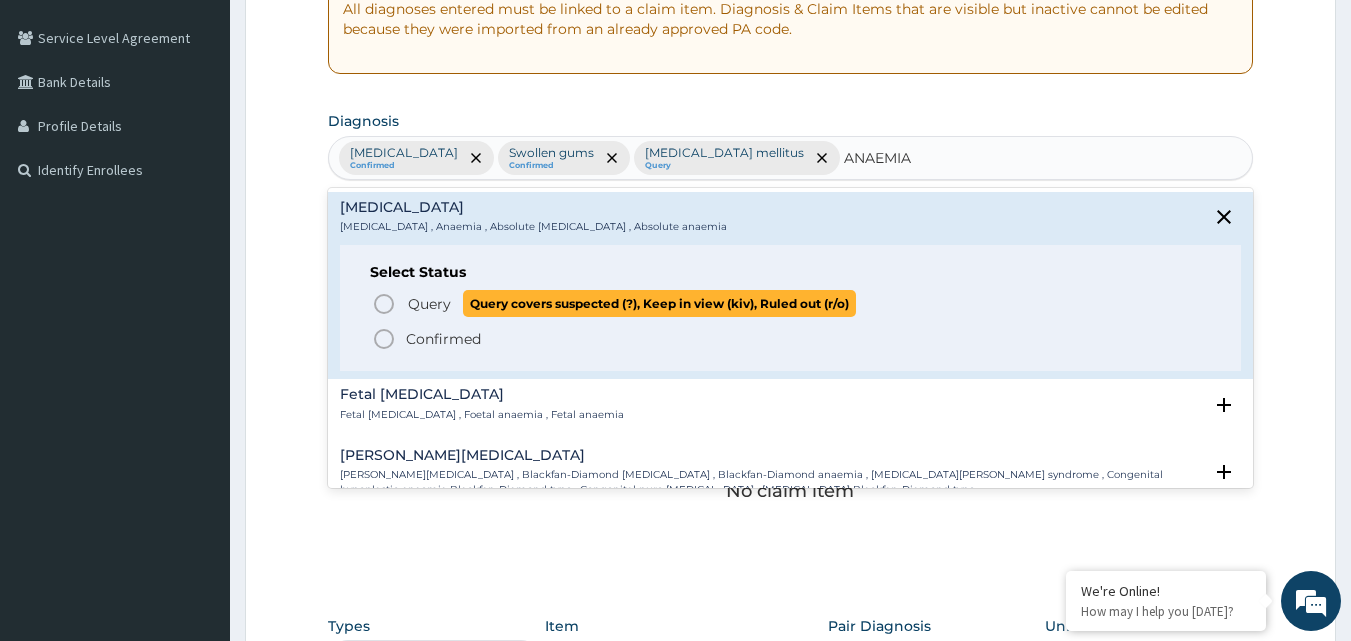 click on "Query Query covers suspected (?), Keep in view (kiv), Ruled out (r/o)" at bounding box center [792, 303] 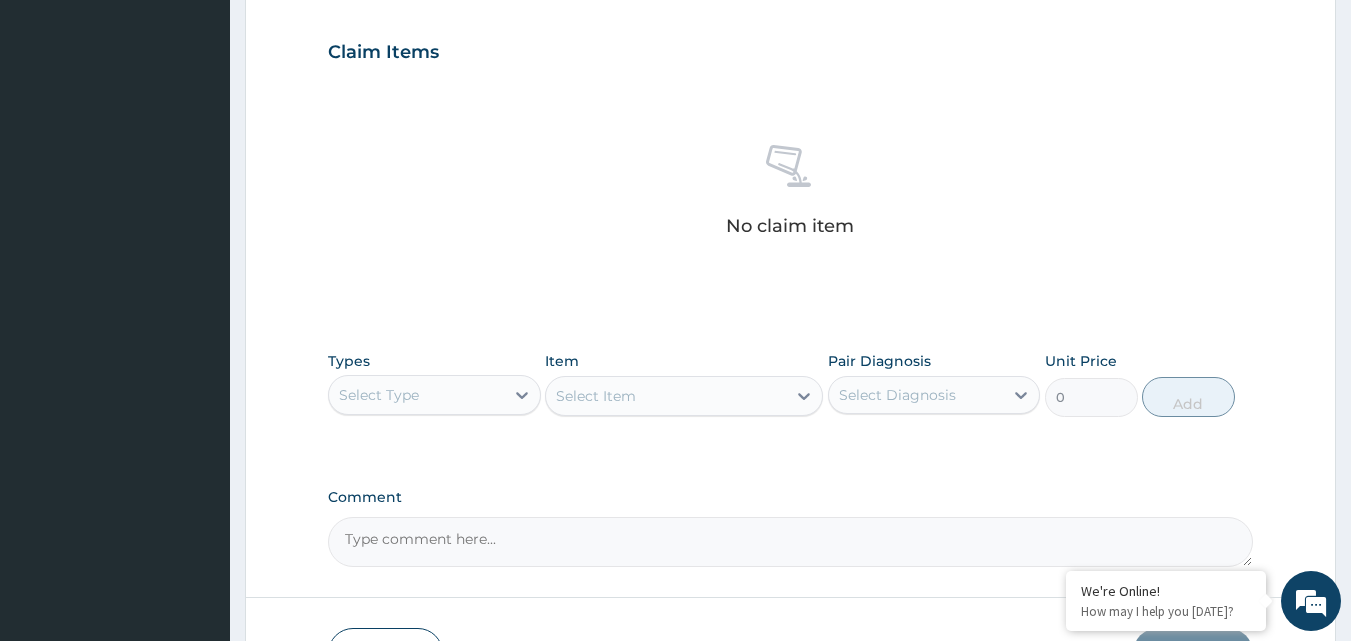 scroll, scrollTop: 700, scrollLeft: 0, axis: vertical 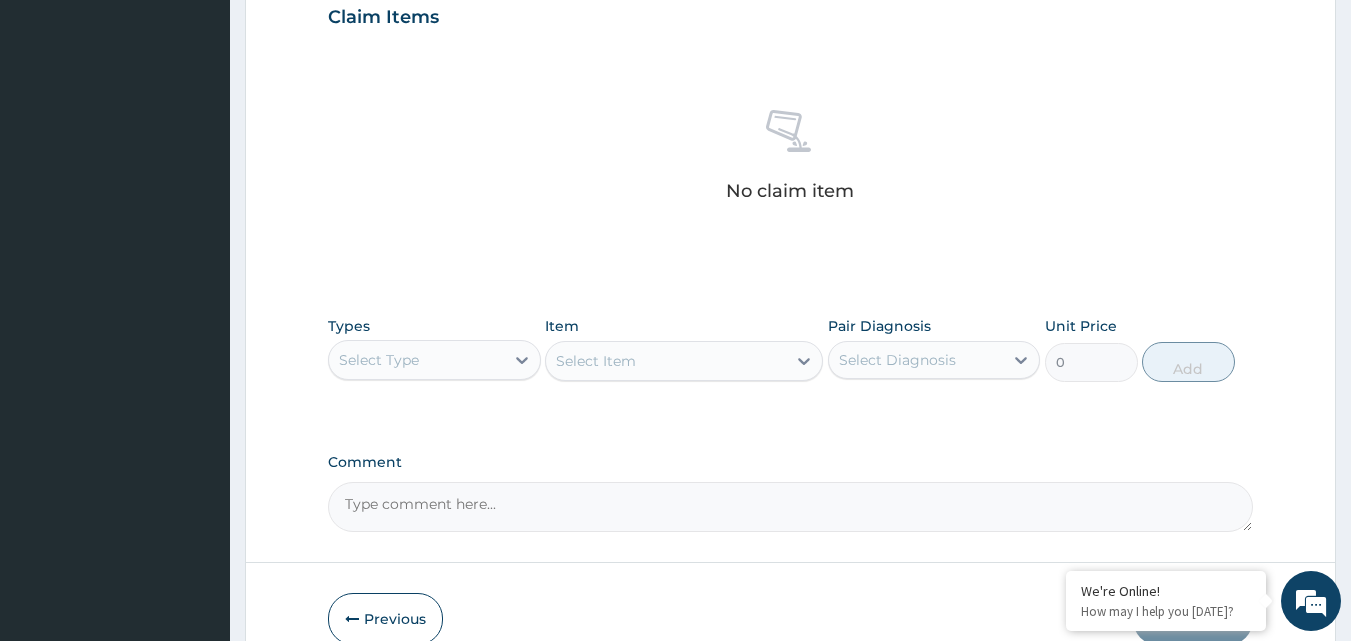 click on "Select Type" at bounding box center (416, 360) 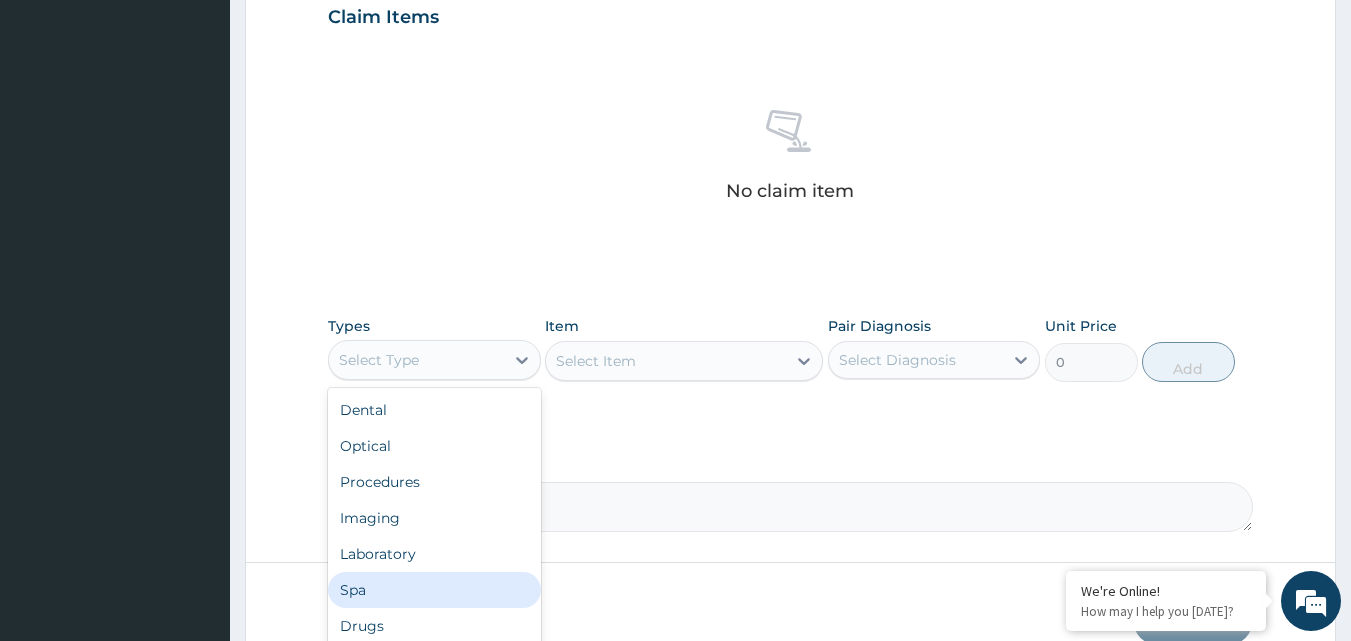 scroll, scrollTop: 68, scrollLeft: 0, axis: vertical 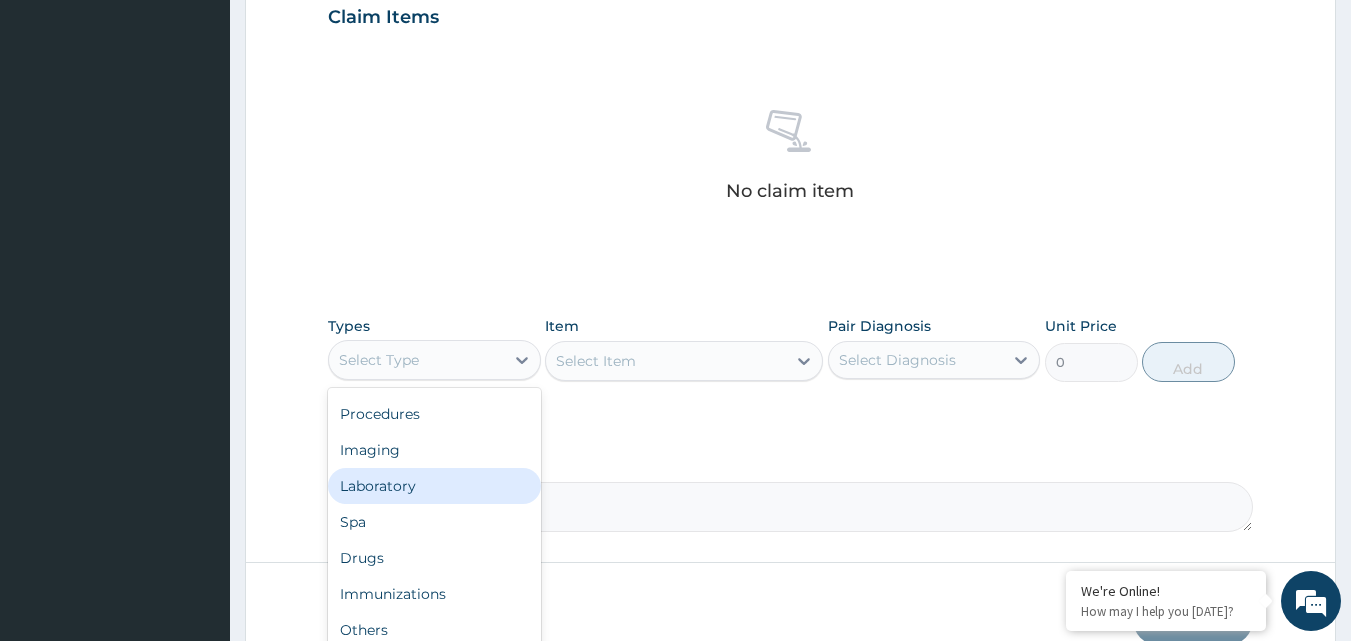 click on "Laboratory" at bounding box center [434, 486] 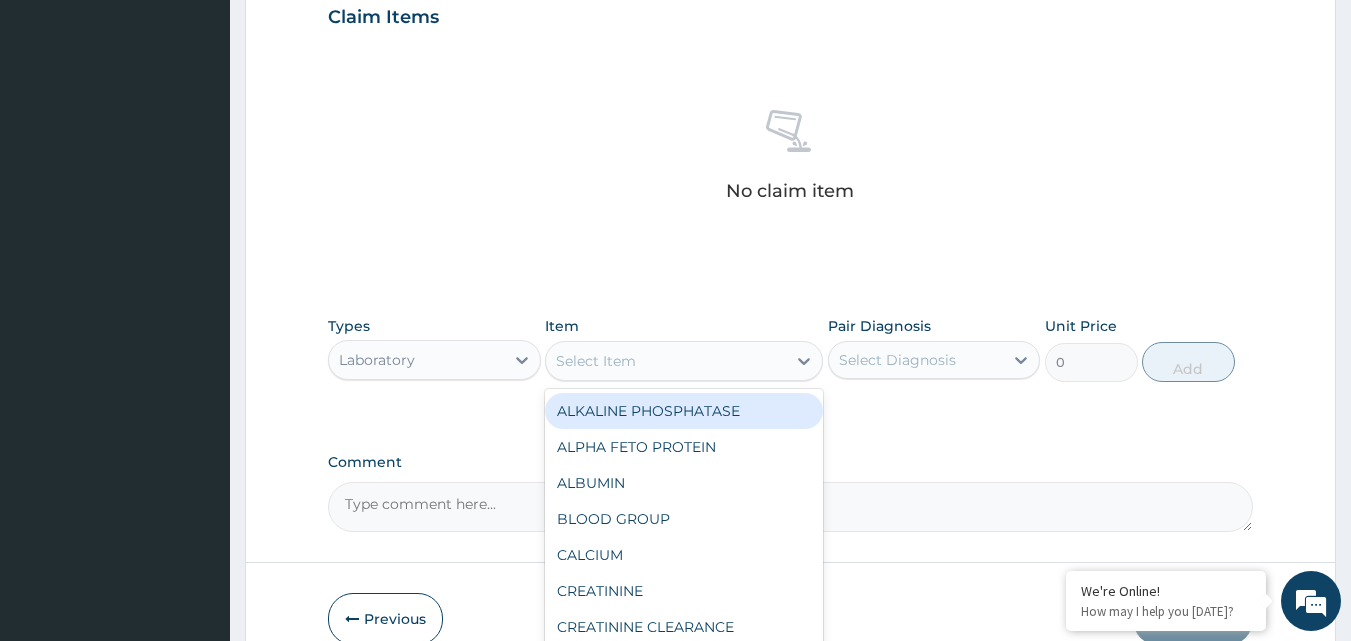click on "Select Item" at bounding box center (666, 361) 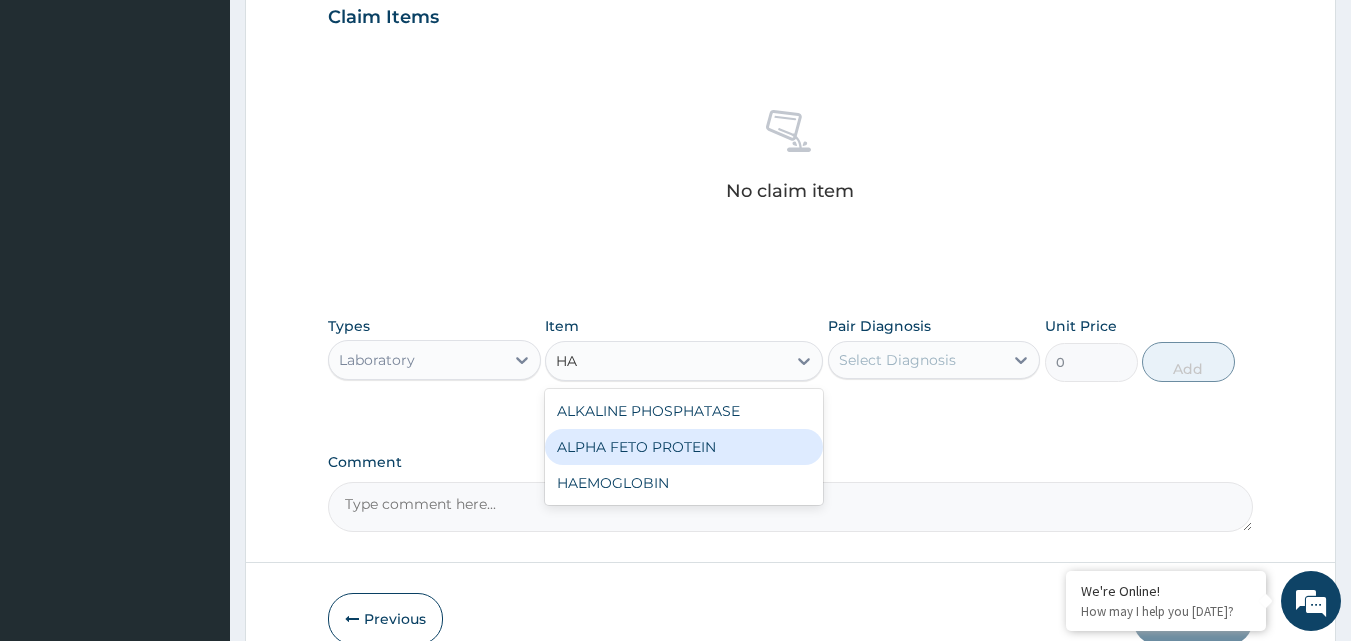 type on "HAE" 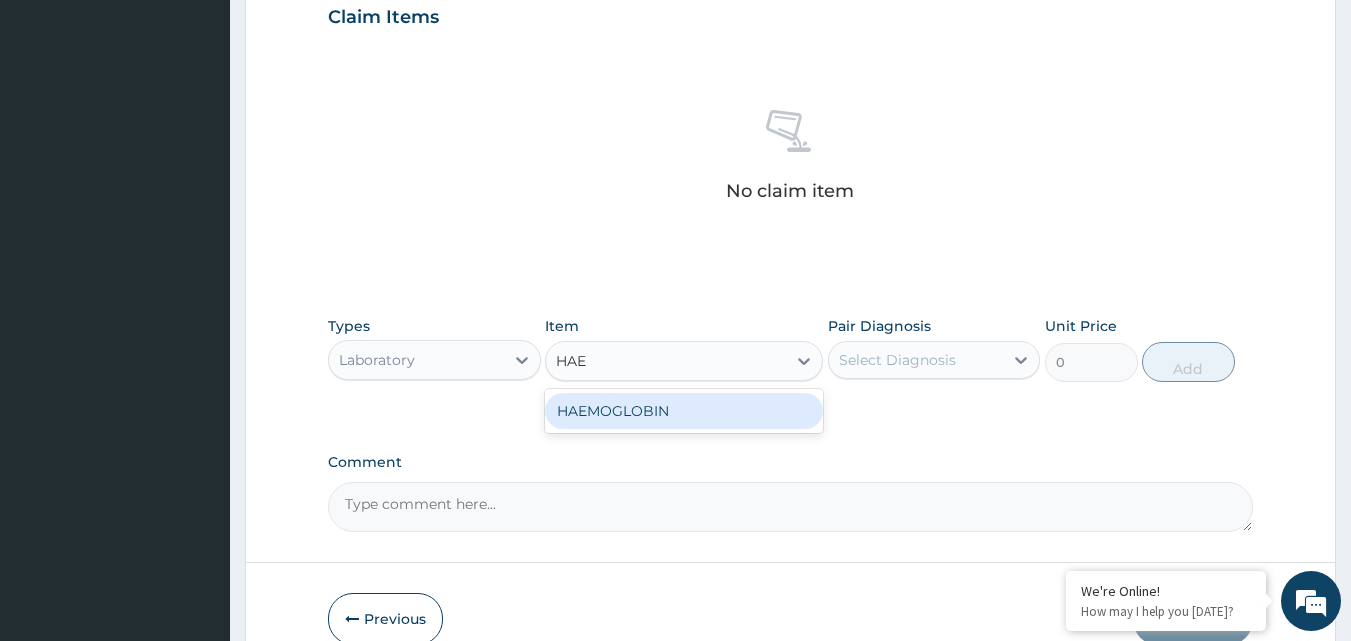 click on "HAEMOGLOBIN" at bounding box center (684, 411) 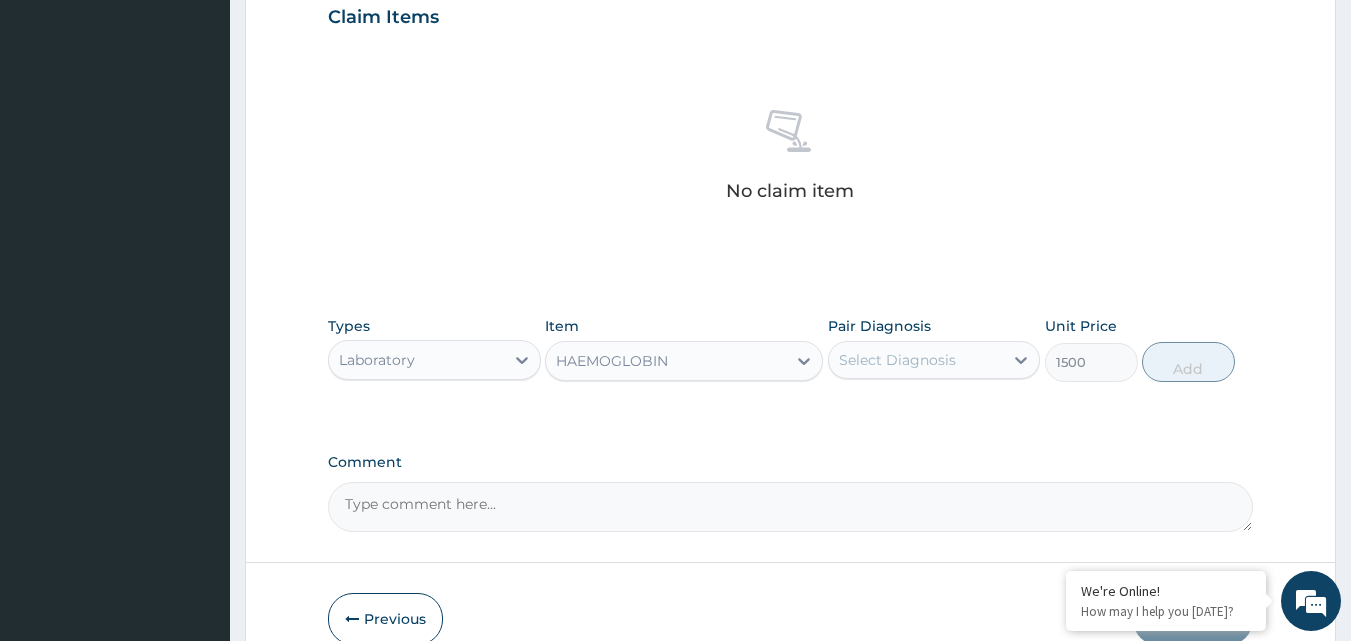 click on "Select Diagnosis" at bounding box center (897, 360) 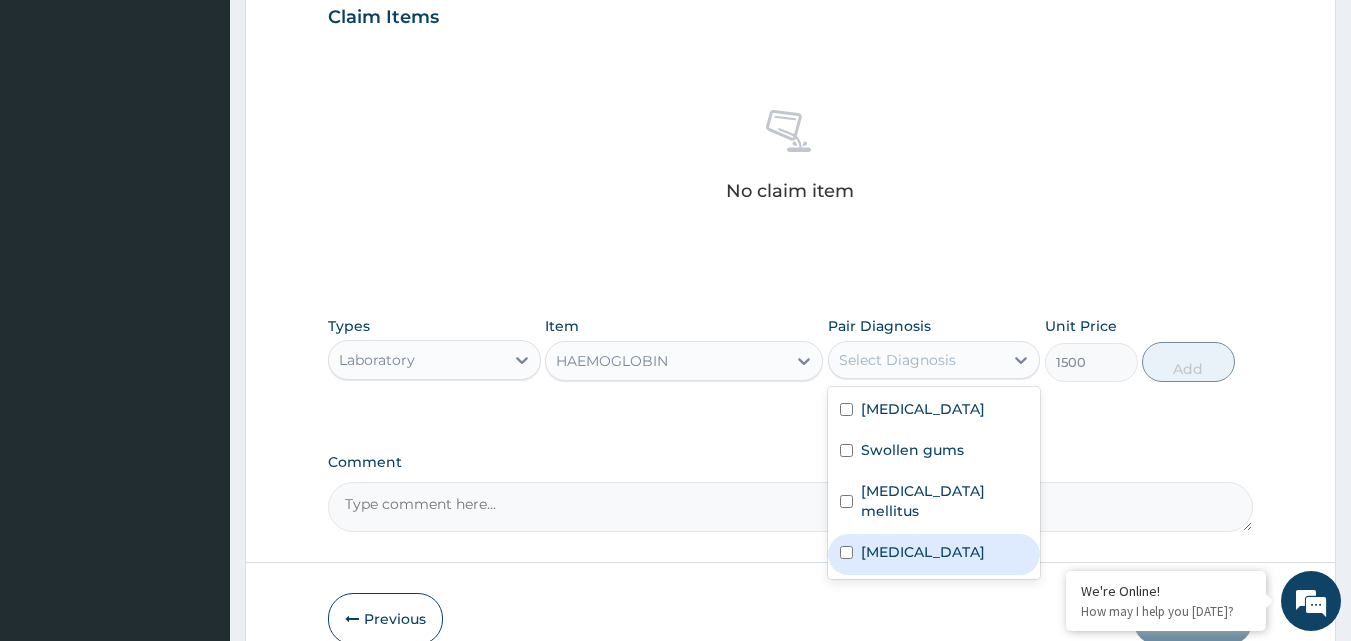 click on "Anemia" at bounding box center [923, 552] 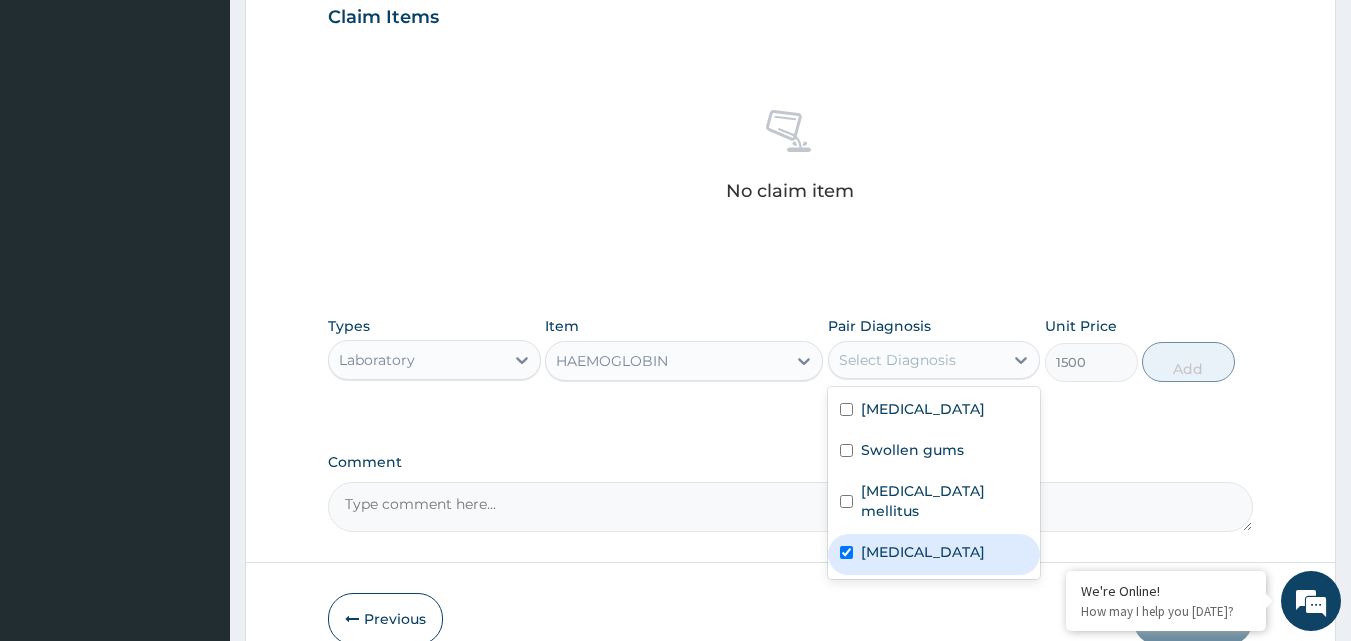 checkbox on "true" 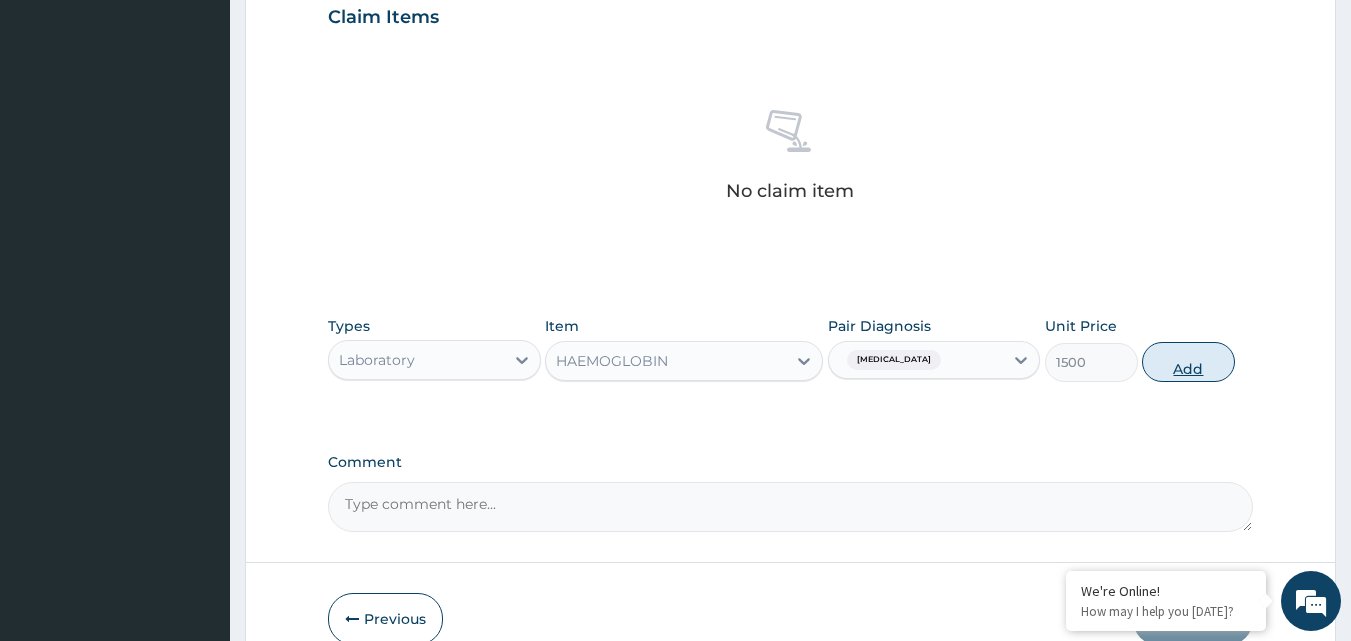 click on "Add" at bounding box center [1188, 362] 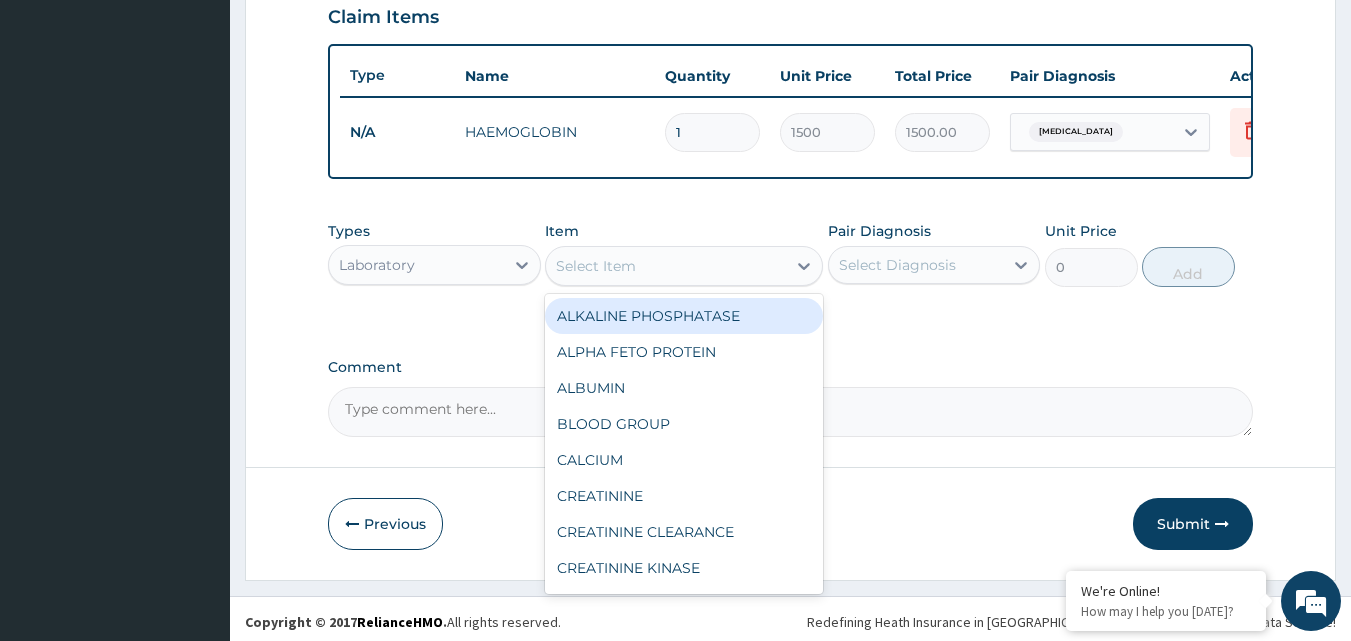 click on "Select Item" at bounding box center [596, 266] 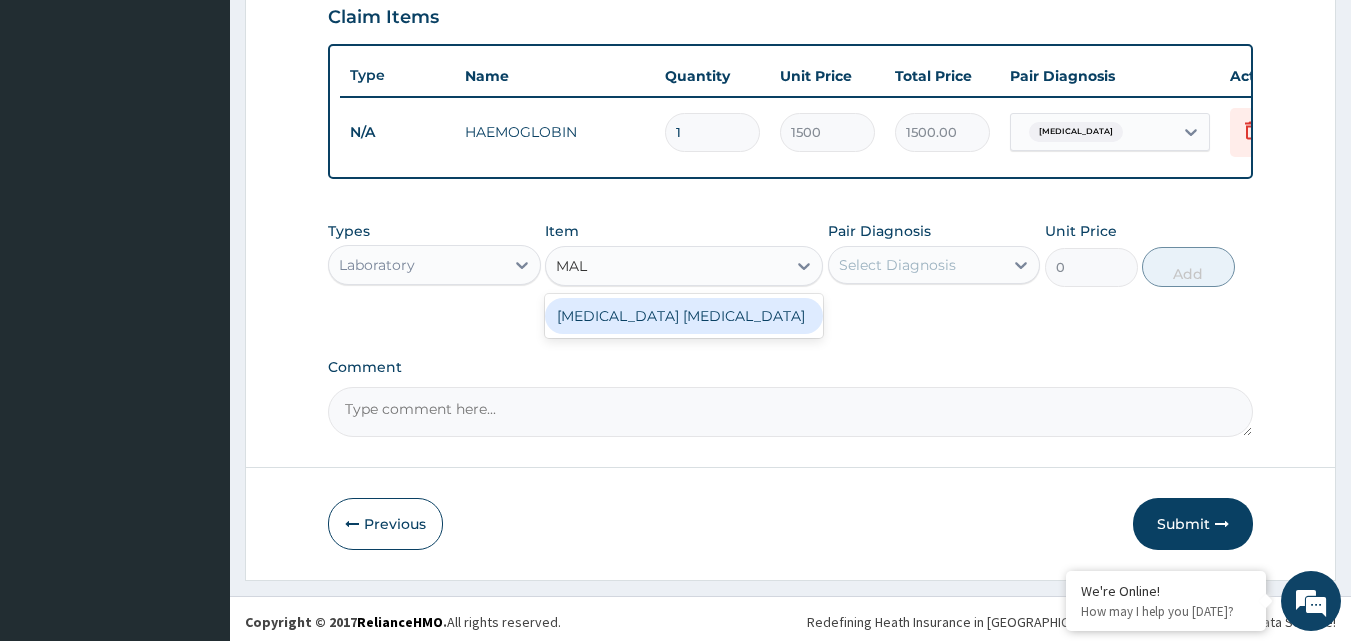 type on "MALA" 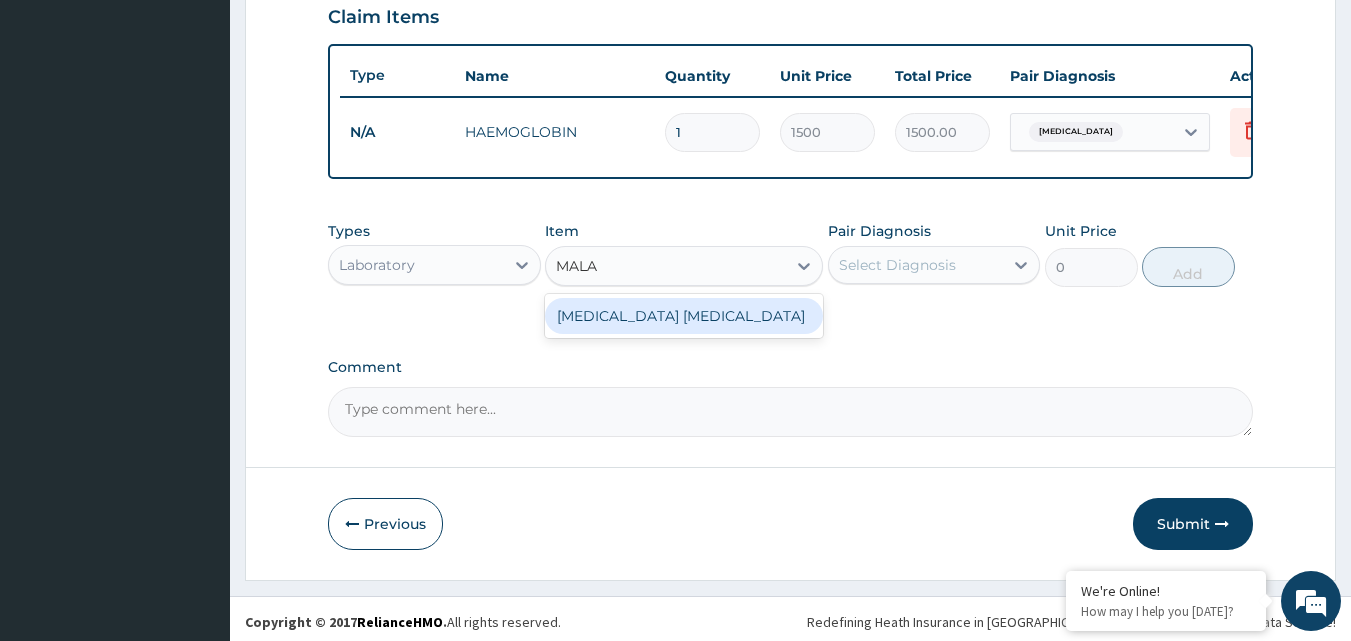 click on "MALARIA PARASITE" at bounding box center [684, 316] 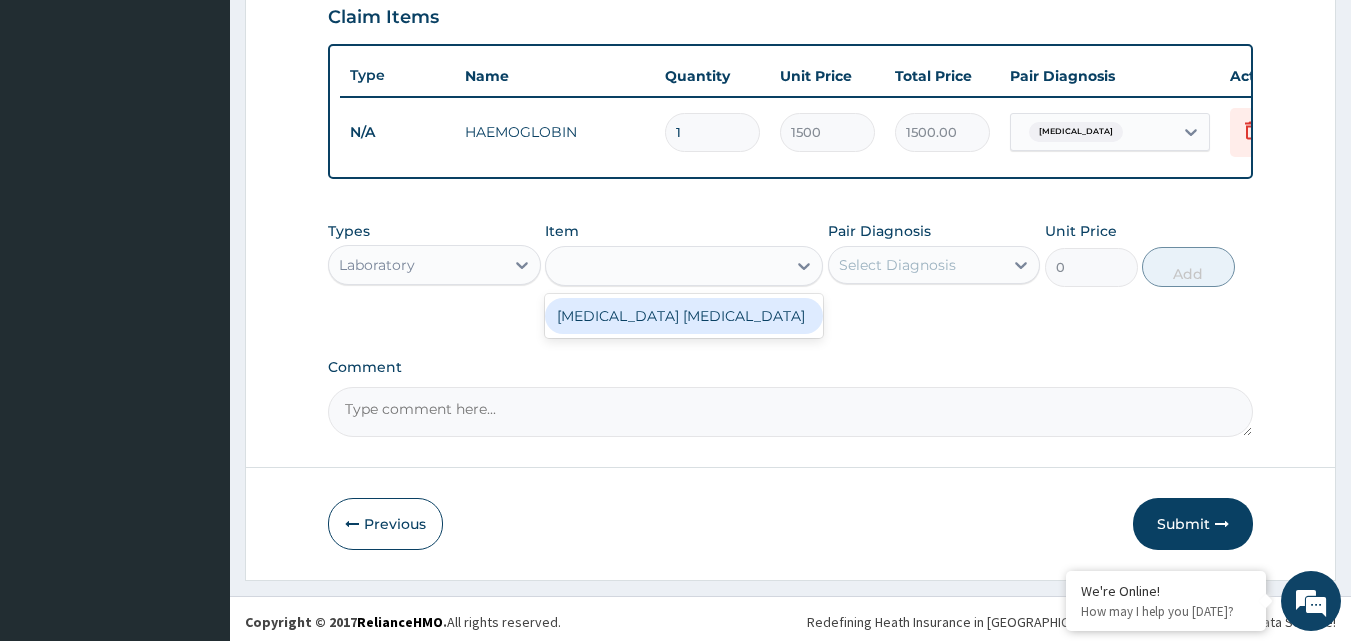 type on "1000" 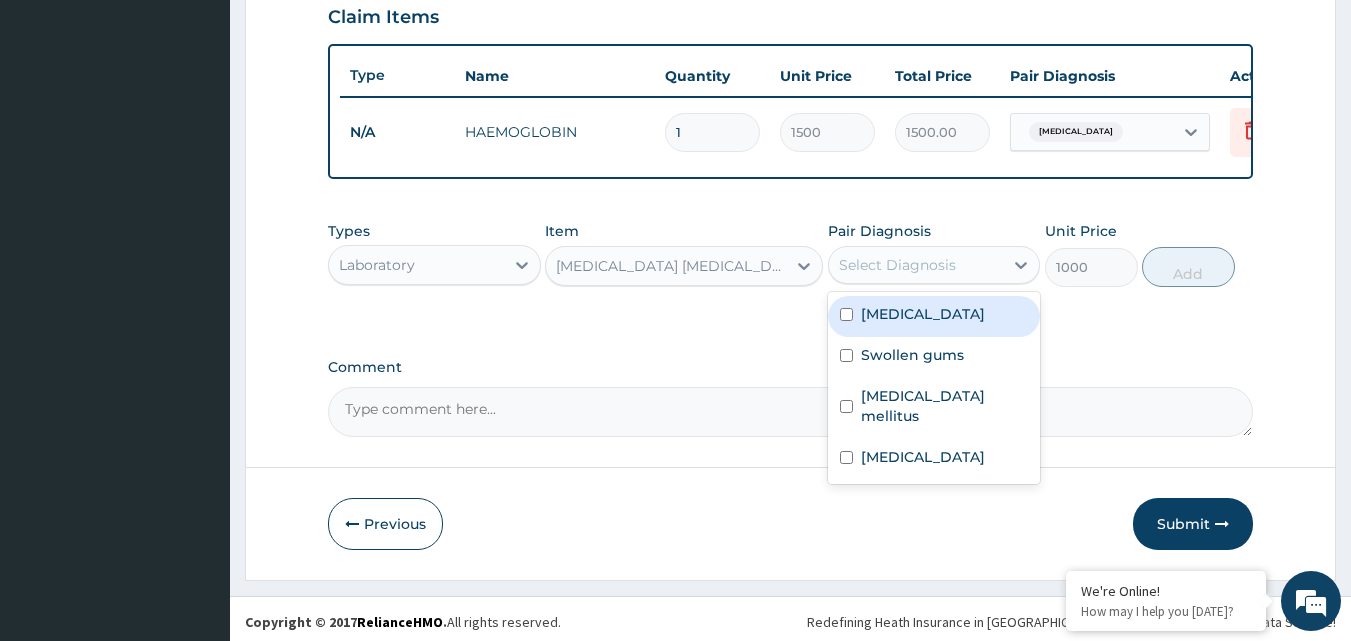click on "Select Diagnosis" at bounding box center (916, 265) 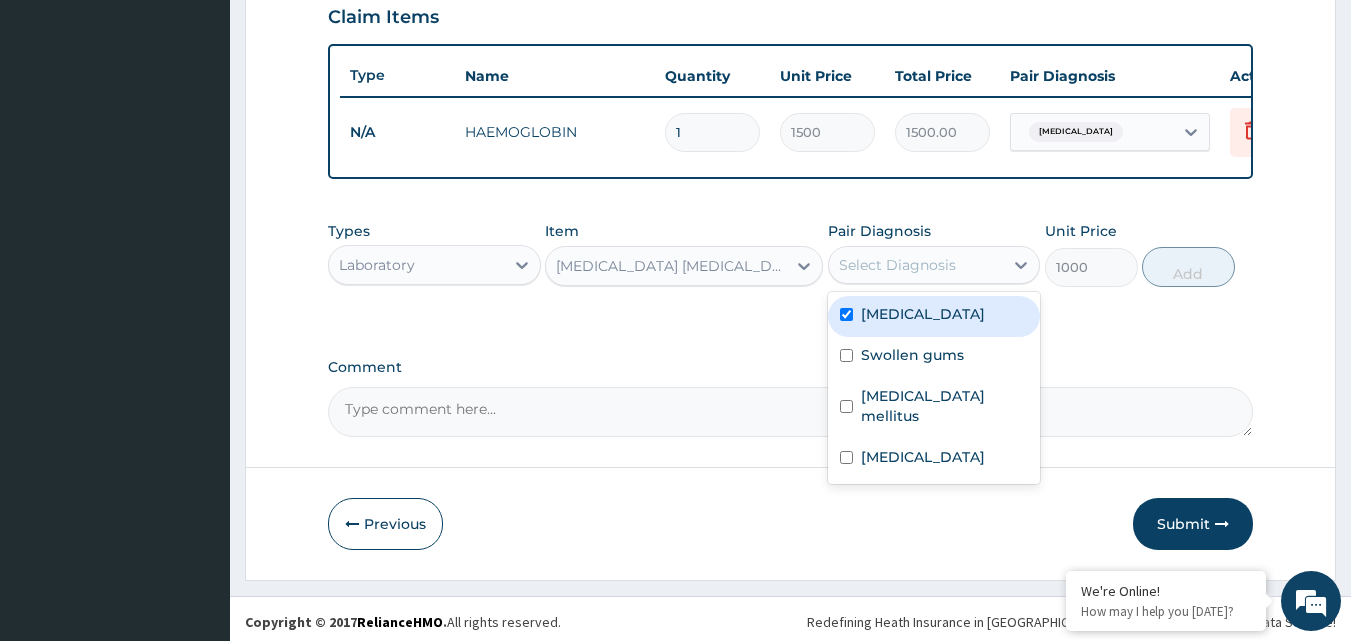 checkbox on "true" 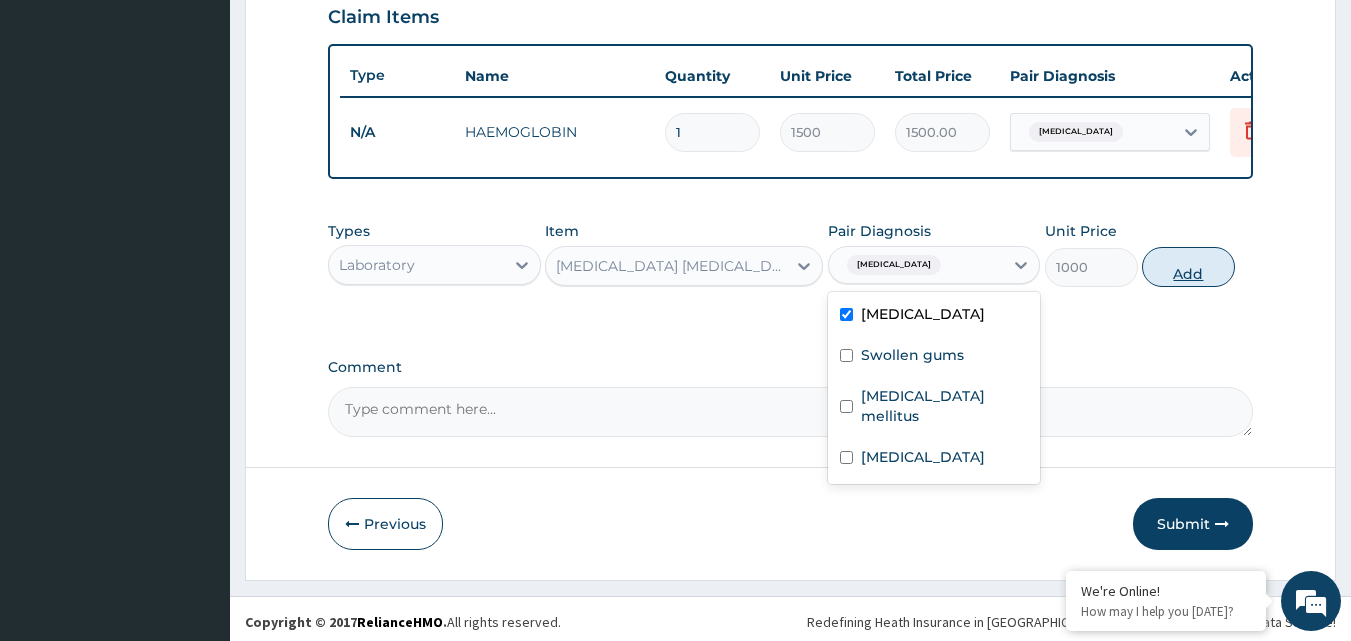 click on "Add" at bounding box center (1188, 267) 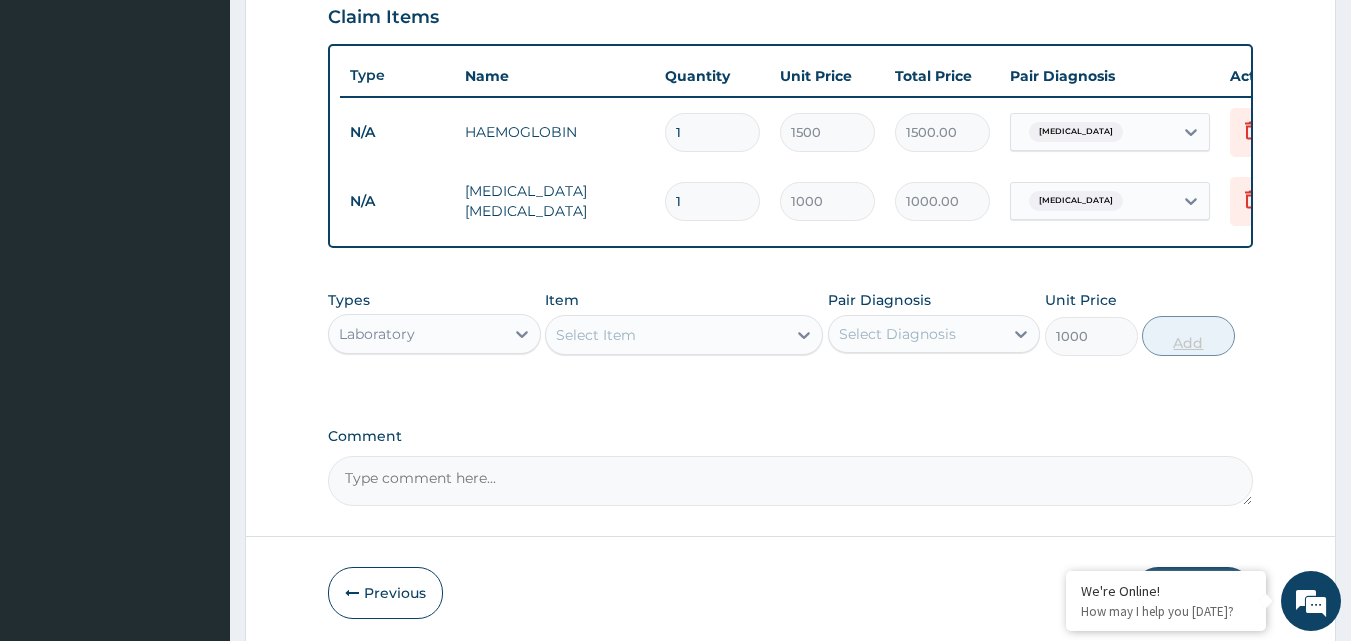 type on "0" 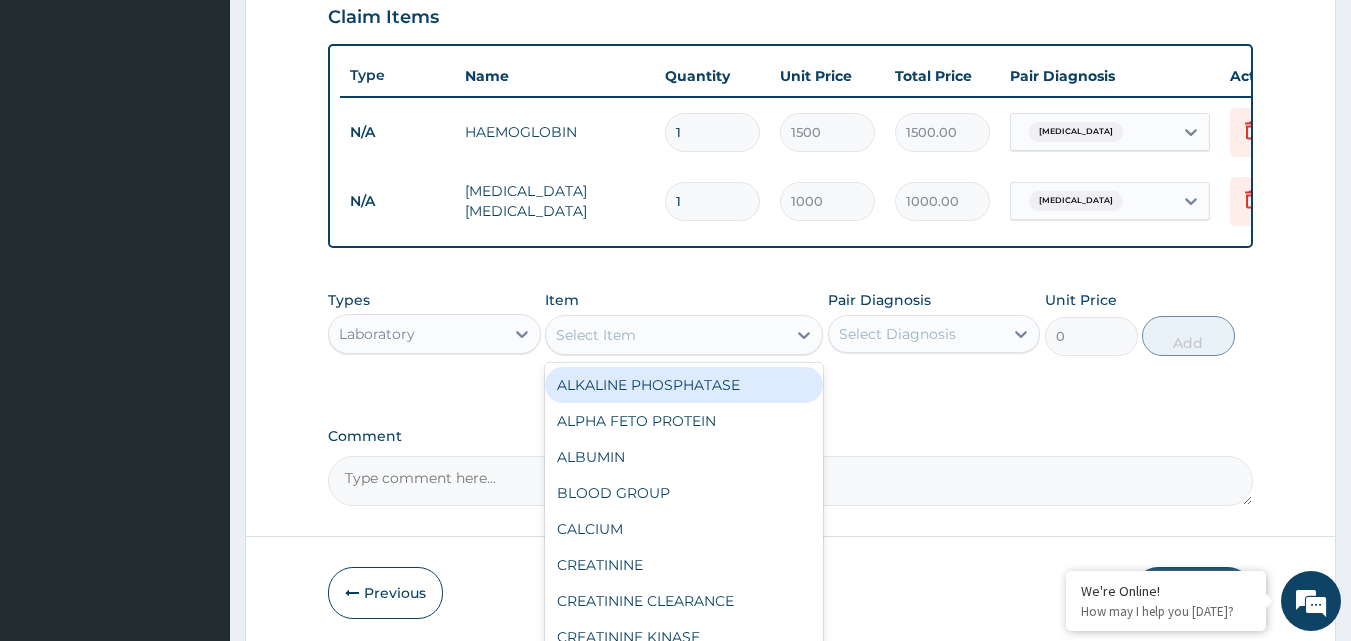 click on "Select Item" at bounding box center [666, 335] 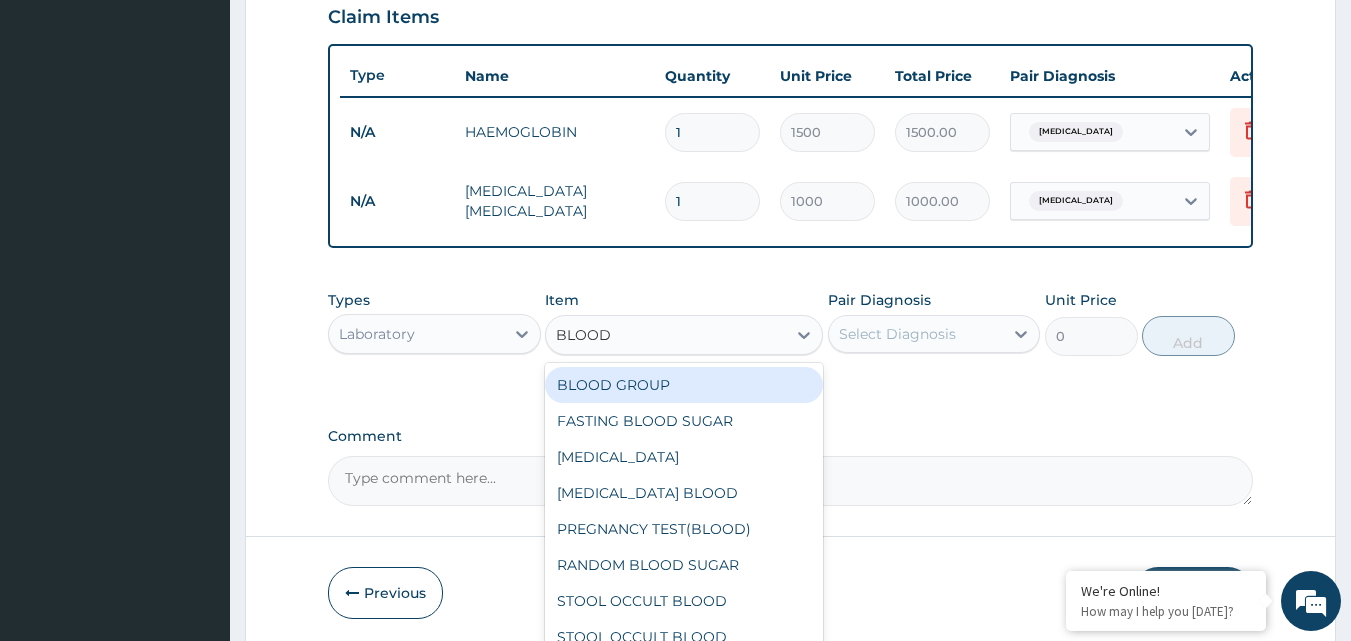 type on "BLOOD" 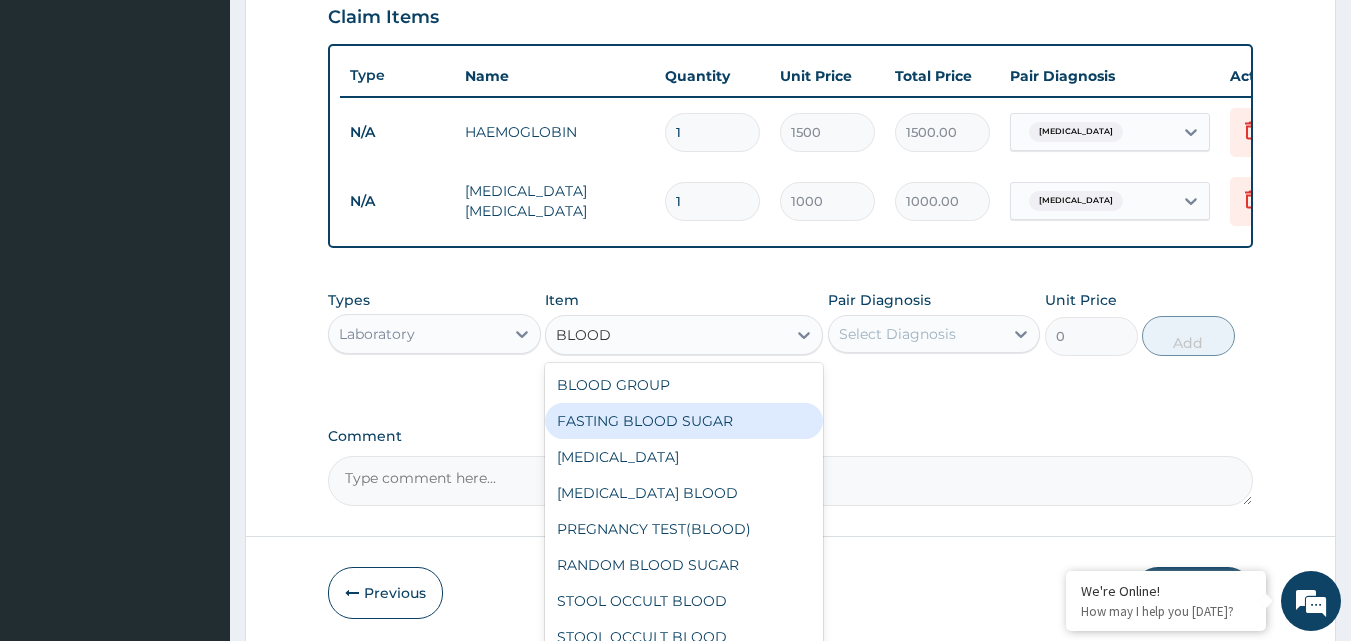 click on "FASTING BLOOD SUGAR" at bounding box center [684, 421] 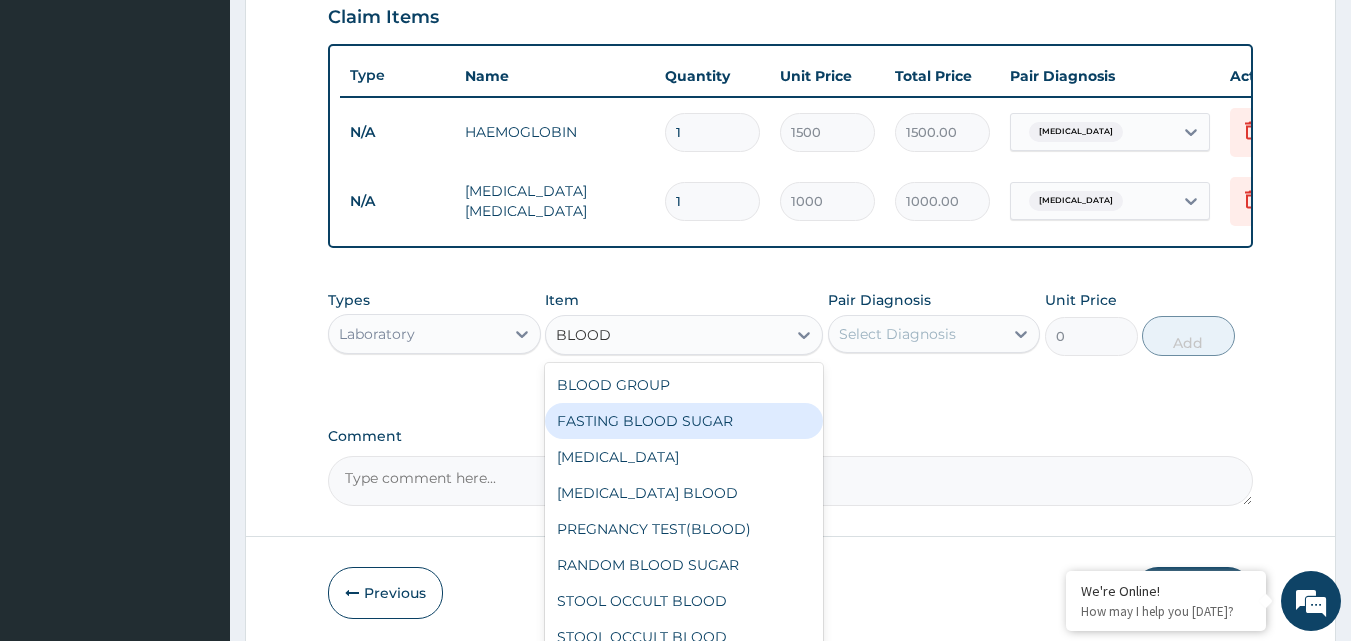 type 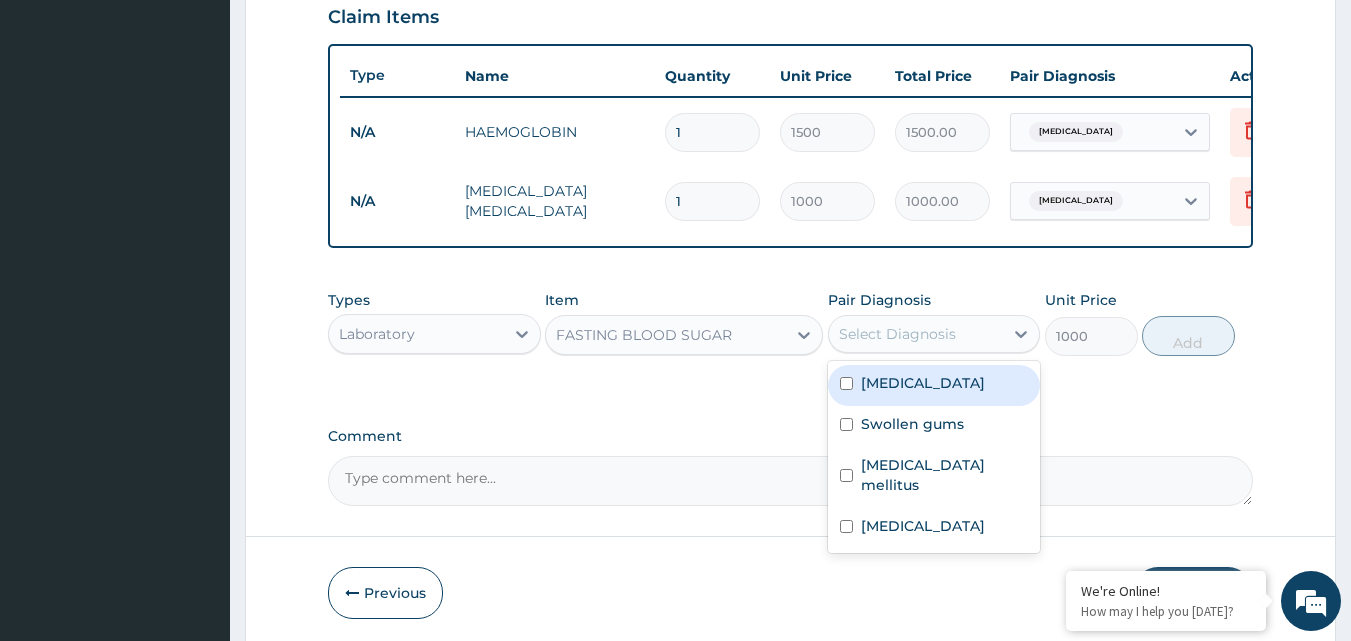 click on "Select Diagnosis" at bounding box center (897, 334) 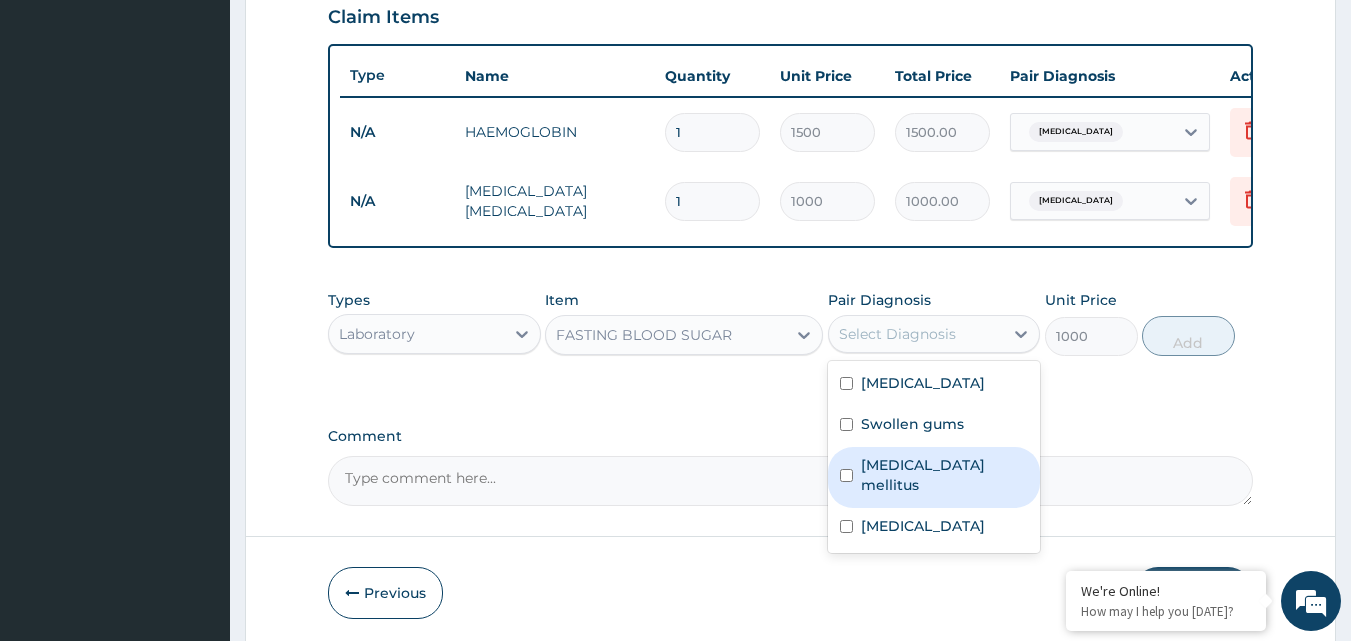 click on "Diabetes mellitus" at bounding box center [945, 475] 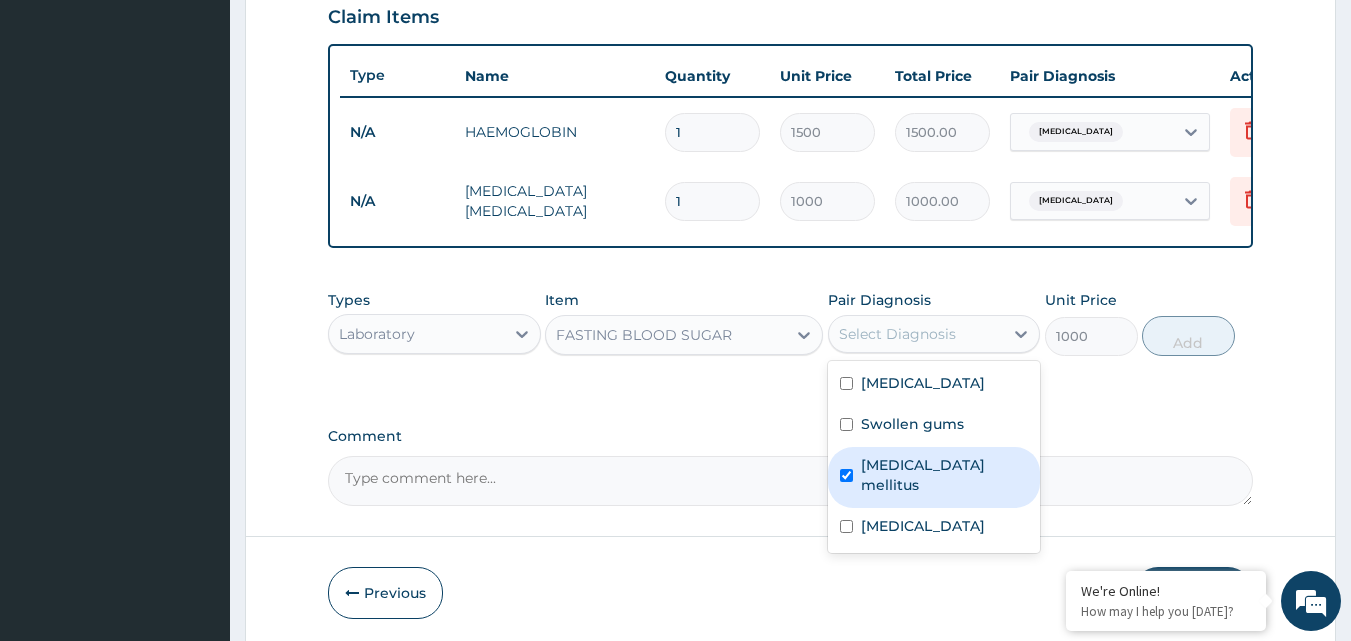 checkbox on "true" 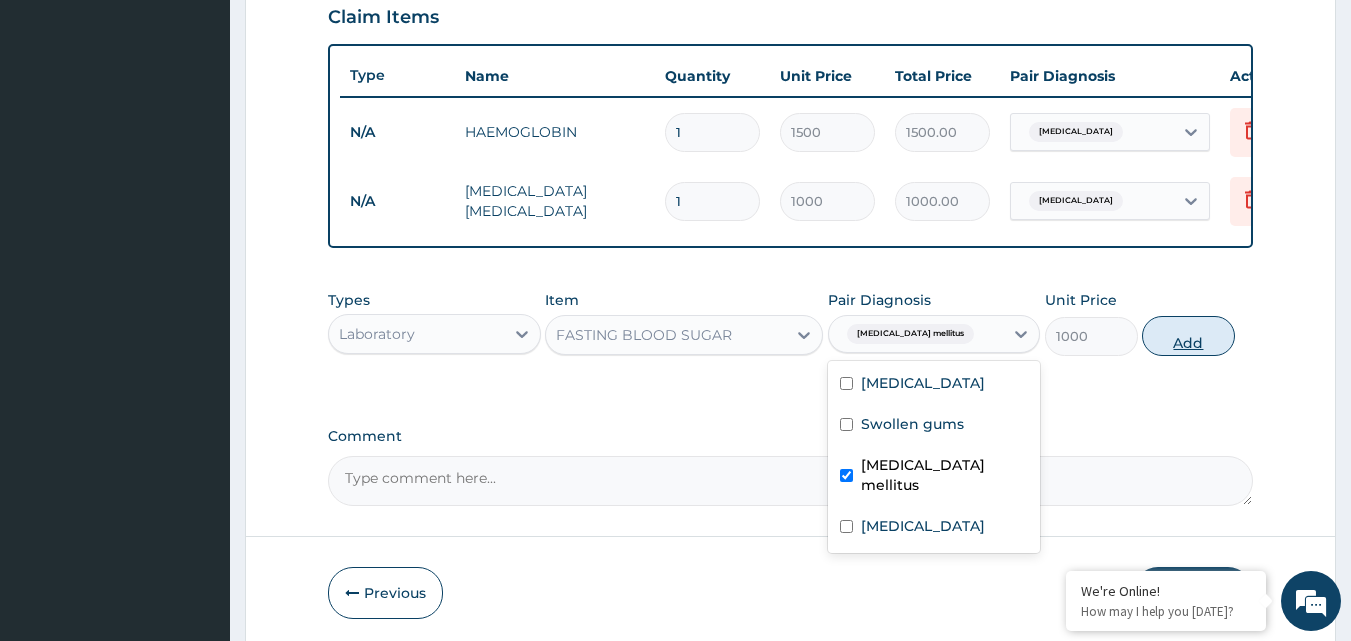 drag, startPoint x: 1214, startPoint y: 360, endPoint x: 985, endPoint y: 321, distance: 232.29723 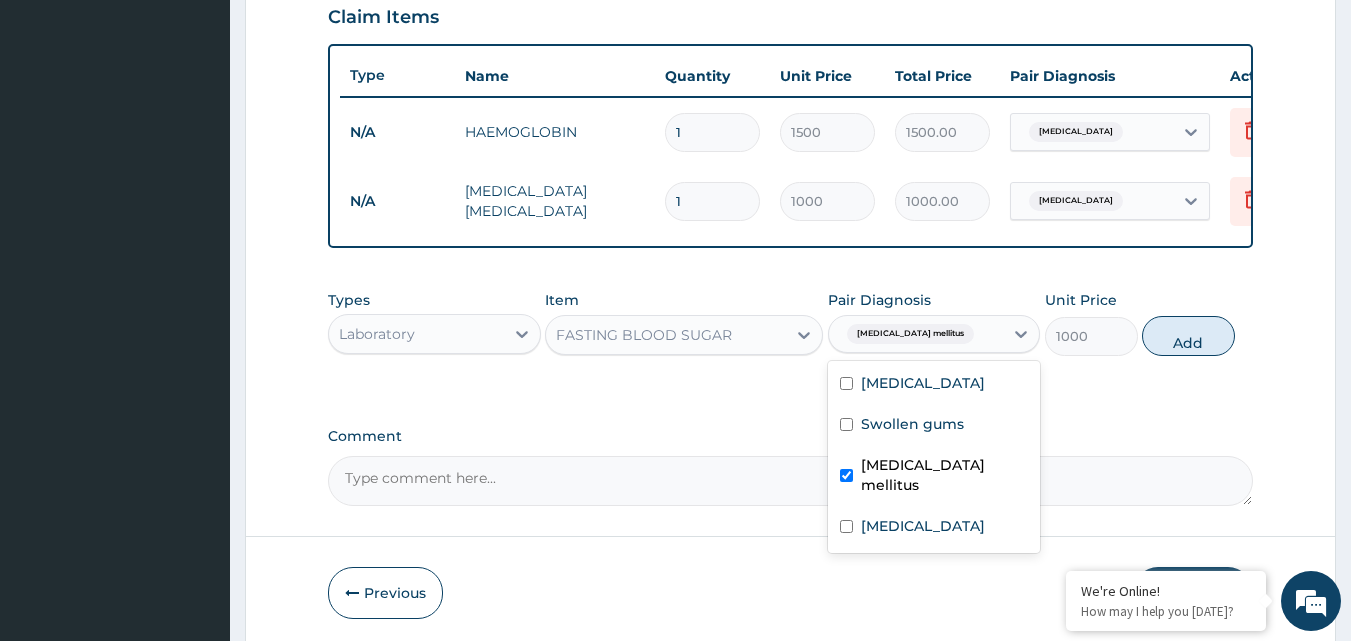 click on "Add" at bounding box center [1188, 336] 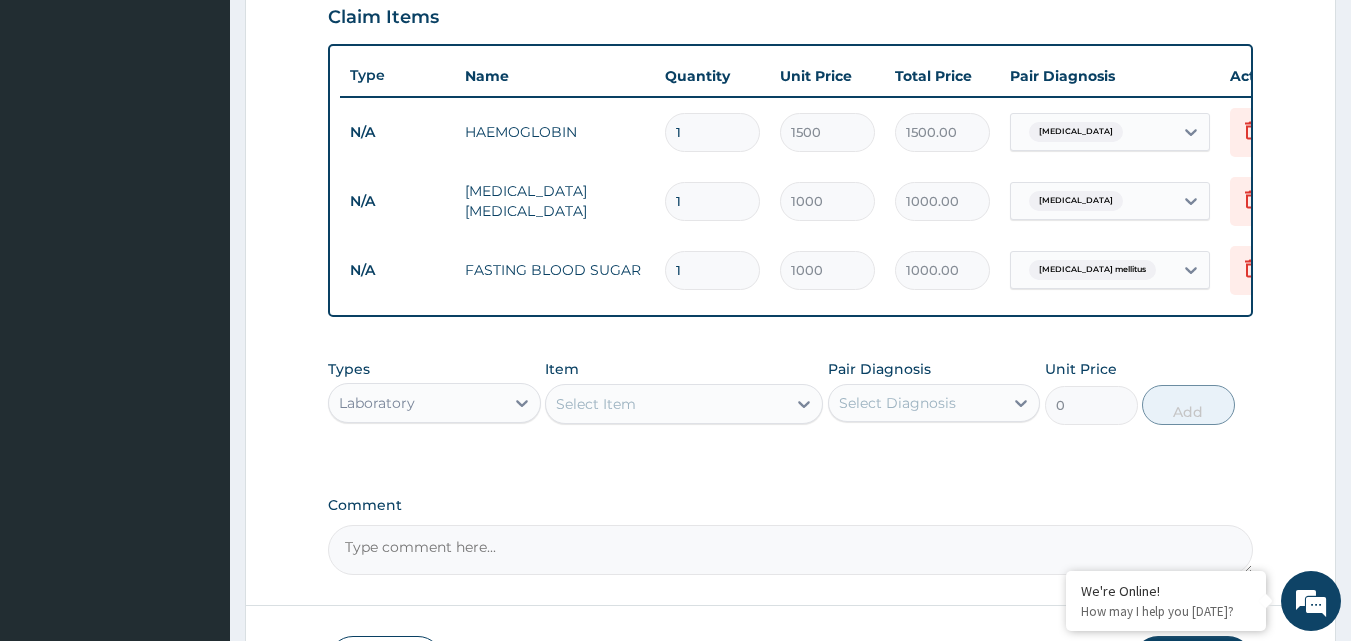 click on "Select Item" at bounding box center [666, 404] 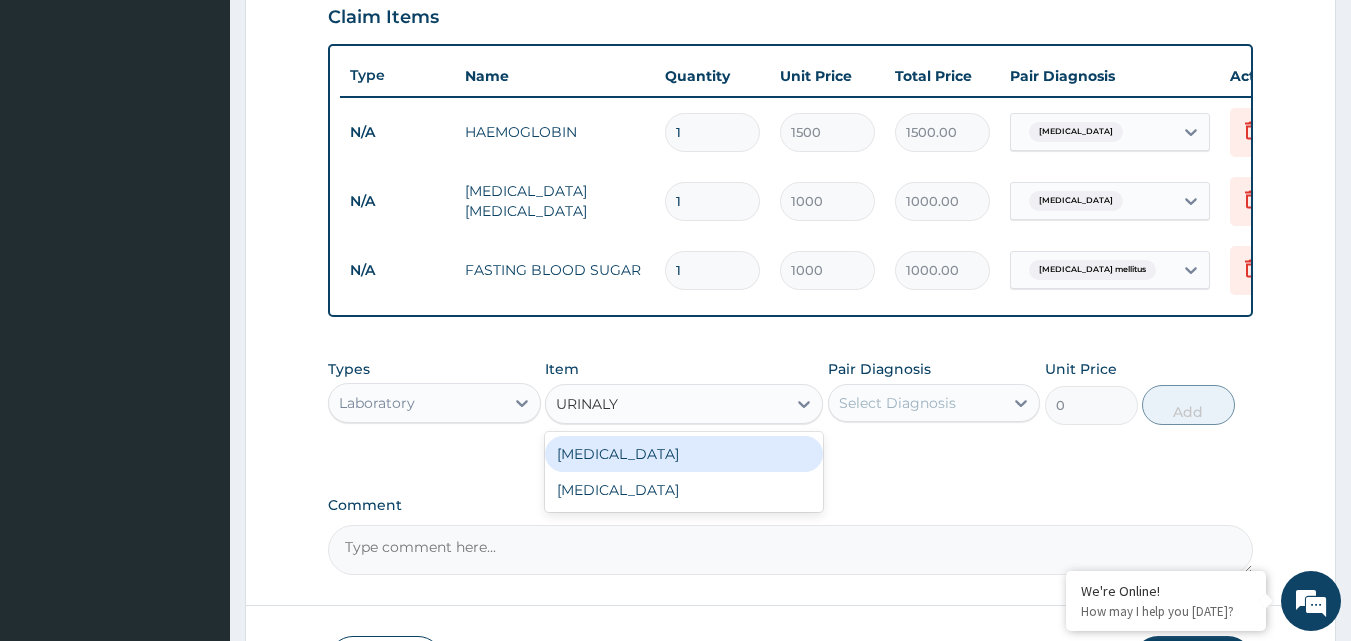 type on "URINALYS" 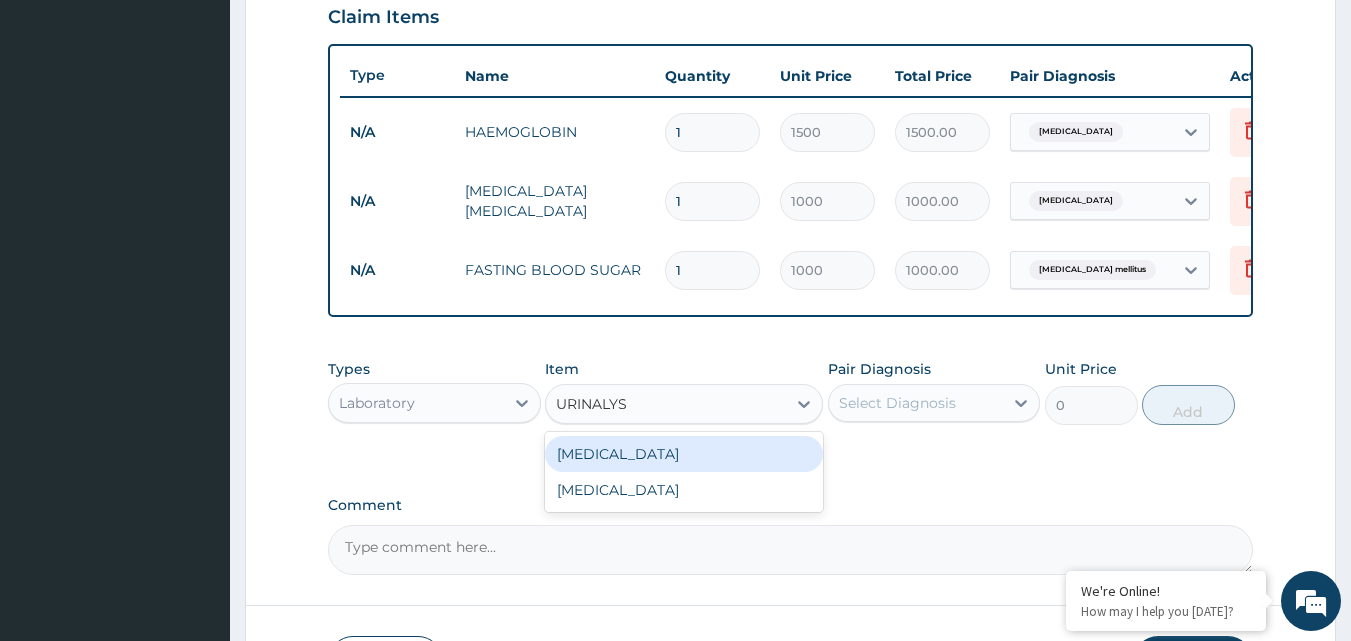 click on "URINALYSIS" at bounding box center [684, 454] 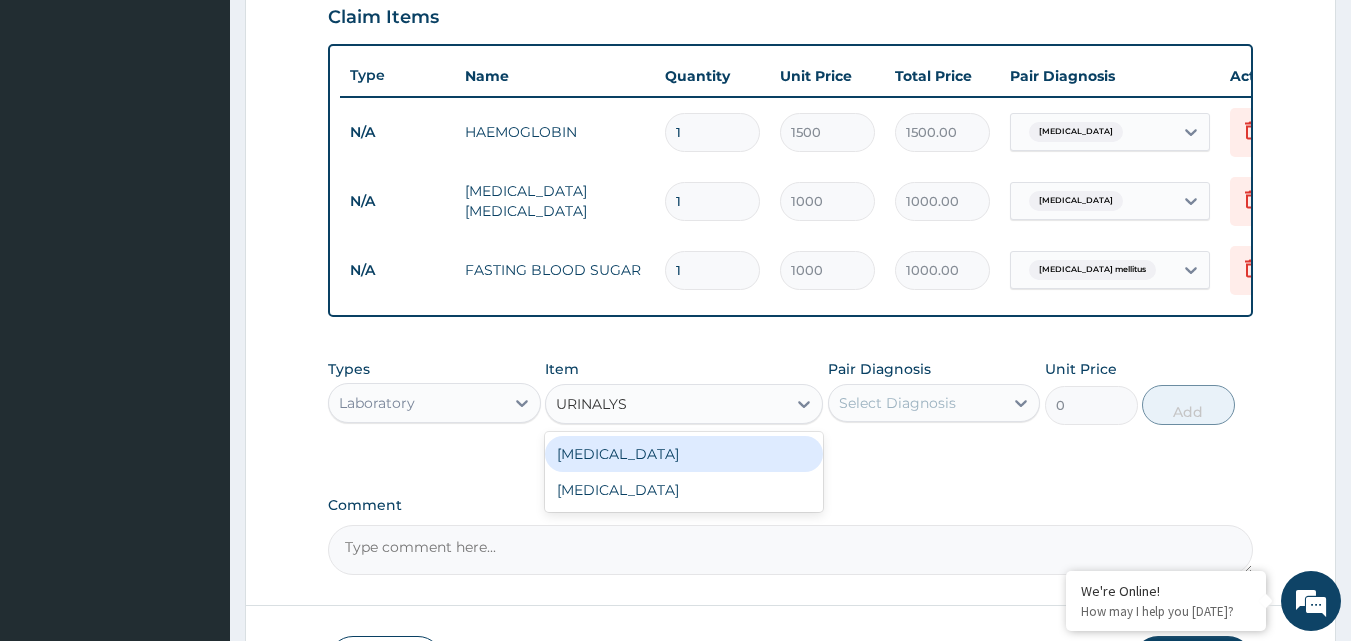 type 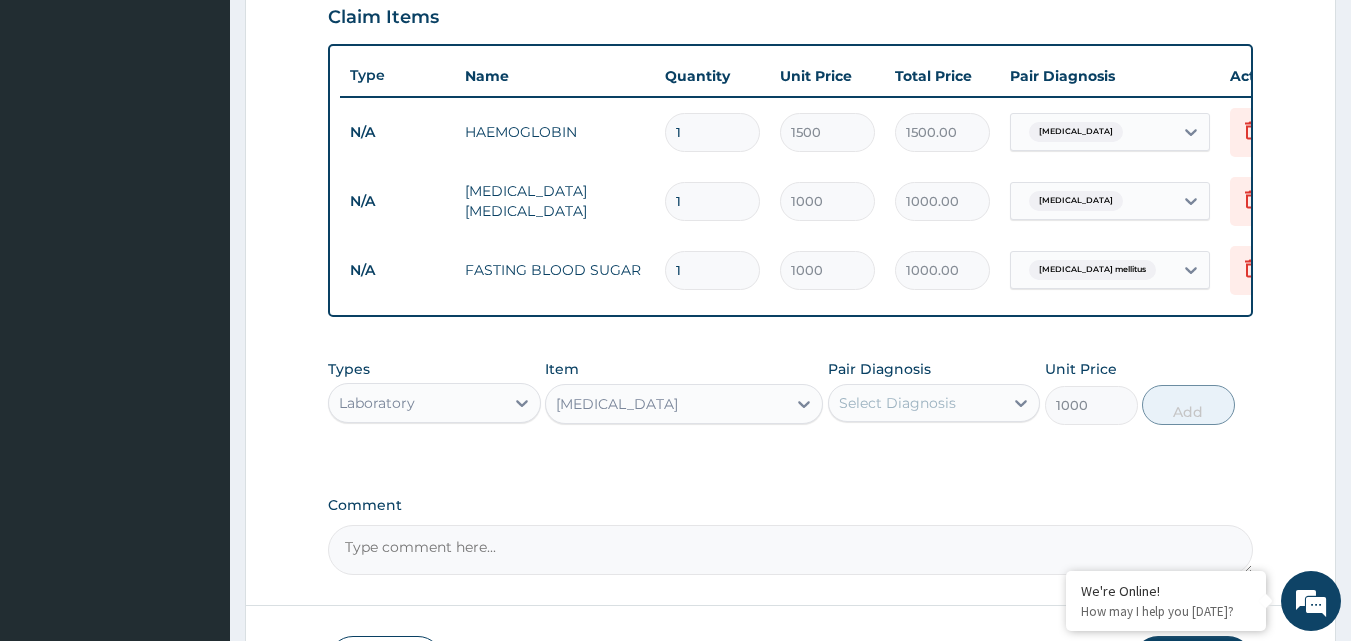 click on "Select Diagnosis" at bounding box center (897, 403) 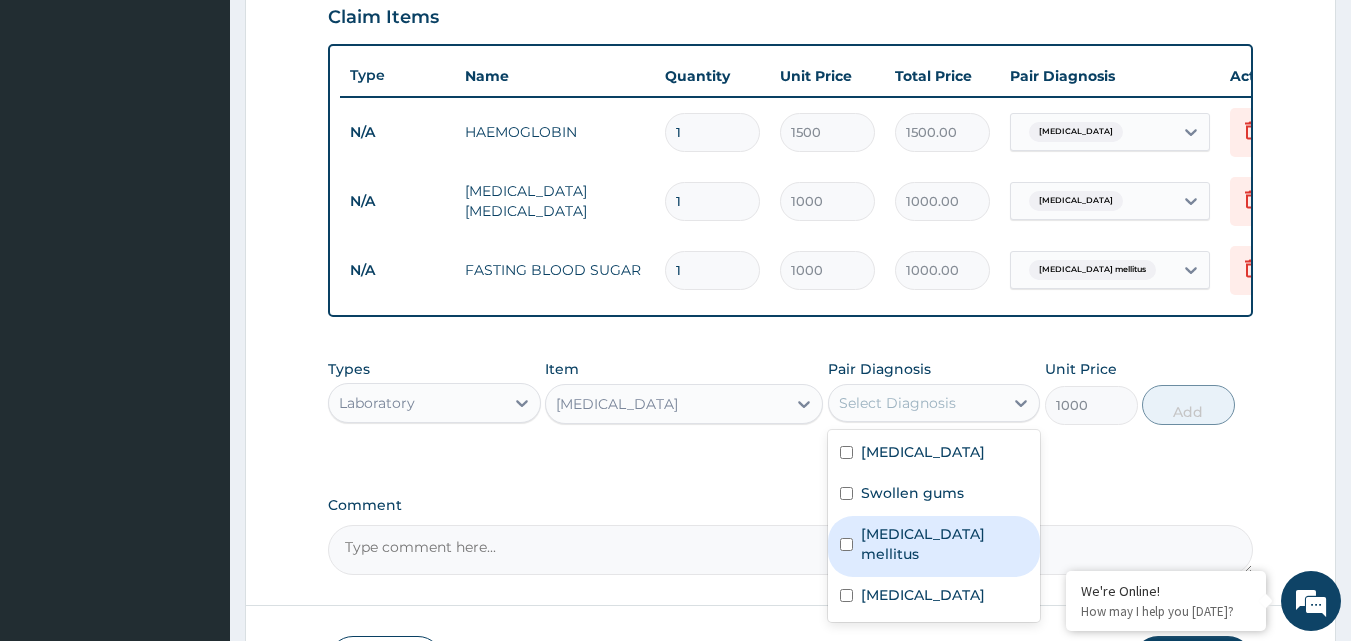 click on "Diabetes mellitus" at bounding box center (945, 544) 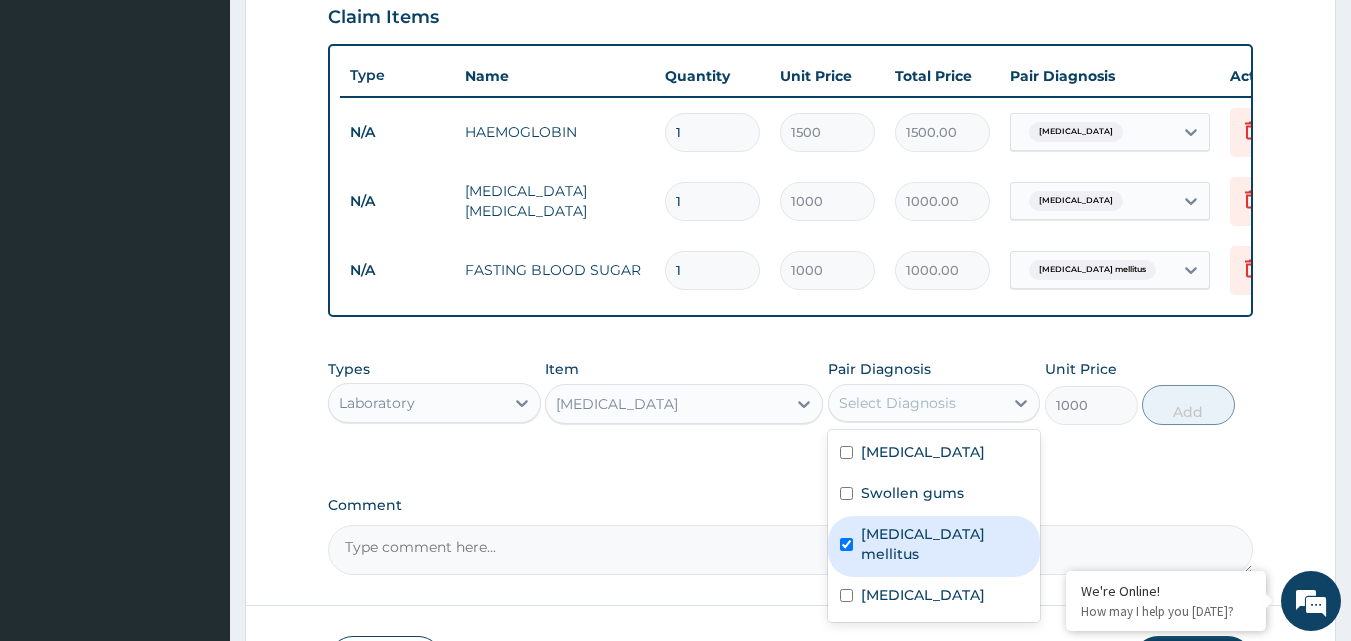 checkbox on "true" 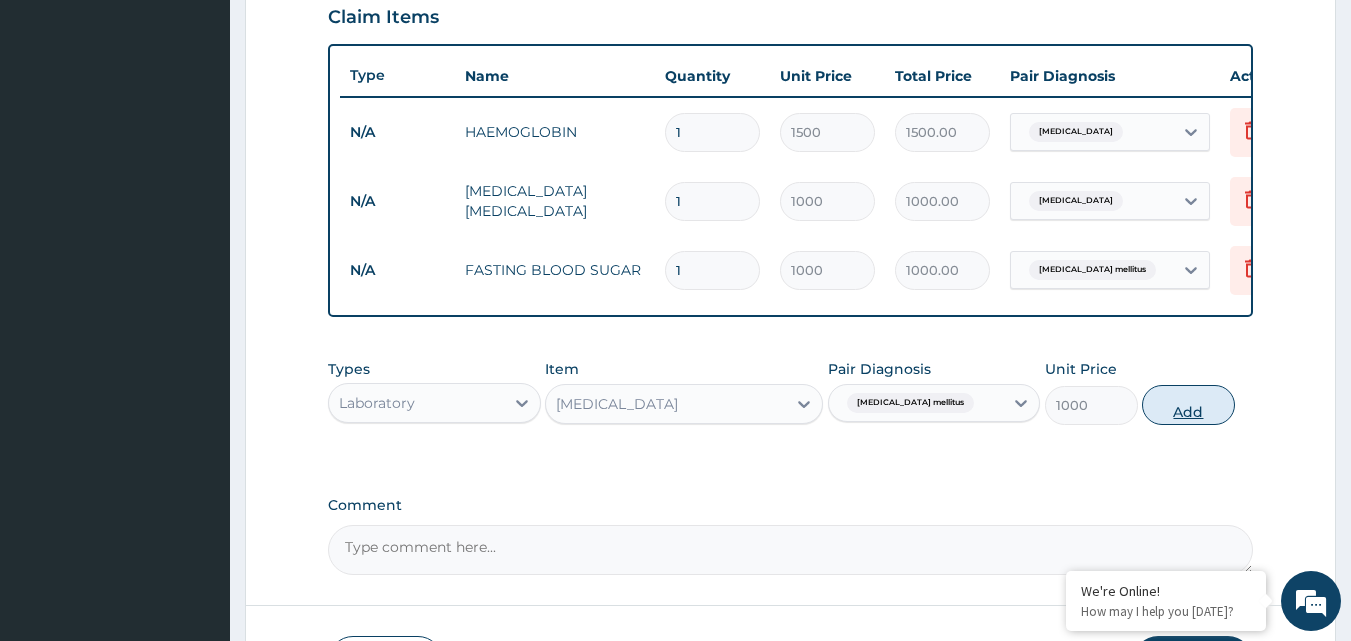 click on "Add" at bounding box center [1188, 405] 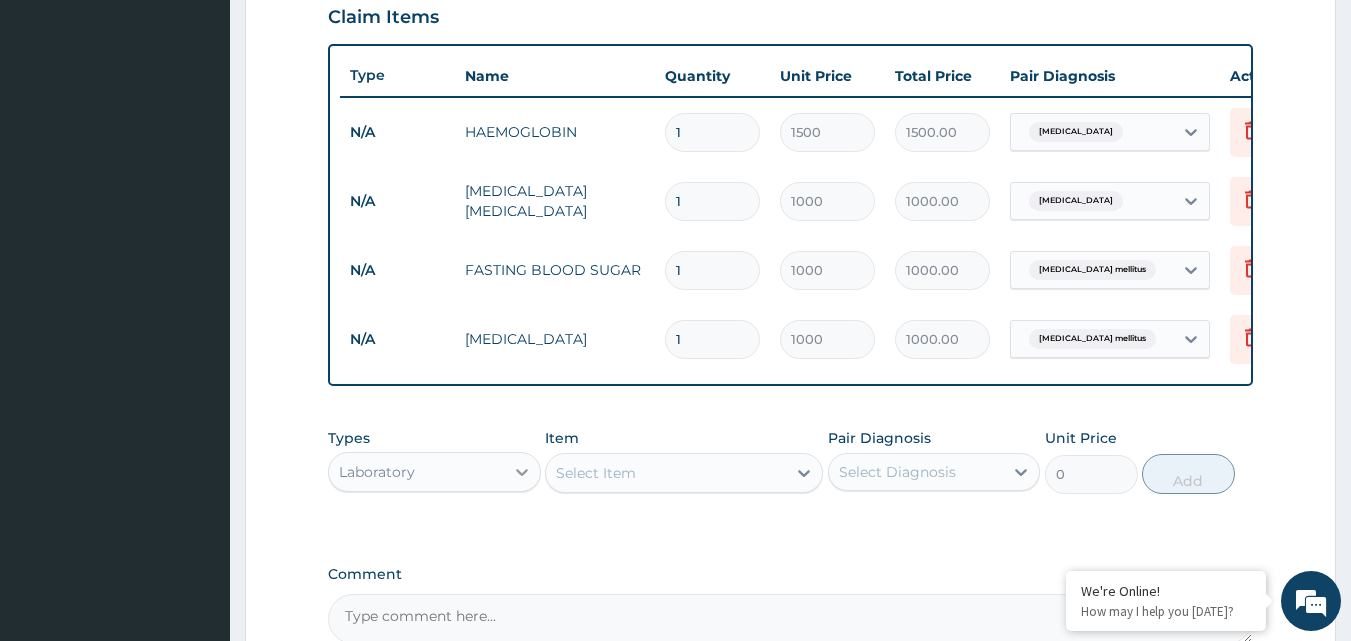 click 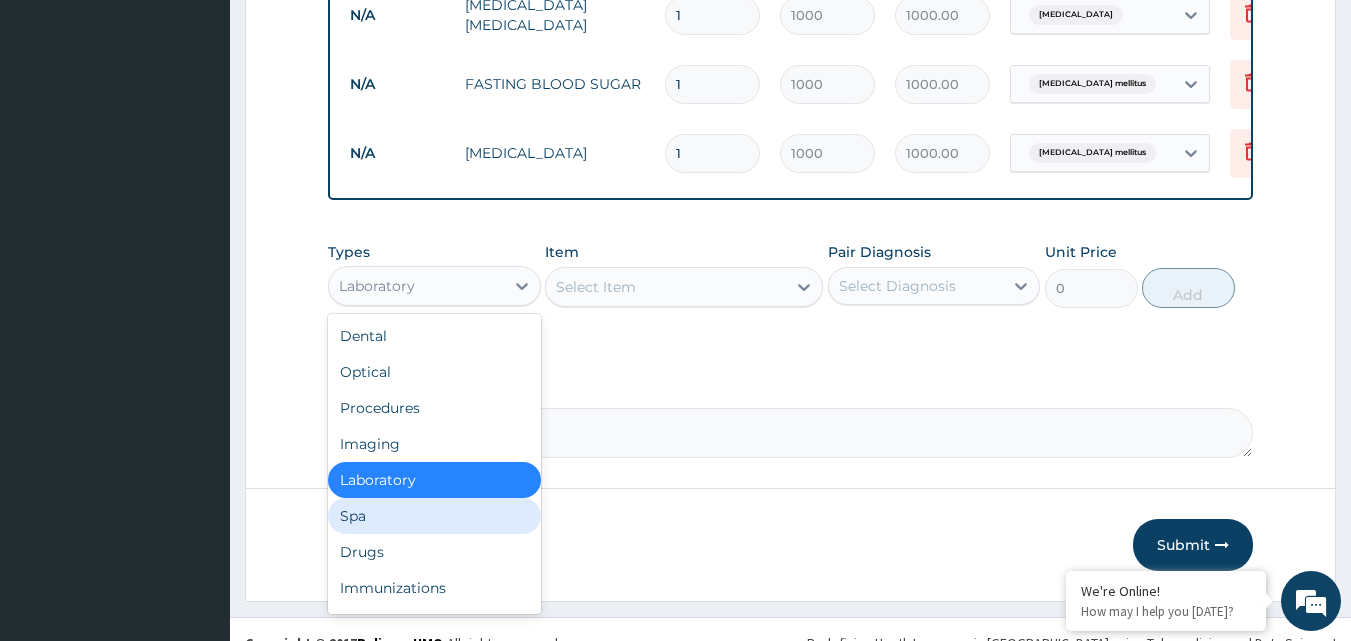 scroll, scrollTop: 900, scrollLeft: 0, axis: vertical 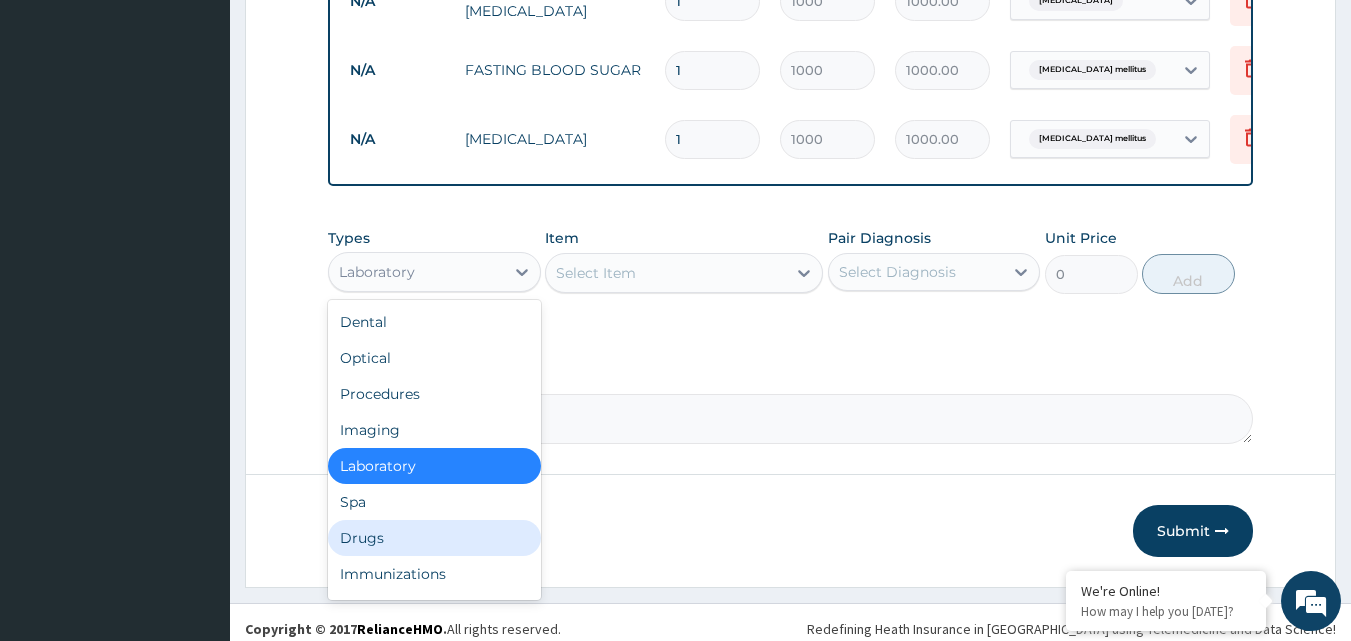 click on "Drugs" at bounding box center [434, 538] 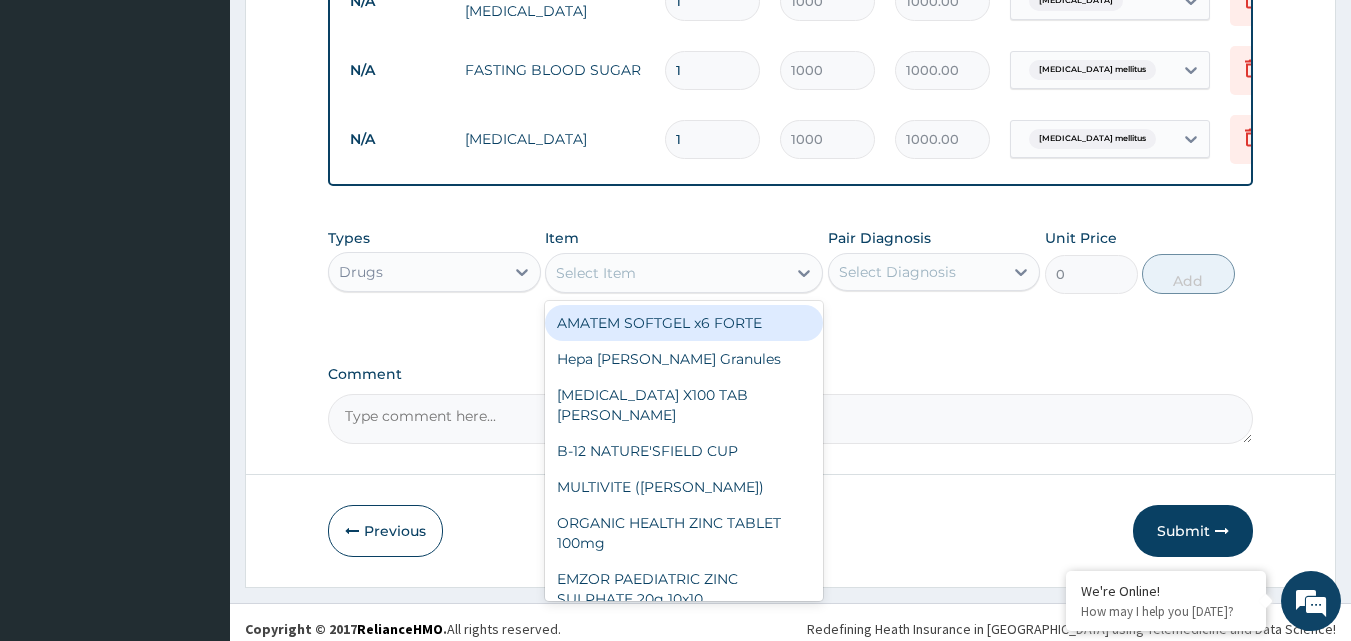 click on "Select Item" at bounding box center (666, 273) 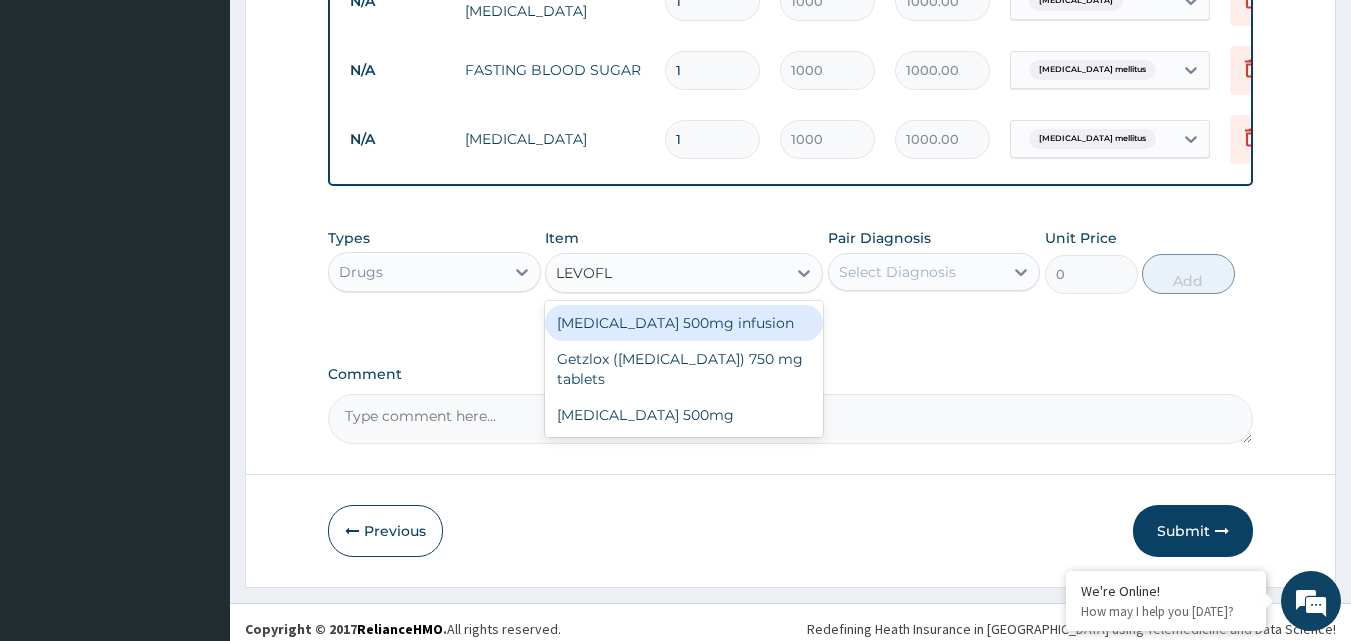 type on "LEVOFLO" 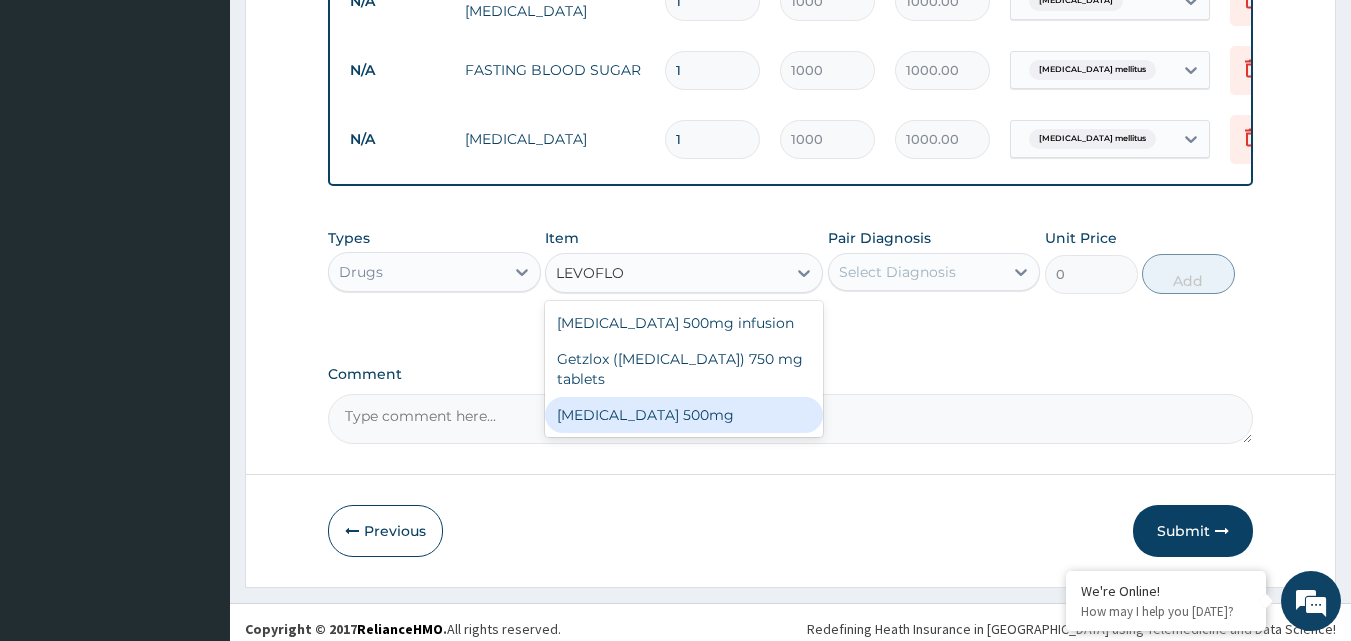 click on "LEVOFLOXACIN 500mg" at bounding box center [684, 415] 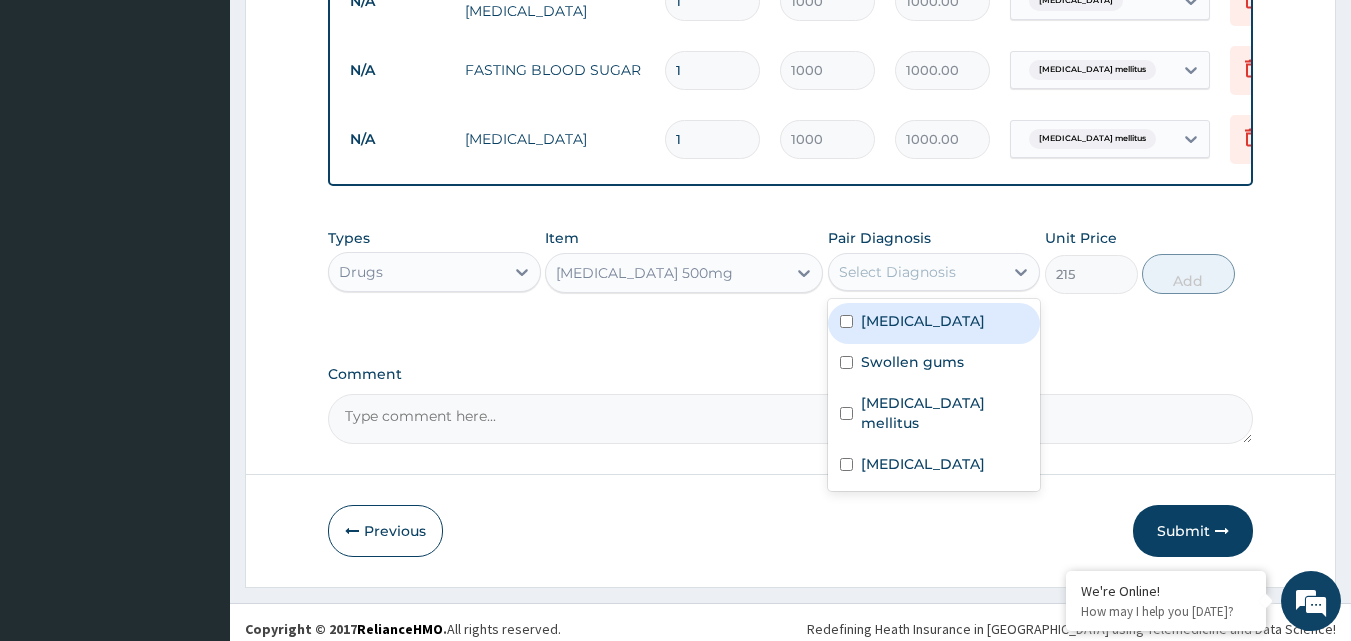 click on "Select Diagnosis" at bounding box center (897, 272) 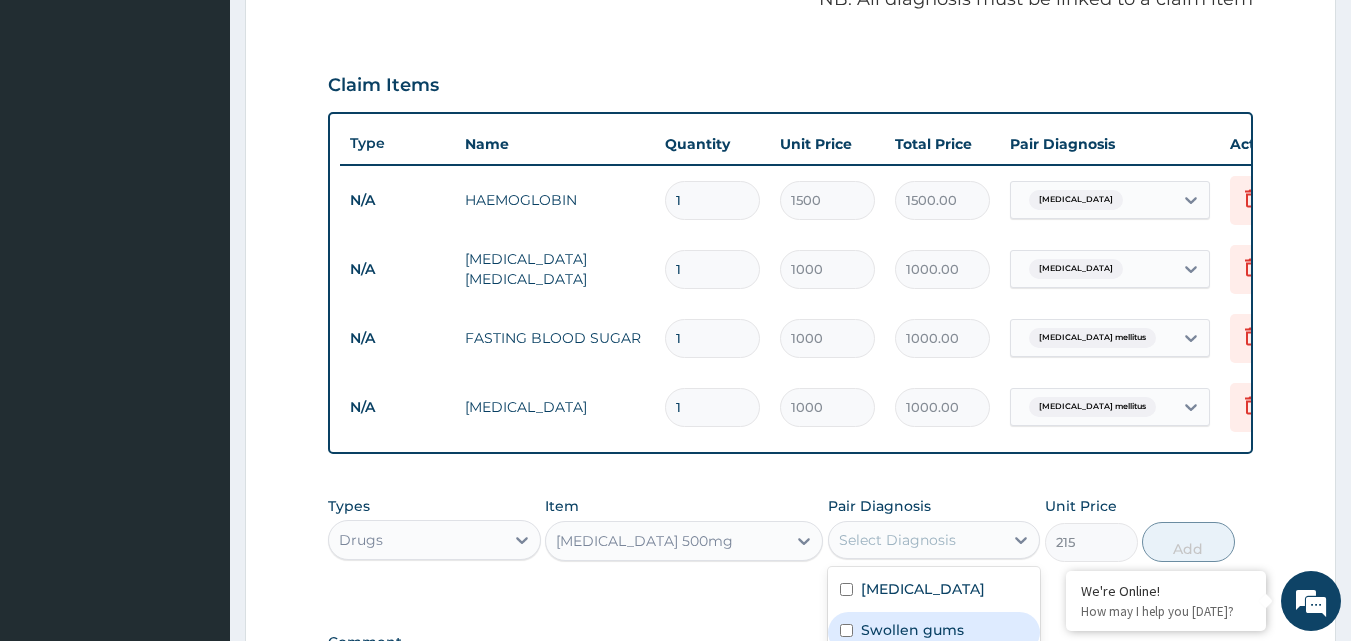 scroll, scrollTop: 300, scrollLeft: 0, axis: vertical 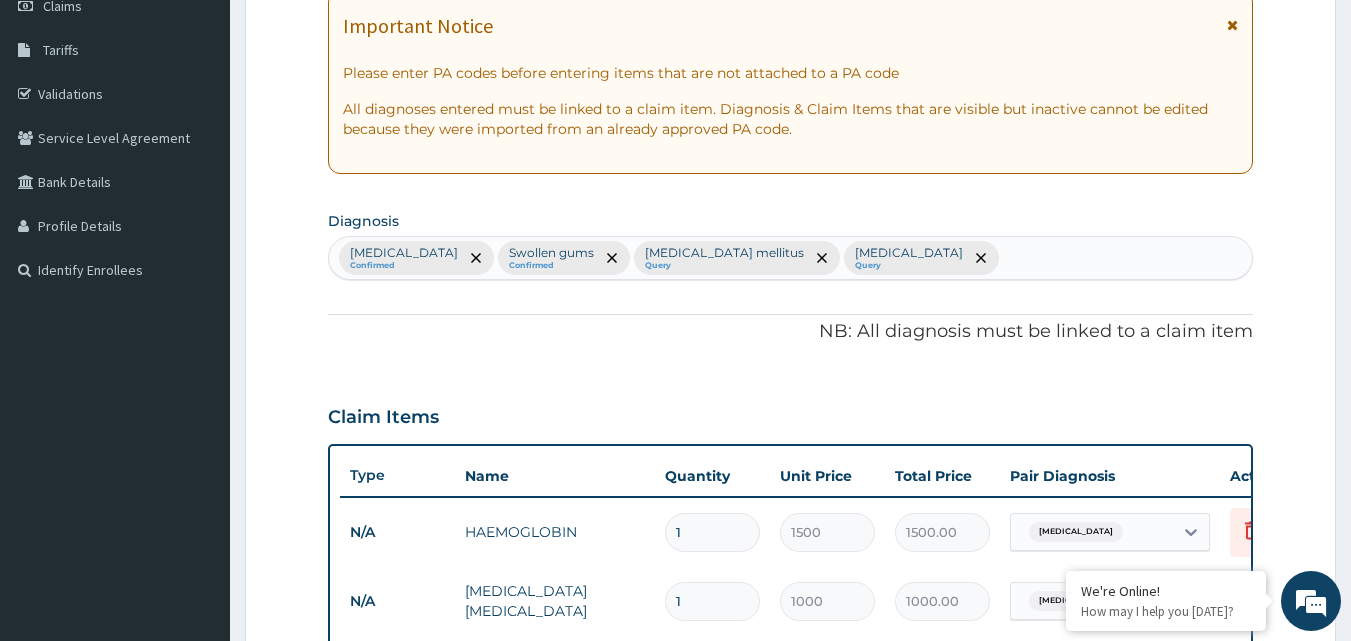 click on "Malaria Confirmed Swollen gums Confirmed Diabetes mellitus Query Anemia Query" at bounding box center (791, 258) 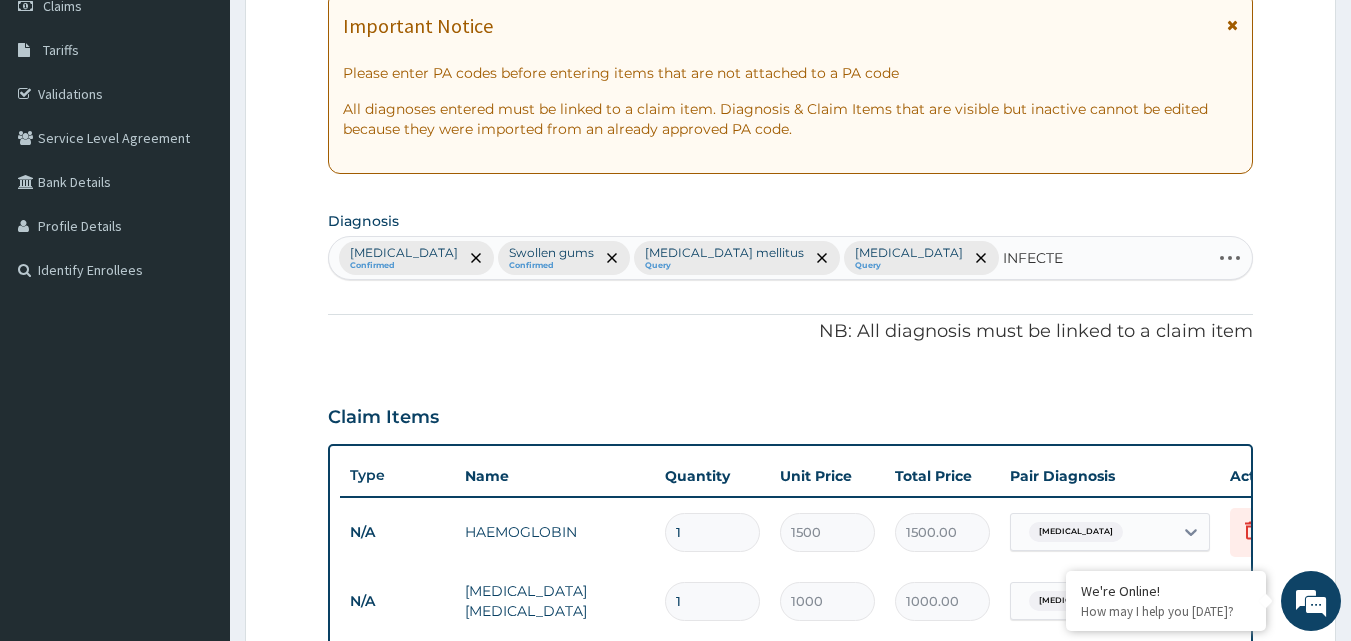 type on "INFECTED" 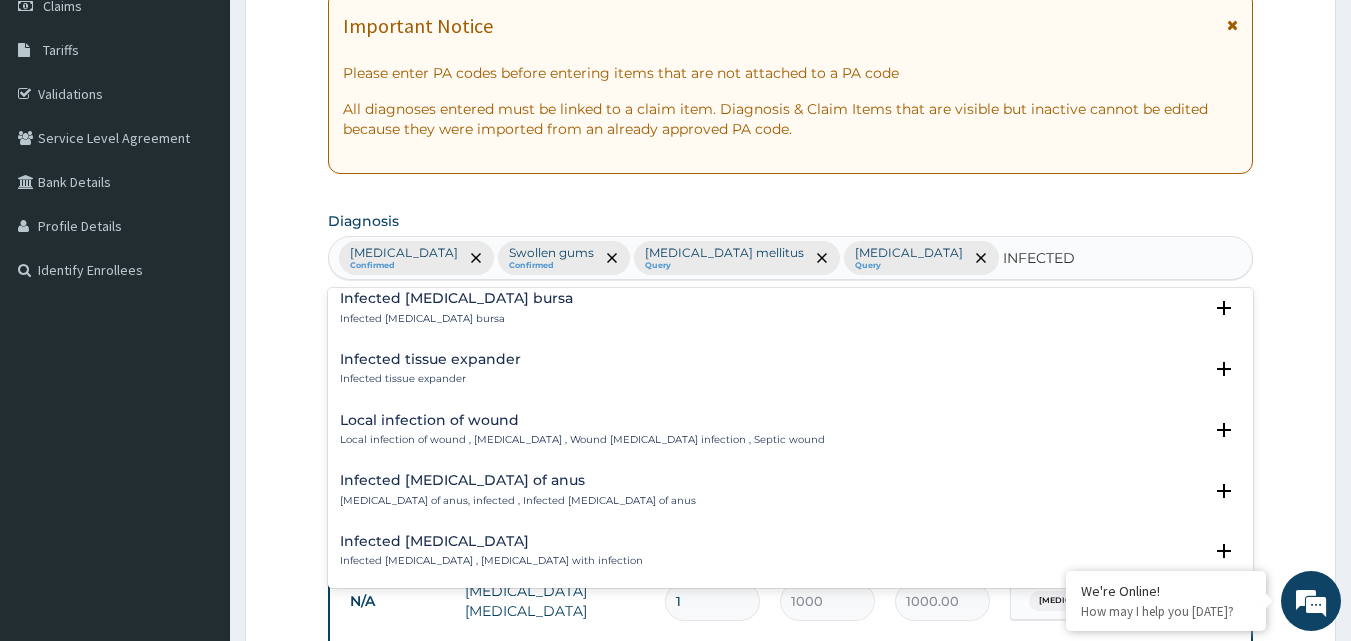 scroll, scrollTop: 1456, scrollLeft: 0, axis: vertical 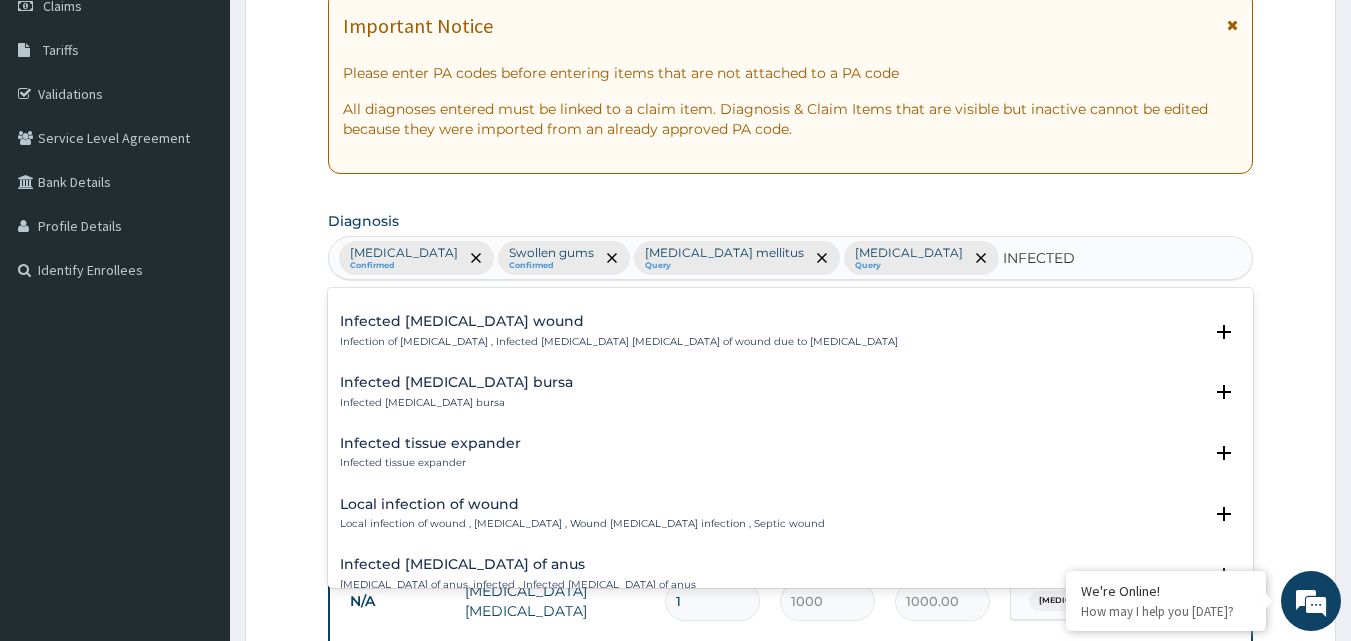 click on "Local infection of wound" at bounding box center [582, 504] 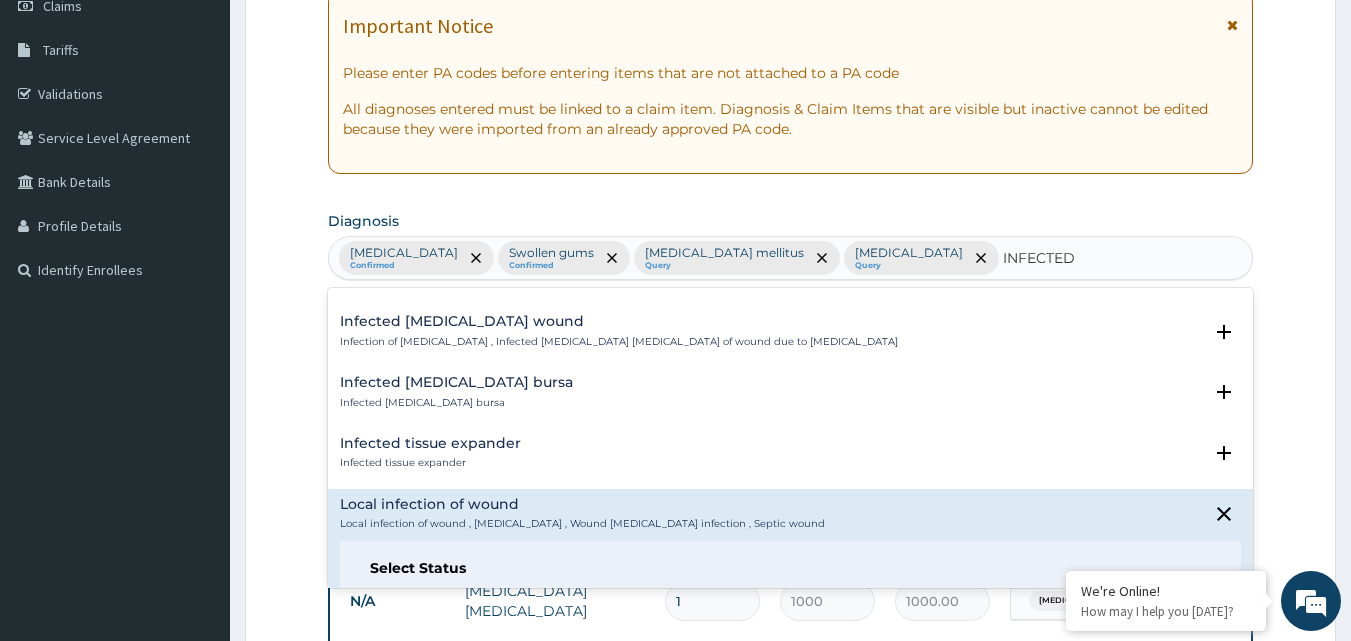 scroll, scrollTop: 1556, scrollLeft: 0, axis: vertical 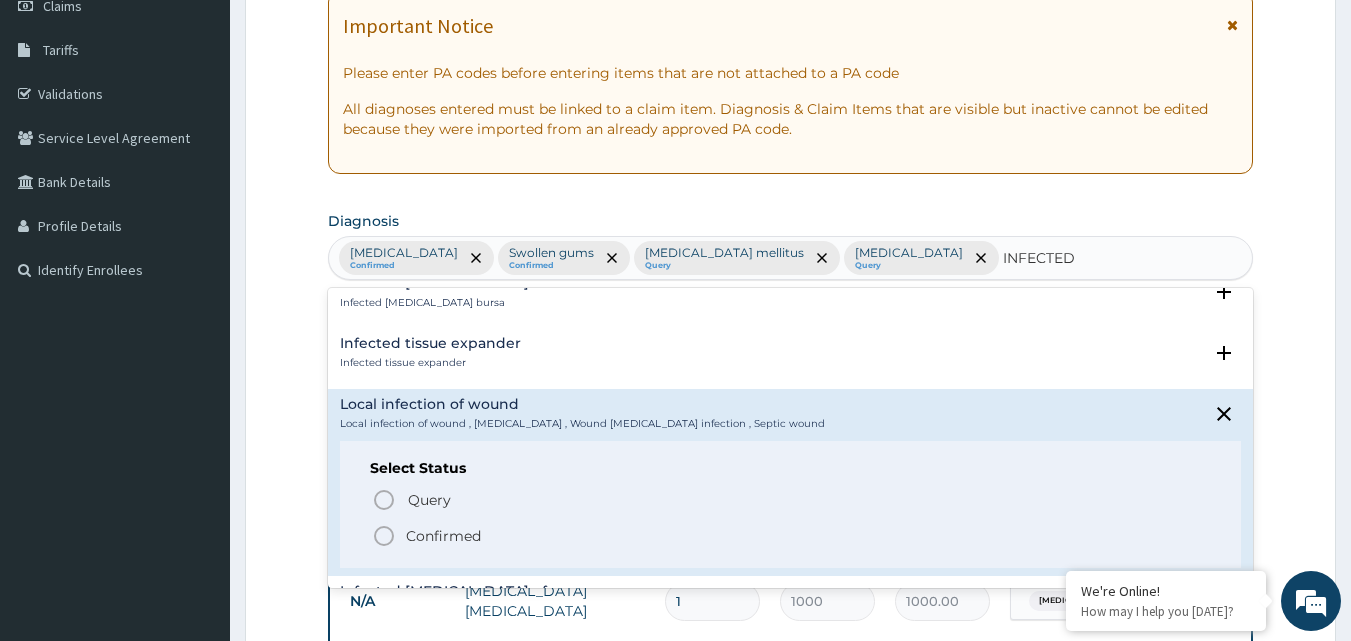 click on "Confirmed" at bounding box center [443, 536] 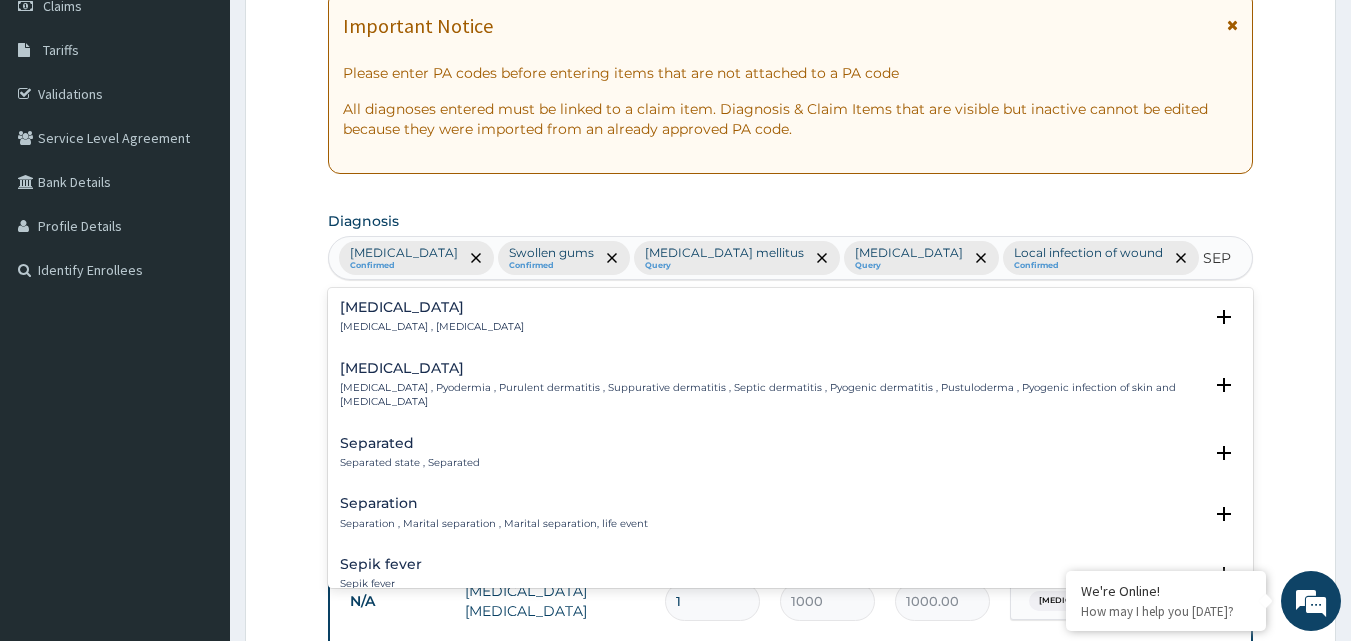 type on "SEPS" 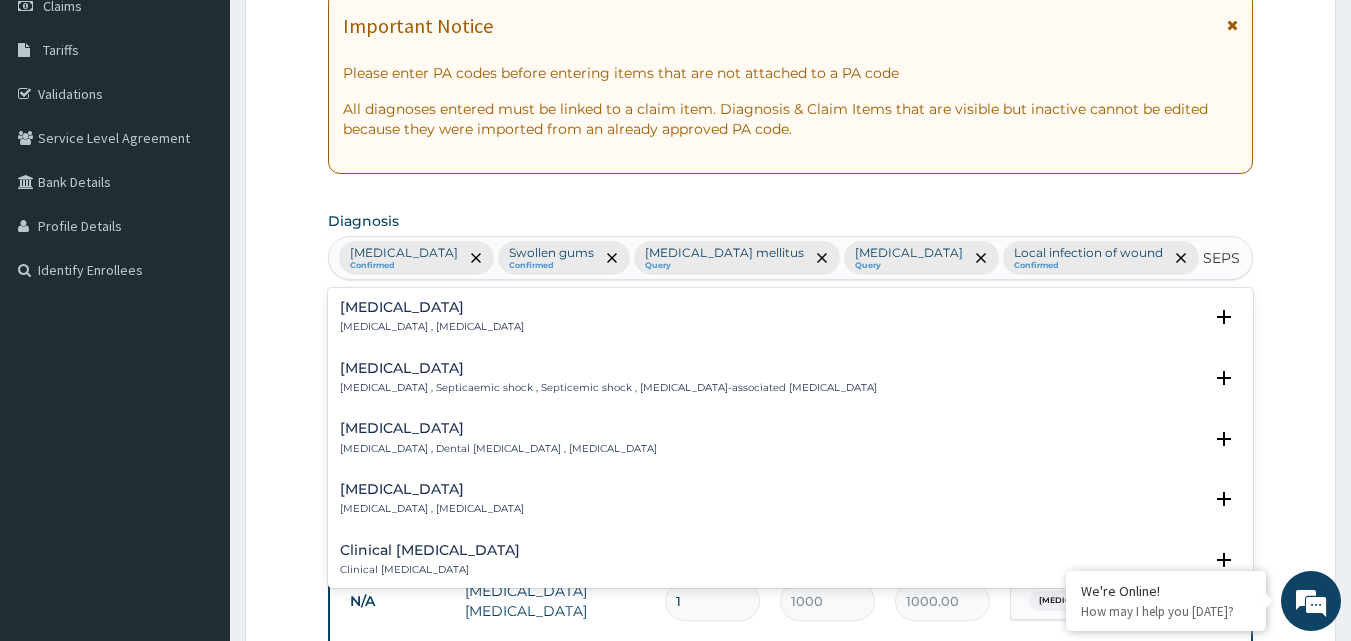 click on "Sepsis" at bounding box center (432, 307) 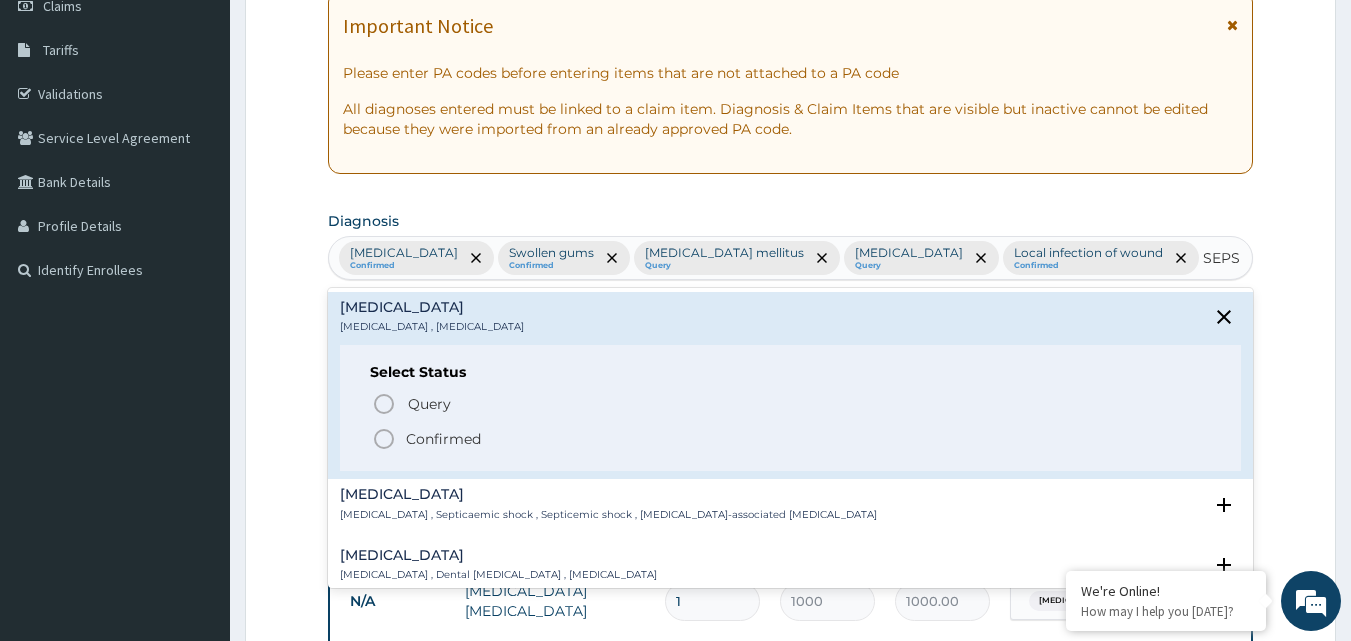 click on "Confirmed" at bounding box center [443, 439] 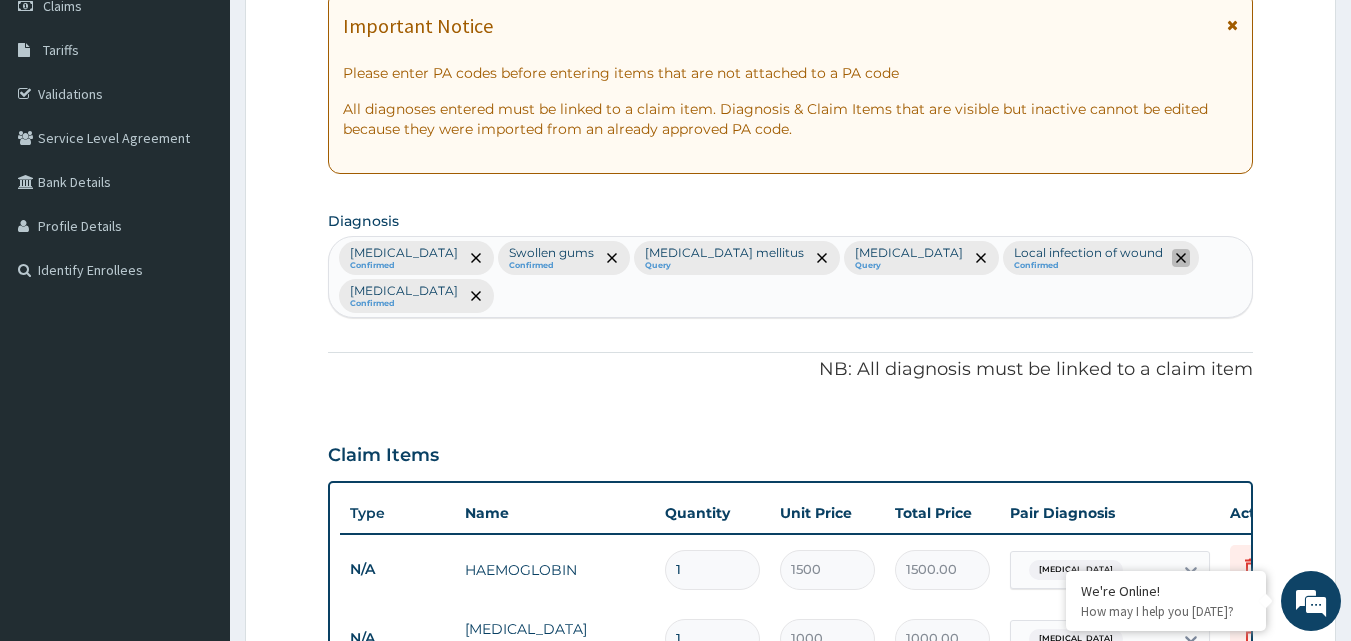 click 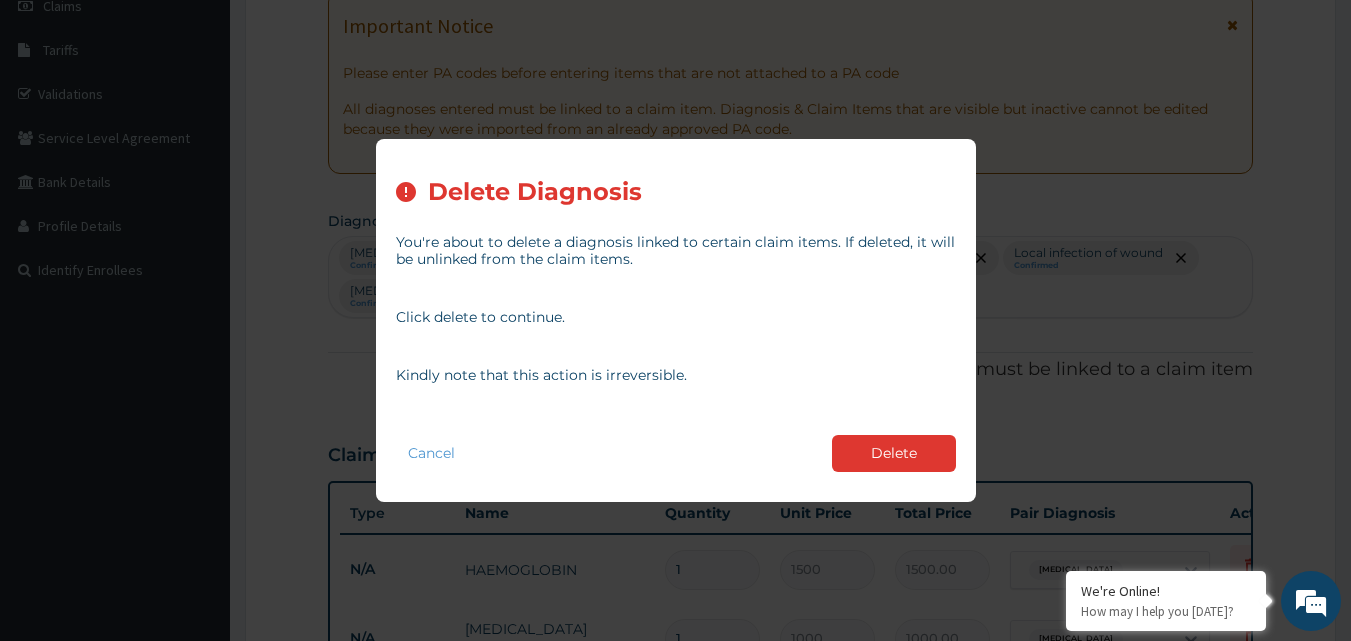 click on "Delete" at bounding box center (894, 453) 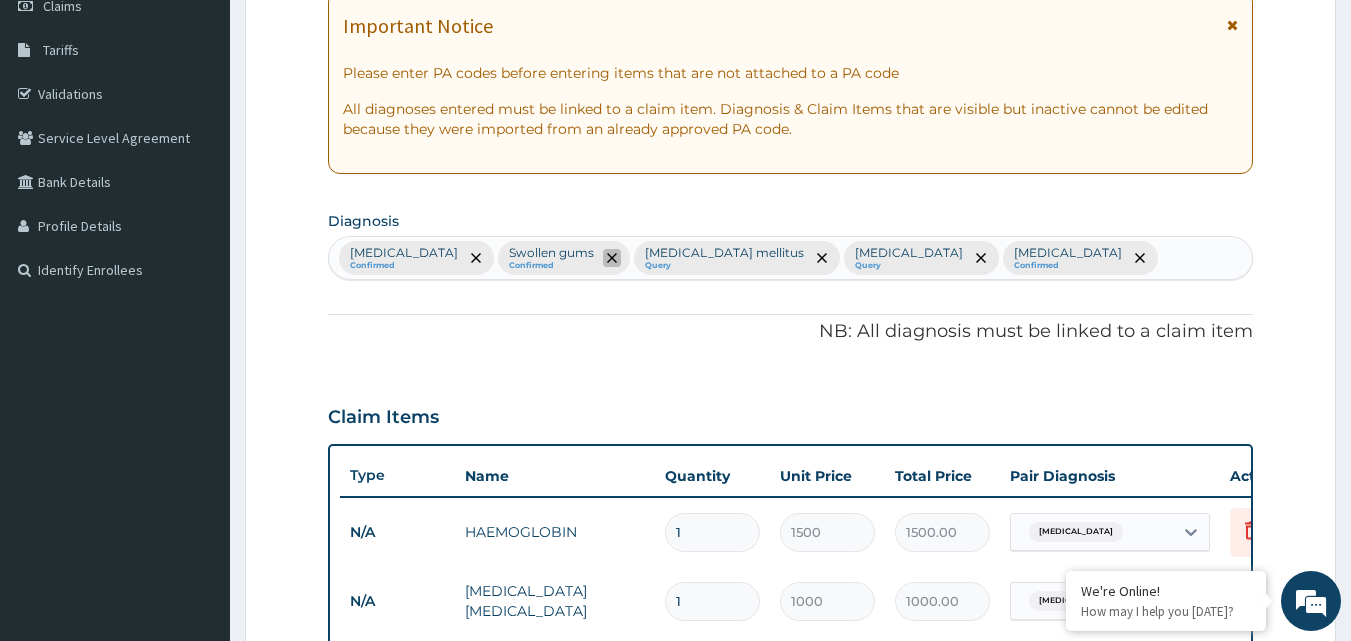 click 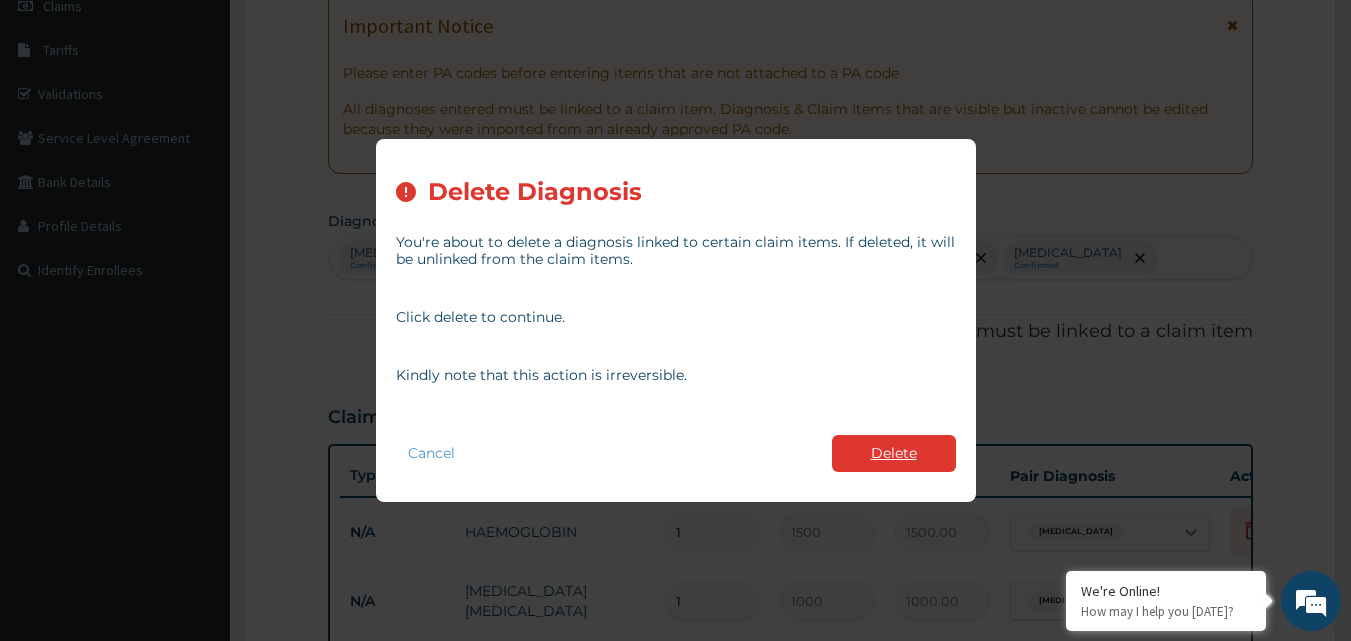 click on "Delete" at bounding box center [894, 453] 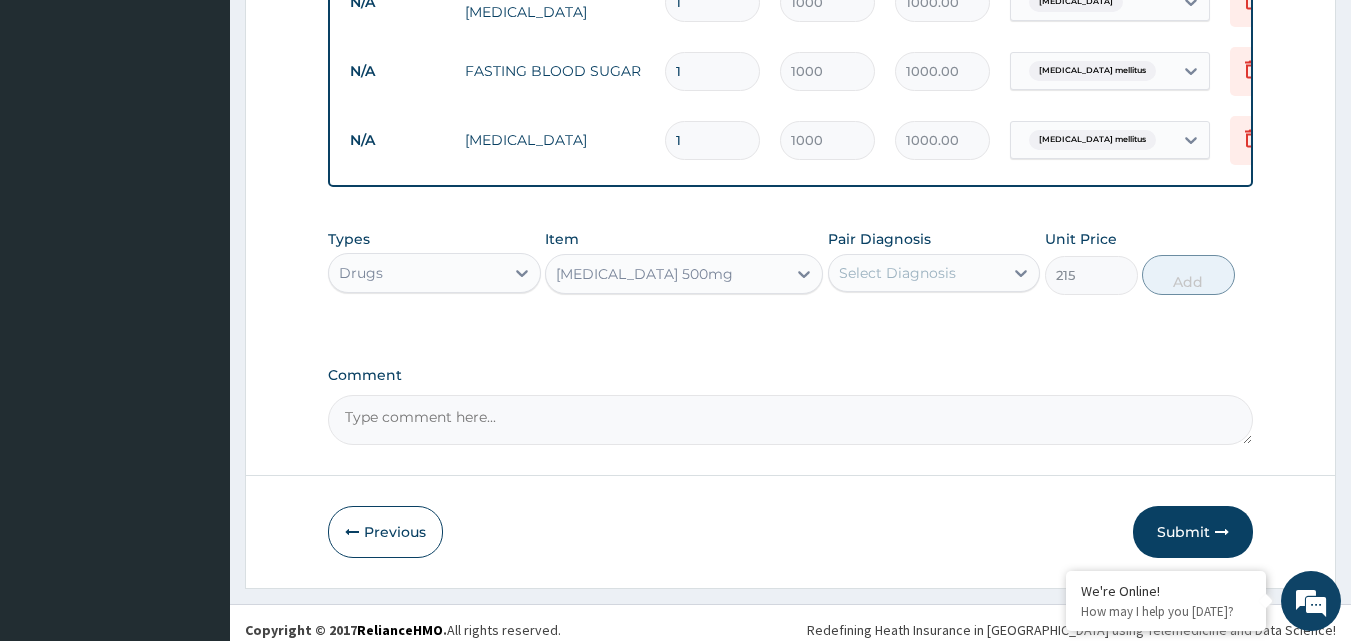 scroll, scrollTop: 900, scrollLeft: 0, axis: vertical 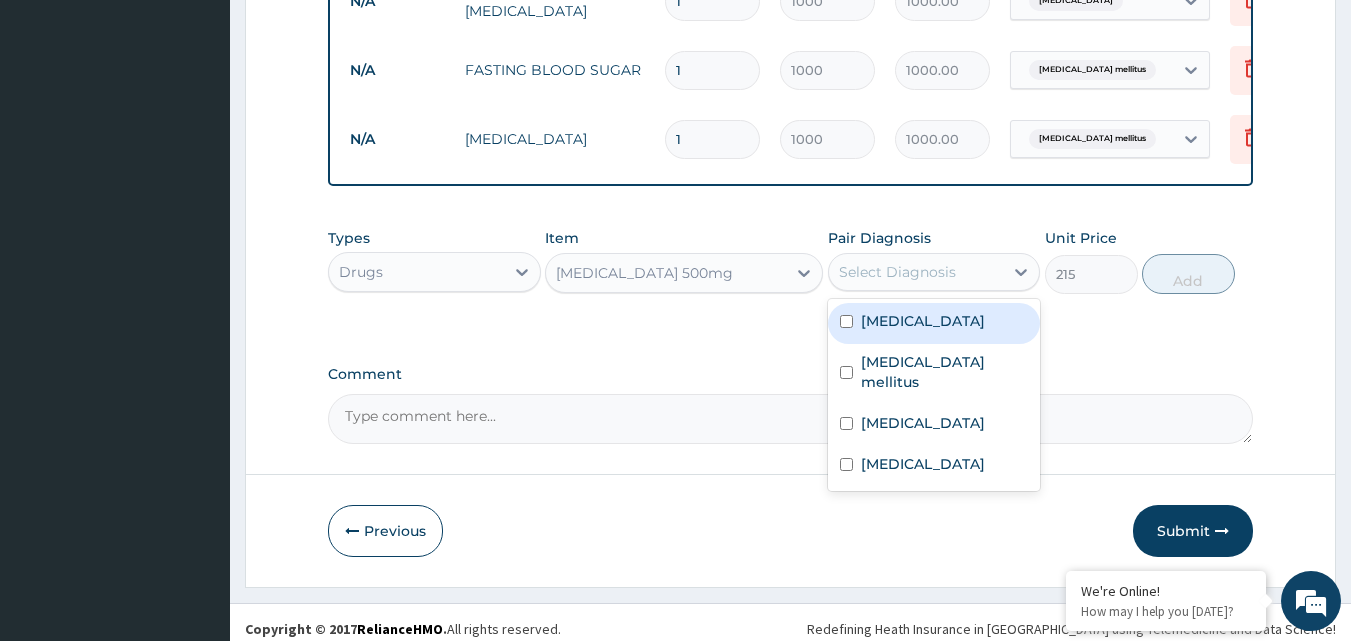click on "Select Diagnosis" at bounding box center (897, 272) 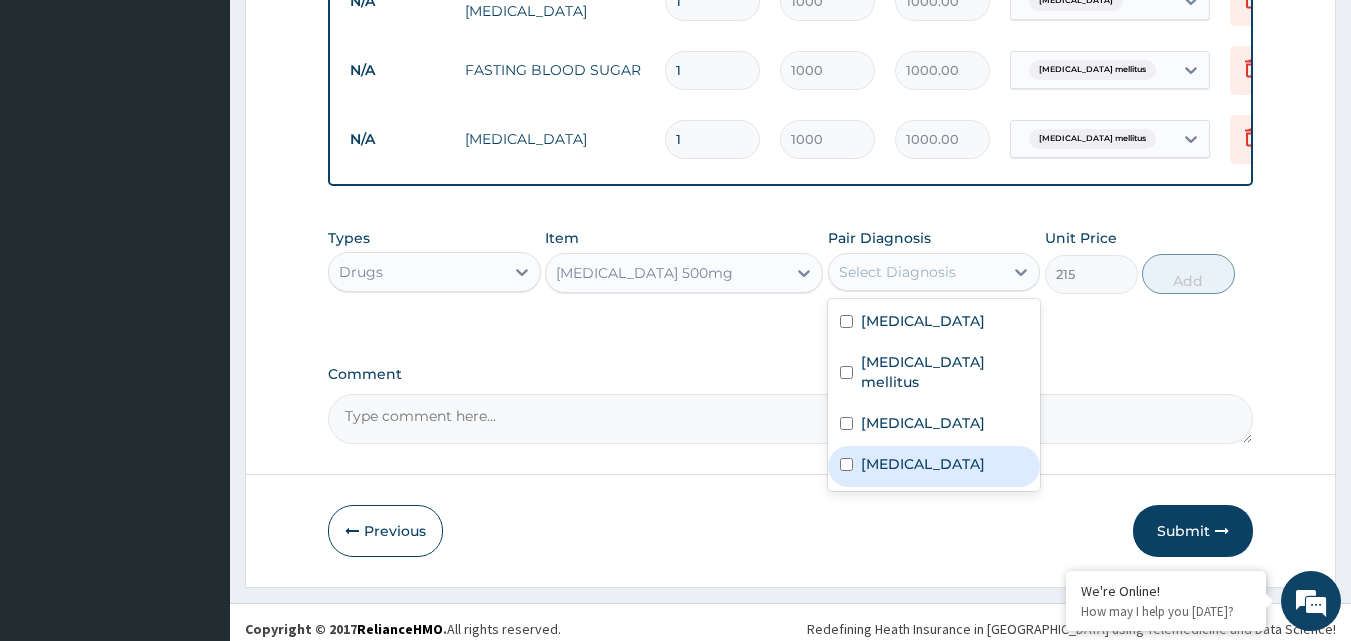click on "Sepsis" at bounding box center [934, 466] 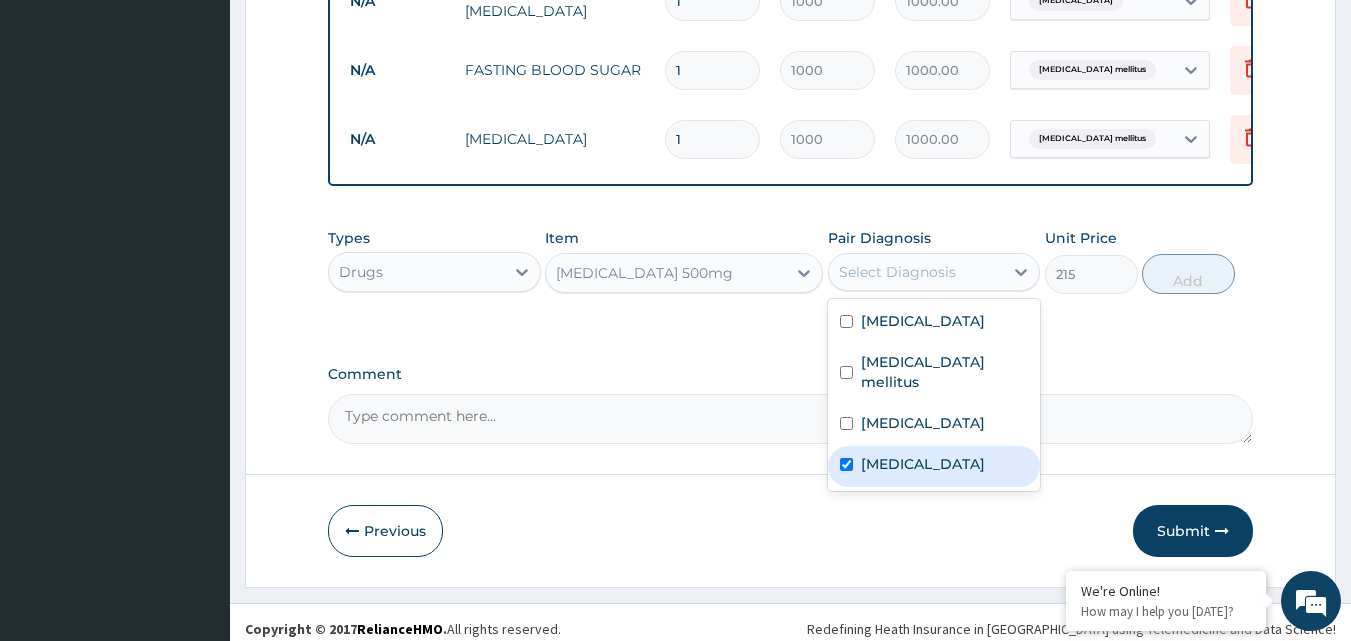 checkbox on "true" 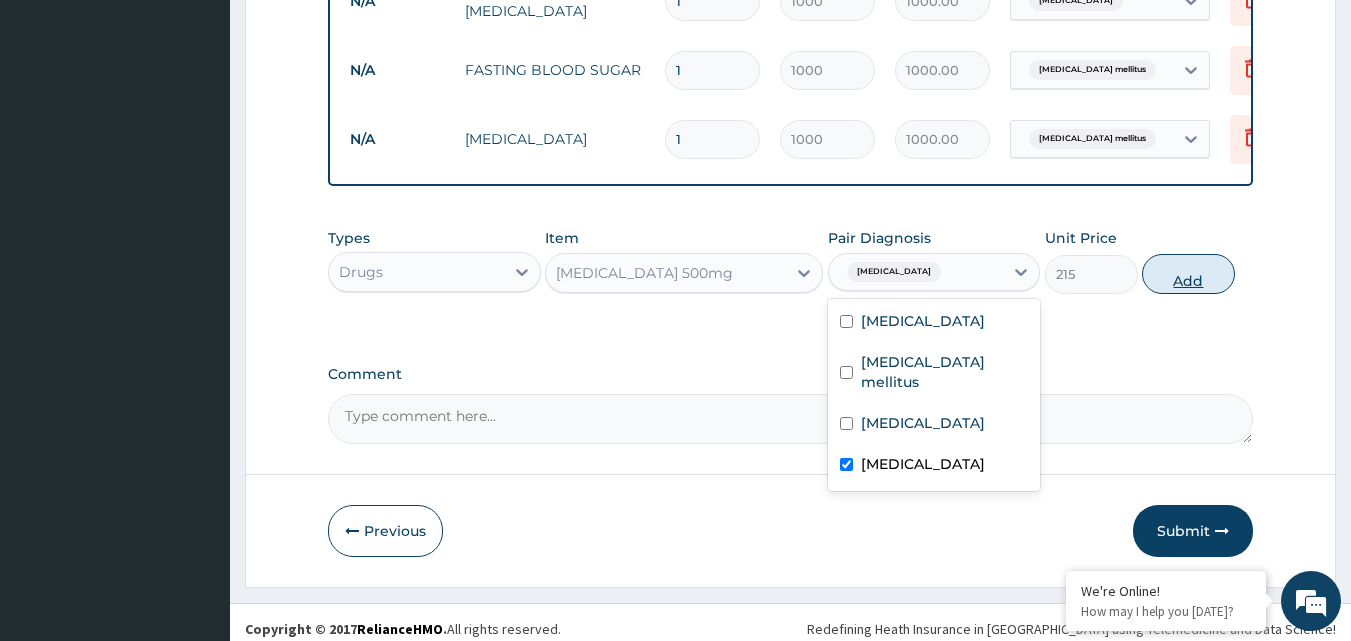 click on "Add" at bounding box center (1188, 274) 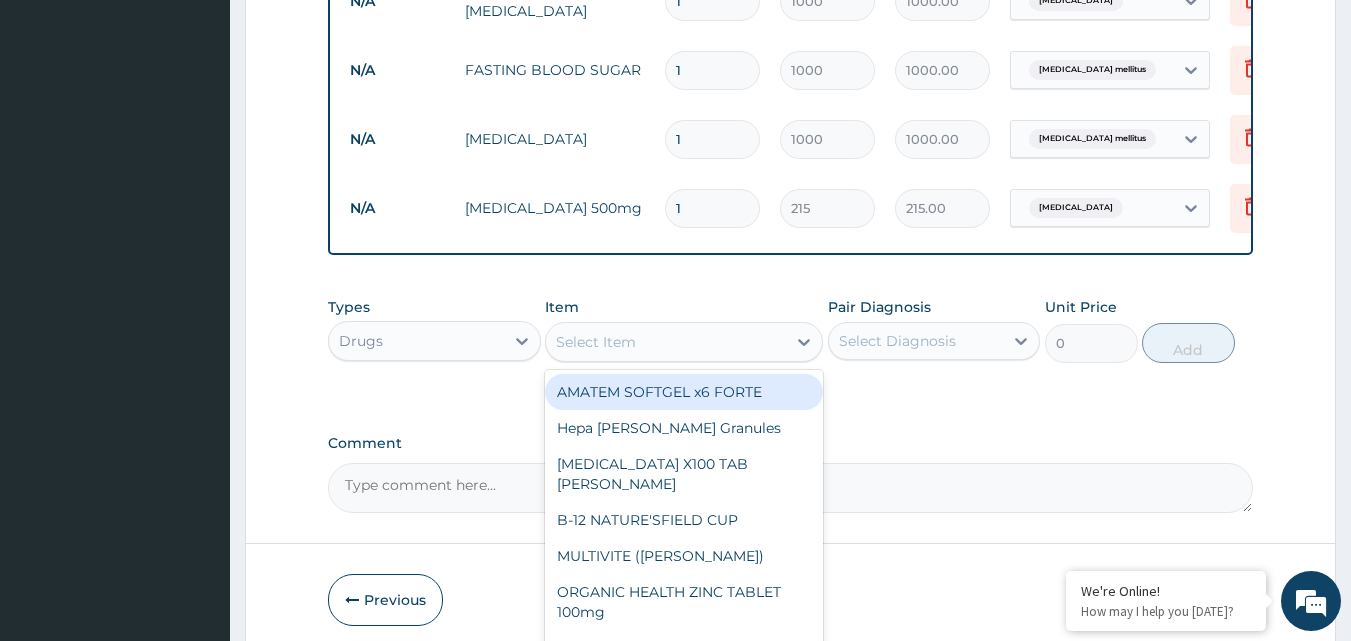 click on "Select Item" at bounding box center (666, 342) 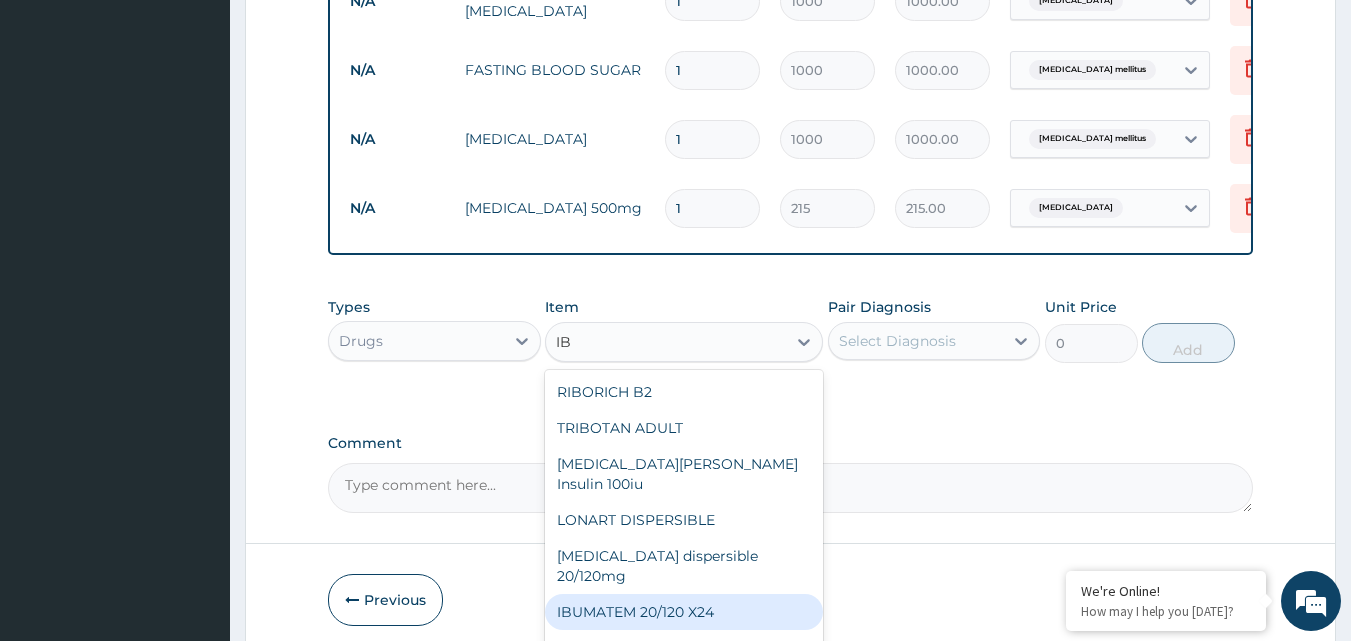 type on "I" 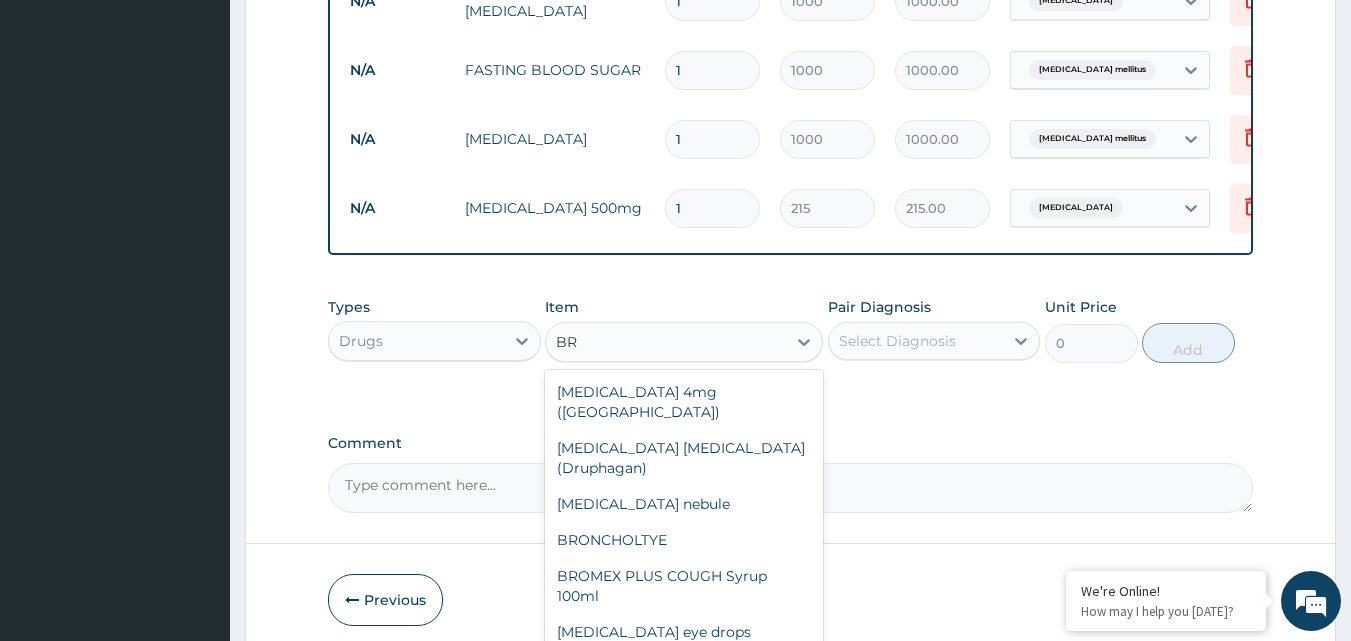 type on "B" 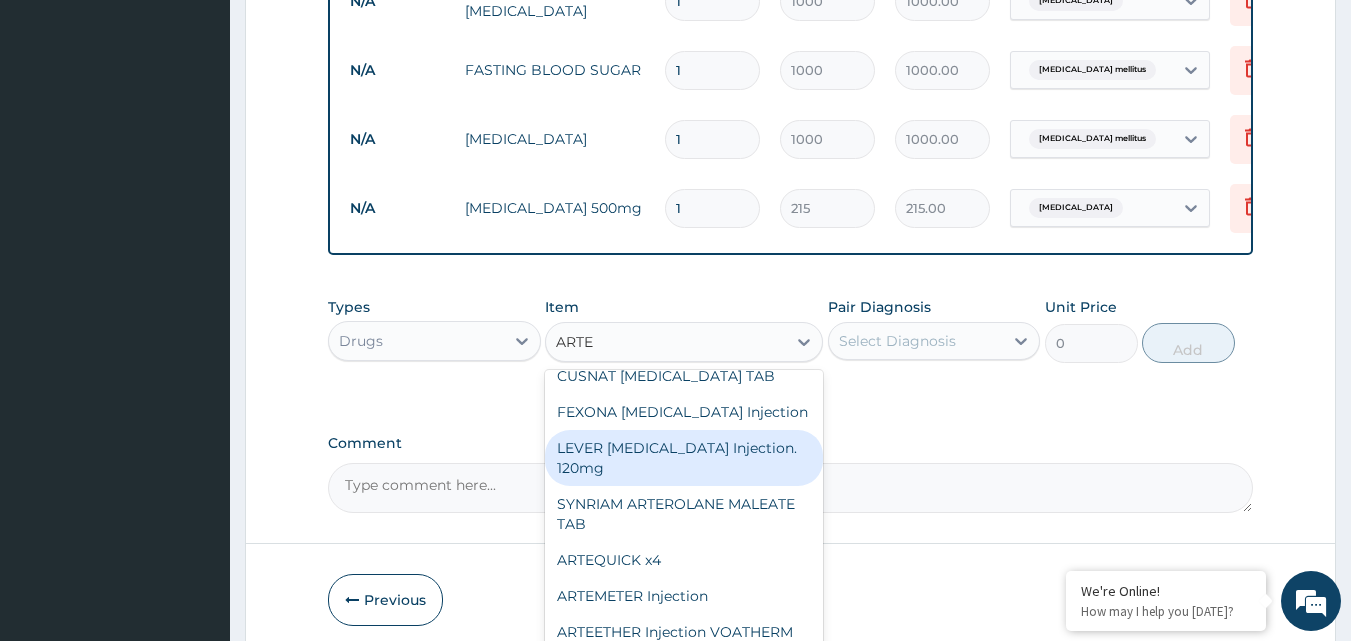 scroll, scrollTop: 220, scrollLeft: 0, axis: vertical 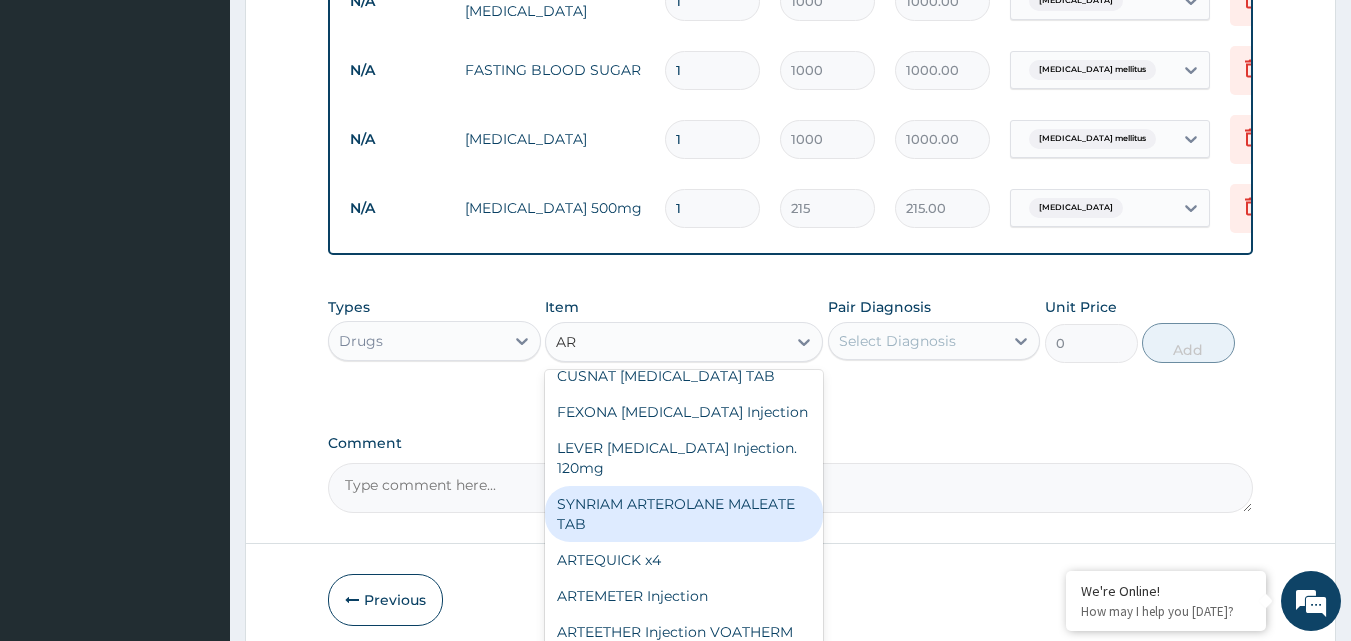 type on "A" 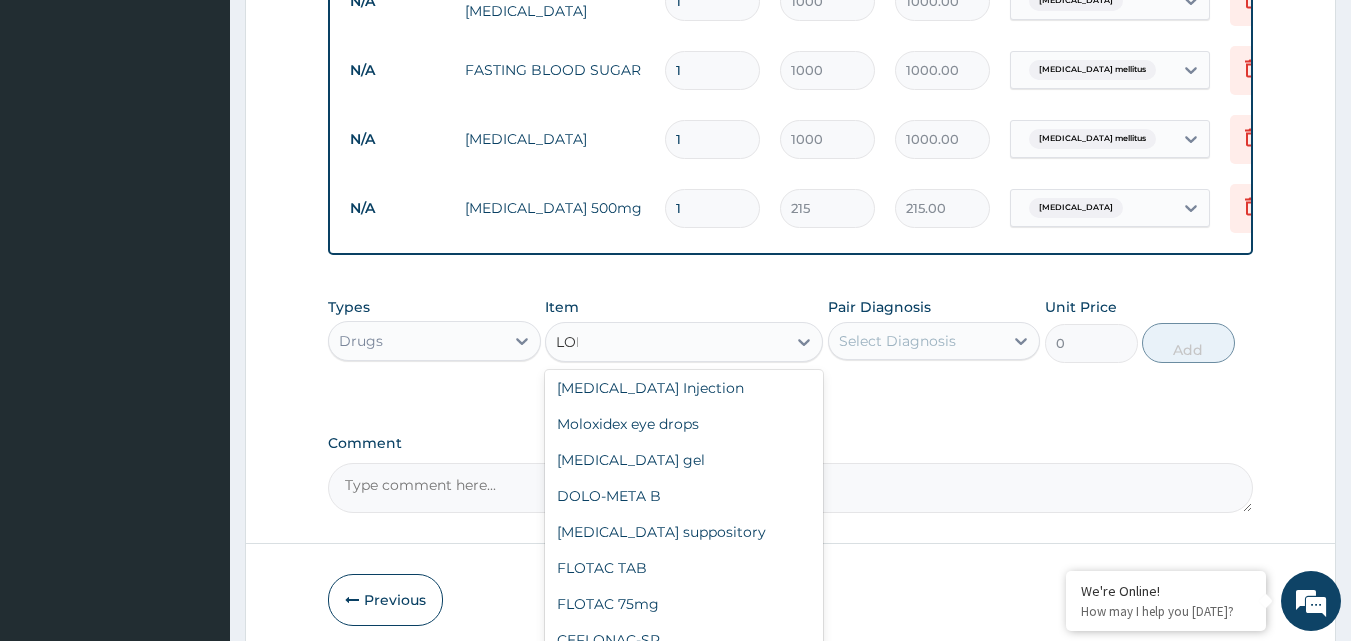 scroll, scrollTop: 252, scrollLeft: 0, axis: vertical 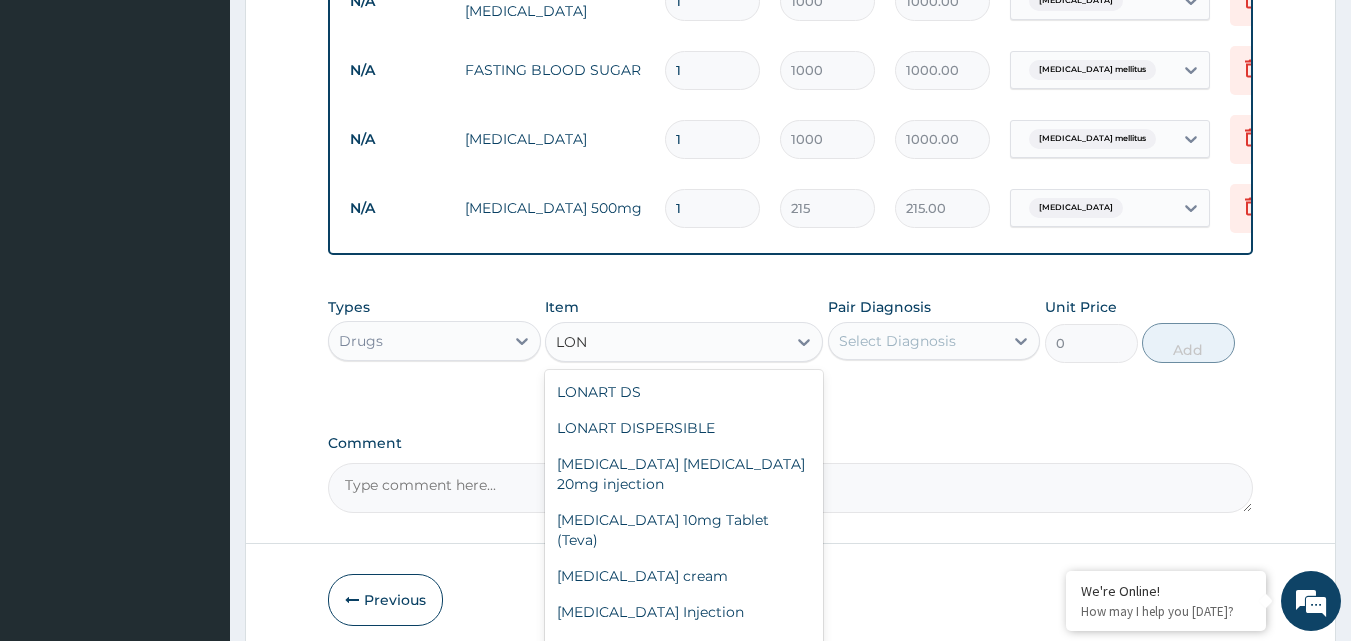 type on "LONA" 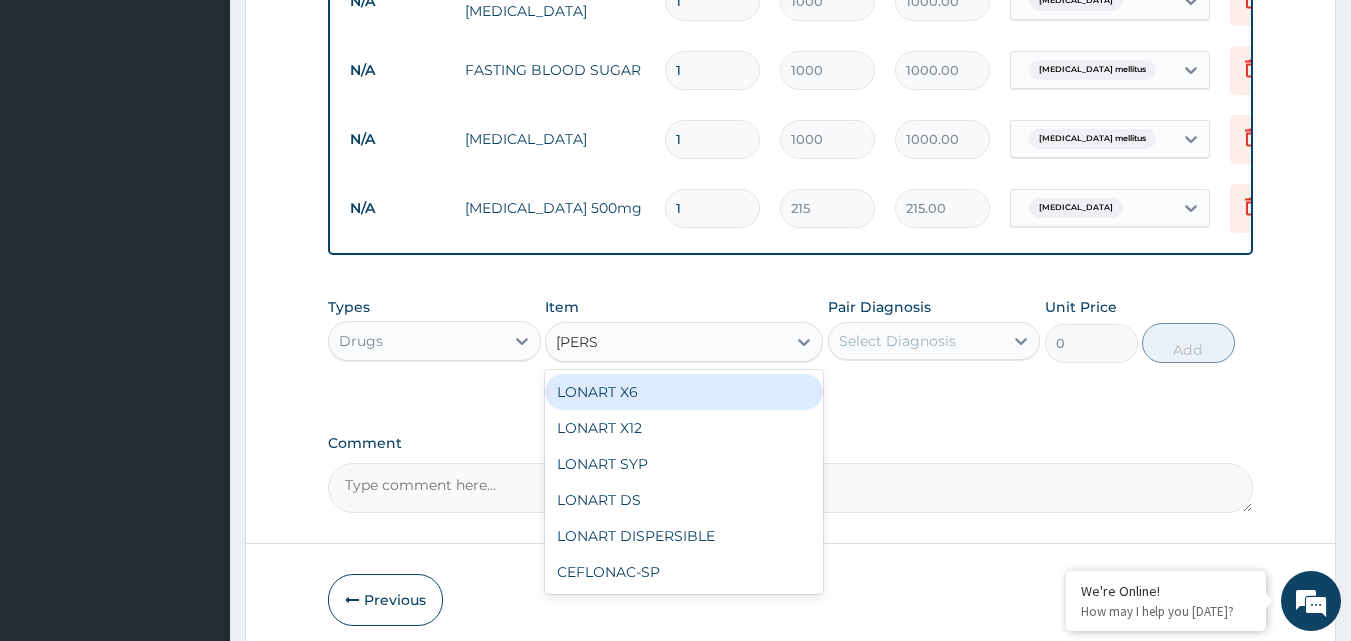 scroll, scrollTop: 0, scrollLeft: 0, axis: both 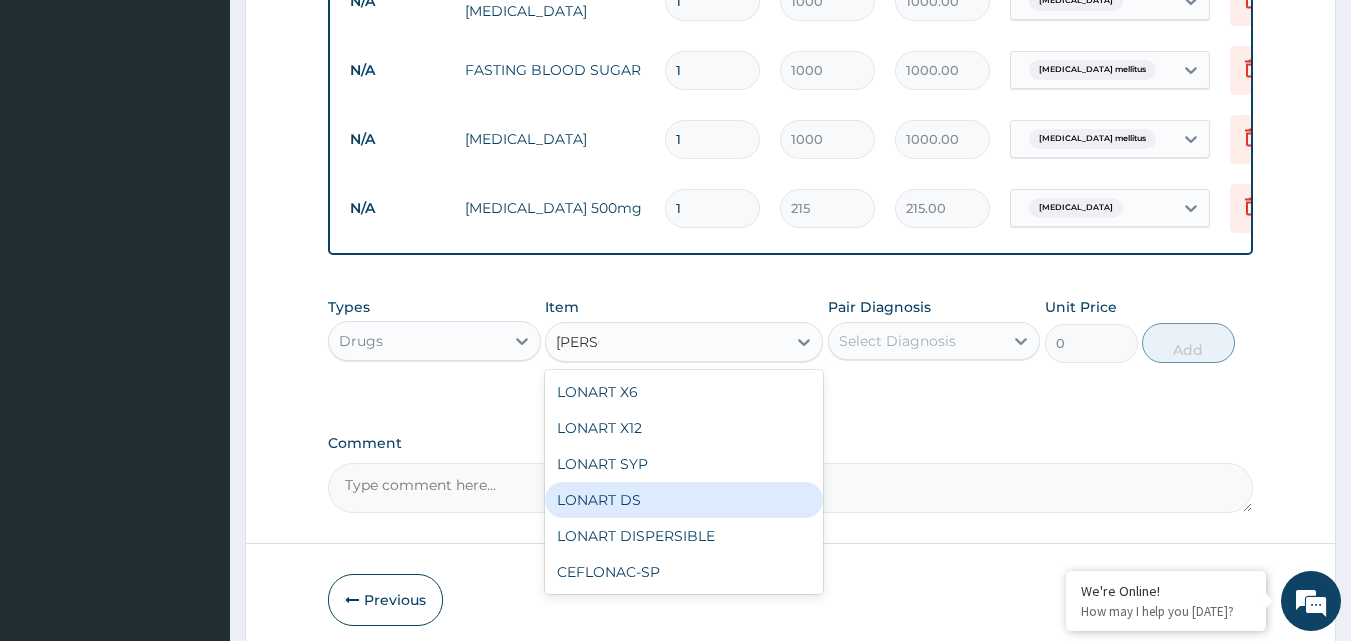 click on "LONART DS" at bounding box center [684, 500] 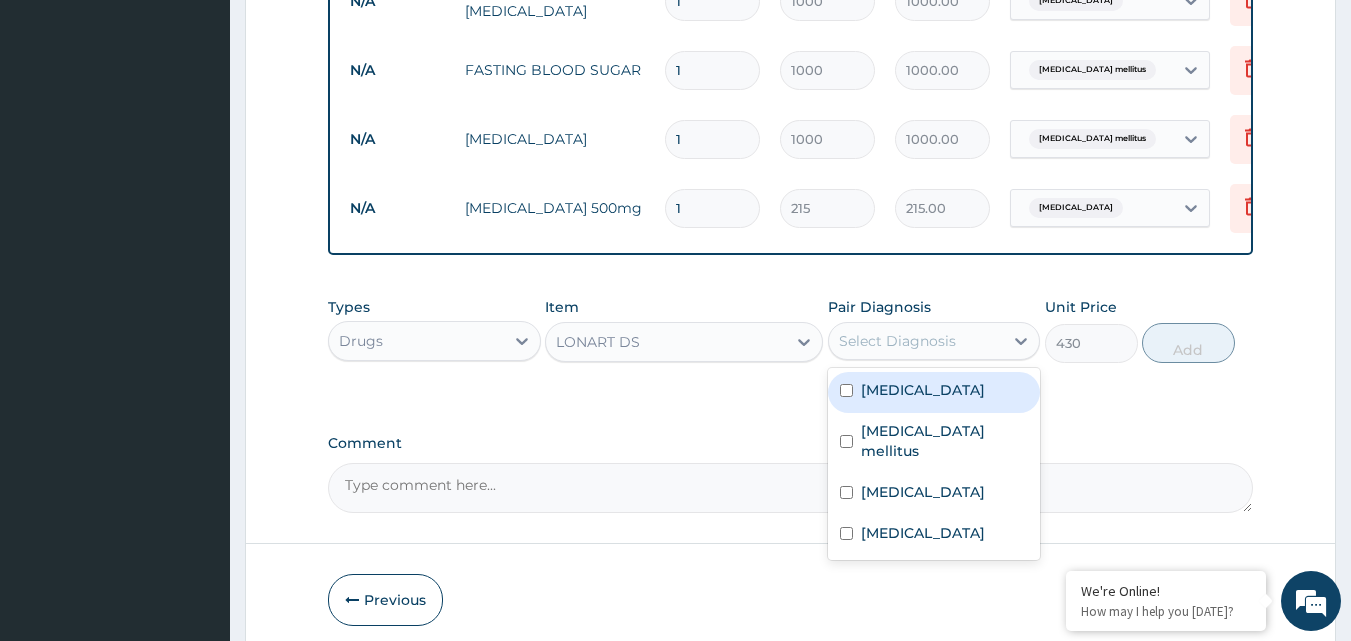 click on "Select Diagnosis" at bounding box center [897, 341] 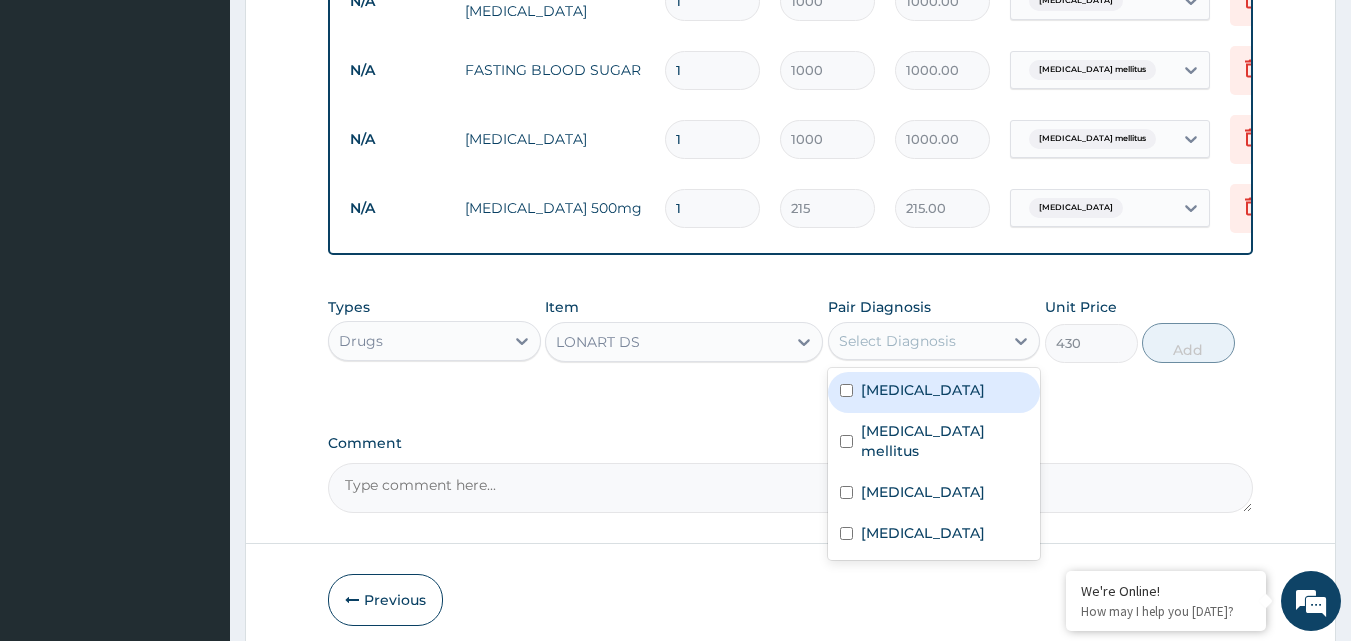 click on "Malaria" at bounding box center (923, 390) 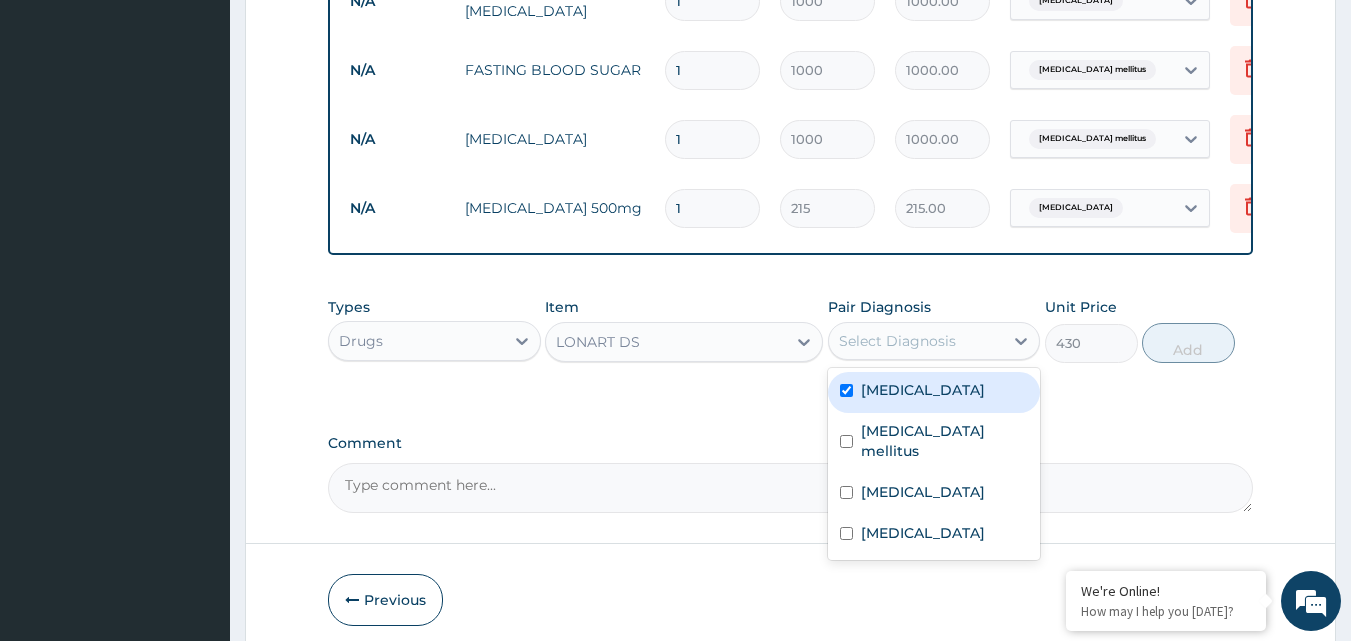 checkbox on "true" 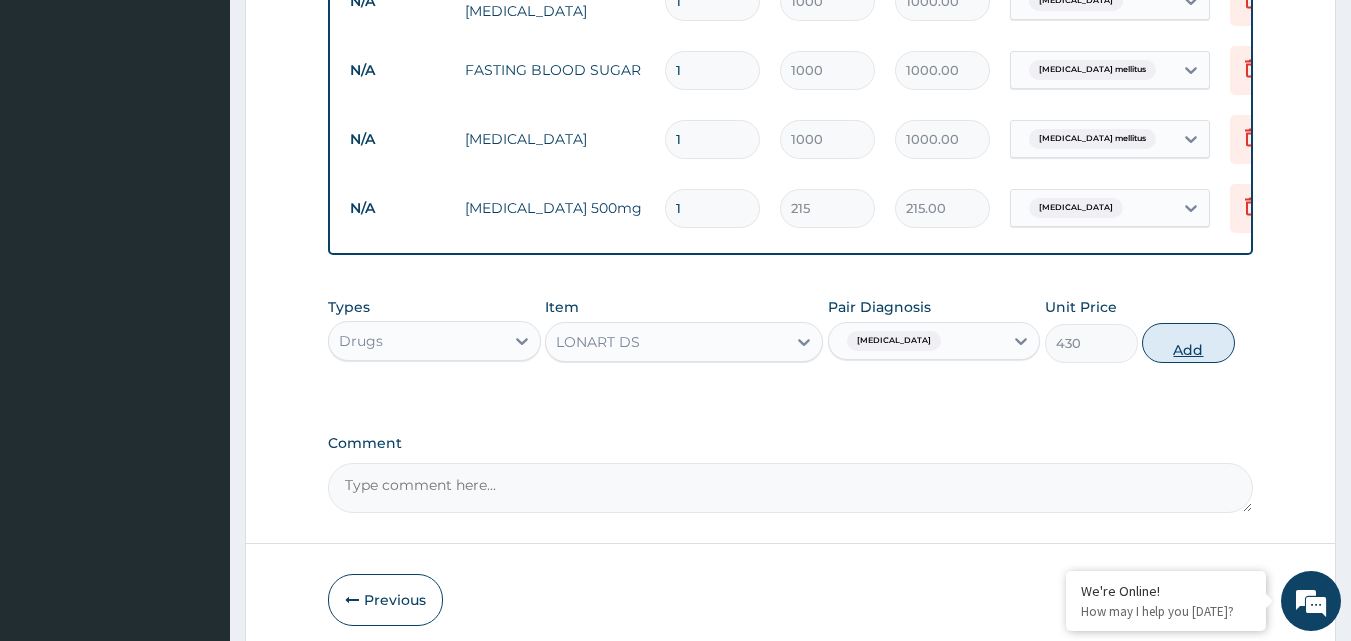 click on "Add" at bounding box center [1188, 343] 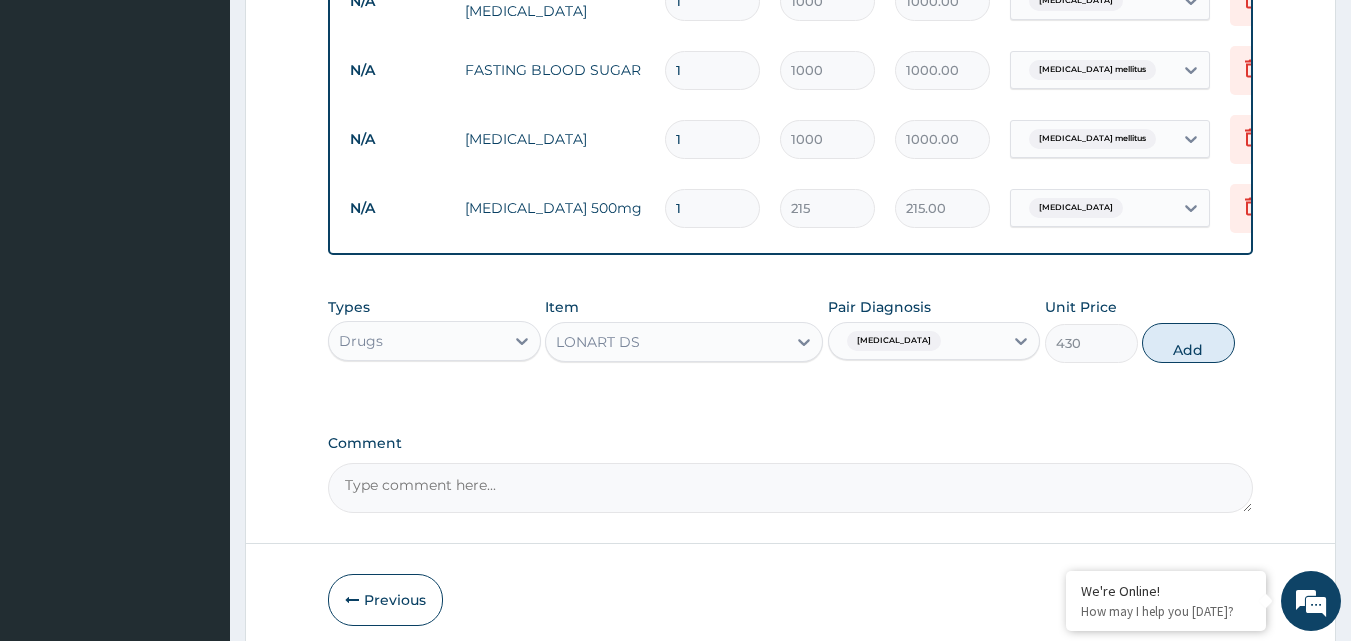 type on "0" 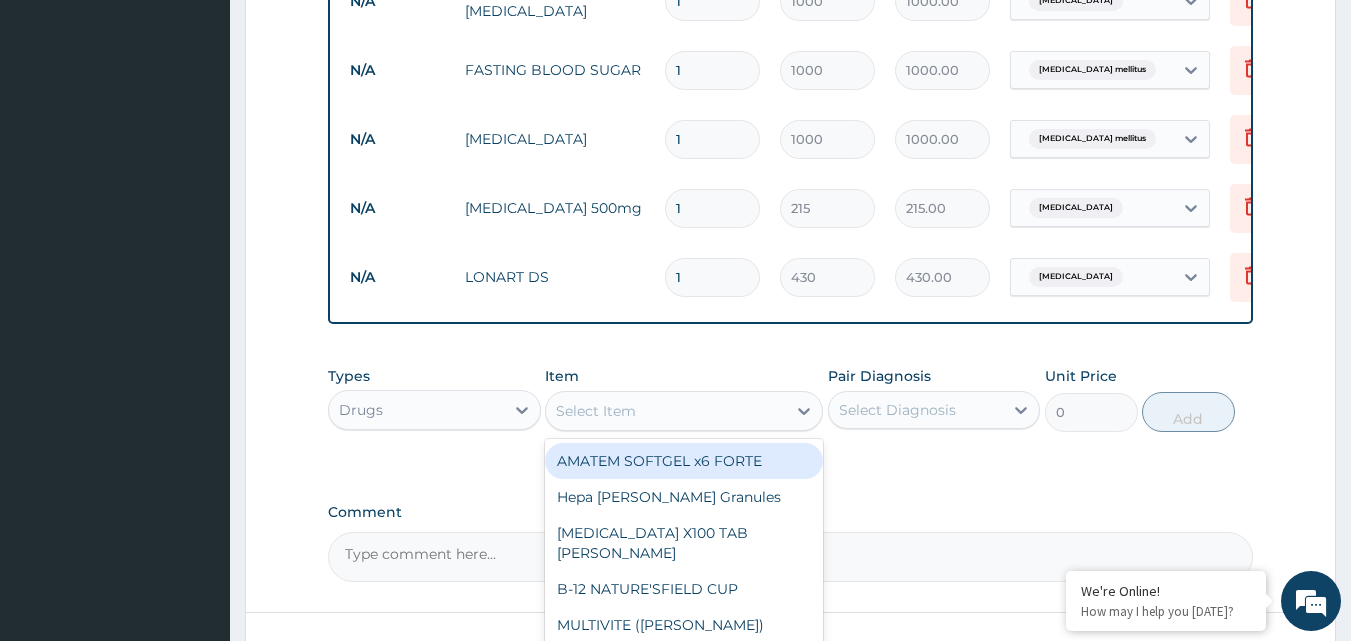 click on "Select Item" at bounding box center (666, 411) 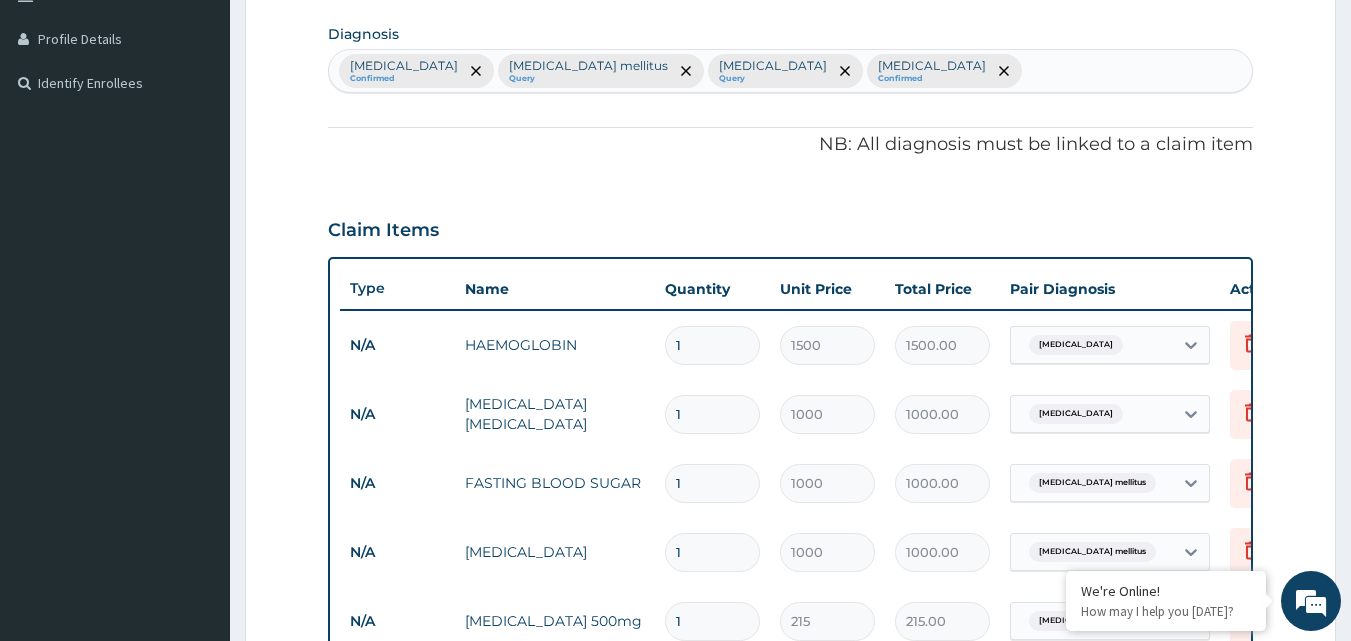 scroll, scrollTop: 400, scrollLeft: 0, axis: vertical 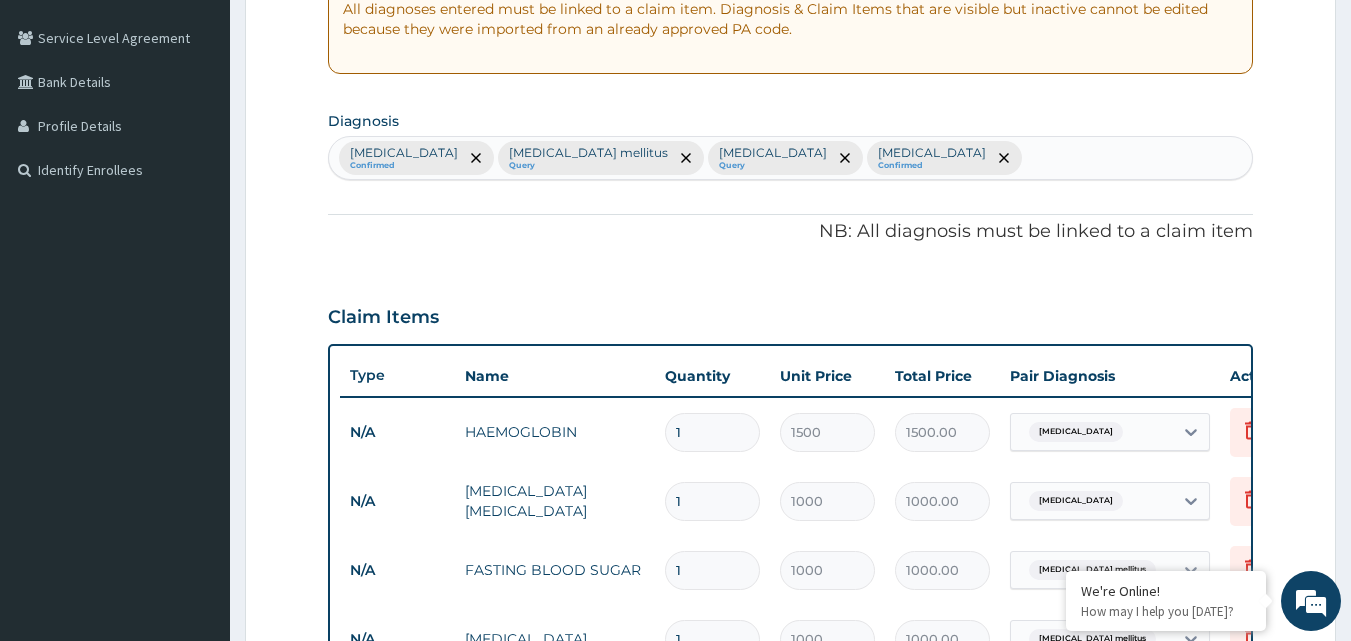 type on "CHYMORAL" 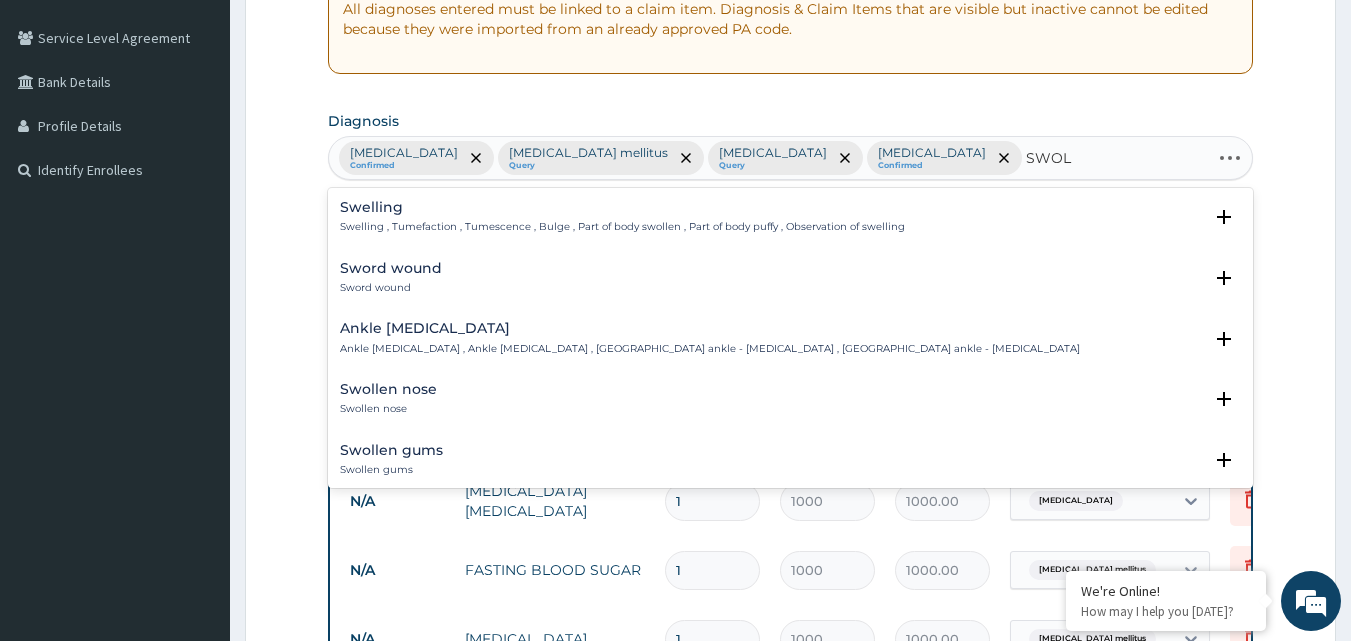 type on "SWOLL" 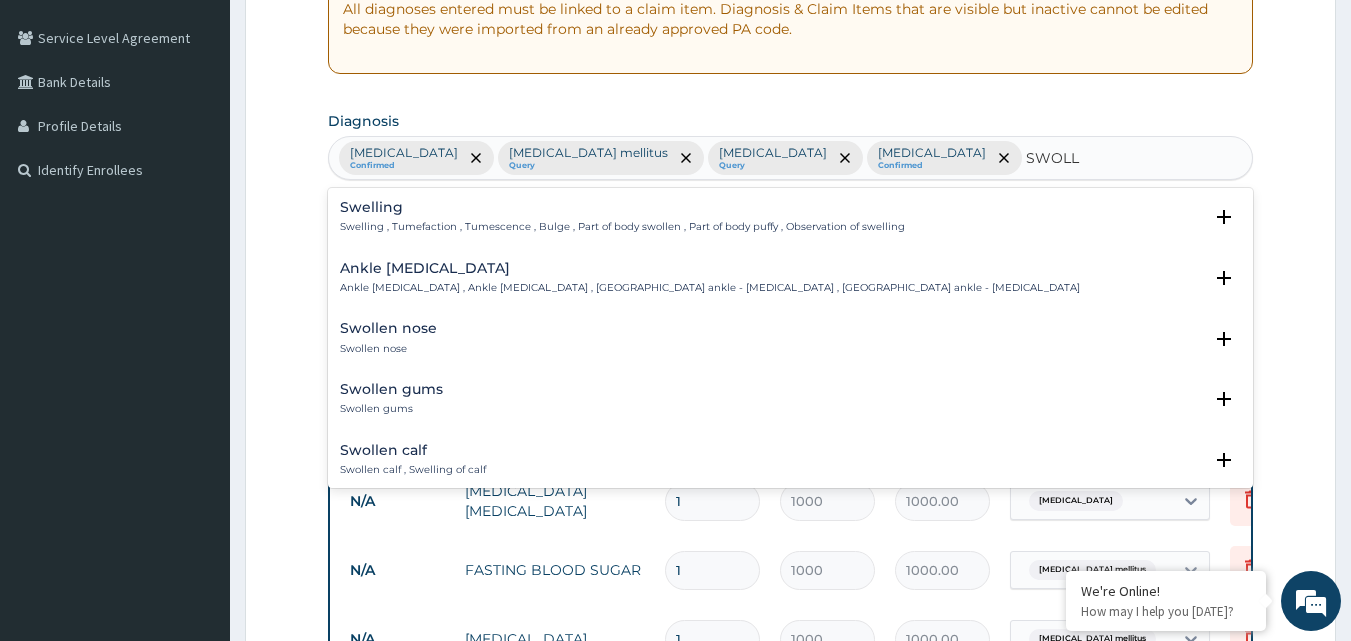 click on "Swollen gums" at bounding box center [391, 389] 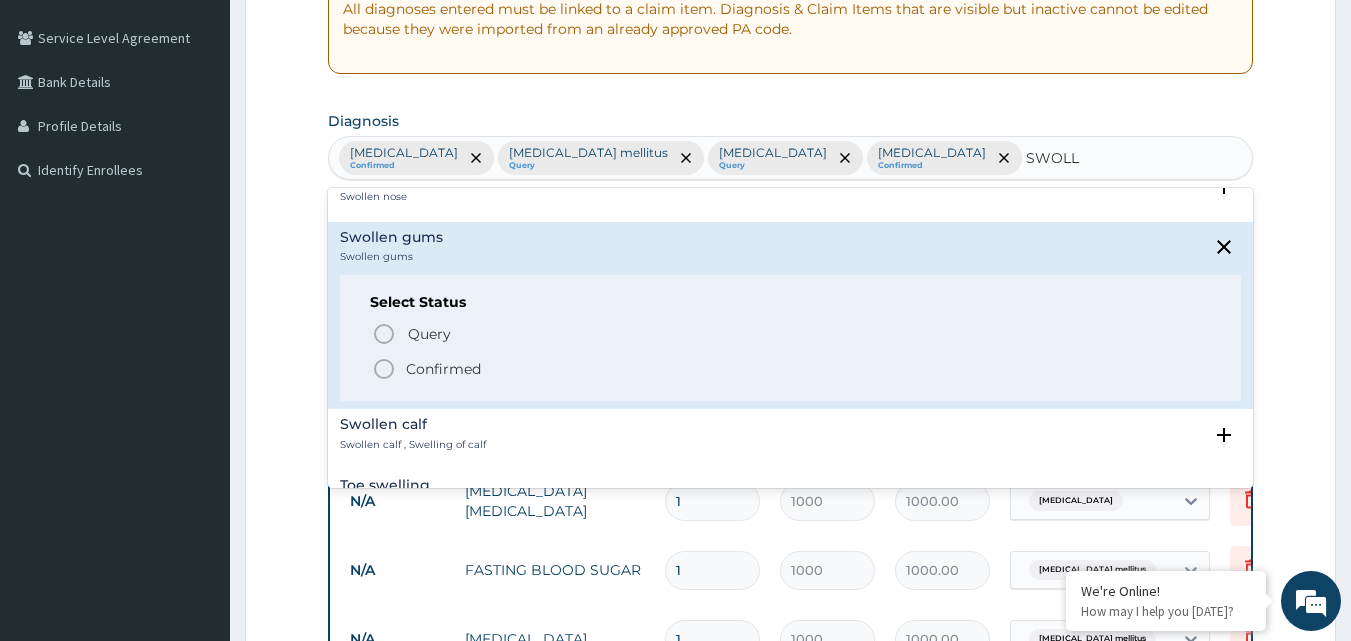 scroll, scrollTop: 200, scrollLeft: 0, axis: vertical 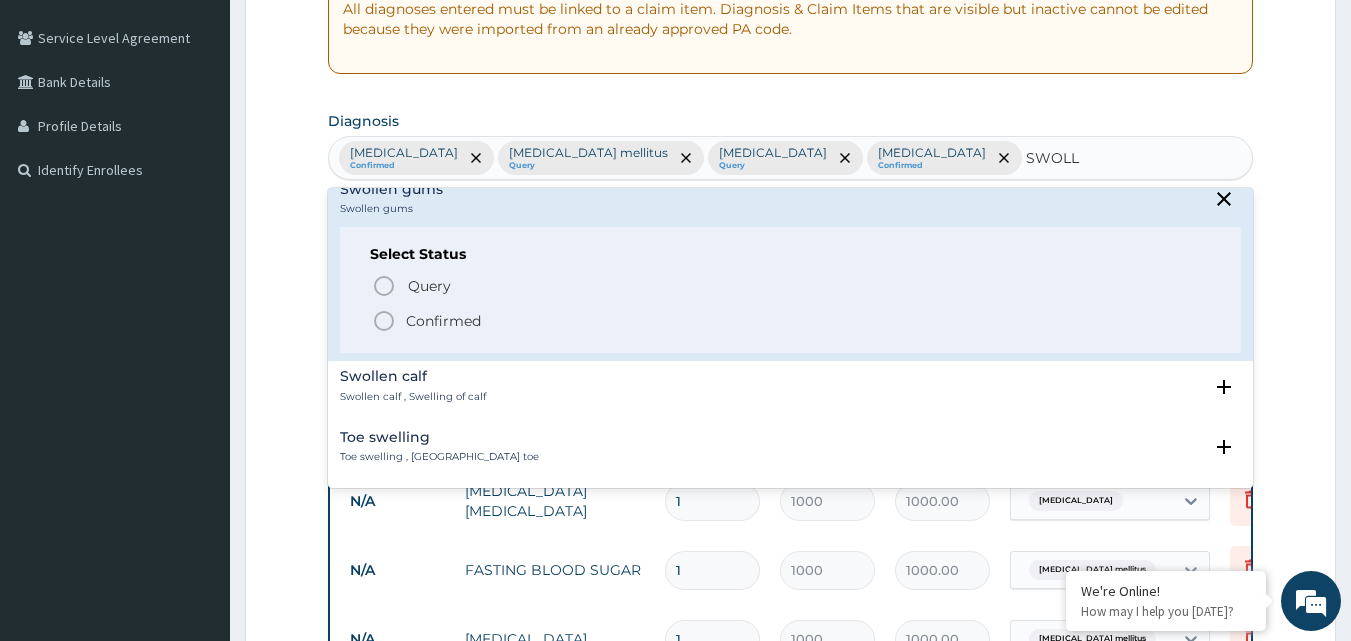 click on "Confirmed" at bounding box center (443, 321) 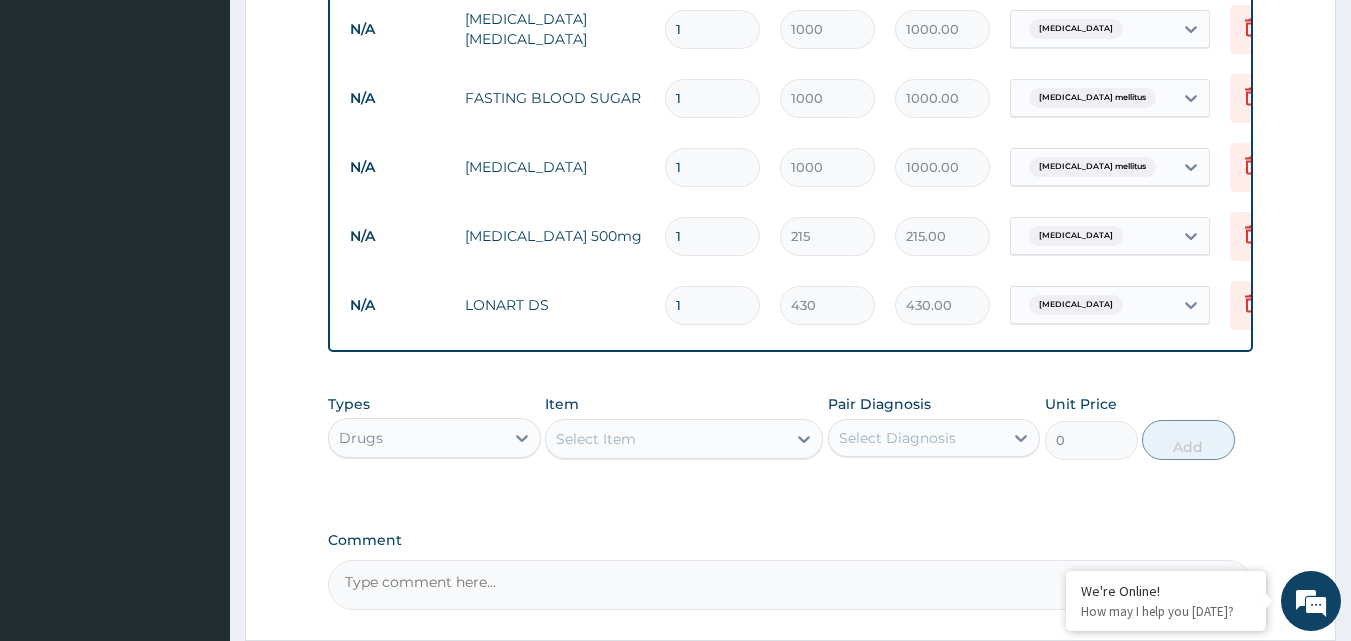 scroll, scrollTop: 900, scrollLeft: 0, axis: vertical 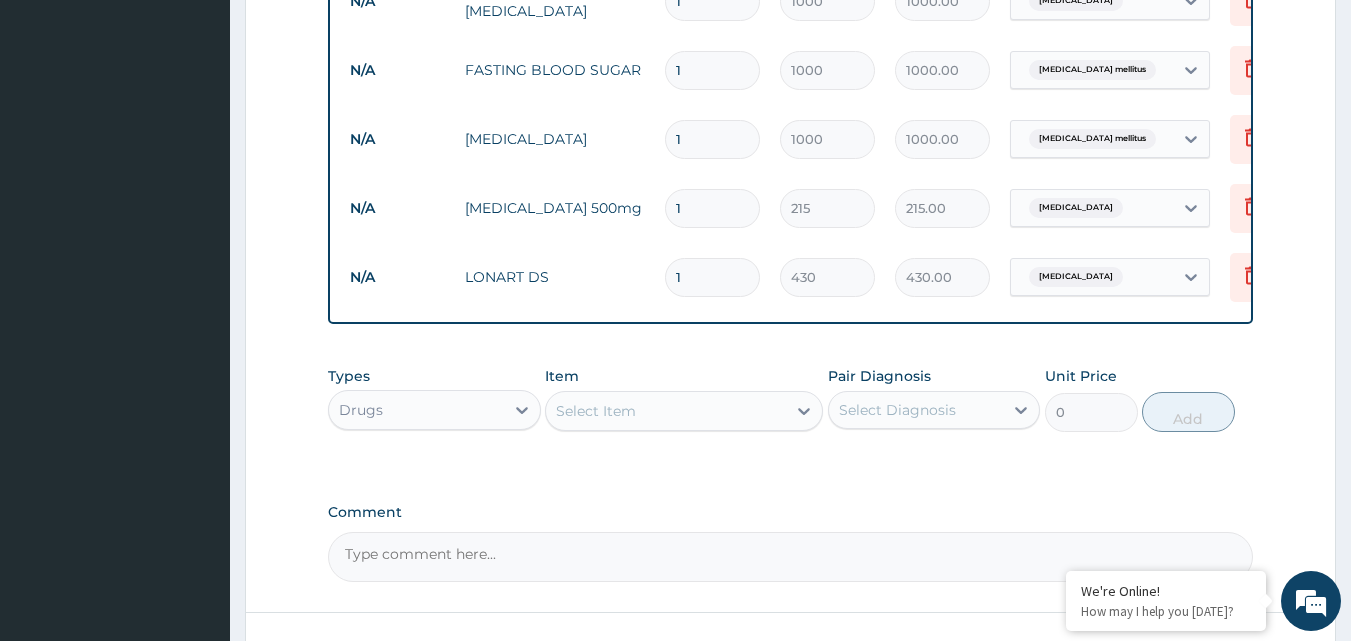 click on "Select Item" at bounding box center [666, 411] 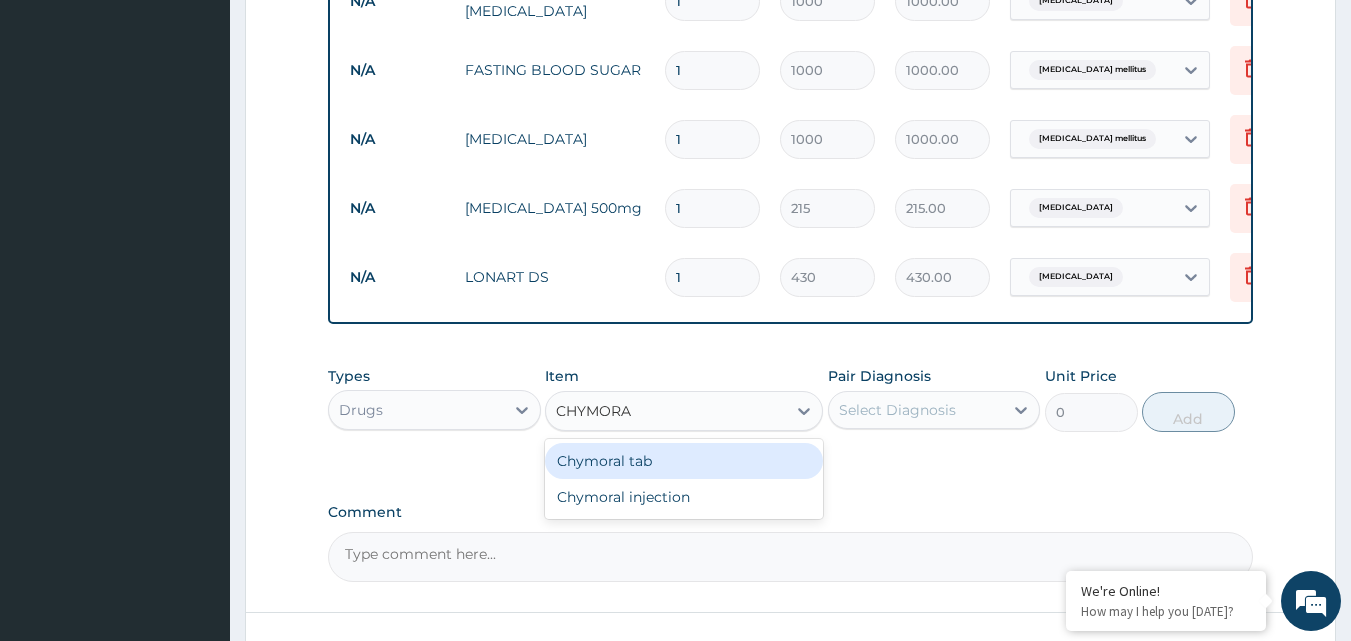 type on "CHYMORAL" 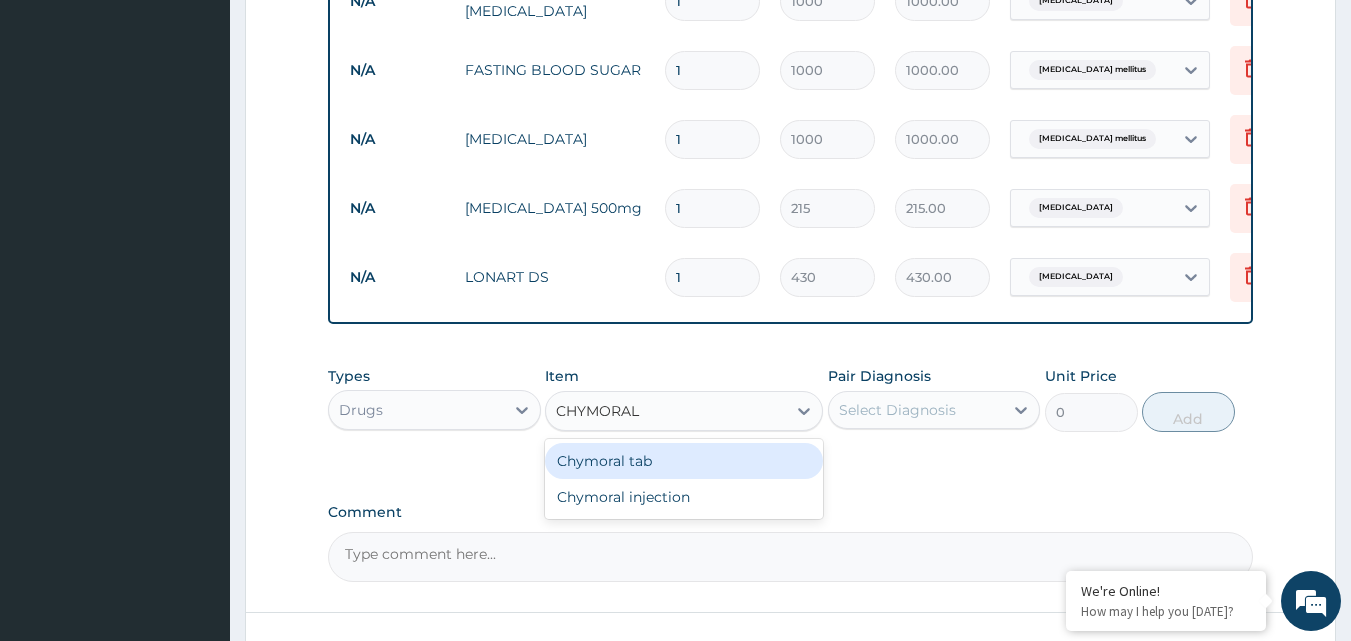 click on "Chymoral tab" at bounding box center [684, 461] 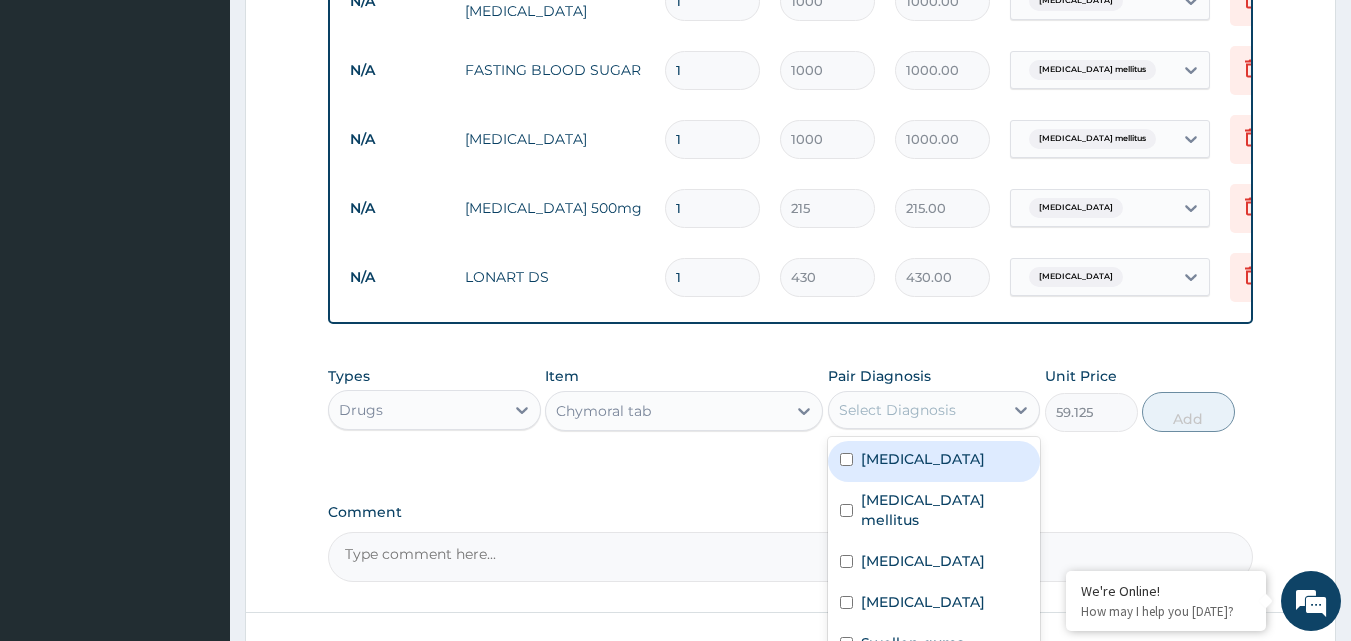 click on "Select Diagnosis" at bounding box center [897, 410] 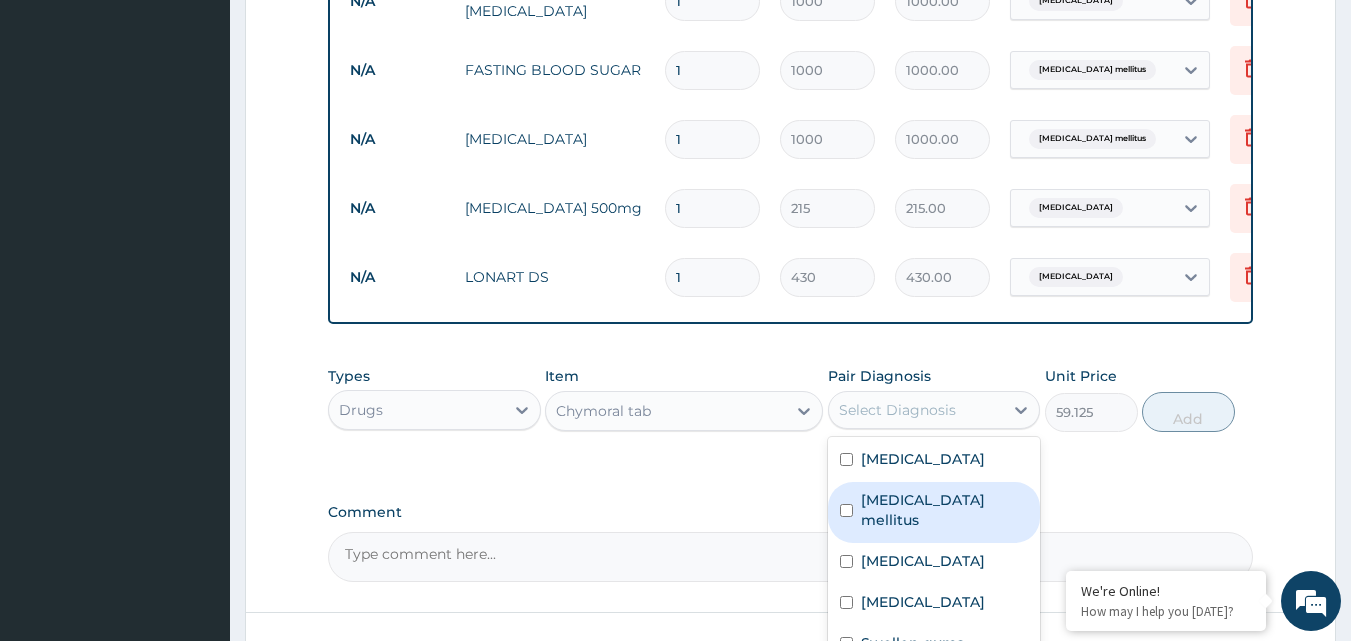 scroll, scrollTop: 1000, scrollLeft: 0, axis: vertical 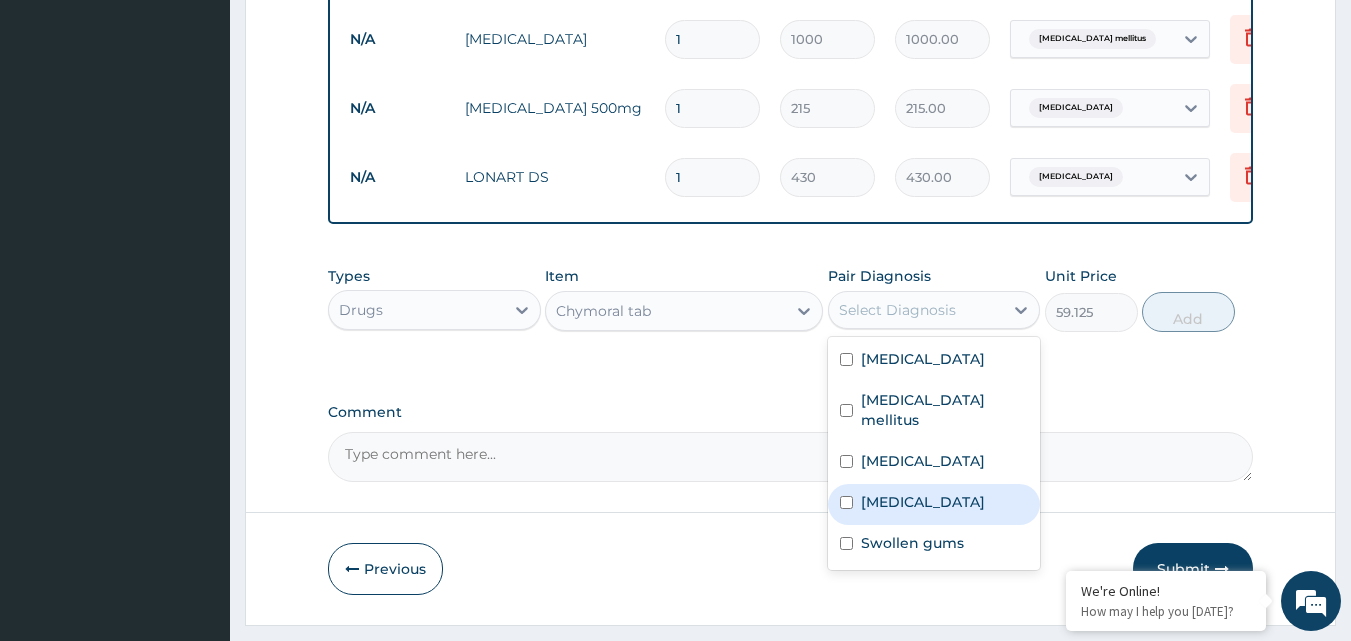 click on "Sepsis" at bounding box center [934, 504] 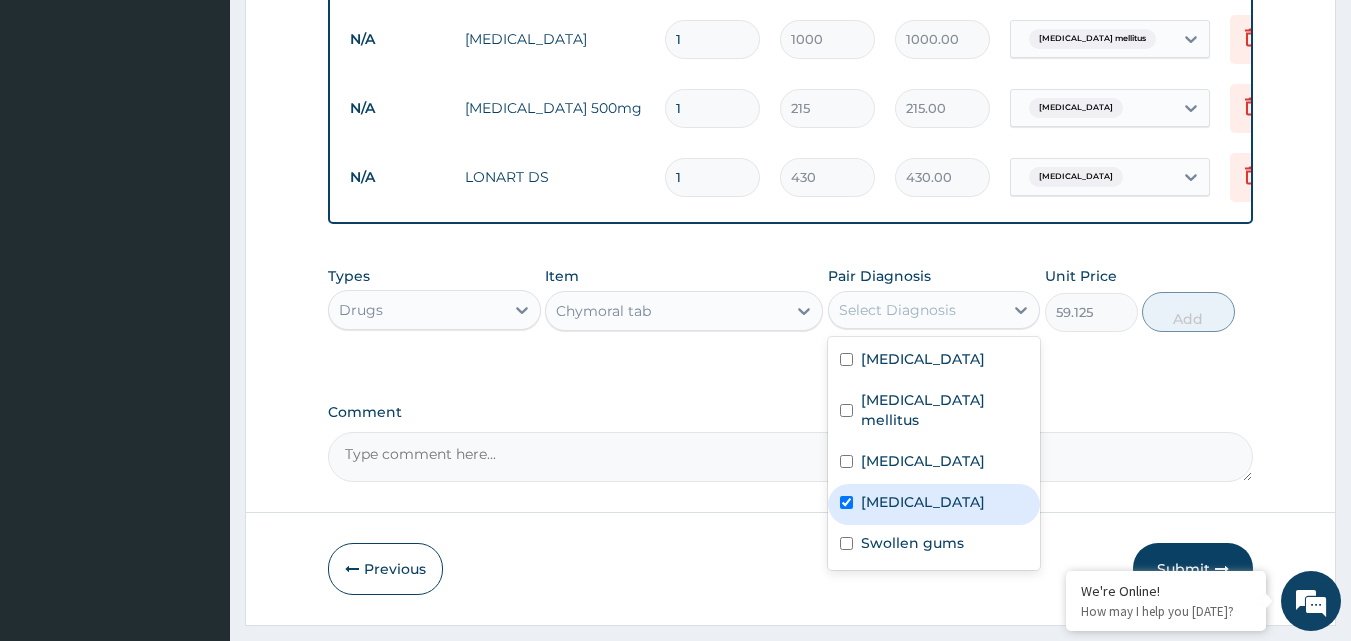 checkbox on "true" 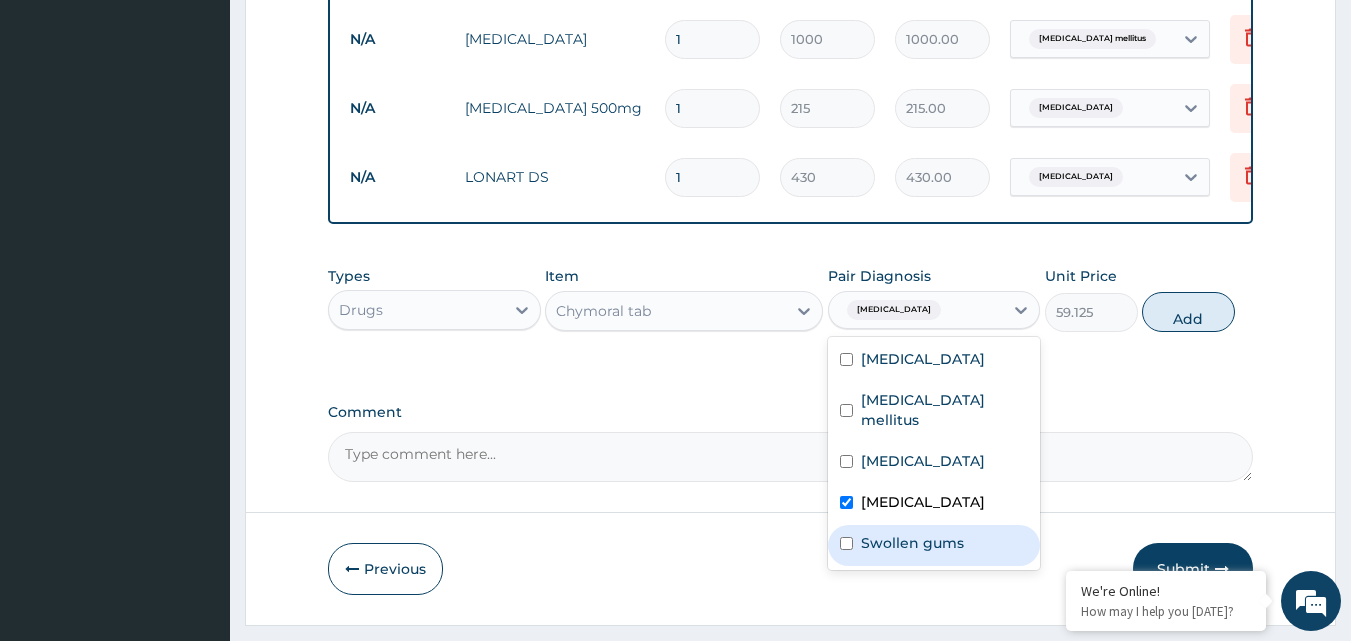 click on "Swollen gums" at bounding box center [912, 543] 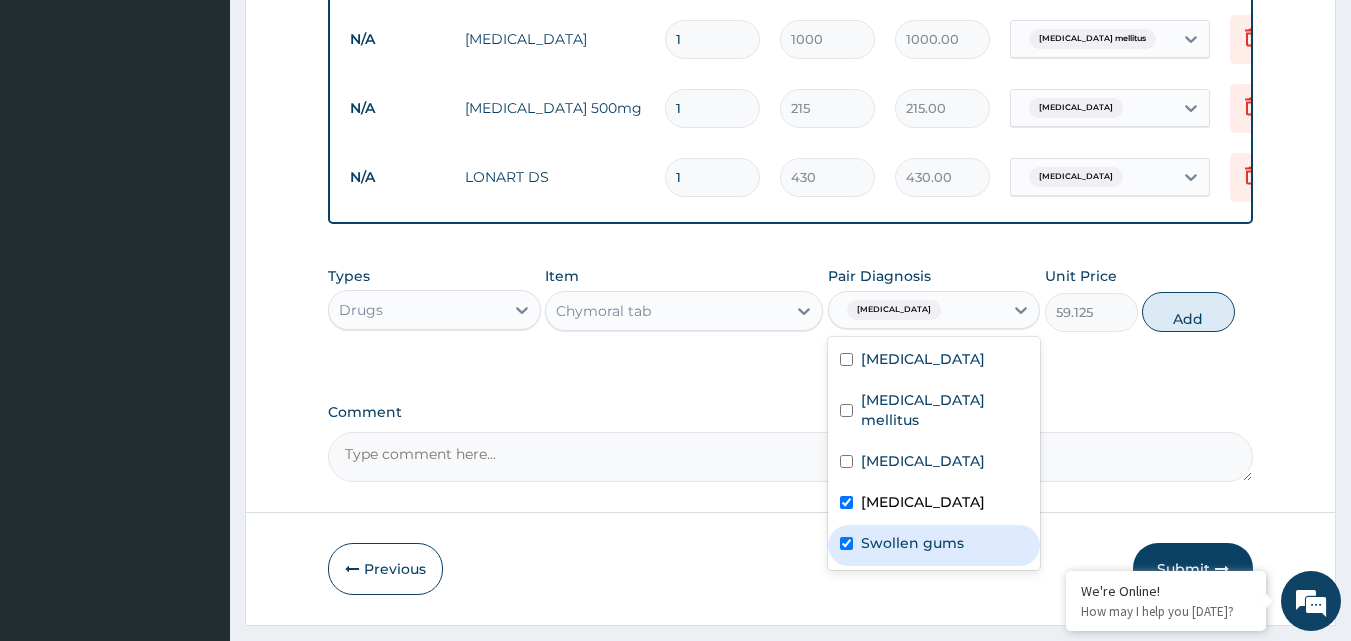checkbox on "true" 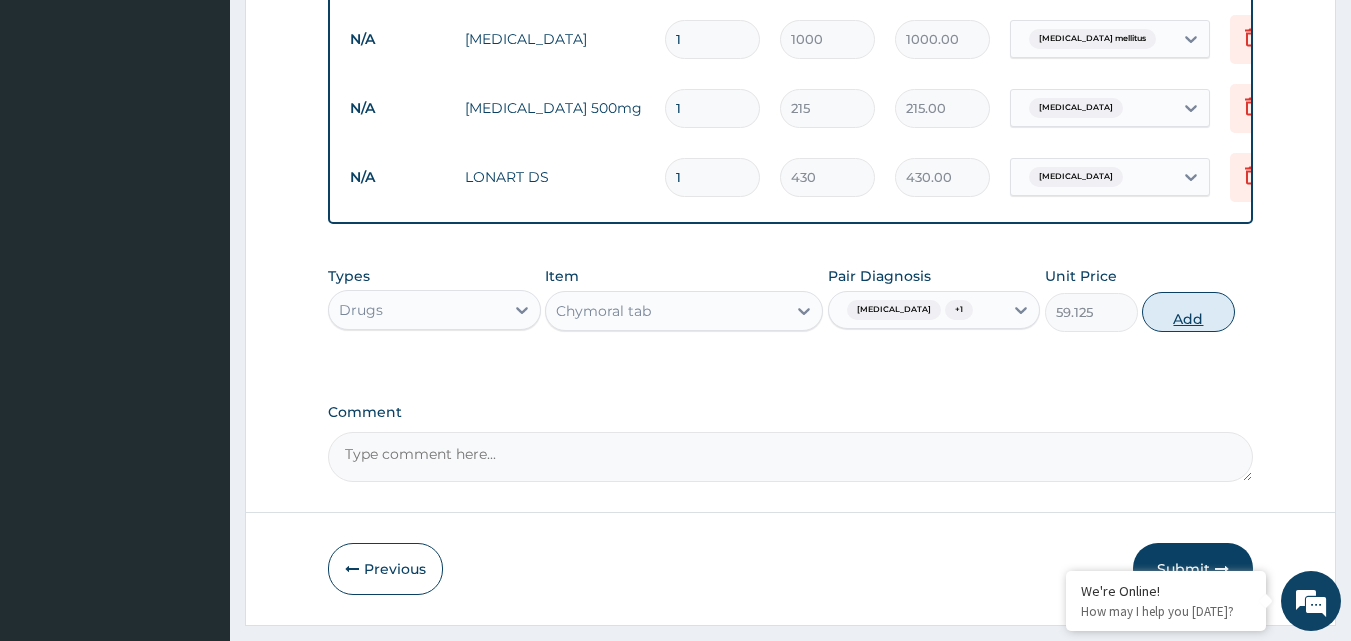 click on "Add" at bounding box center [1188, 312] 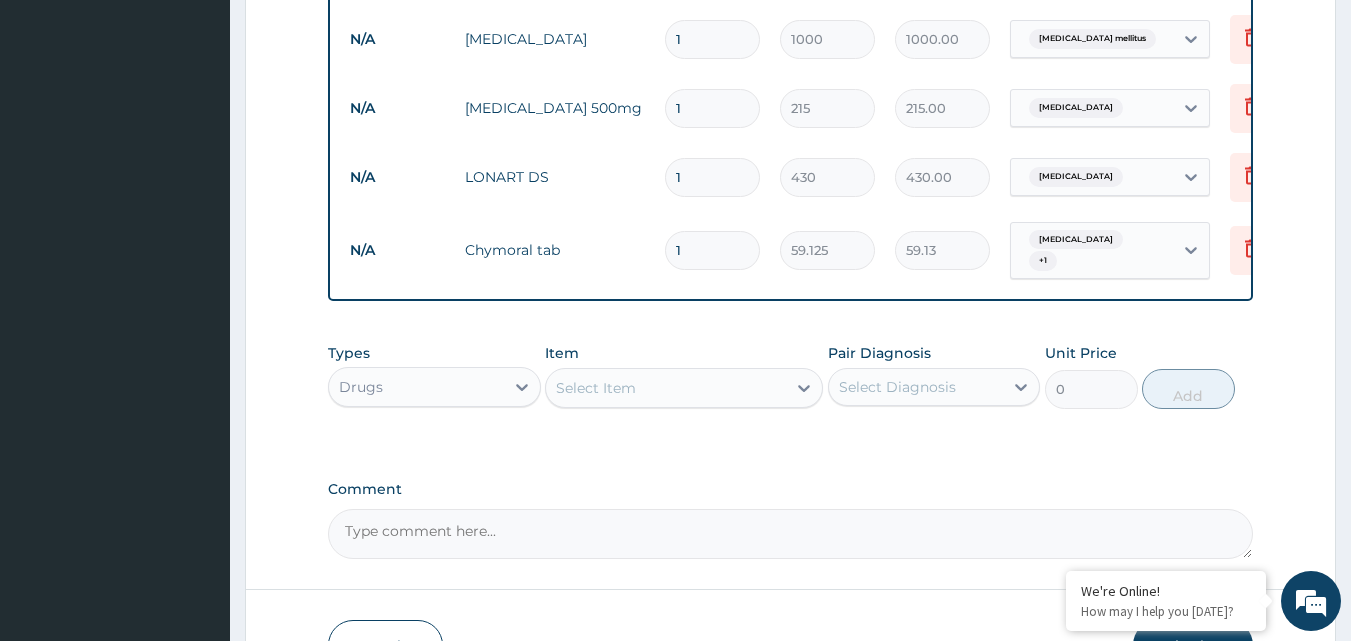click on "Select Item" at bounding box center [666, 388] 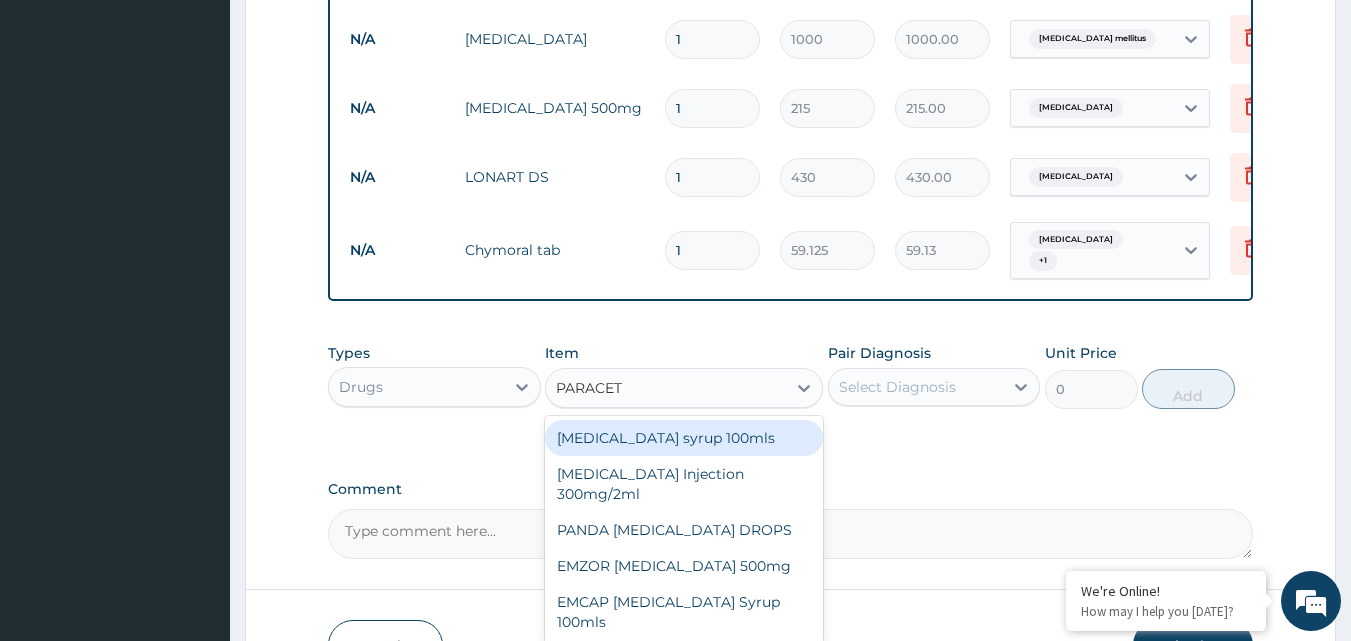 type on "PARACETA" 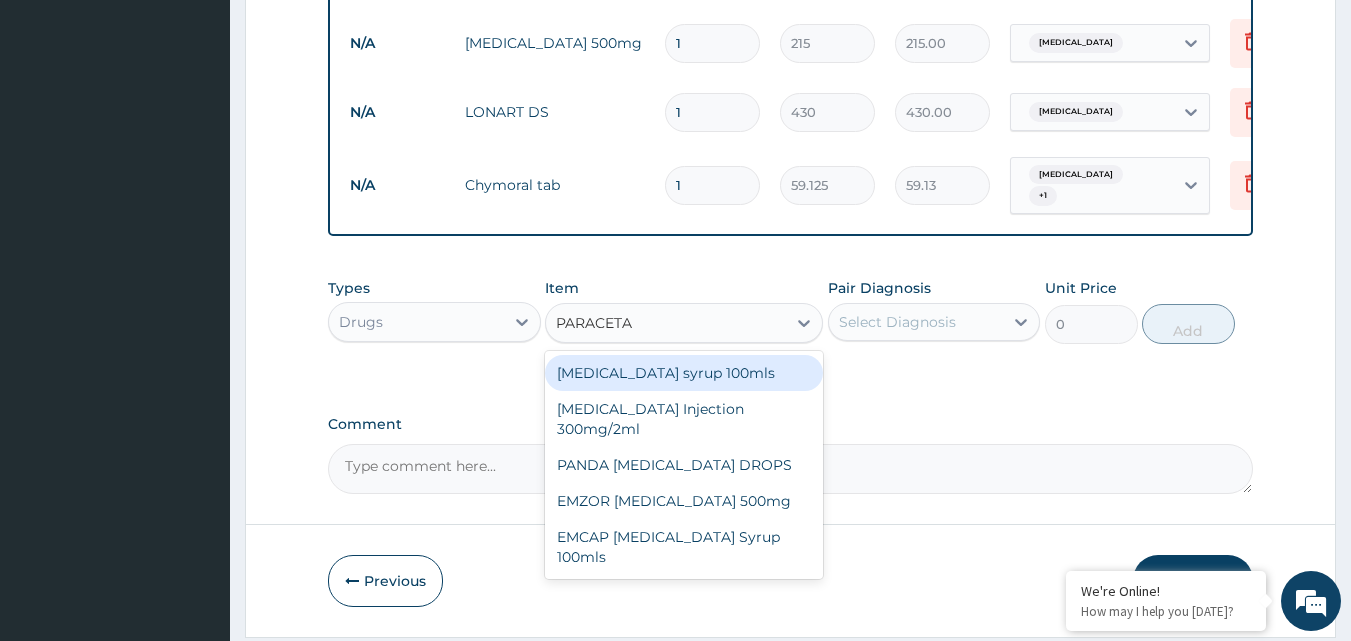 scroll, scrollTop: 1100, scrollLeft: 0, axis: vertical 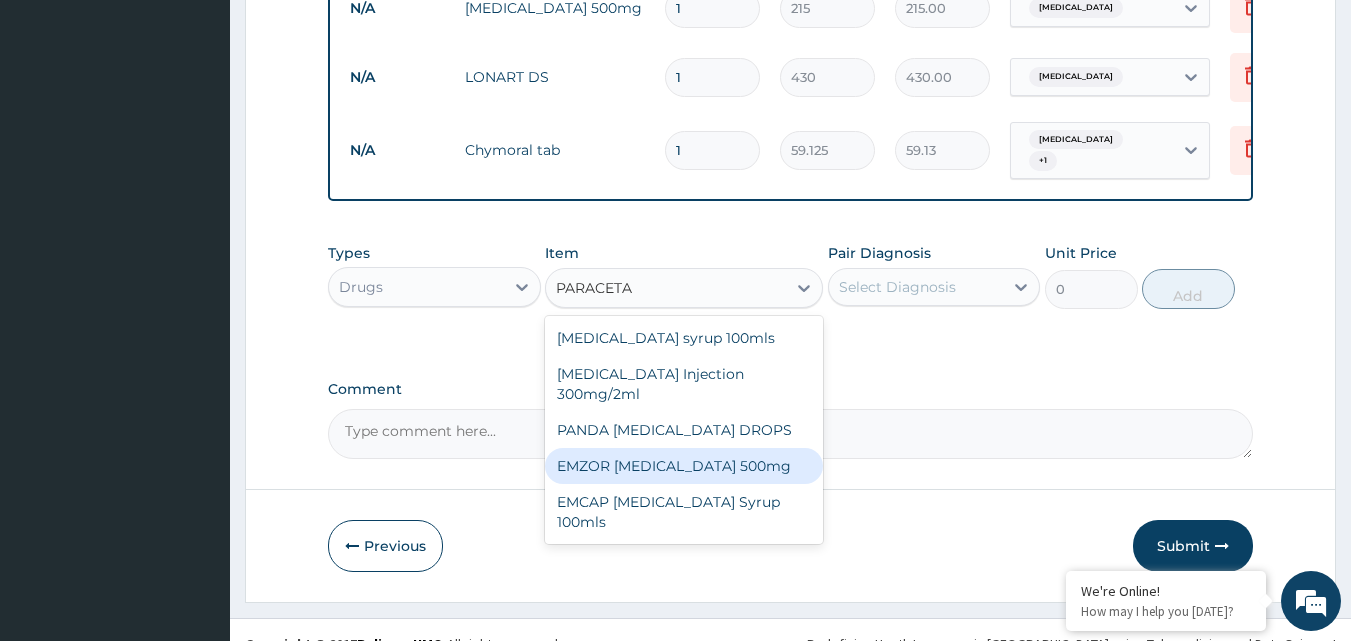 click on "EMZOR PARACETAMOL 500mg" at bounding box center [684, 466] 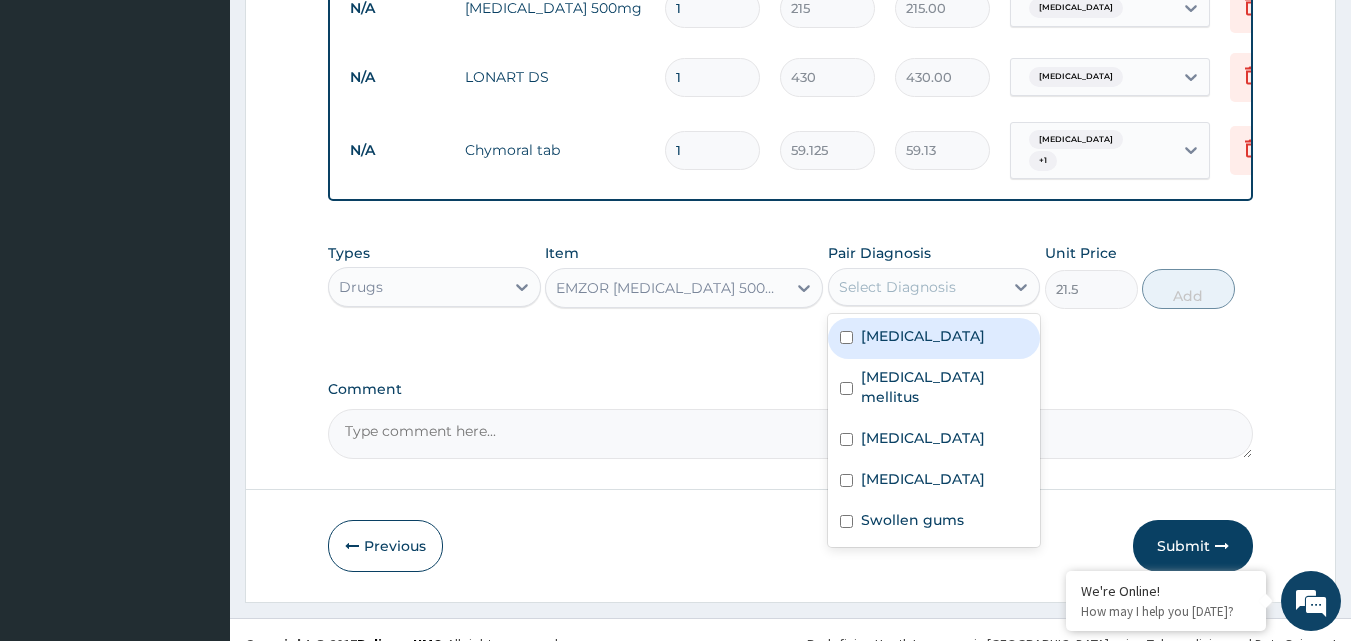 click on "Select Diagnosis" at bounding box center [897, 287] 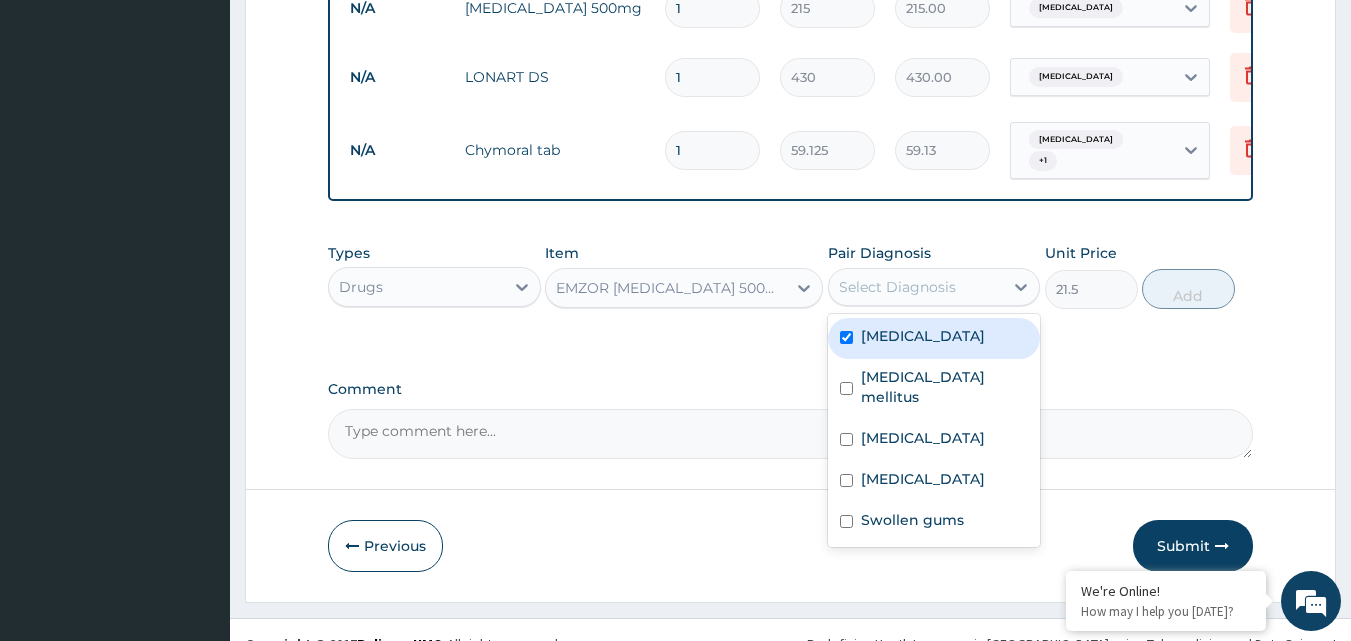 checkbox on "true" 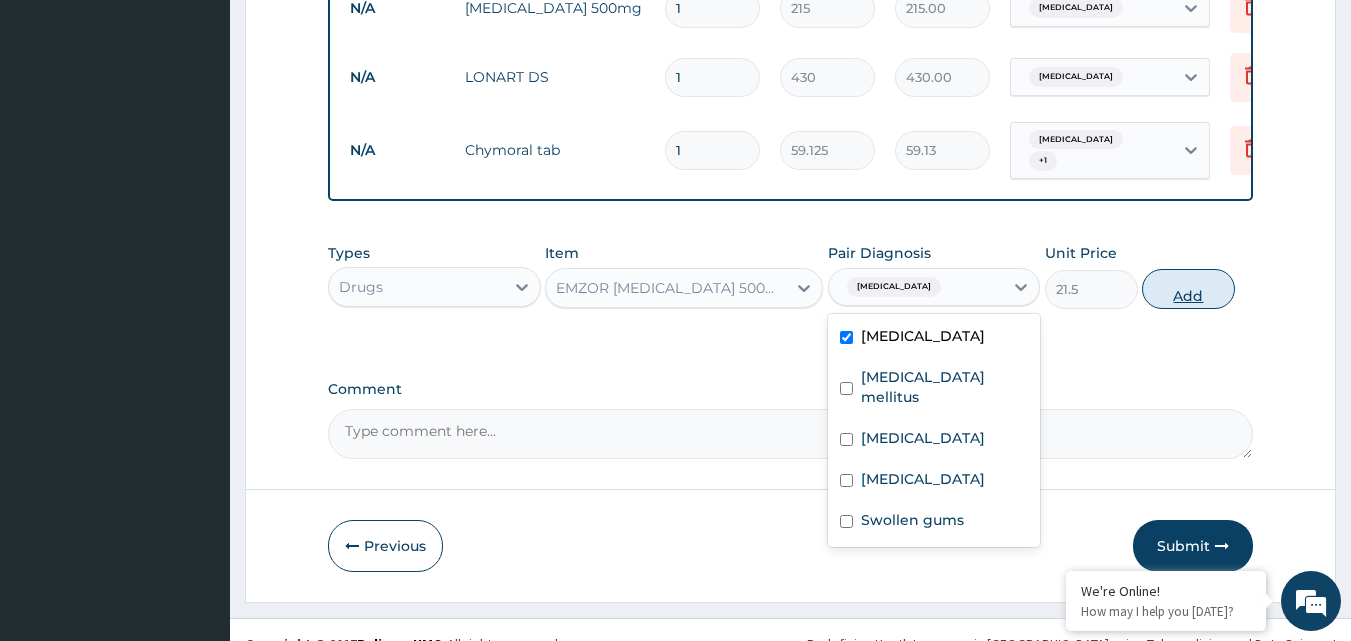 click on "Add" at bounding box center [1188, 289] 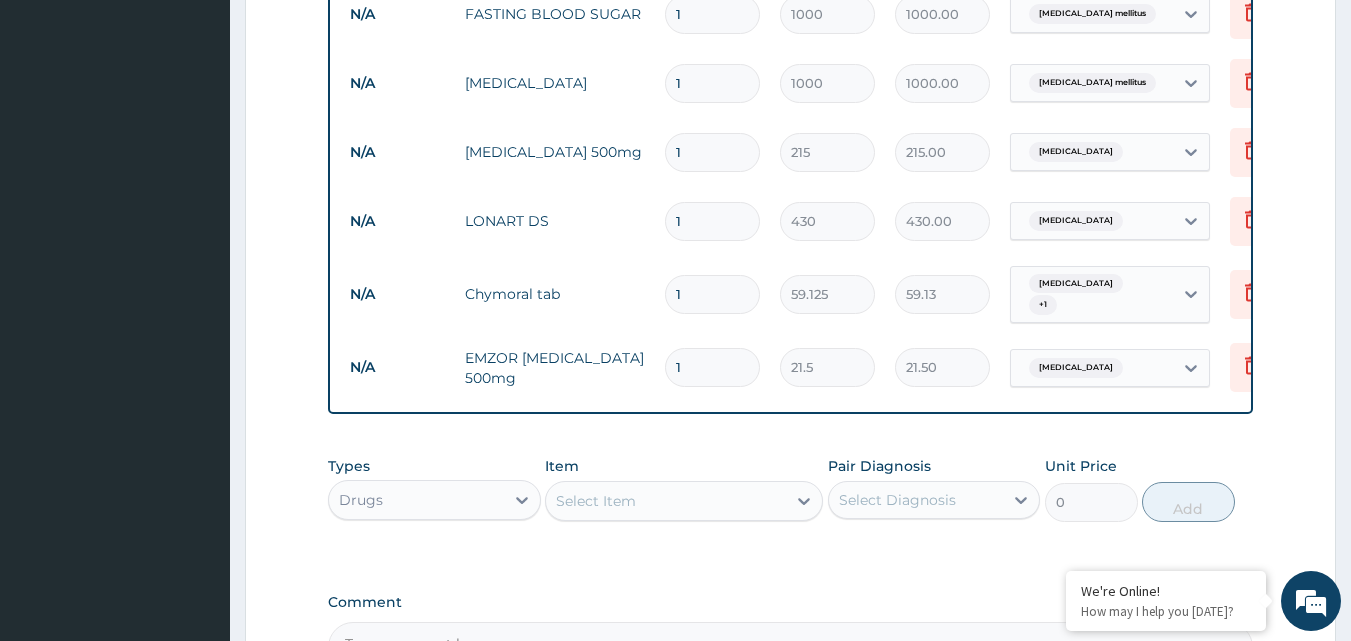 scroll, scrollTop: 1100, scrollLeft: 0, axis: vertical 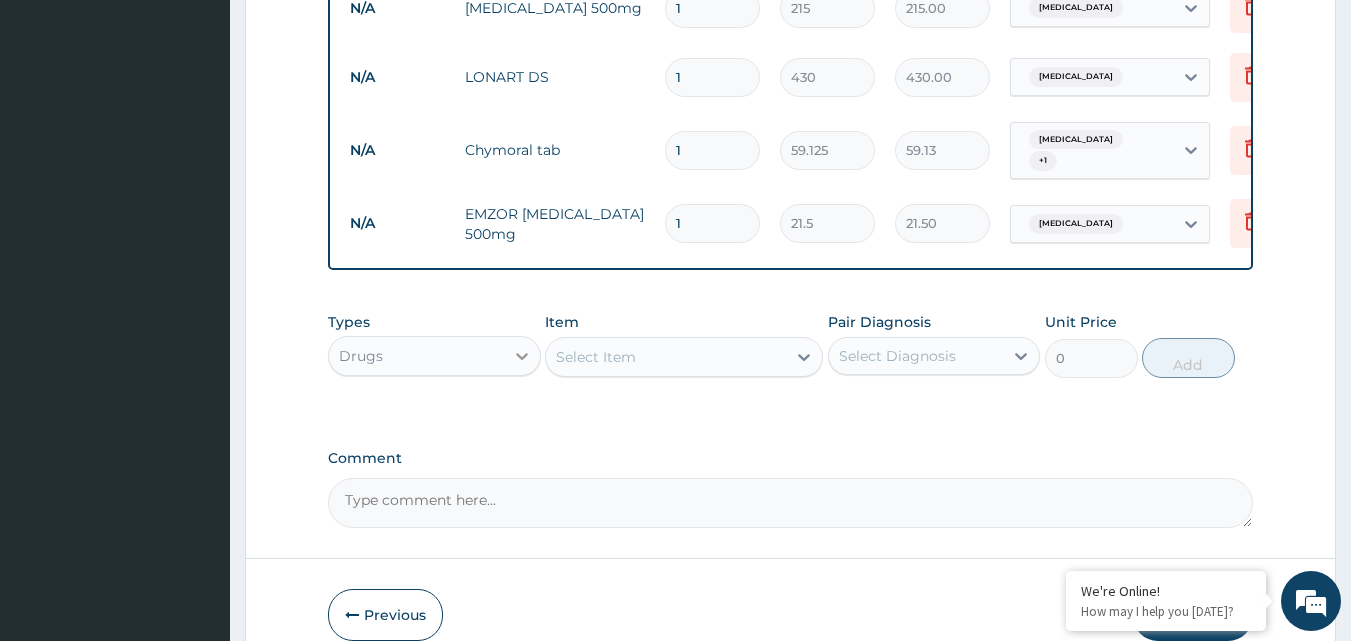 click 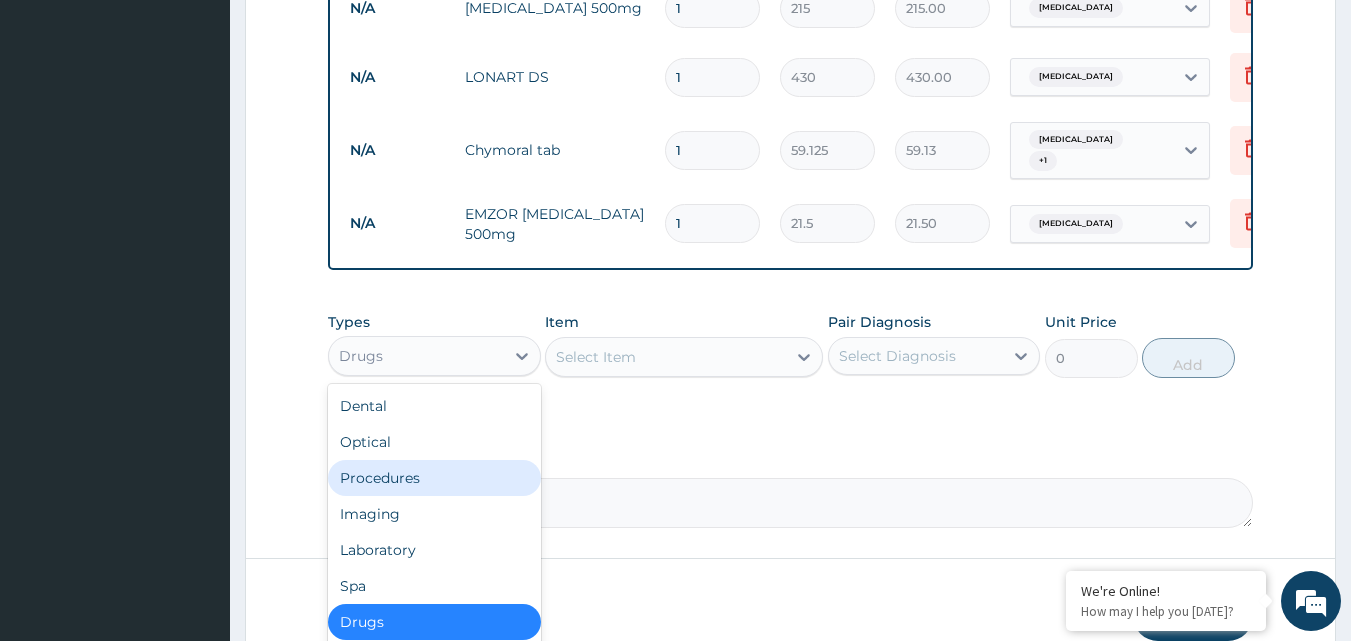 scroll, scrollTop: 68, scrollLeft: 0, axis: vertical 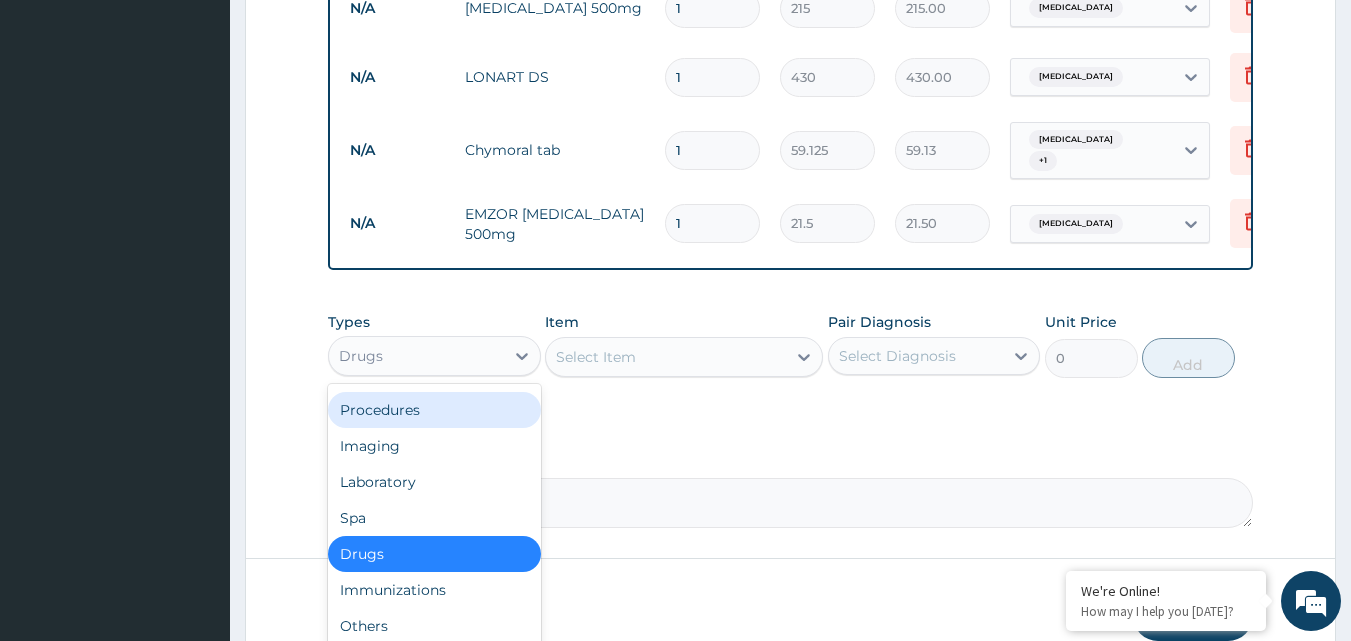 click on "Procedures" at bounding box center (434, 410) 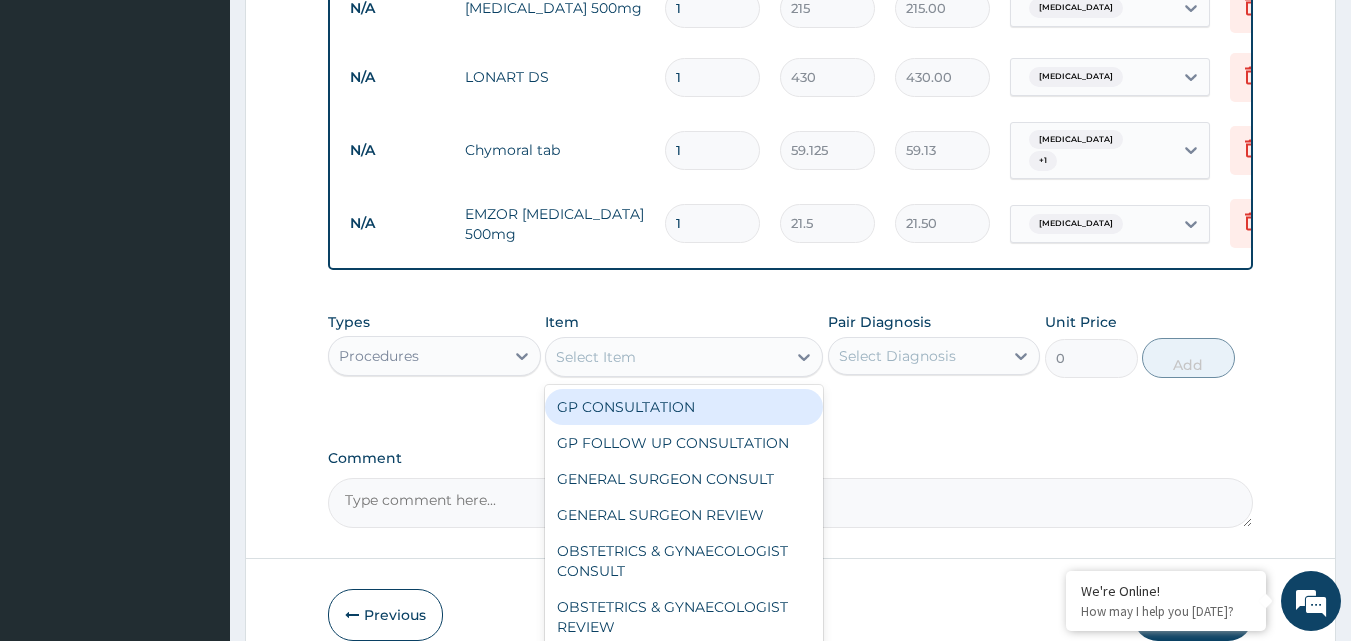 click on "Select Item" at bounding box center (666, 357) 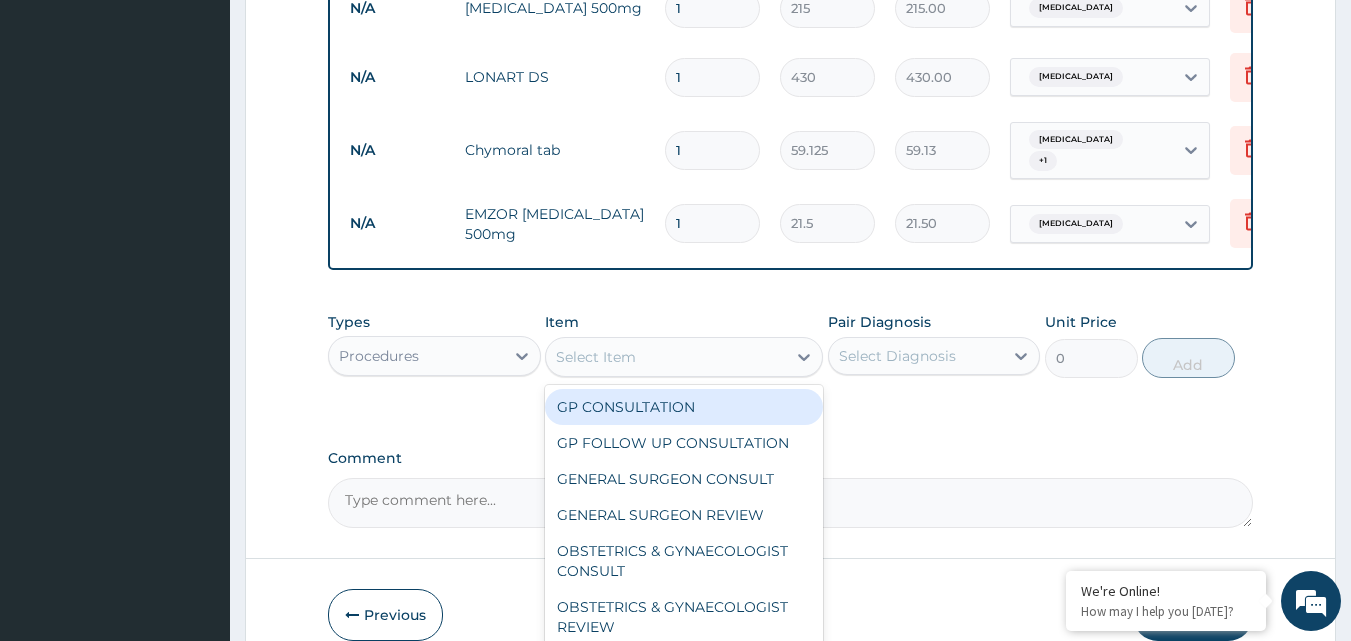 click on "GP CONSULTATION" at bounding box center (684, 407) 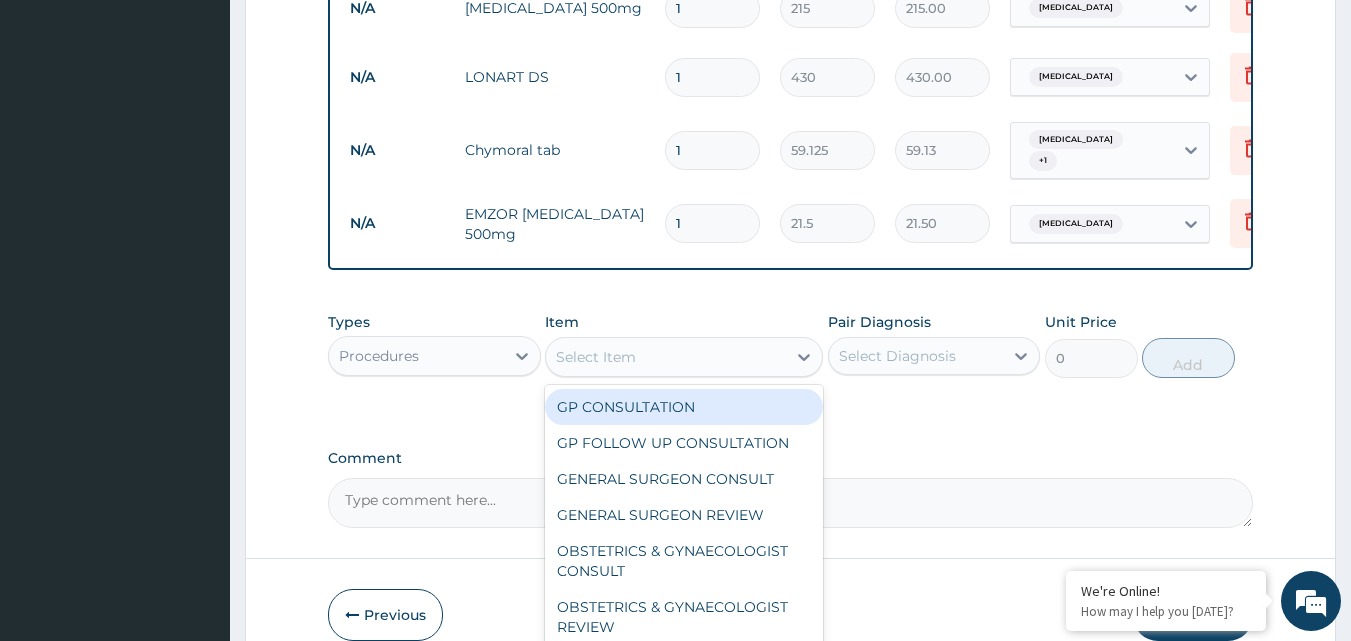 type on "2000" 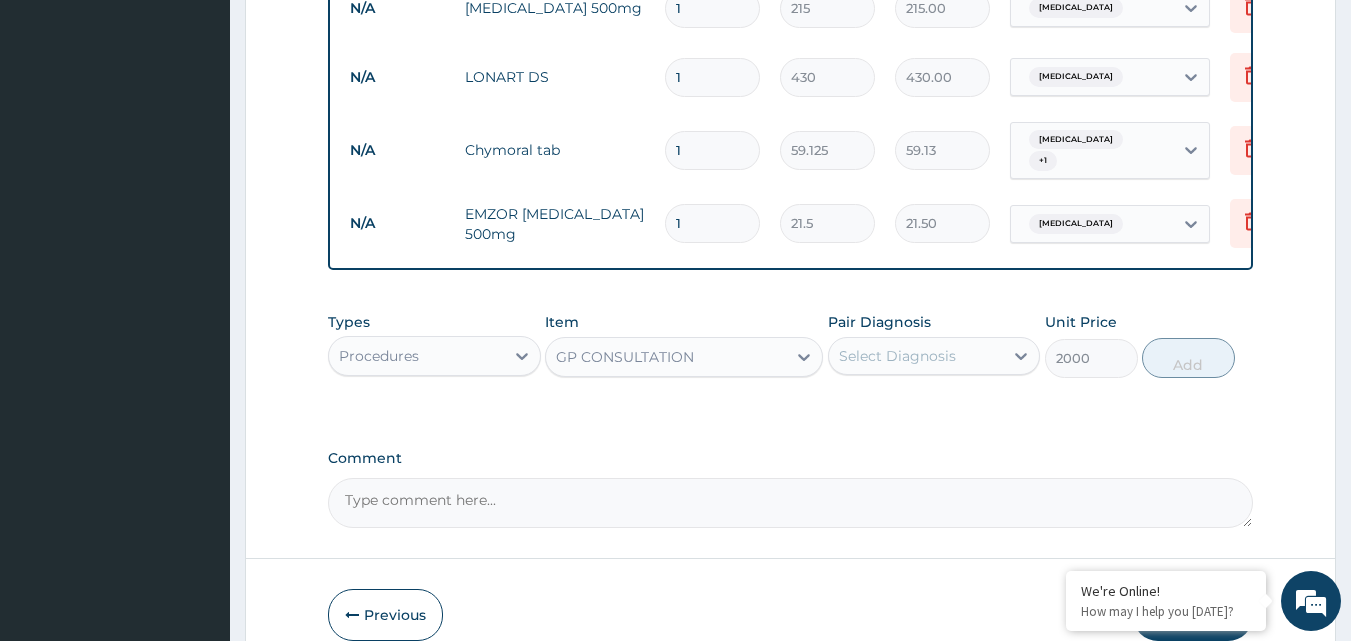 click on "Select Diagnosis" at bounding box center [897, 356] 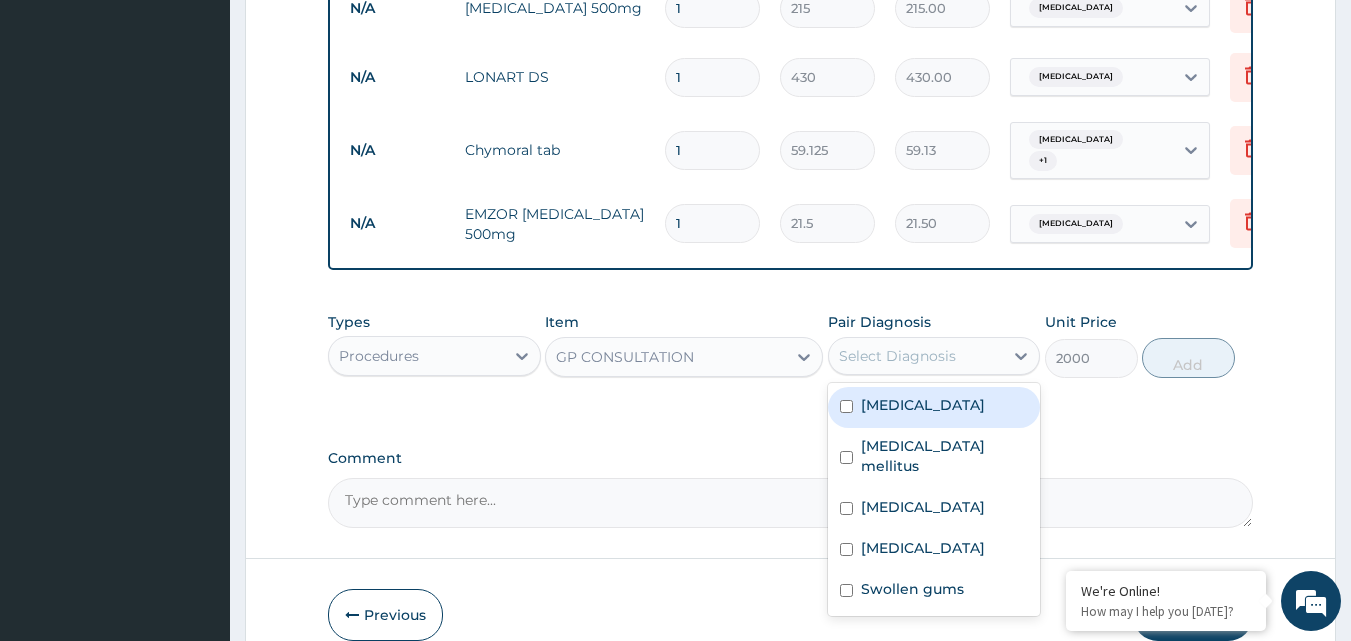 click on "[MEDICAL_DATA]" at bounding box center [934, 407] 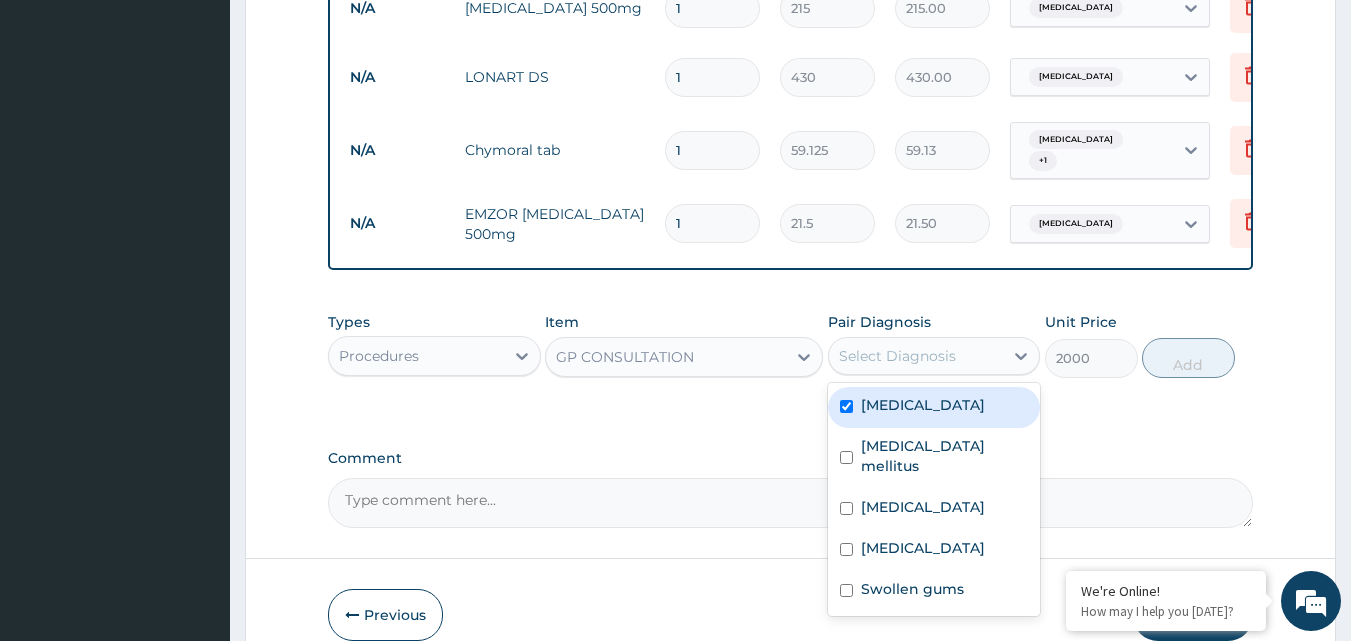 checkbox on "true" 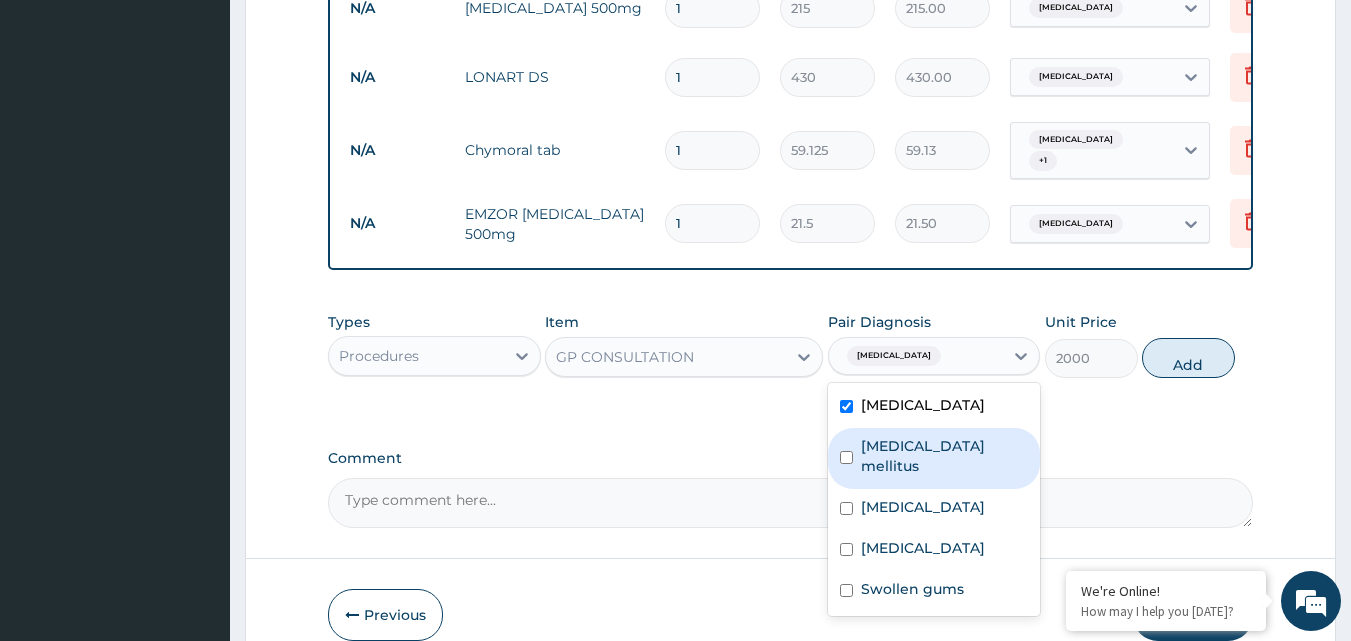 click on "Diabetes mellitus" at bounding box center [934, 458] 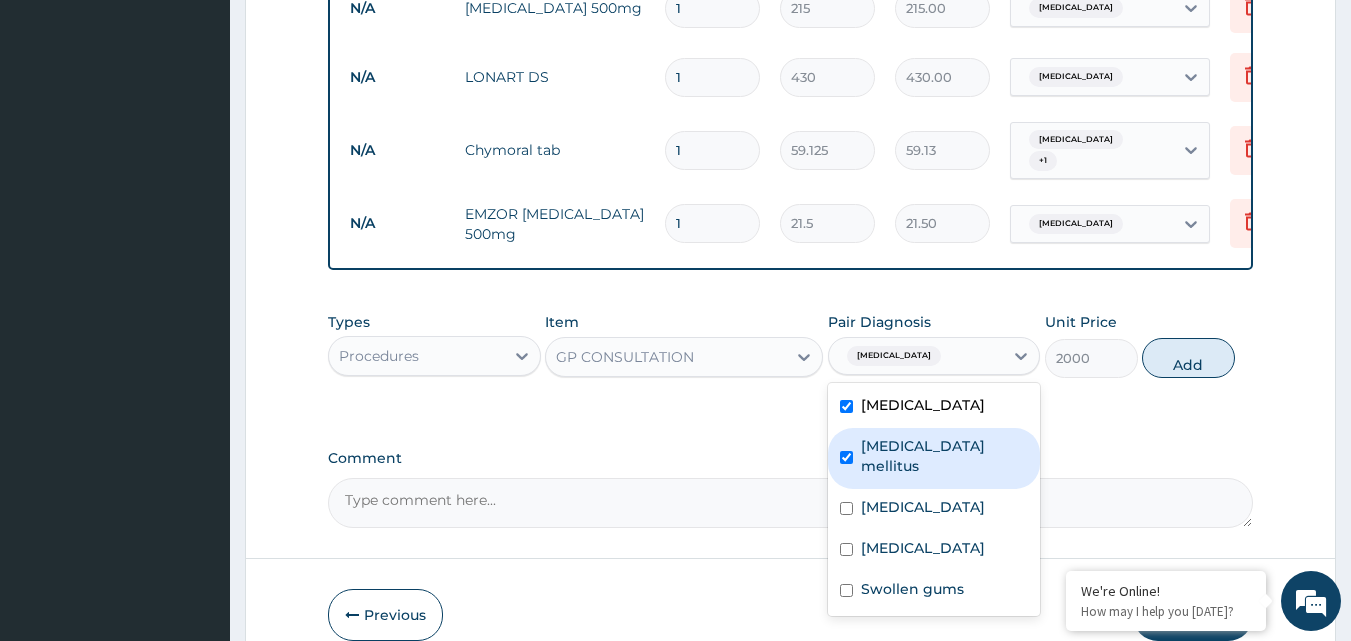 checkbox on "true" 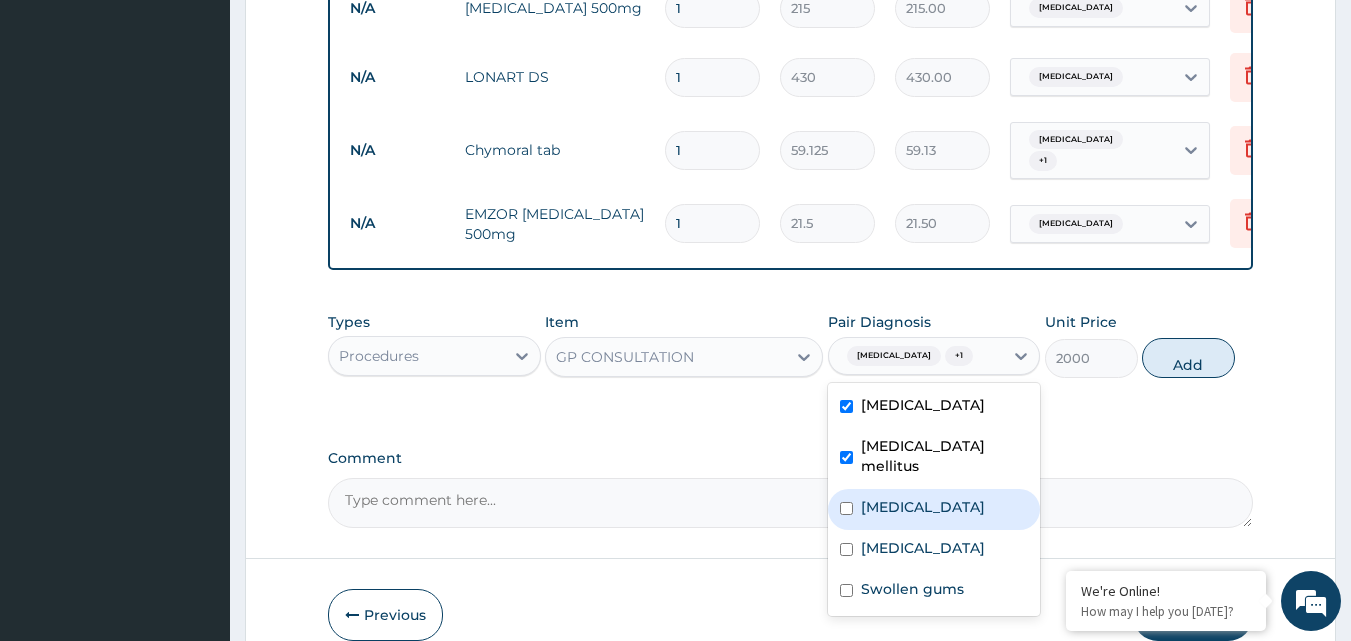 click on "[MEDICAL_DATA]" at bounding box center [934, 509] 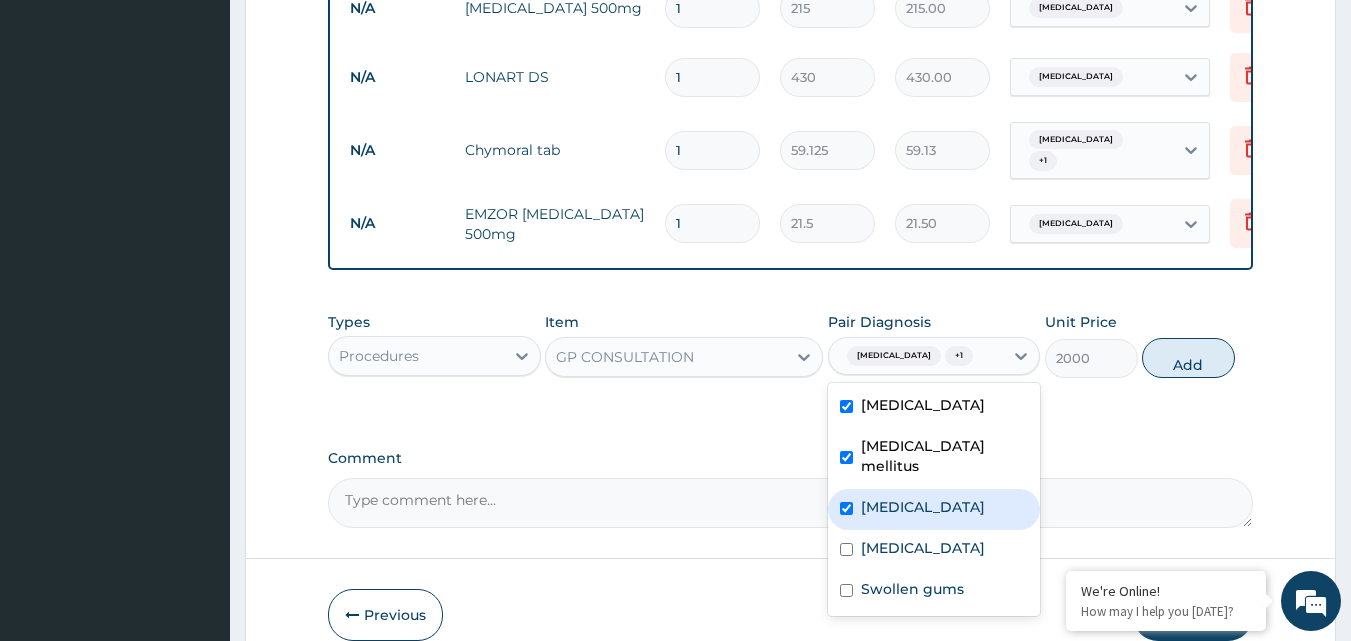 checkbox on "true" 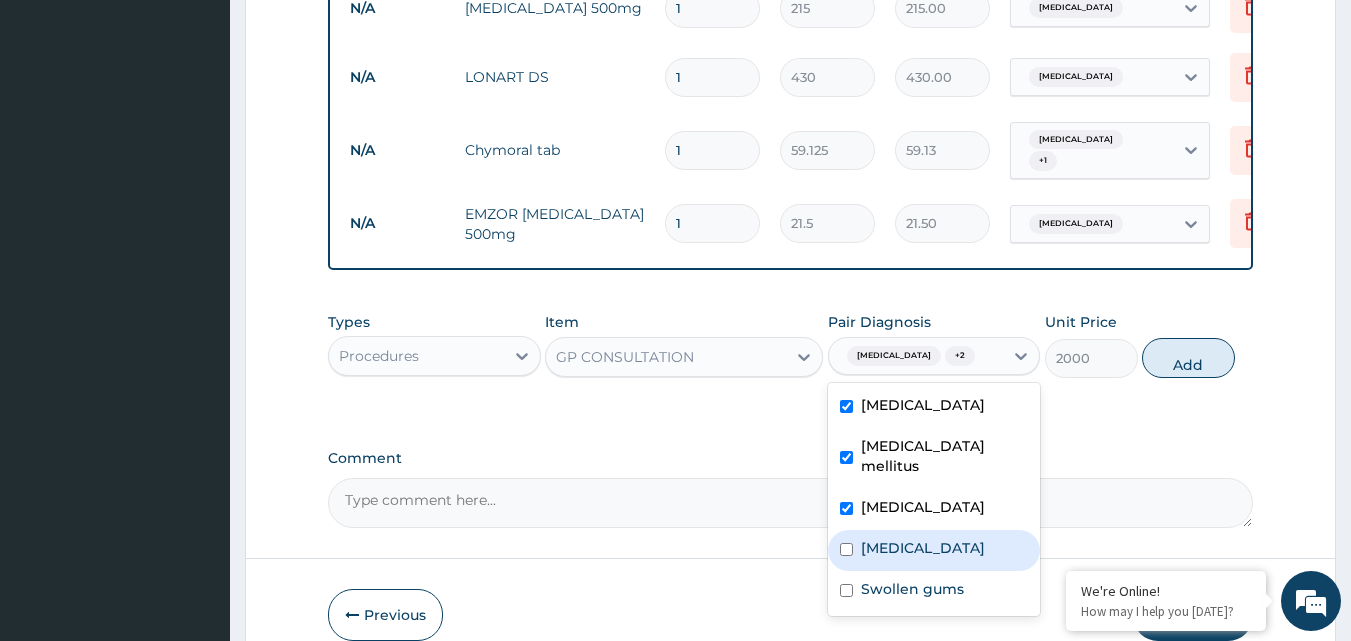 click on "Sepsis" at bounding box center (923, 548) 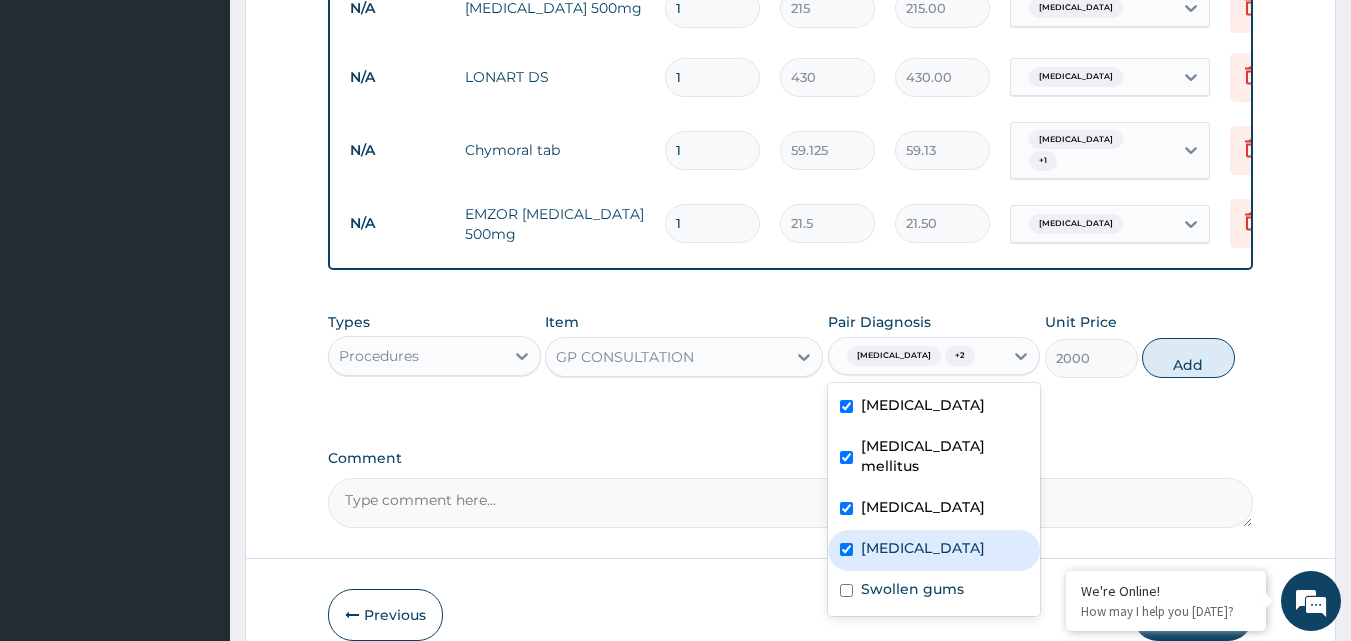 checkbox on "true" 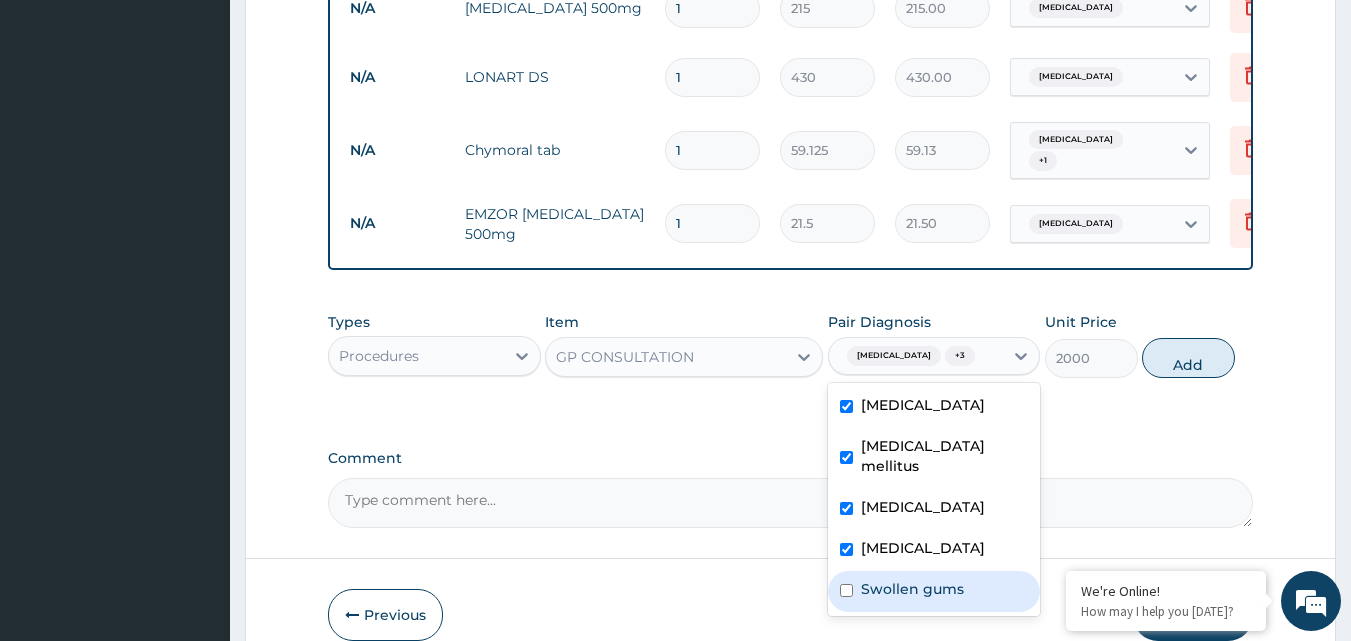 drag, startPoint x: 944, startPoint y: 585, endPoint x: 983, endPoint y: 553, distance: 50.447994 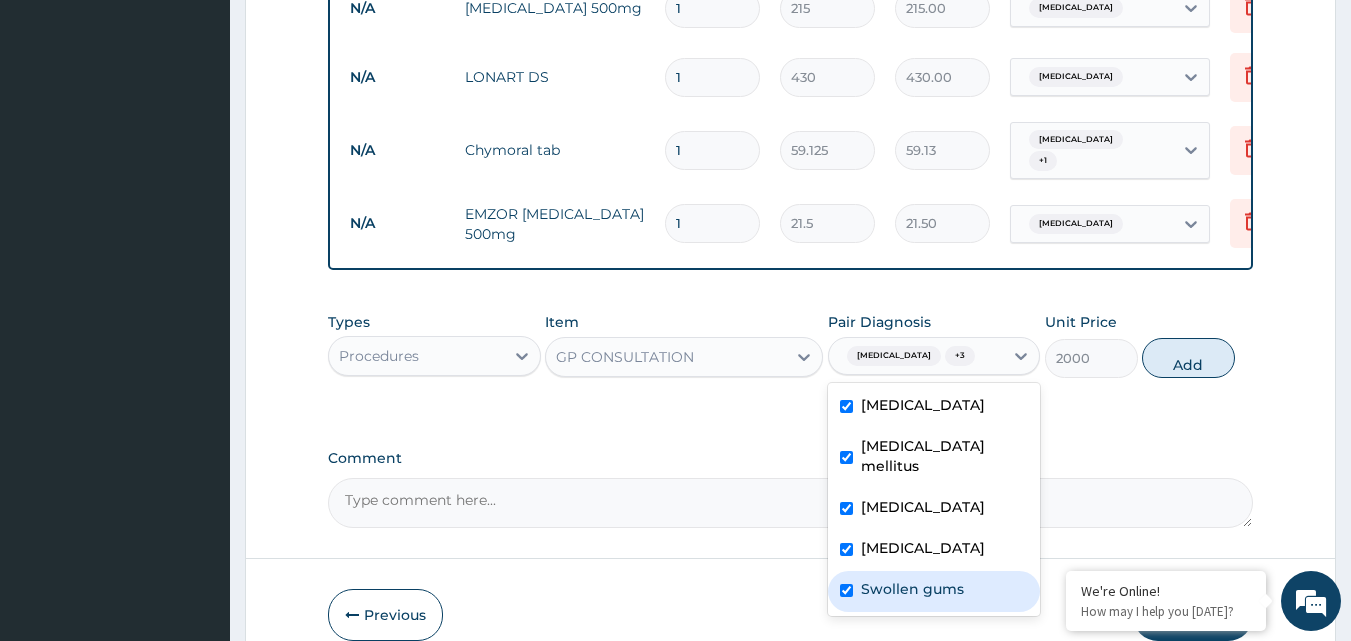checkbox on "true" 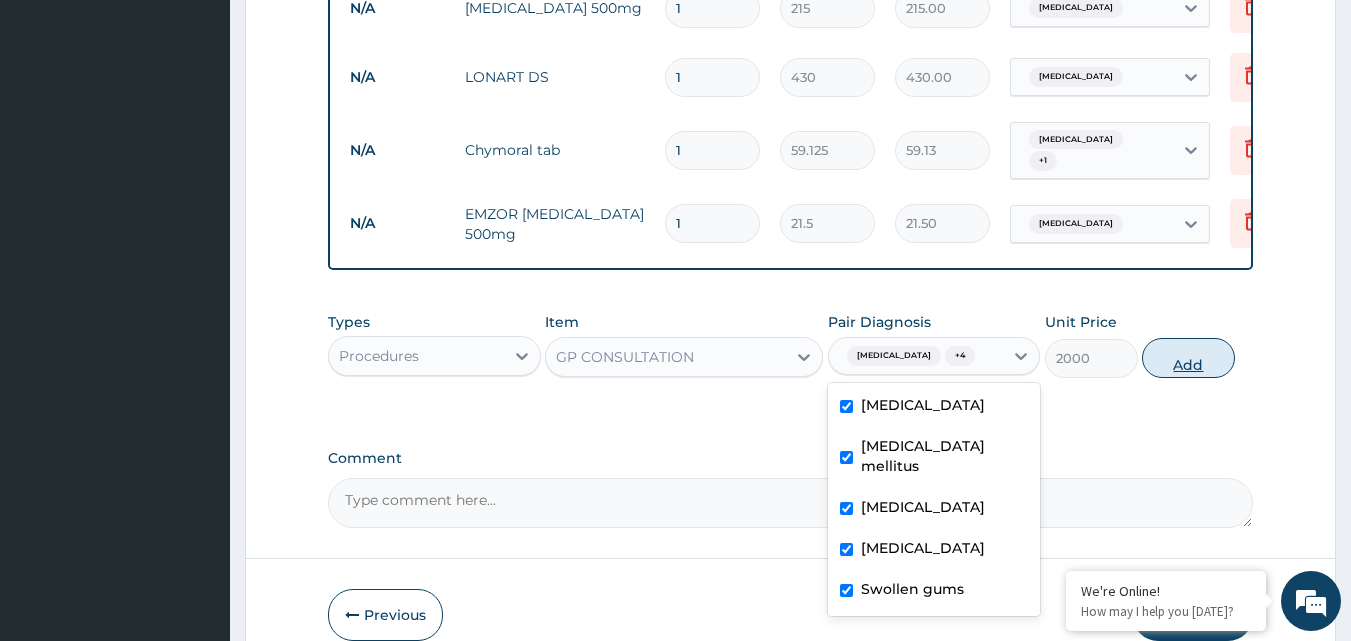 click on "Add" at bounding box center [1188, 358] 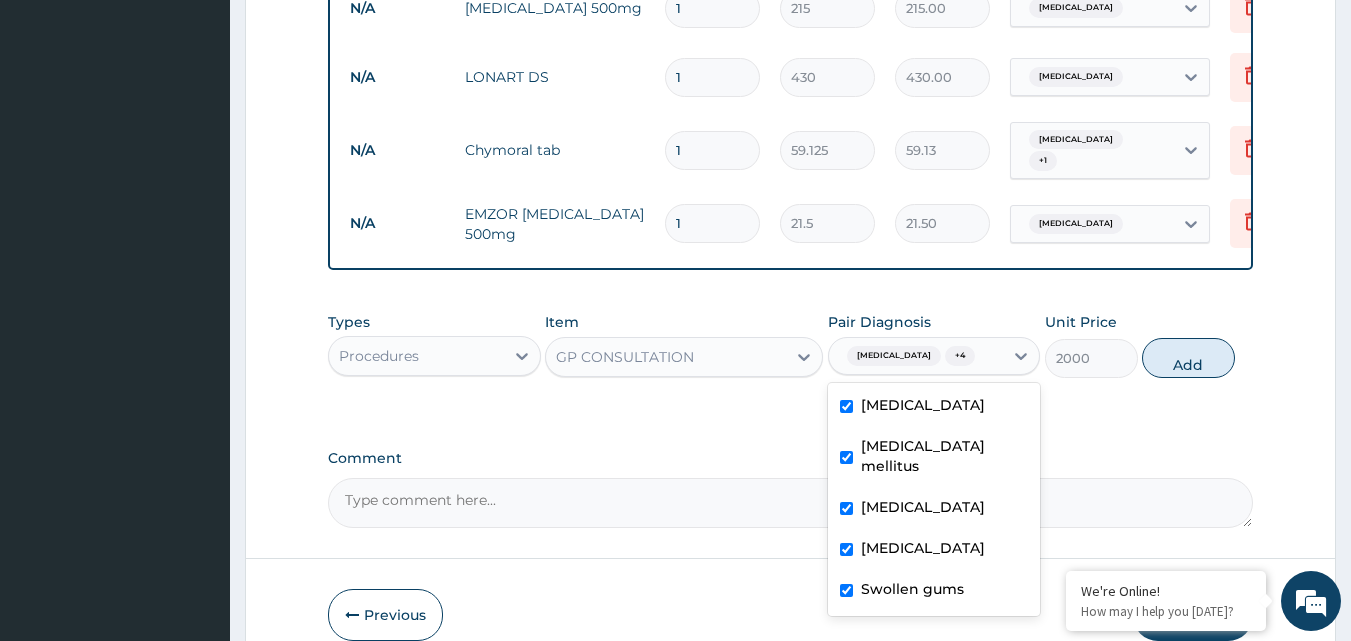 type on "0" 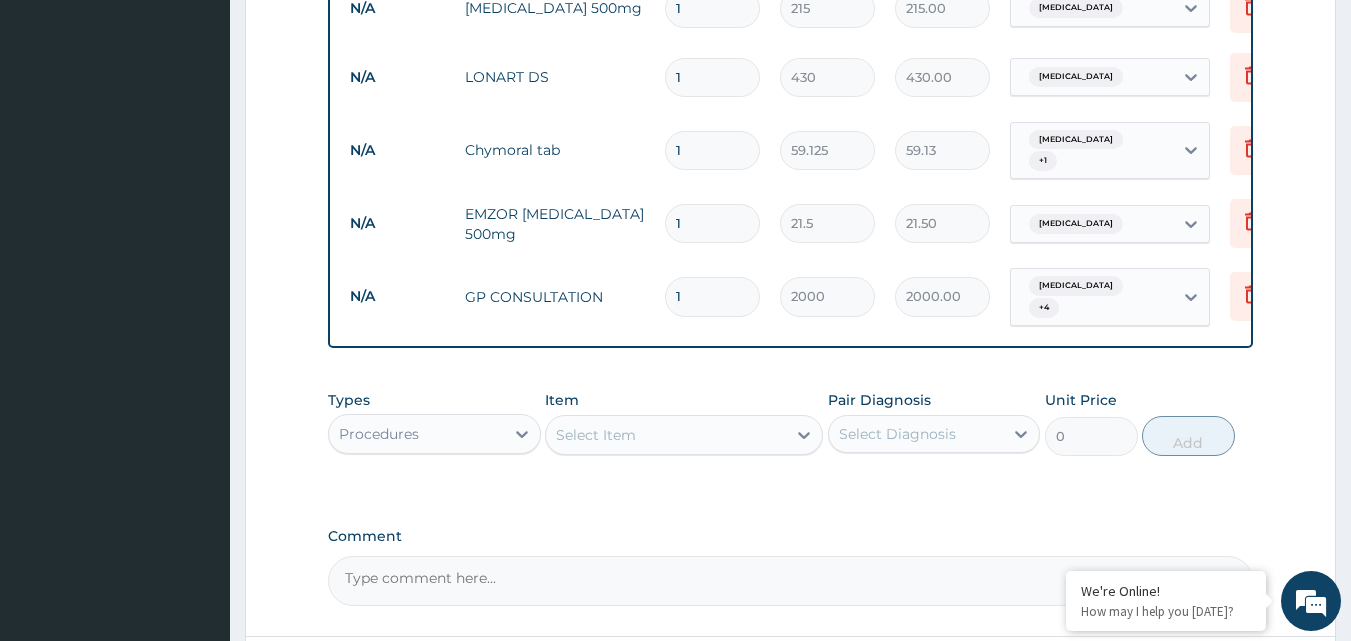 click on "Select Item" at bounding box center (666, 435) 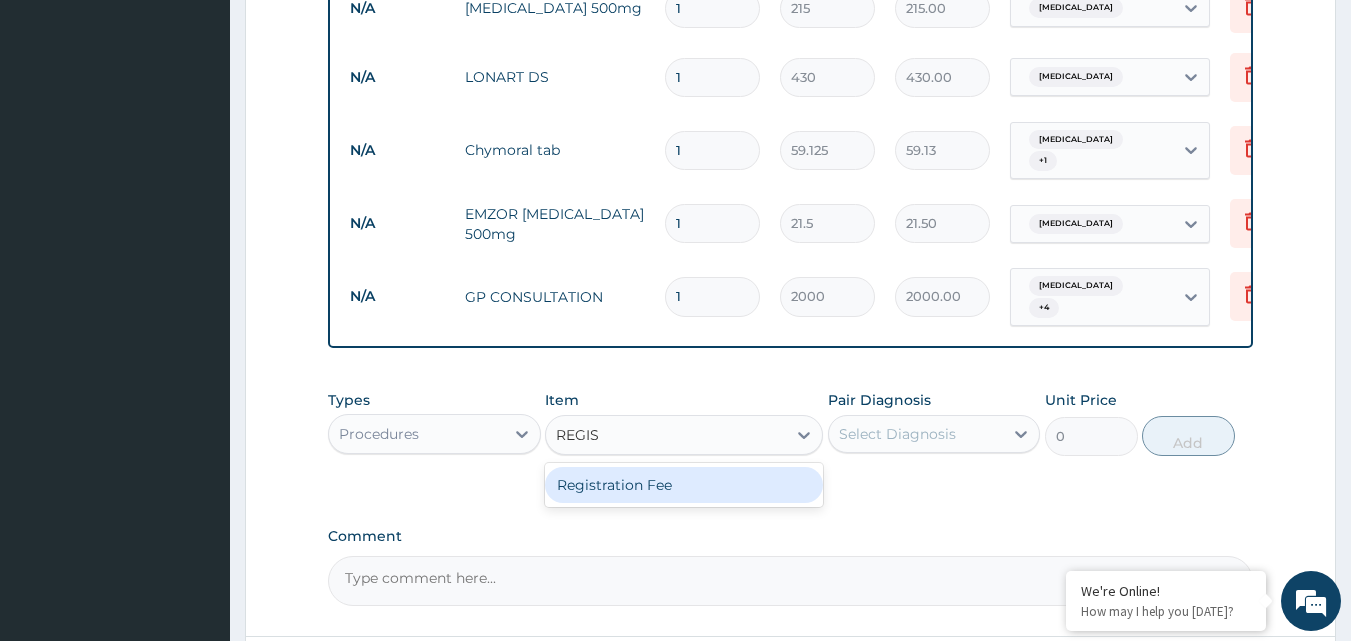 type on "REGIST" 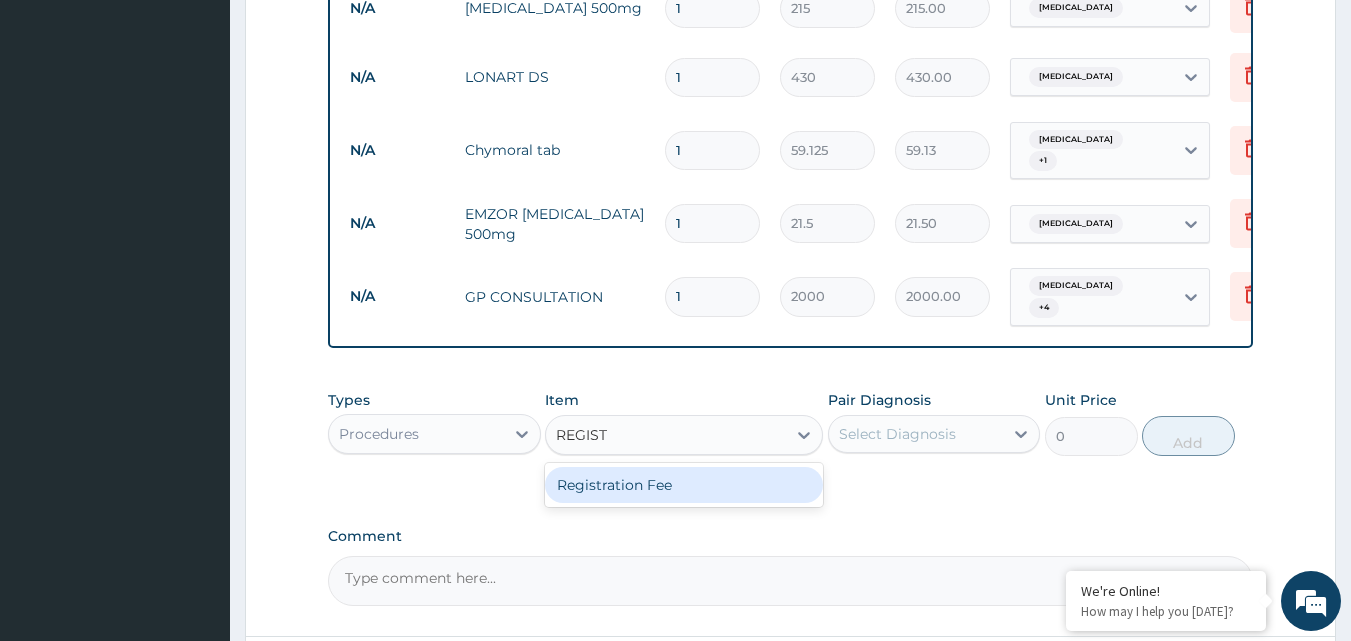 click on "Registration Fee" at bounding box center (684, 485) 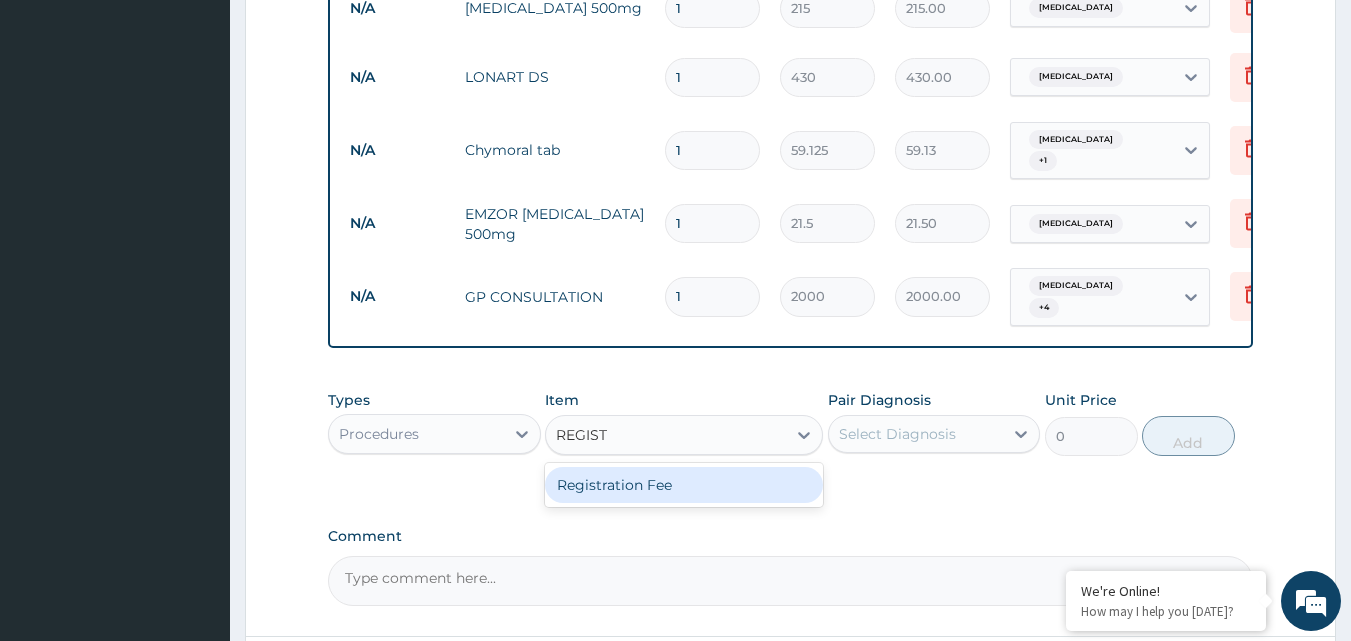 type 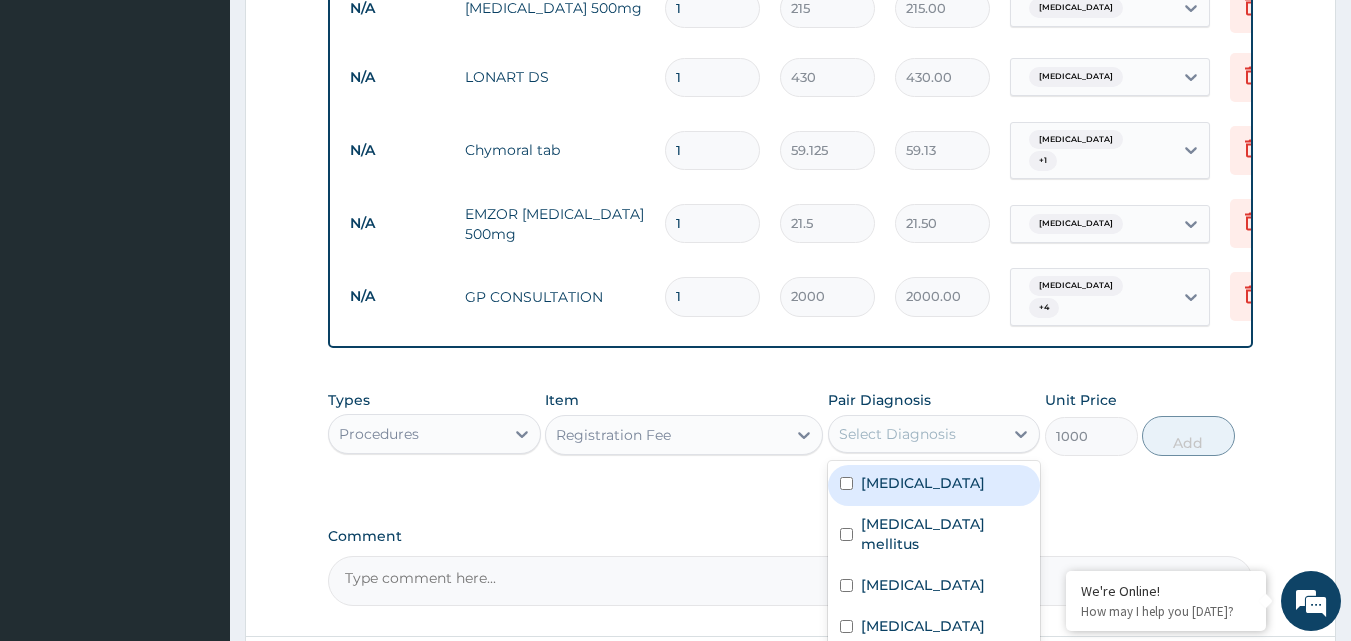 click on "Select Diagnosis" at bounding box center [916, 434] 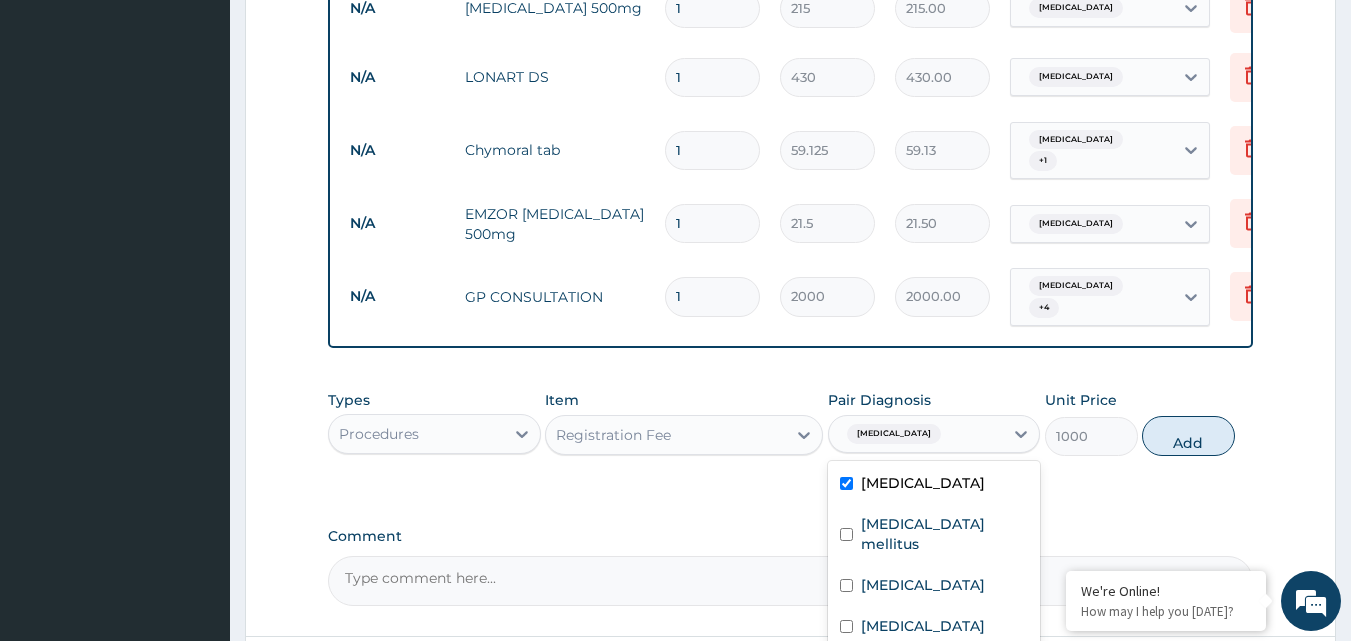 checkbox on "true" 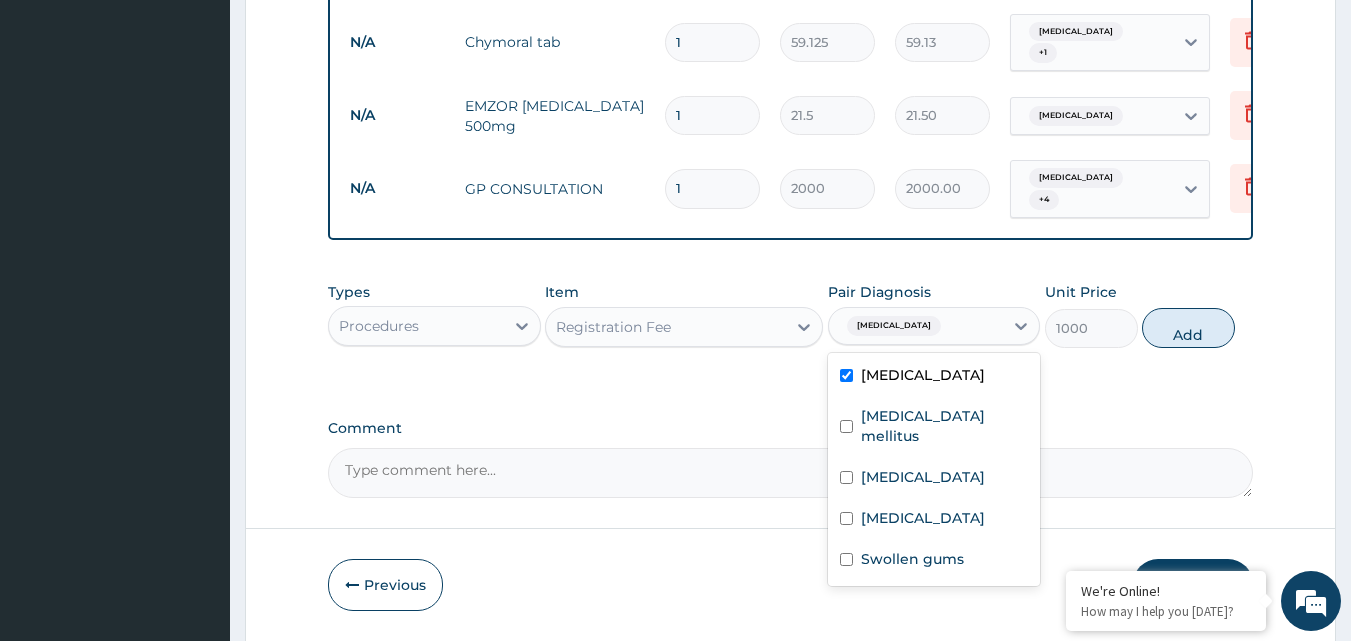scroll, scrollTop: 1273, scrollLeft: 0, axis: vertical 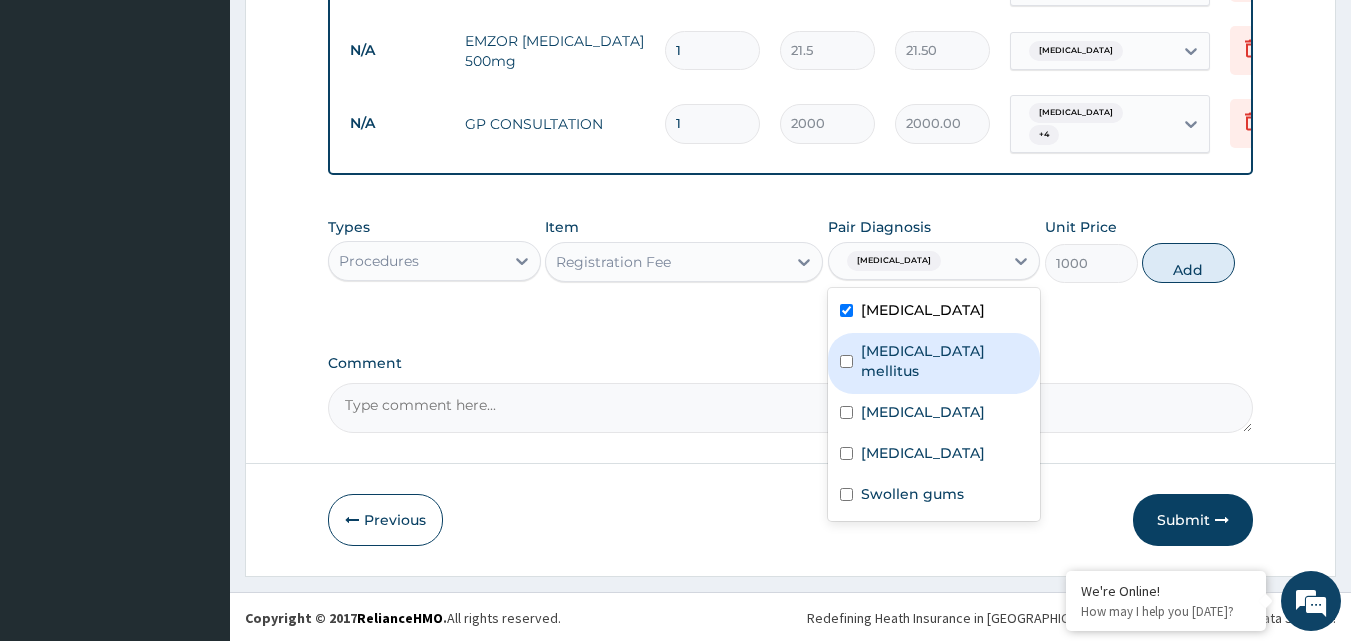 drag, startPoint x: 954, startPoint y: 369, endPoint x: 913, endPoint y: 367, distance: 41.04875 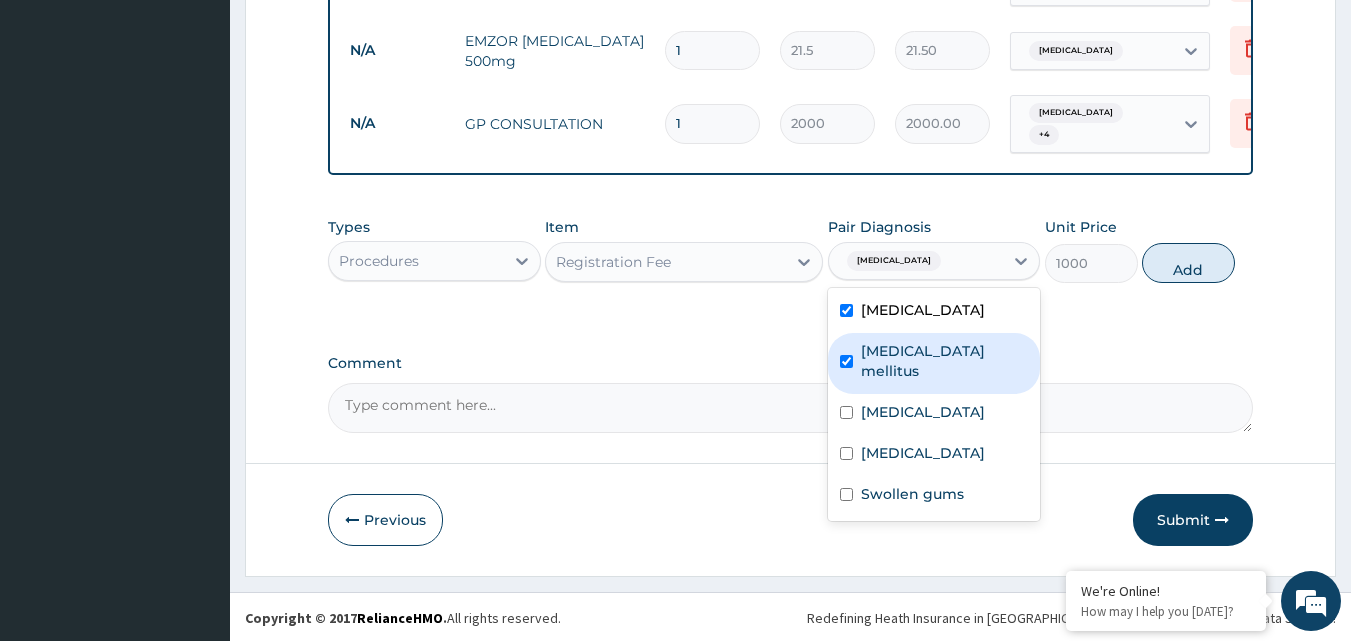 checkbox on "true" 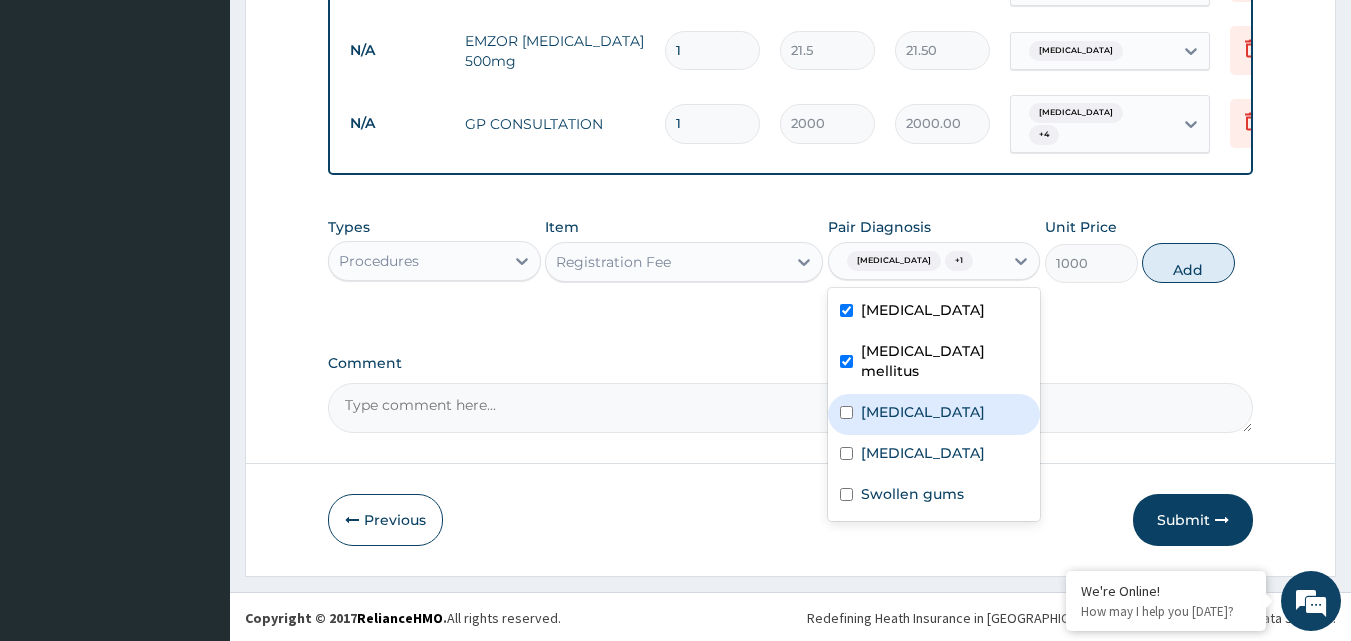 click on "Anemia" at bounding box center (923, 412) 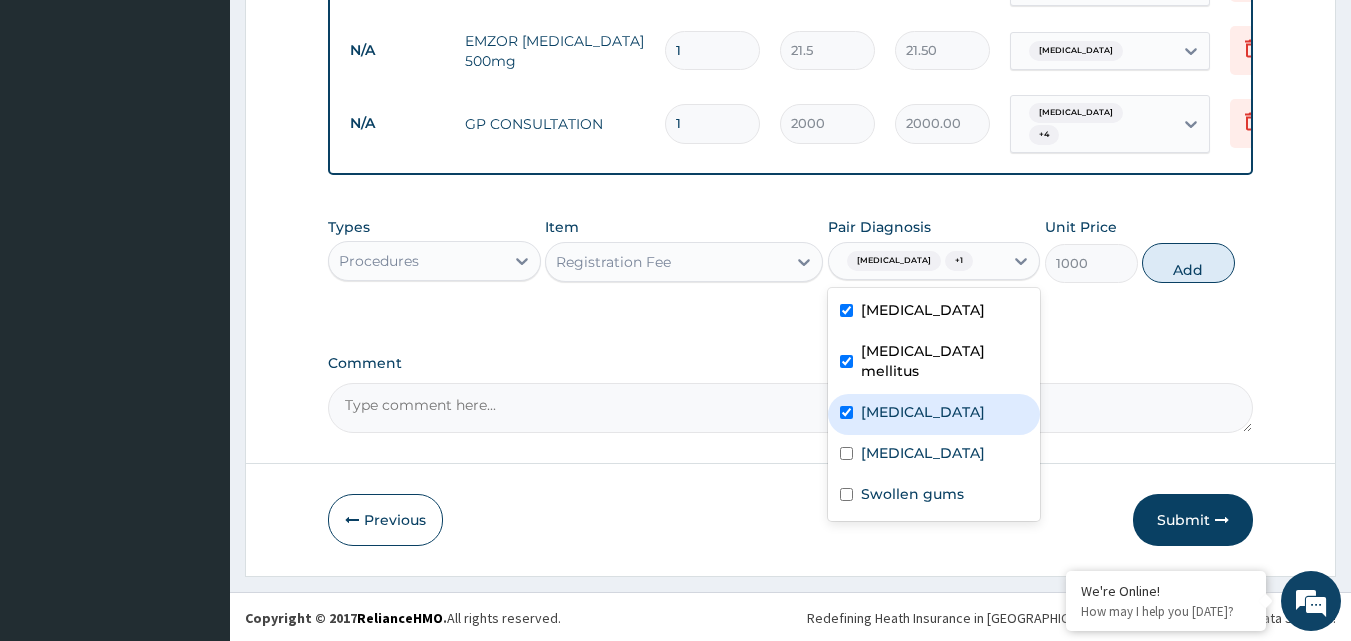 checkbox on "true" 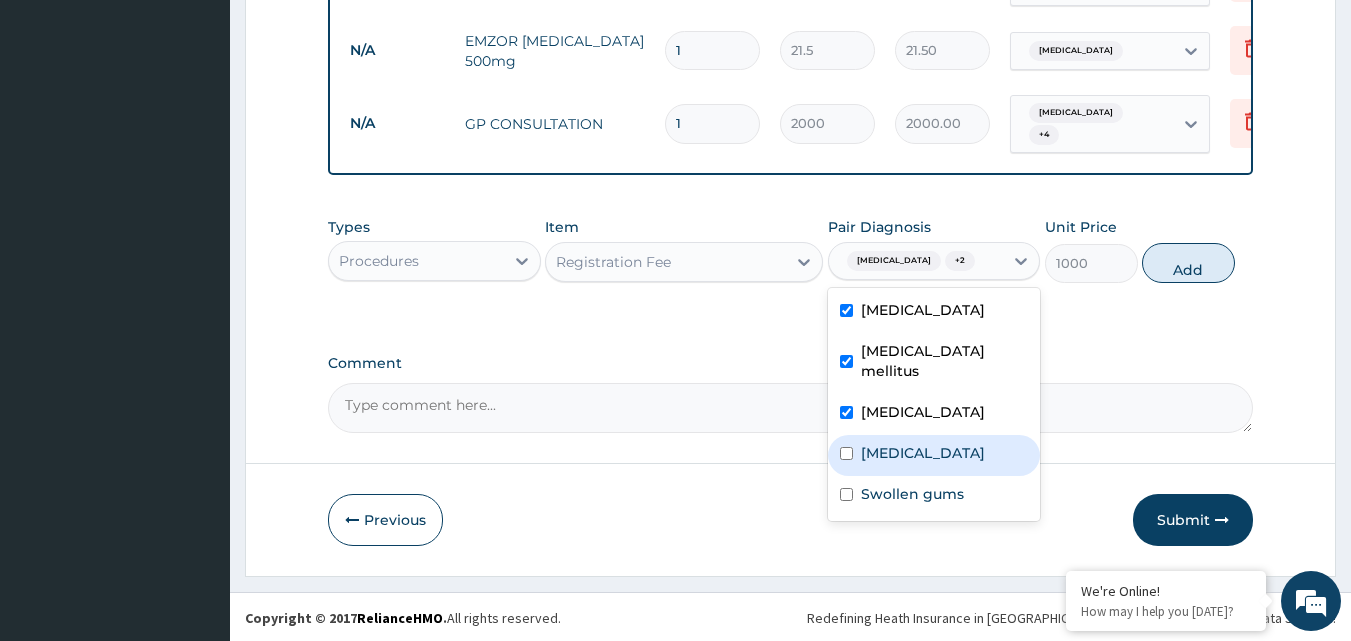 click on "Sepsis" at bounding box center (934, 455) 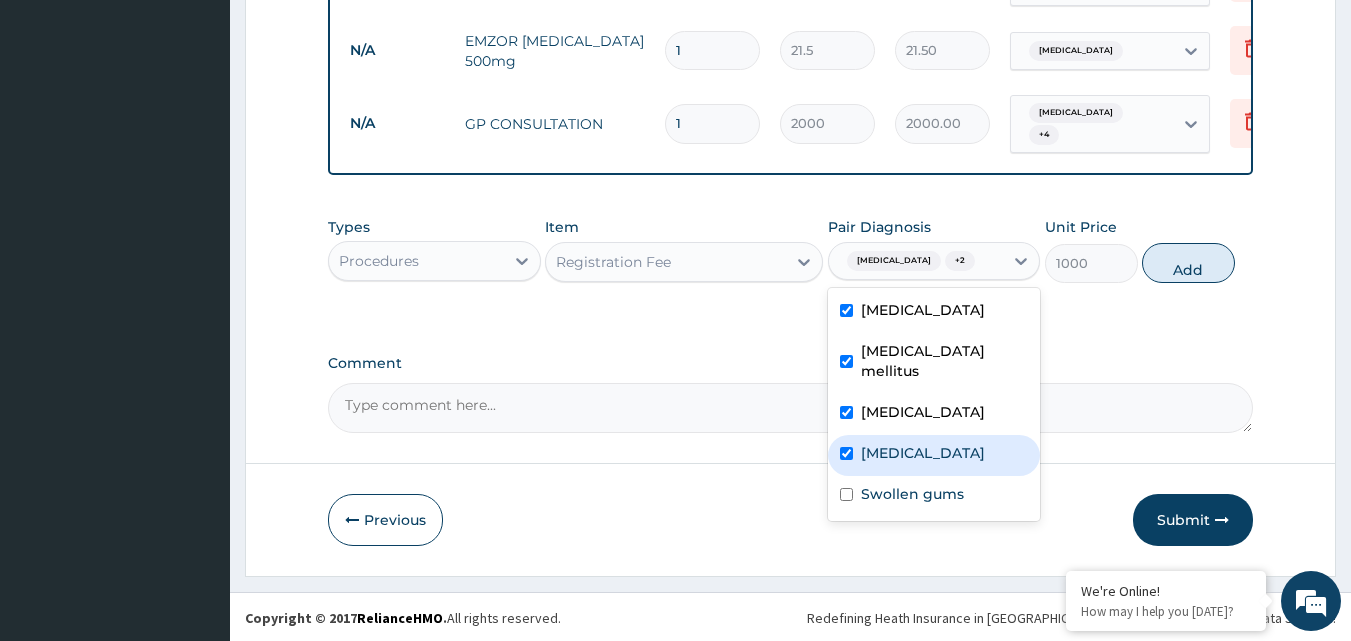 checkbox on "true" 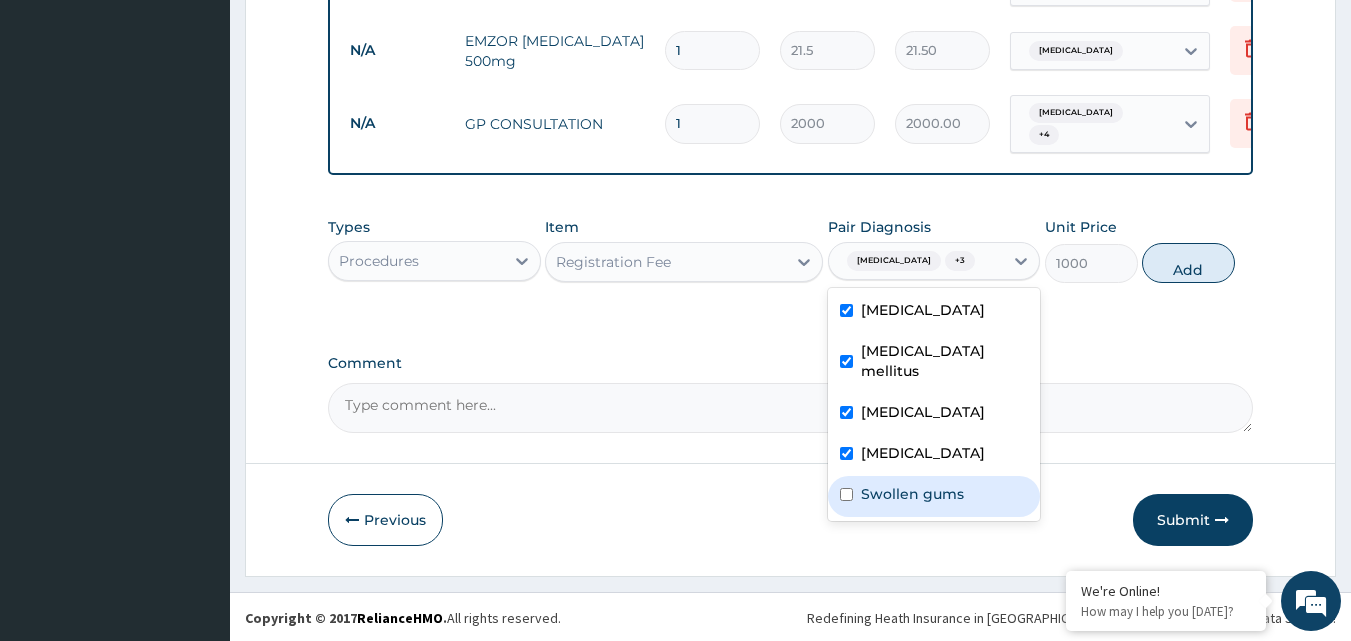 click on "Swollen gums" at bounding box center [912, 494] 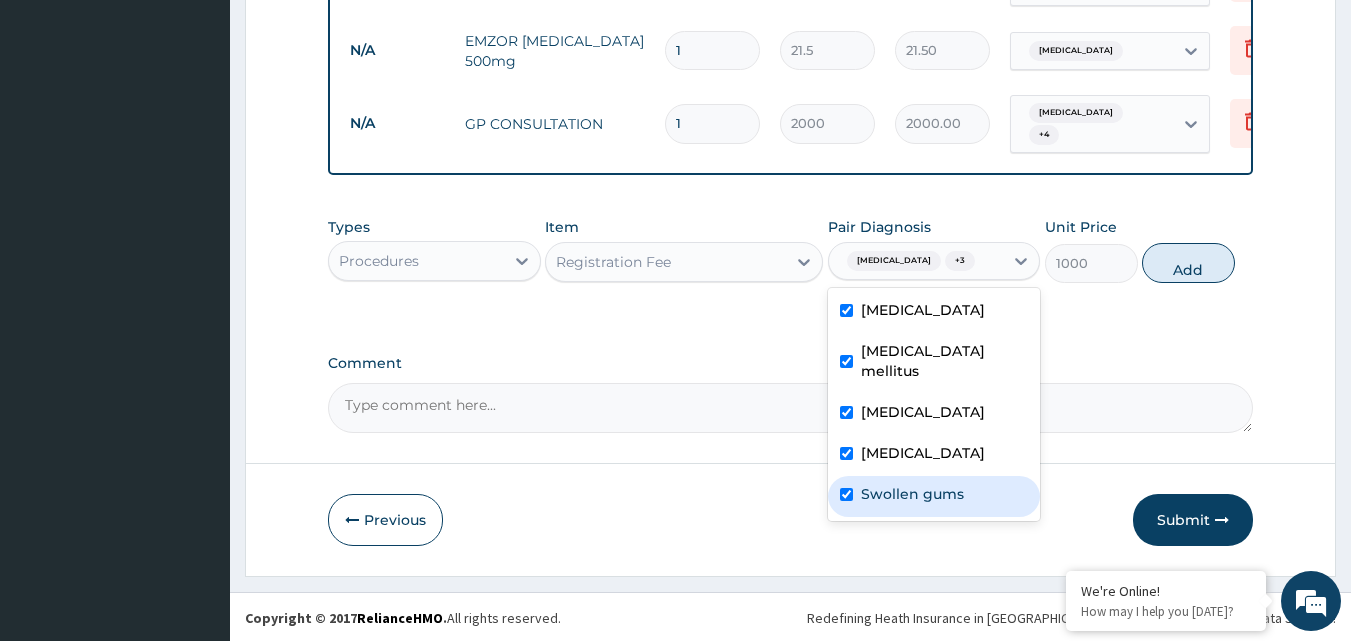 checkbox on "true" 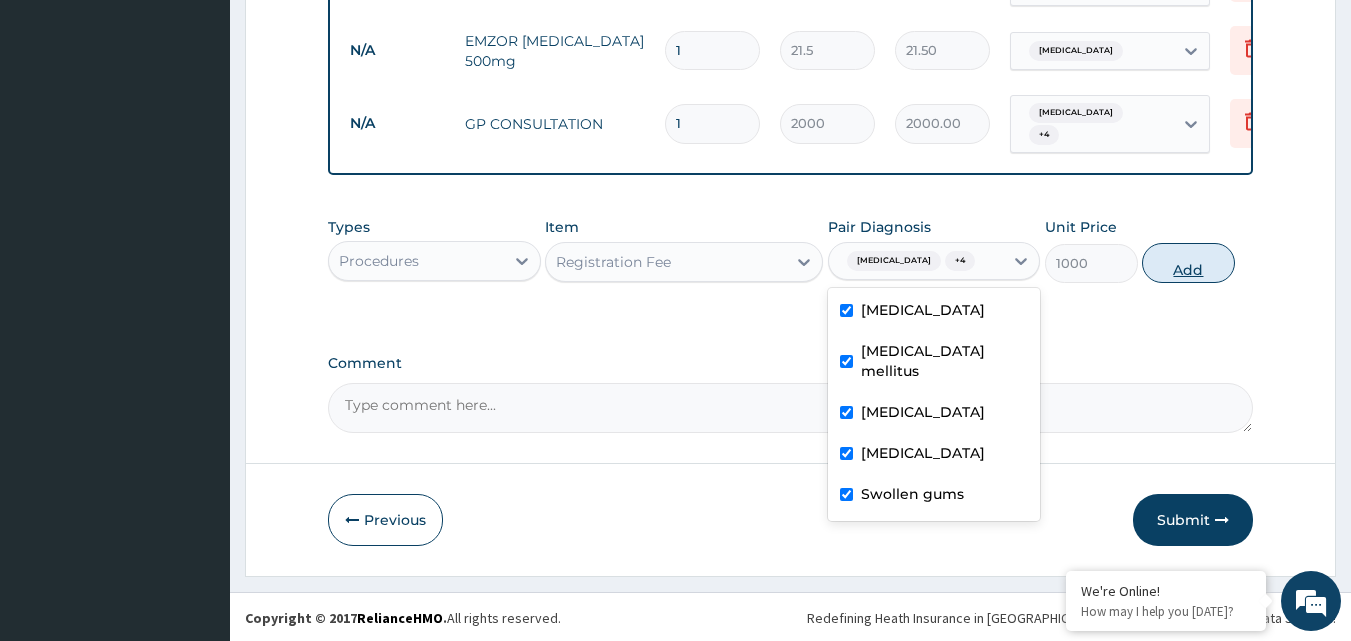 click on "Add" at bounding box center (1188, 263) 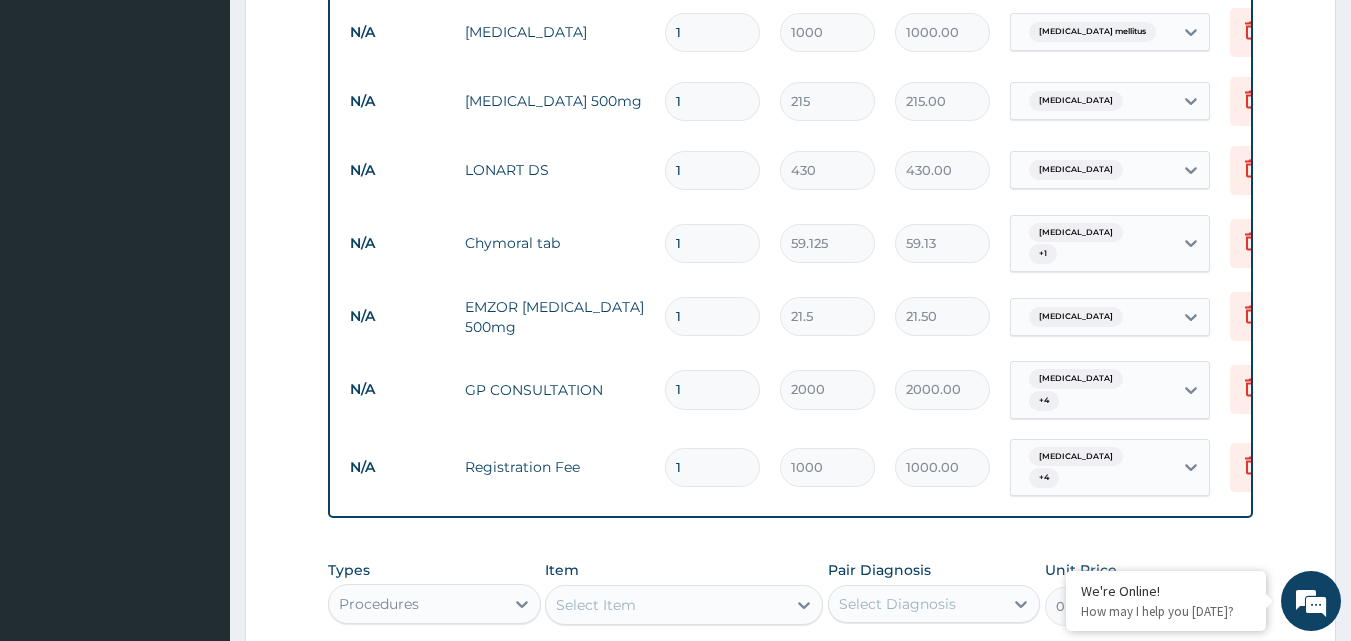 scroll, scrollTop: 973, scrollLeft: 0, axis: vertical 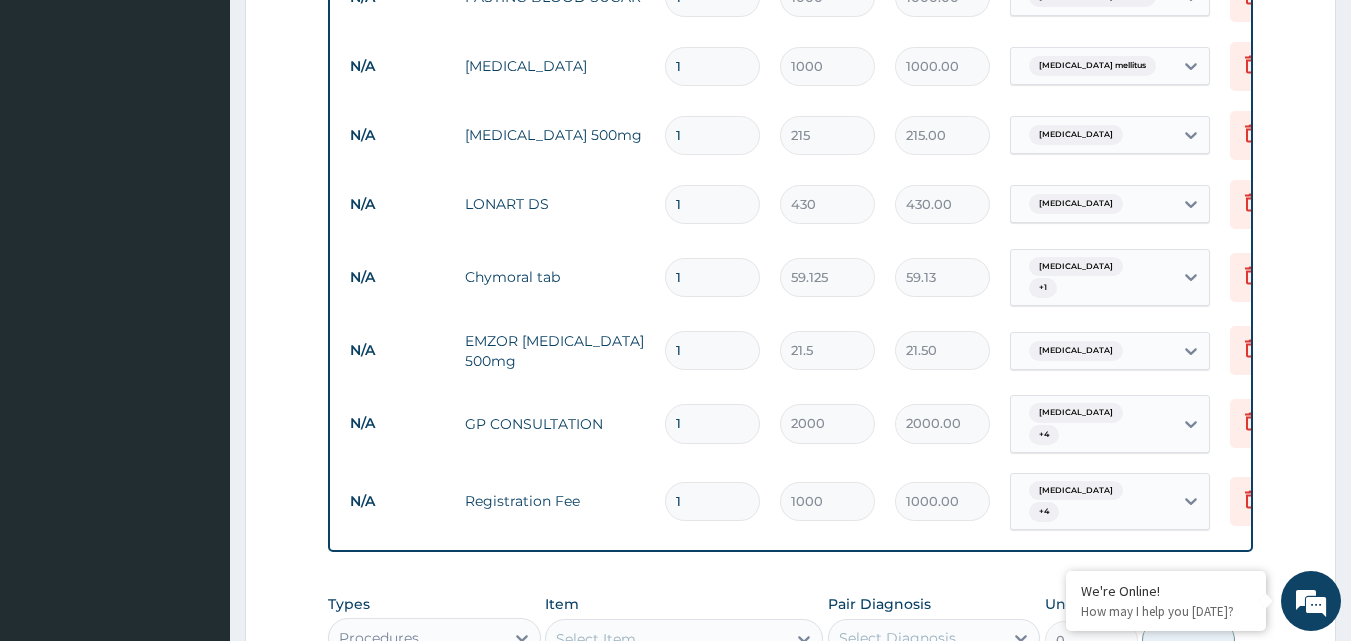 click on "1" at bounding box center (712, 135) 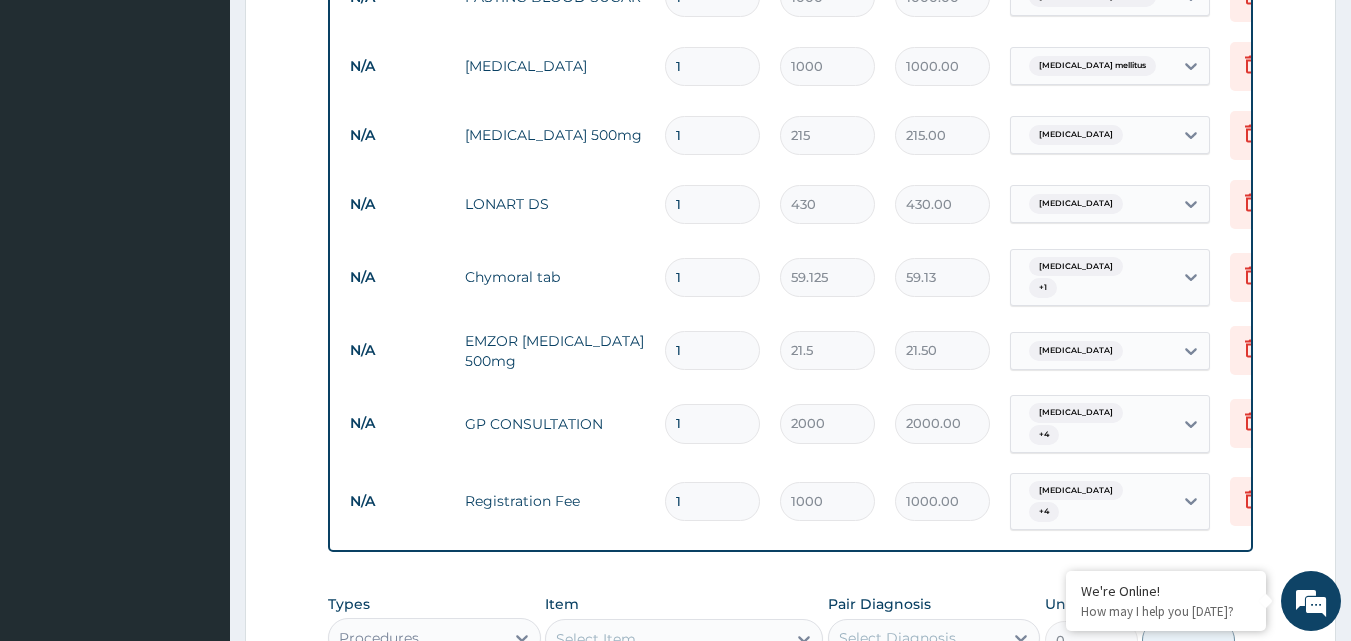 type on "10" 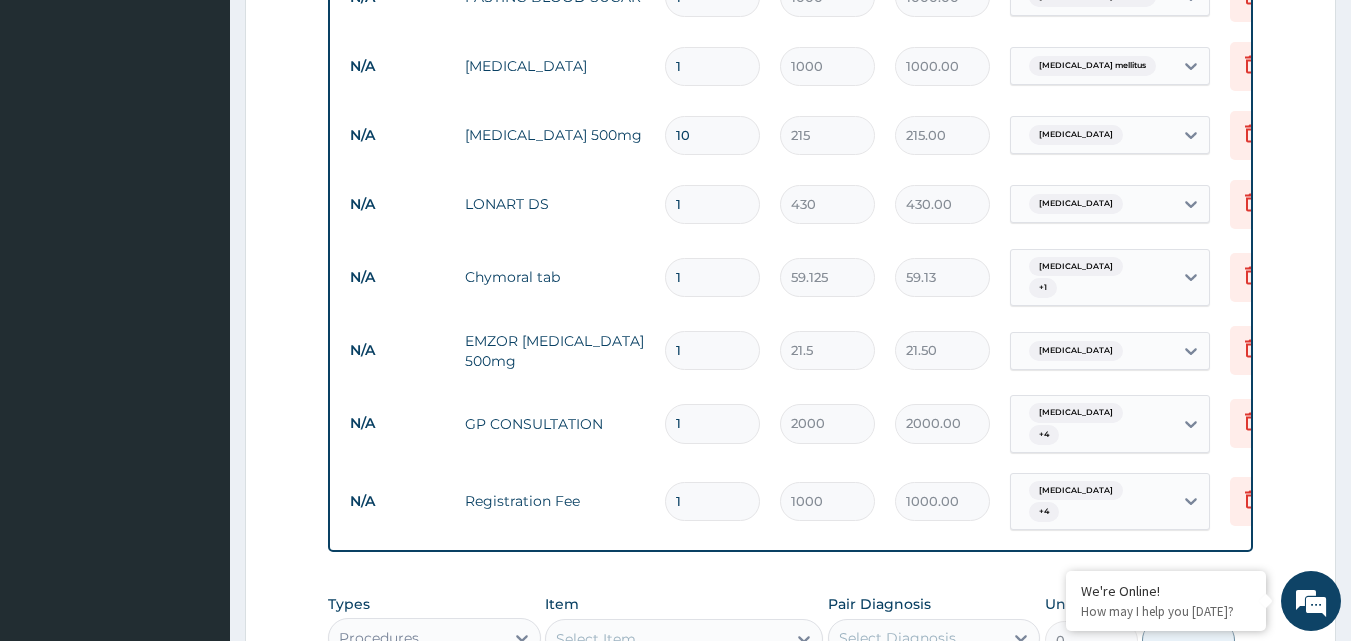 type on "2150.00" 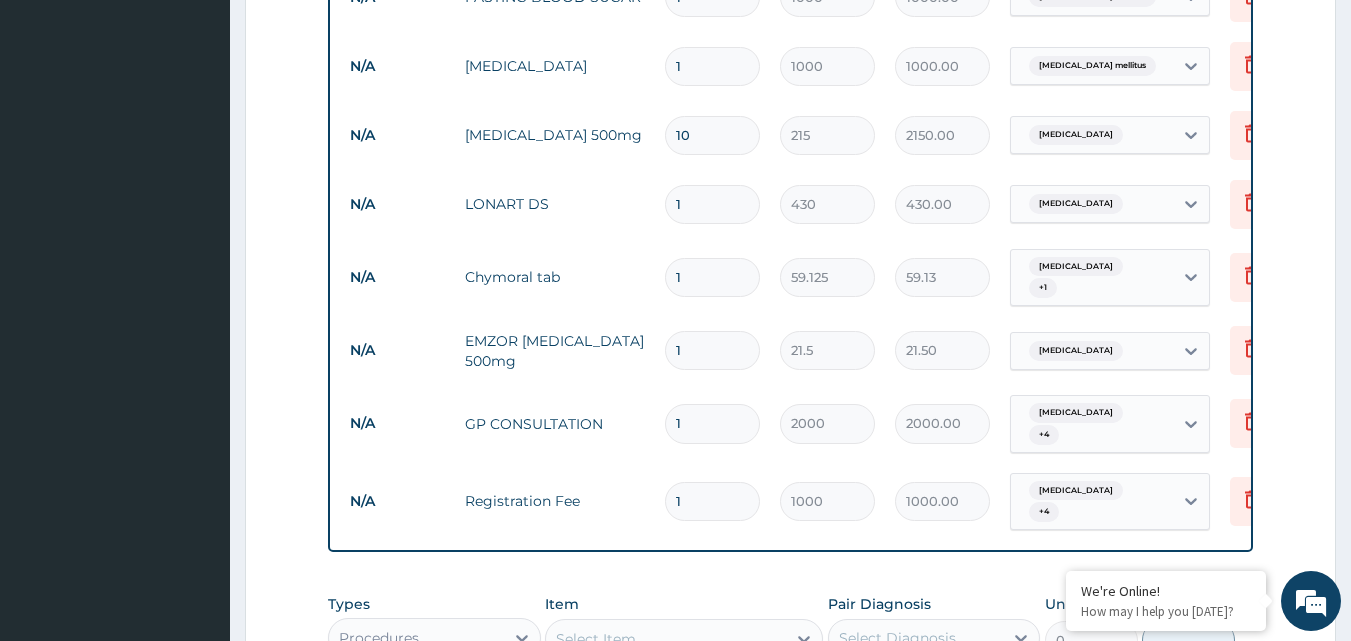 type on "10" 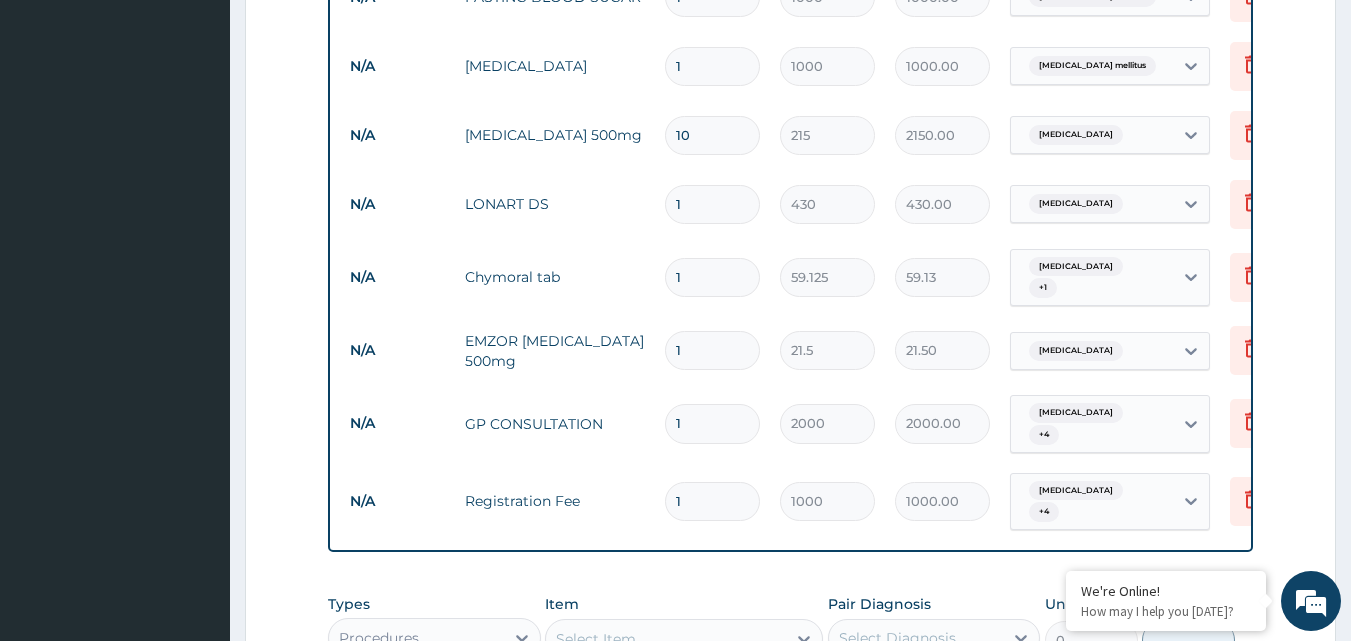 click on "1" at bounding box center (712, 204) 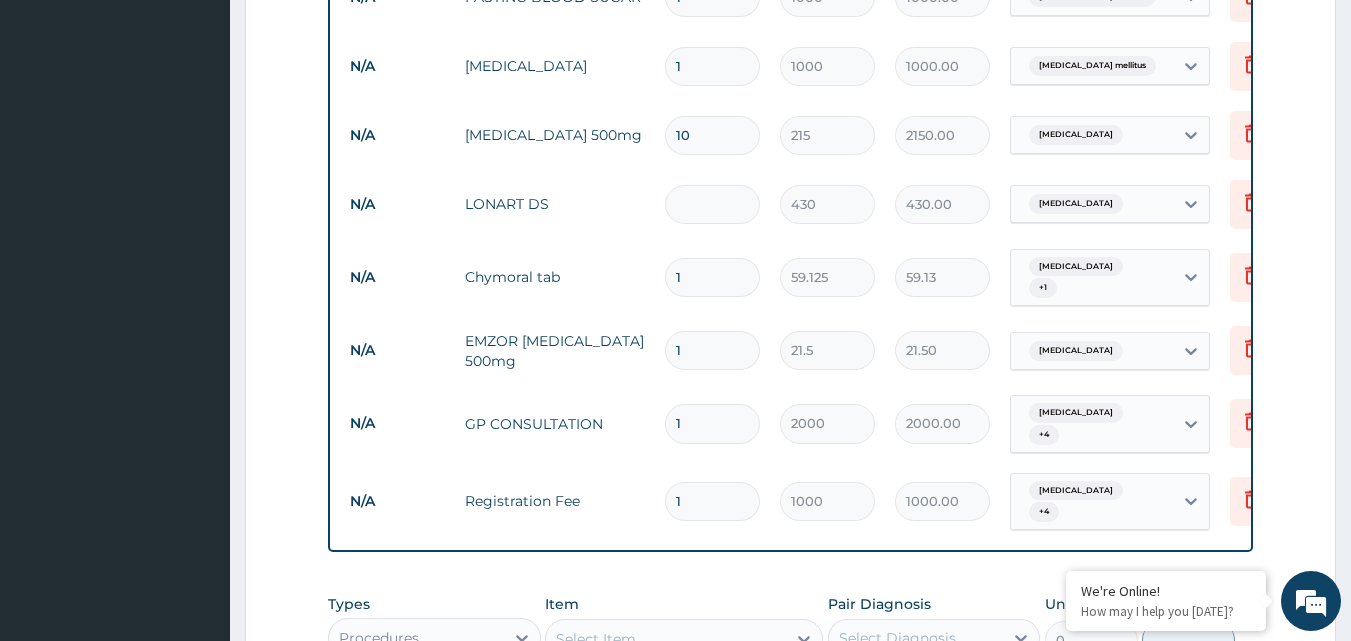 type on "0.00" 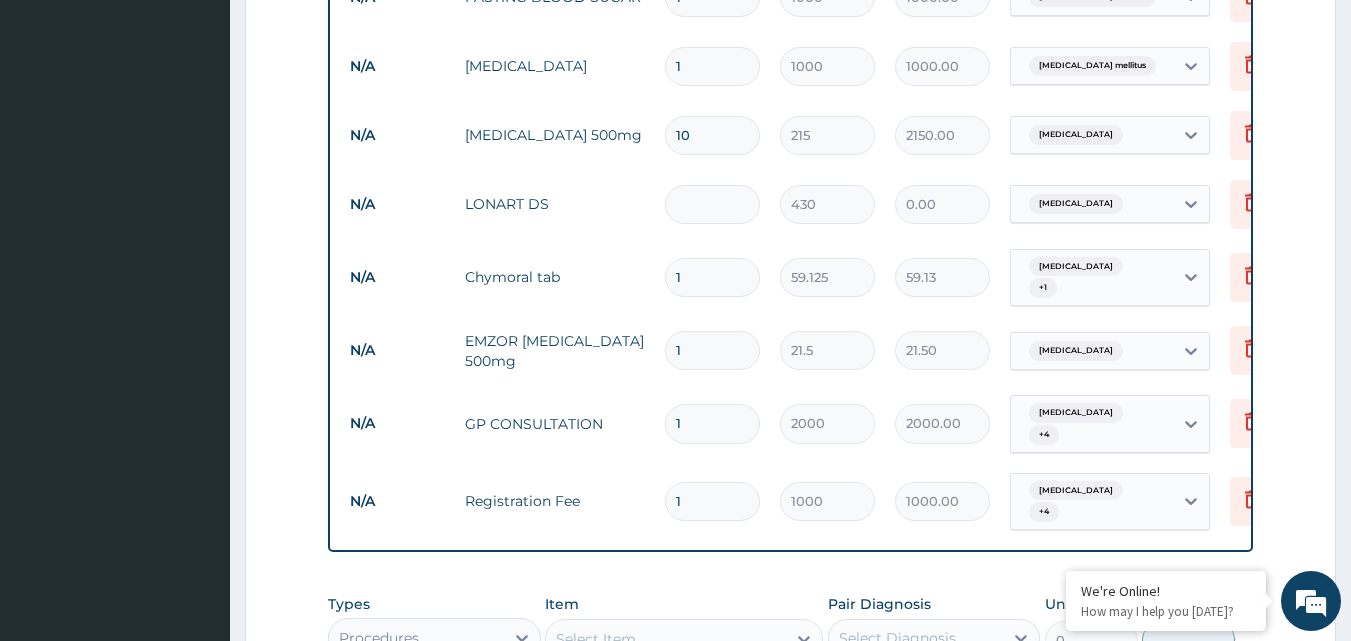 type on "6" 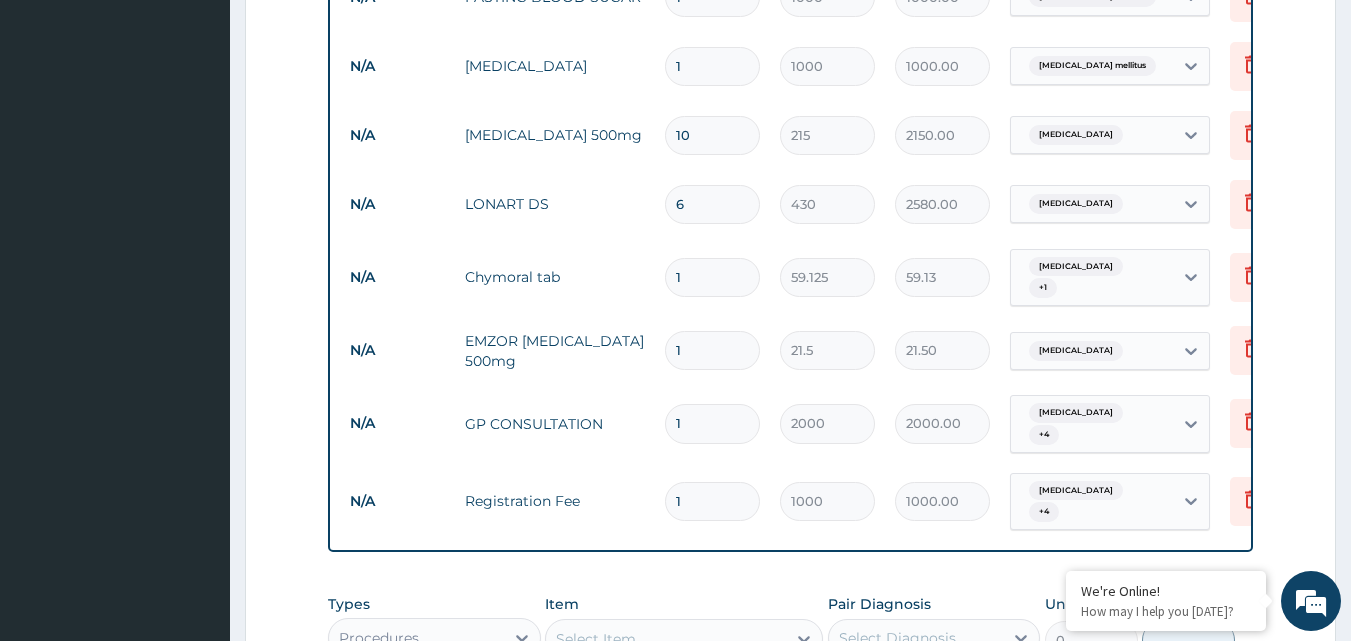 type on "6" 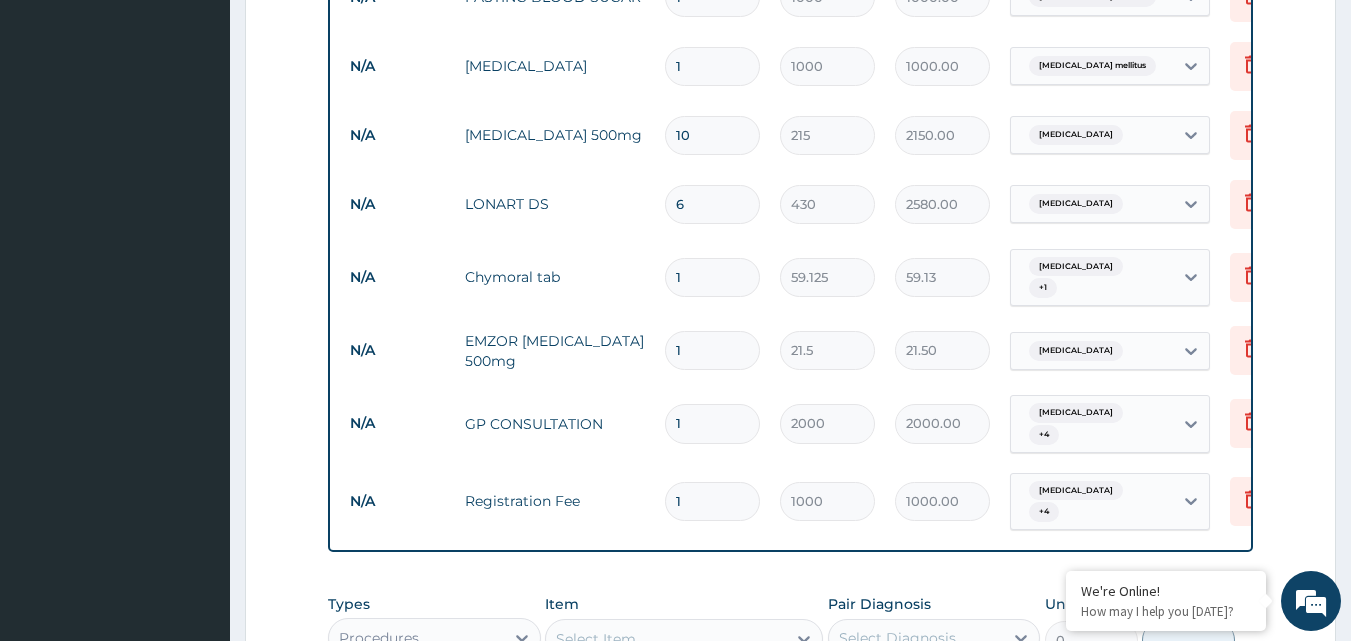 click on "1" at bounding box center (712, 277) 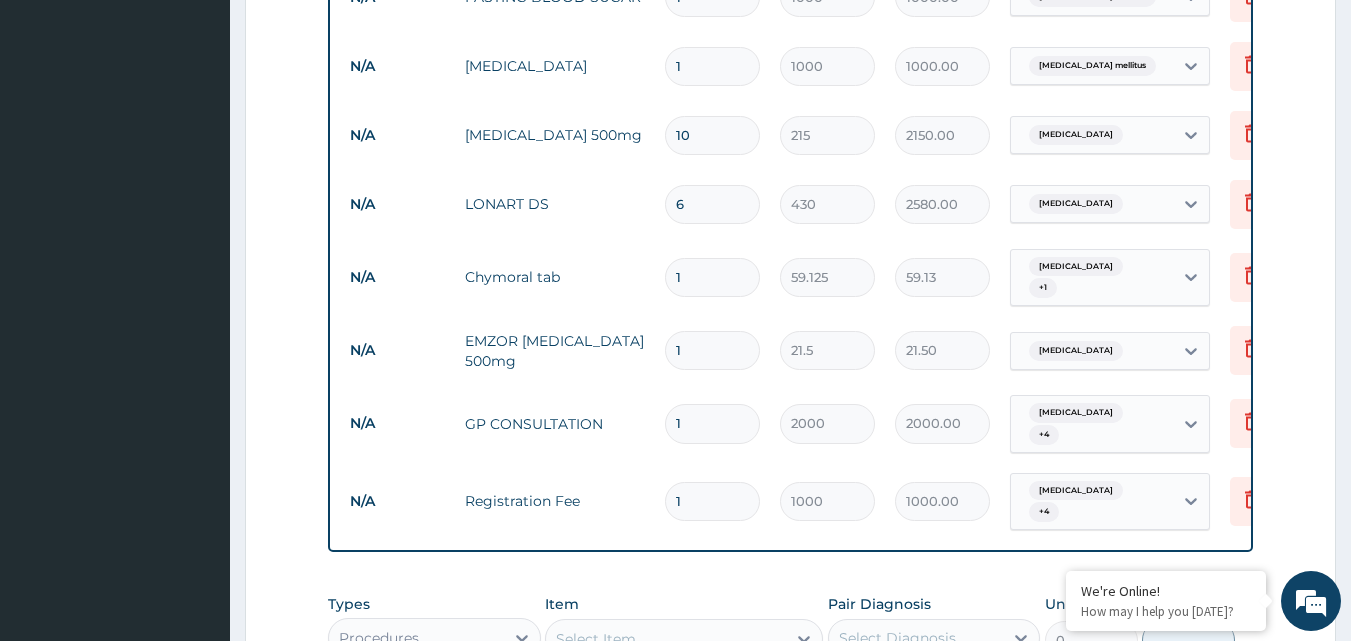 type 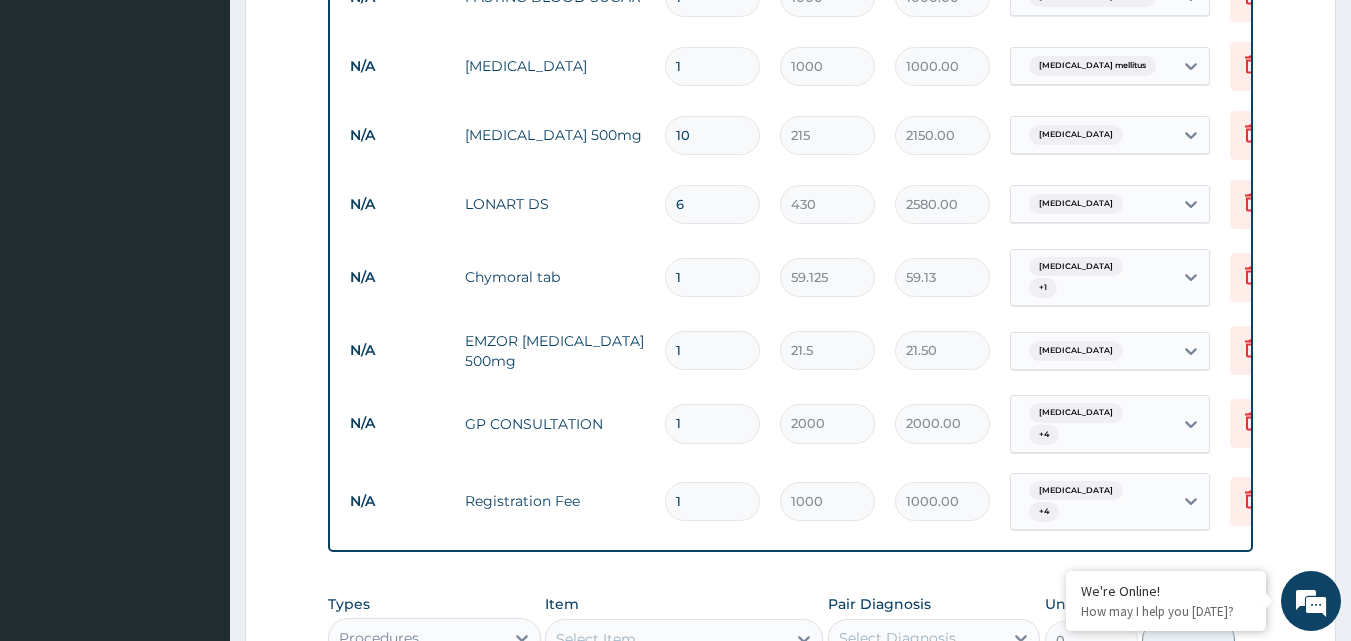 type on "0.00" 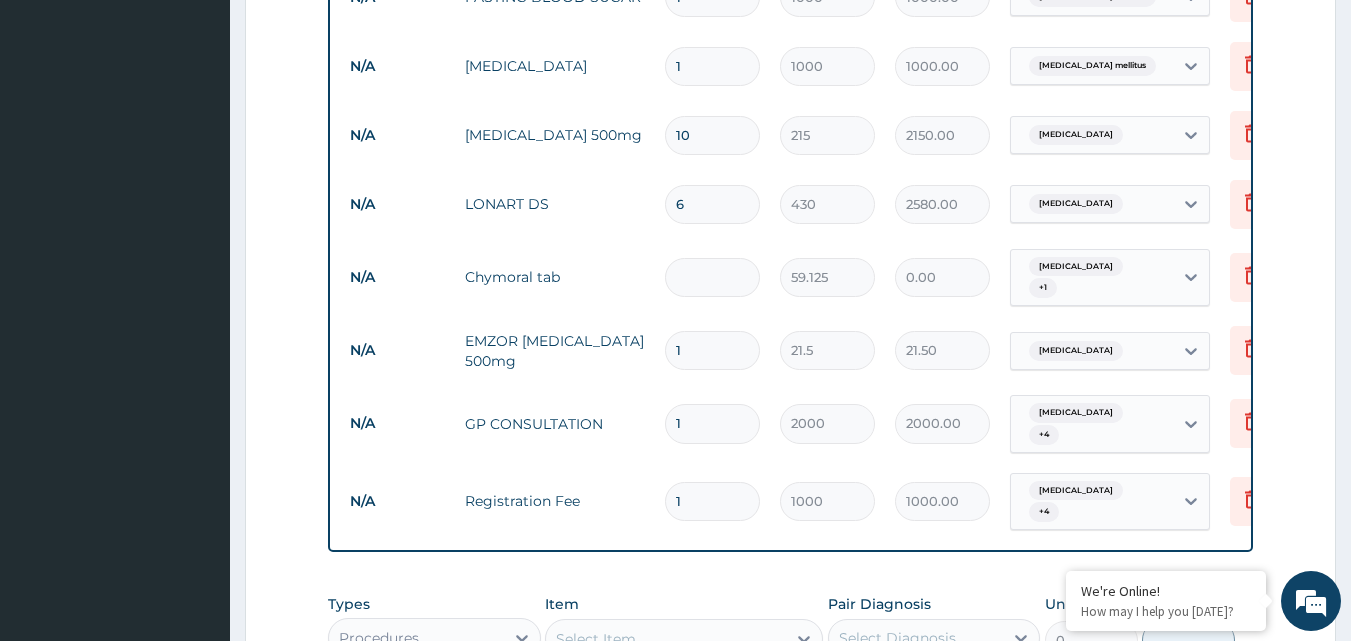 type on "1" 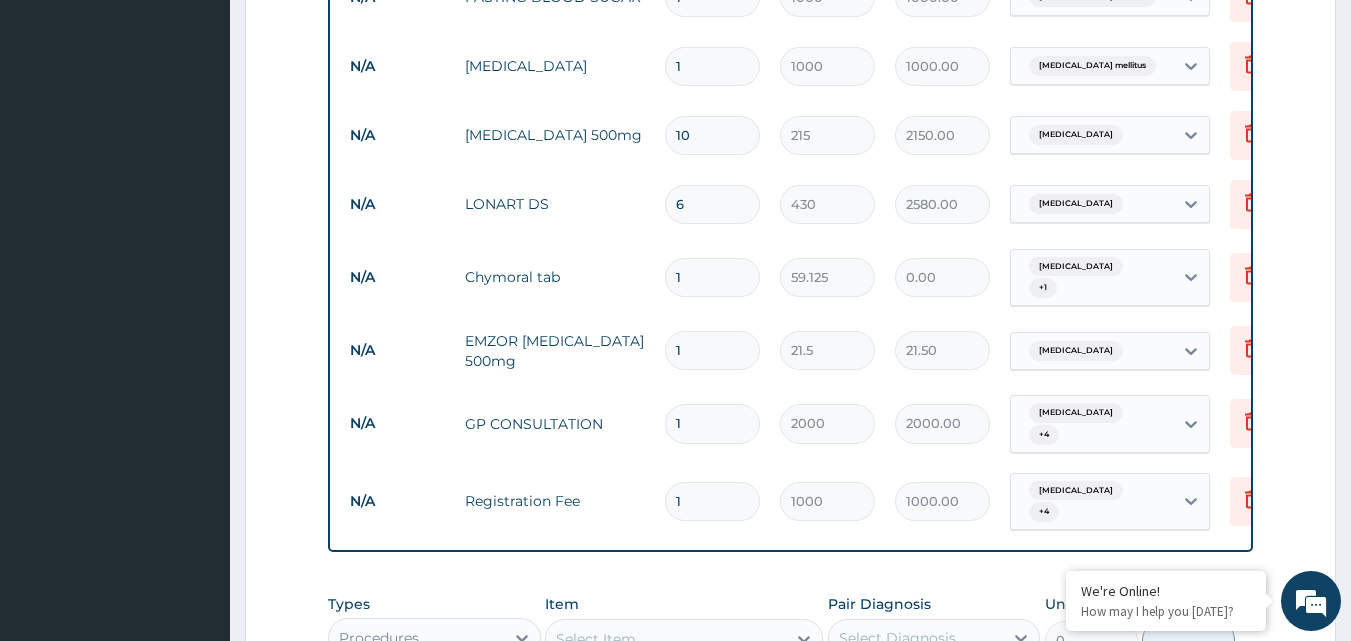 type on "59.13" 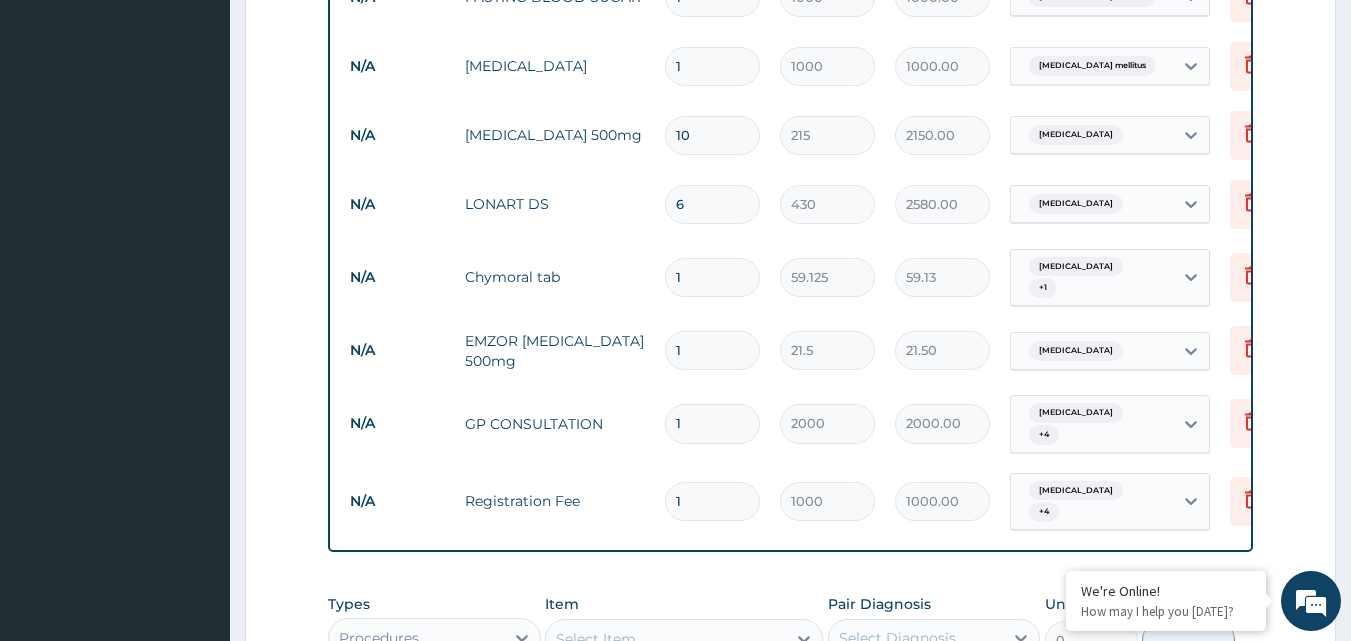 type on "10" 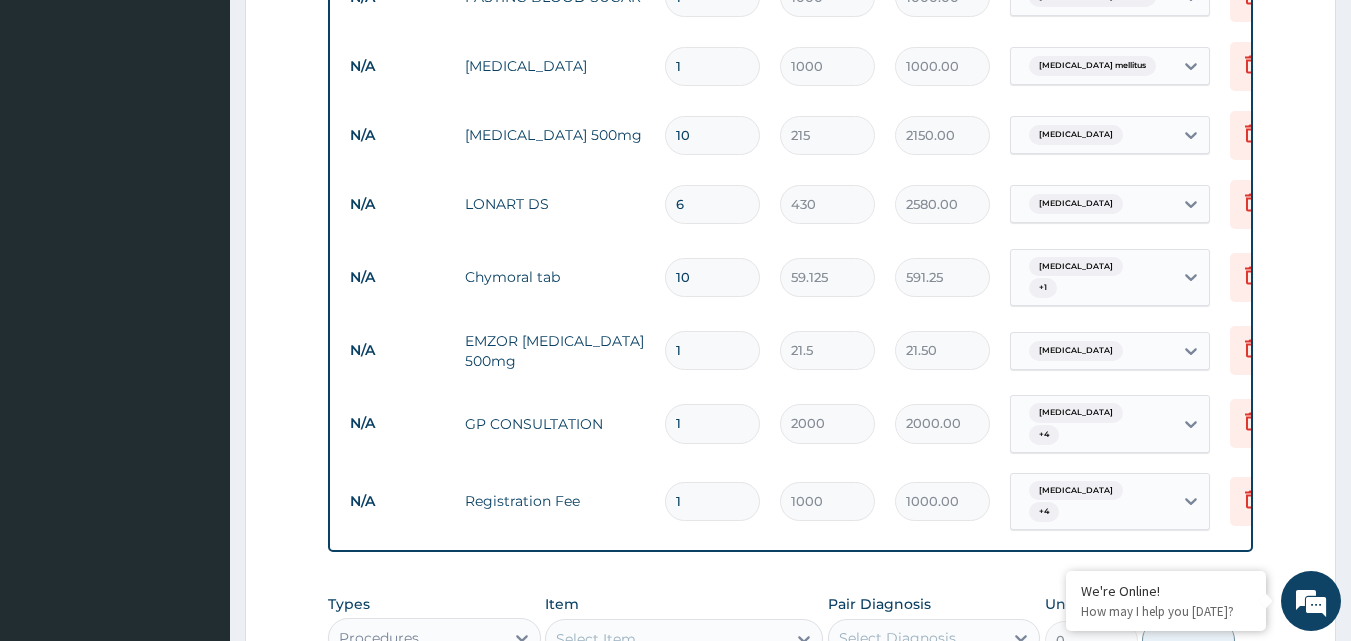 type on "10" 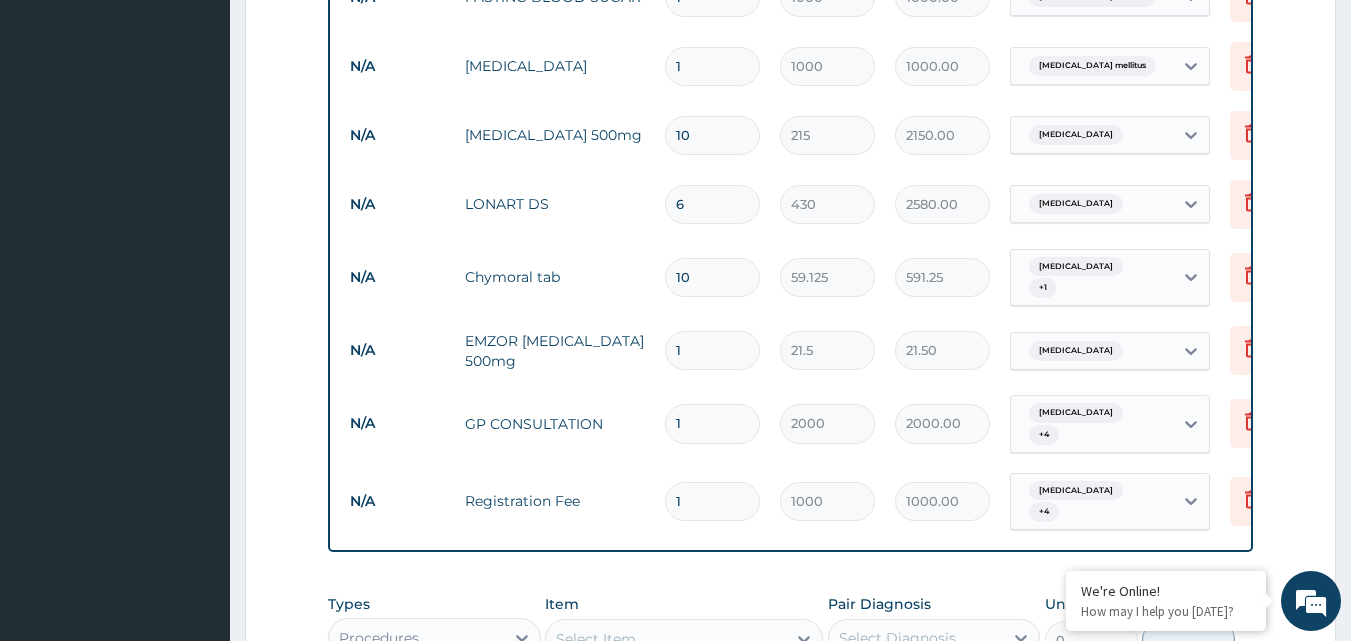 type on "18" 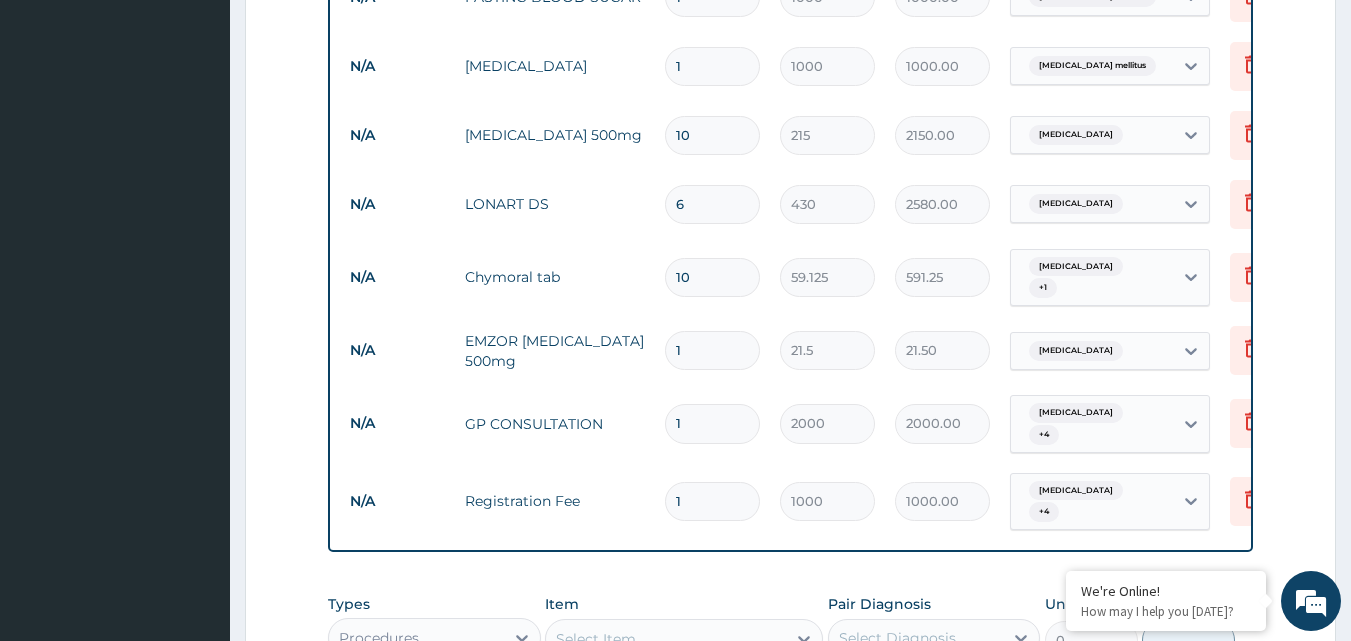 type on "387.00" 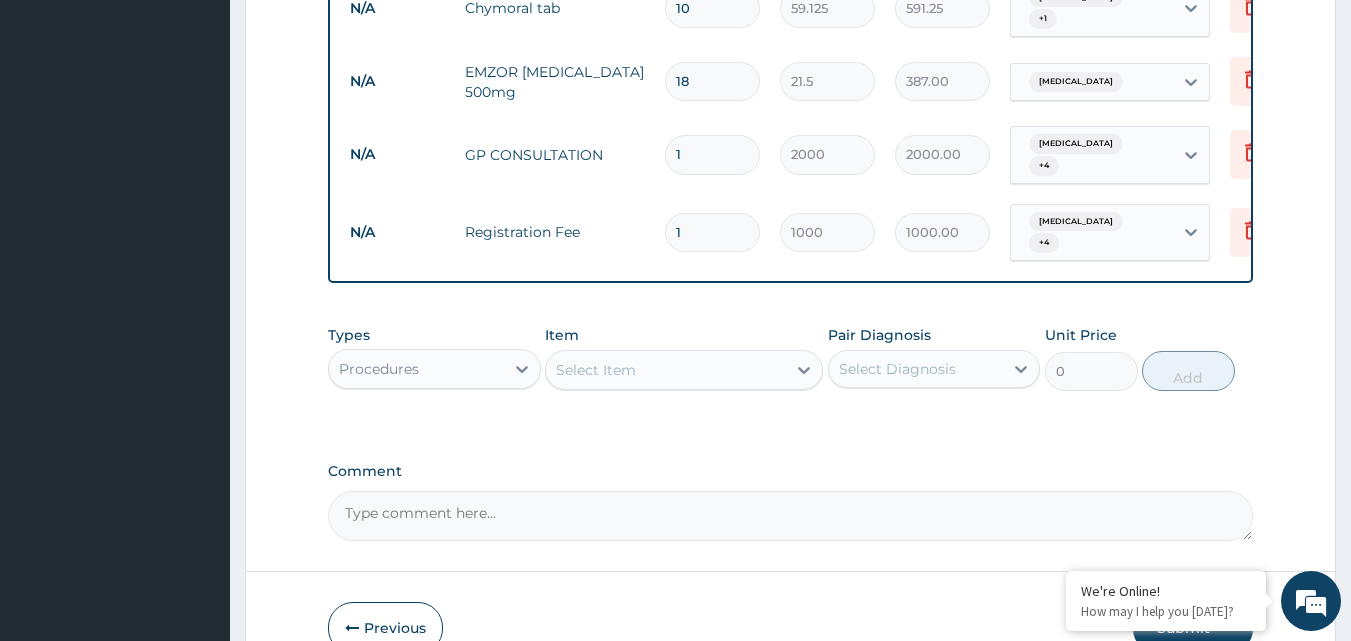 scroll, scrollTop: 1342, scrollLeft: 0, axis: vertical 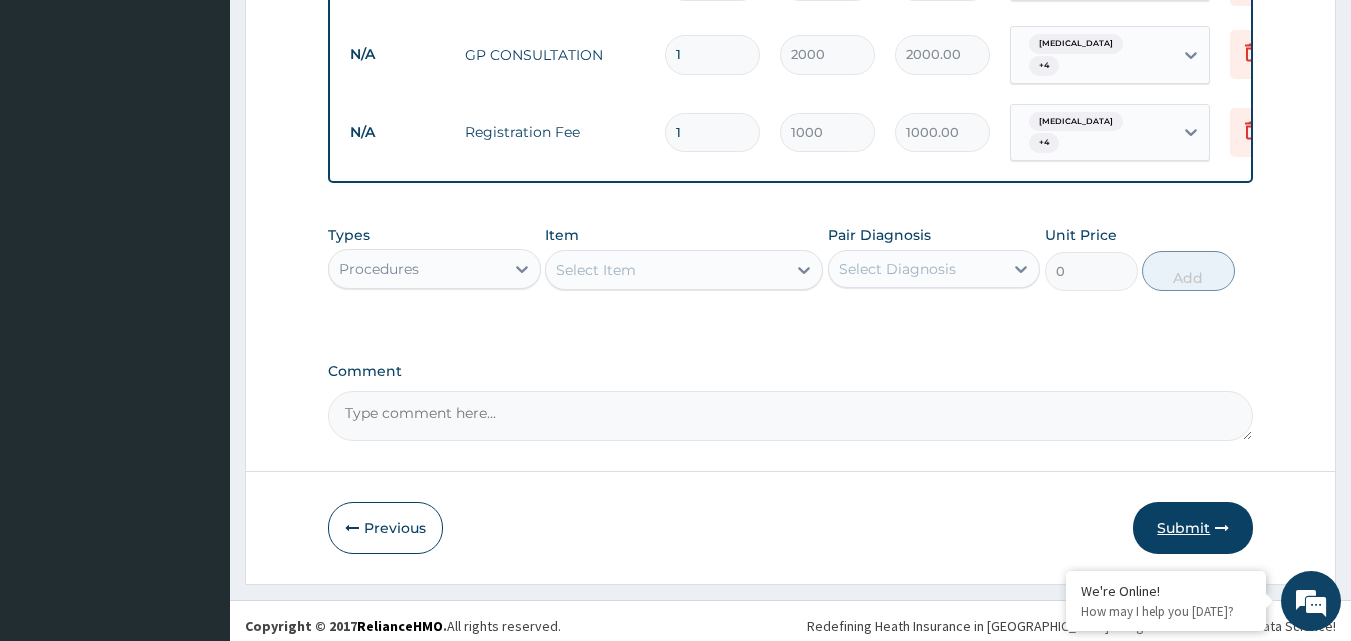 type on "18" 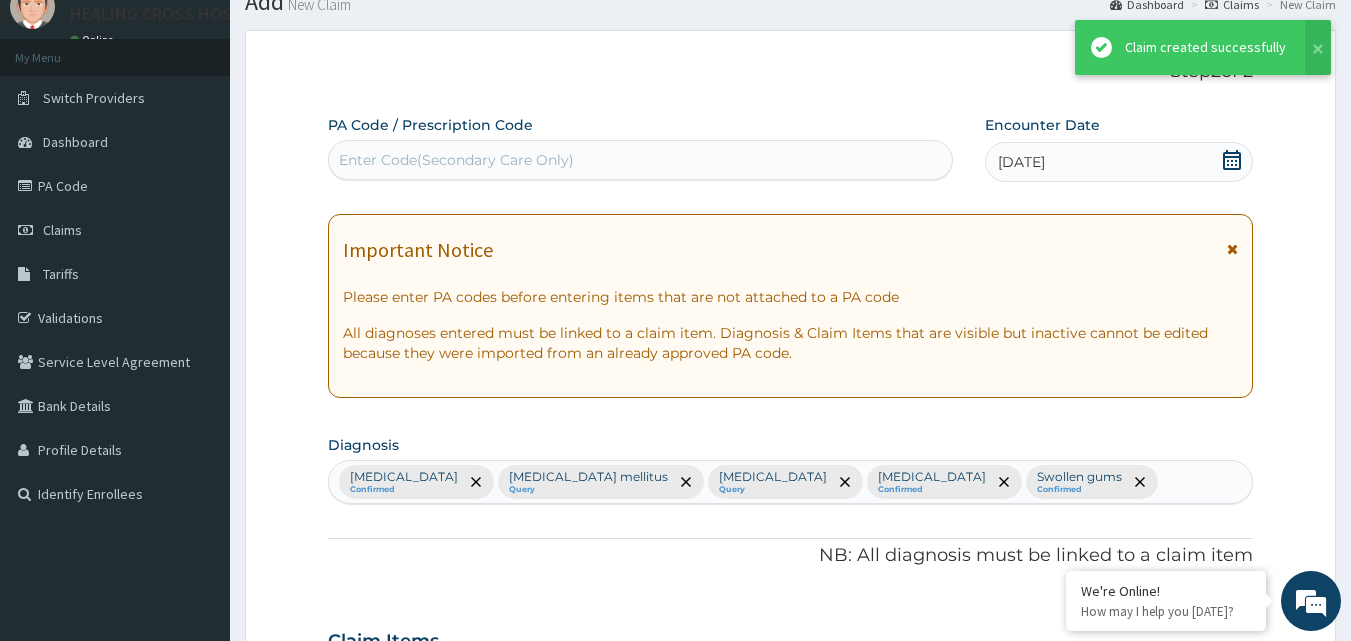scroll, scrollTop: 1342, scrollLeft: 0, axis: vertical 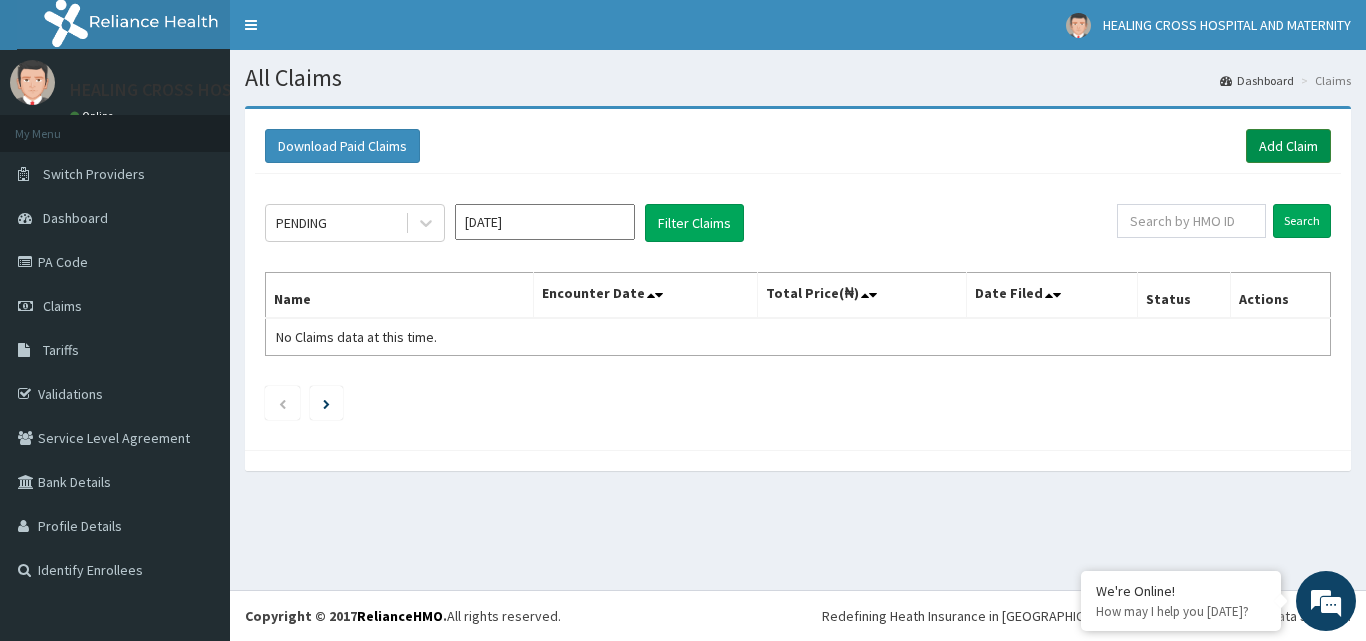 click on "Add Claim" at bounding box center (1288, 146) 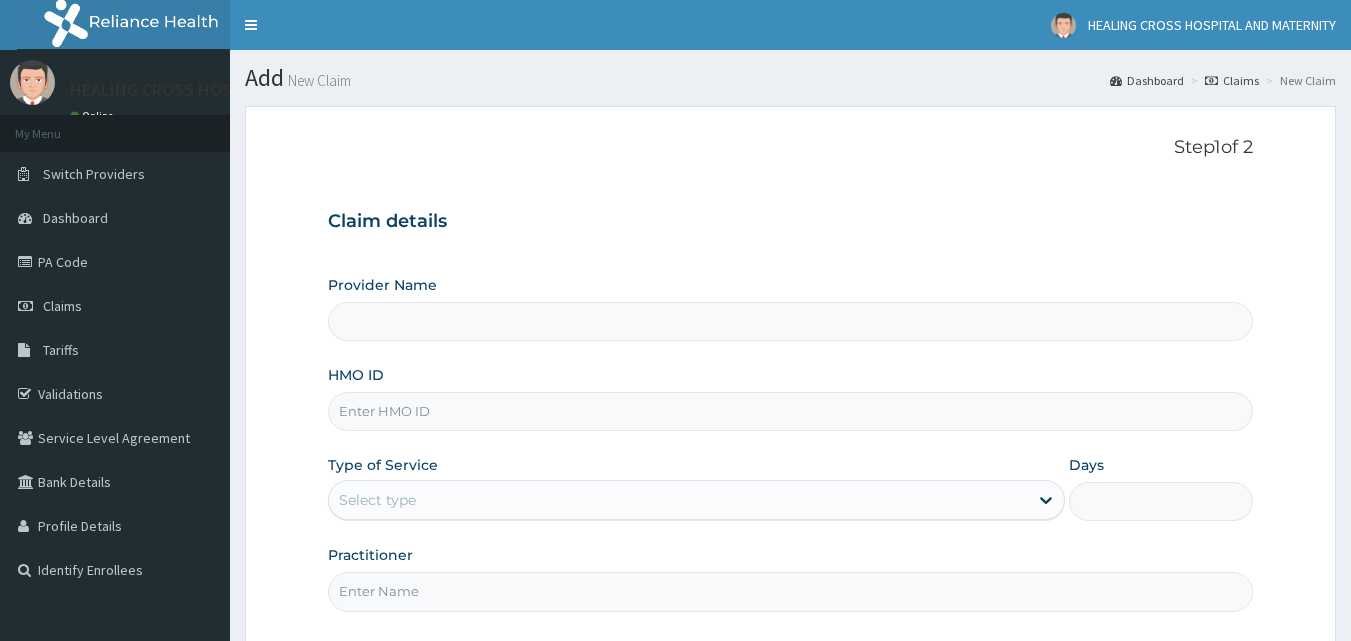 scroll, scrollTop: 0, scrollLeft: 0, axis: both 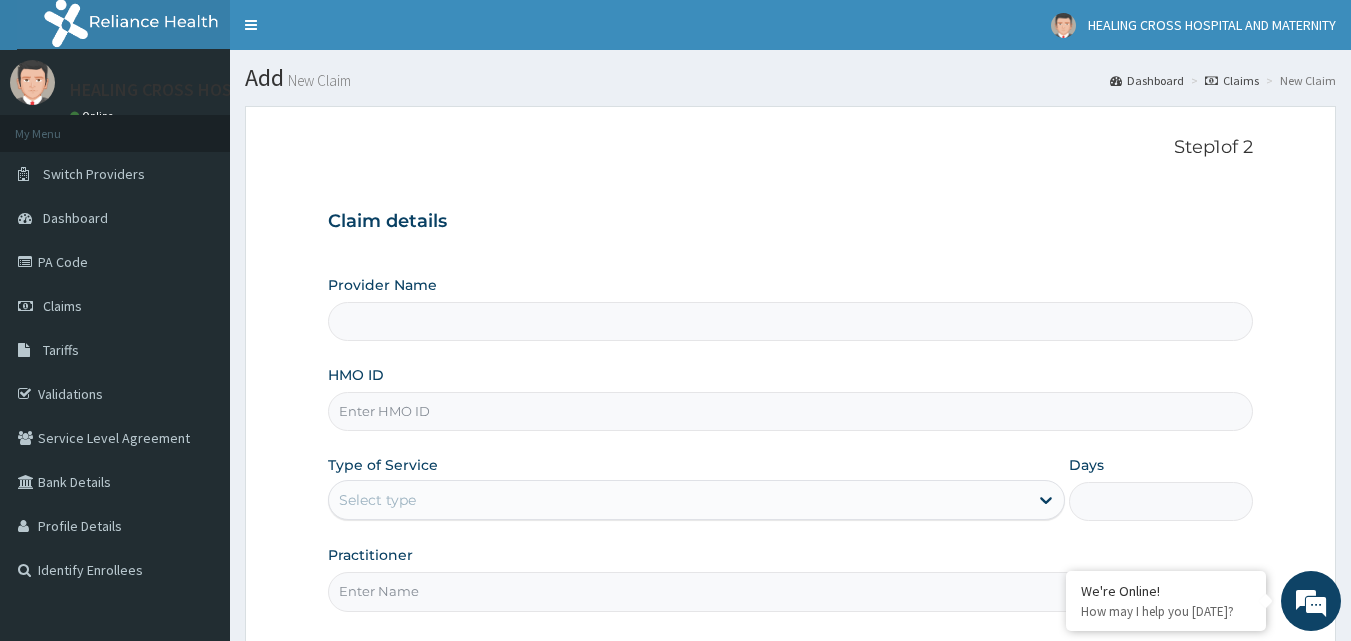 type on "[GEOGRAPHIC_DATA]" 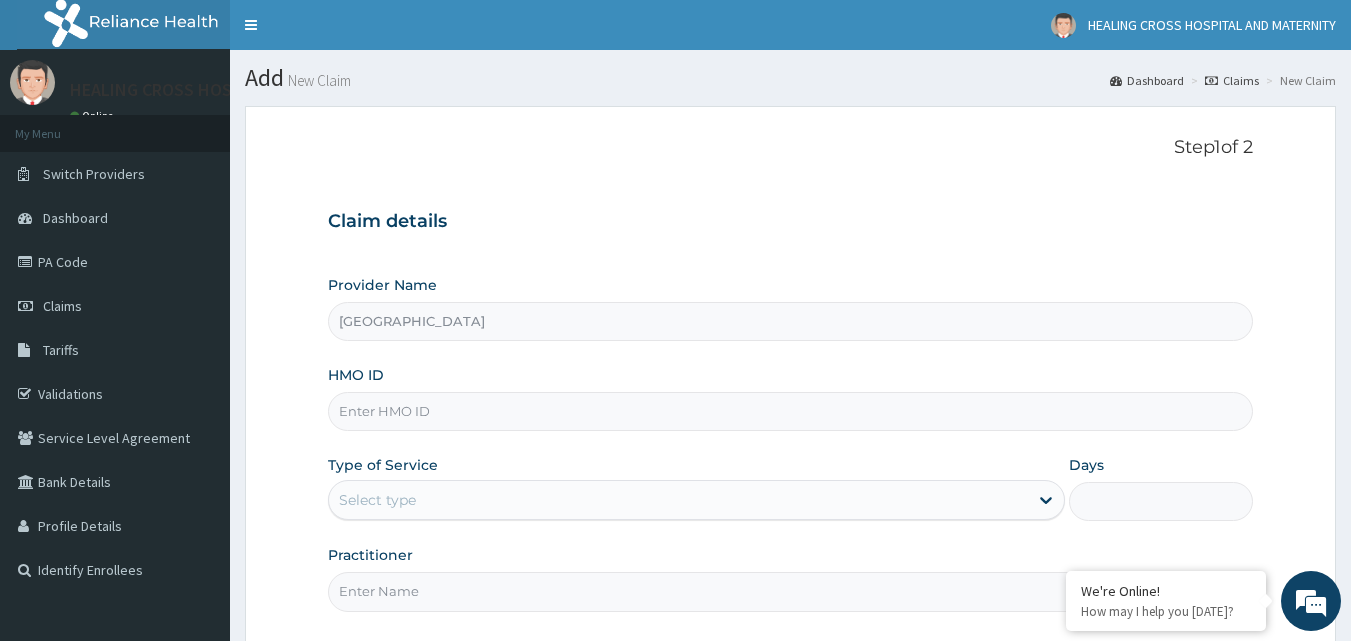click on "HMO ID" at bounding box center [791, 411] 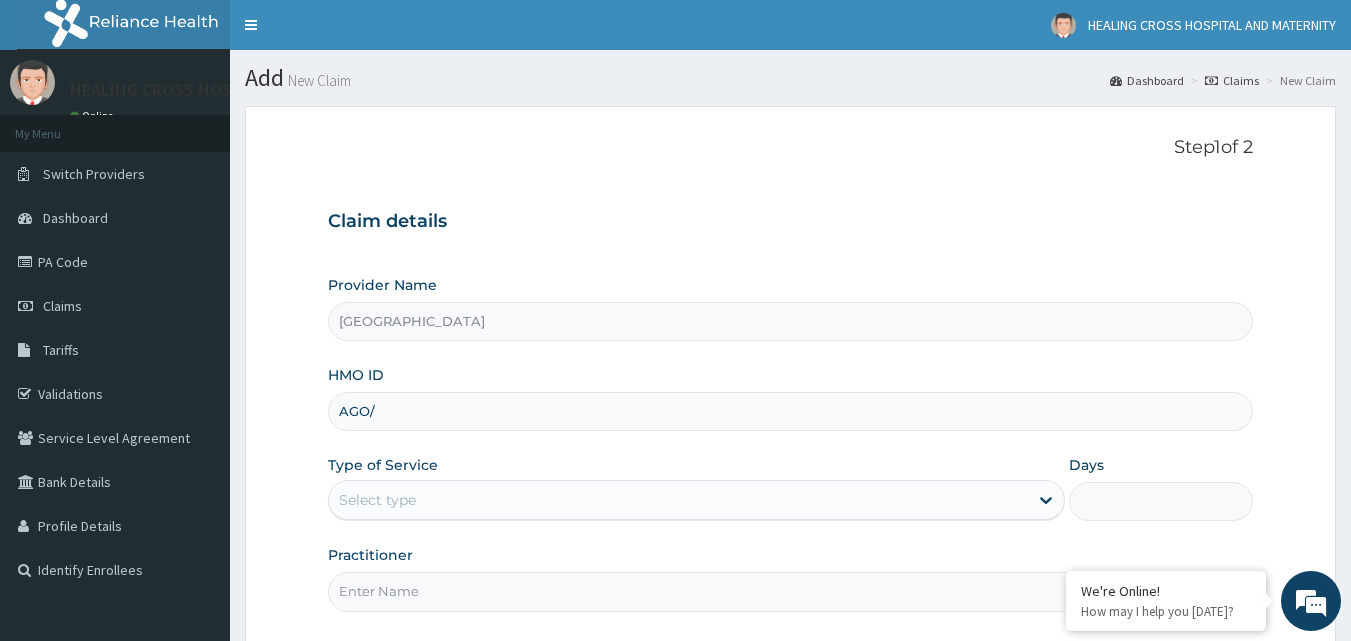 type on "AGO/10022/B" 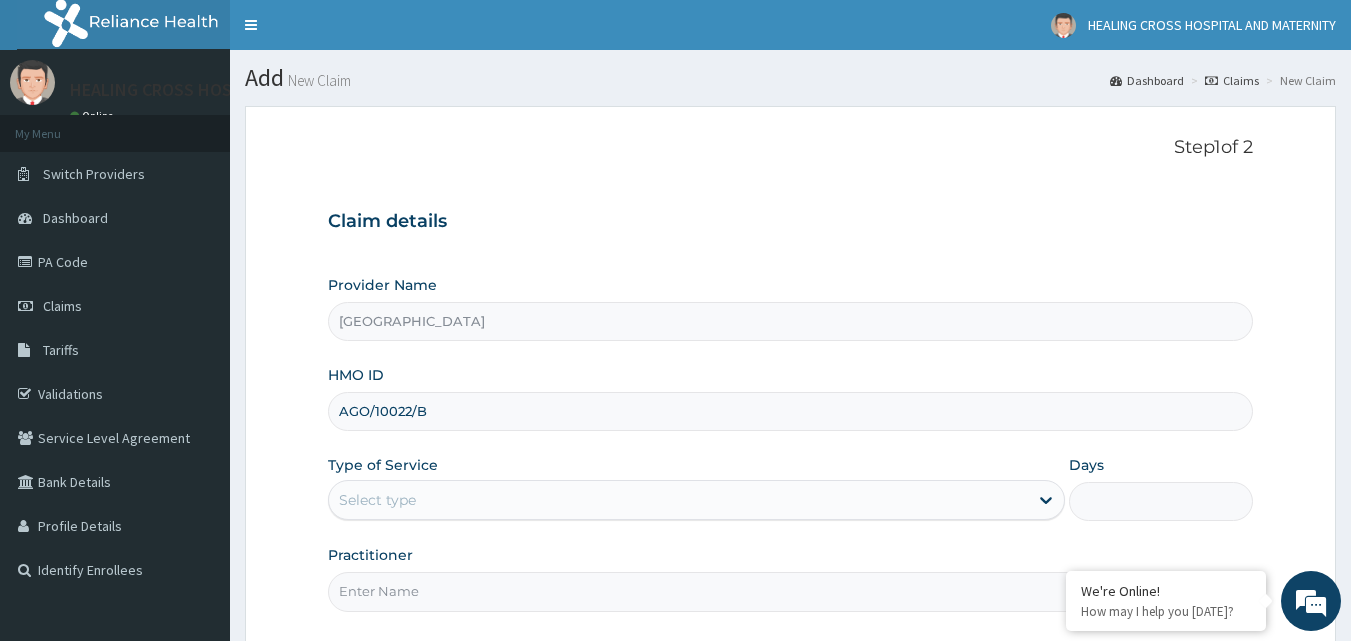scroll, scrollTop: 0, scrollLeft: 0, axis: both 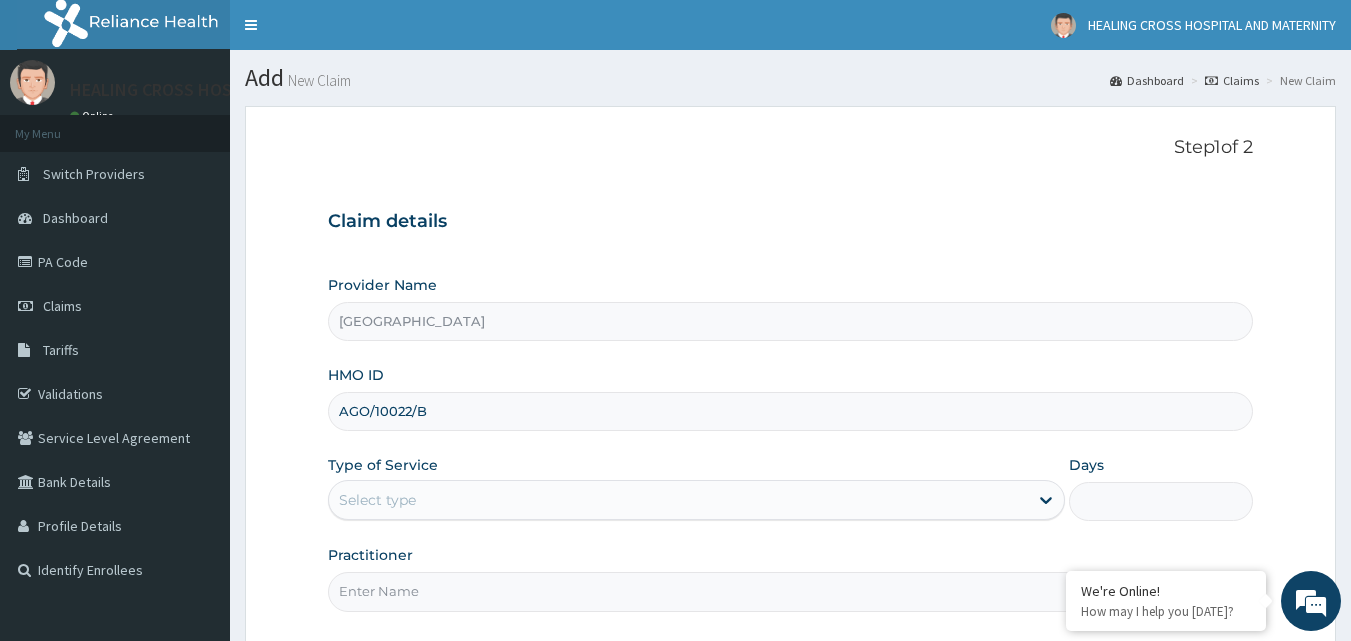 click on "Select type" at bounding box center [678, 500] 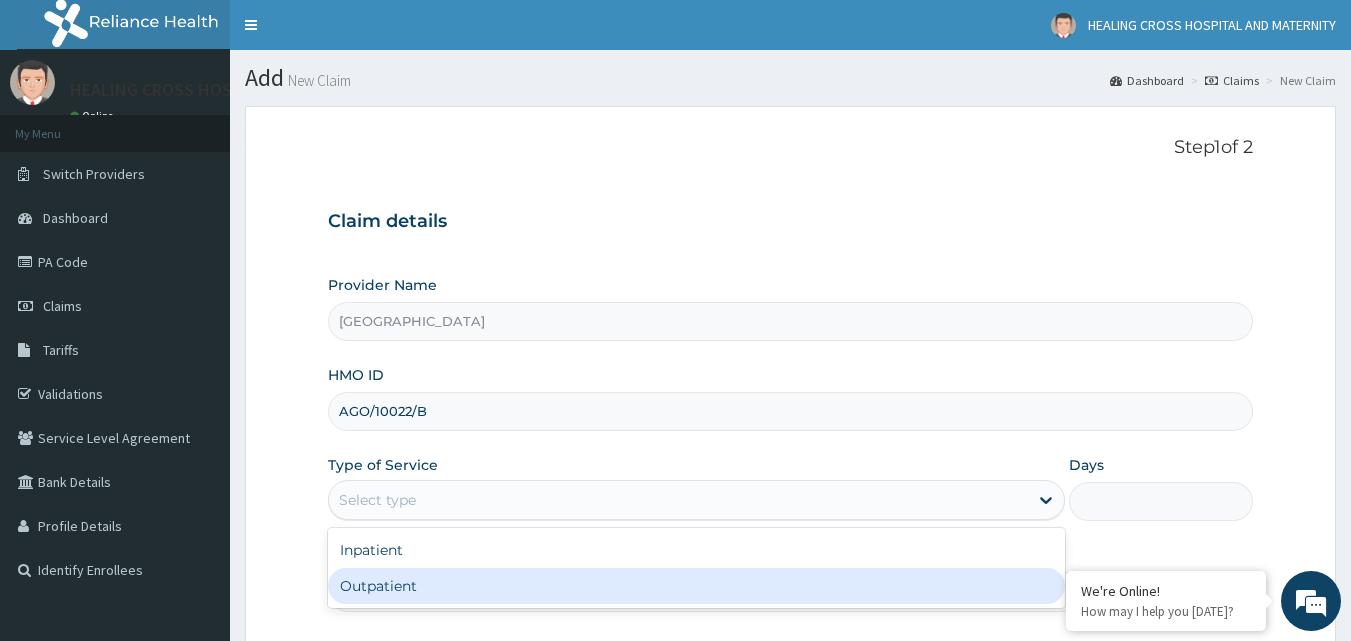 click on "Outpatient" at bounding box center [696, 586] 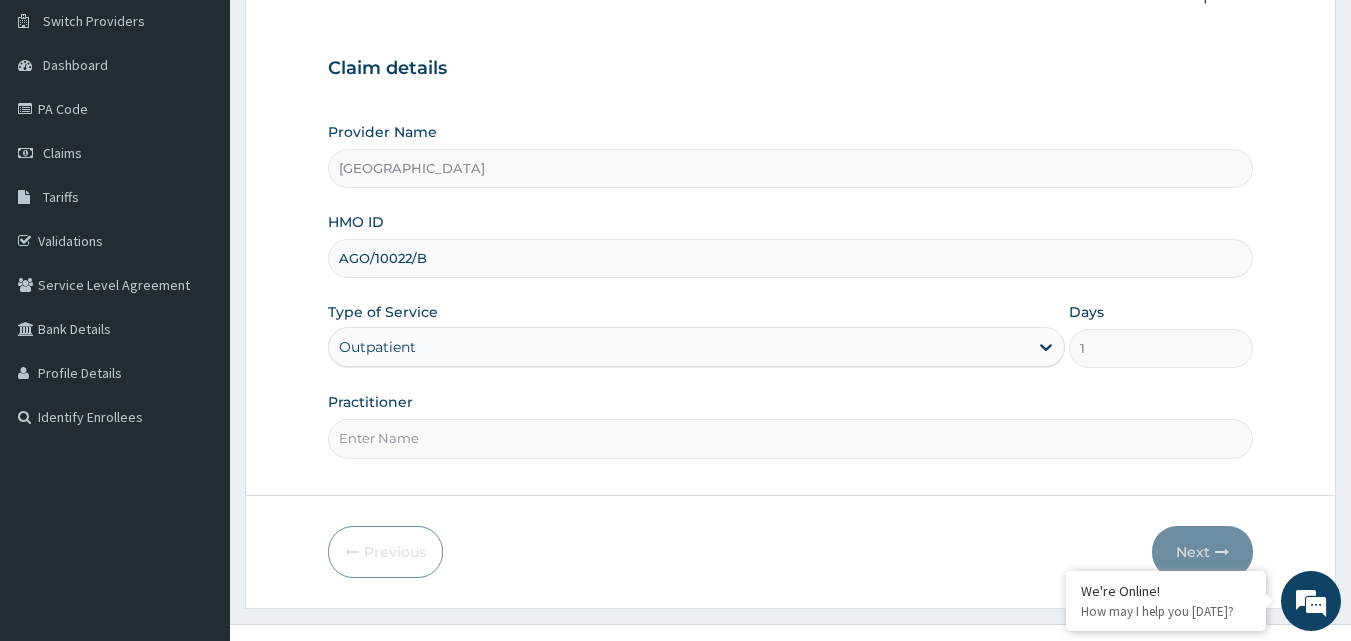 scroll, scrollTop: 187, scrollLeft: 0, axis: vertical 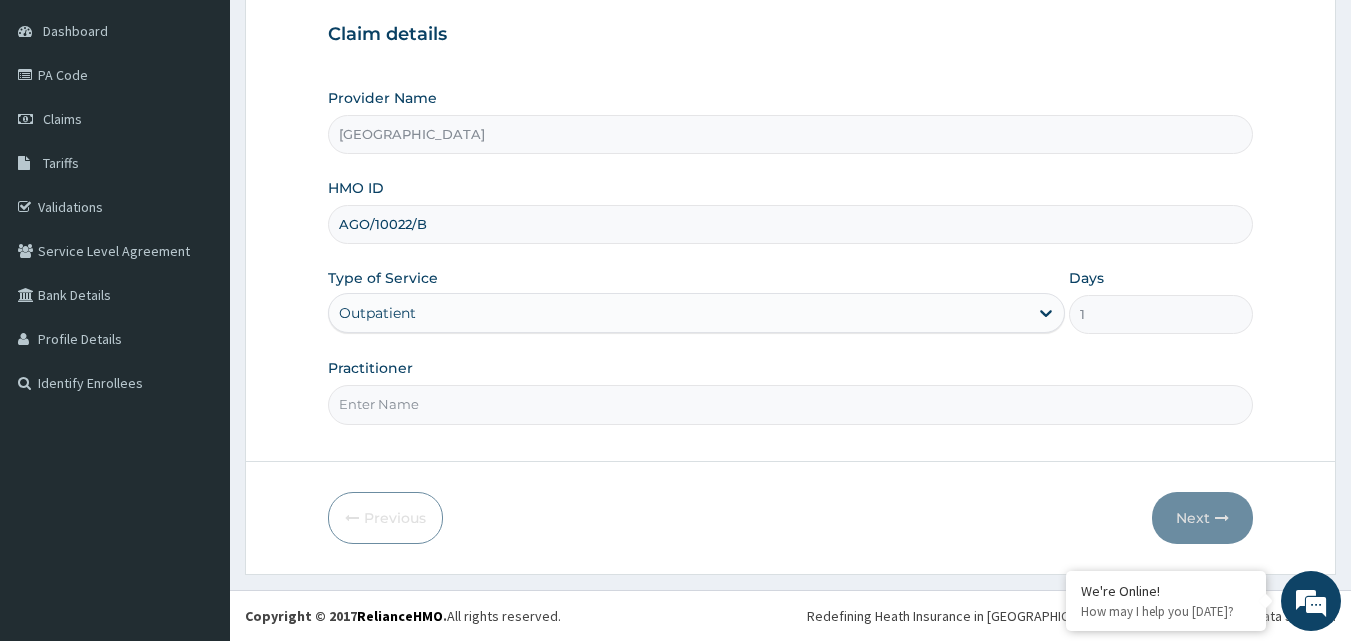 click on "Practitioner" at bounding box center (791, 404) 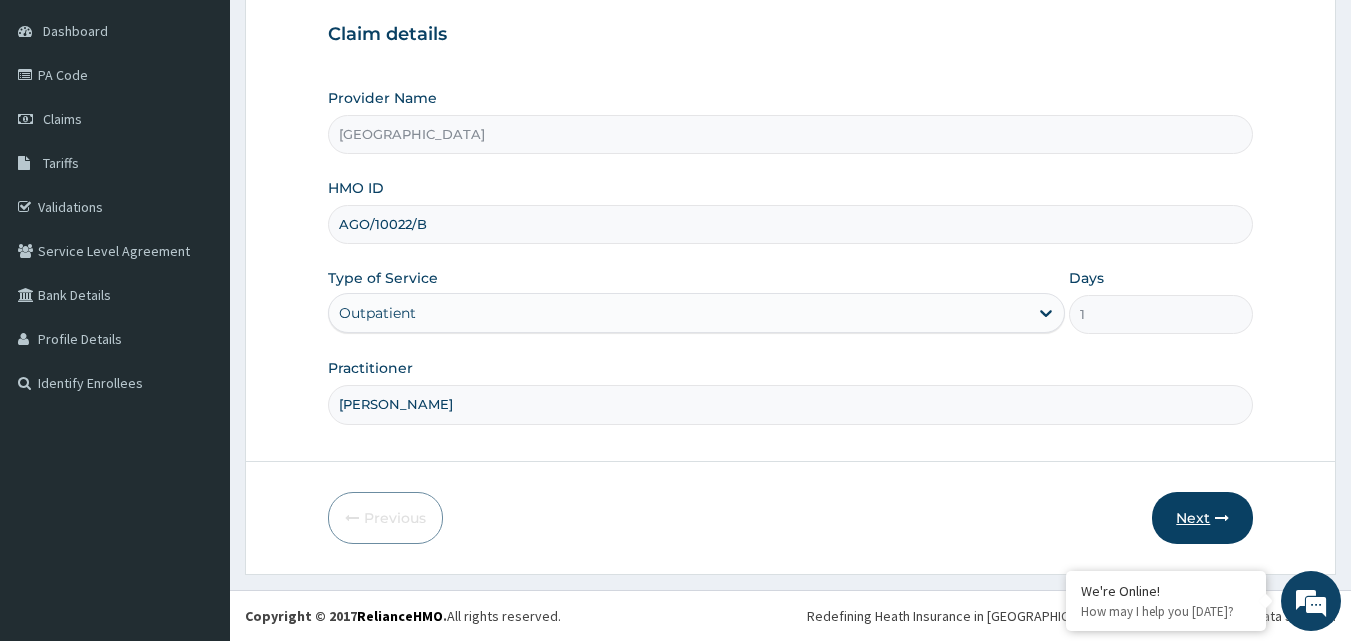 type on "DR. EBERE MBANASO" 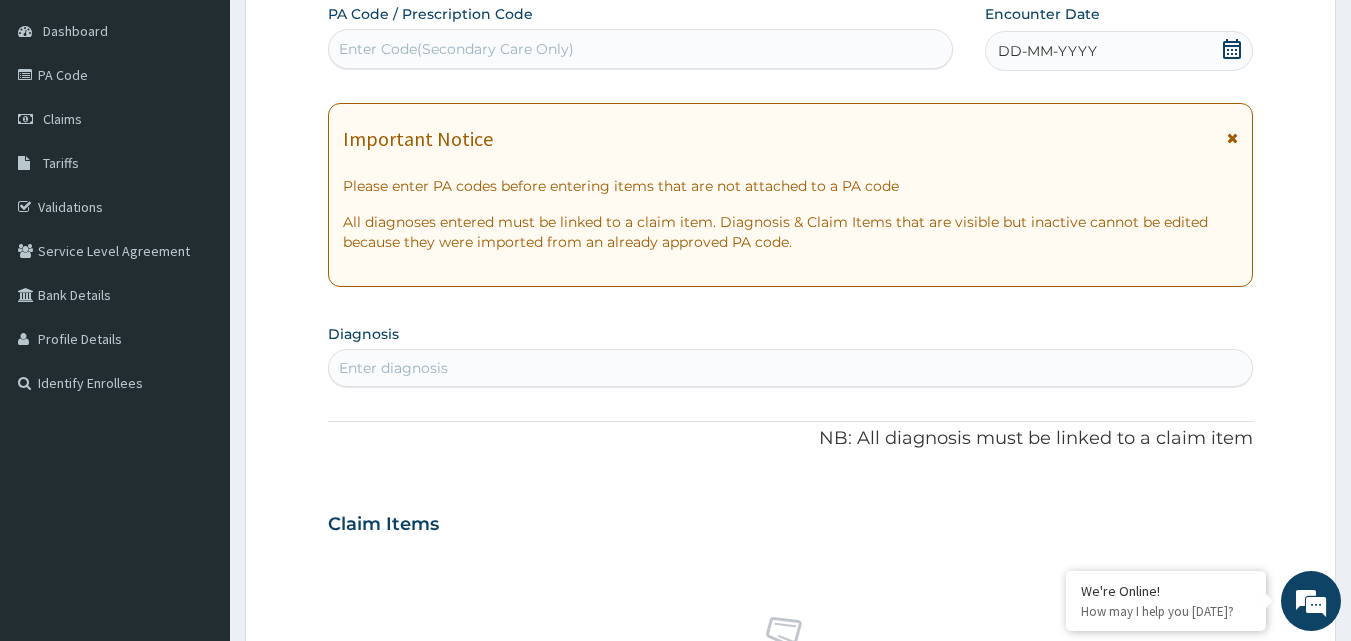 click on "Enter Code(Secondary Care Only)" at bounding box center [641, 49] 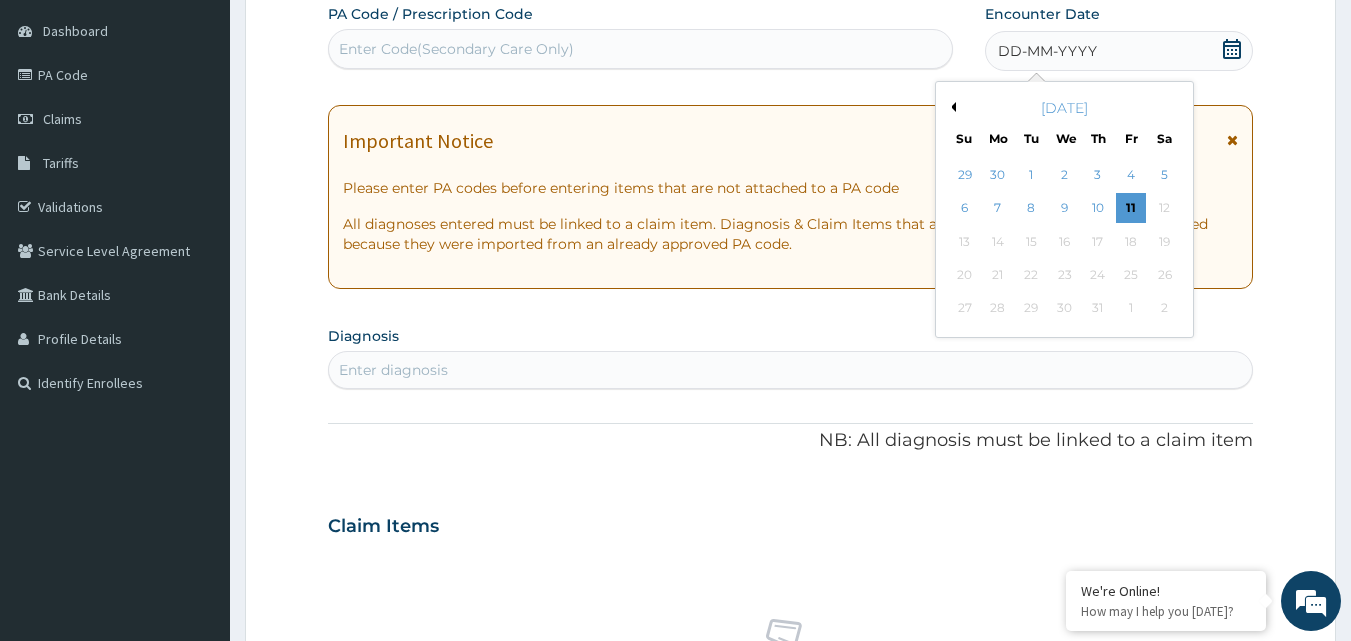 click on "[DATE]" at bounding box center (1064, 108) 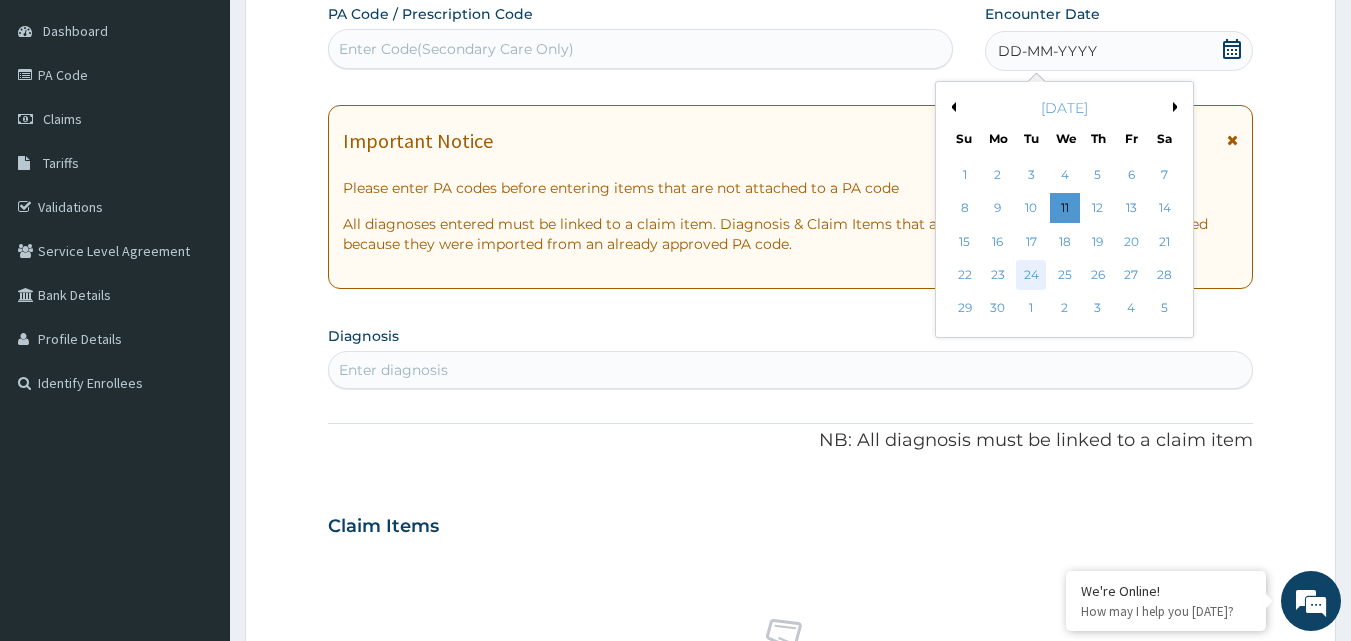 click on "24" at bounding box center [1032, 275] 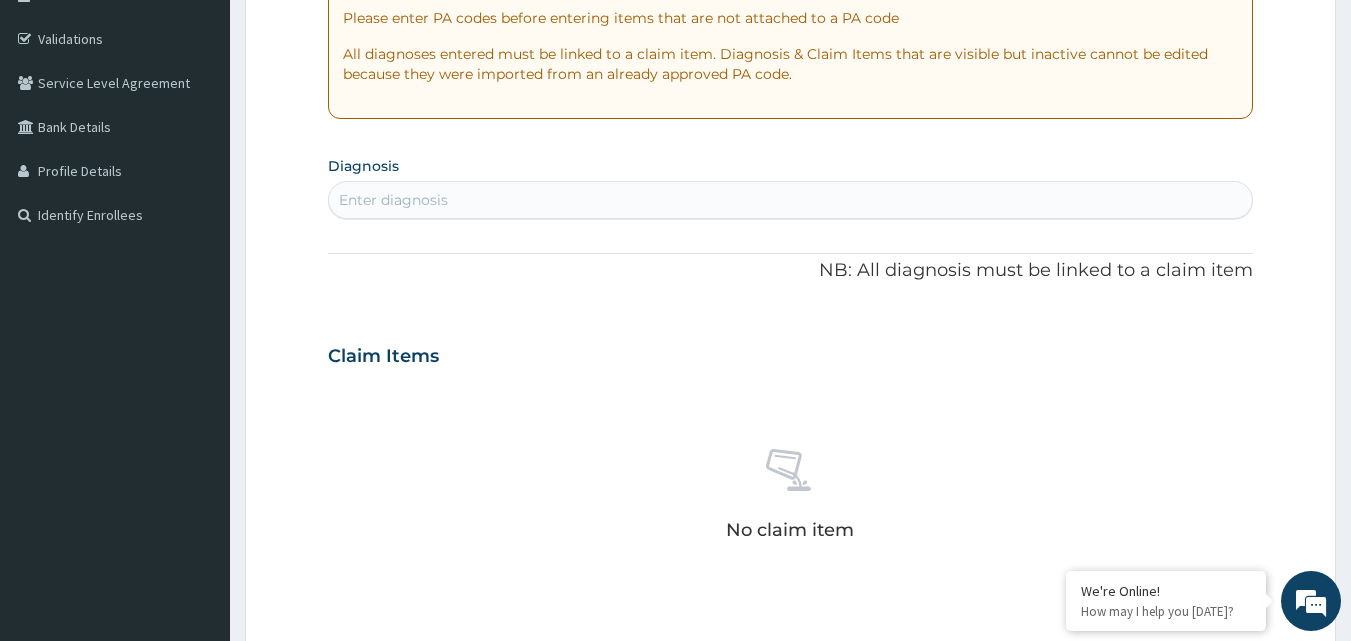 scroll, scrollTop: 387, scrollLeft: 0, axis: vertical 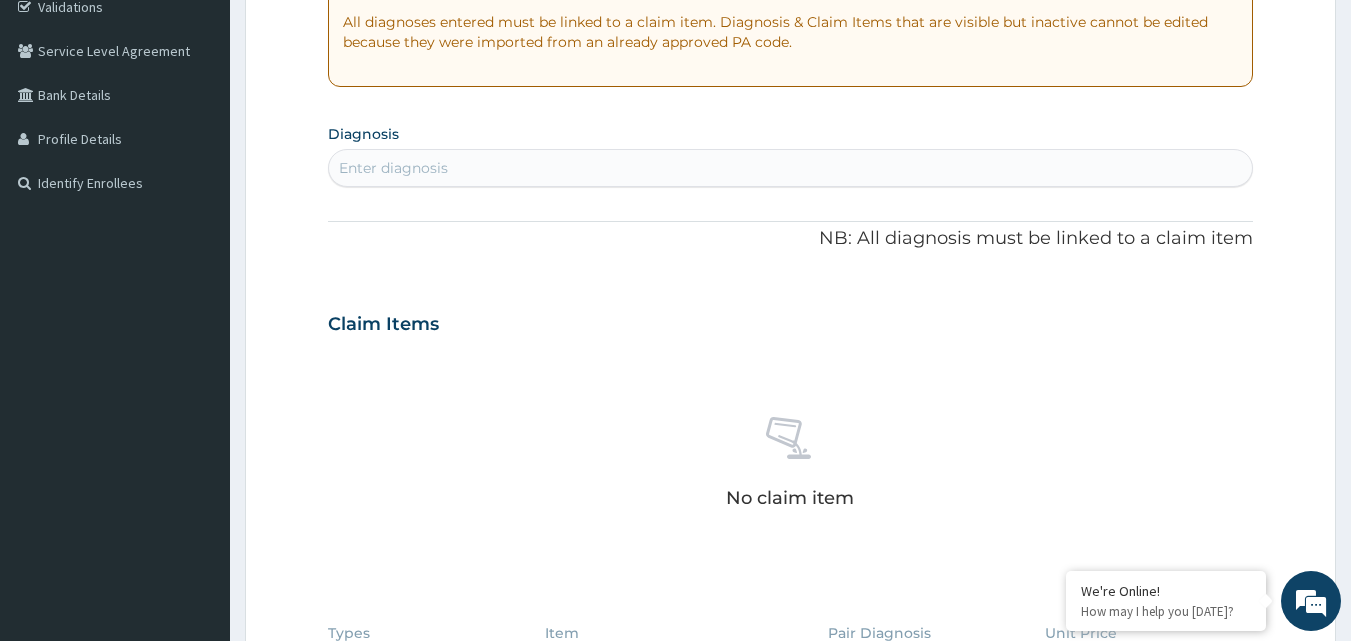 click on "Enter diagnosis" at bounding box center [791, 168] 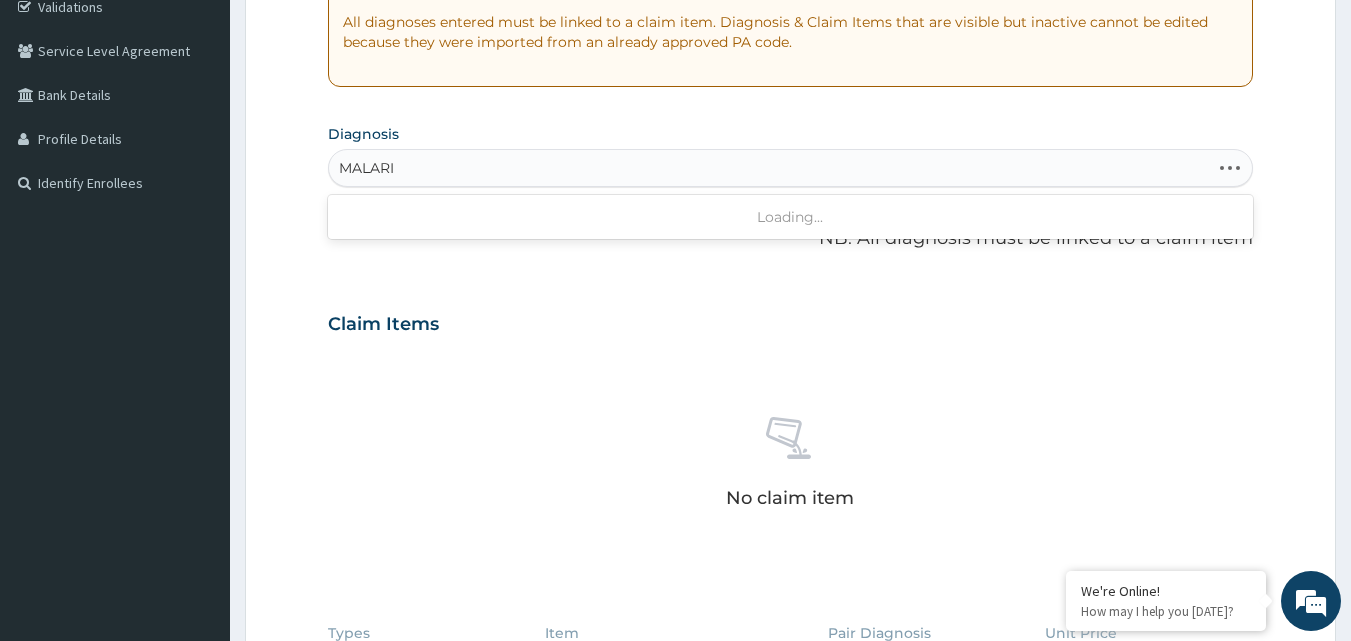 type on "MALARIA" 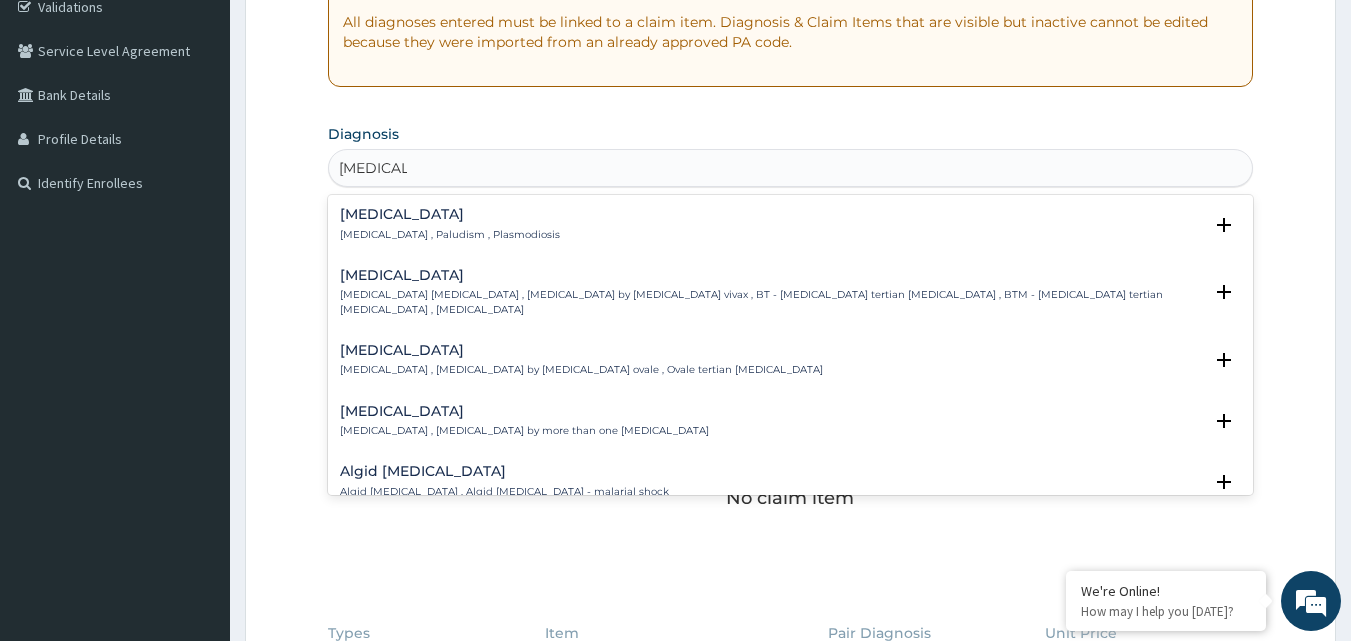 click on "Malaria" at bounding box center [450, 214] 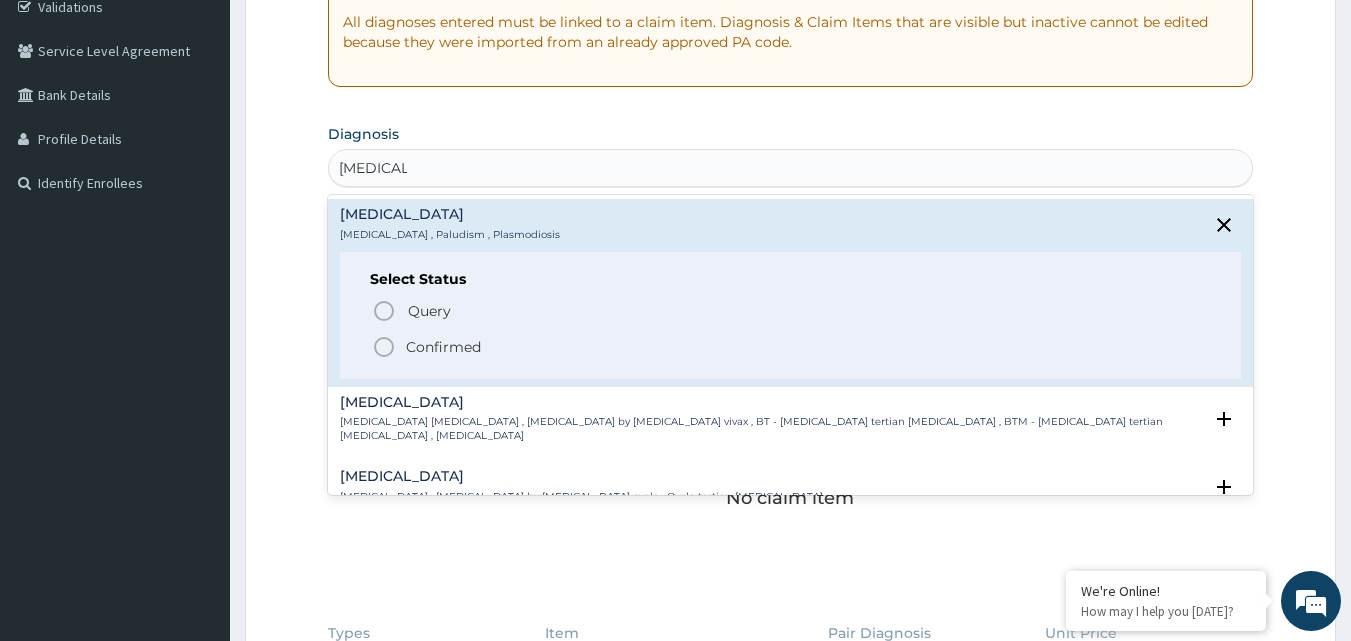 click on "Confirmed" at bounding box center (443, 347) 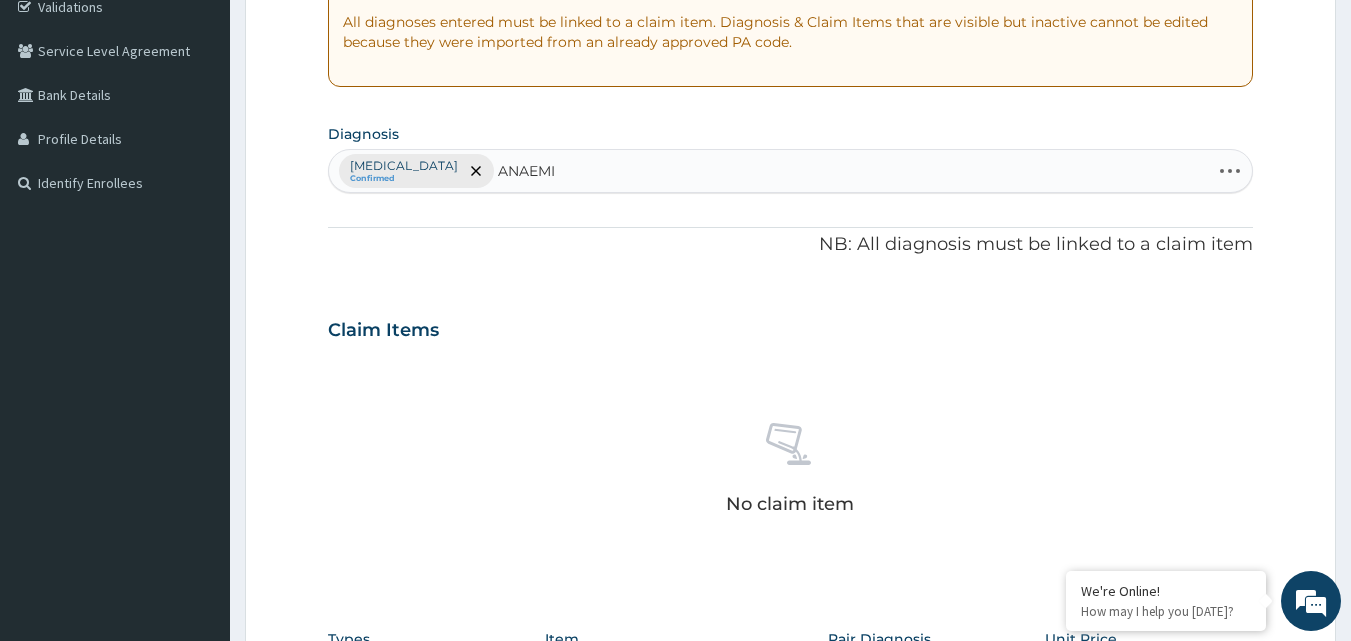 type on "ANAEMIA" 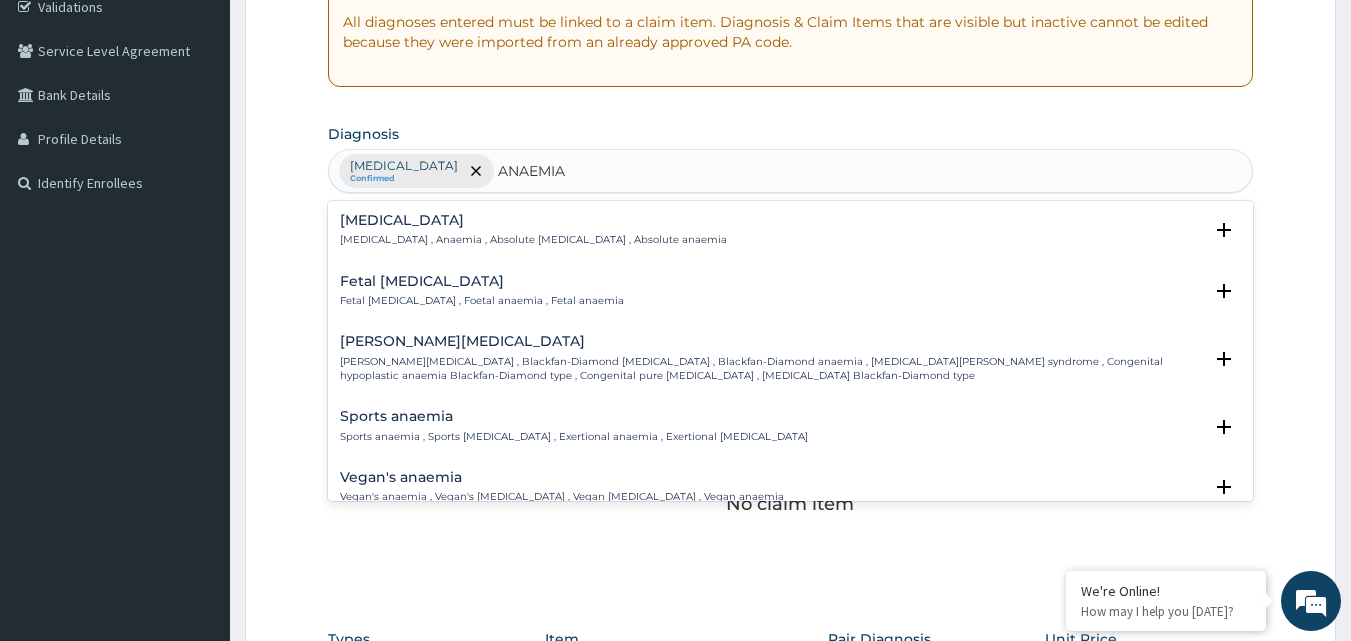 click on "Anemia , Anaemia , Absolute anemia , Absolute anaemia" at bounding box center (533, 240) 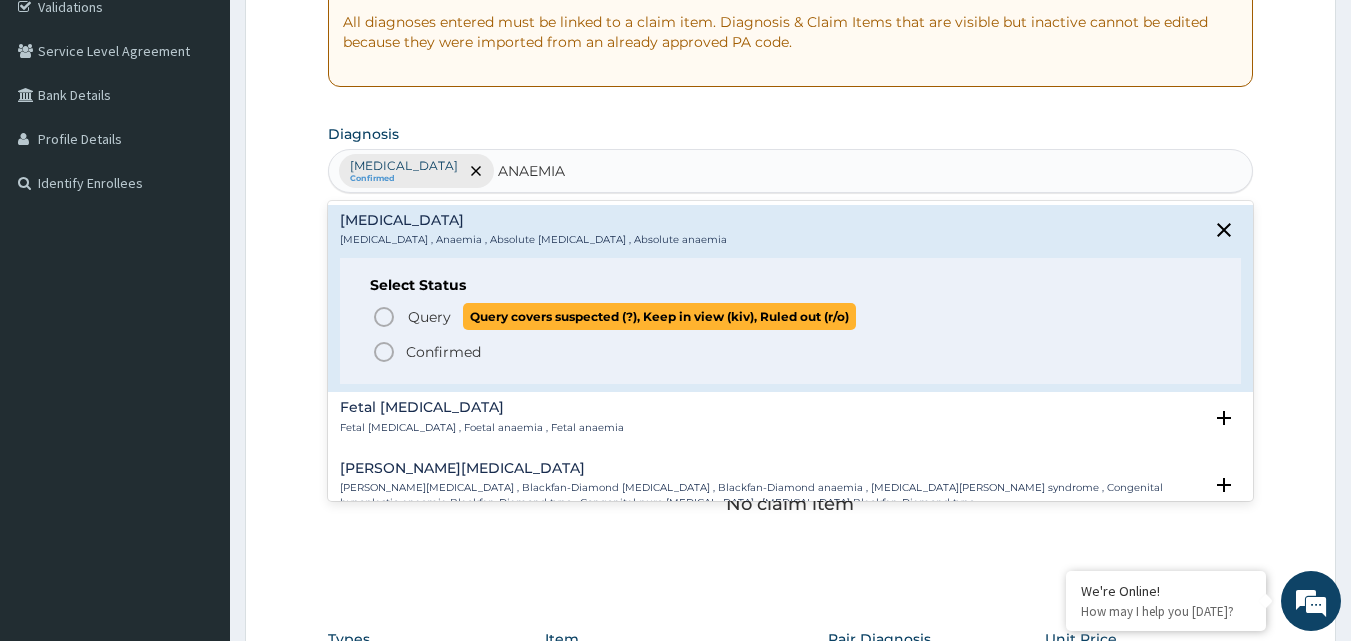 click on "Query" at bounding box center [429, 317] 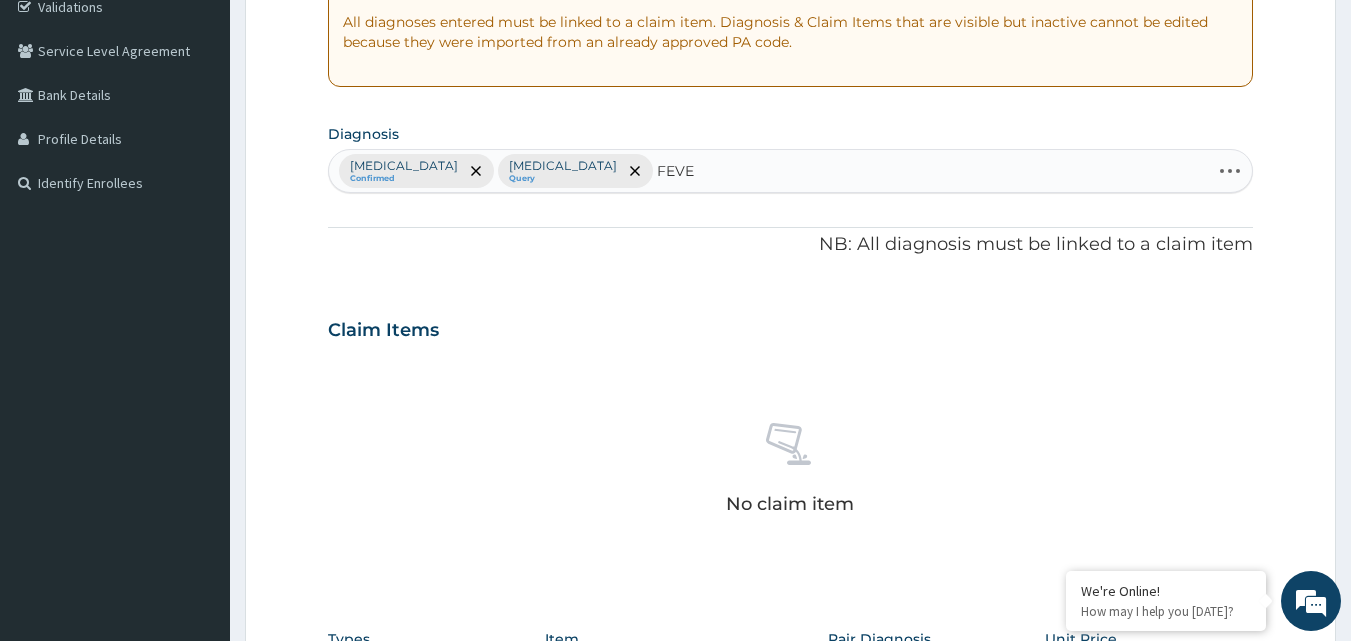 type on "FEVER" 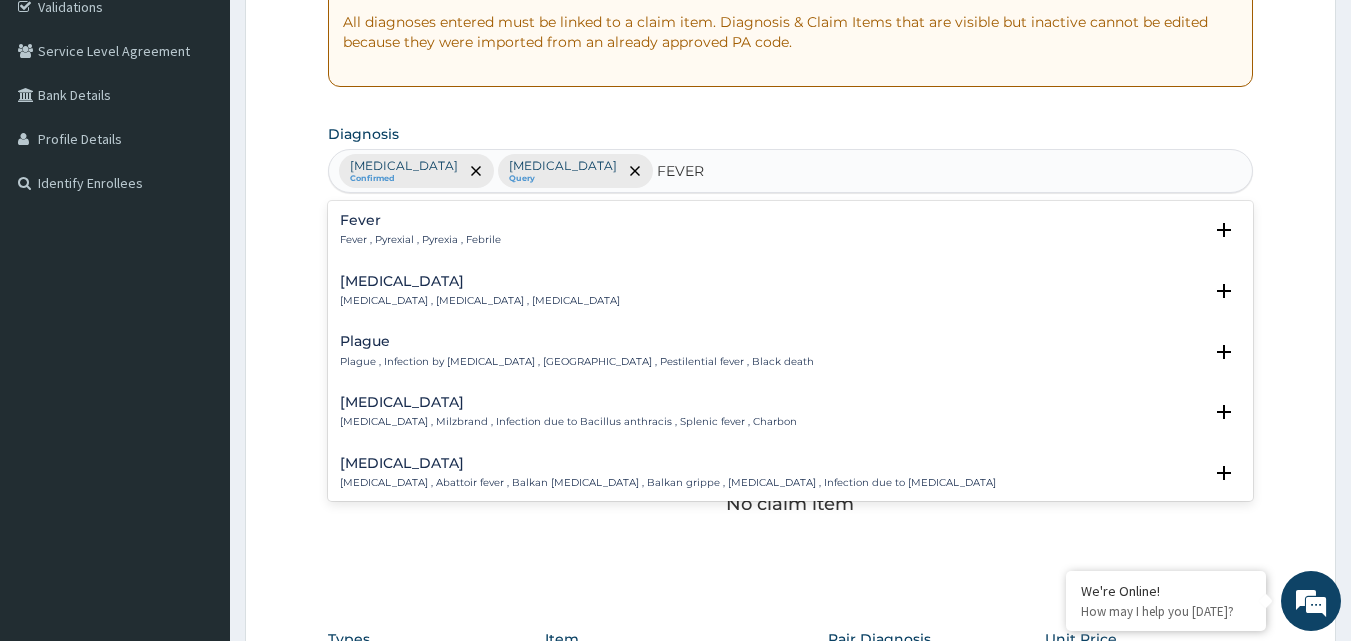 click on "Fever Fever , Pyrexial , Pyrexia , Febrile" at bounding box center (420, 230) 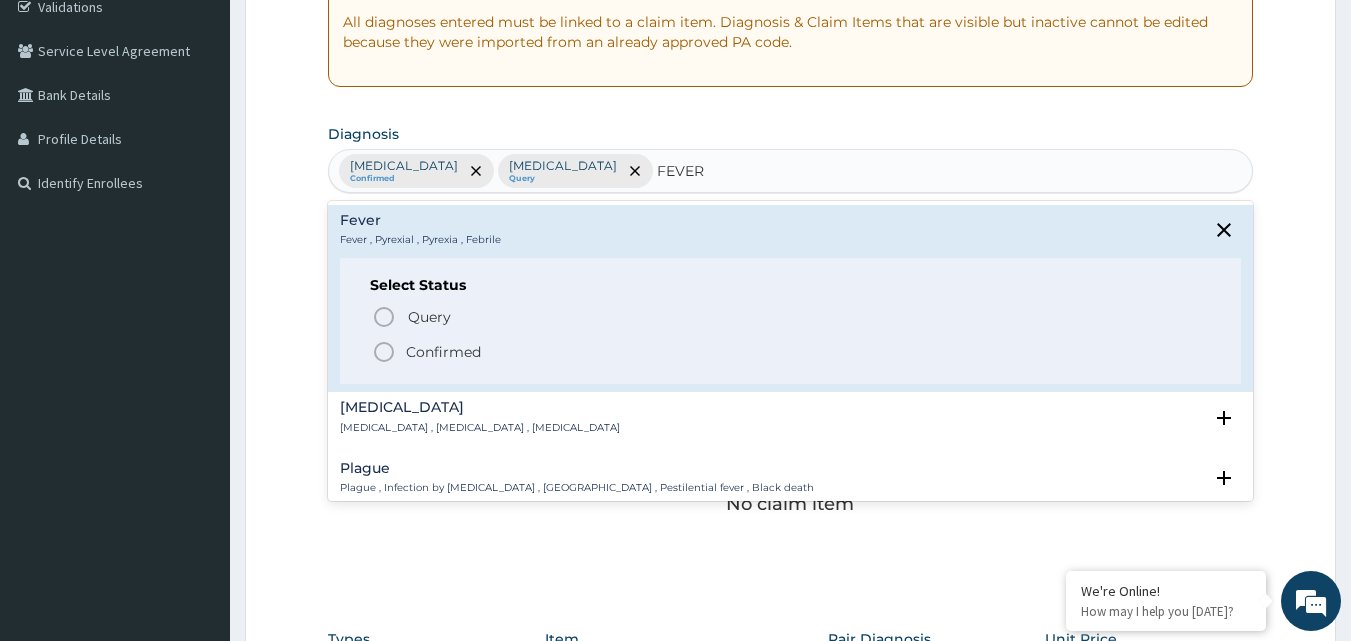 click on "Confirmed" at bounding box center (443, 352) 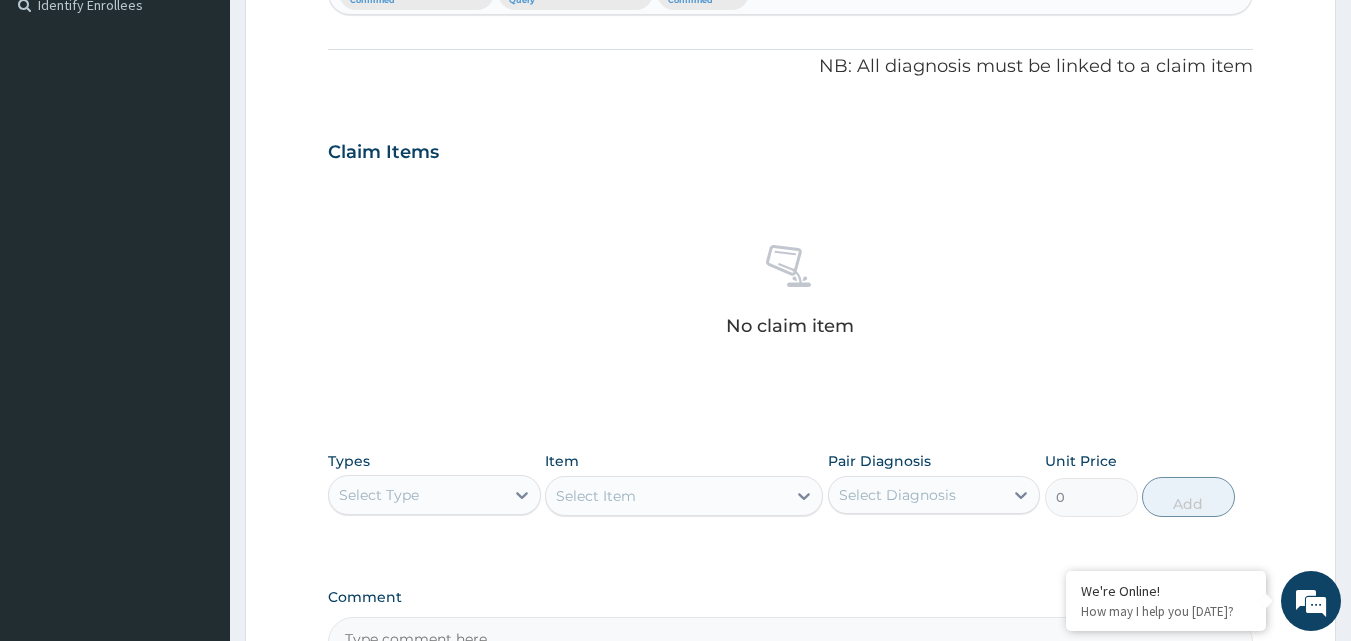 scroll, scrollTop: 600, scrollLeft: 0, axis: vertical 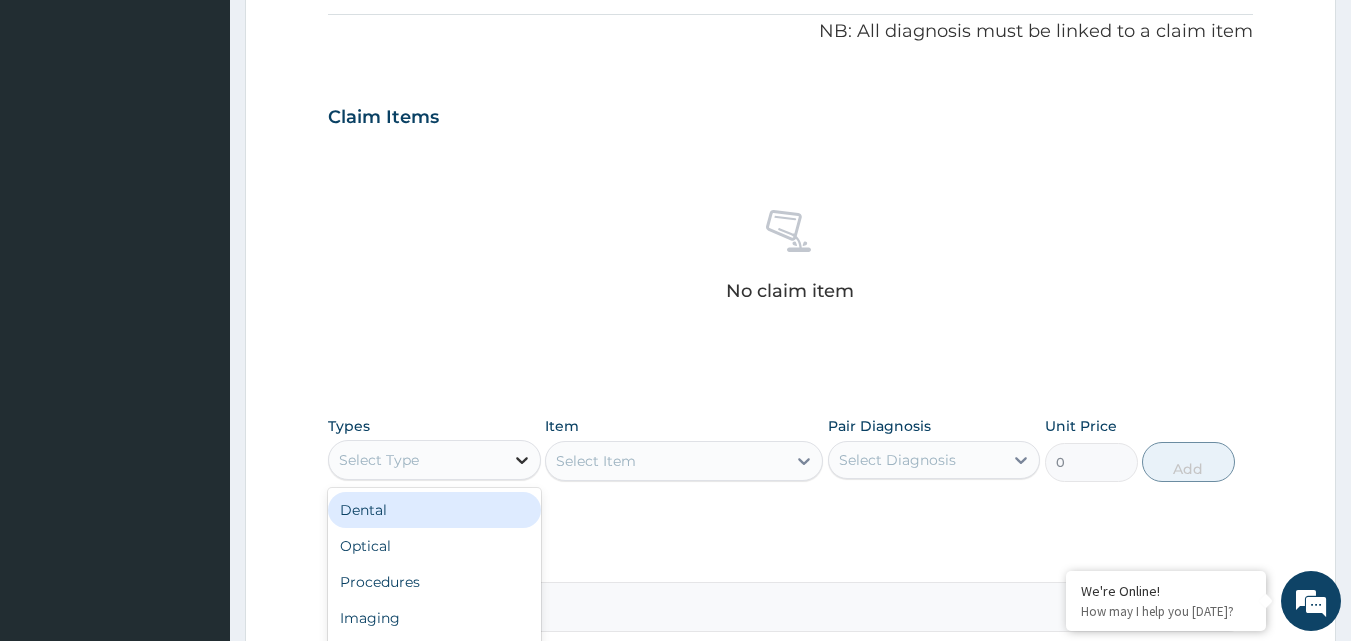 click at bounding box center [522, 460] 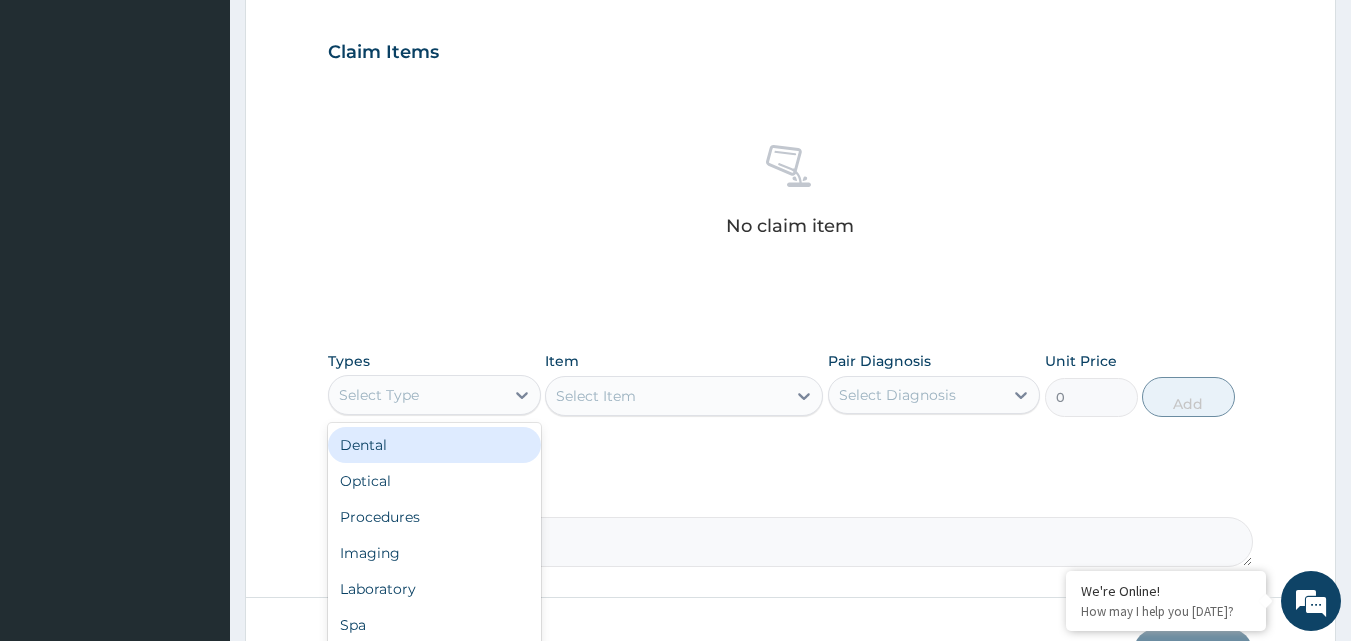 scroll, scrollTop: 700, scrollLeft: 0, axis: vertical 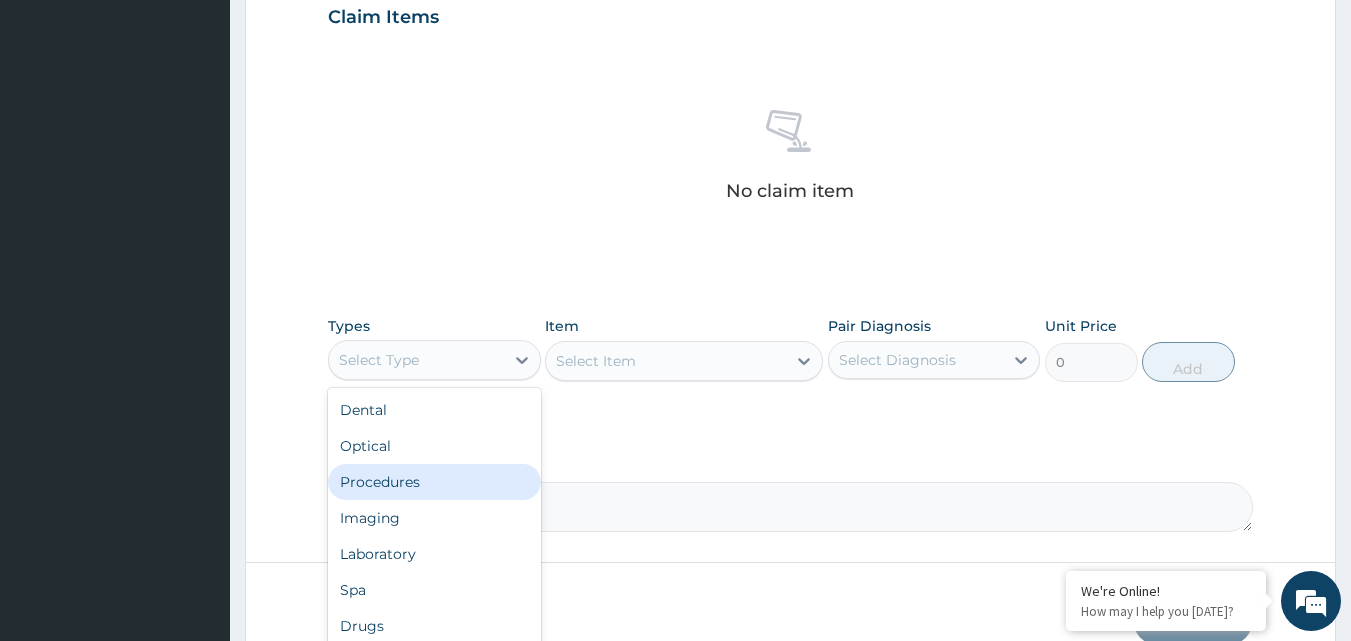 click on "Procedures" at bounding box center (434, 482) 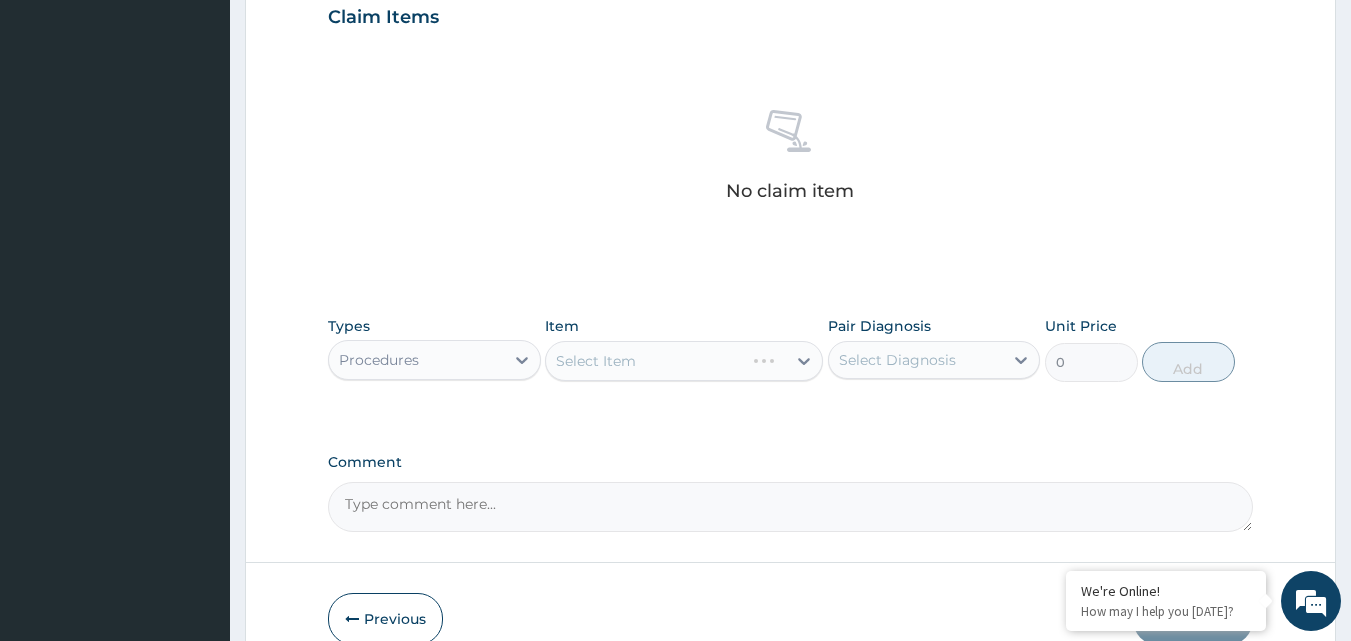 click on "Select Item" at bounding box center [684, 361] 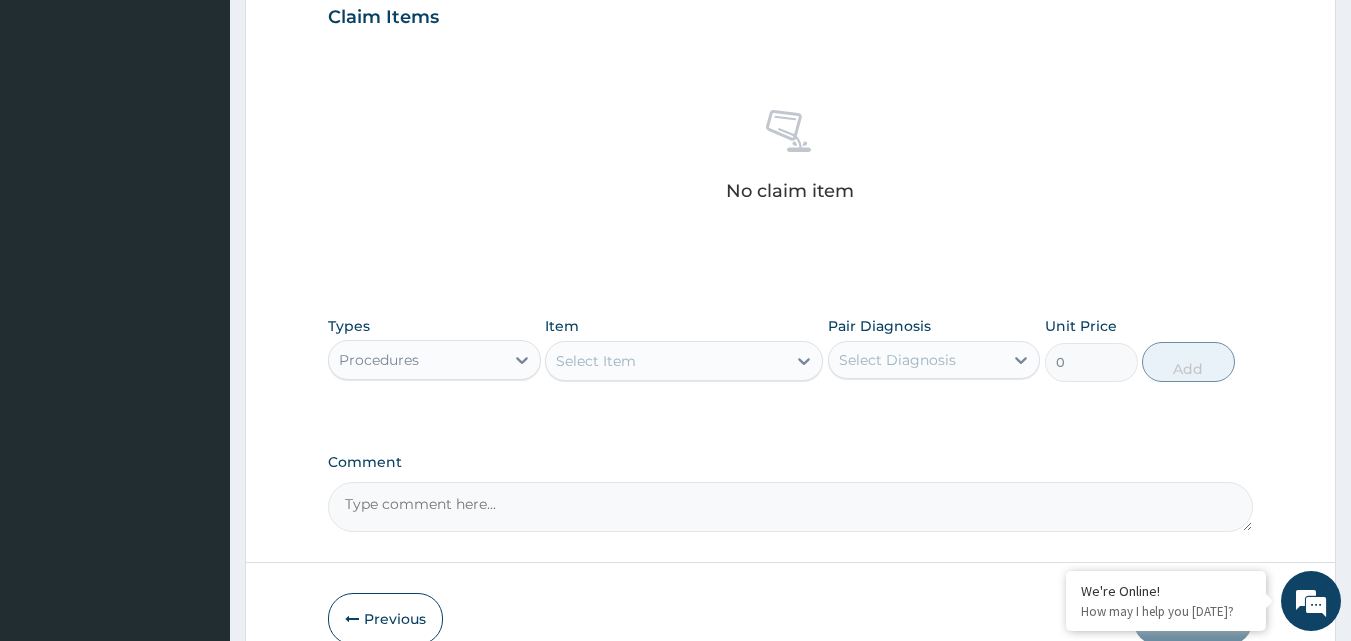click on "Select Item" at bounding box center (666, 361) 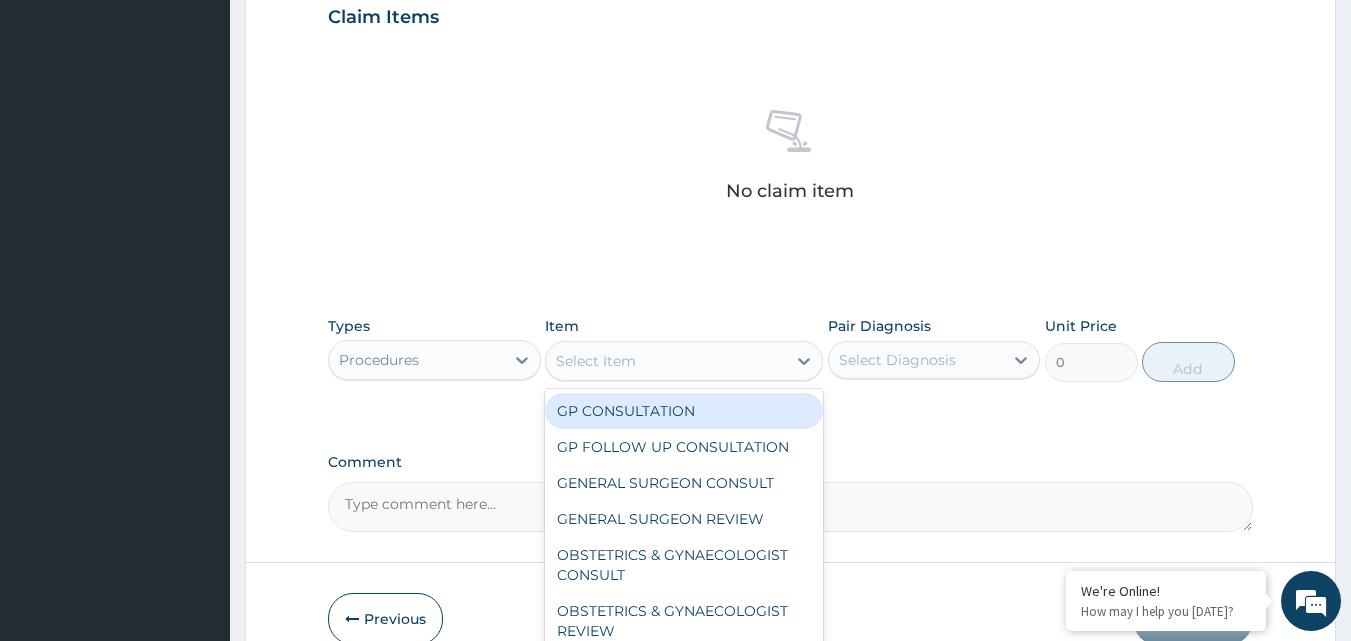 click on "GP CONSULTATION" at bounding box center [684, 411] 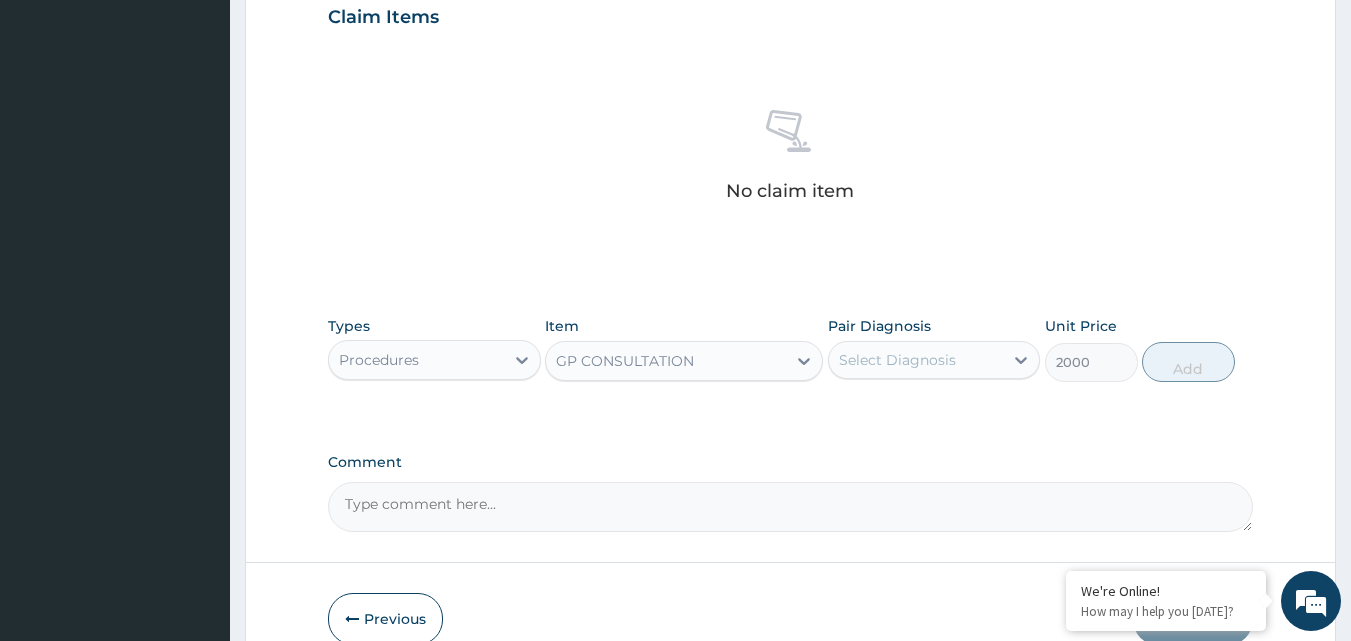 click on "Select Diagnosis" at bounding box center (916, 360) 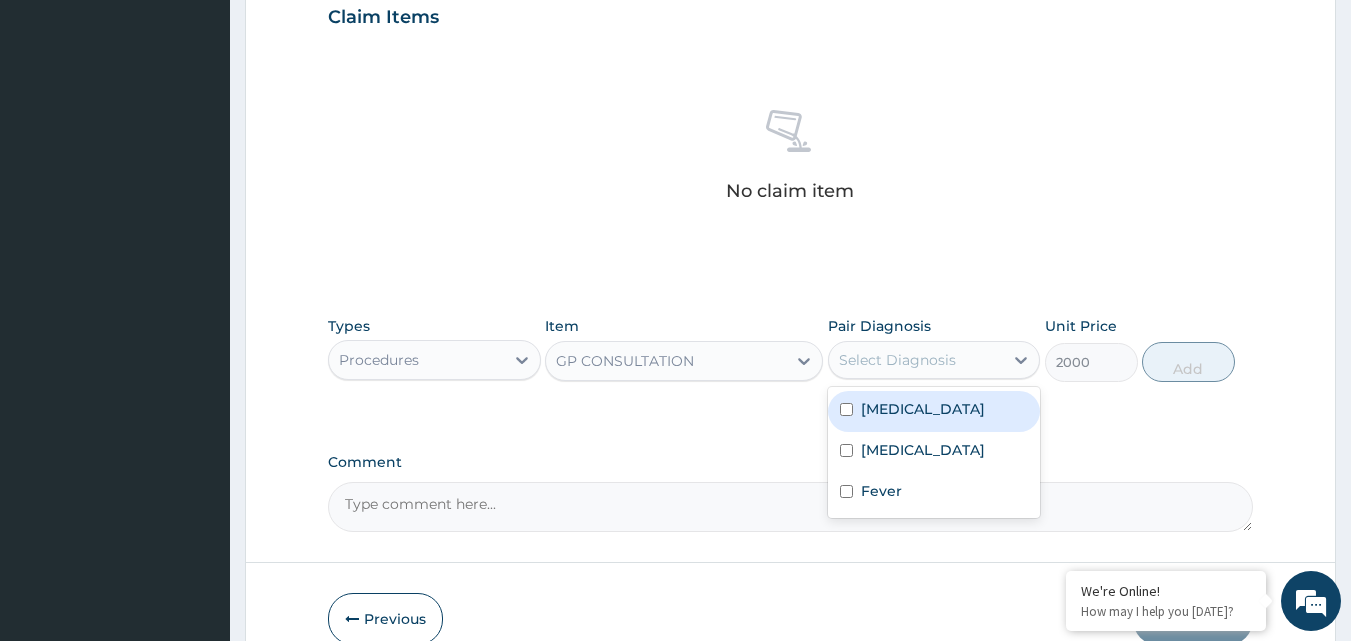 click on "[MEDICAL_DATA]" at bounding box center [934, 411] 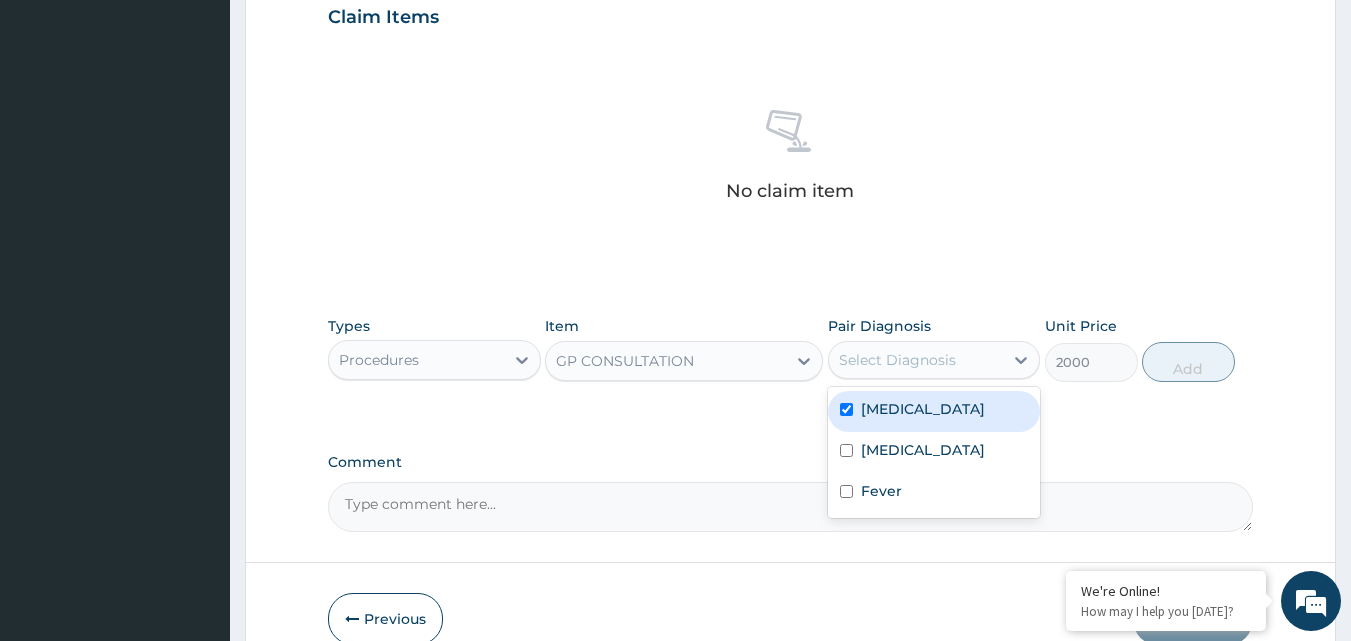 checkbox on "true" 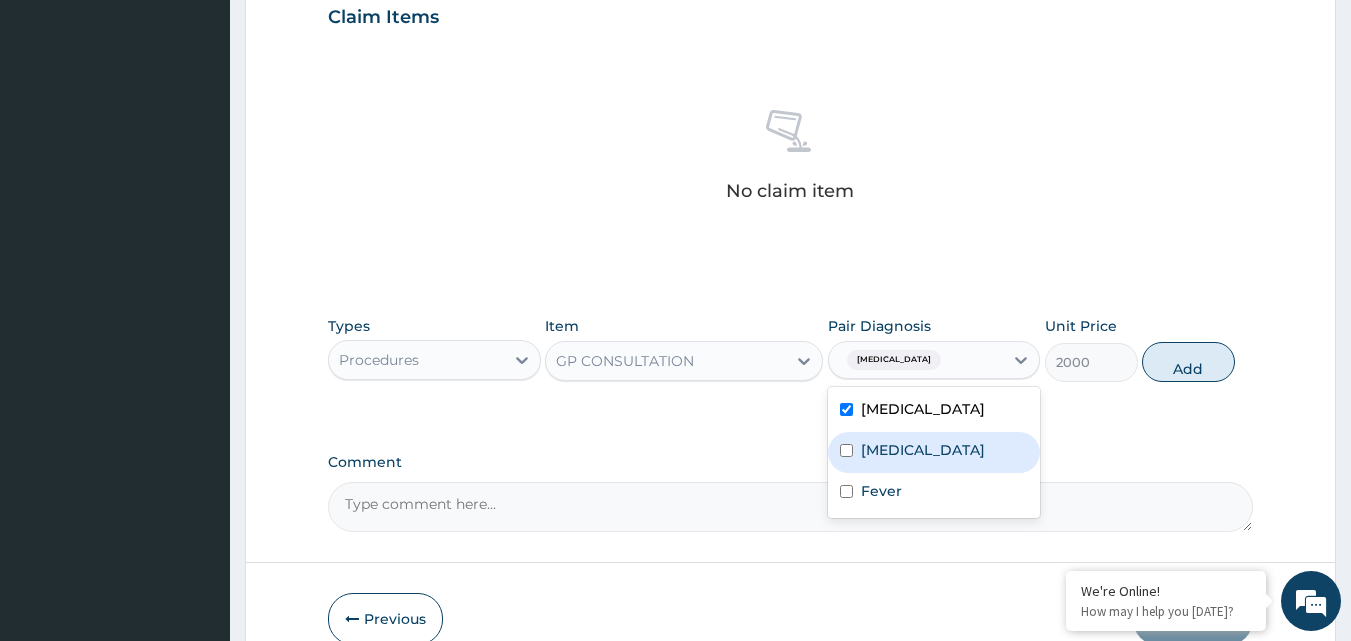 click on "Anemia" at bounding box center (923, 450) 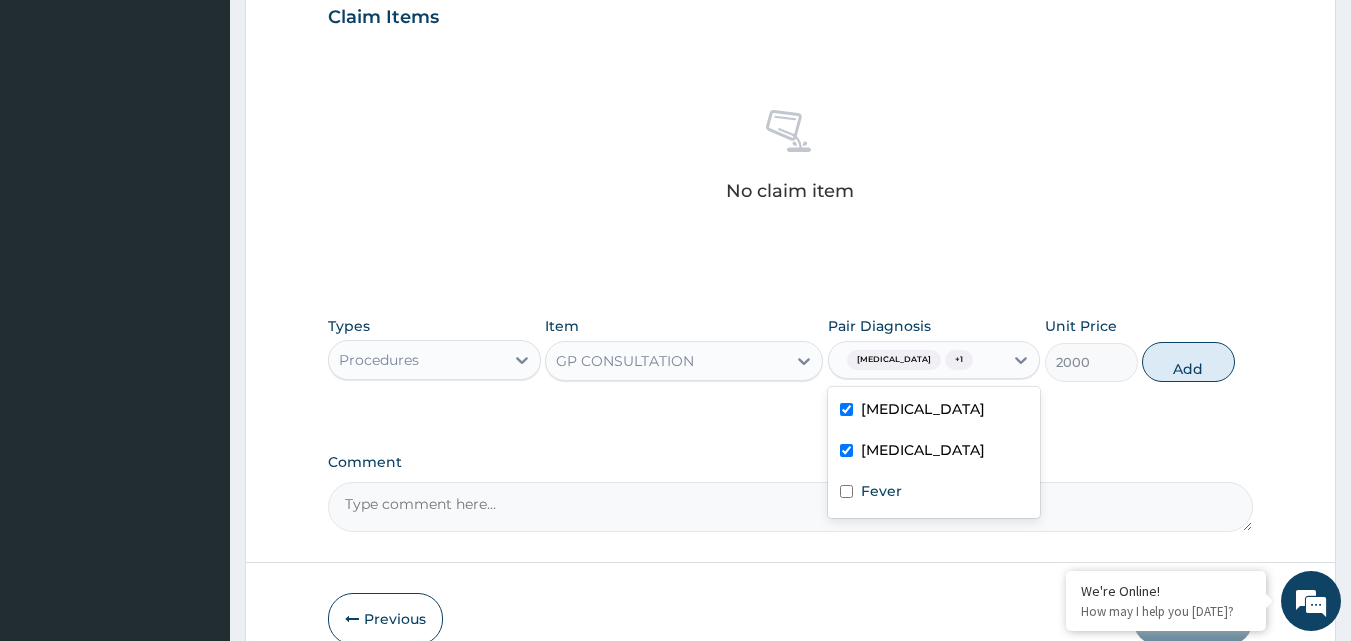 checkbox on "true" 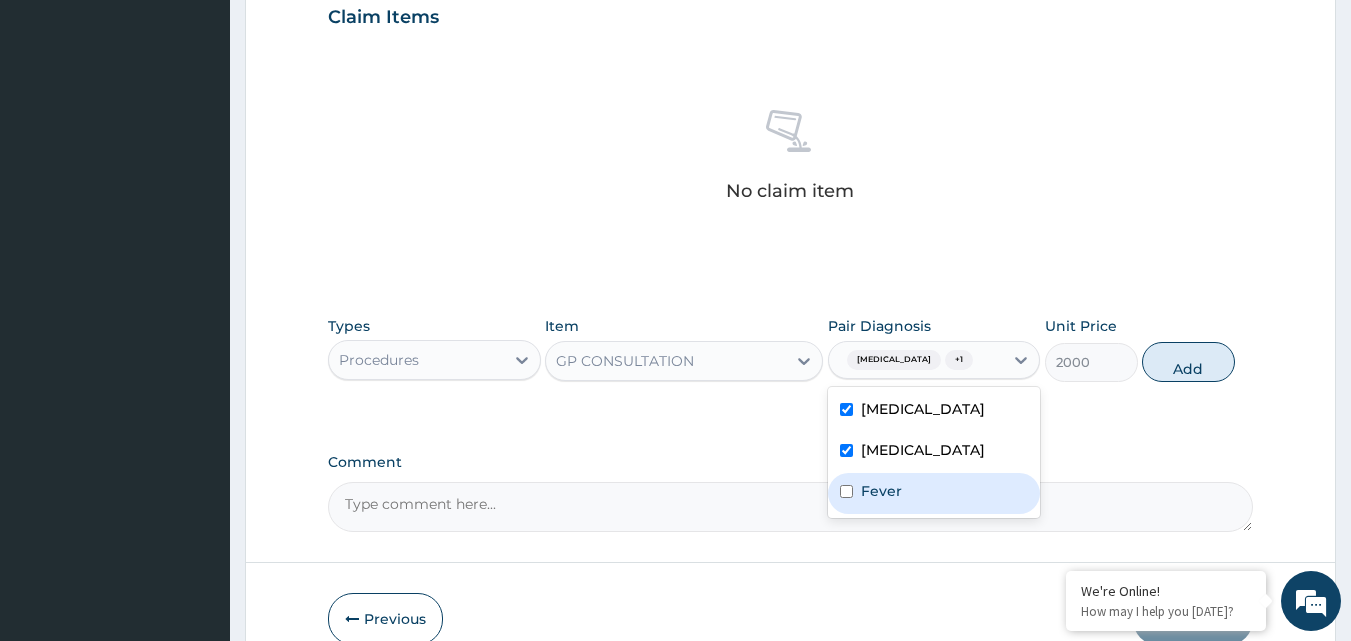 click on "Fever" at bounding box center [934, 493] 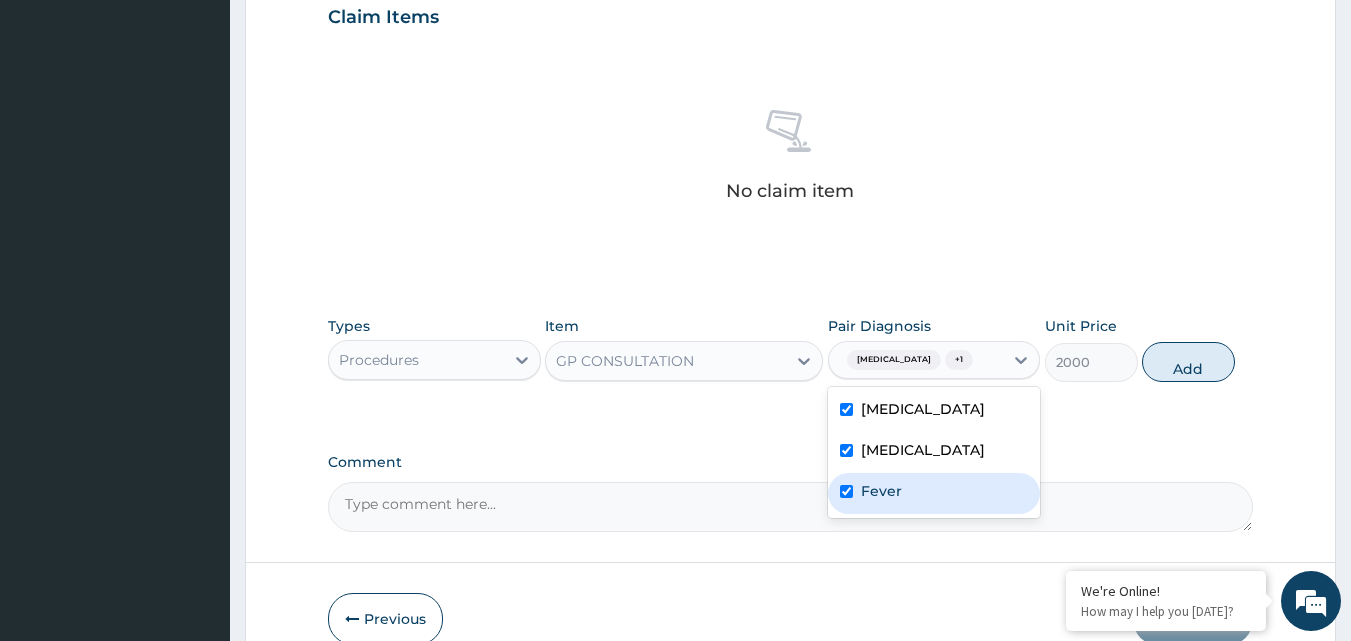 checkbox on "true" 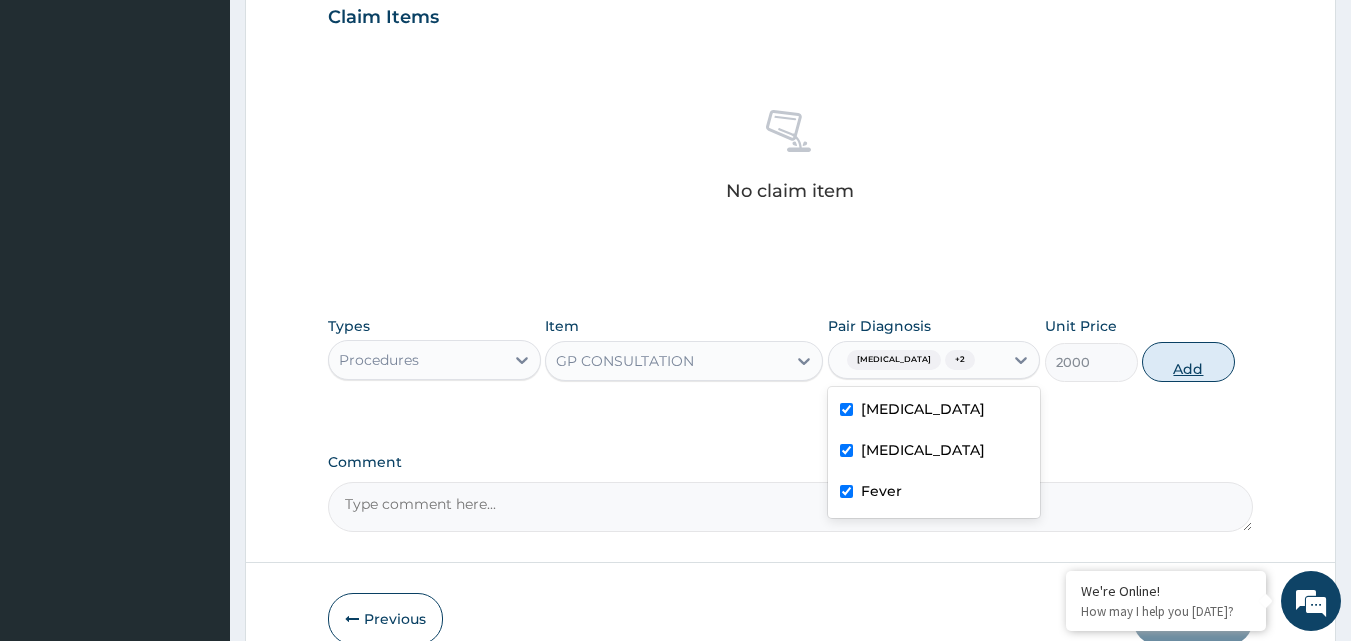 click on "Add" at bounding box center (1188, 362) 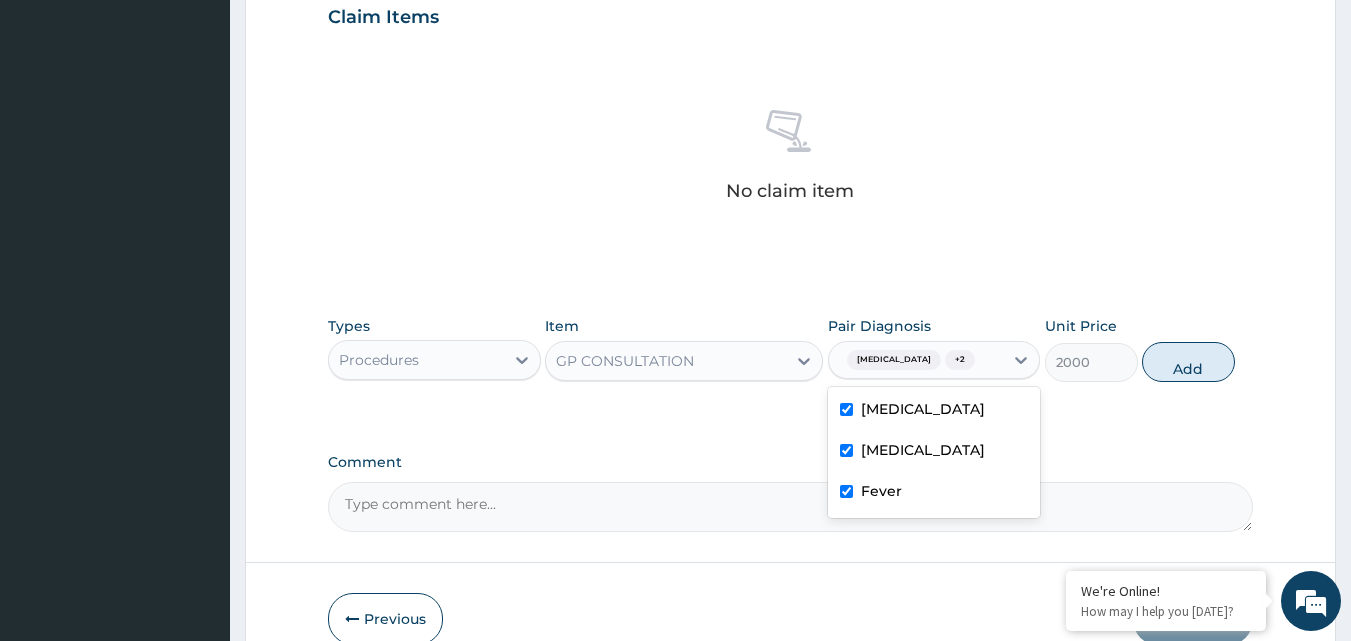 type on "0" 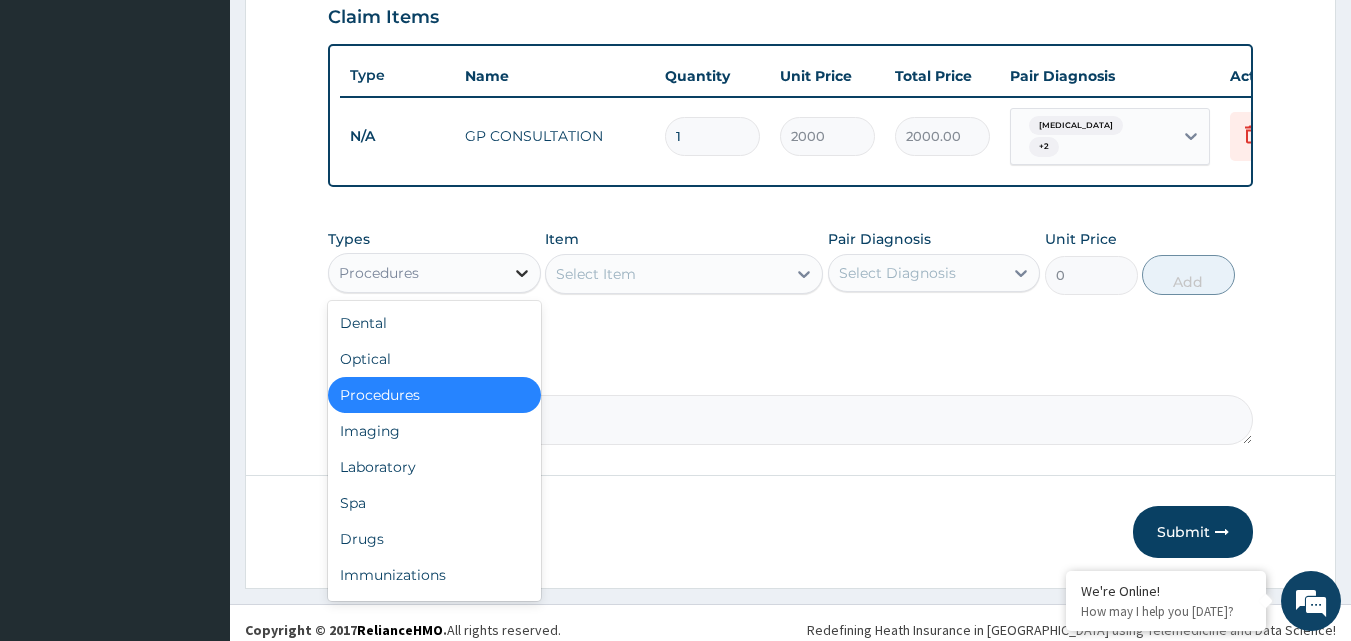 click 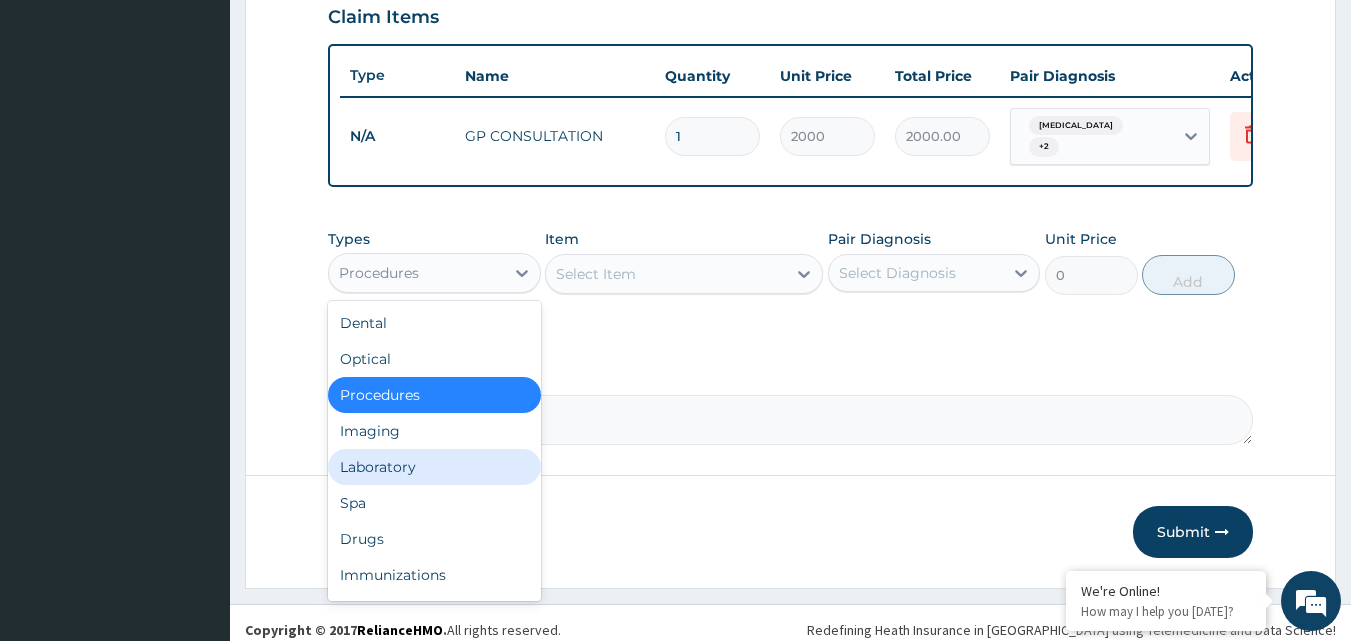 click on "Laboratory" at bounding box center [434, 467] 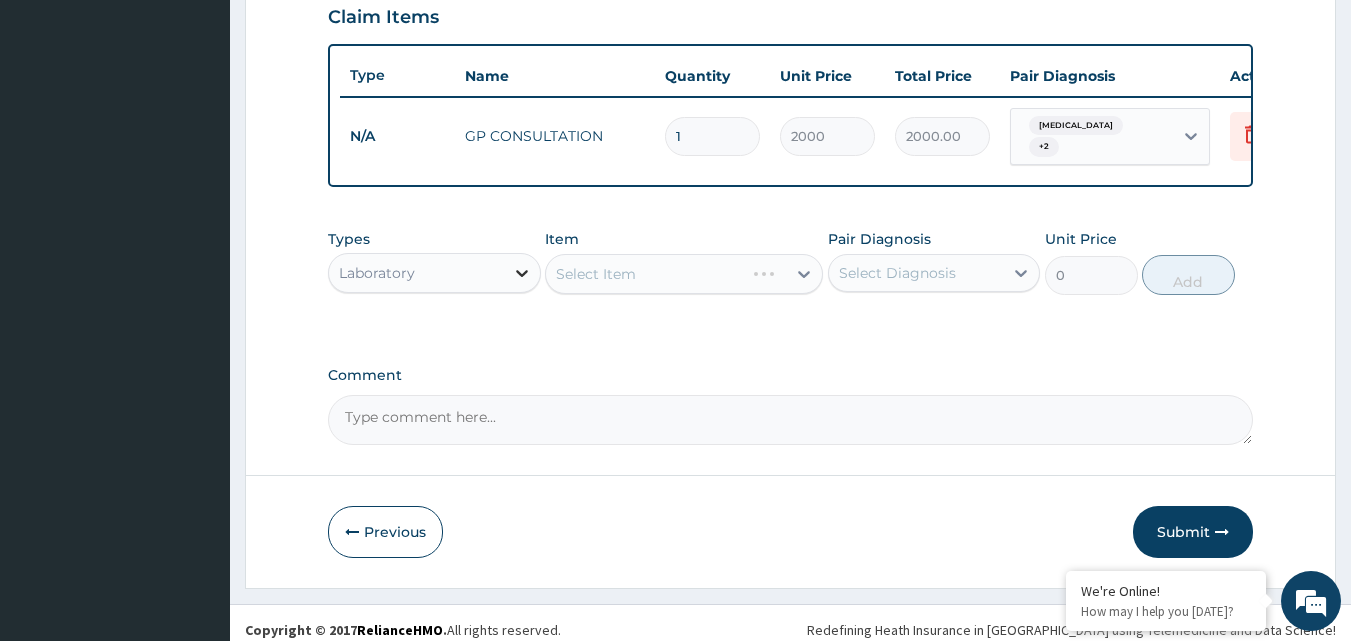 click 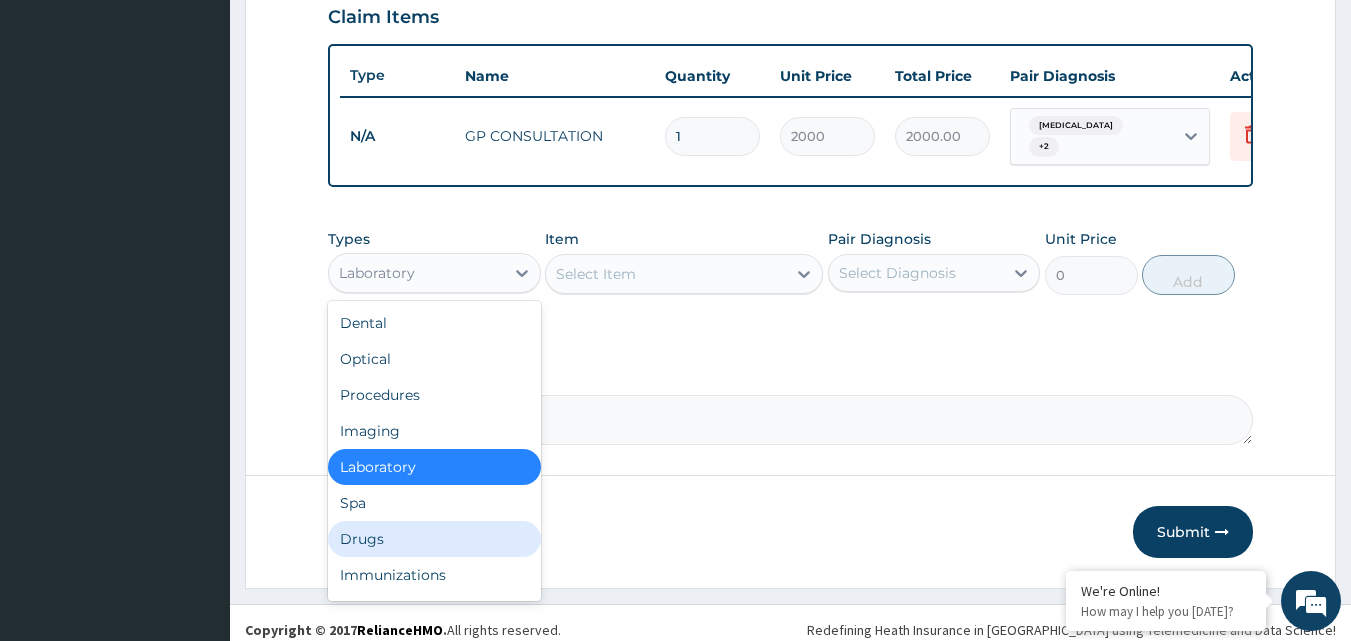 scroll, scrollTop: 68, scrollLeft: 0, axis: vertical 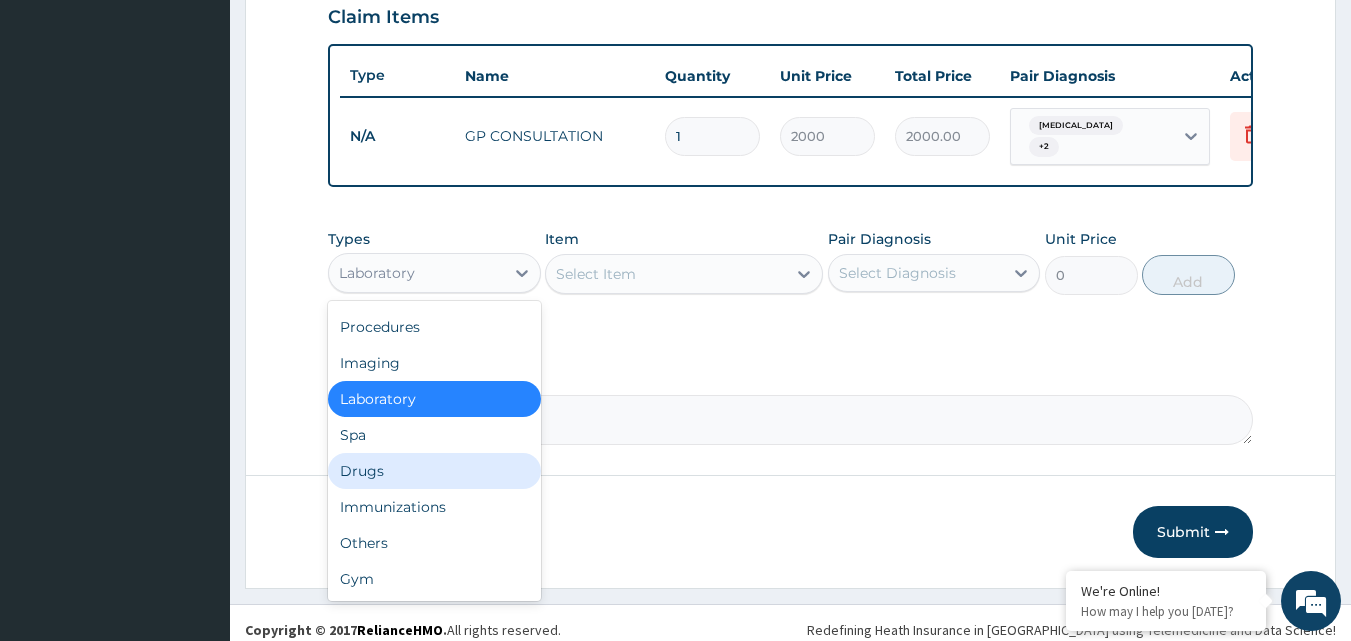 click on "Drugs" at bounding box center (434, 471) 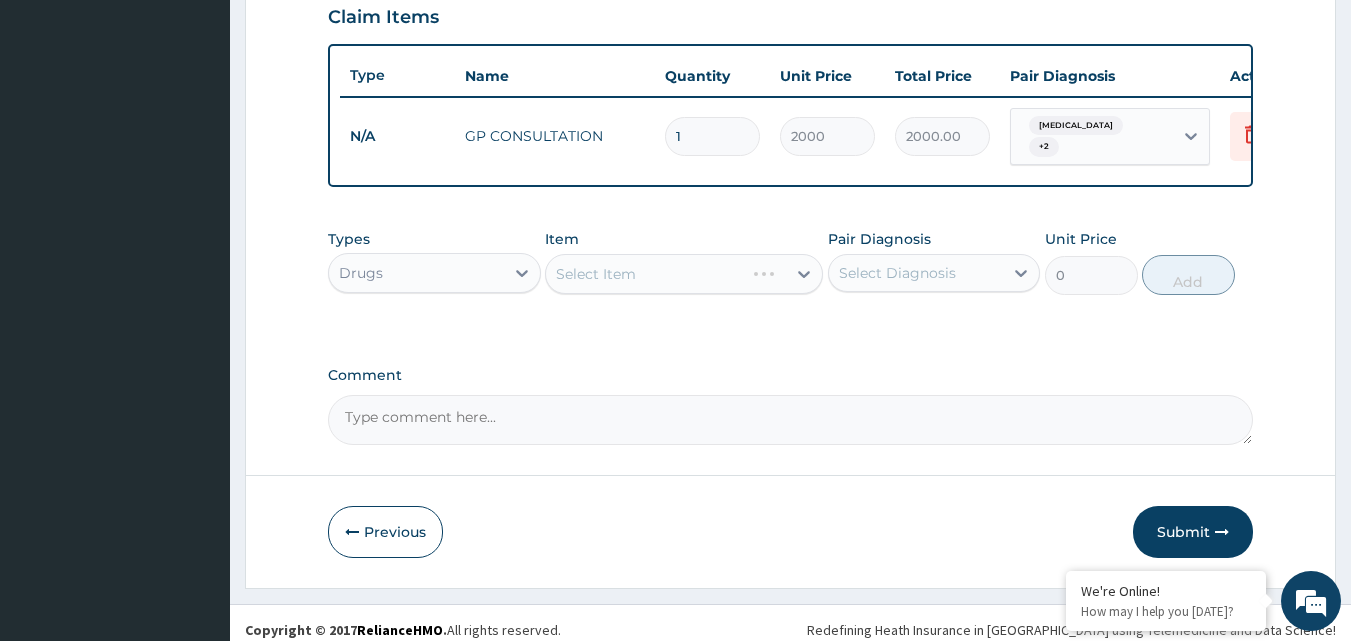 click on "Select Item" at bounding box center [684, 274] 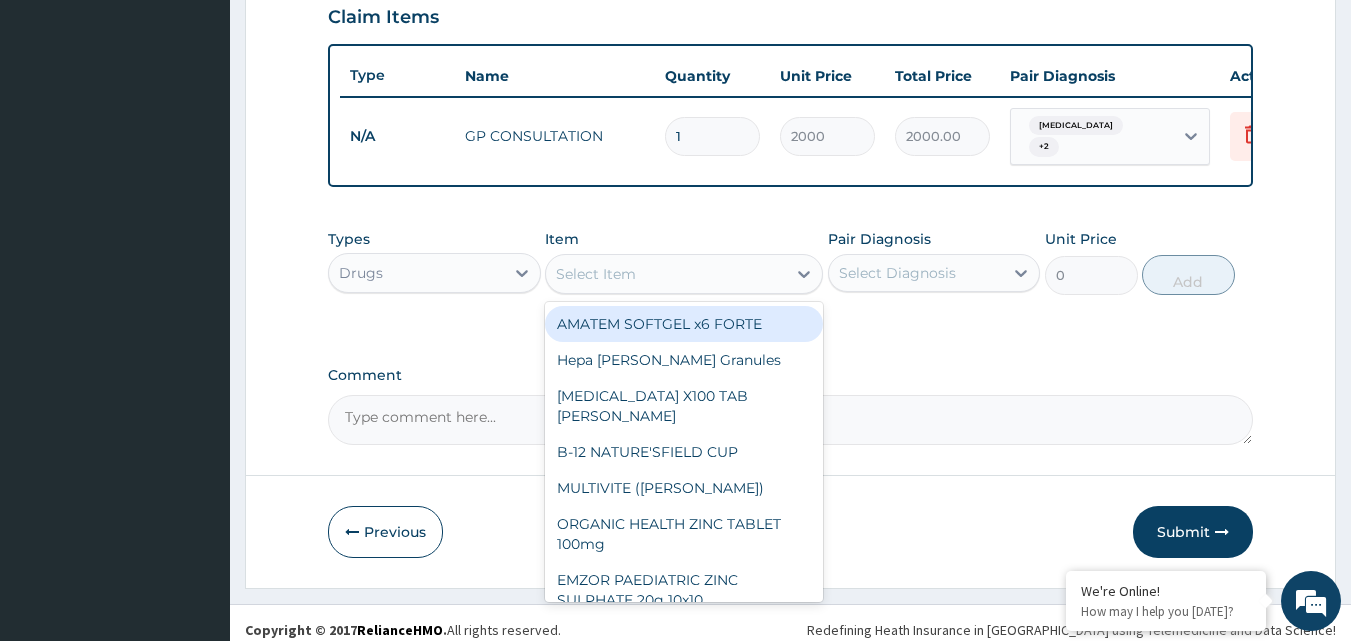 click on "Select Item" at bounding box center (666, 274) 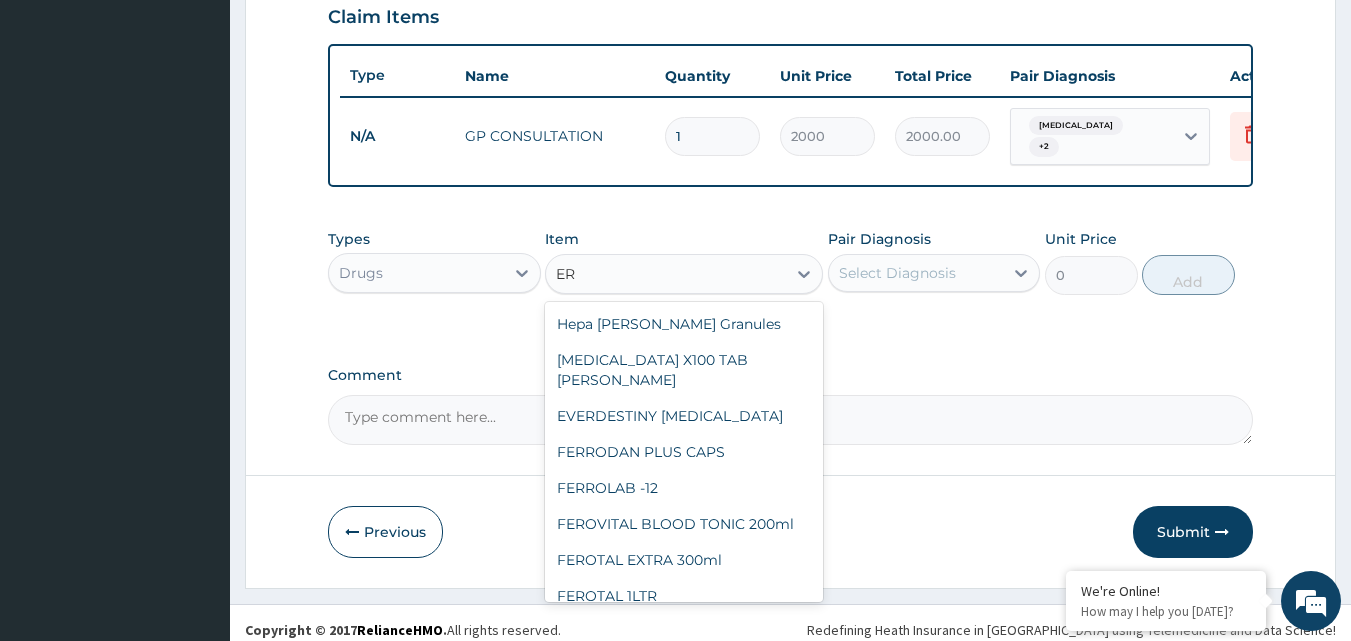 type on "E" 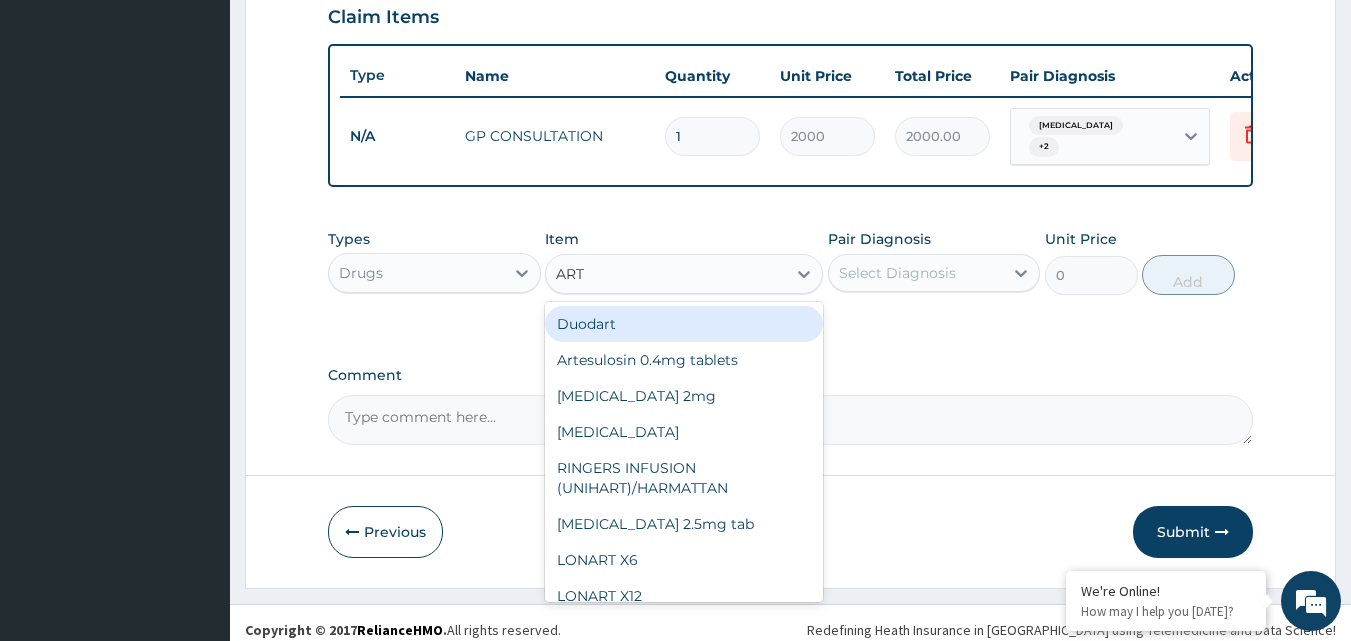 type on "ARTE" 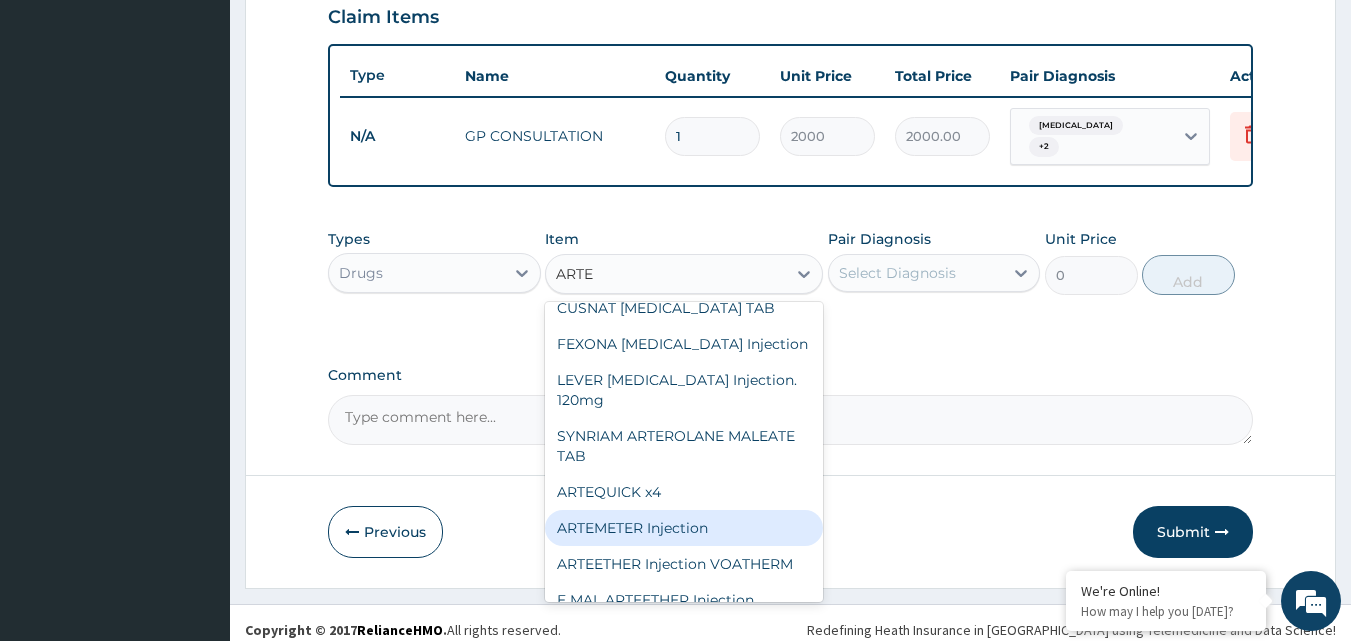 scroll, scrollTop: 220, scrollLeft: 0, axis: vertical 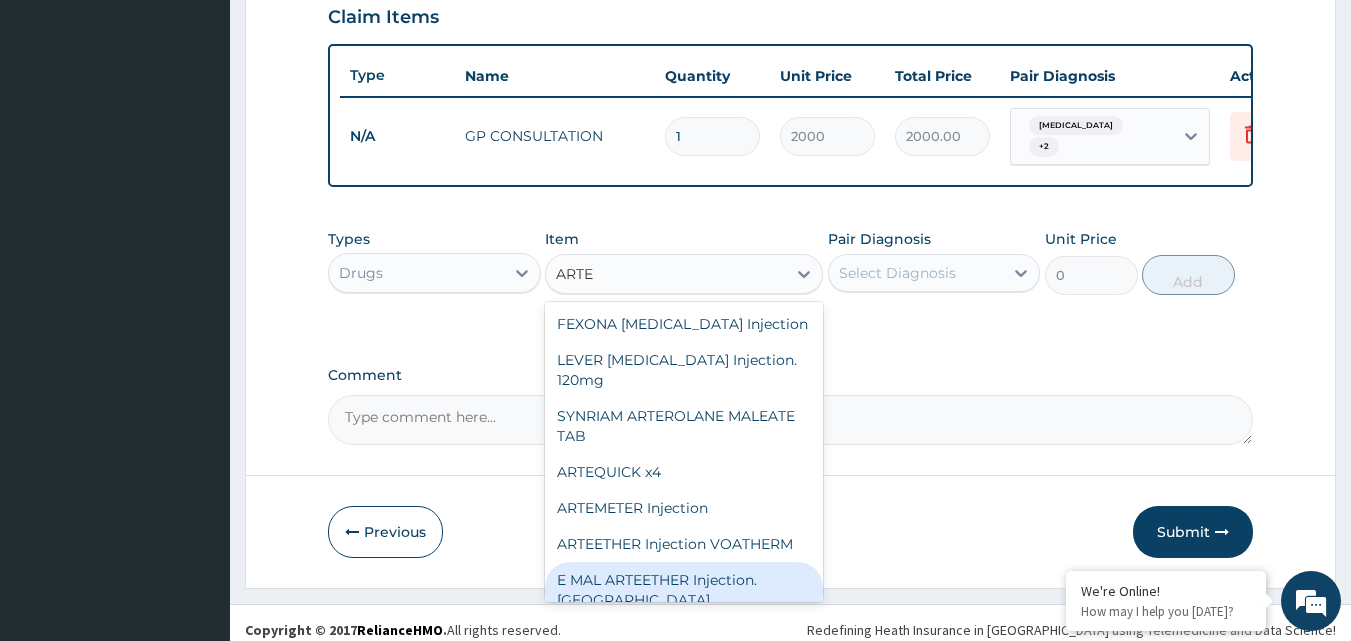 click on "E MAL ARTEETHER Injection. FIDSON" at bounding box center (684, 590) 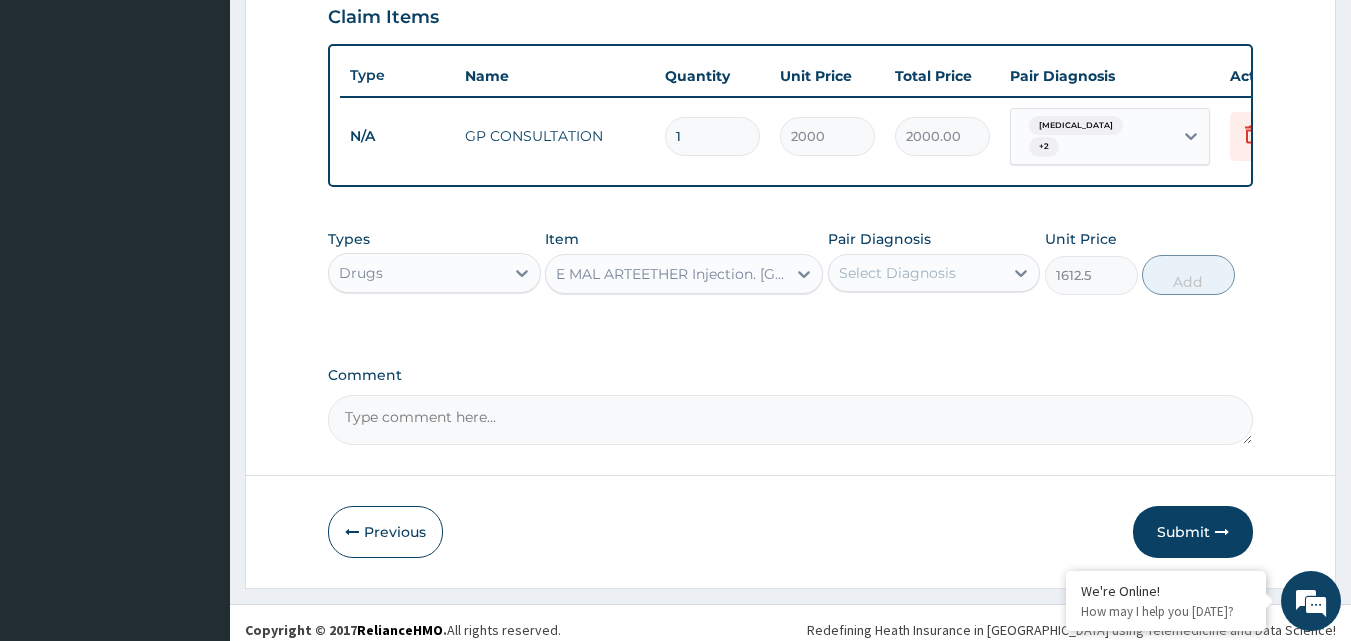 click on "Select Diagnosis" at bounding box center (916, 273) 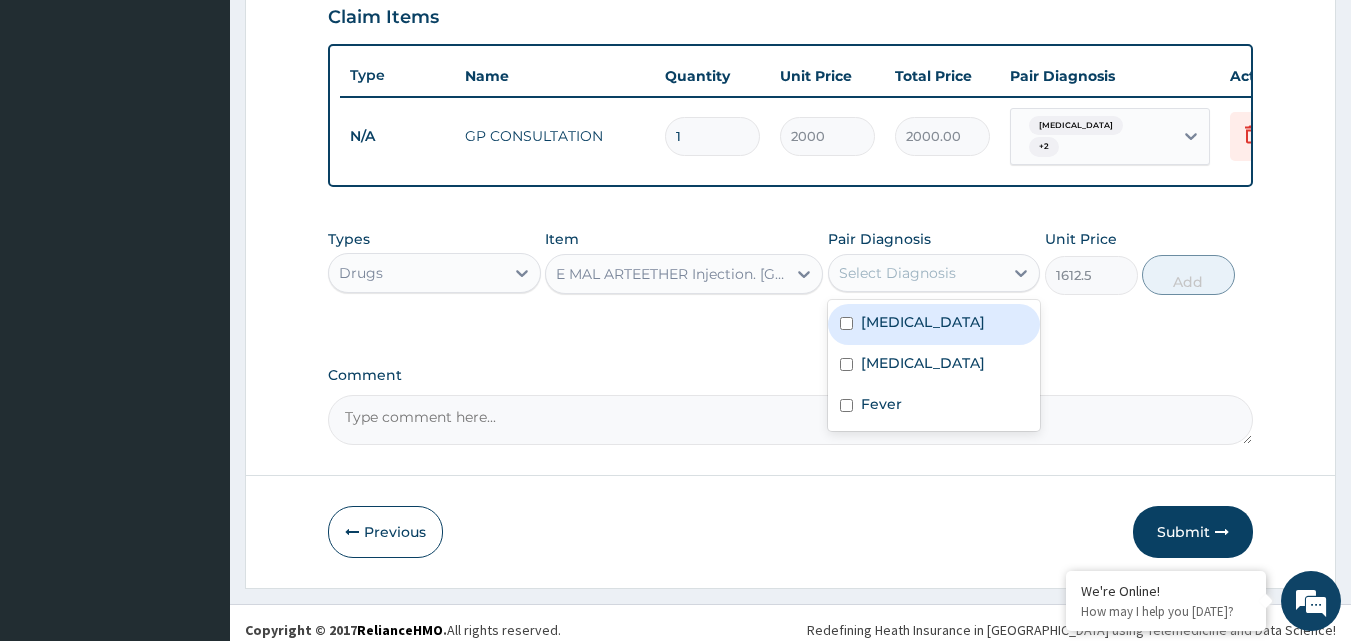 click on "[MEDICAL_DATA]" at bounding box center [923, 322] 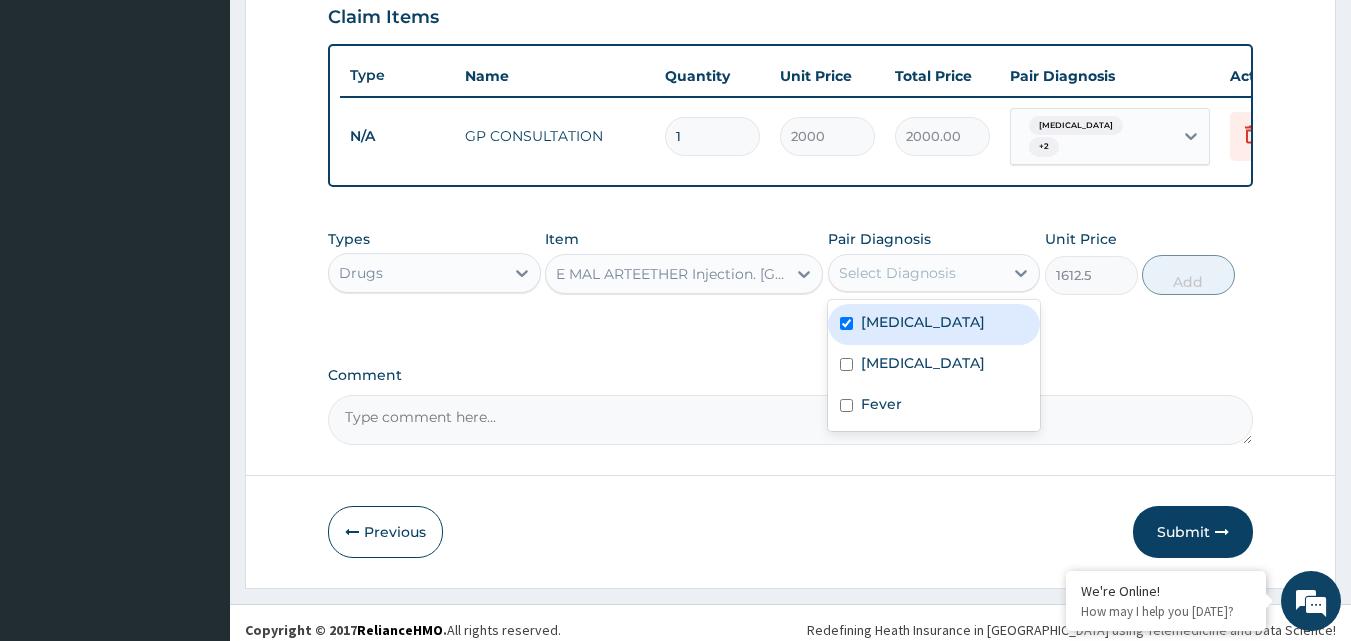 checkbox on "true" 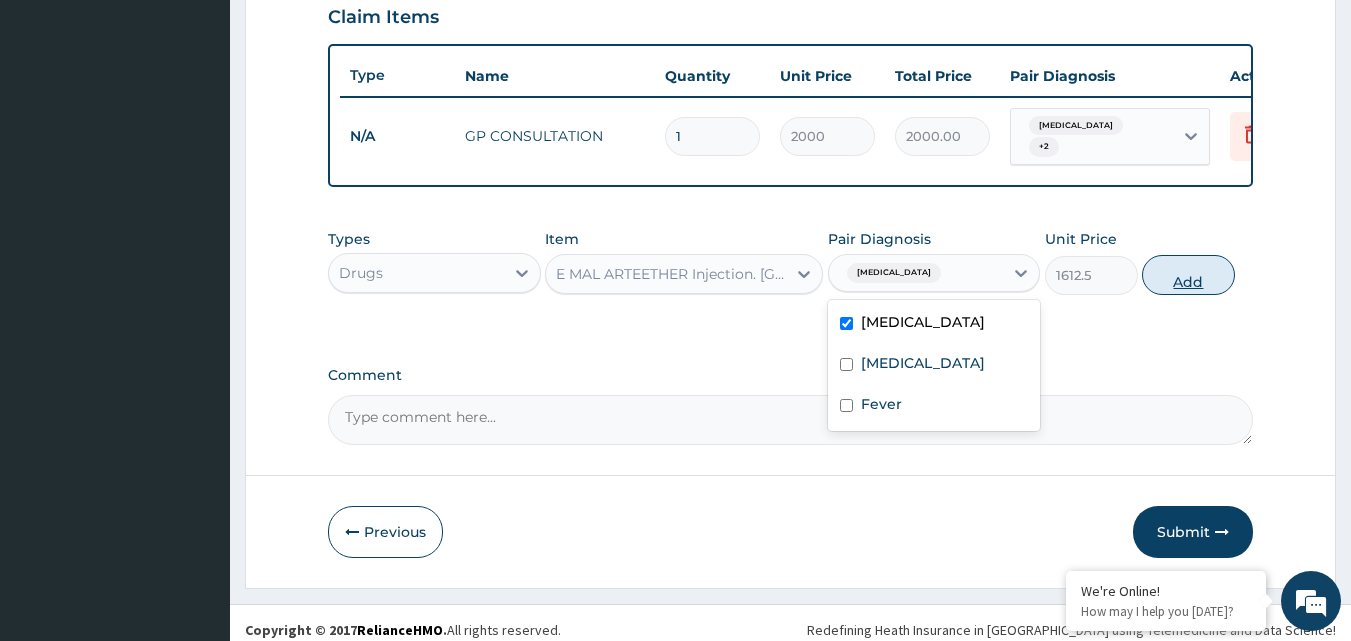 click on "Add" at bounding box center (1188, 275) 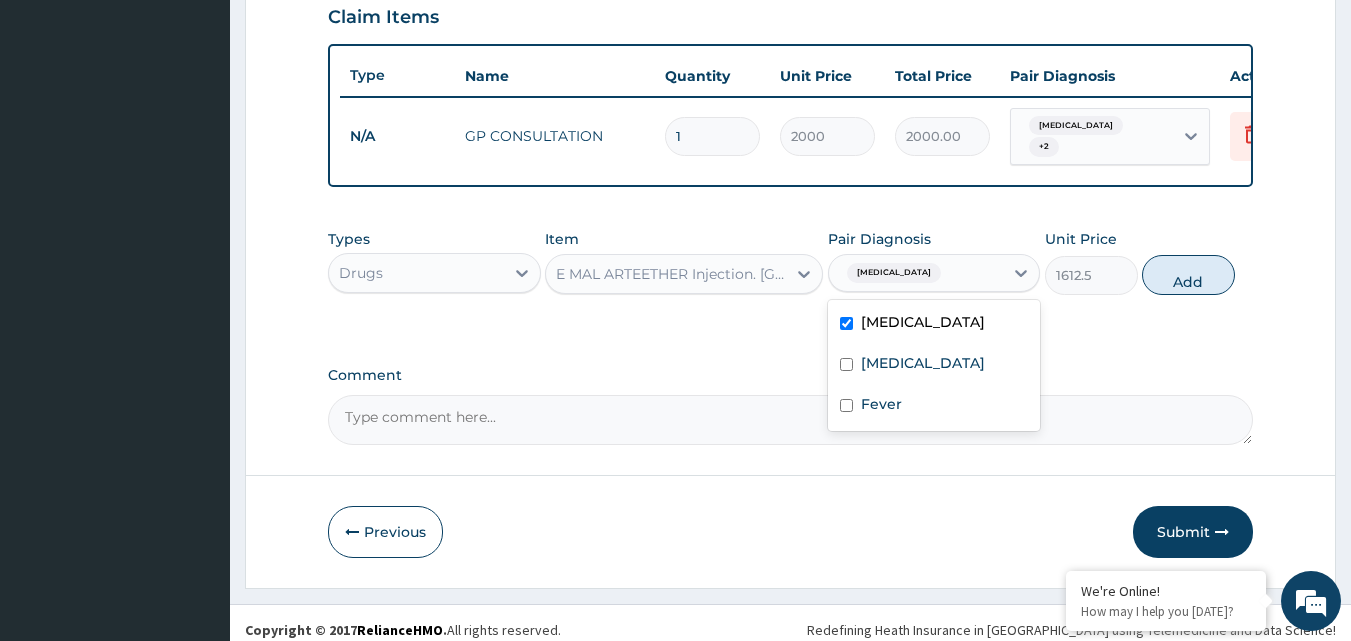 type on "0" 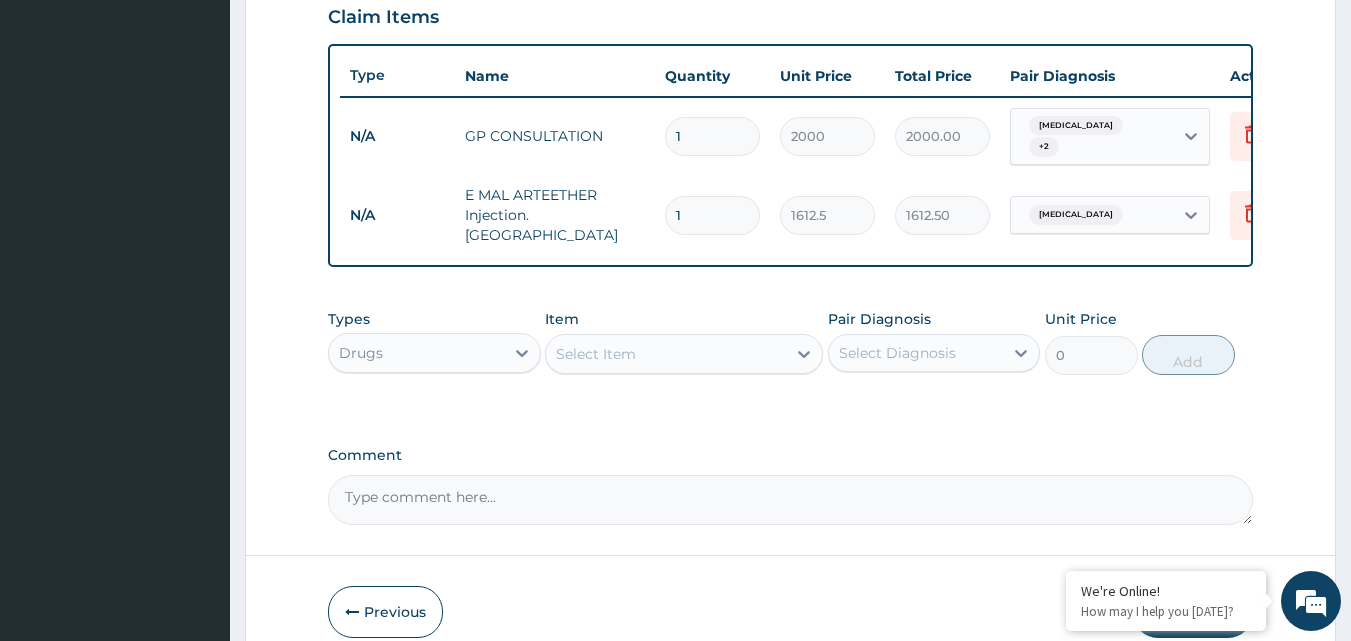click on "Select Item" at bounding box center [666, 354] 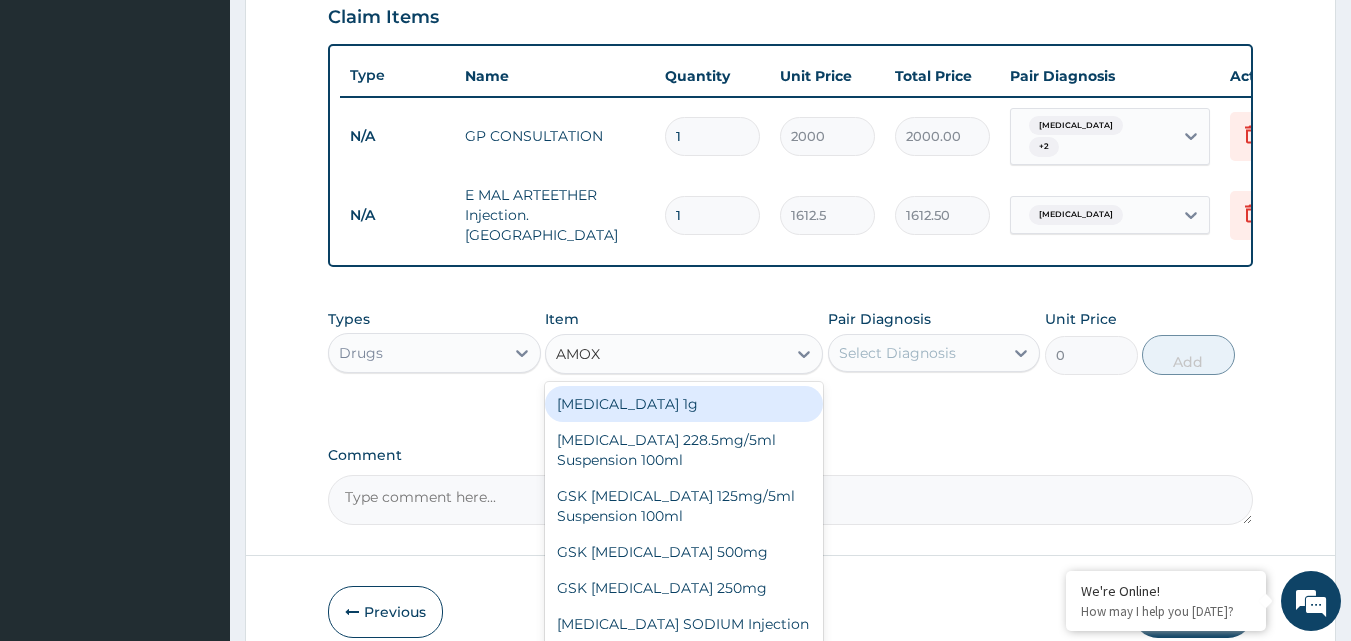 type on "AMOXI" 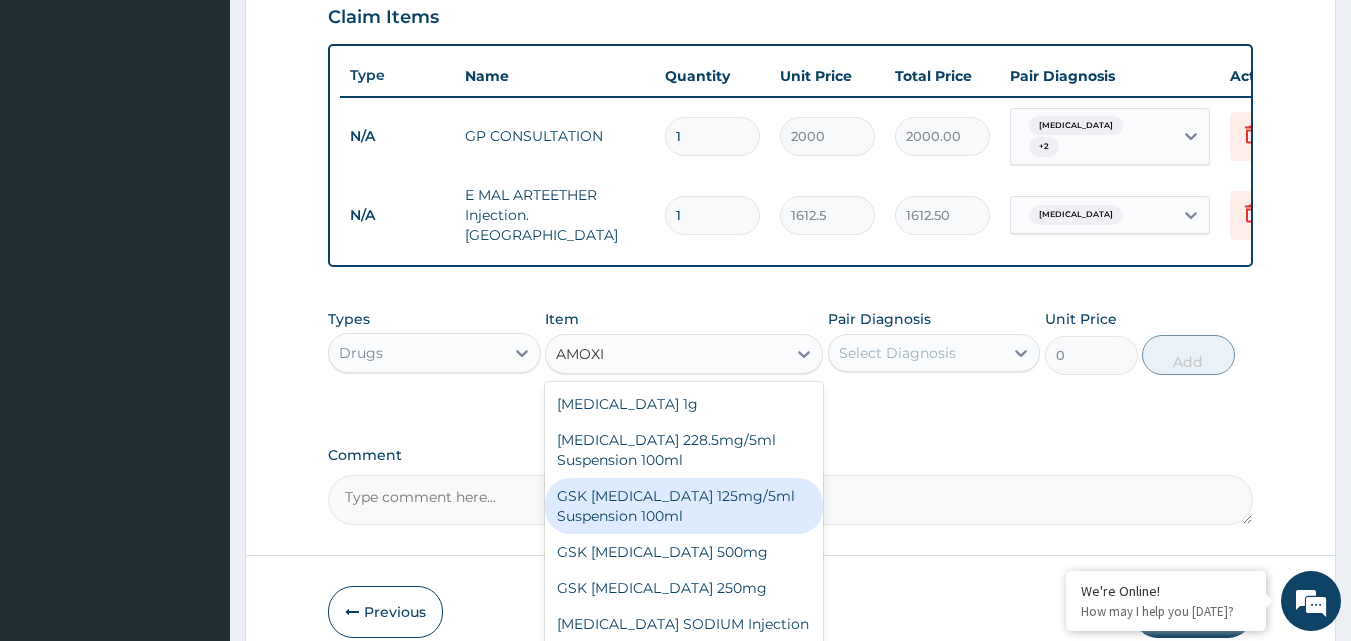 scroll, scrollTop: 36, scrollLeft: 0, axis: vertical 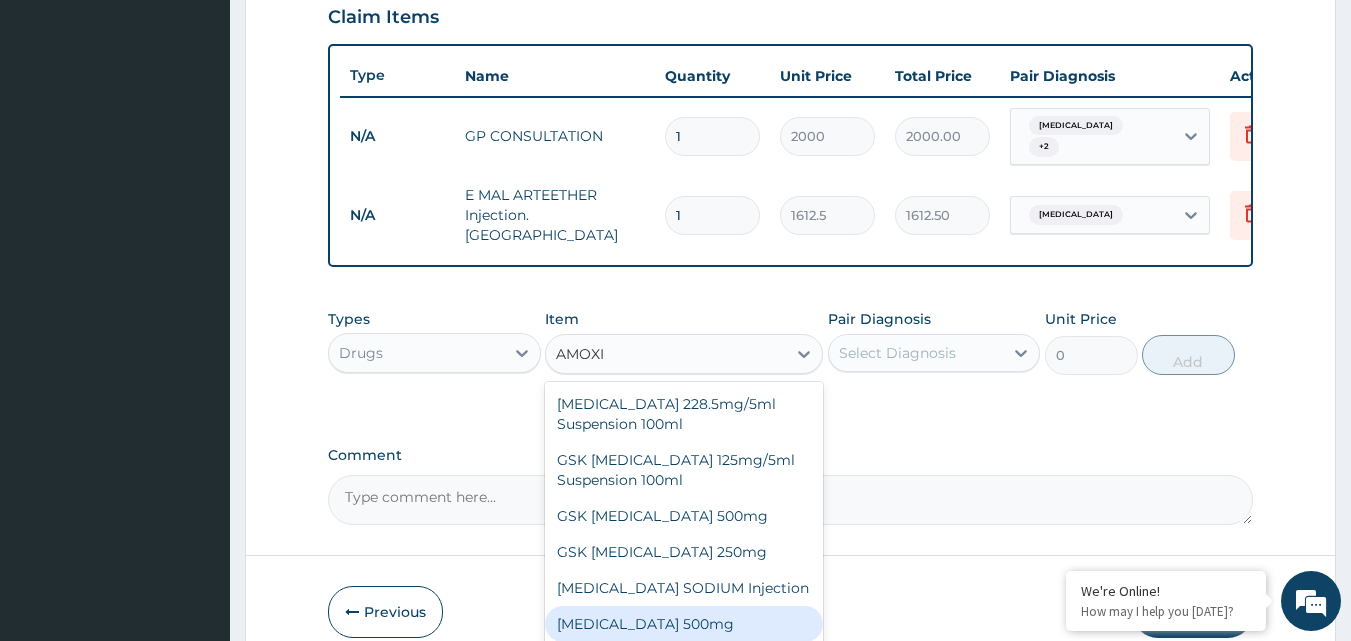 click on "AMOXICILLIN 500mg" at bounding box center (684, 624) 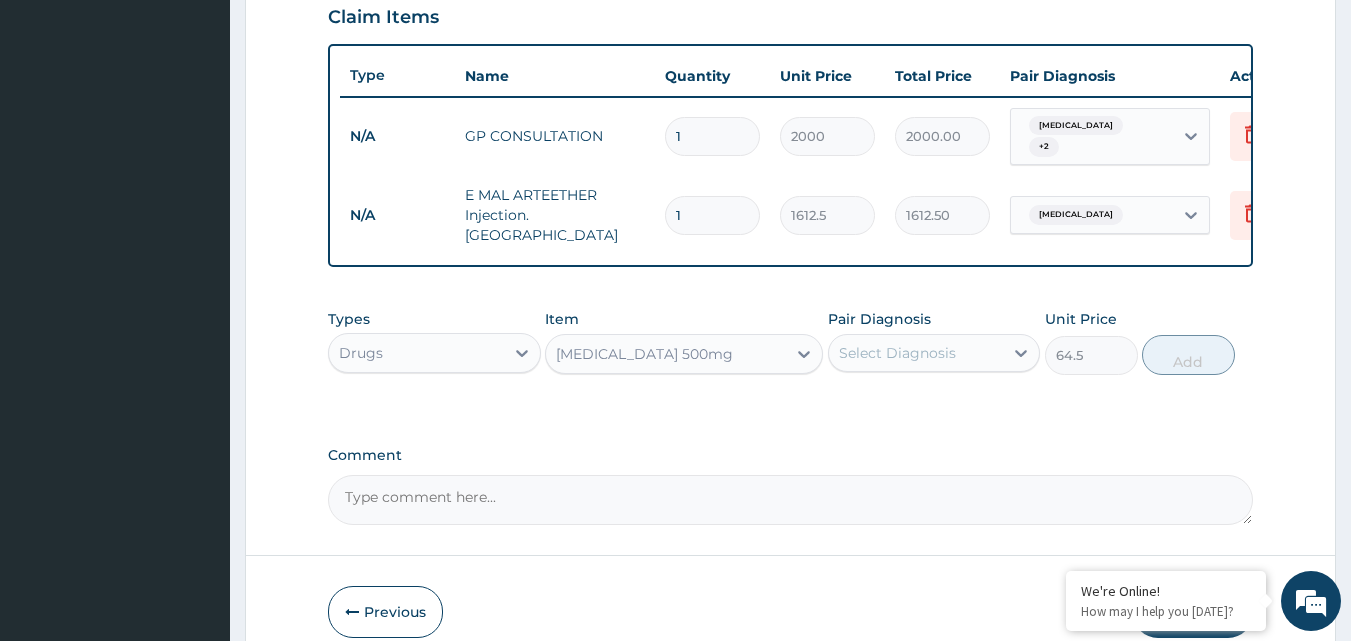 click on "Select Diagnosis" at bounding box center (897, 353) 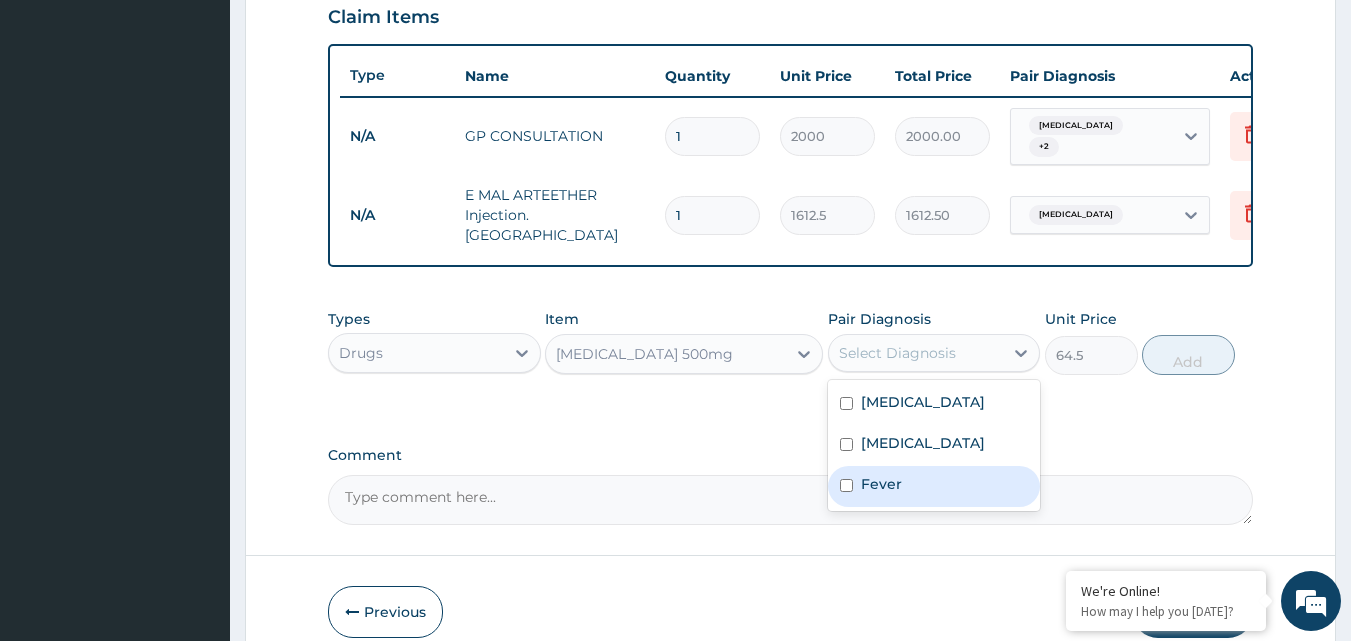 click on "Fever" at bounding box center (934, 486) 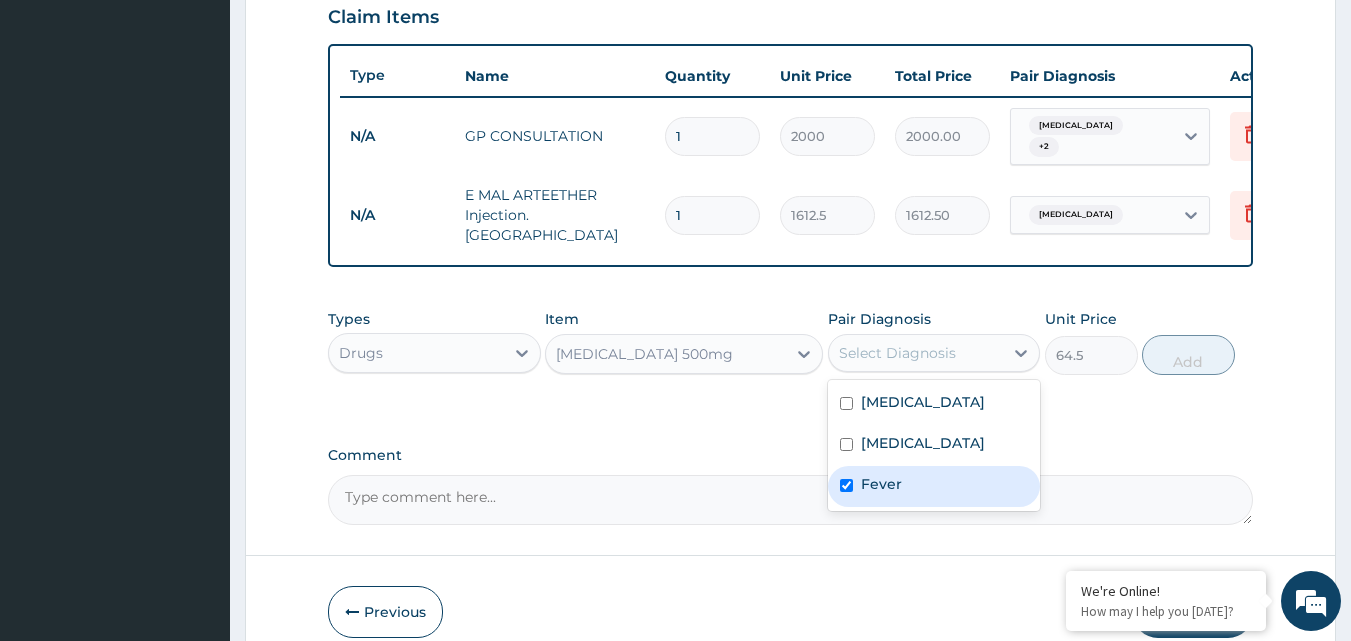 checkbox on "true" 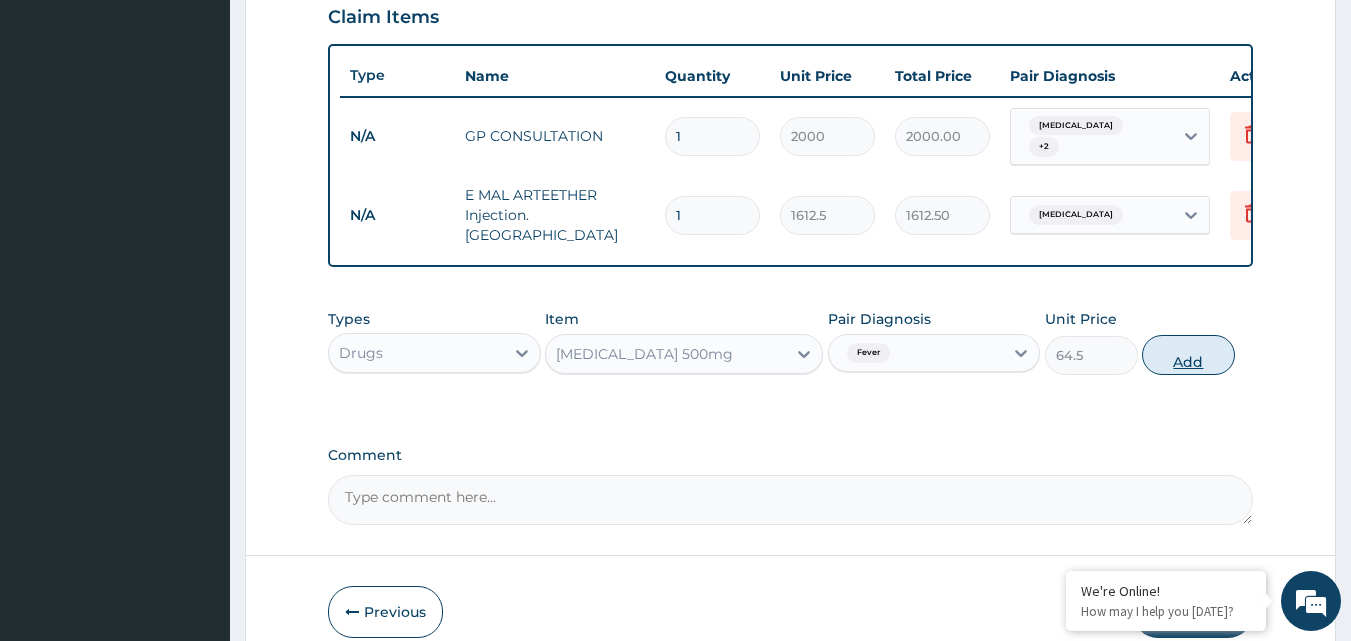 click on "Add" at bounding box center [1188, 355] 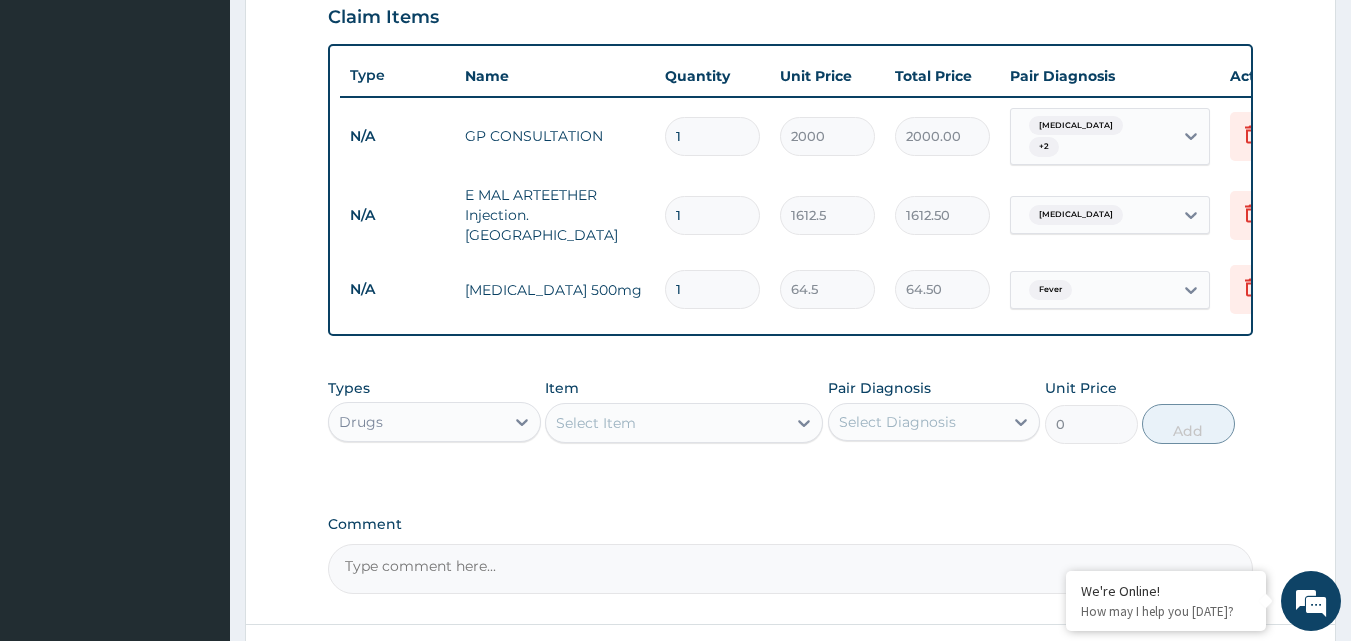 click on "Select Item" at bounding box center [666, 423] 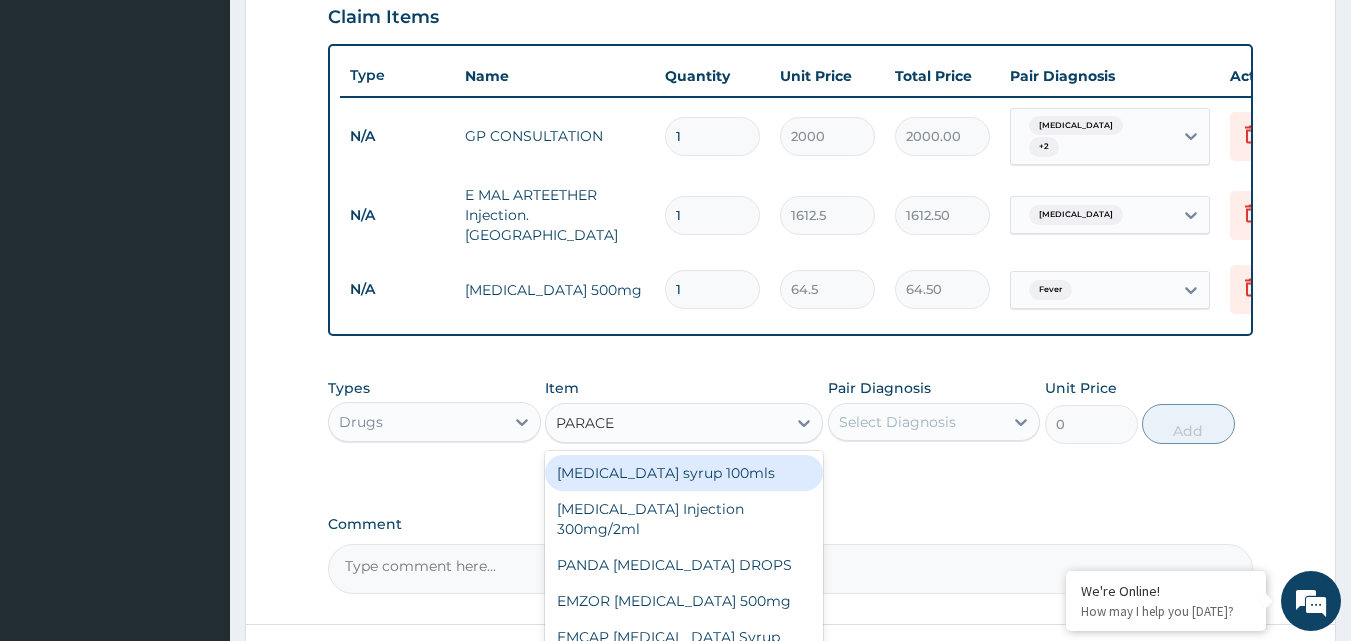 type on "PARACET" 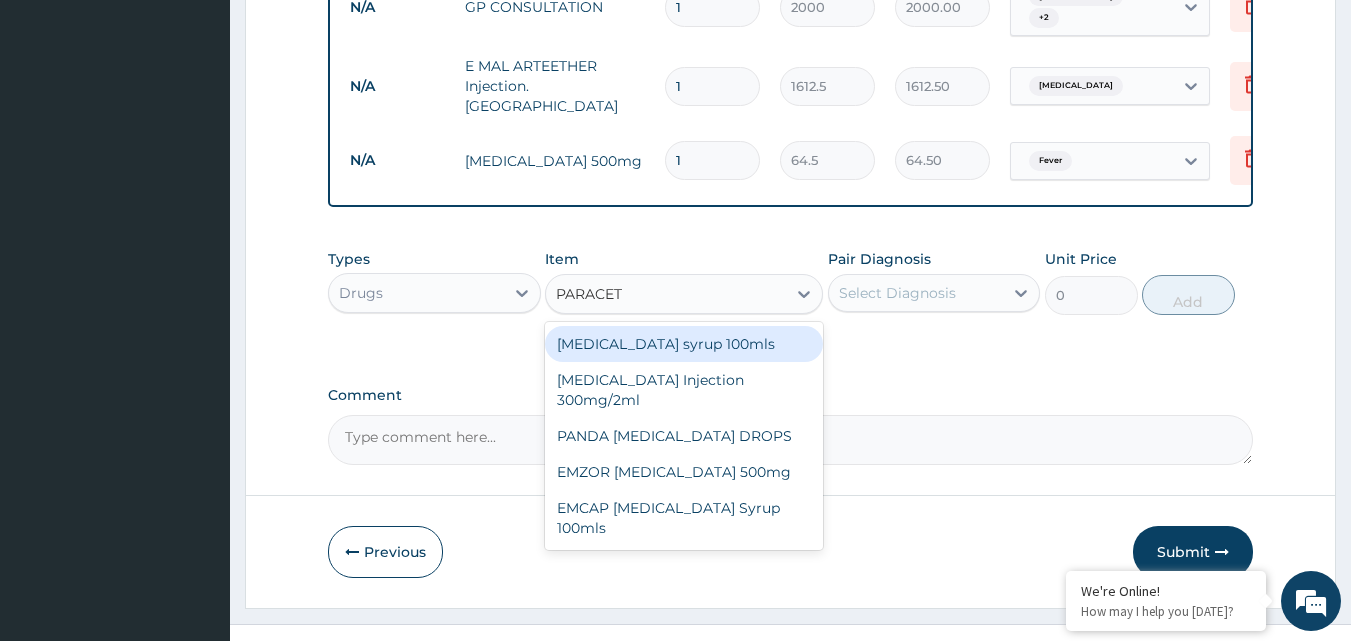 scroll, scrollTop: 859, scrollLeft: 0, axis: vertical 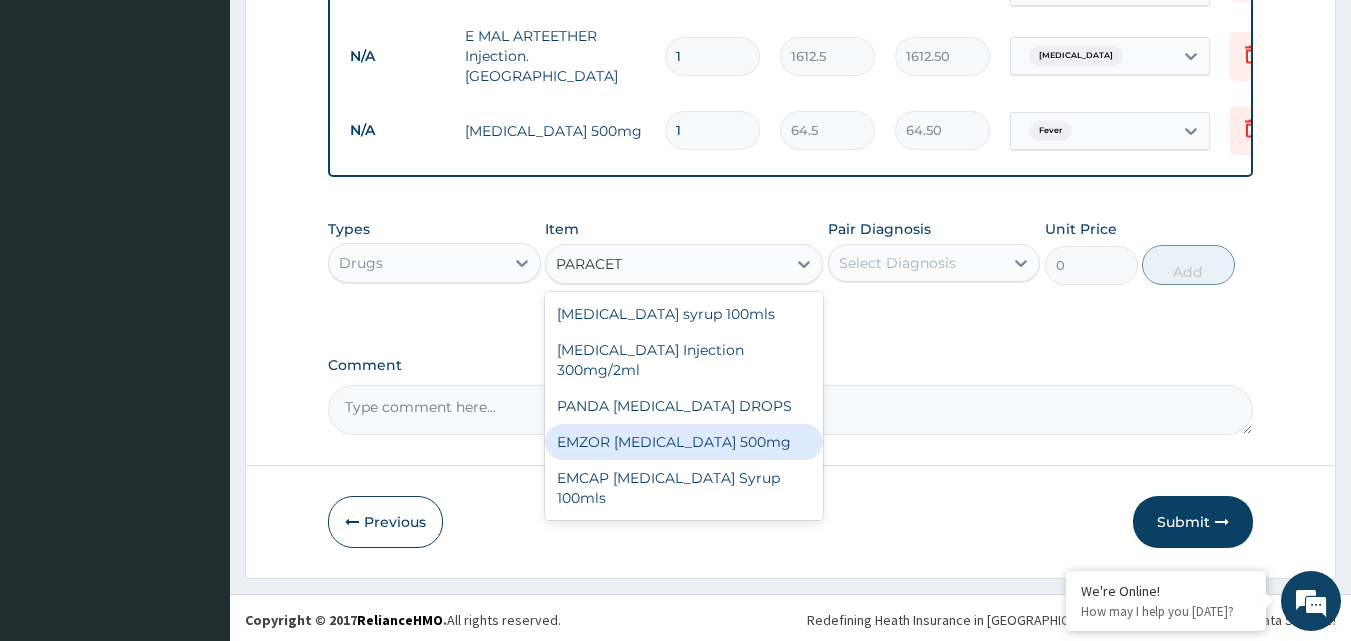 click on "EMZOR PARACETAMOL 500mg" at bounding box center [684, 442] 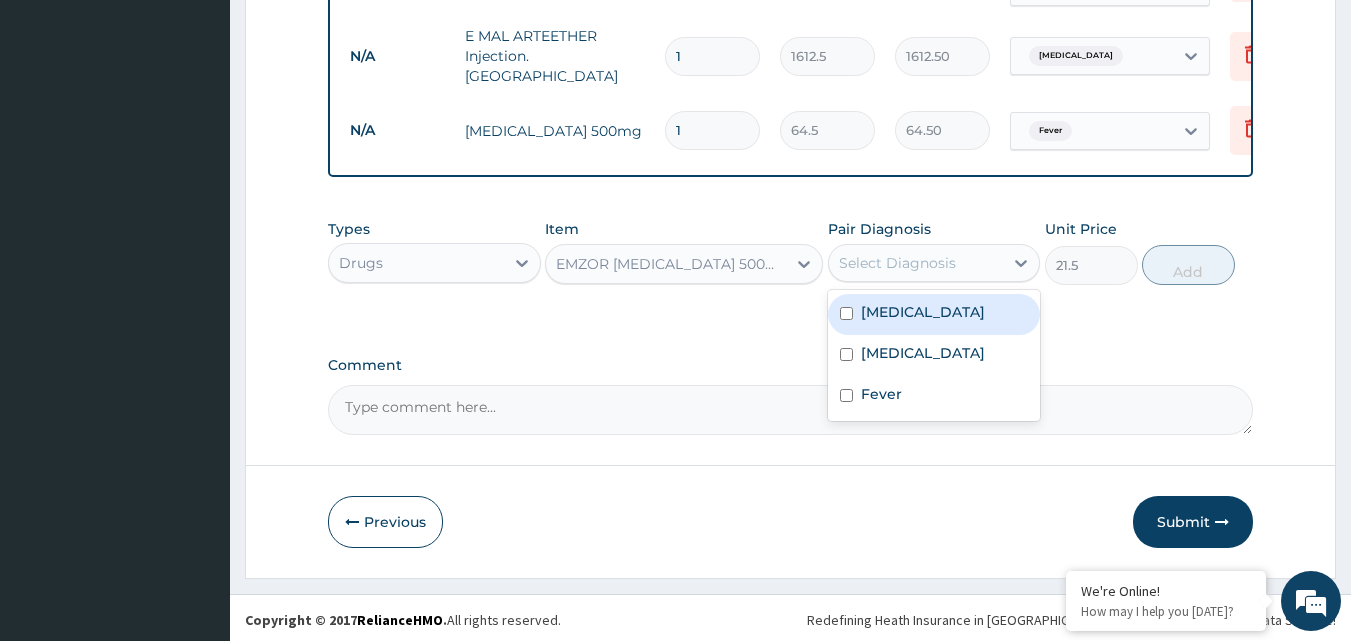 click on "Select Diagnosis" at bounding box center (897, 263) 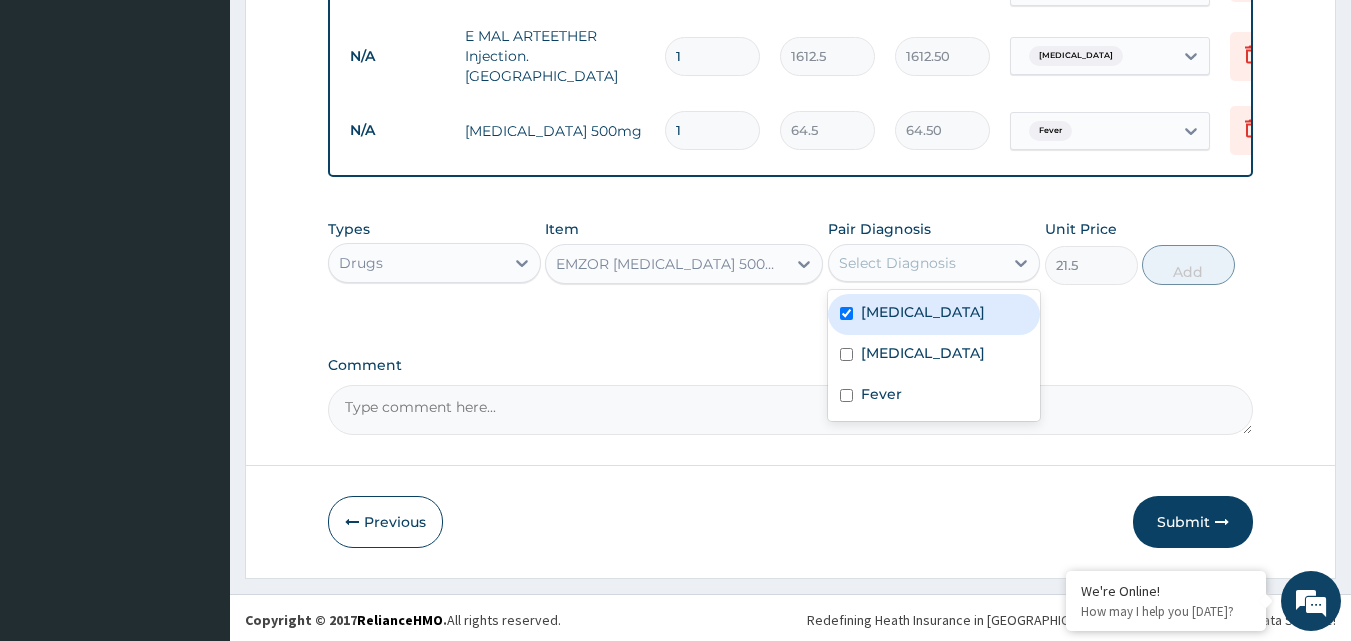checkbox on "true" 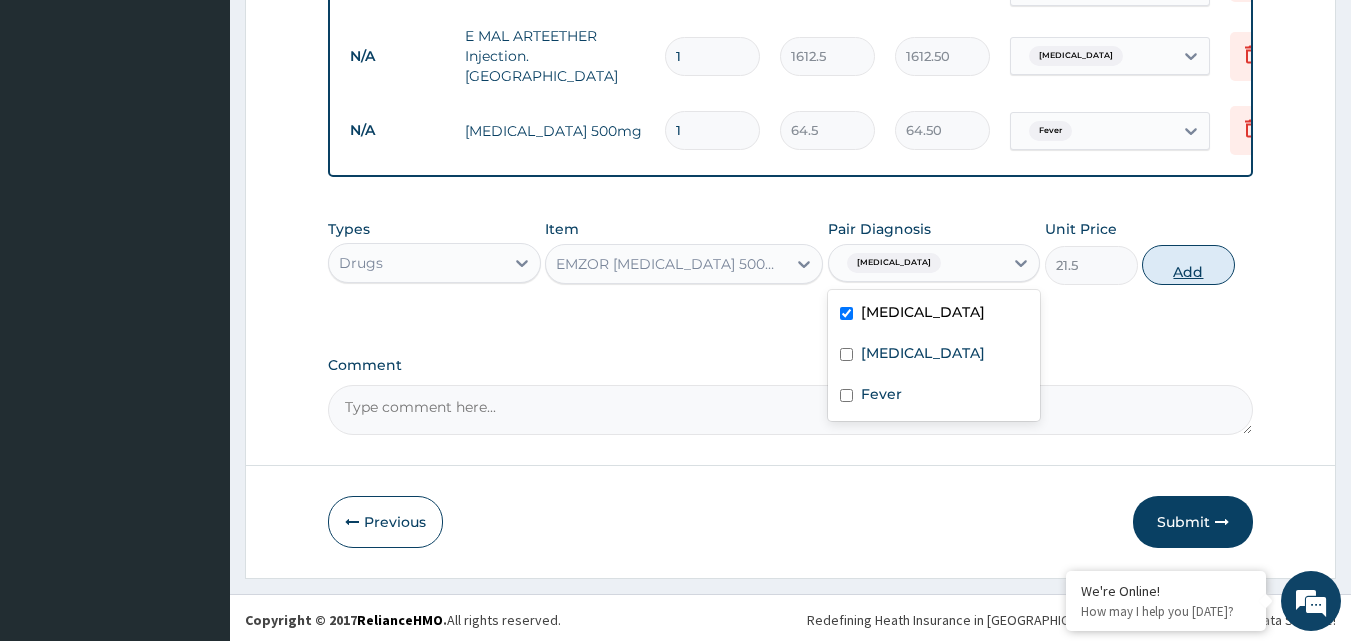 click on "Add" at bounding box center [1188, 265] 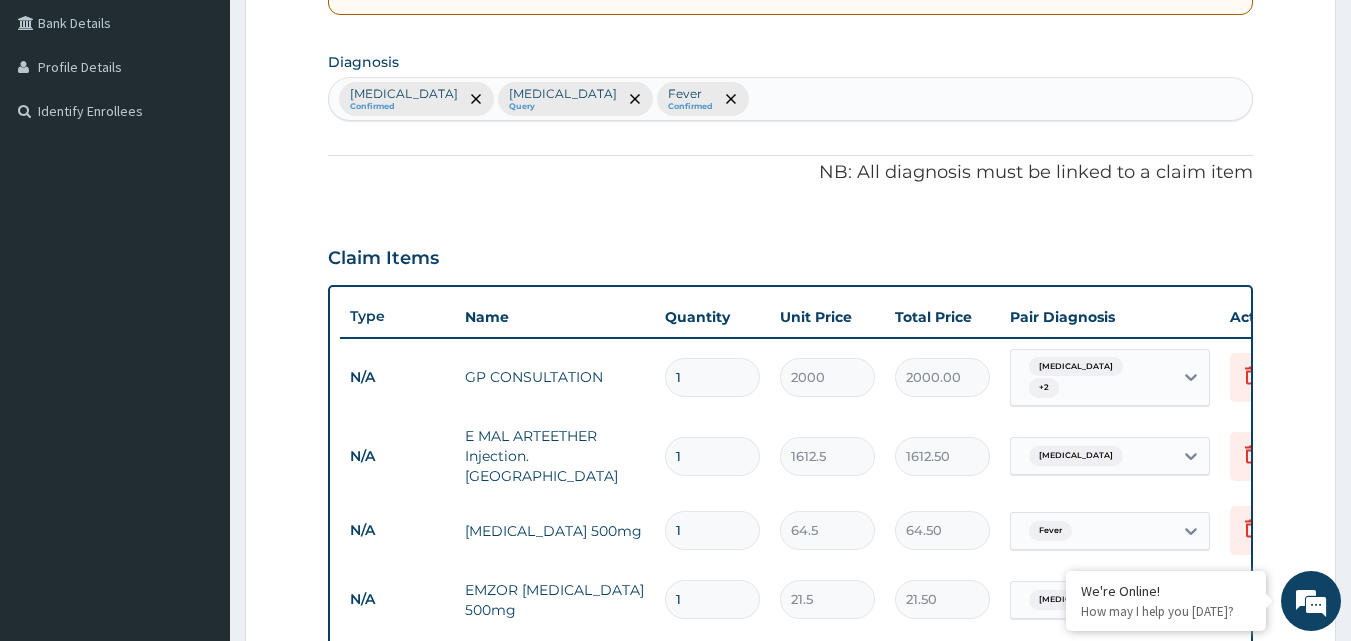 scroll, scrollTop: 559, scrollLeft: 0, axis: vertical 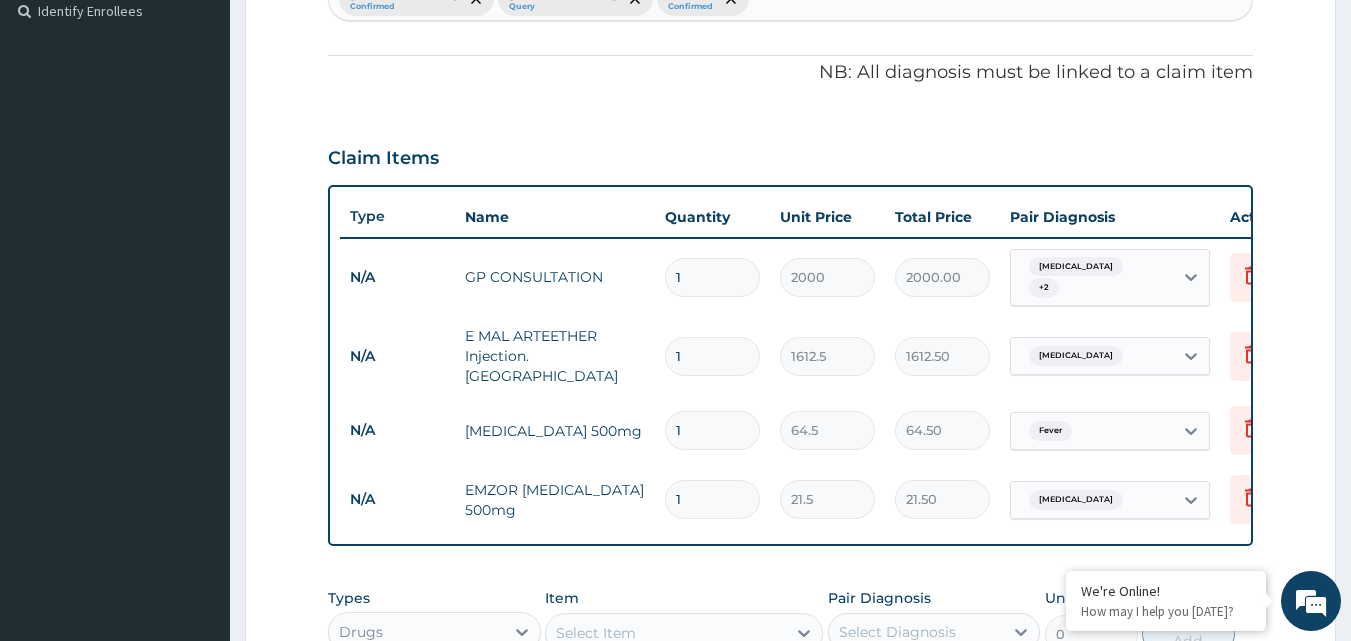 click on "1" at bounding box center [712, 356] 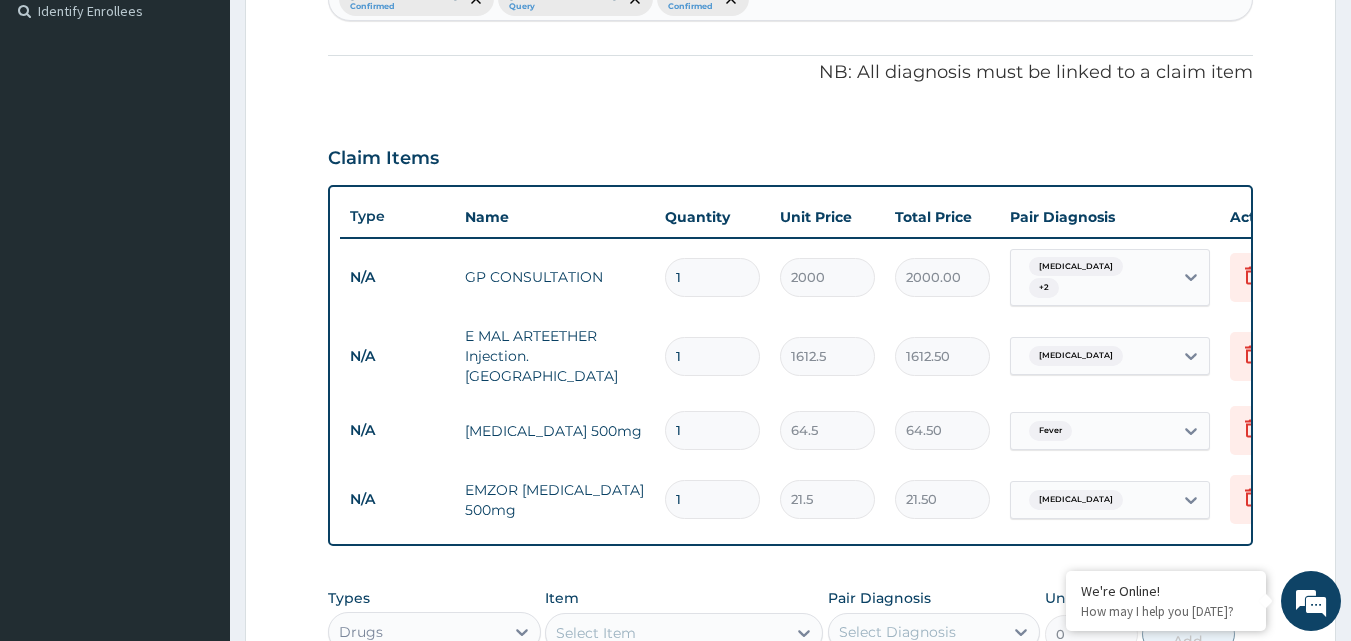 type 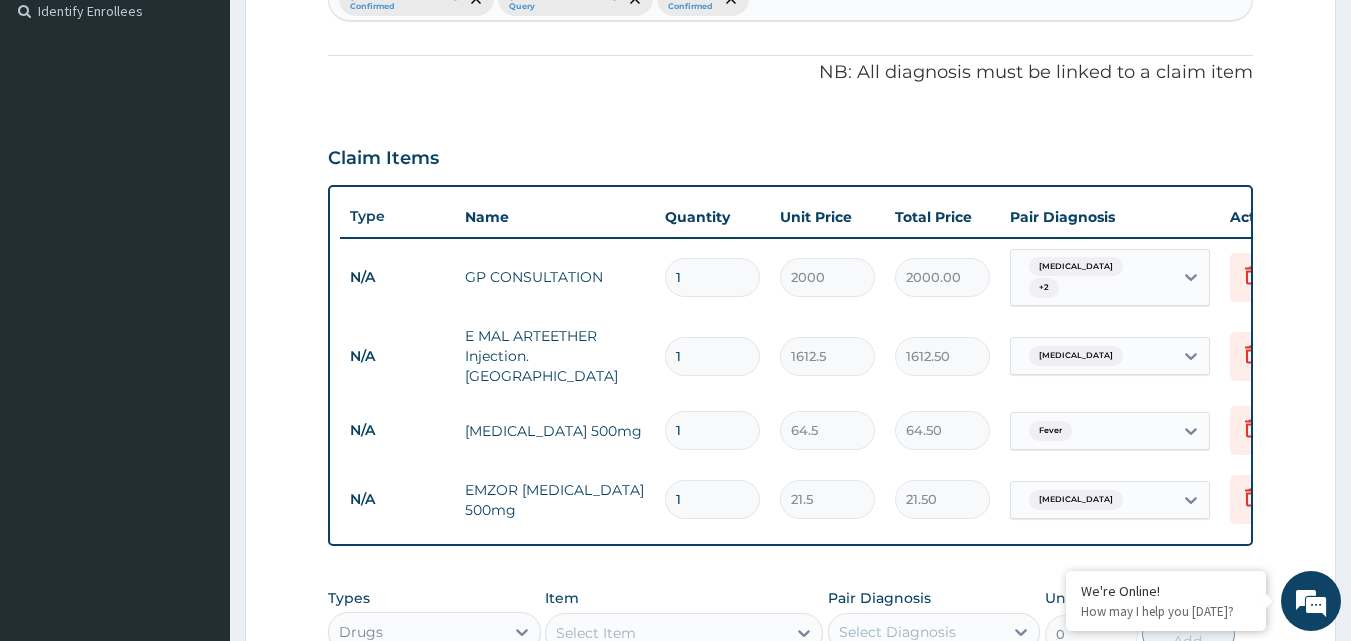 type on "0.00" 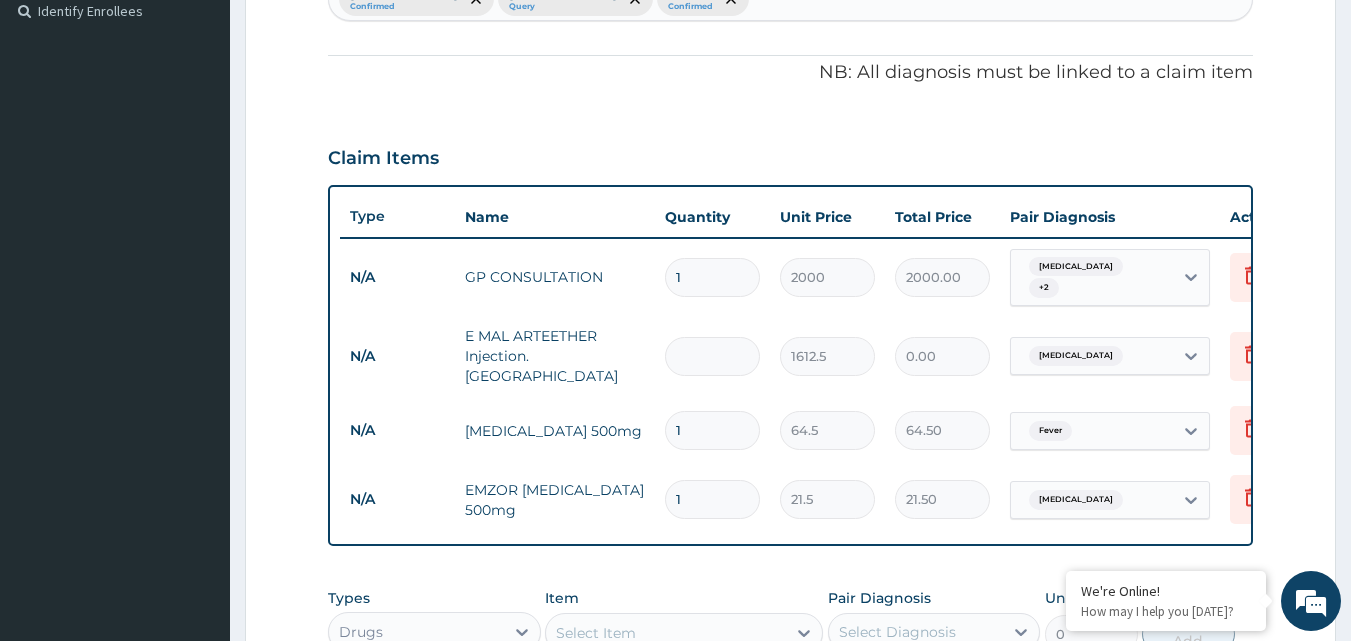type on "3" 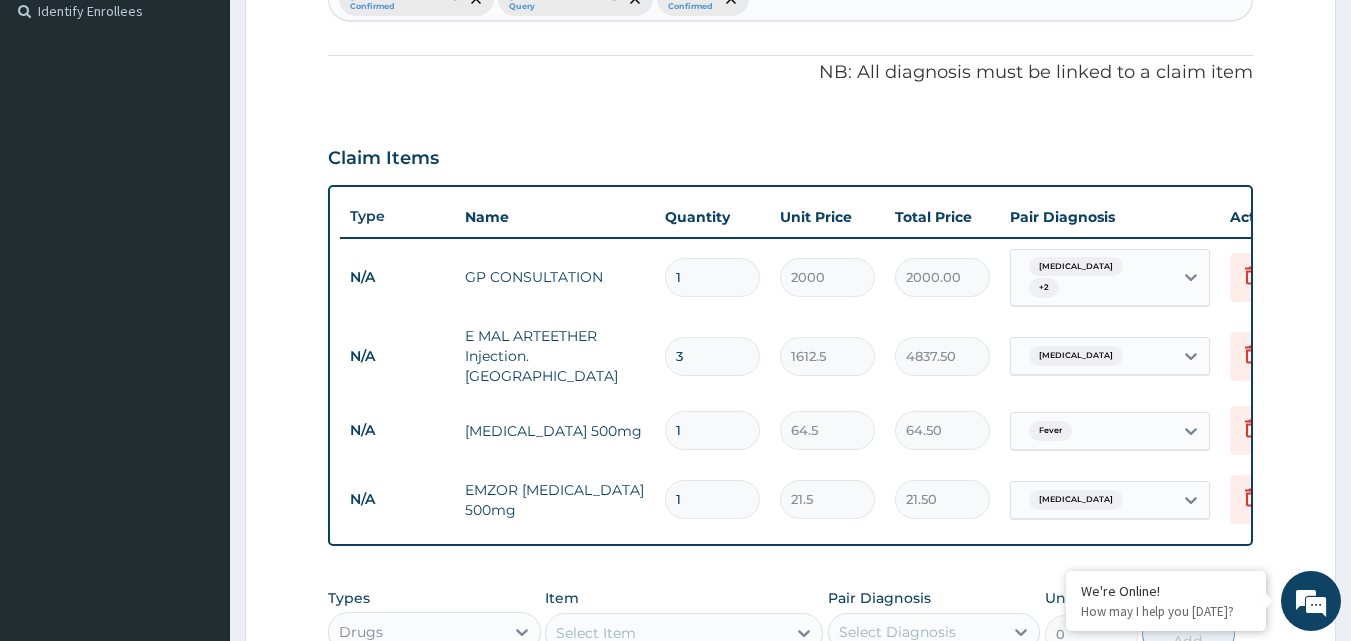 type on "3" 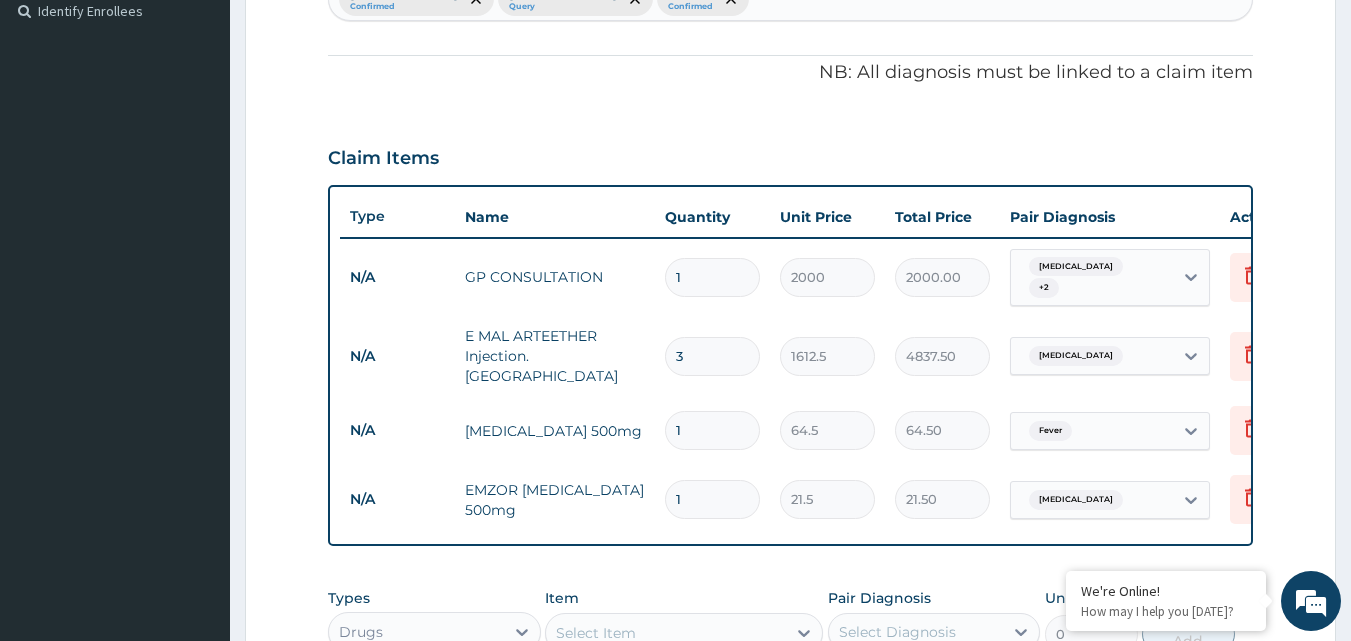 type on "11" 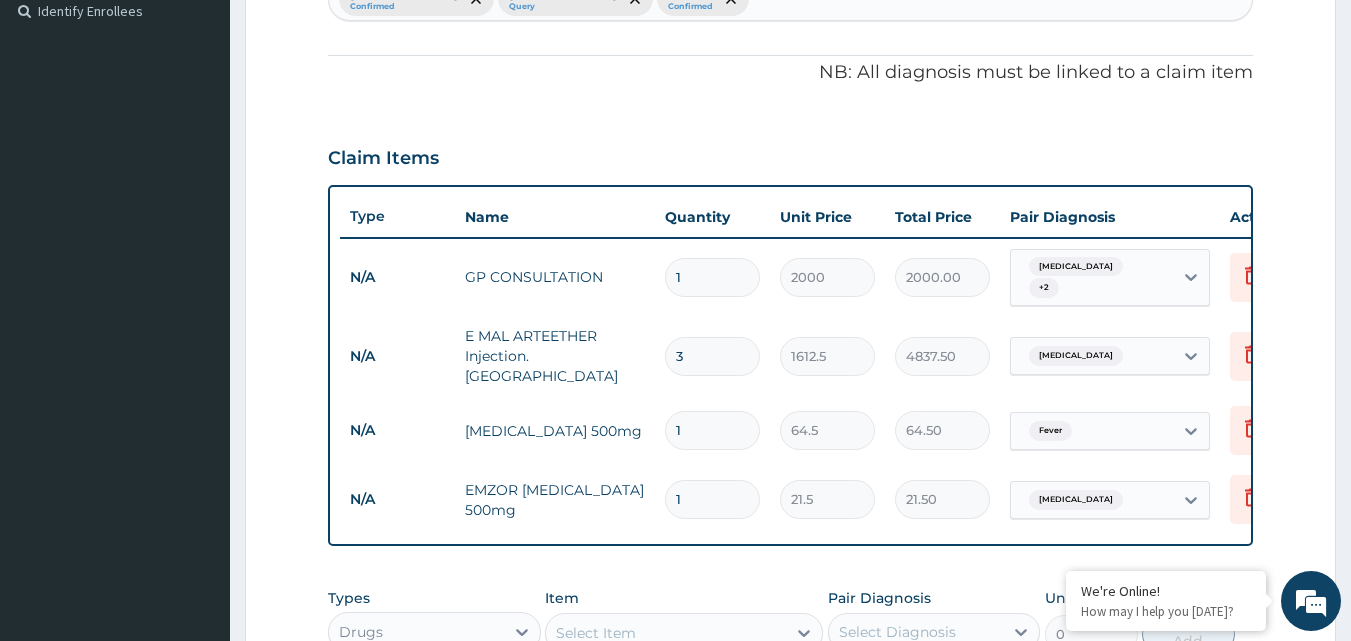 type on "709.50" 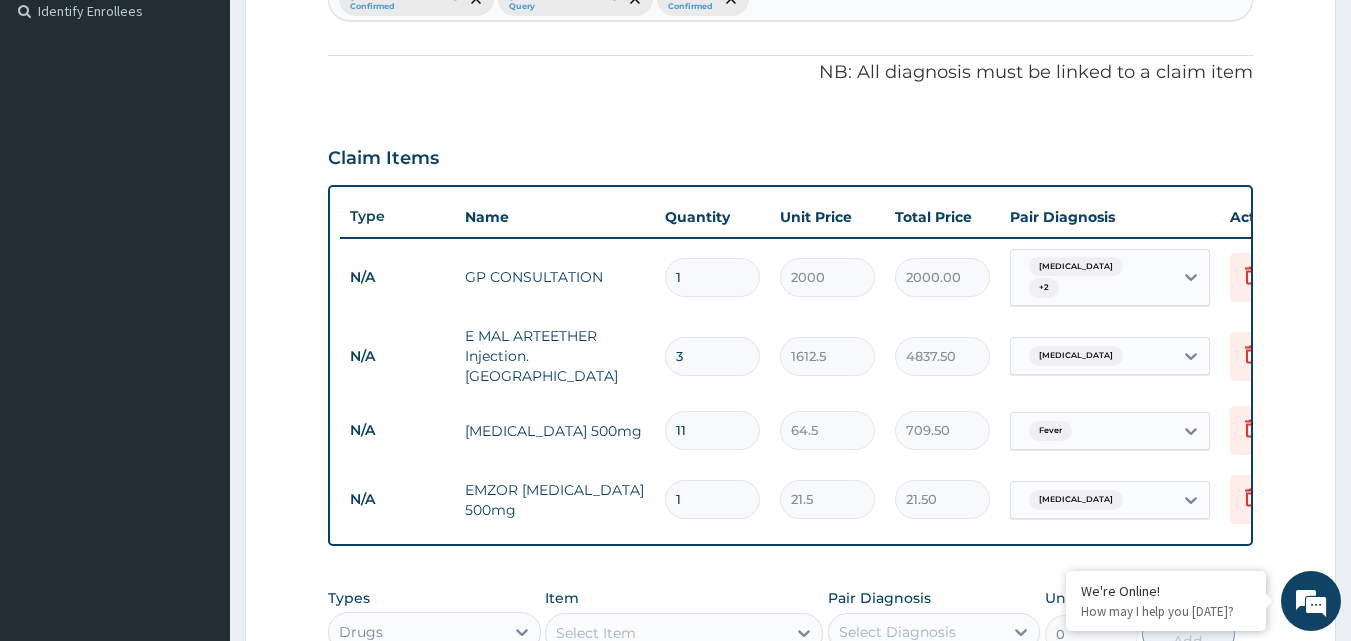 type on "1" 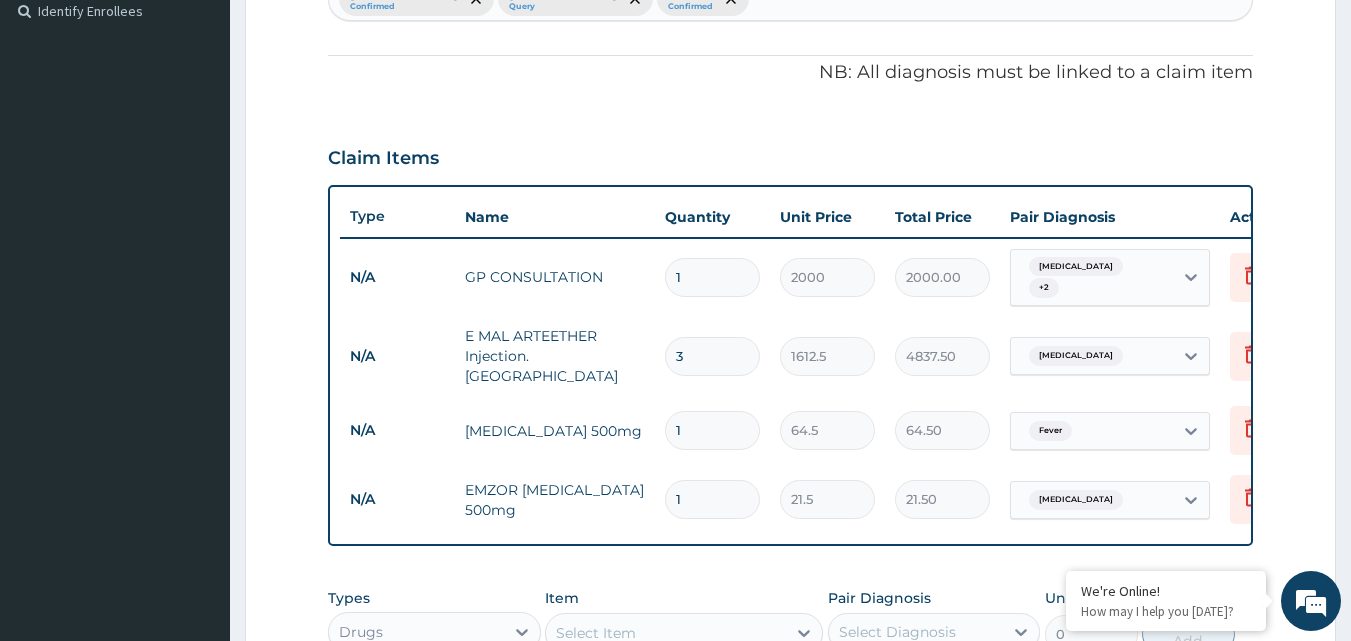 type on "10" 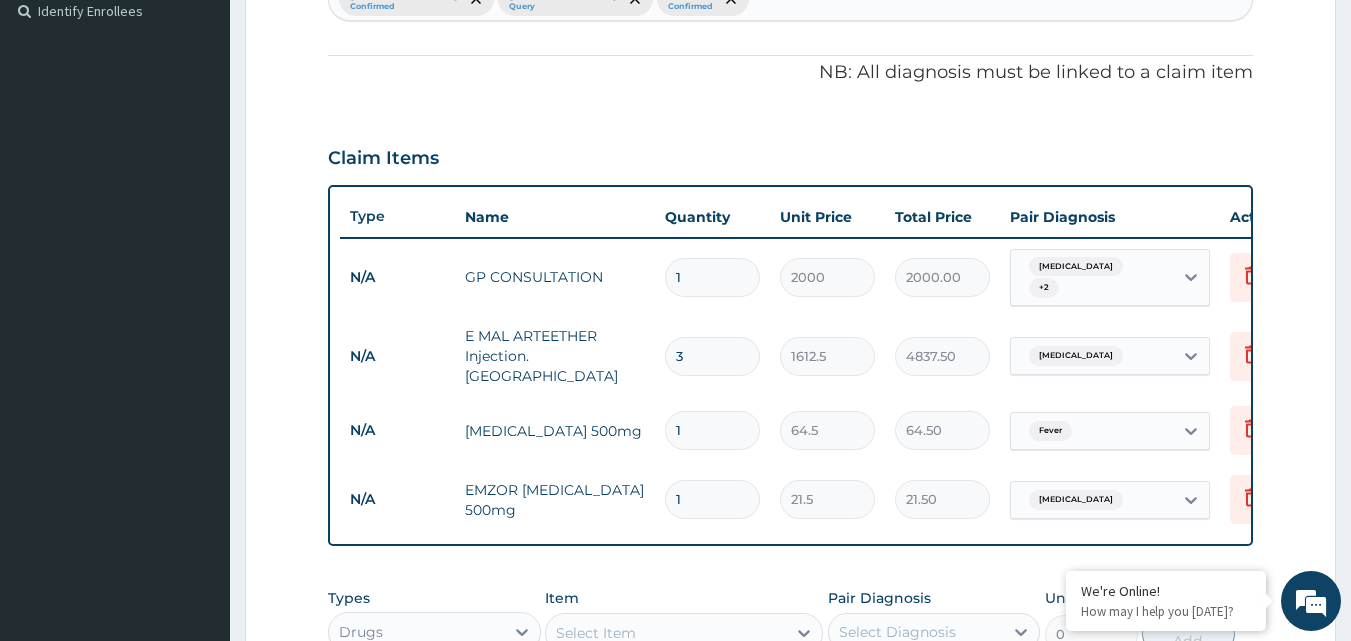 type on "645.00" 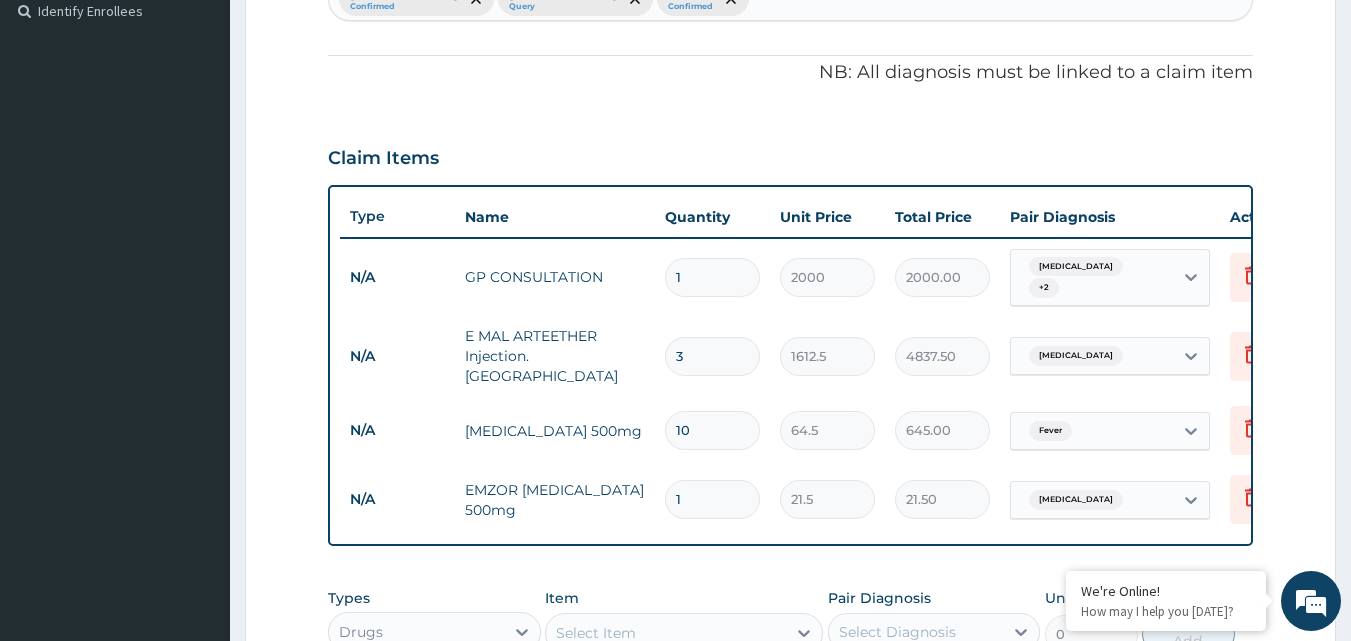 type on "10" 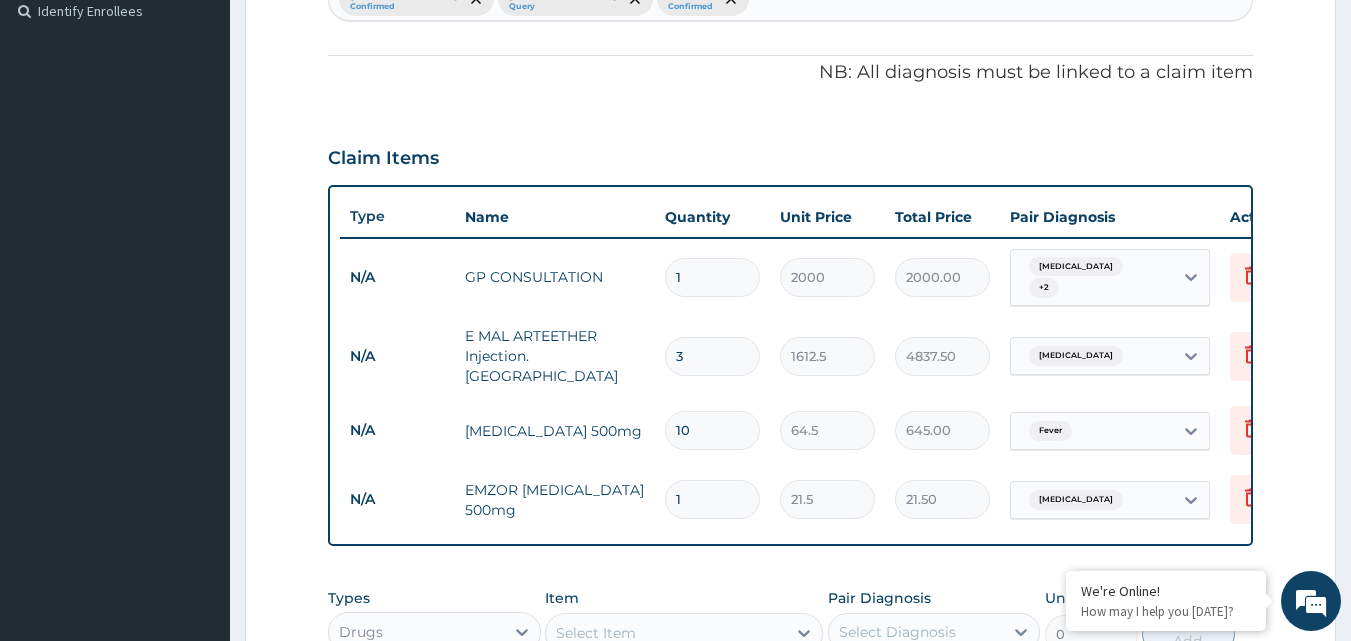 type on "18" 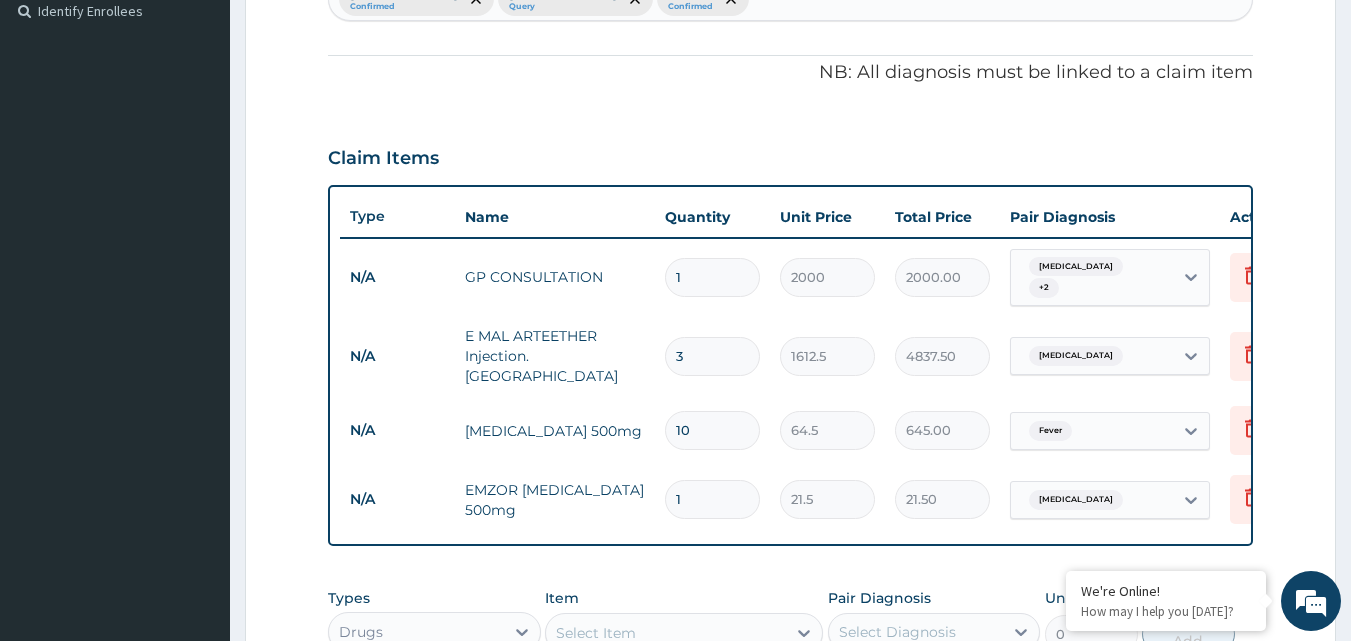 type on "387.00" 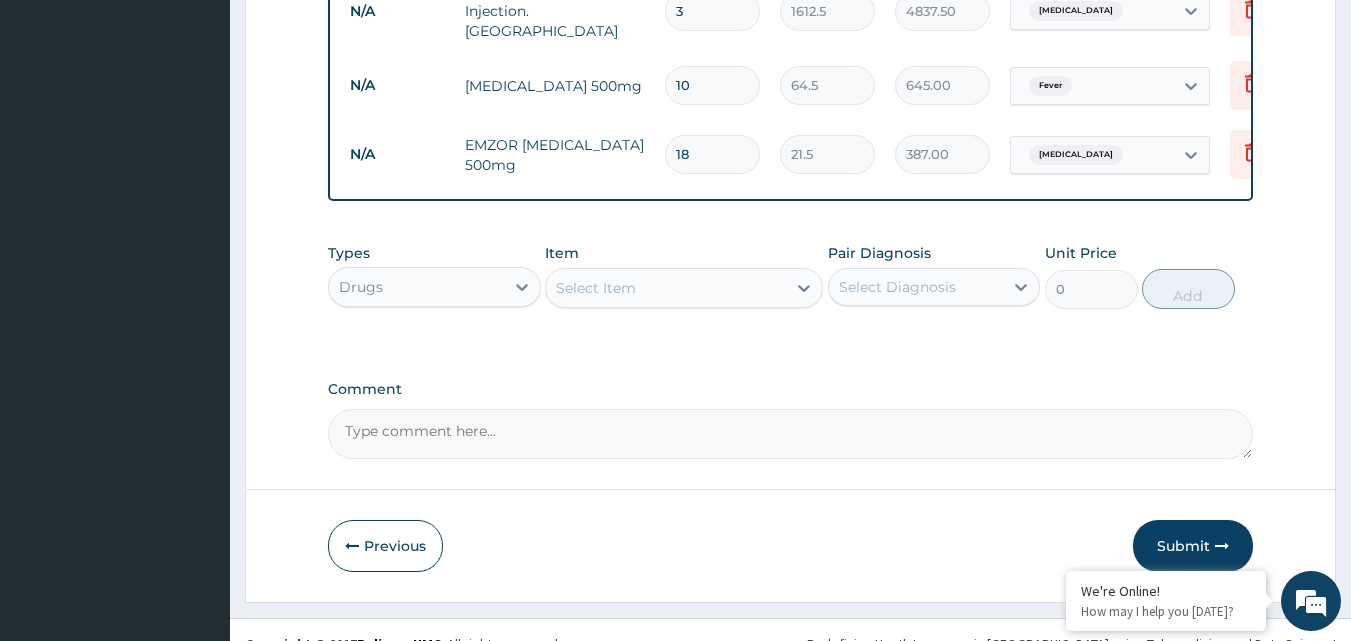 scroll, scrollTop: 928, scrollLeft: 0, axis: vertical 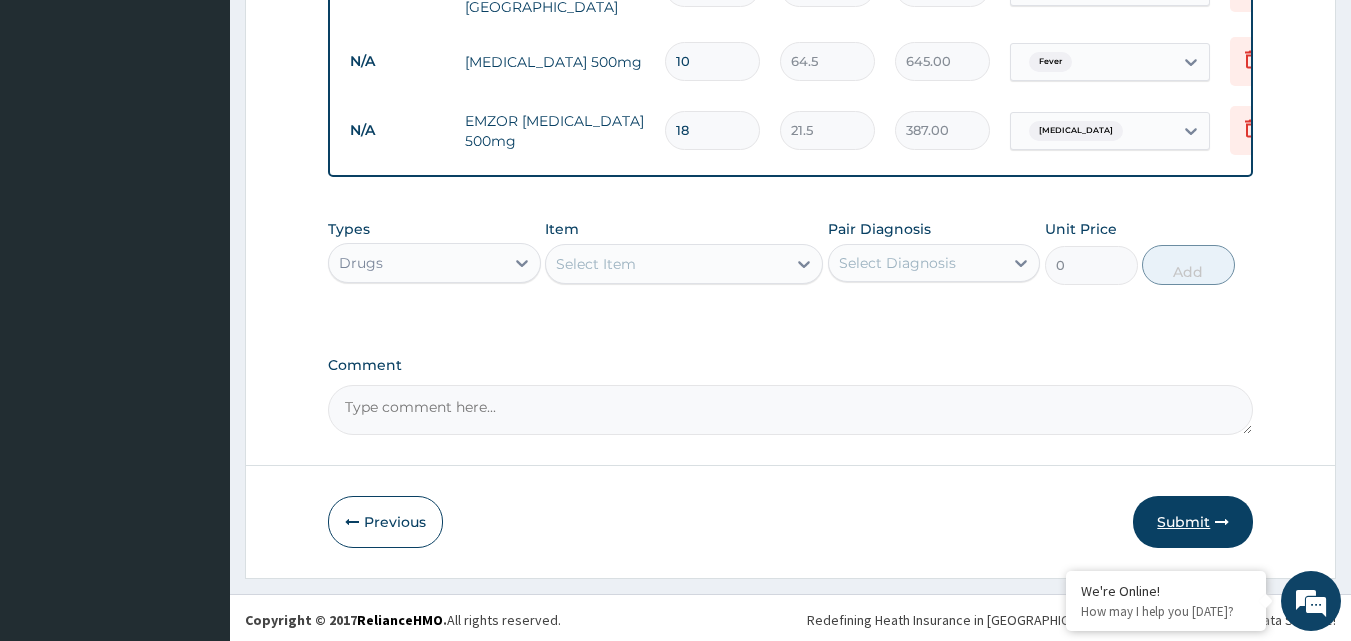 type on "18" 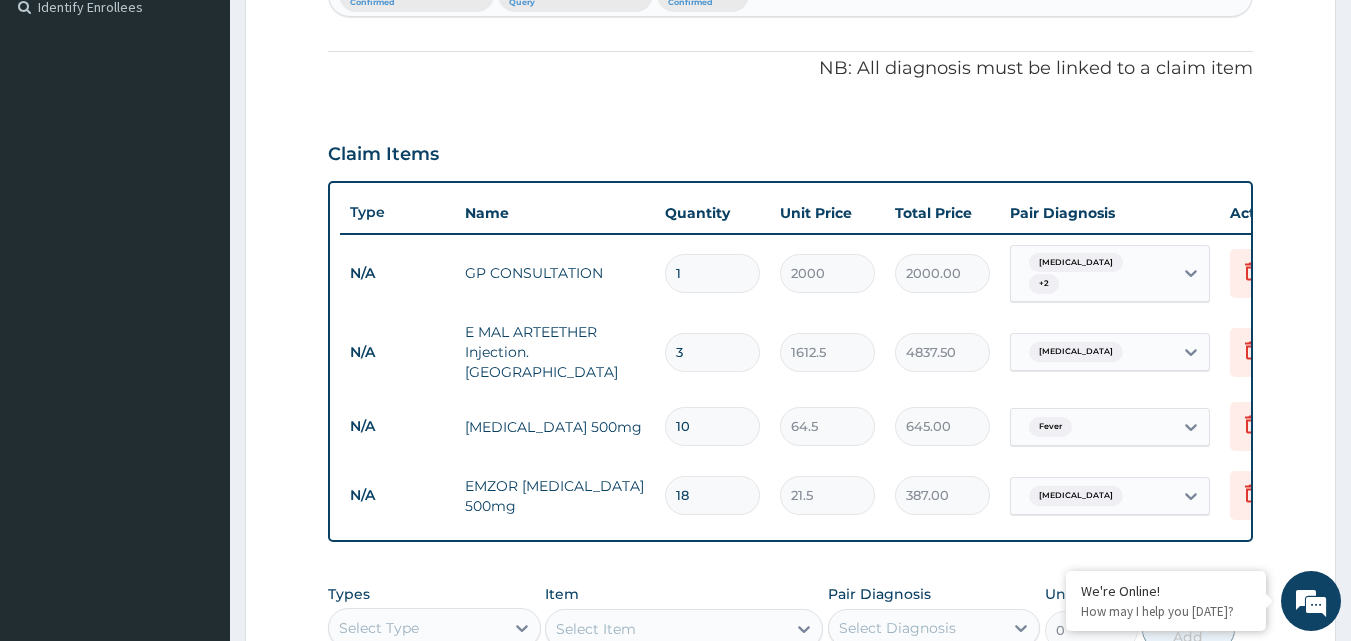 scroll, scrollTop: 528, scrollLeft: 0, axis: vertical 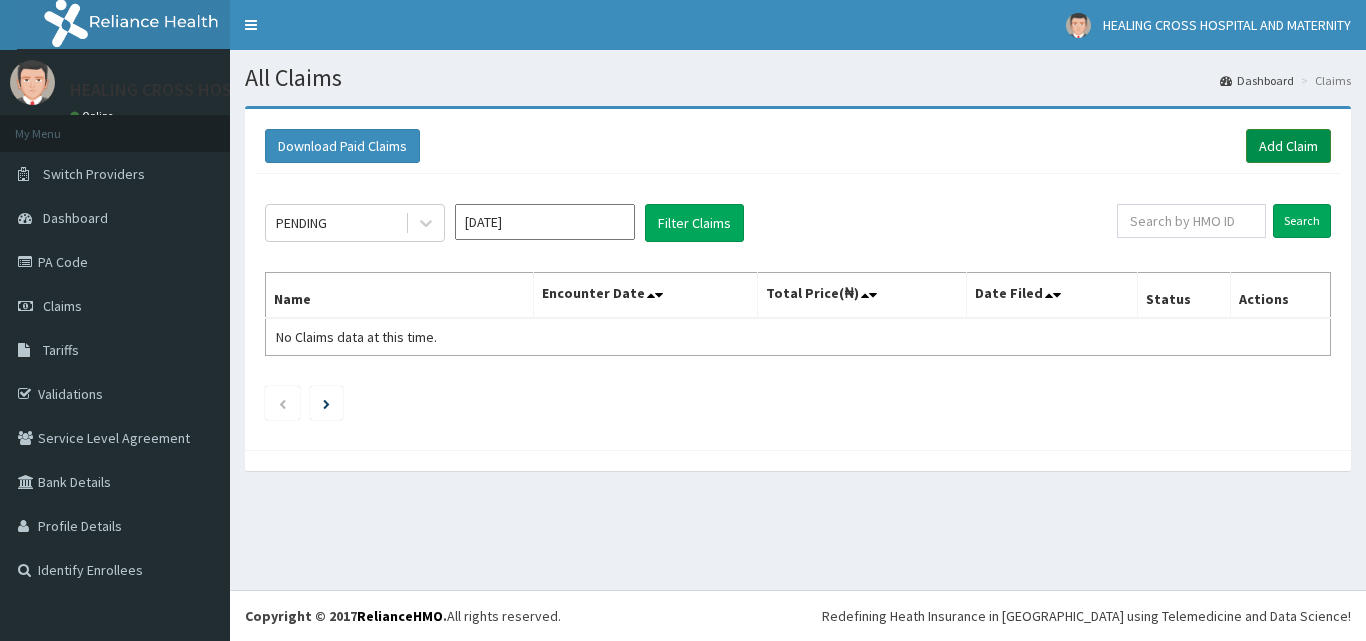 click on "Add Claim" at bounding box center (1288, 146) 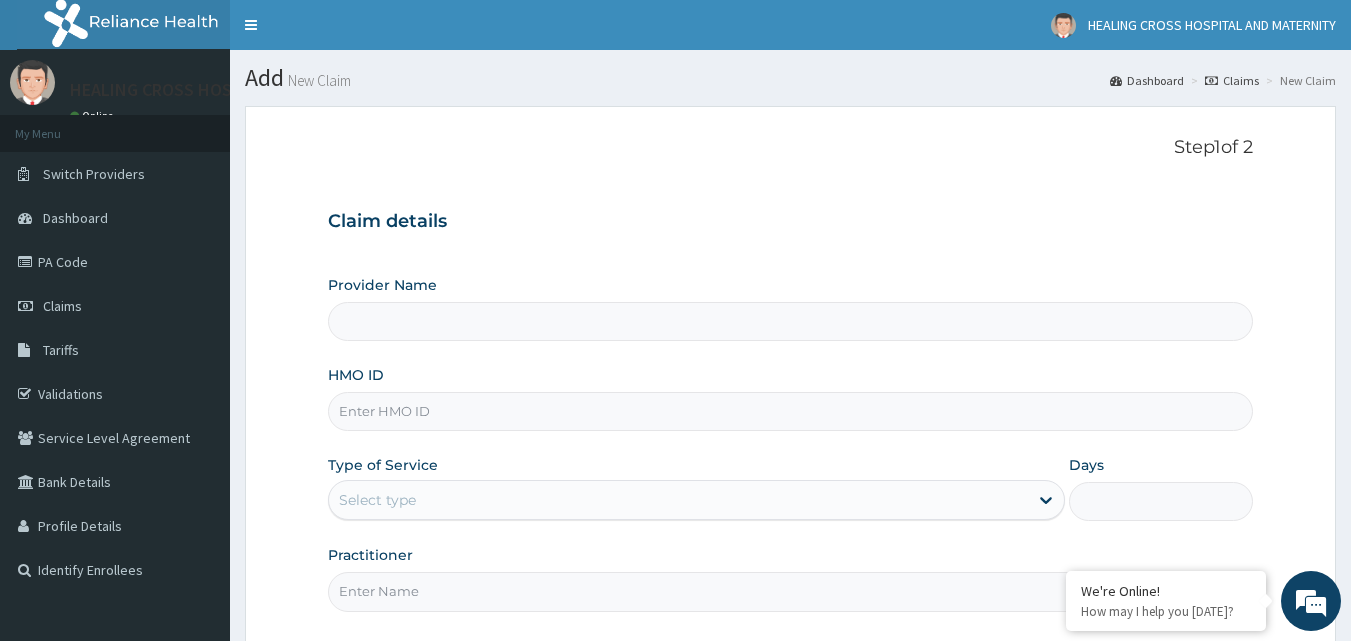 scroll, scrollTop: 0, scrollLeft: 0, axis: both 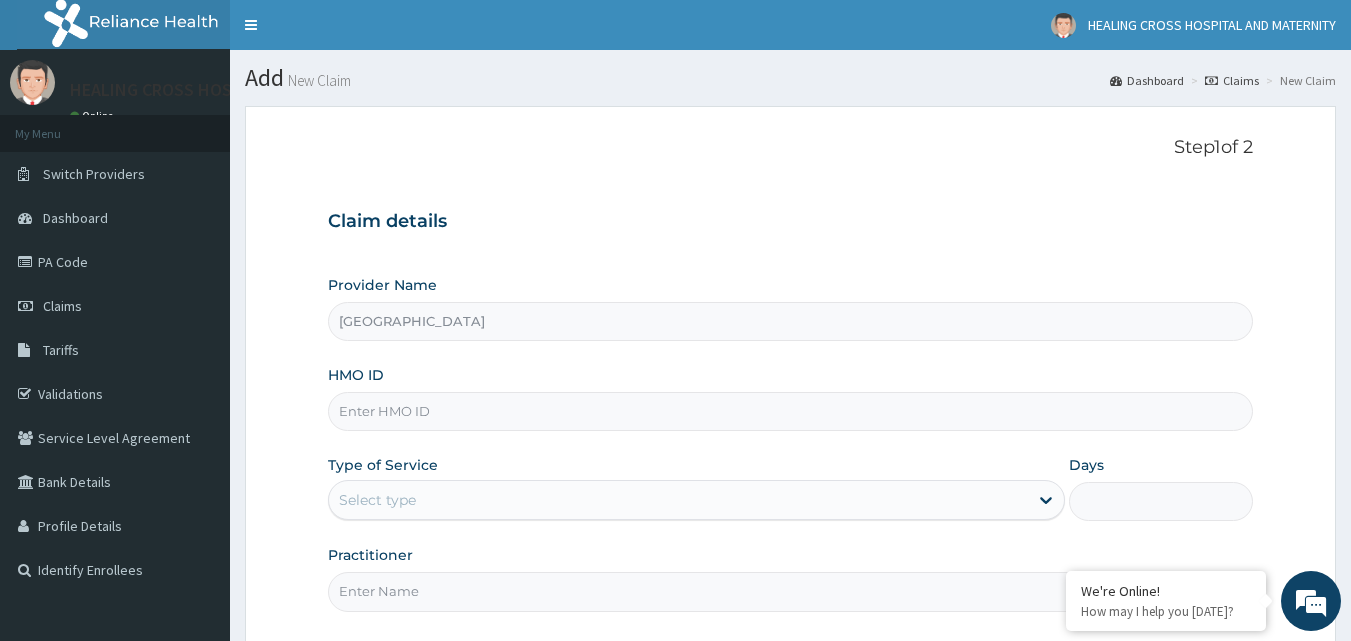 click on "HMO ID" at bounding box center [791, 411] 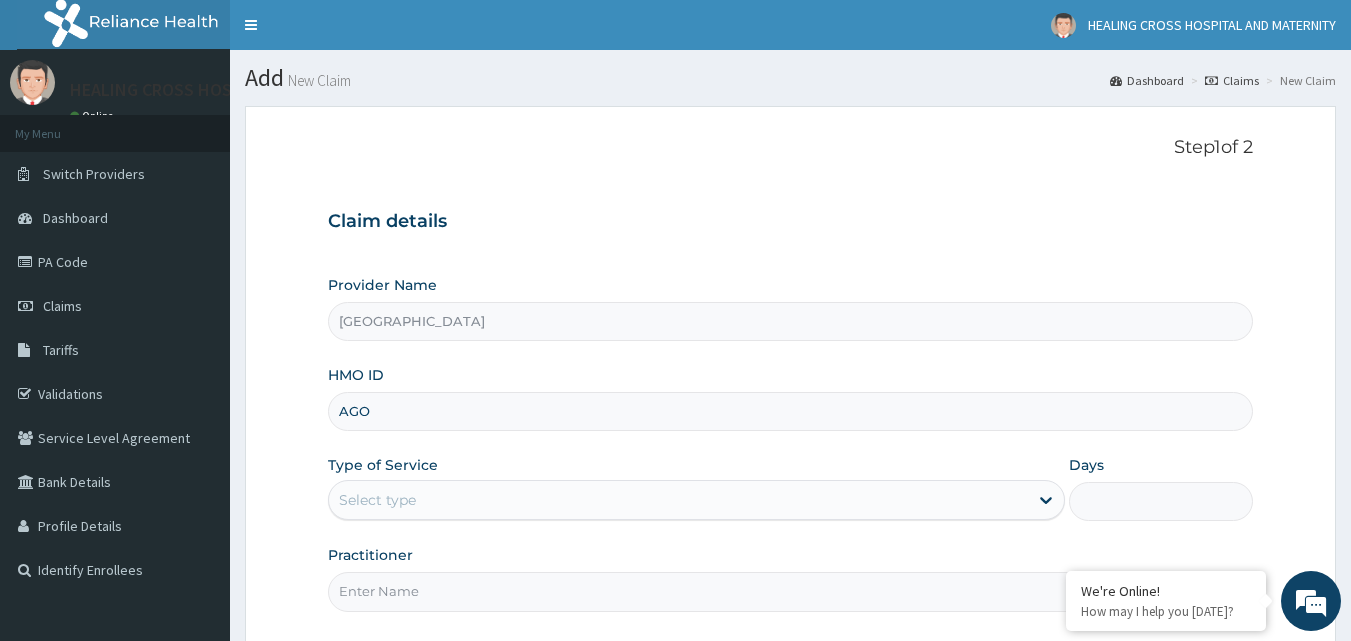 scroll, scrollTop: 0, scrollLeft: 0, axis: both 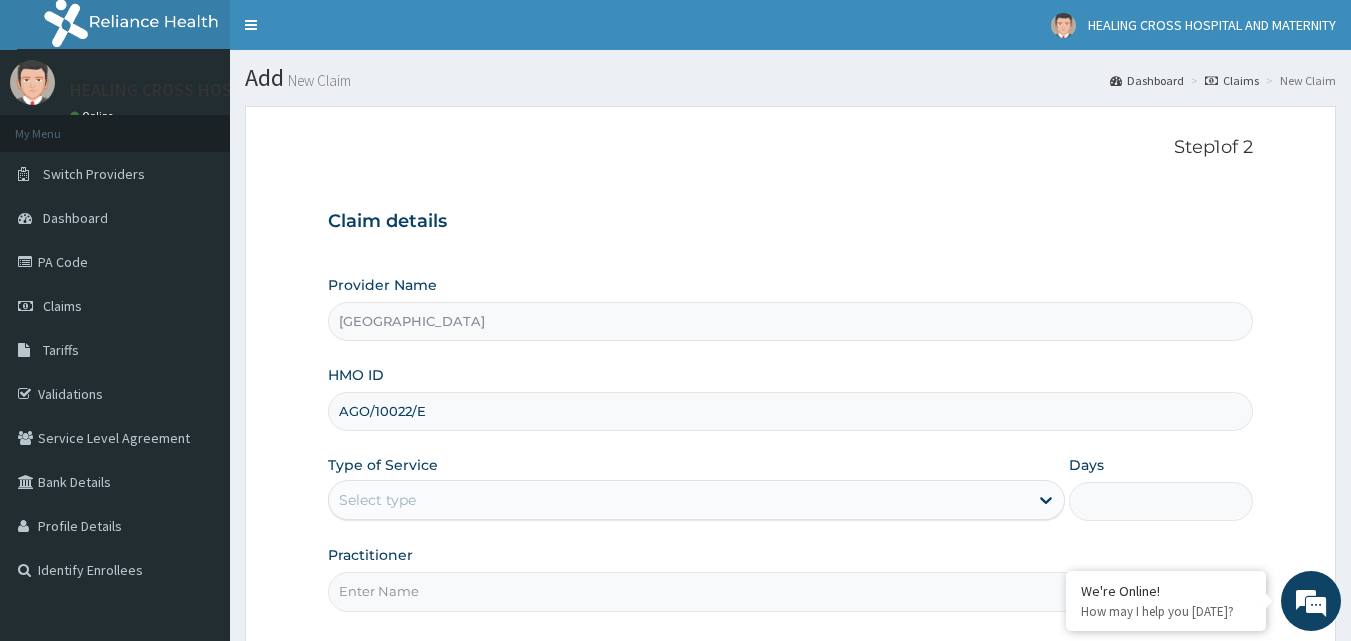 click on "Select type" at bounding box center [678, 500] 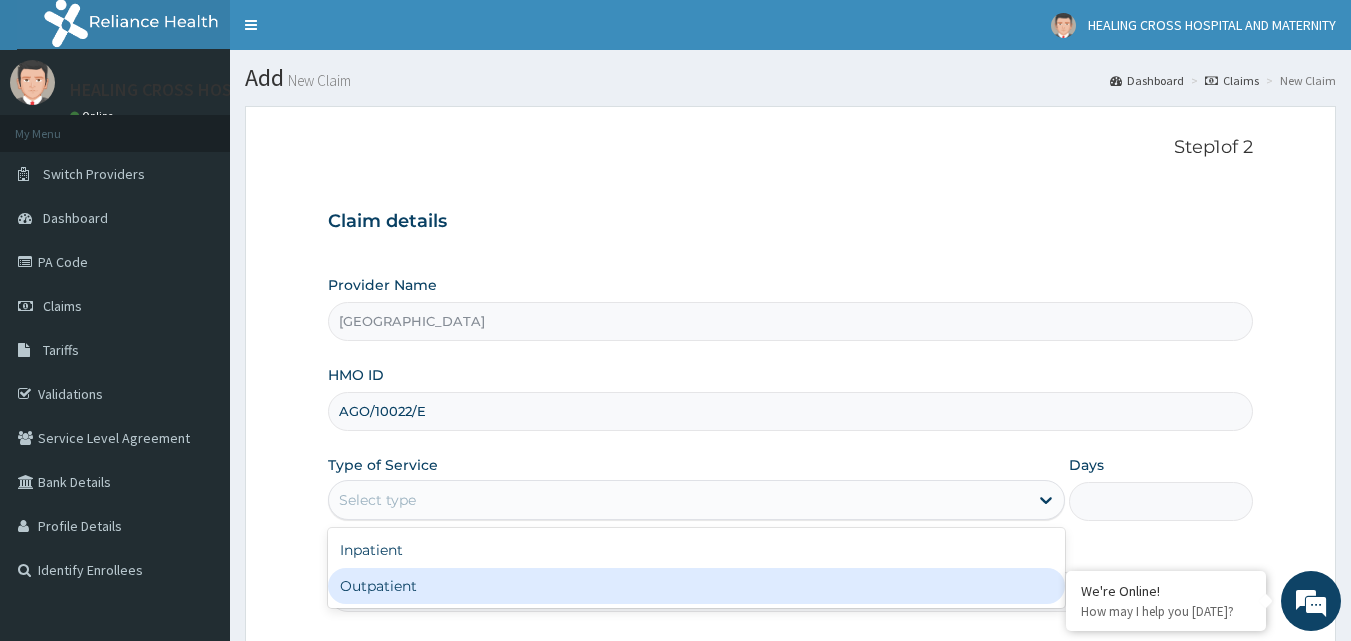 click on "Outpatient" at bounding box center [696, 586] 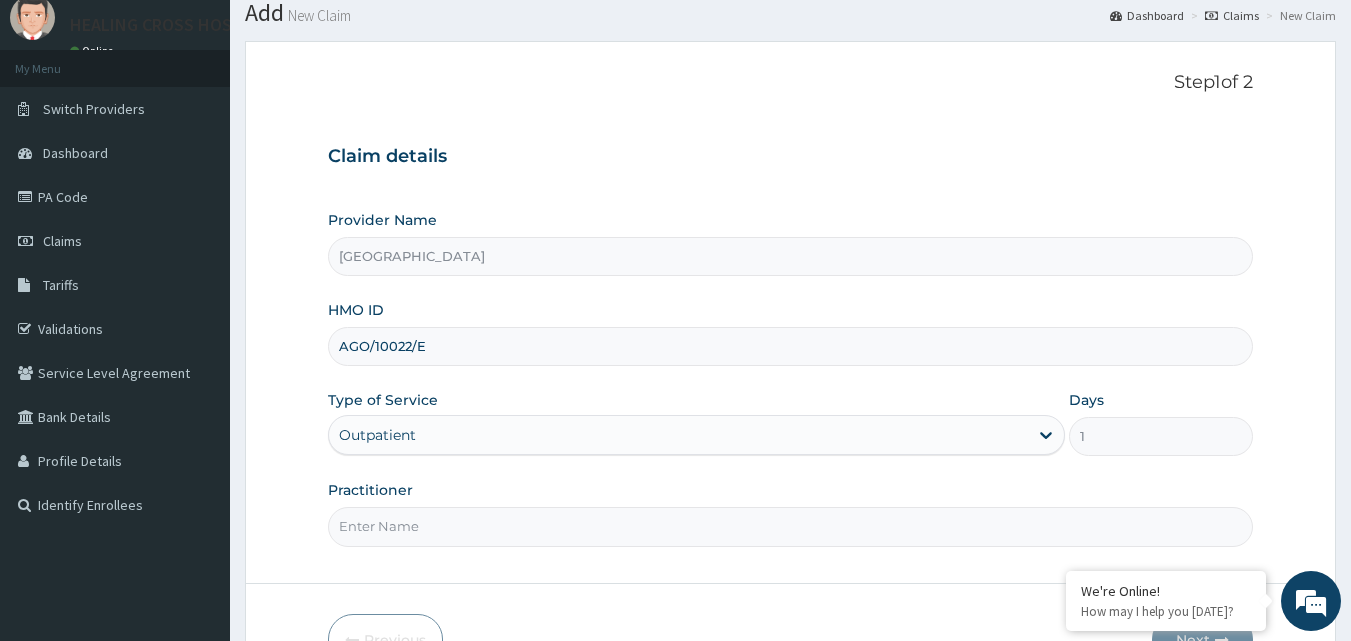 scroll, scrollTop: 100, scrollLeft: 0, axis: vertical 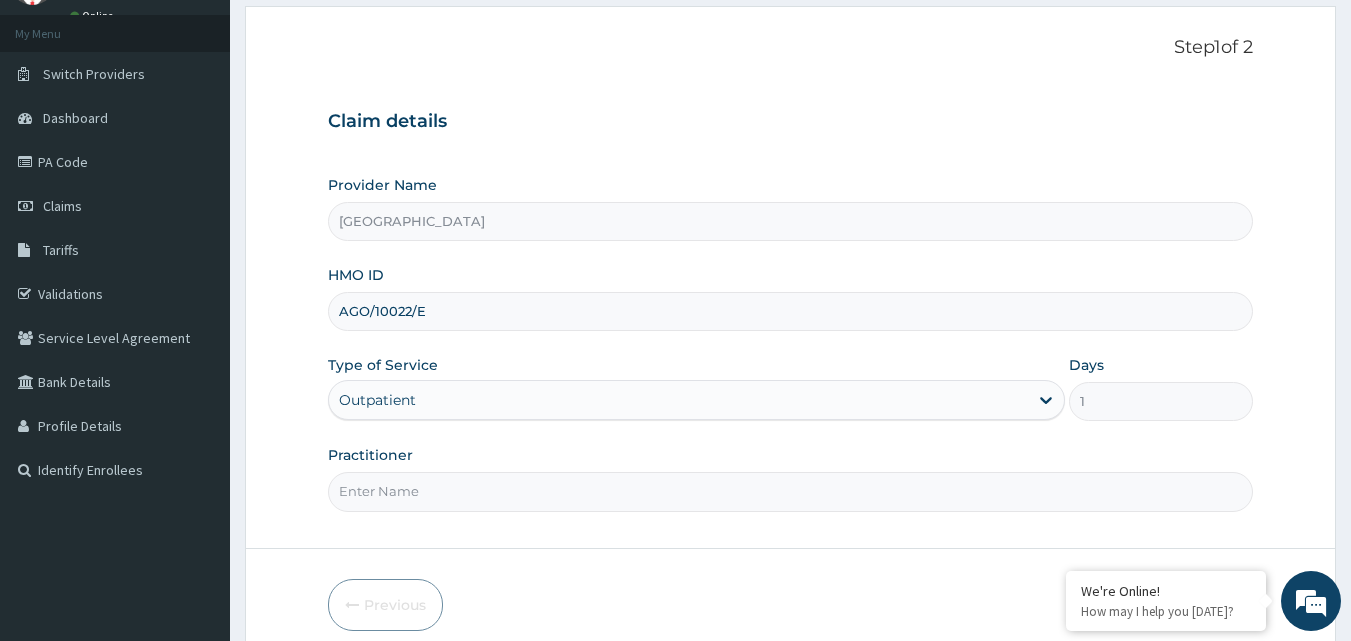 click on "Practitioner" at bounding box center [791, 491] 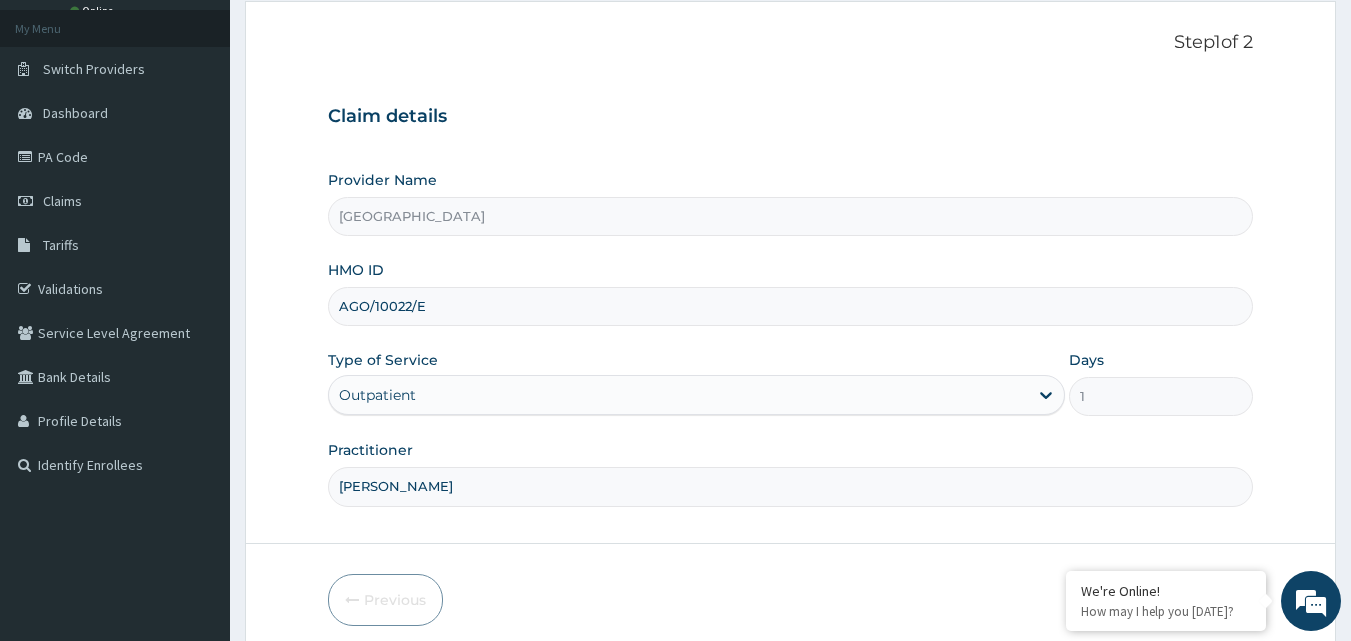 scroll, scrollTop: 187, scrollLeft: 0, axis: vertical 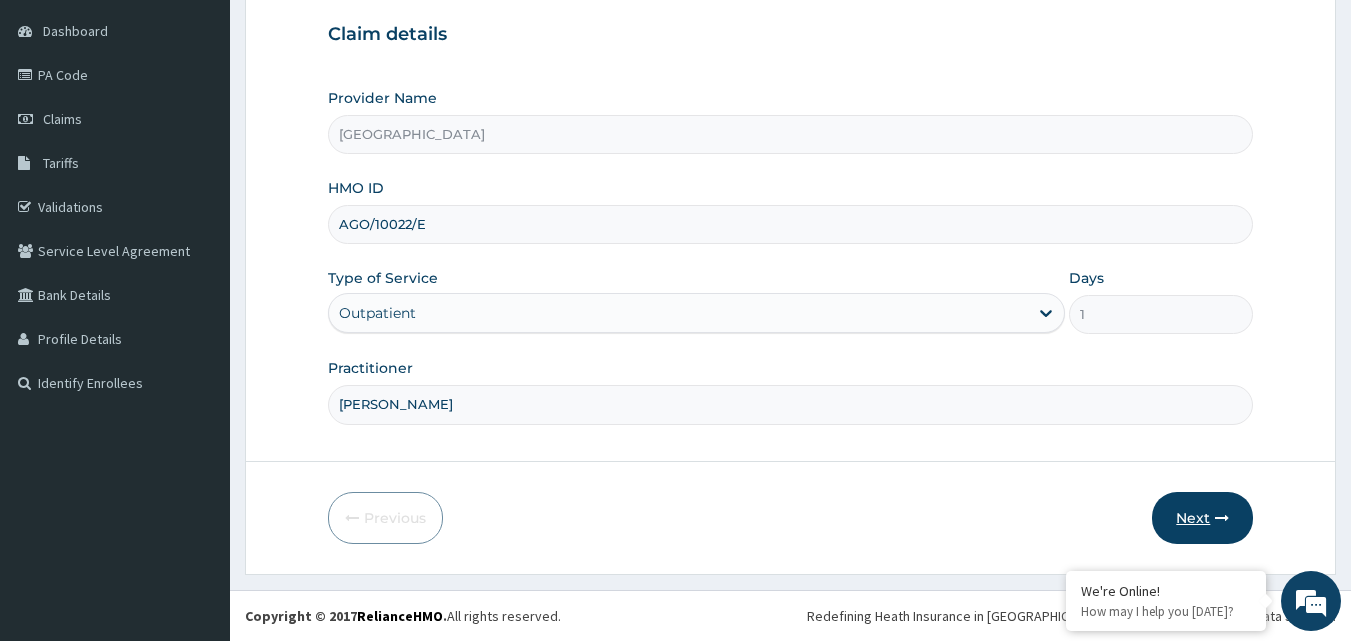 type on "DR. EBERE L. MBANASO" 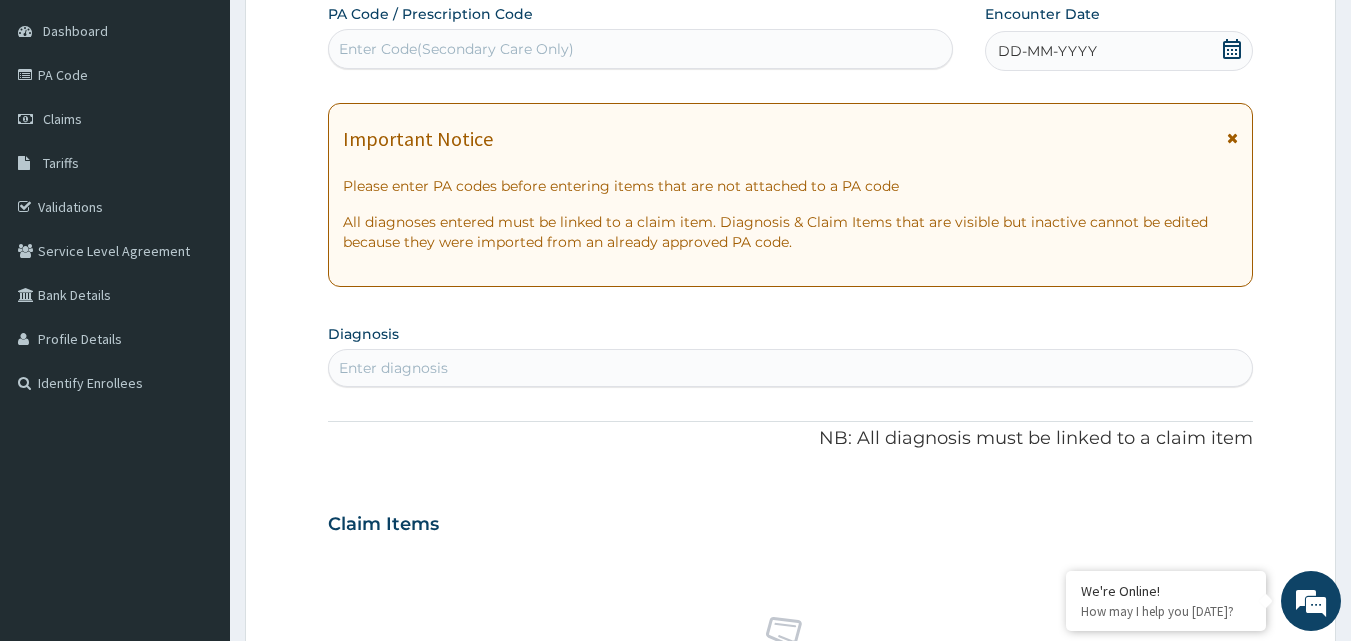 click on "DD-MM-YYYY" at bounding box center (1047, 51) 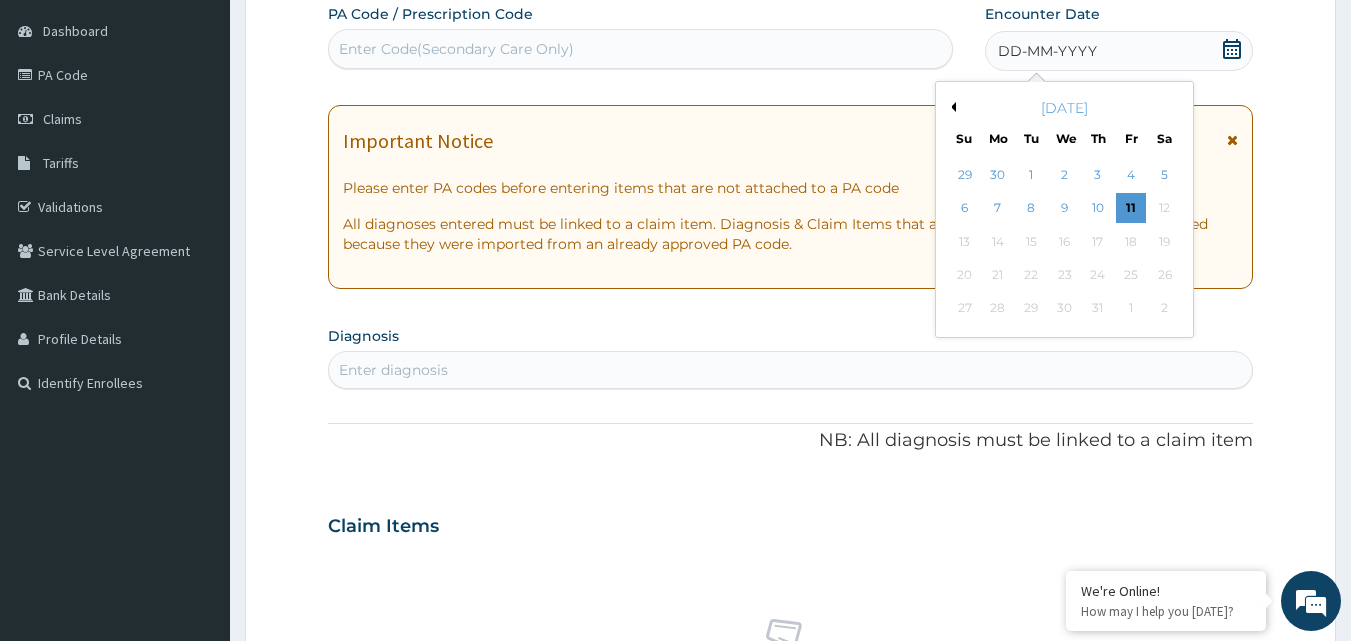 click on "Previous Month" at bounding box center (951, 107) 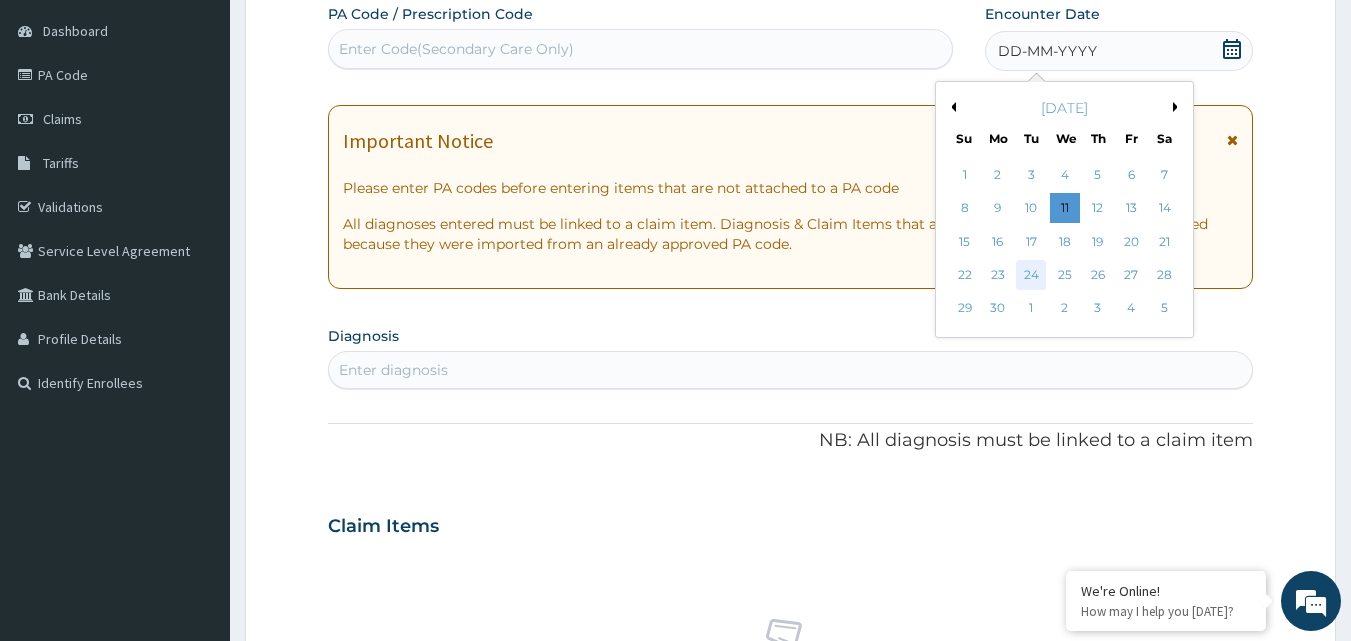click on "24" at bounding box center (1032, 275) 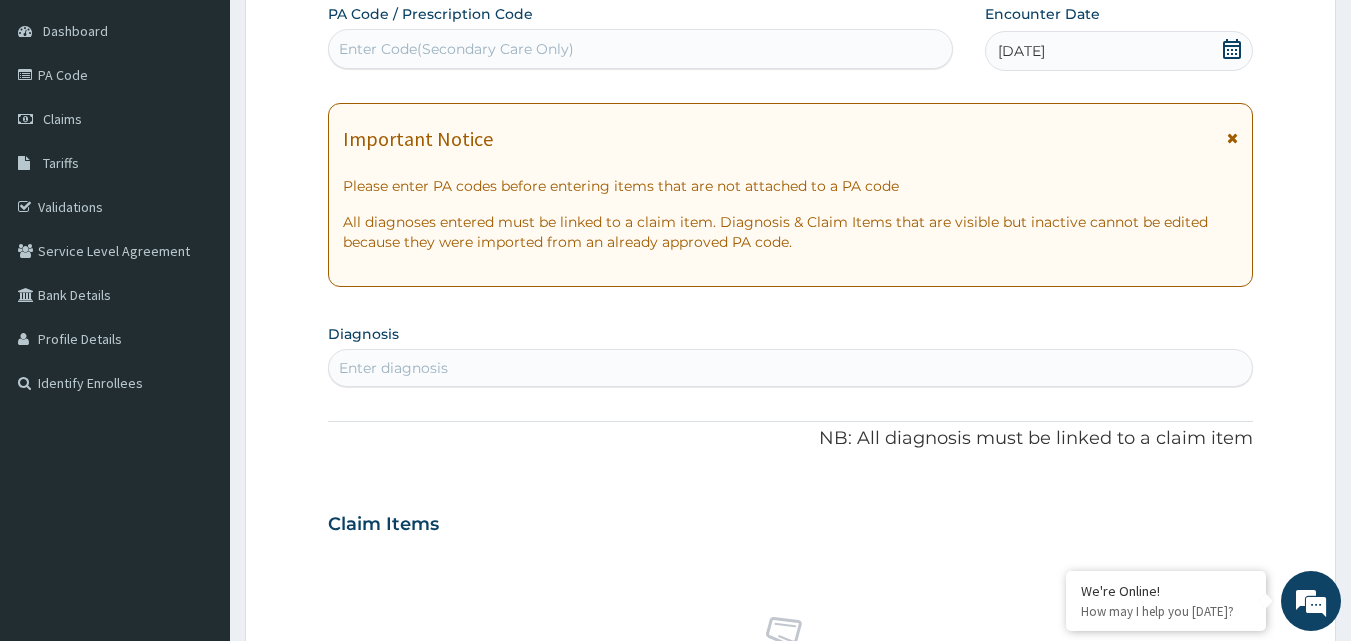 click on "Enter diagnosis" at bounding box center [791, 368] 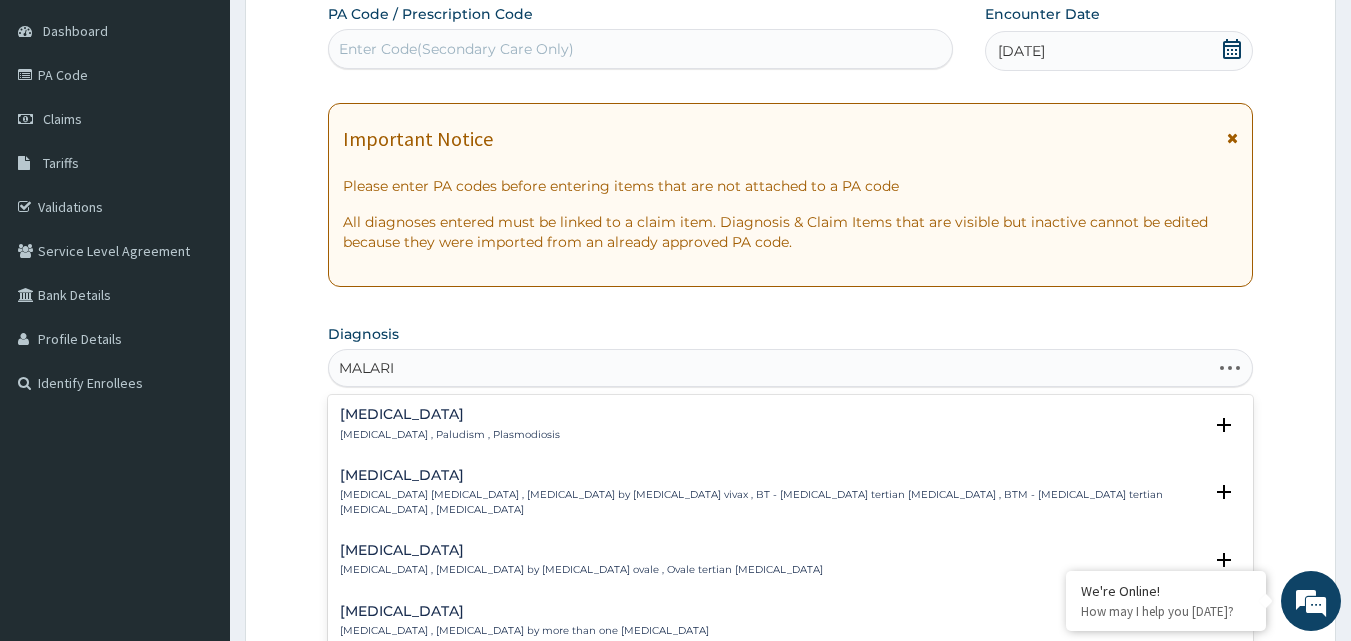 type on "MALARIA" 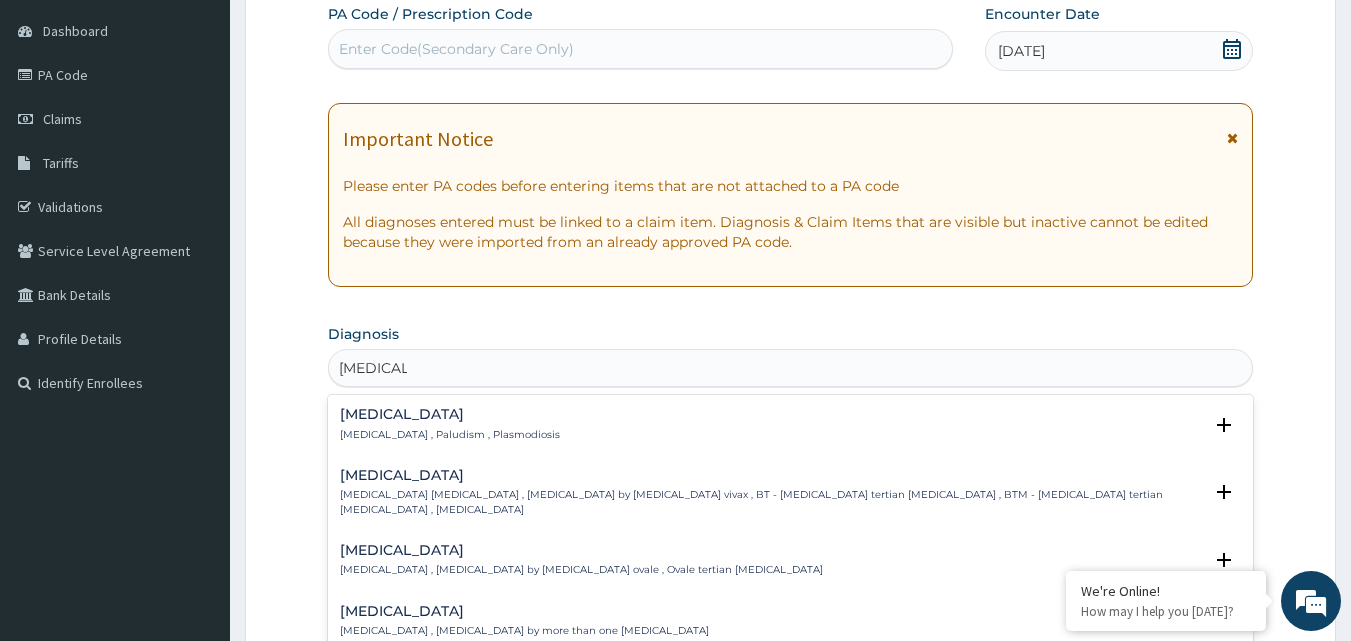 click on "Malaria" at bounding box center [450, 414] 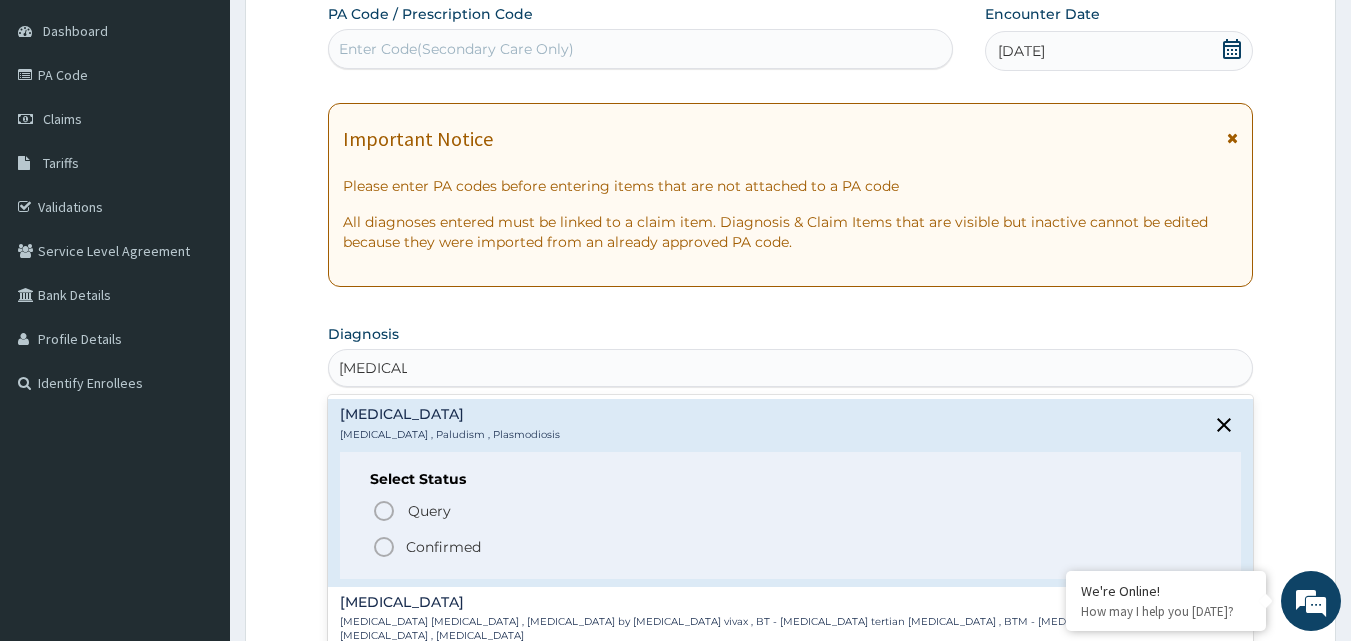 click 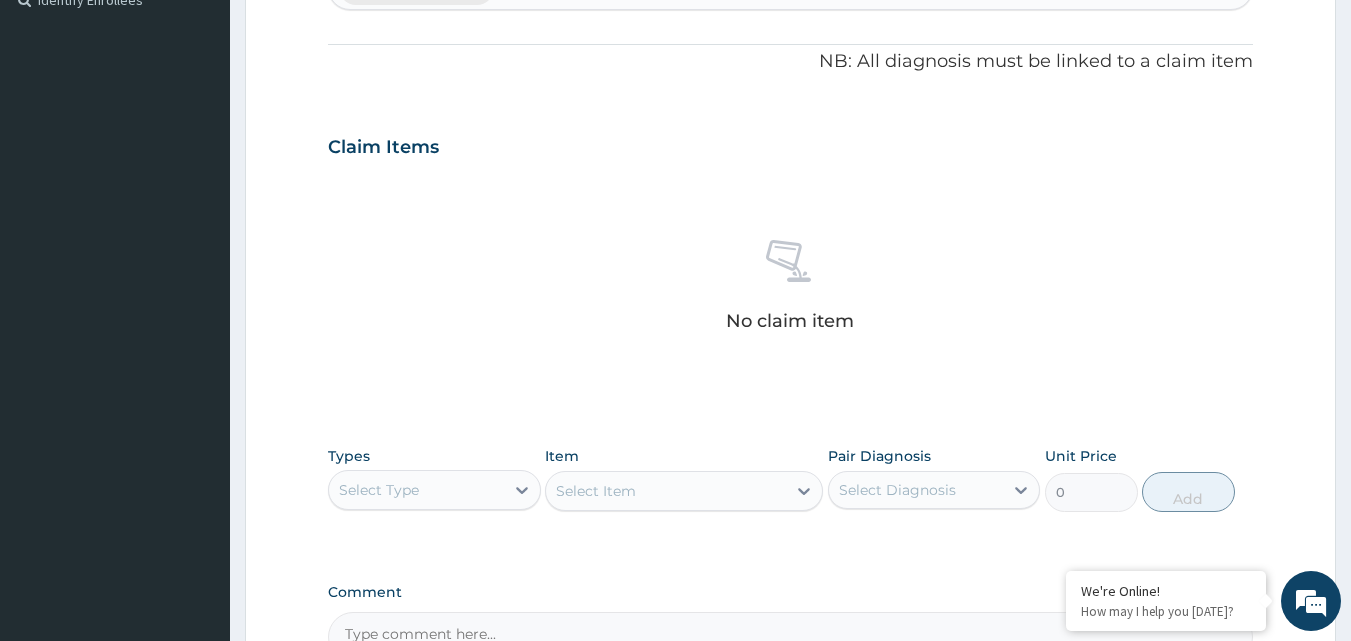 scroll, scrollTop: 587, scrollLeft: 0, axis: vertical 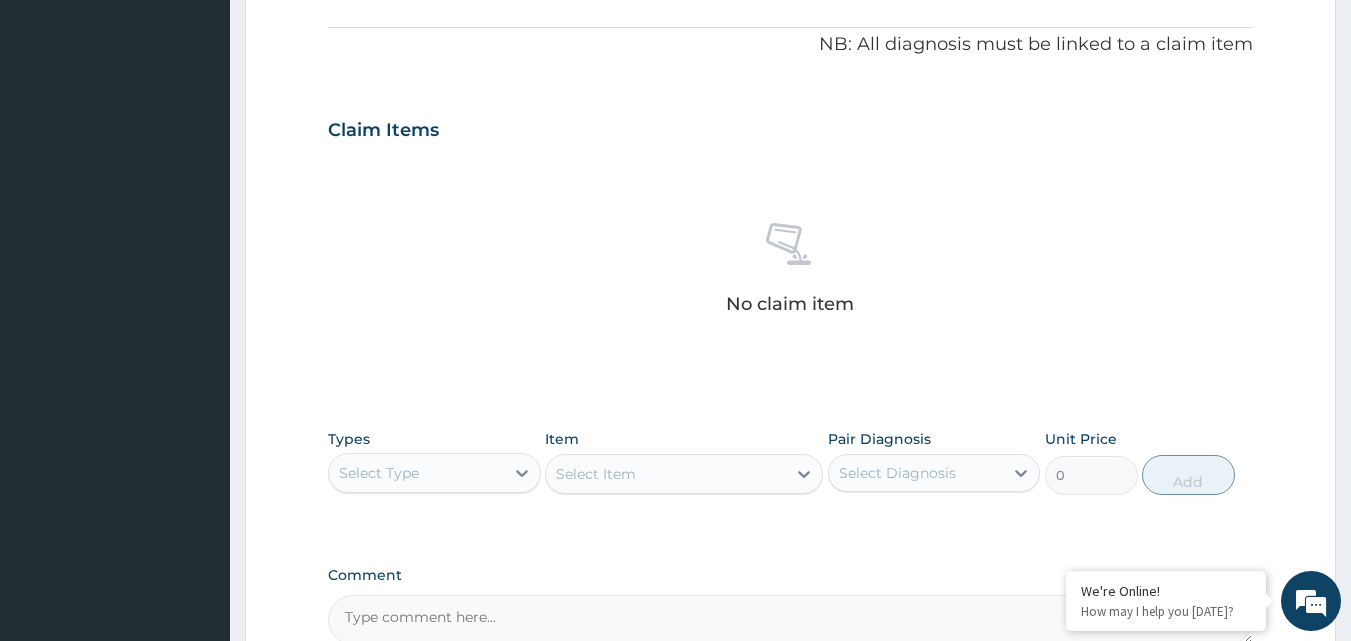 click on "Select Type" at bounding box center [416, 473] 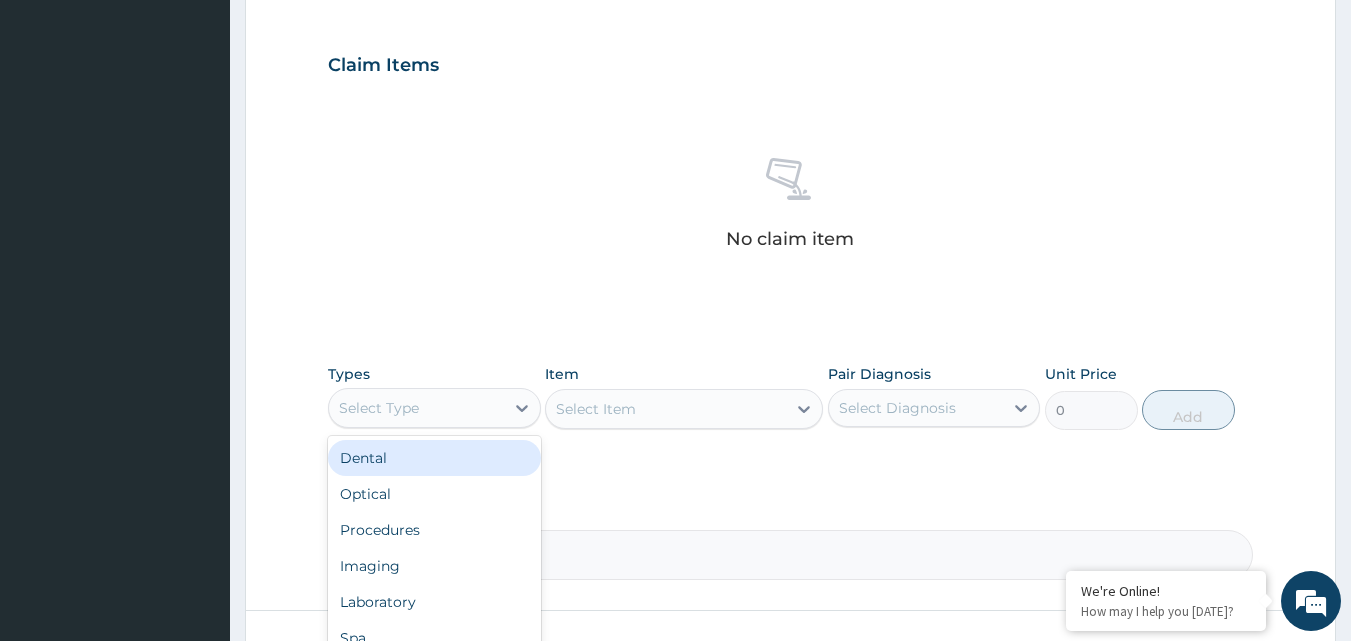 scroll, scrollTop: 687, scrollLeft: 0, axis: vertical 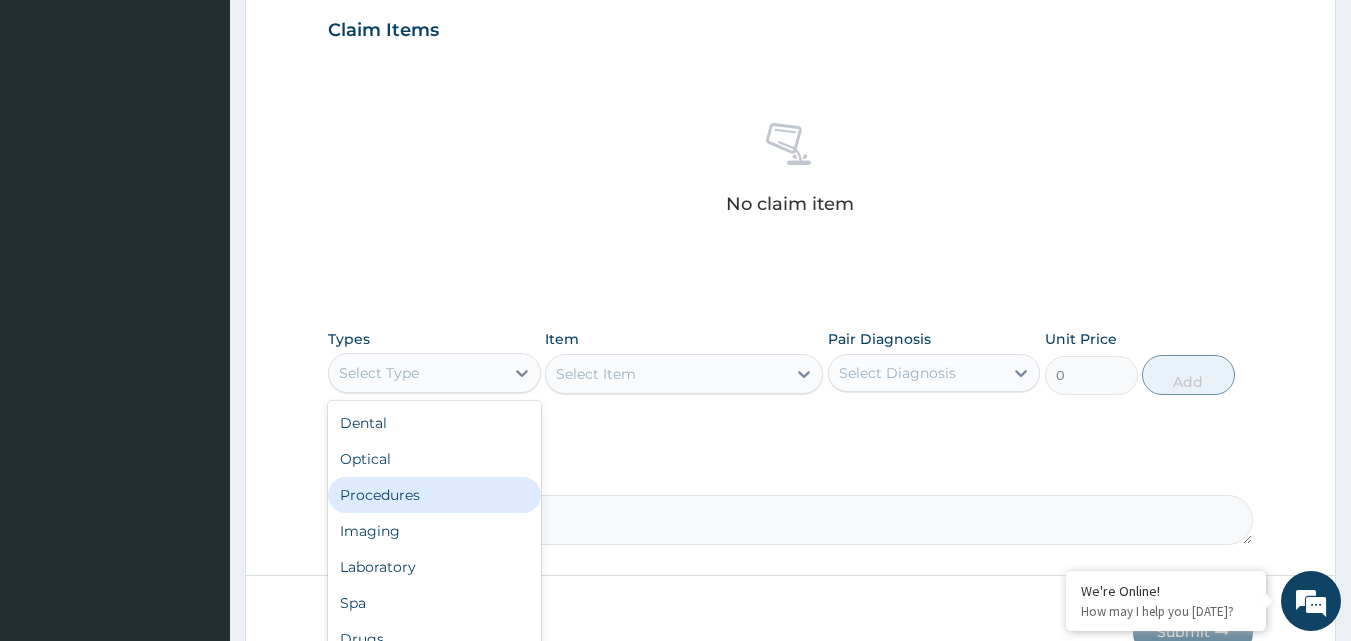 click on "Procedures" at bounding box center [434, 495] 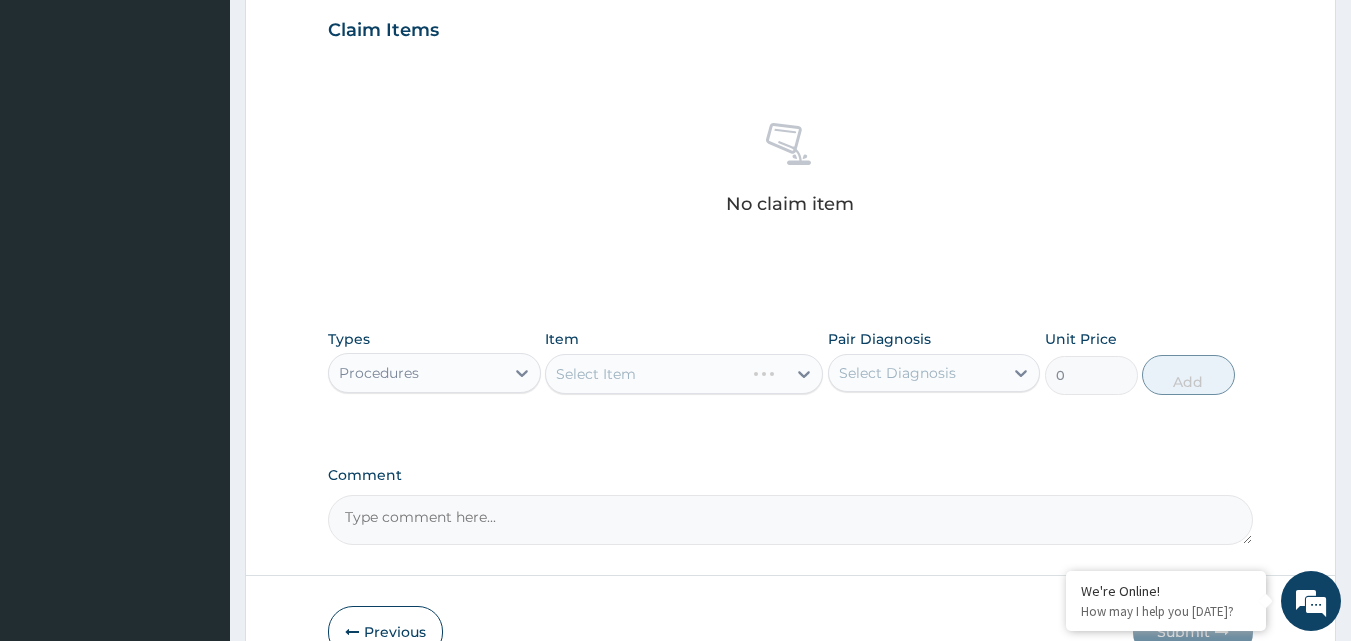 click on "Select Item" at bounding box center [684, 374] 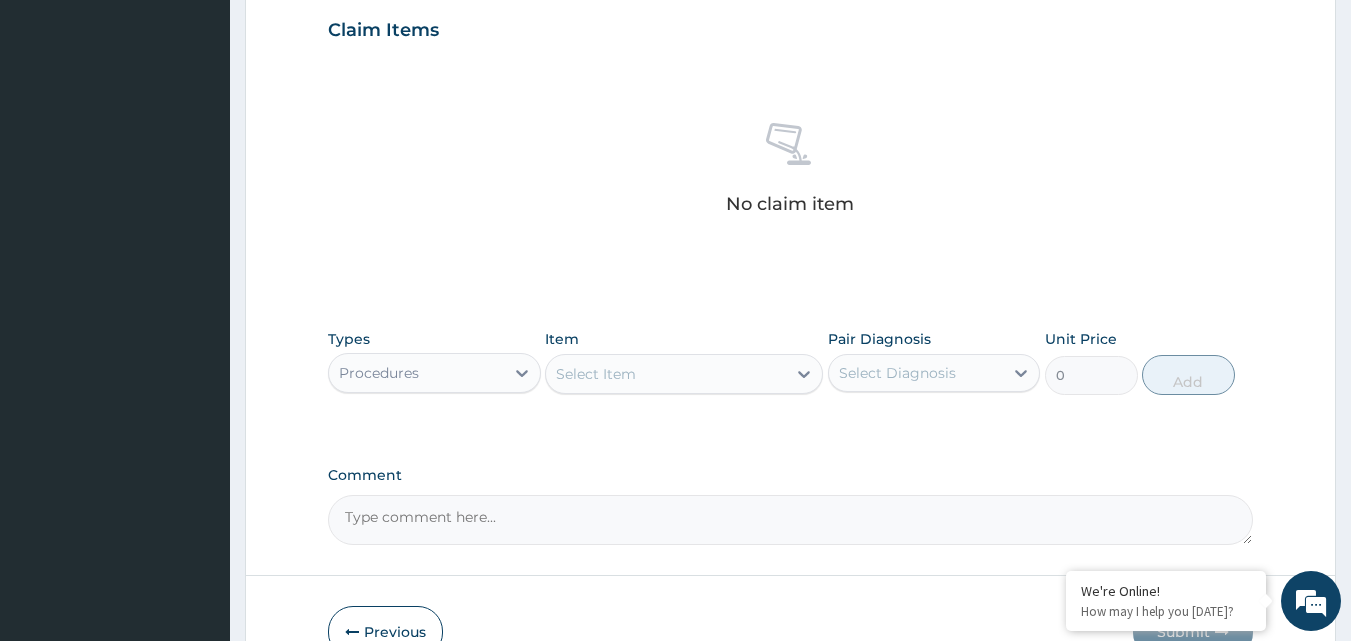 click on "Select Item" at bounding box center (596, 374) 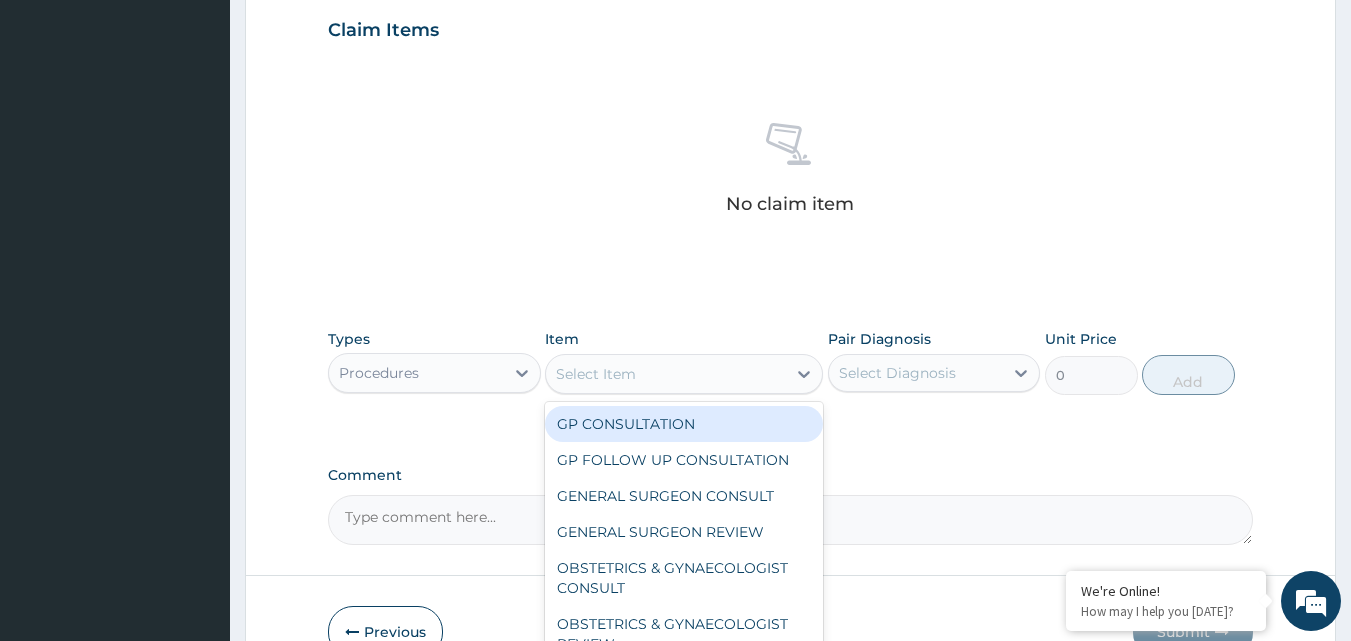 click on "GP CONSULTATION" at bounding box center [684, 424] 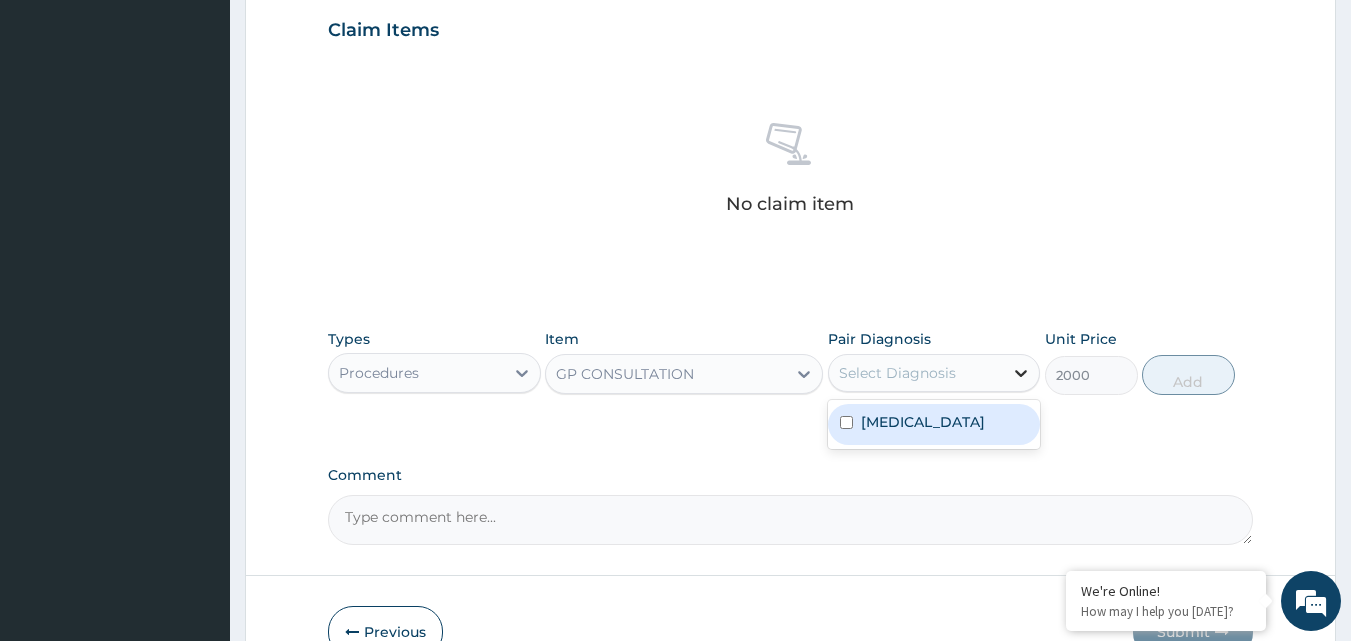 click 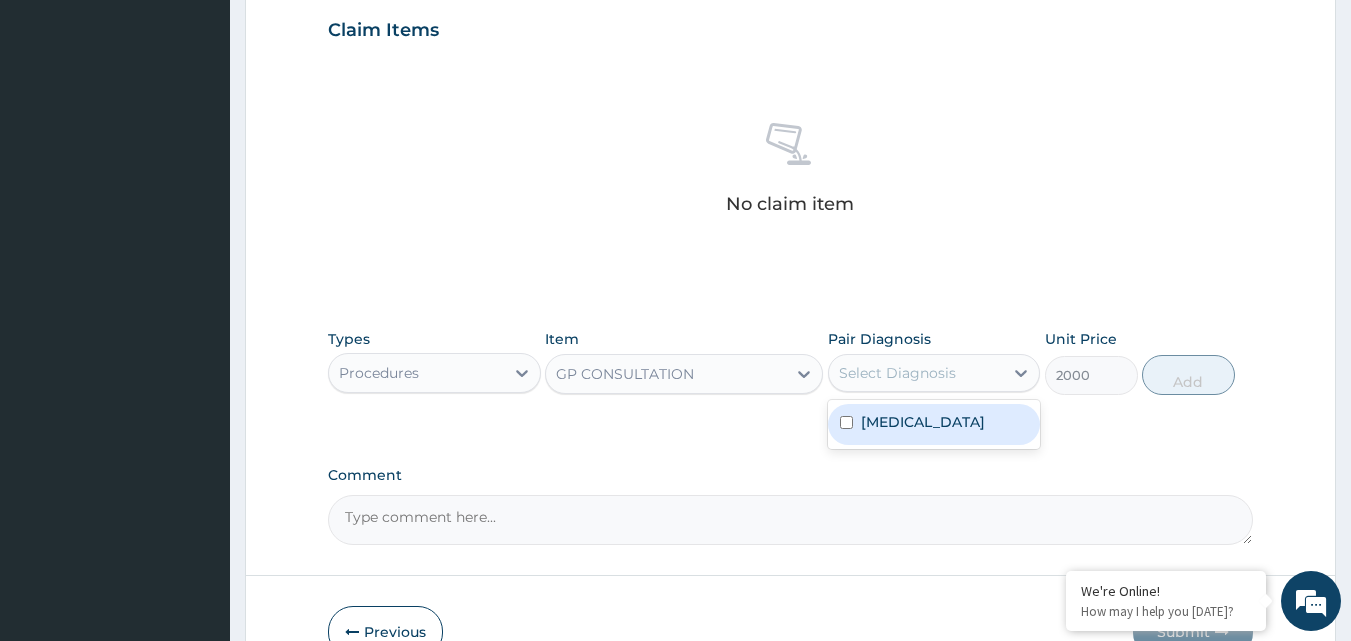 click on "[MEDICAL_DATA]" at bounding box center [934, 424] 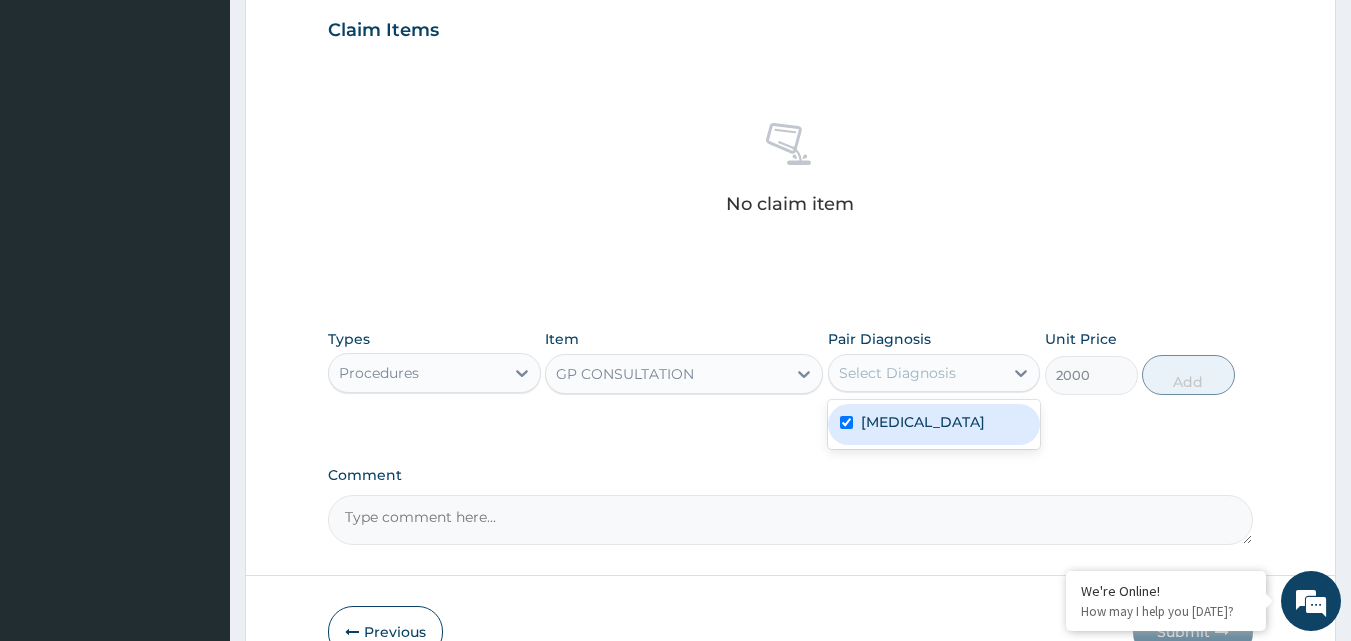 checkbox on "true" 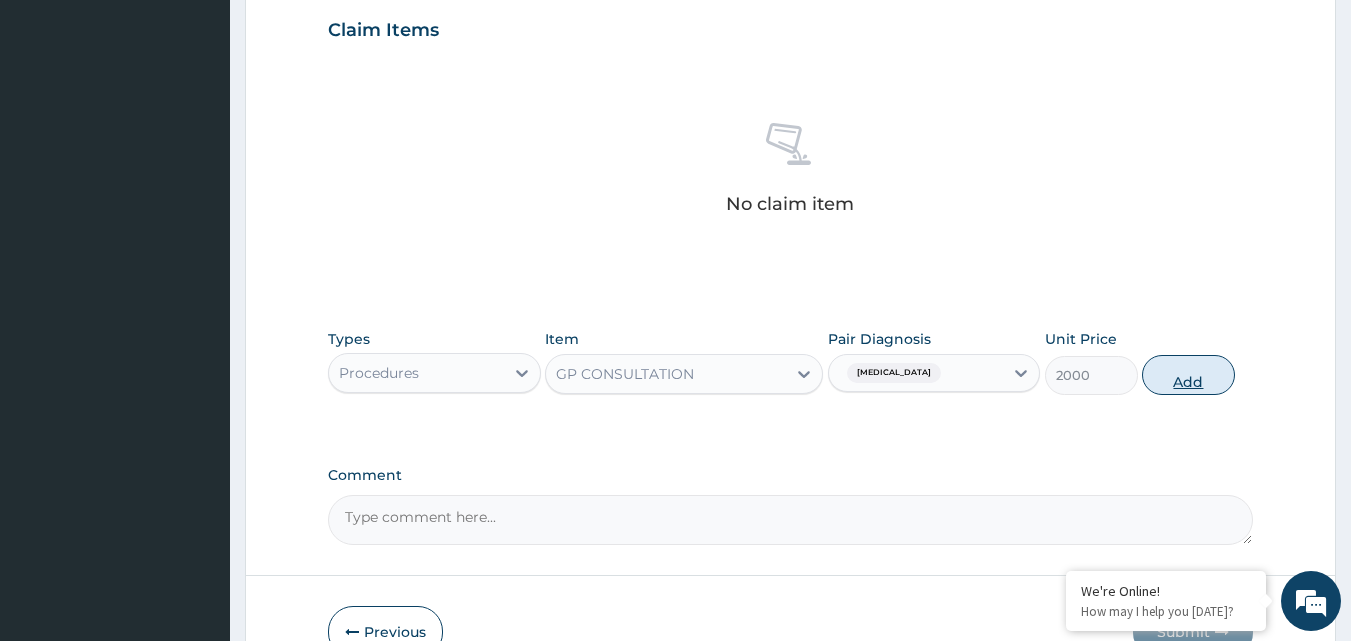 click on "Add" at bounding box center (1188, 375) 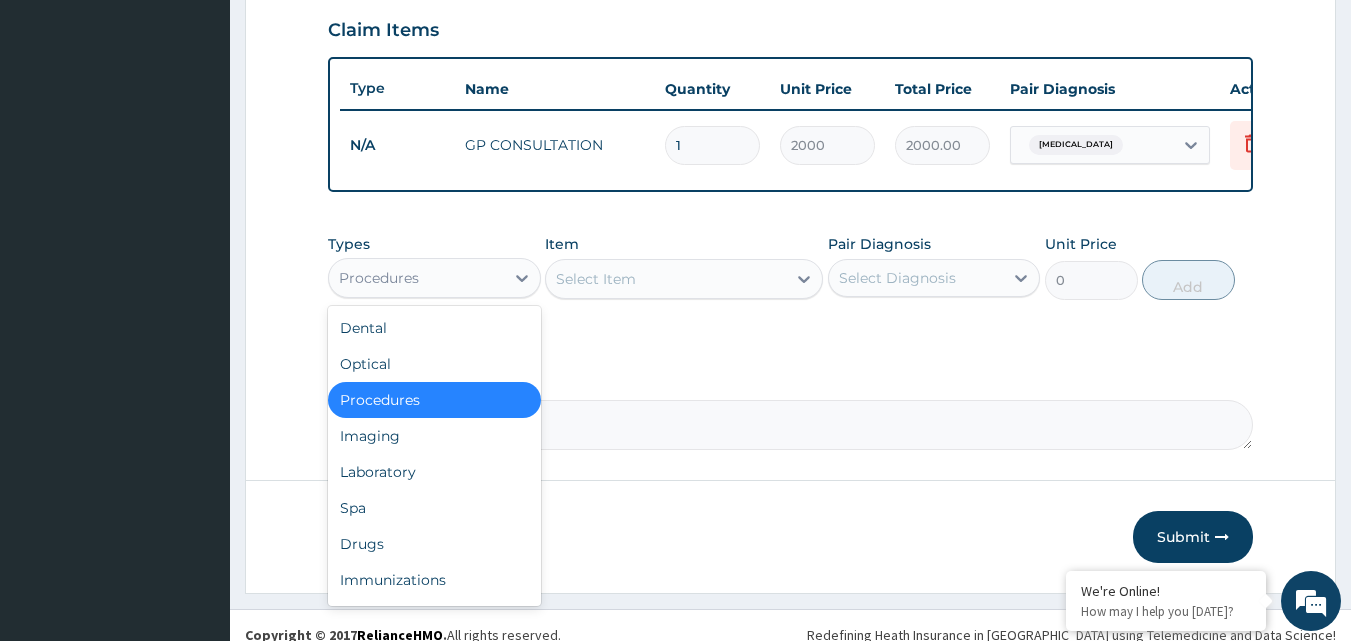 click on "Procedures" at bounding box center (416, 278) 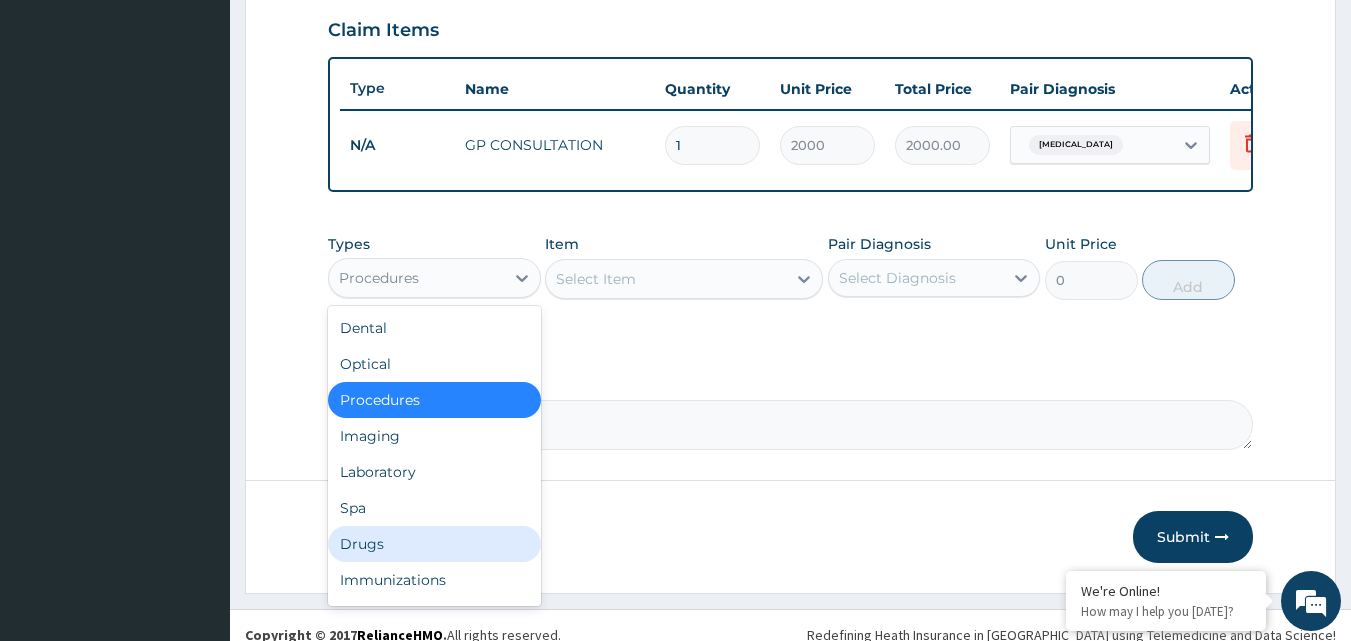 click on "Drugs" at bounding box center (434, 544) 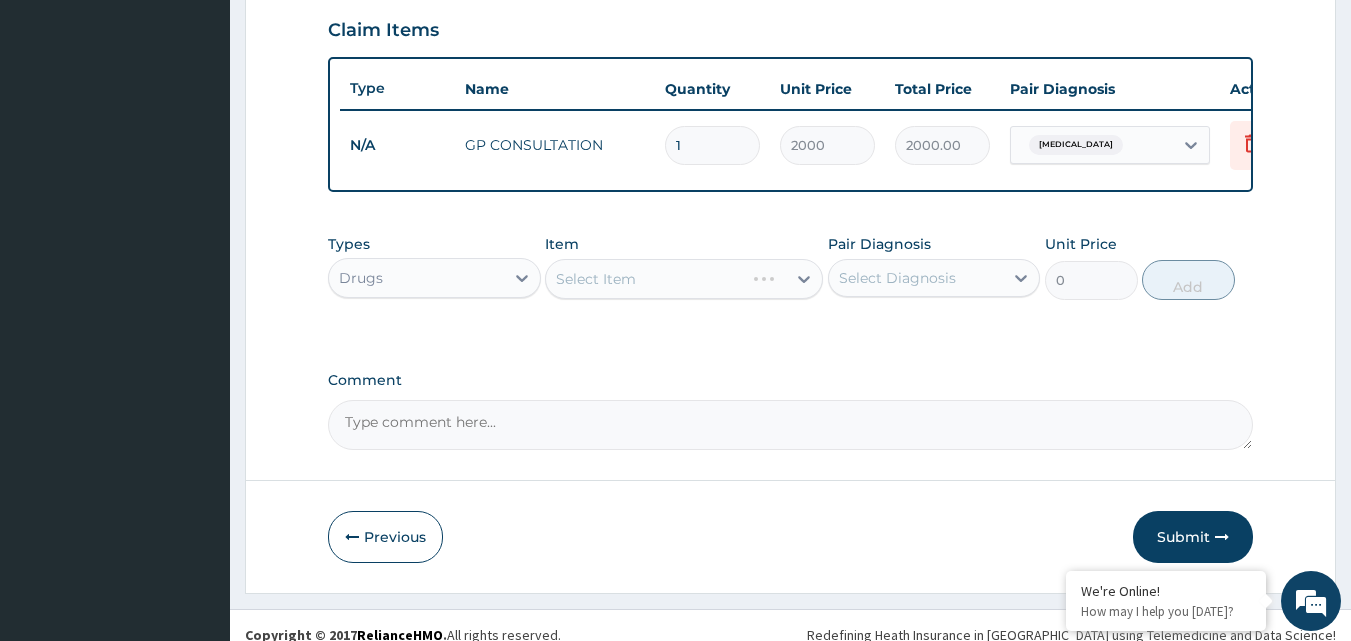 click on "Select Item" at bounding box center [684, 279] 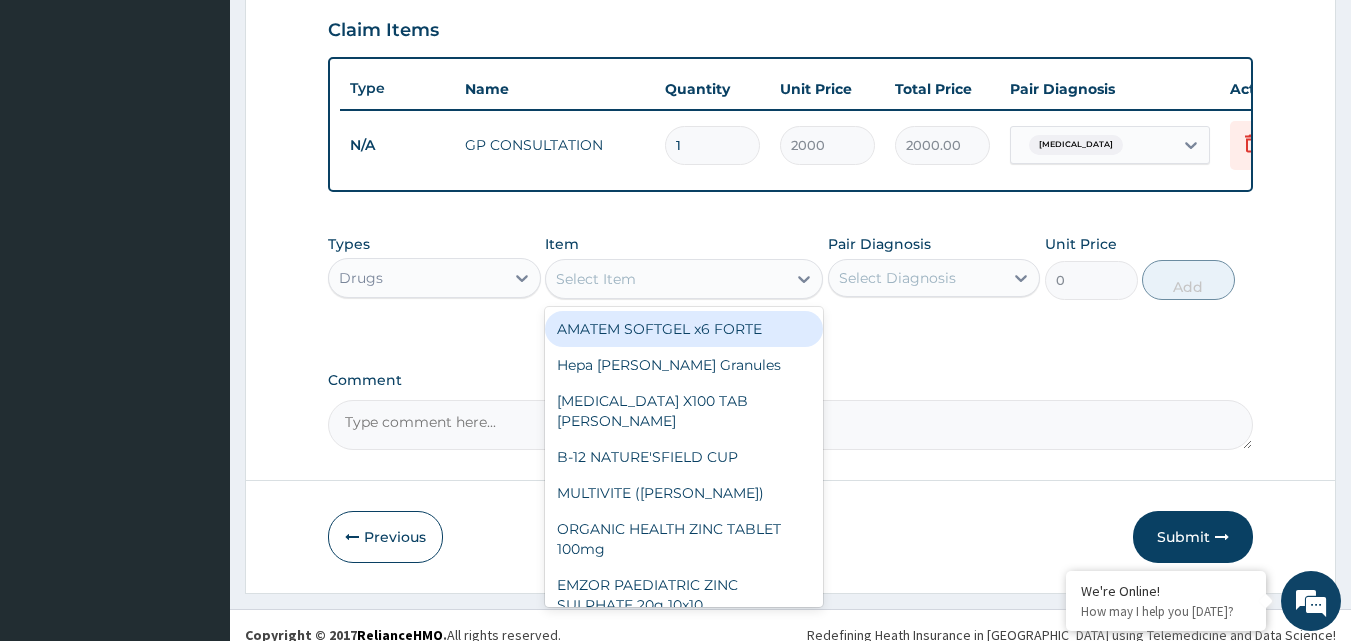 click on "Select Item" at bounding box center [666, 279] 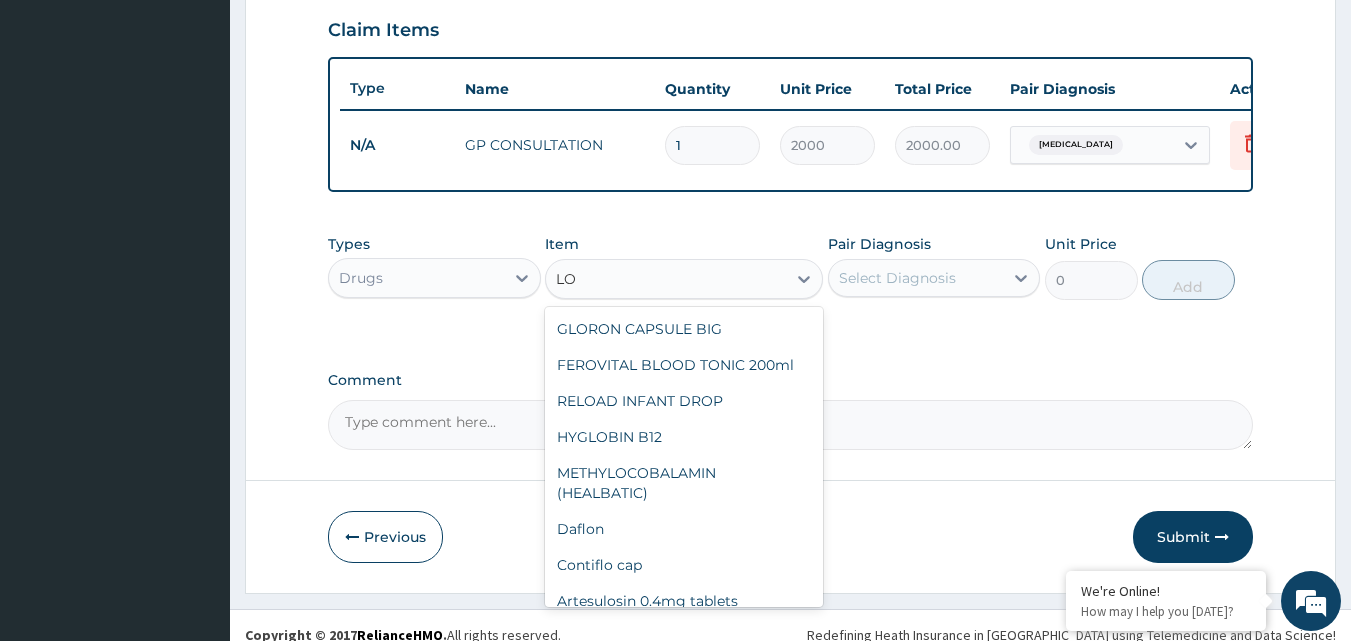 type on "L" 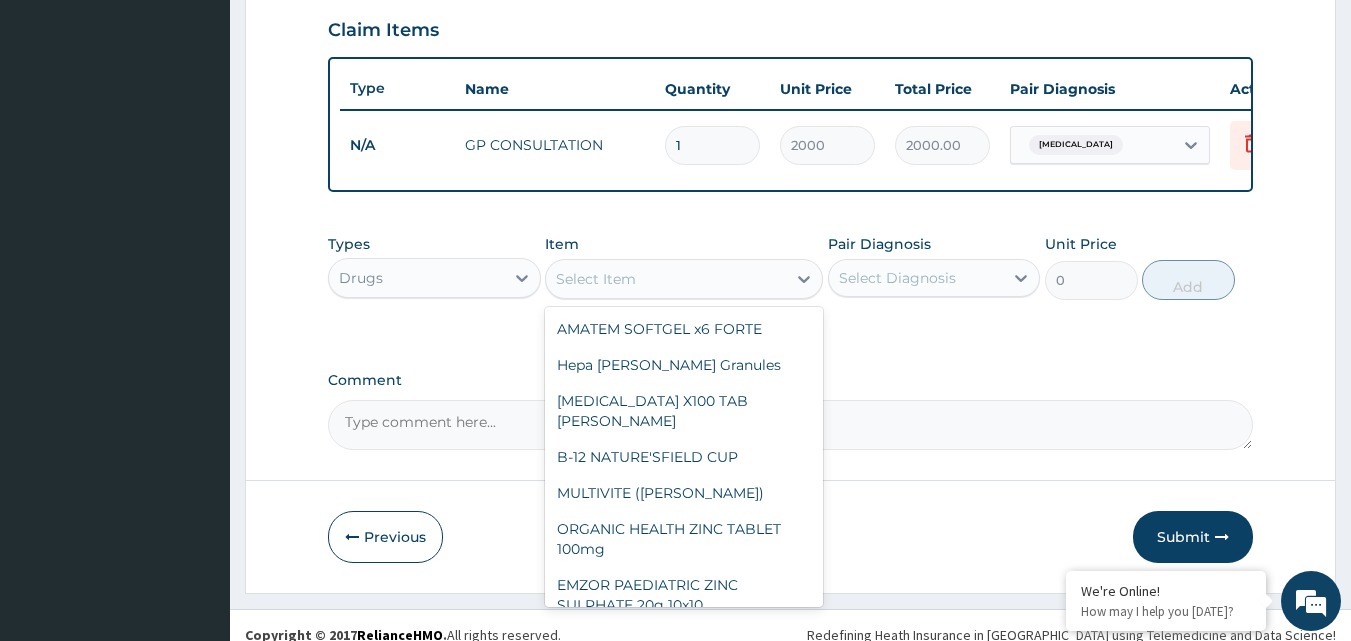 type on "E" 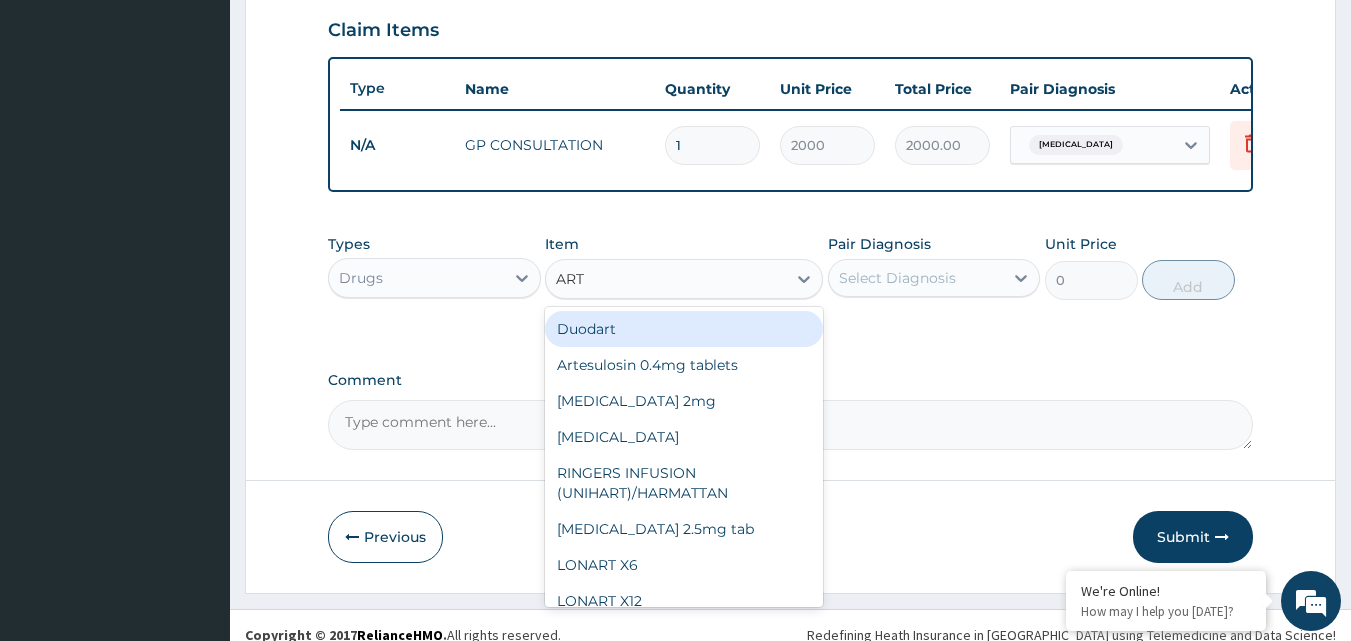 type on "ARTE" 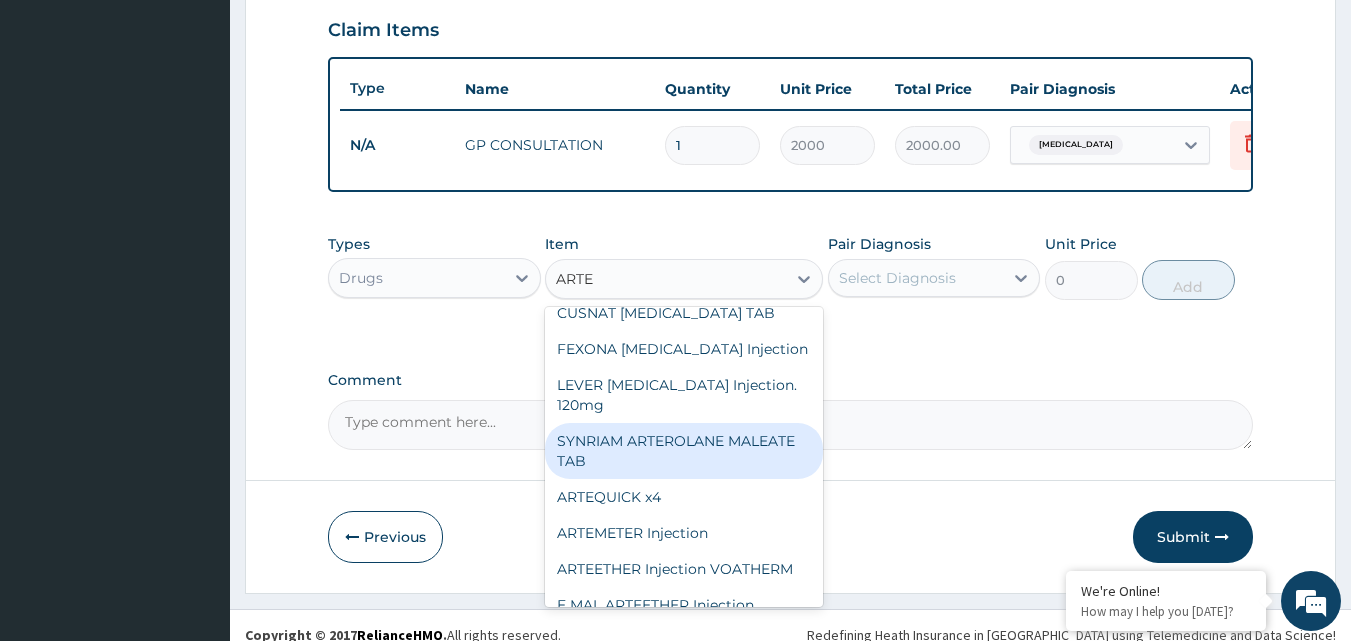 scroll, scrollTop: 220, scrollLeft: 0, axis: vertical 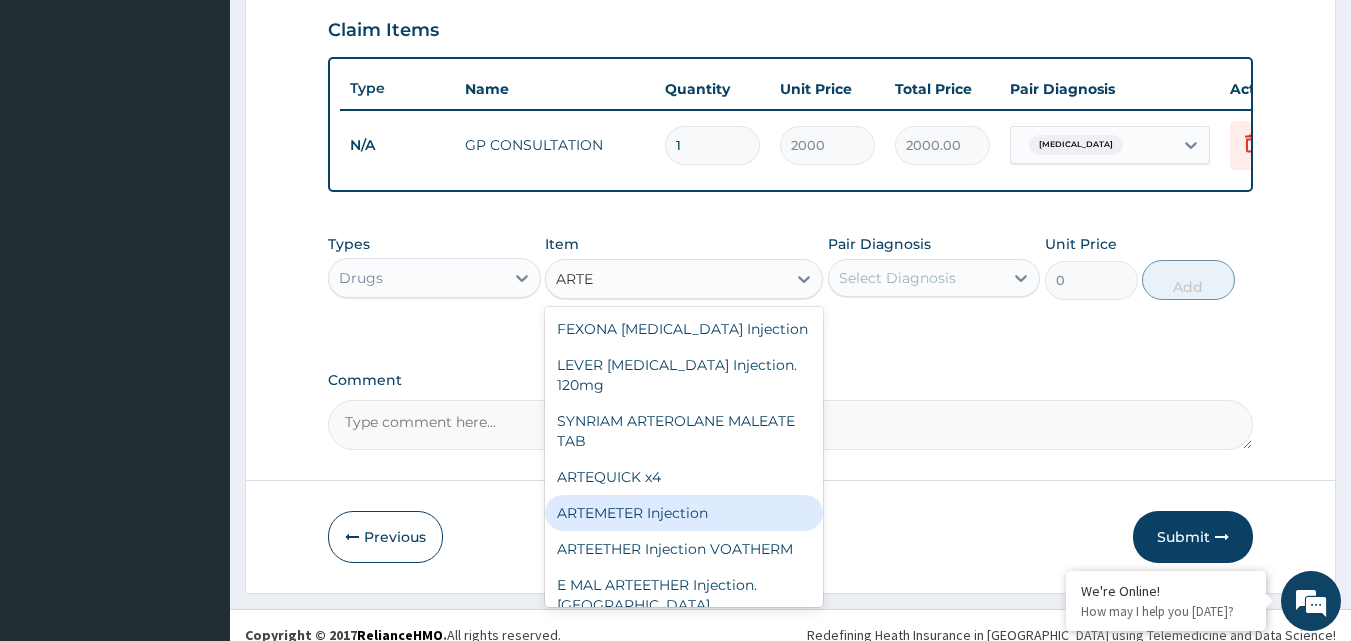 click on "ARTEMETER Injection" at bounding box center (684, 513) 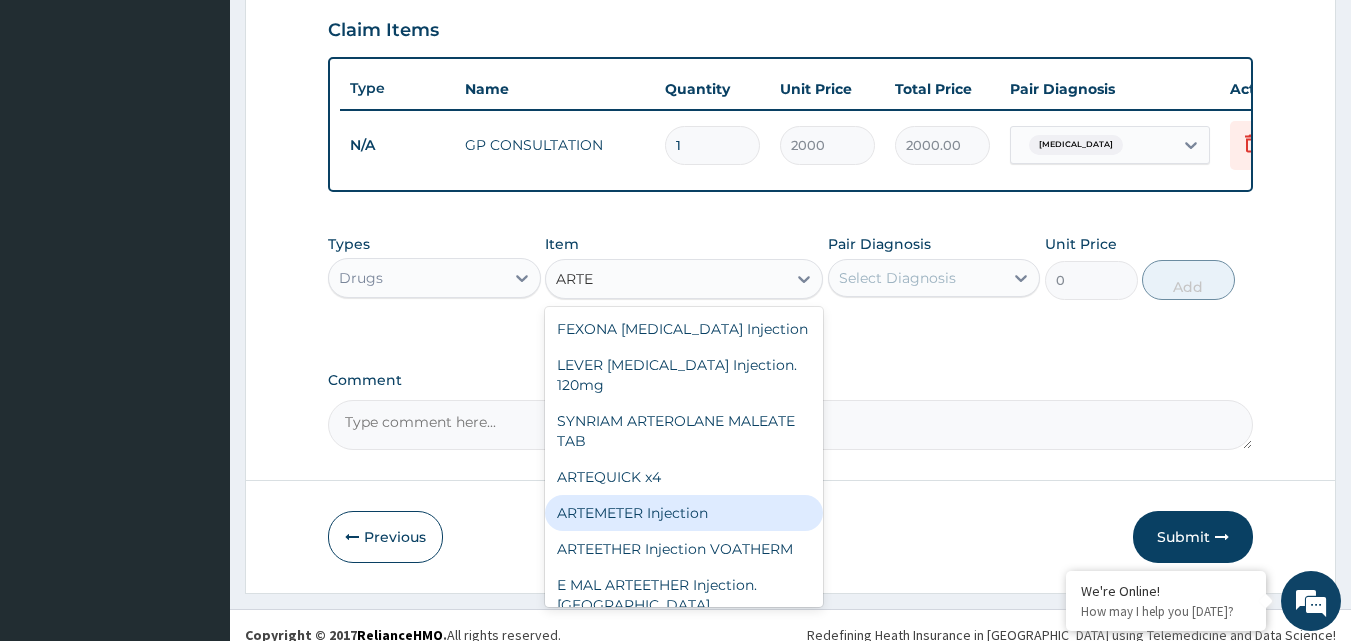 type 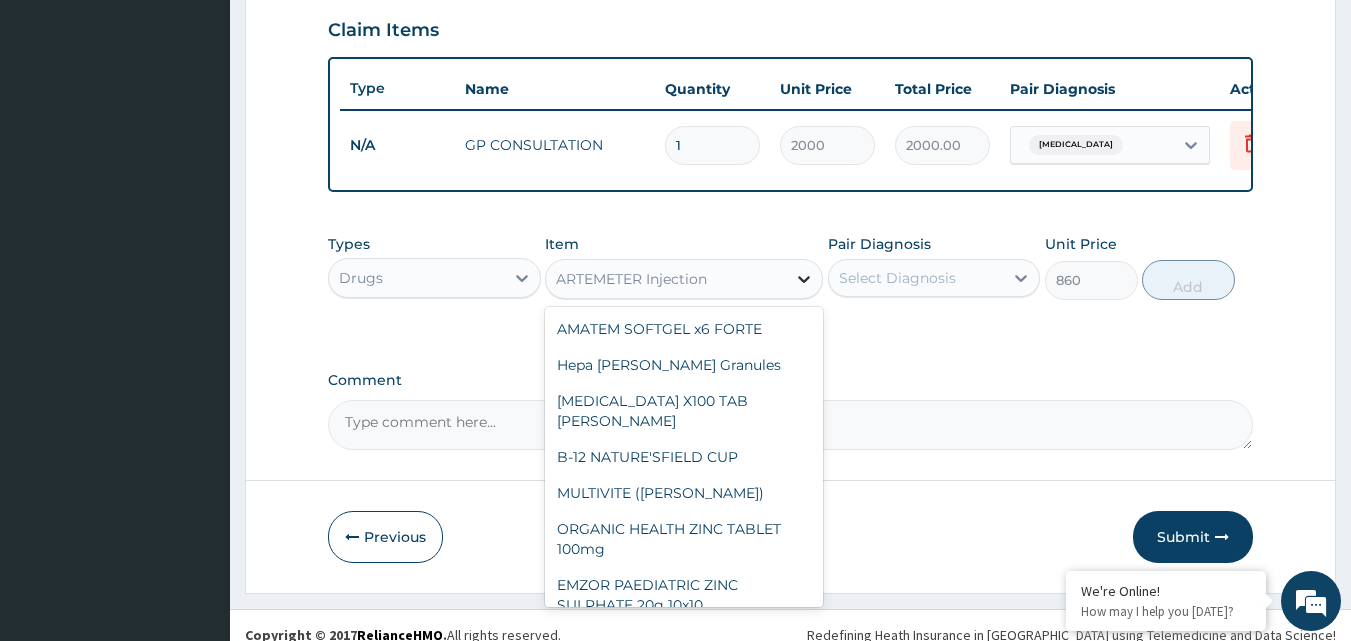 click 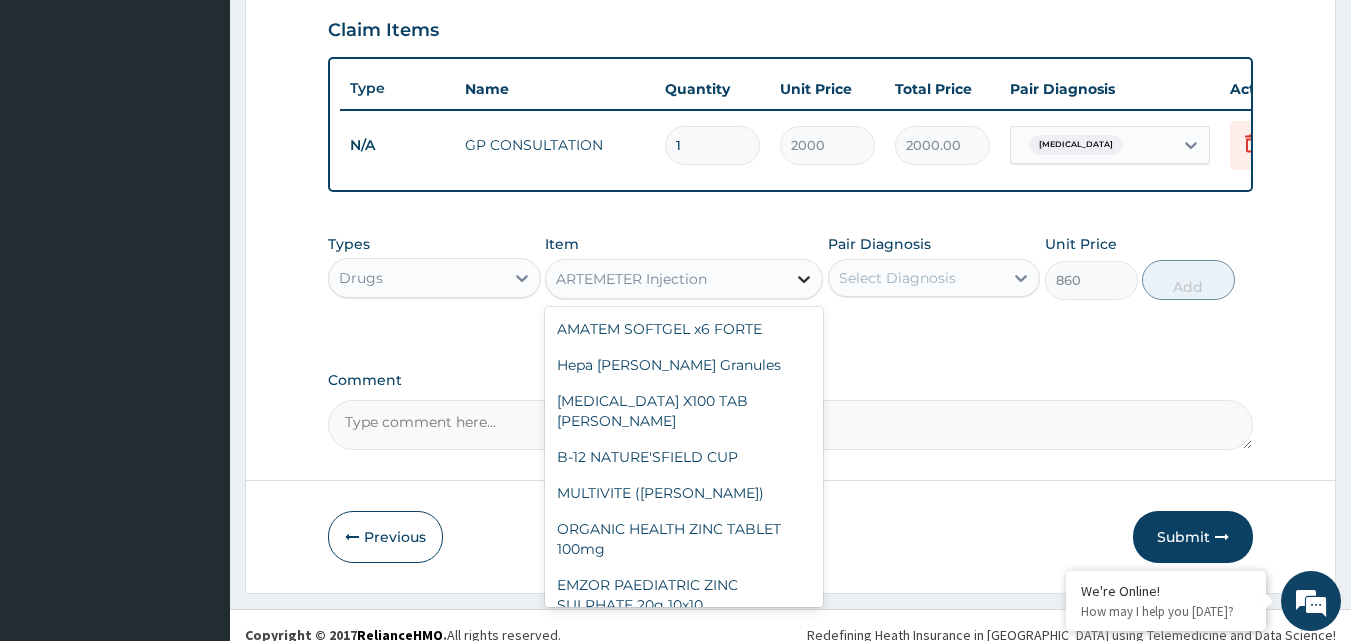 scroll, scrollTop: 12124, scrollLeft: 0, axis: vertical 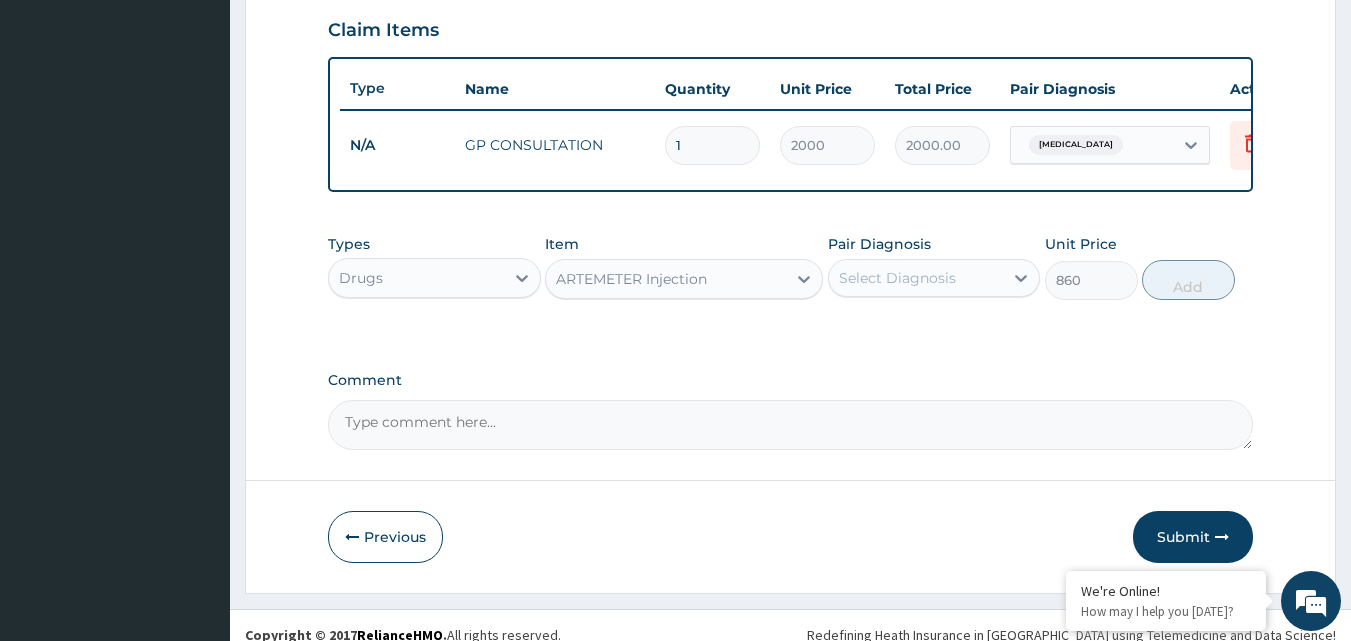 click on "Types Drugs Item ARTEMETER Injection Pair Diagnosis Select Diagnosis Unit Price 860 Add" at bounding box center [791, 282] 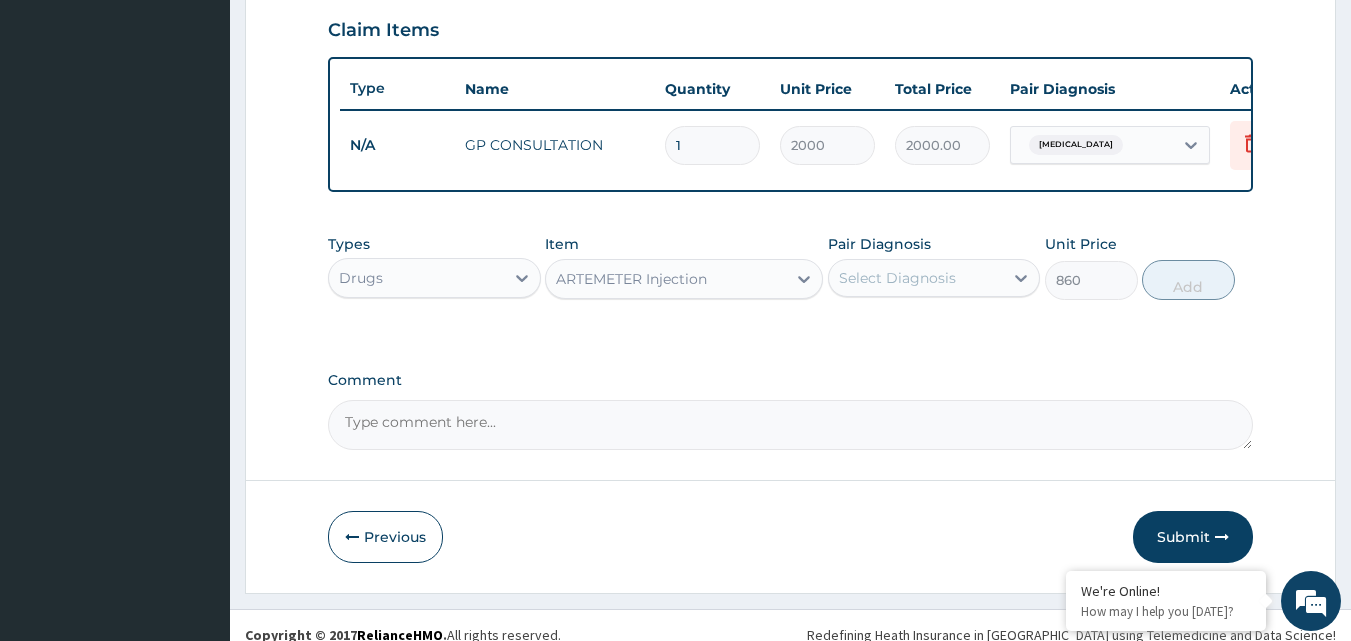 click on "Select Diagnosis" at bounding box center (897, 278) 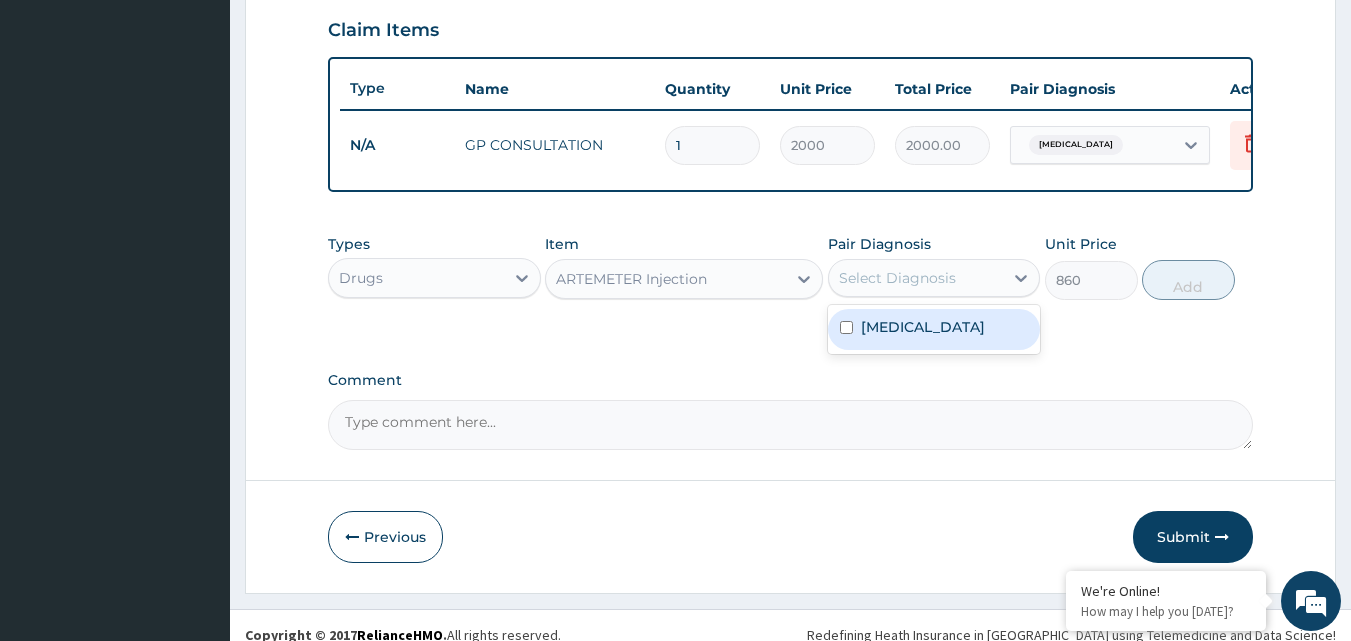 click on "[MEDICAL_DATA]" at bounding box center (923, 327) 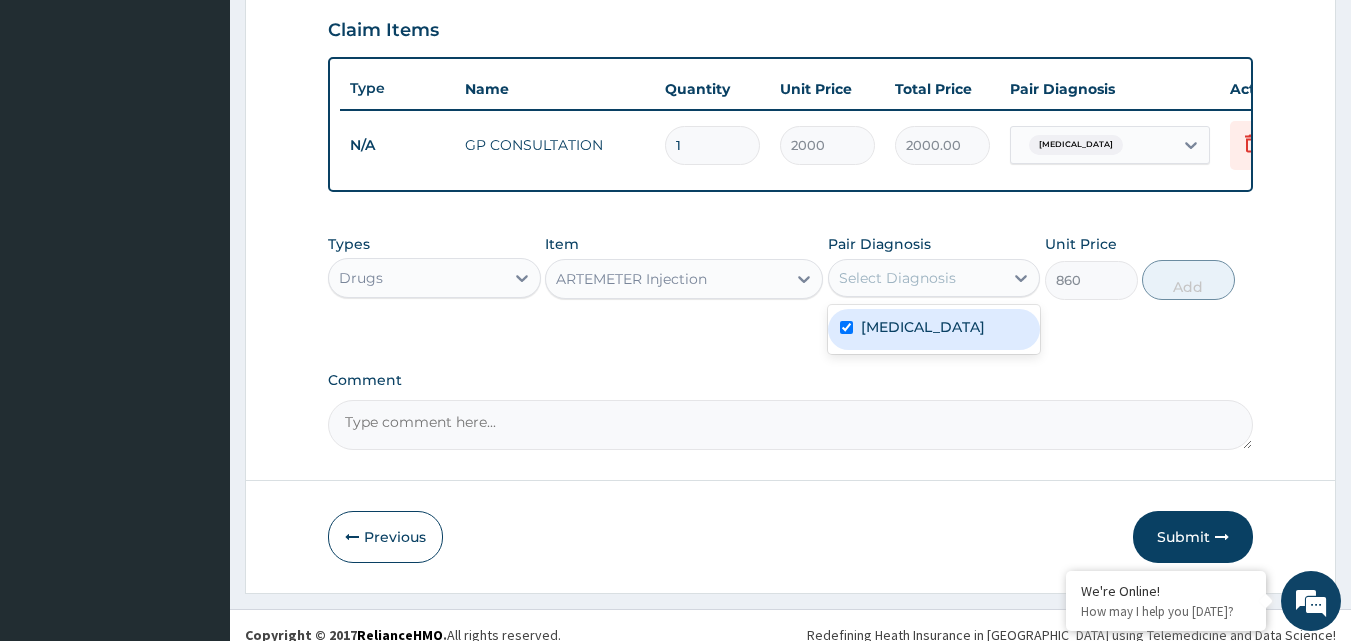 checkbox on "true" 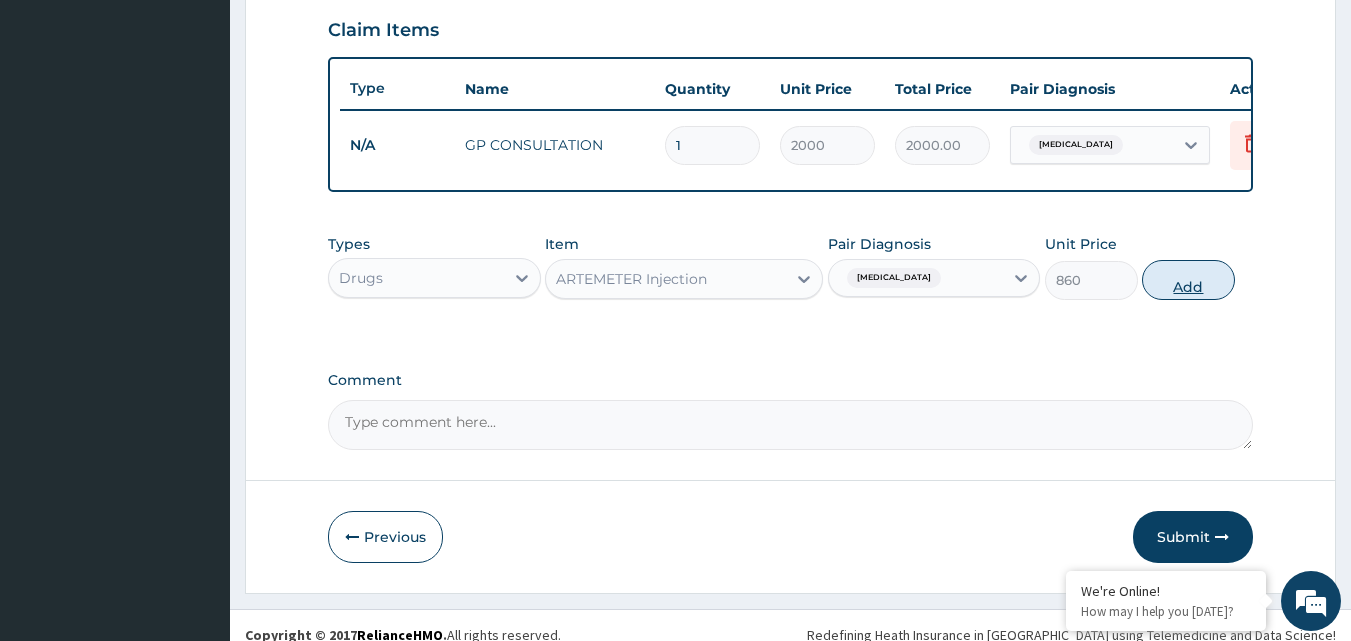 click on "Add" at bounding box center [1188, 280] 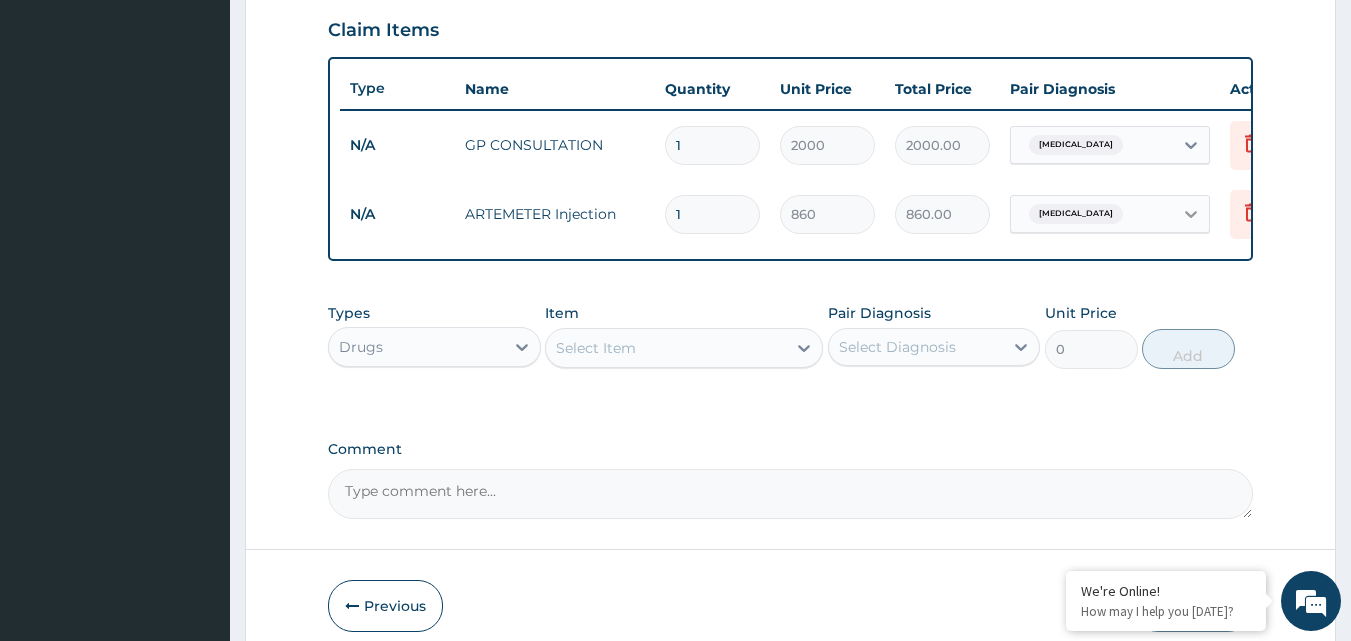 click 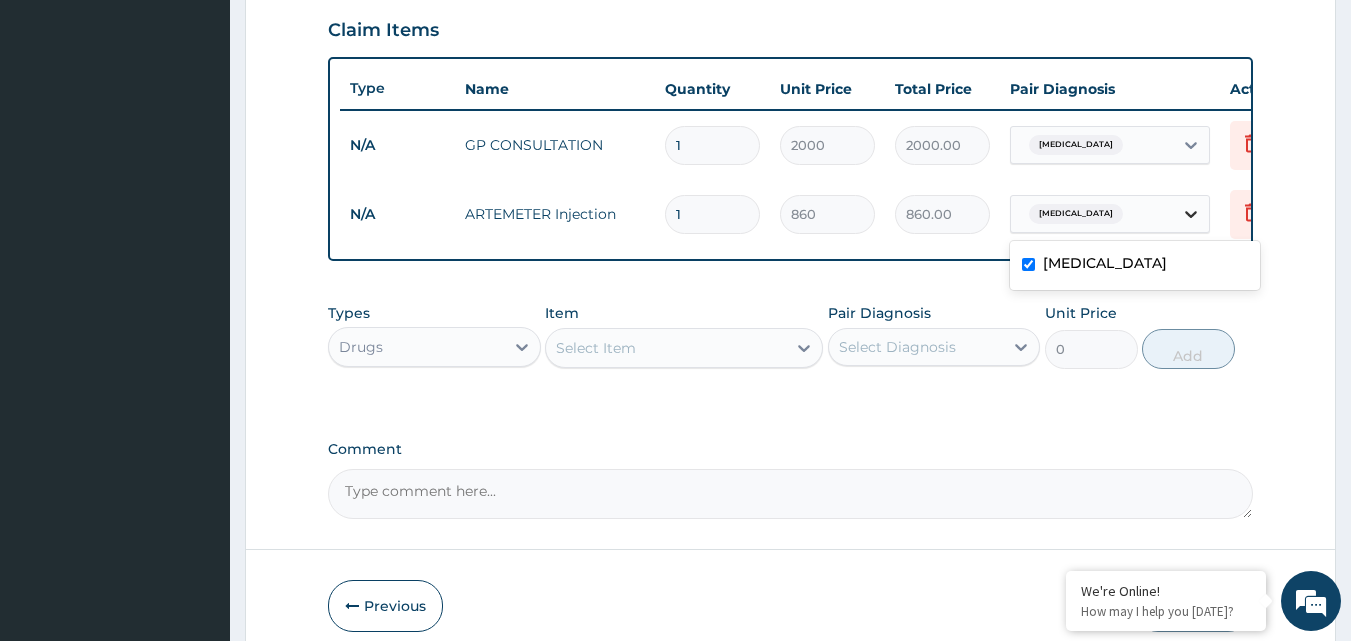 click 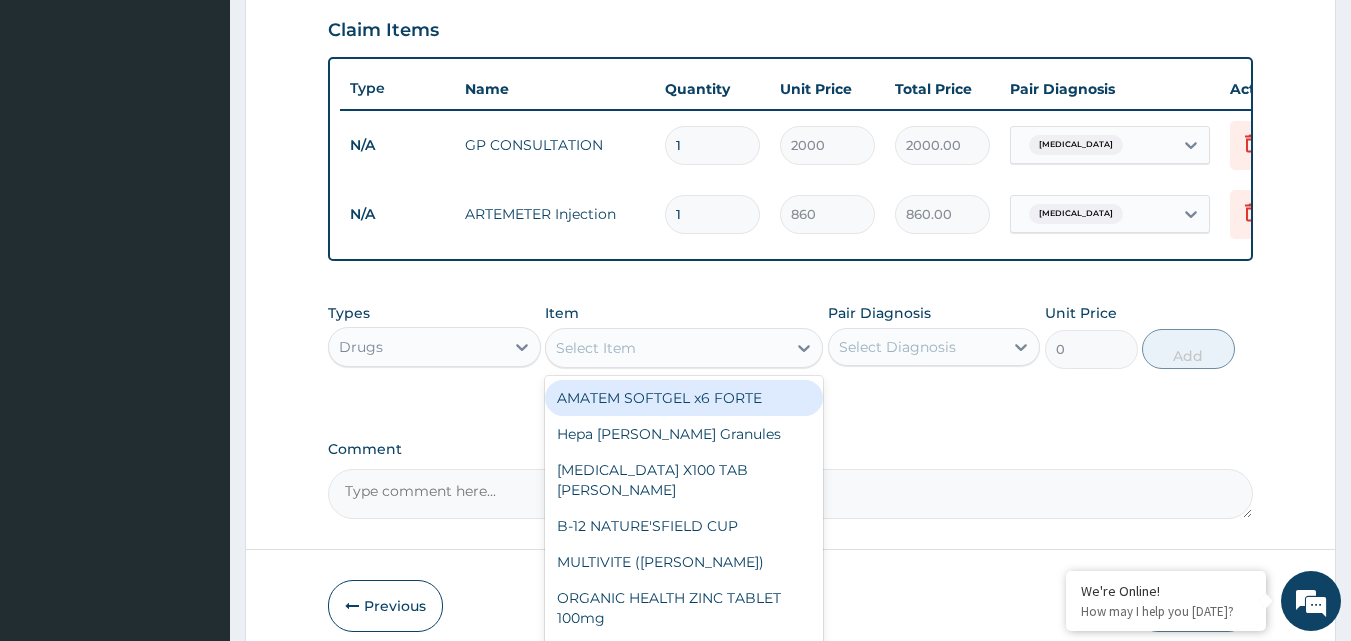 click on "Select Item" at bounding box center (596, 348) 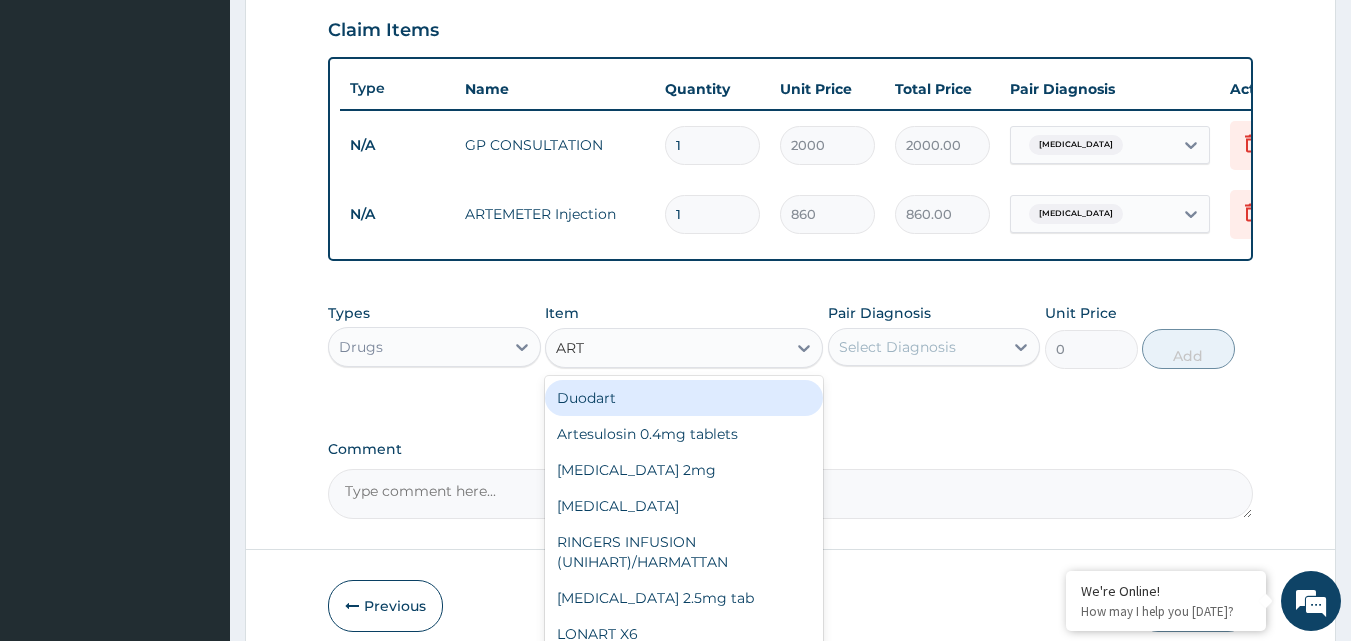 type on "ARTE" 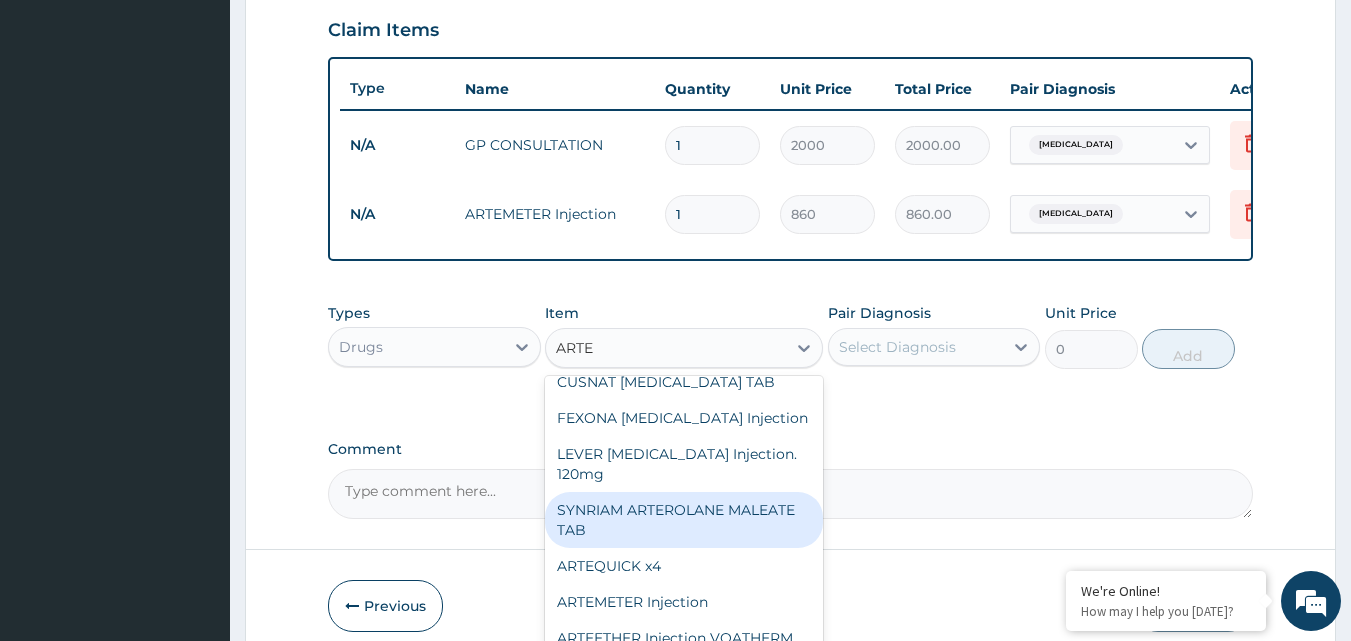 scroll, scrollTop: 220, scrollLeft: 0, axis: vertical 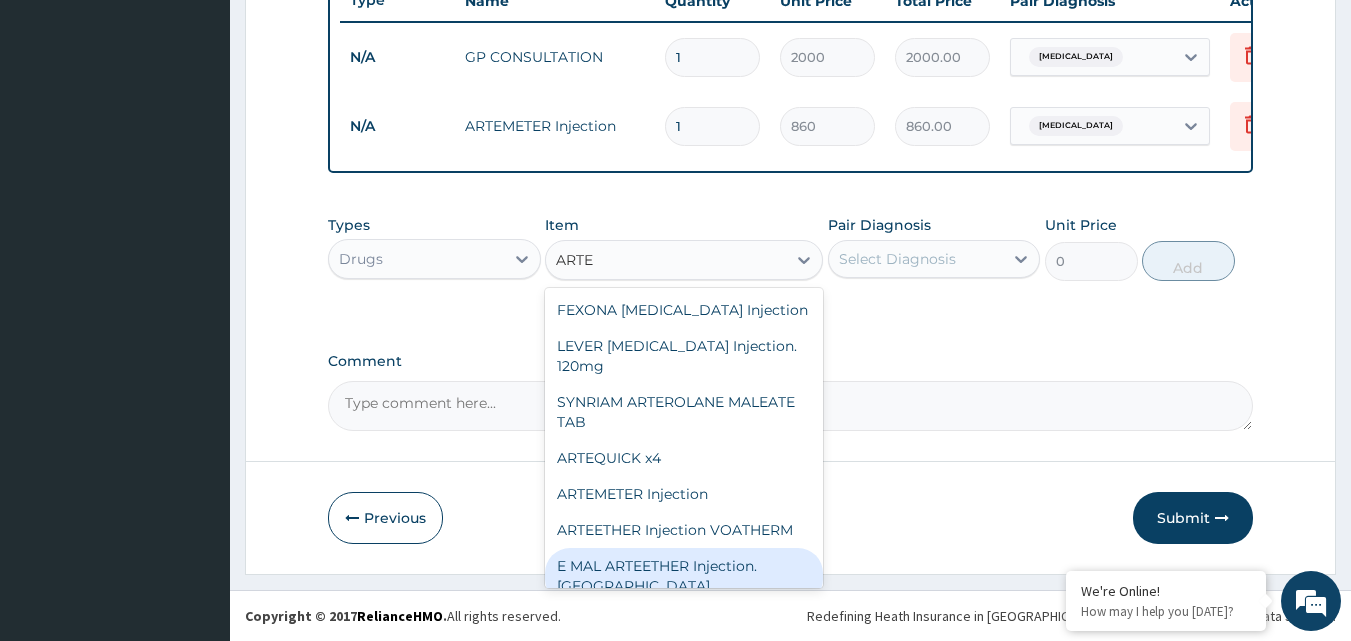 click on "E MAL ARTEETHER Injection. FIDSON" at bounding box center (684, 576) 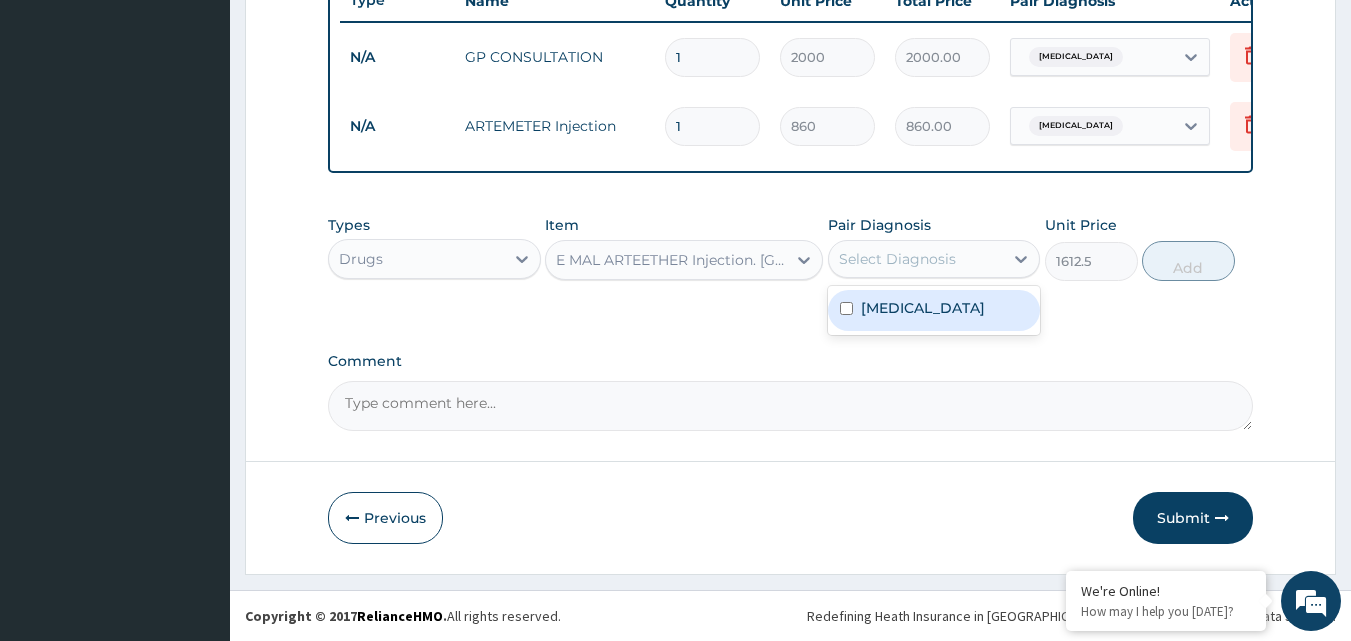 click on "Select Diagnosis" at bounding box center [897, 259] 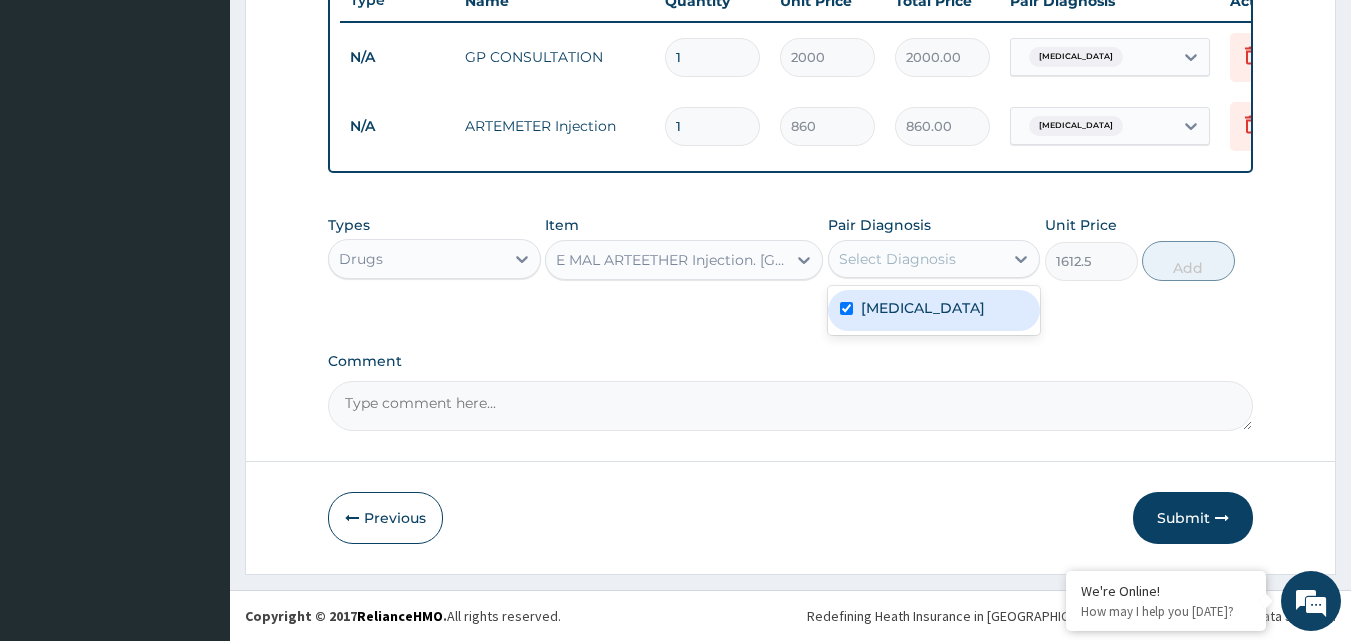 checkbox on "true" 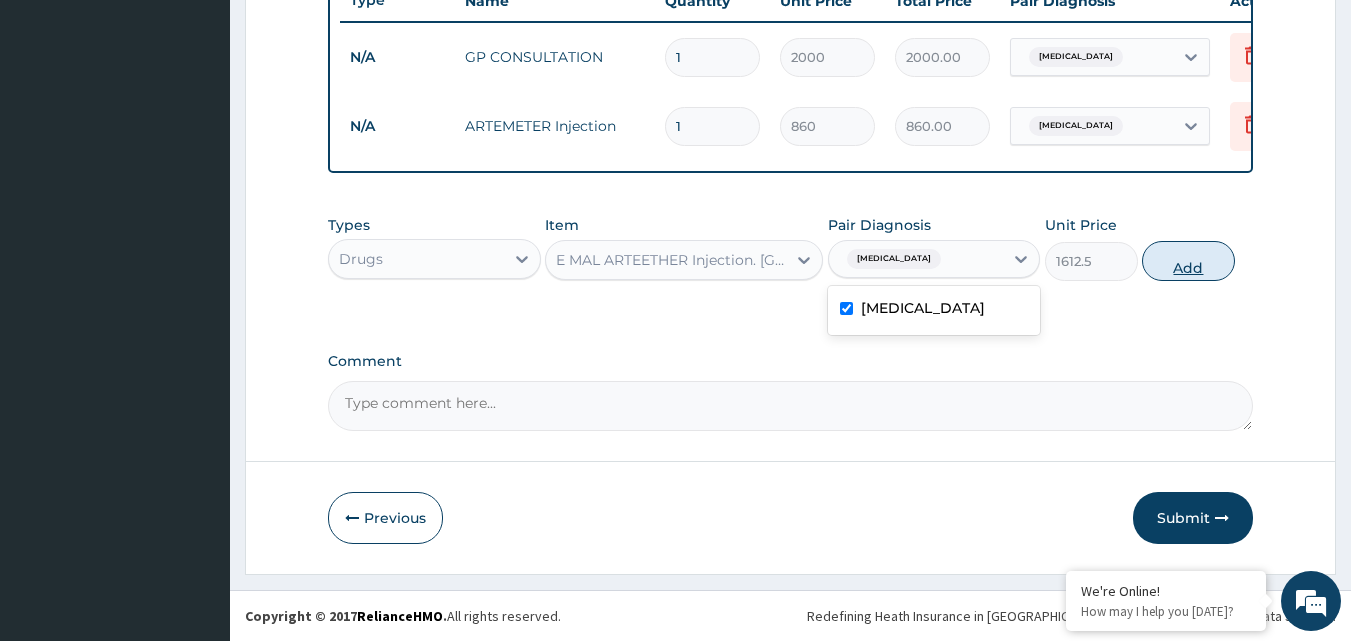 click on "Add" at bounding box center [1188, 261] 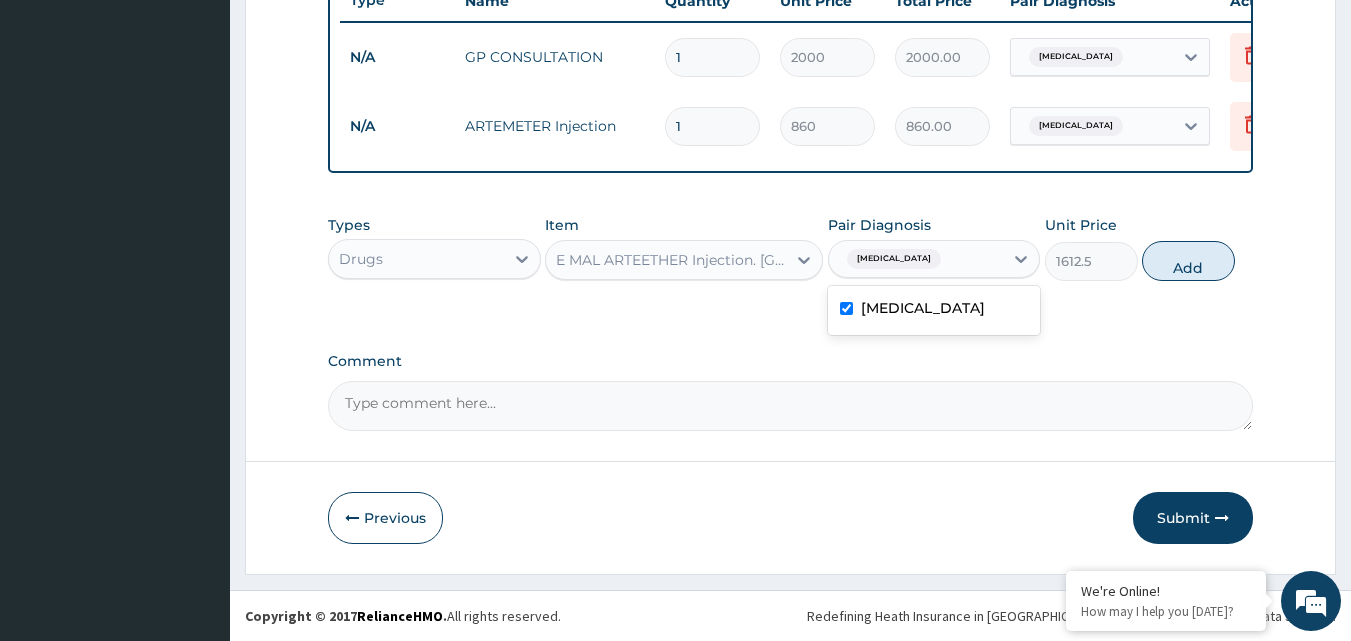 type on "0" 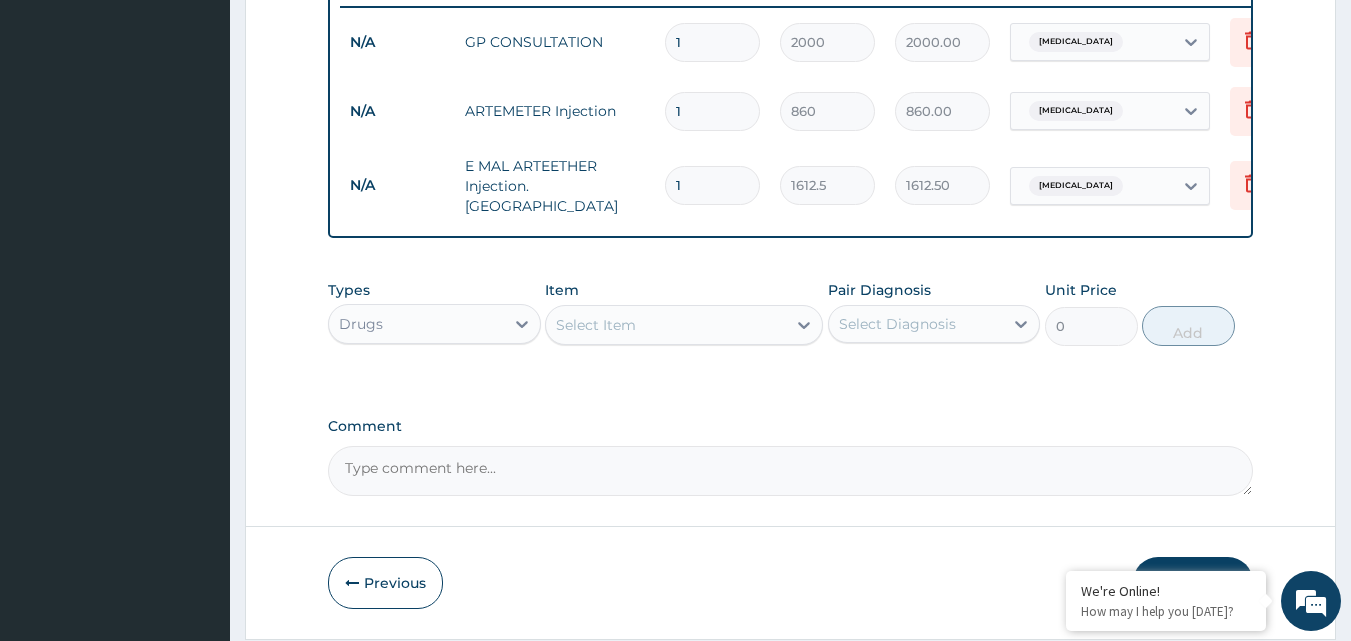 type 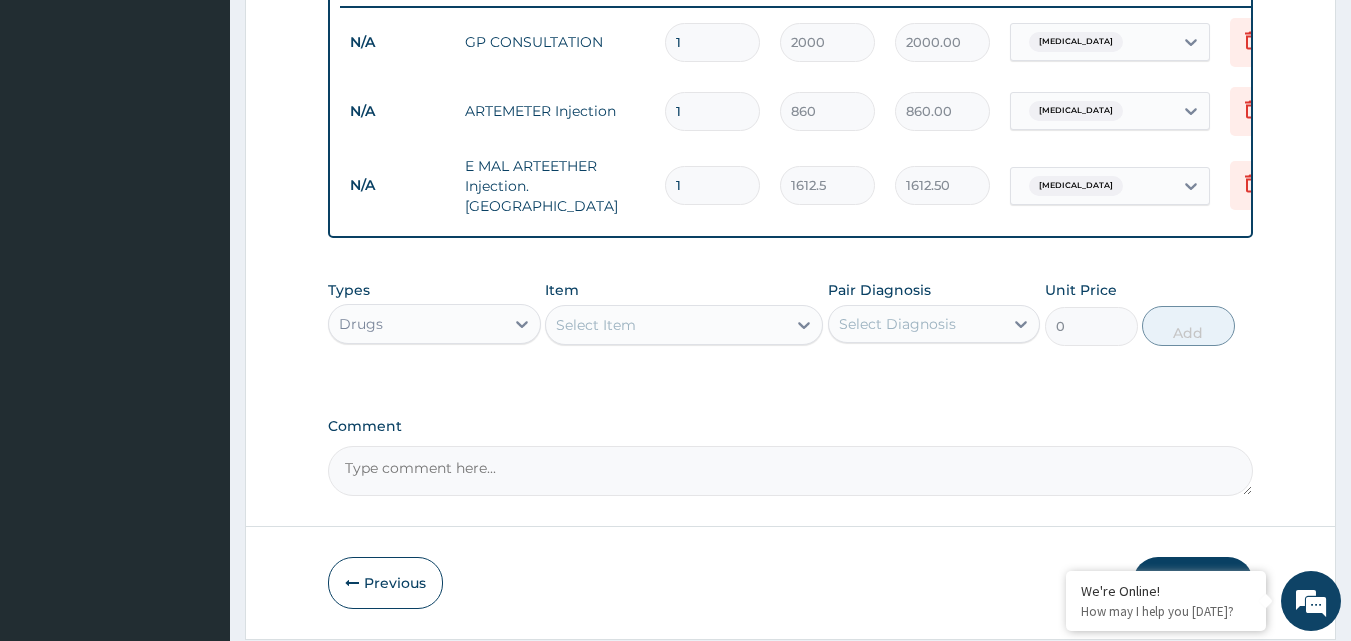 type on "0.00" 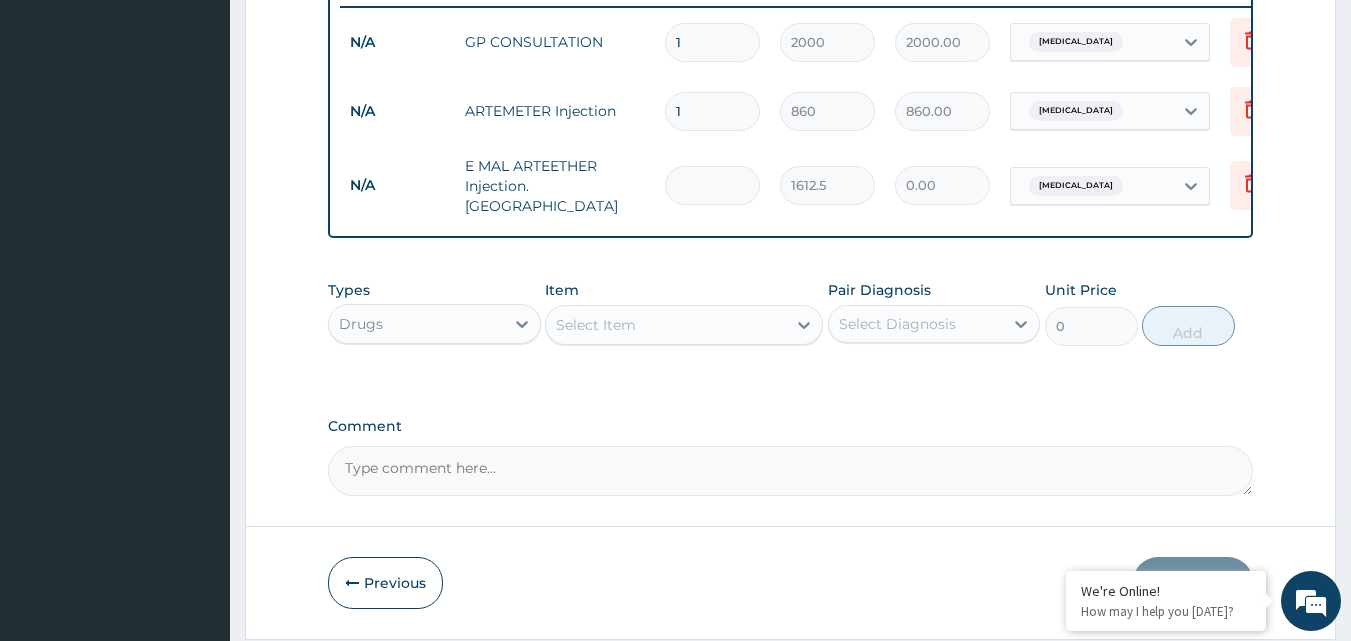 type 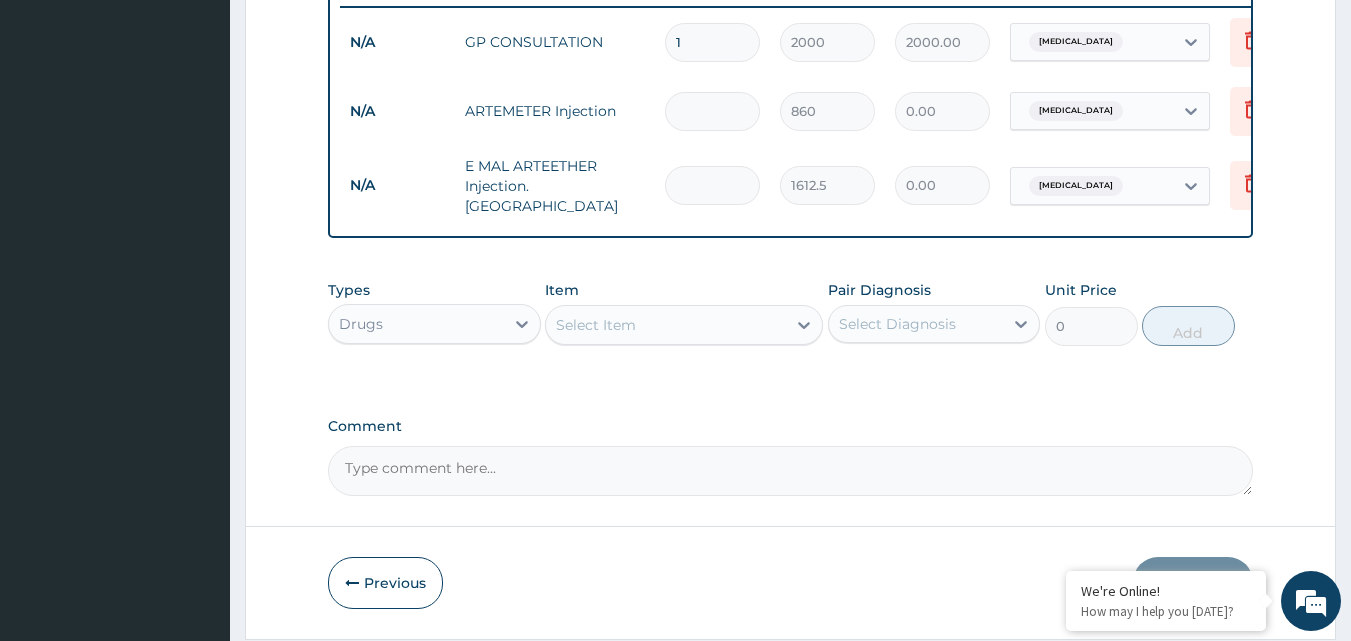 type on "3" 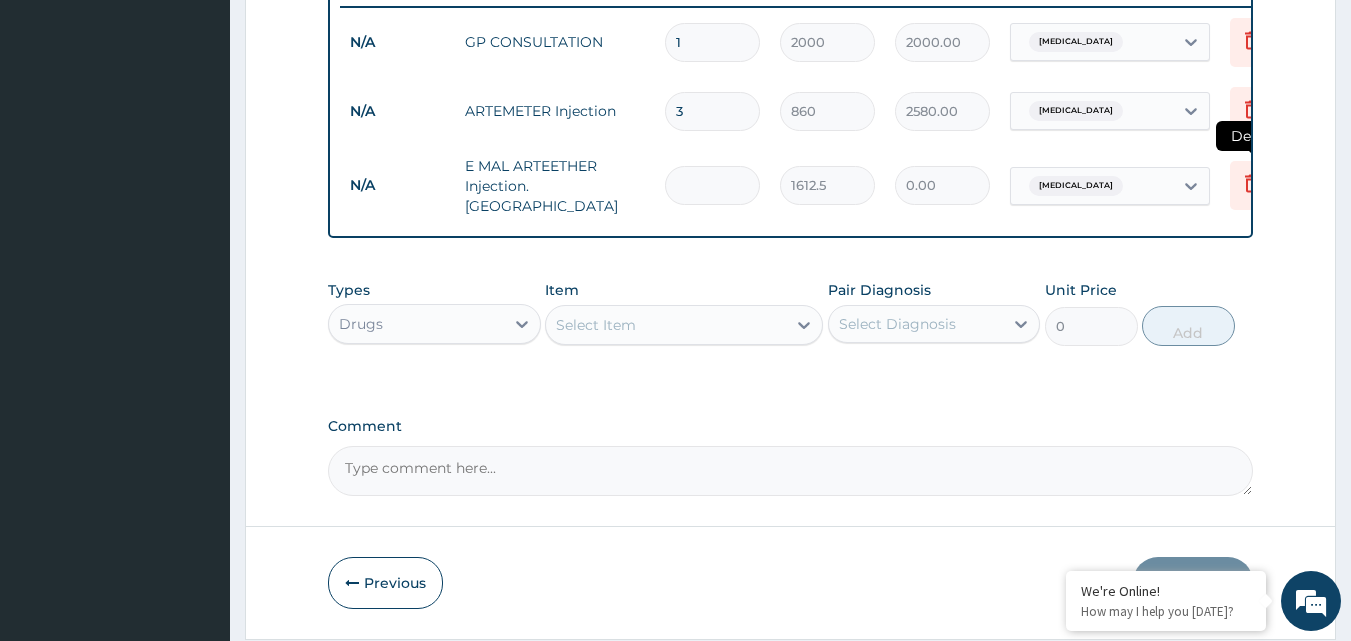 type on "3" 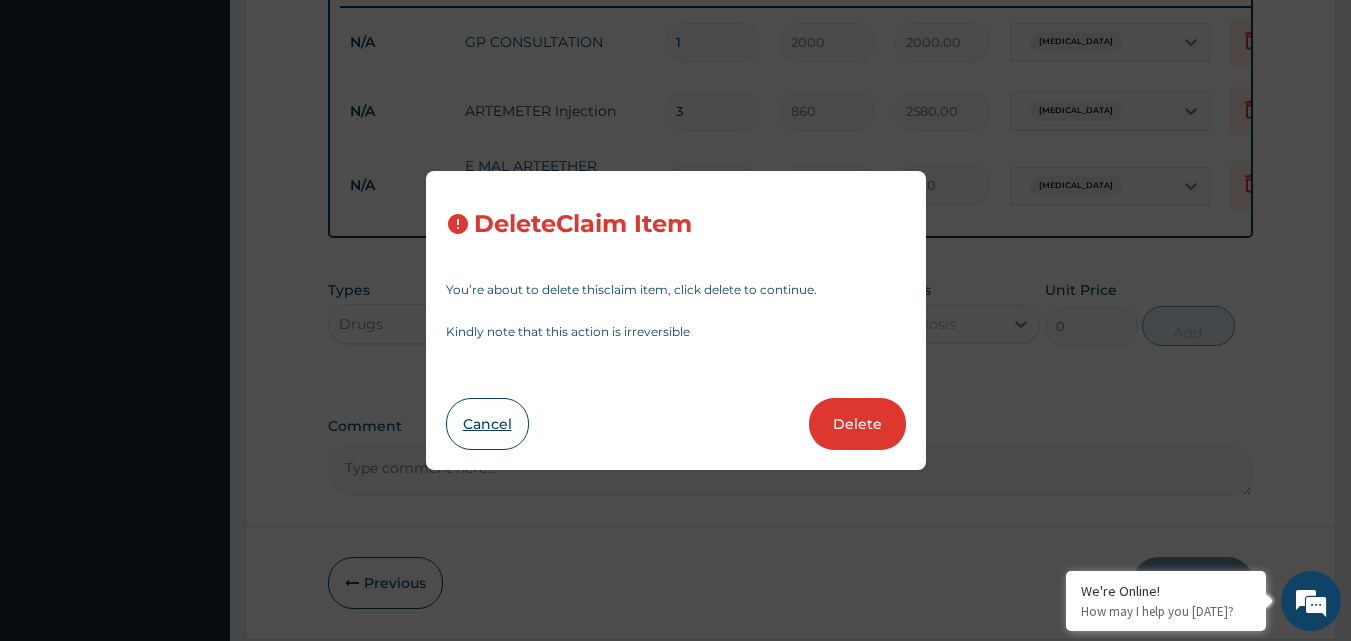 click on "Cancel" at bounding box center [487, 424] 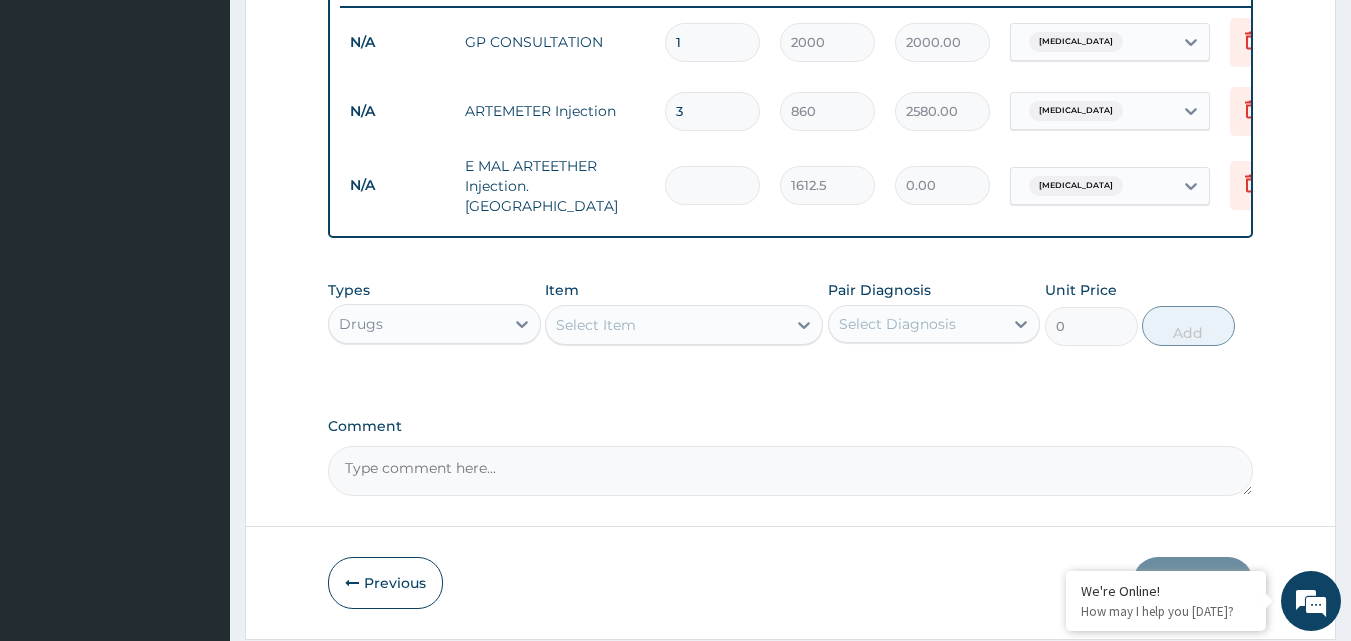 click at bounding box center [712, 185] 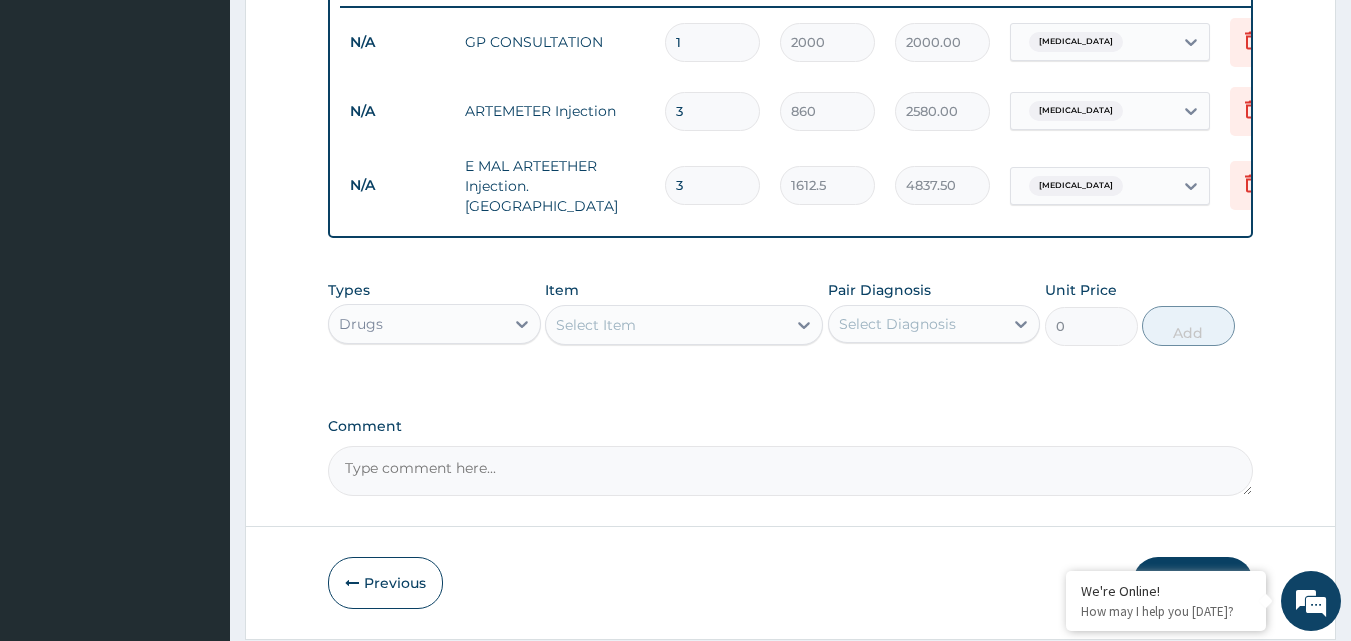 type on "3" 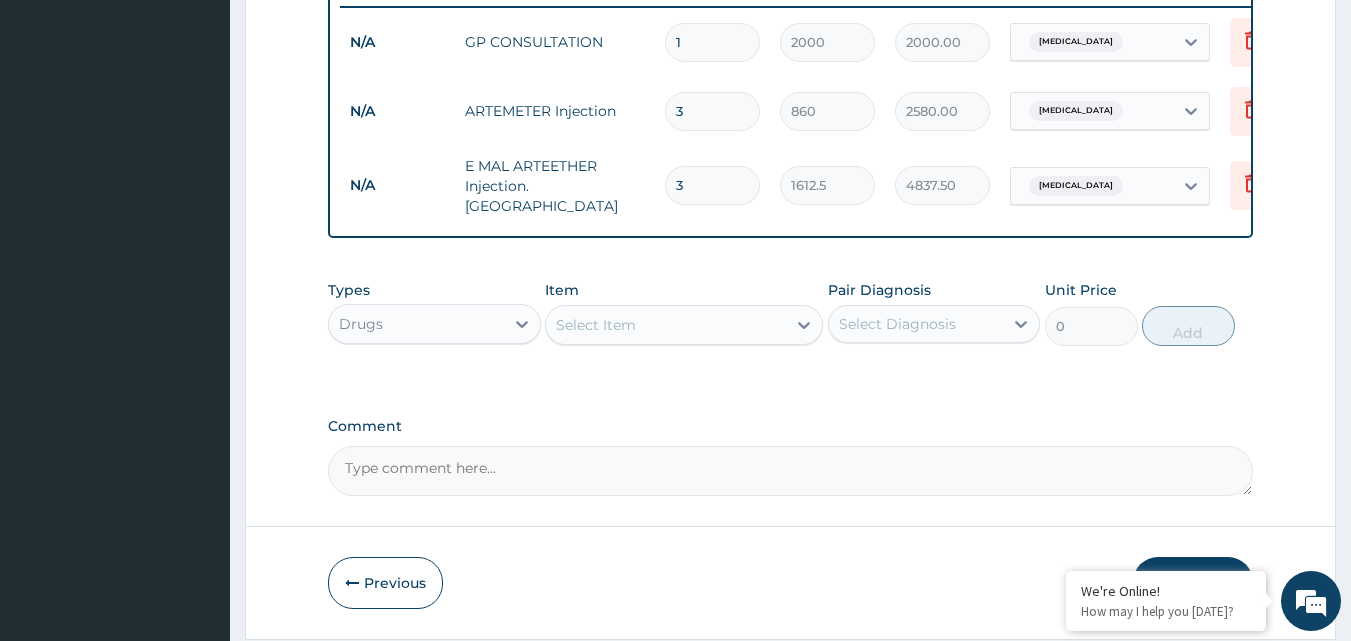 click on "3" at bounding box center (712, 111) 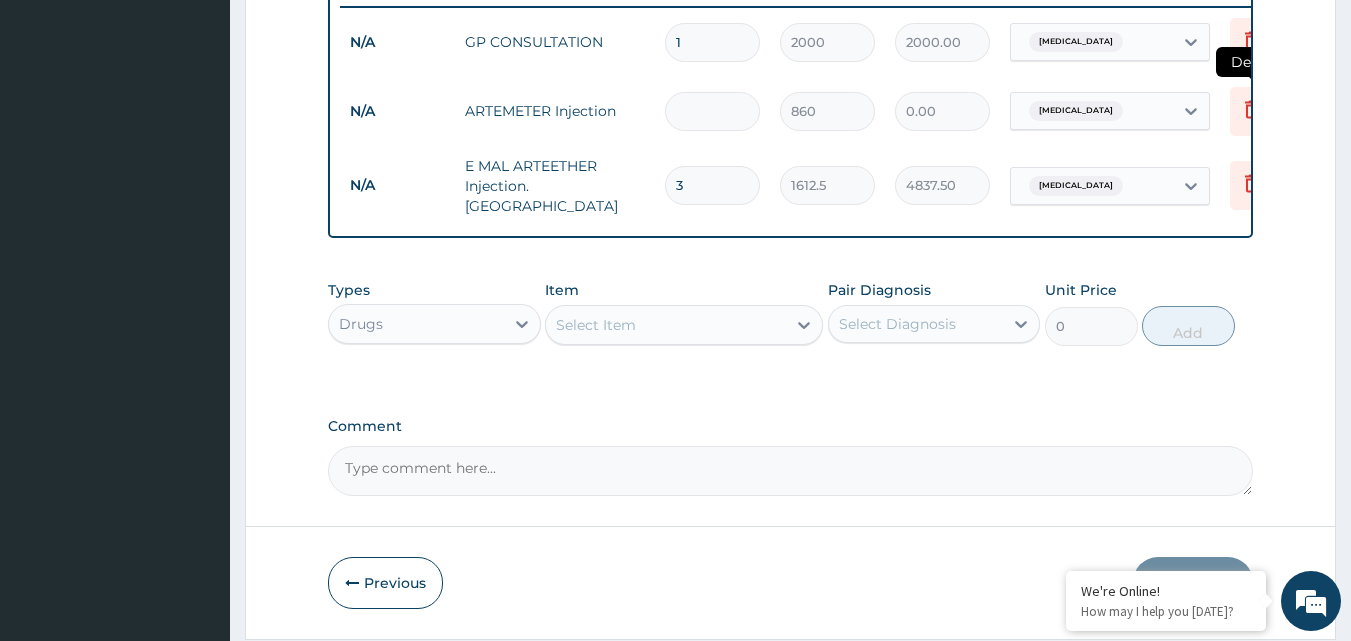 click 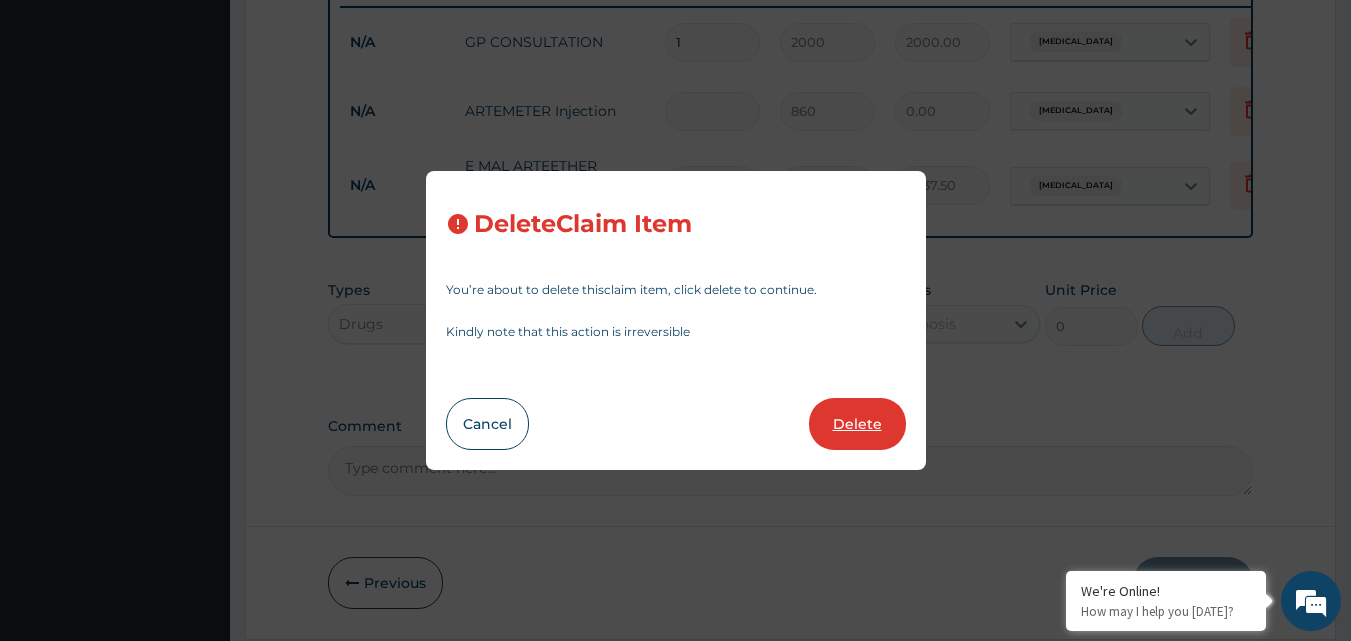 click on "Delete" at bounding box center [857, 424] 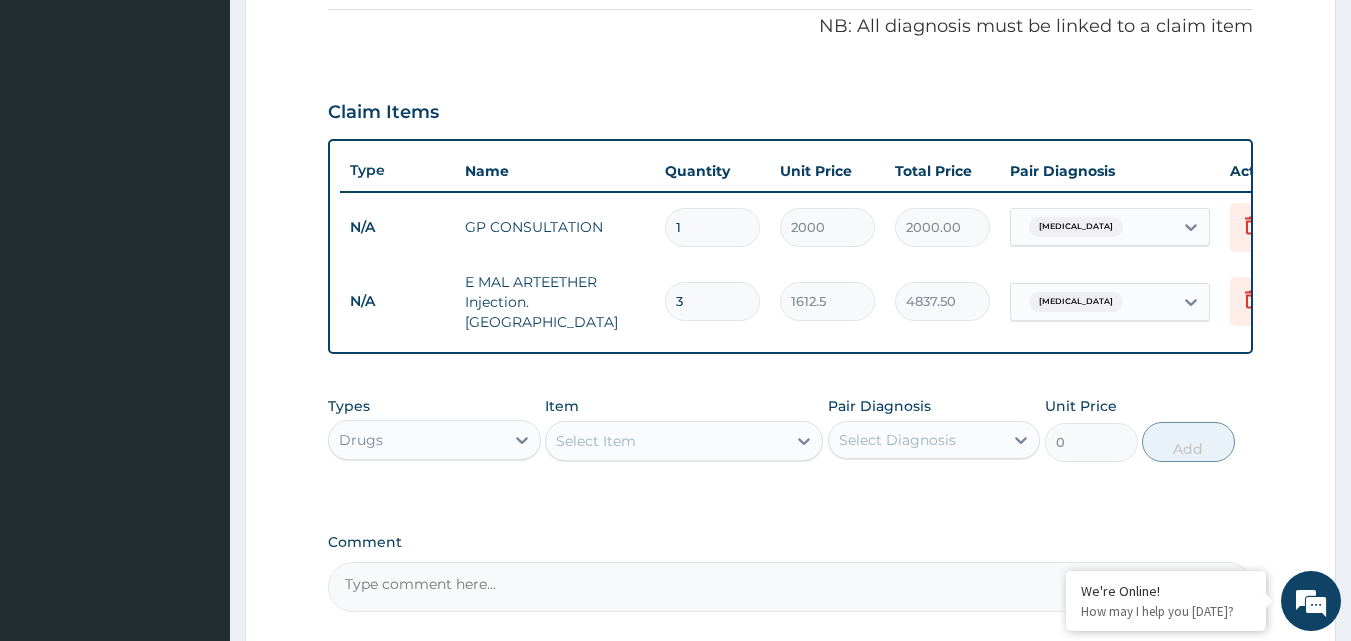 scroll, scrollTop: 590, scrollLeft: 0, axis: vertical 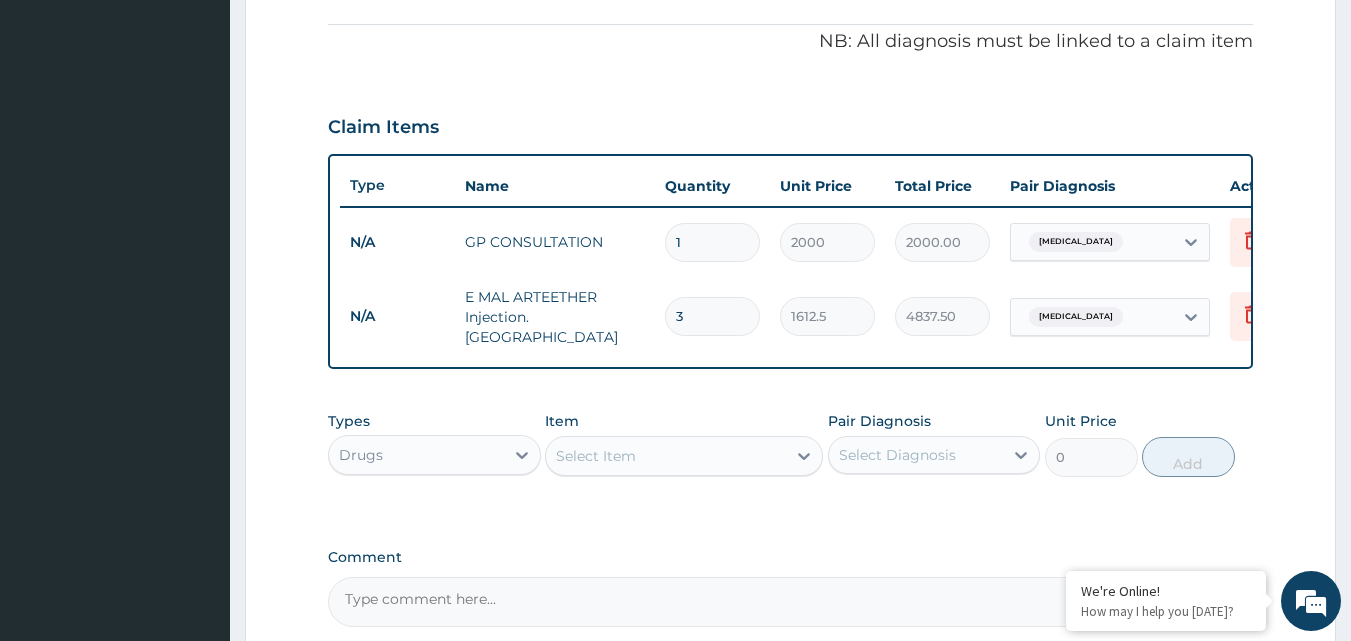 click on "Select Item" at bounding box center (596, 456) 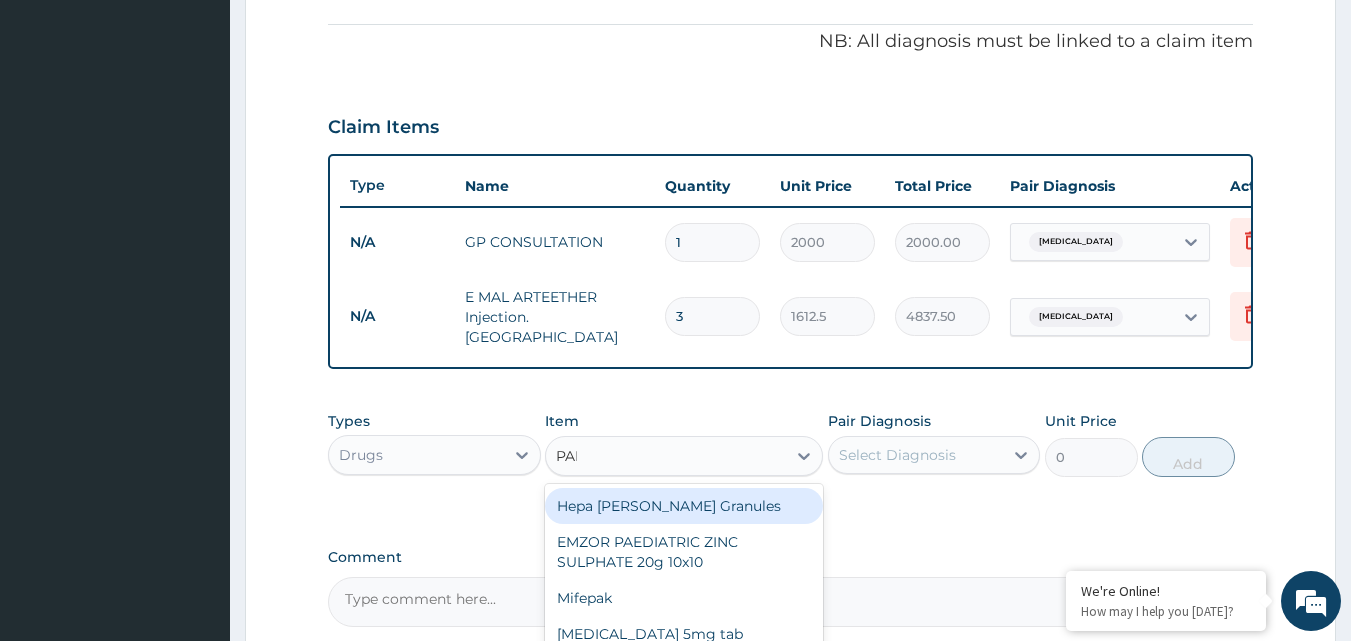 type on "PARA" 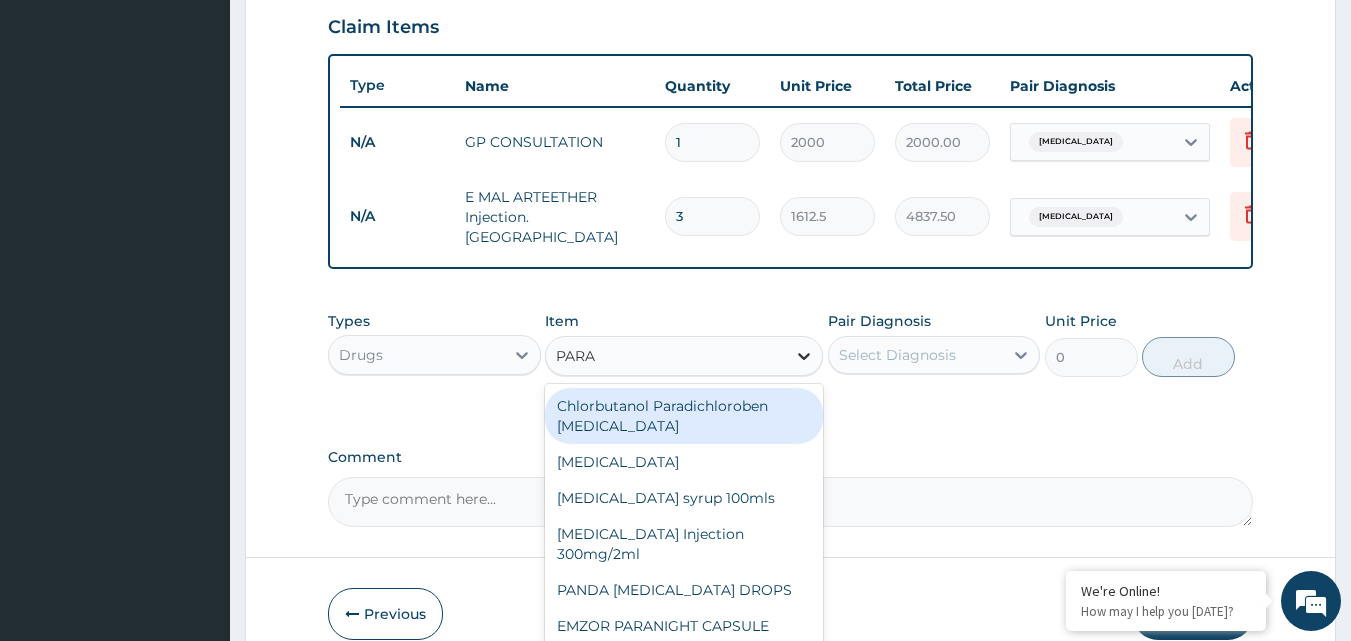scroll, scrollTop: 790, scrollLeft: 0, axis: vertical 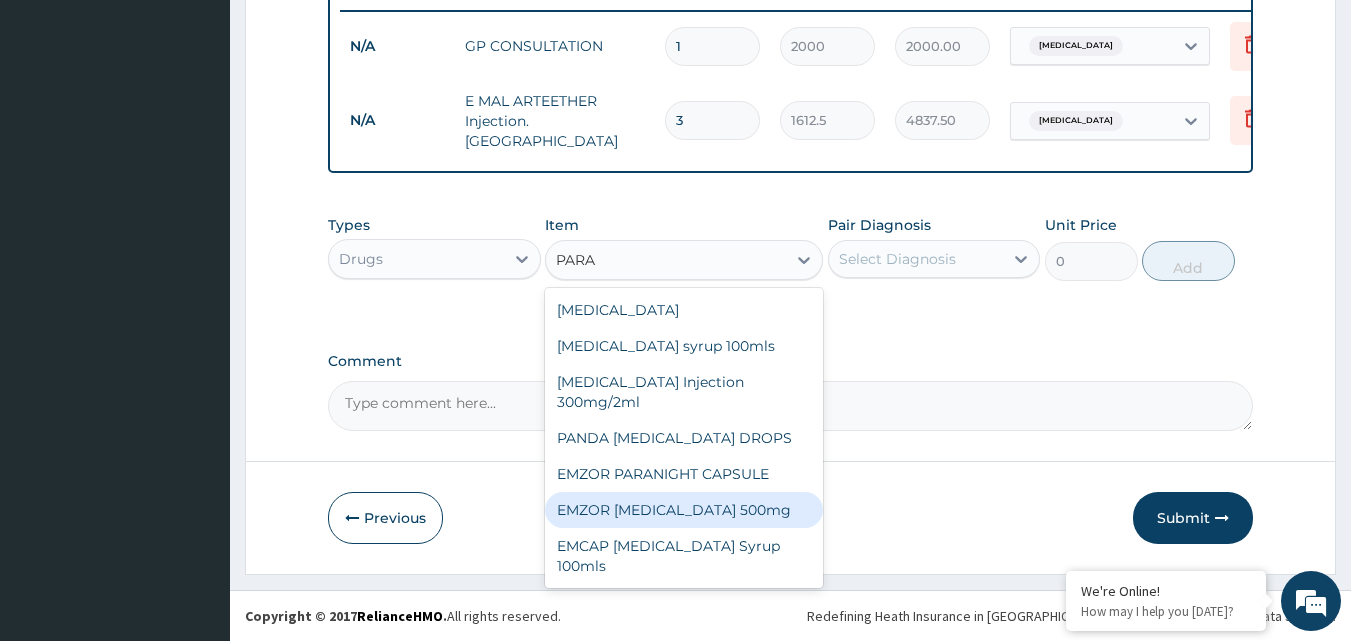 click on "EMZOR PARACETAMOL 500mg" at bounding box center (684, 510) 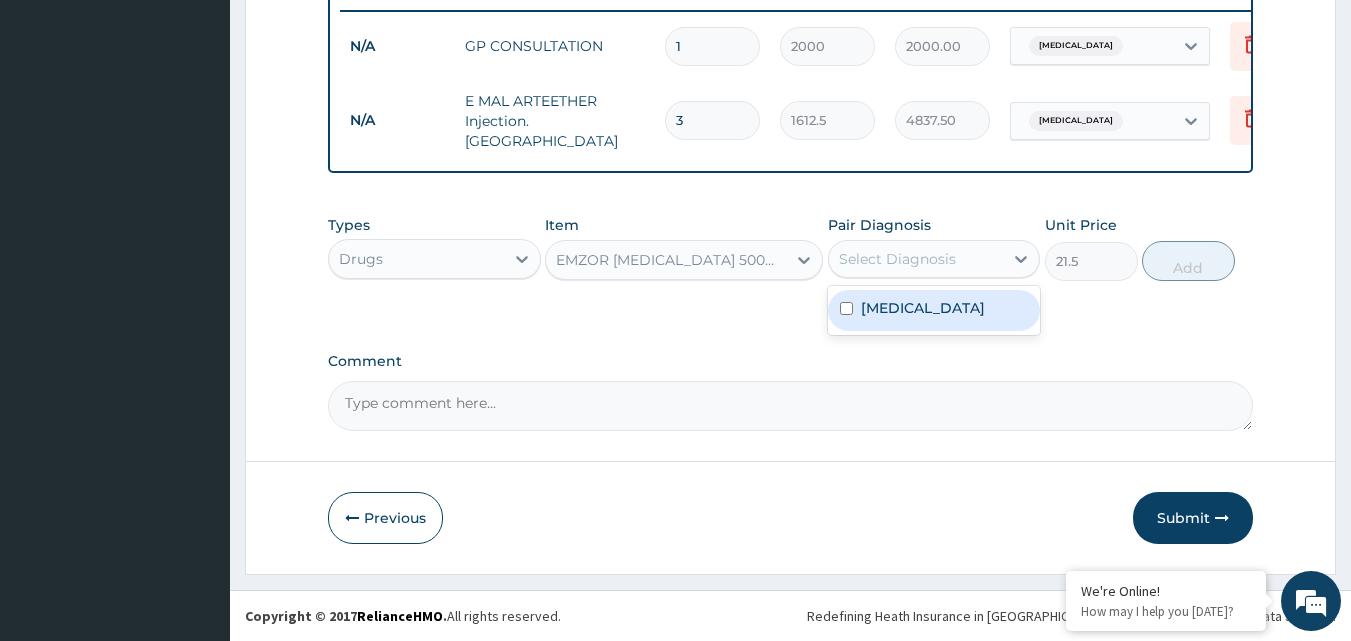click on "Select Diagnosis" at bounding box center (897, 259) 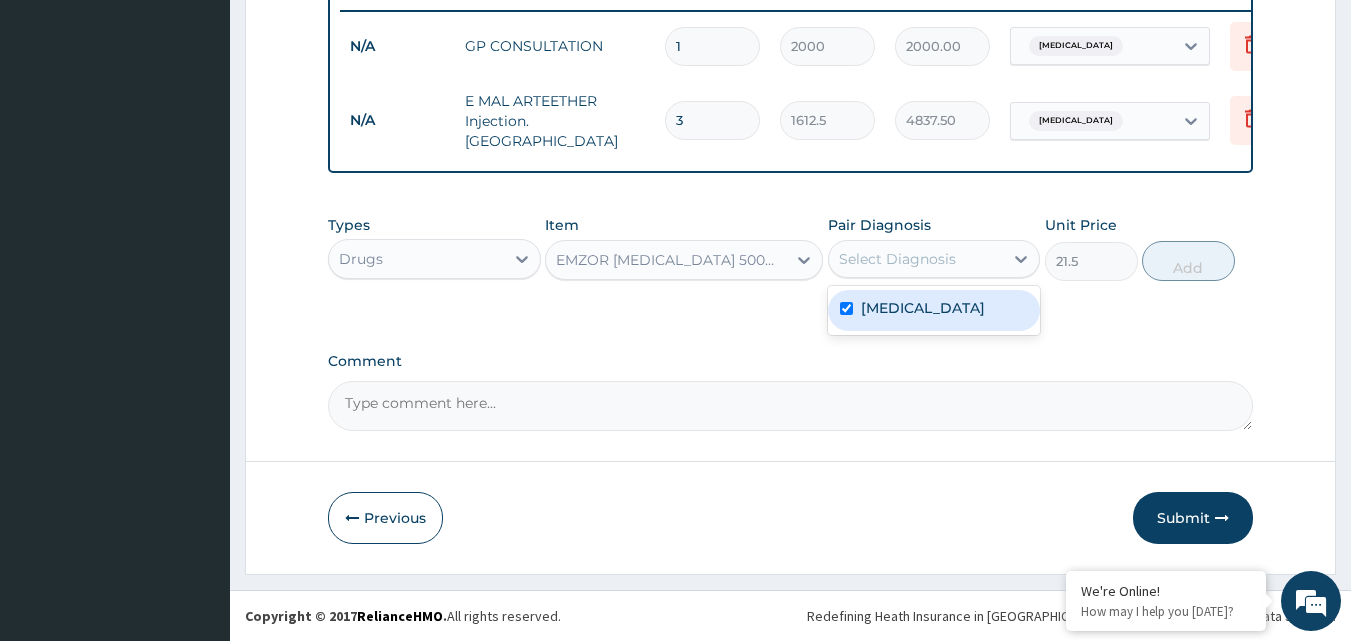 checkbox on "true" 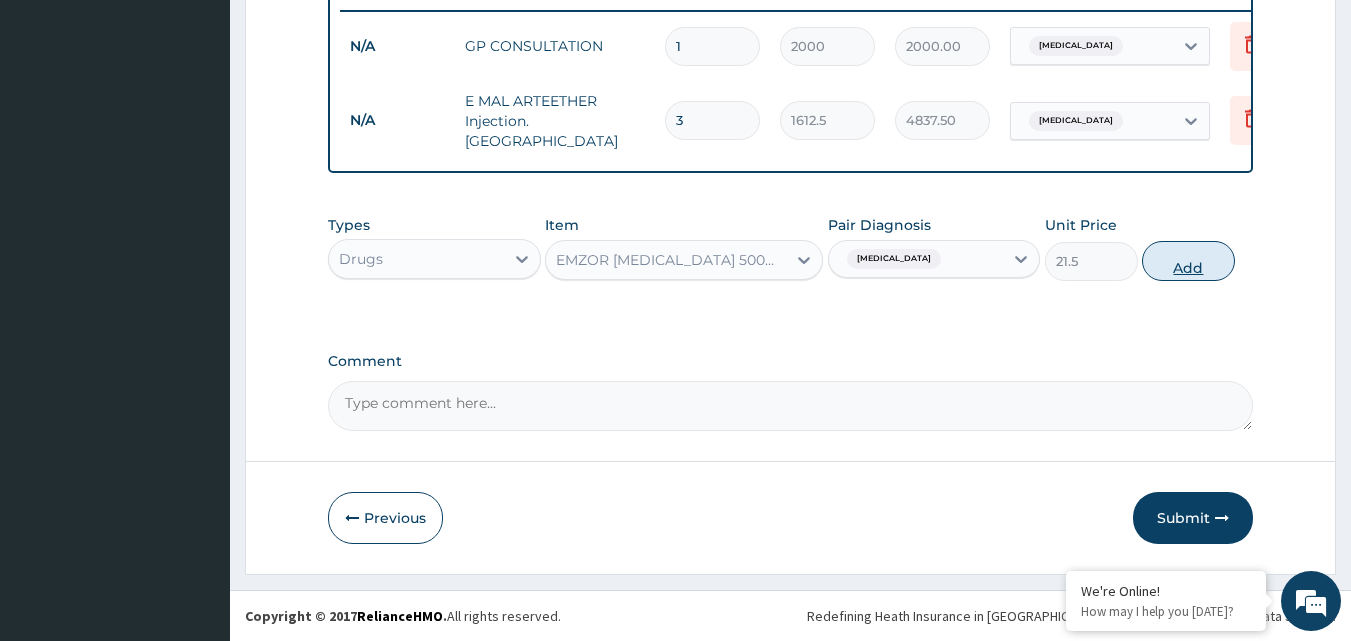 click on "Add" at bounding box center (1188, 261) 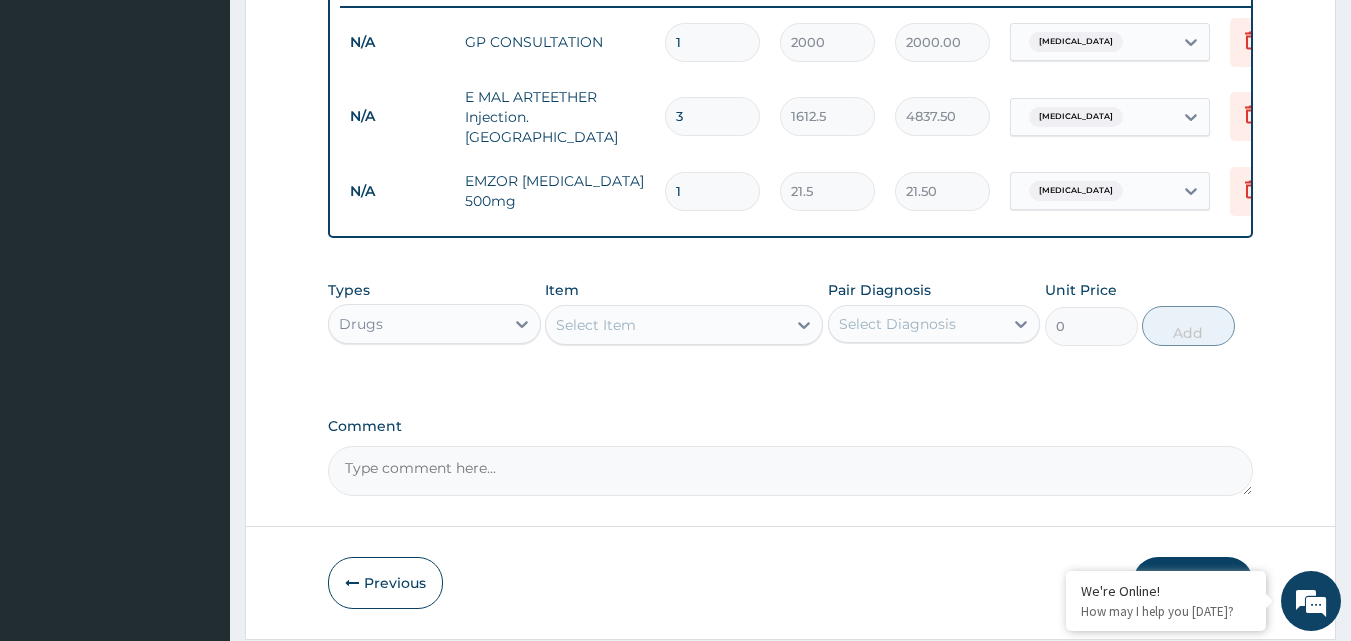type 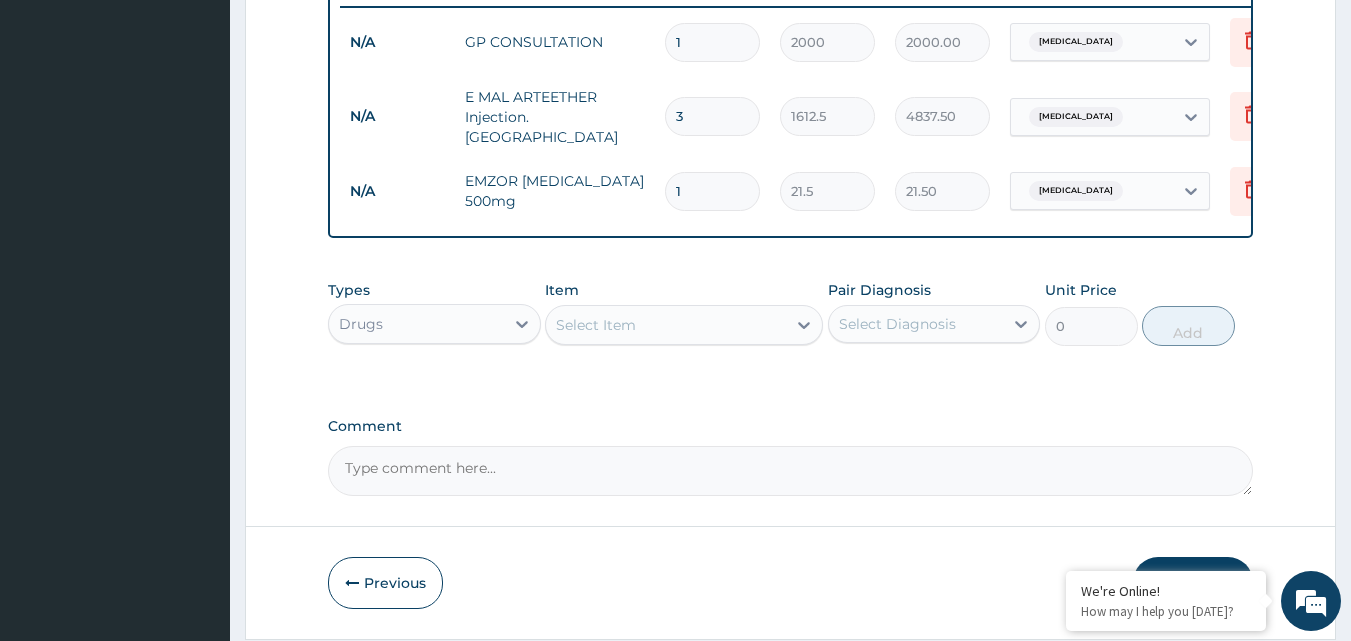 type on "0.00" 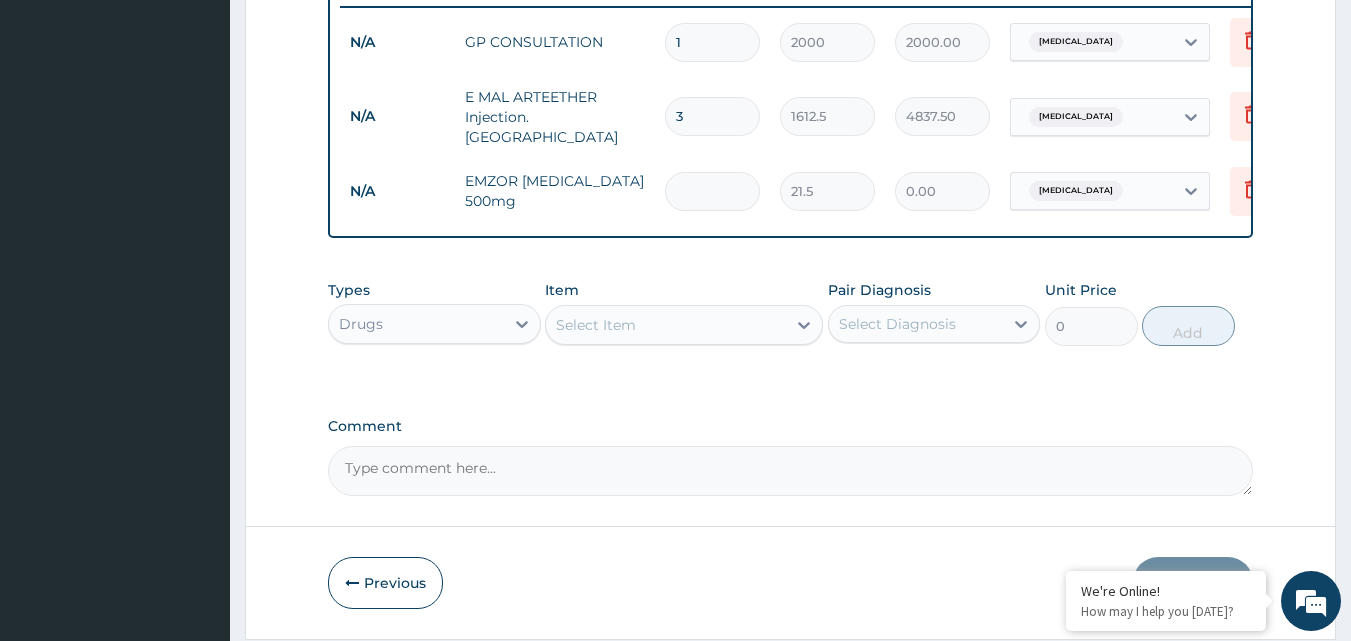 type on "6" 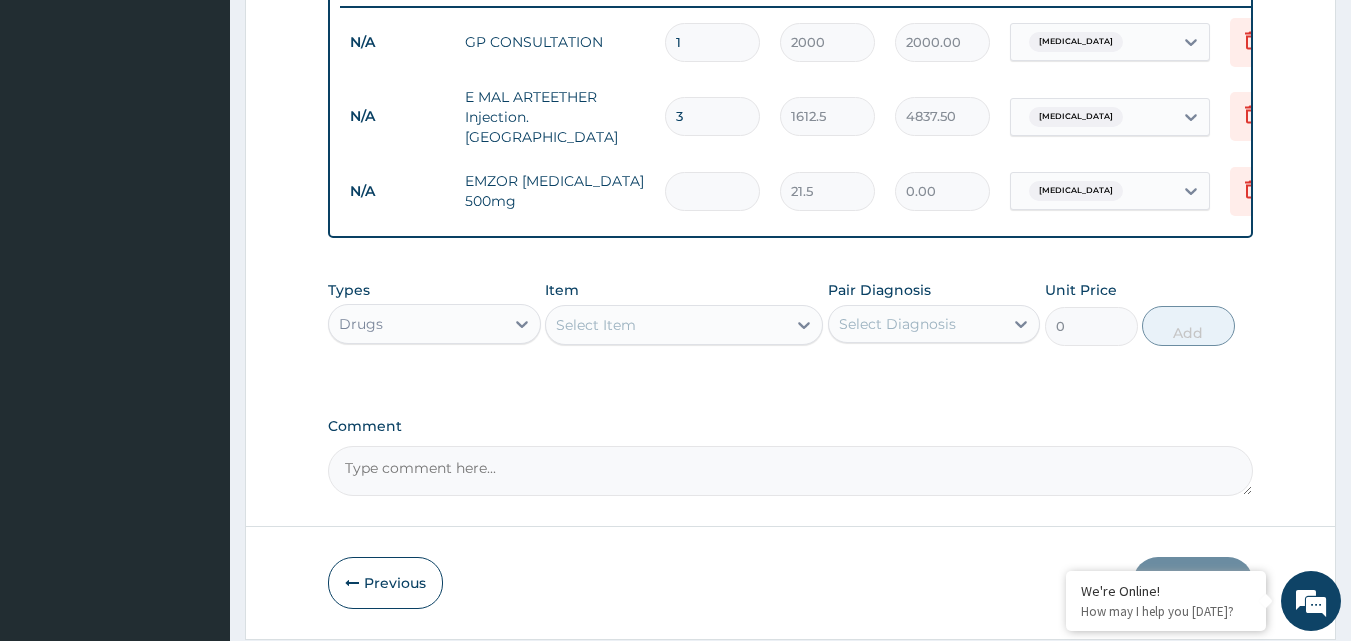 type on "129.00" 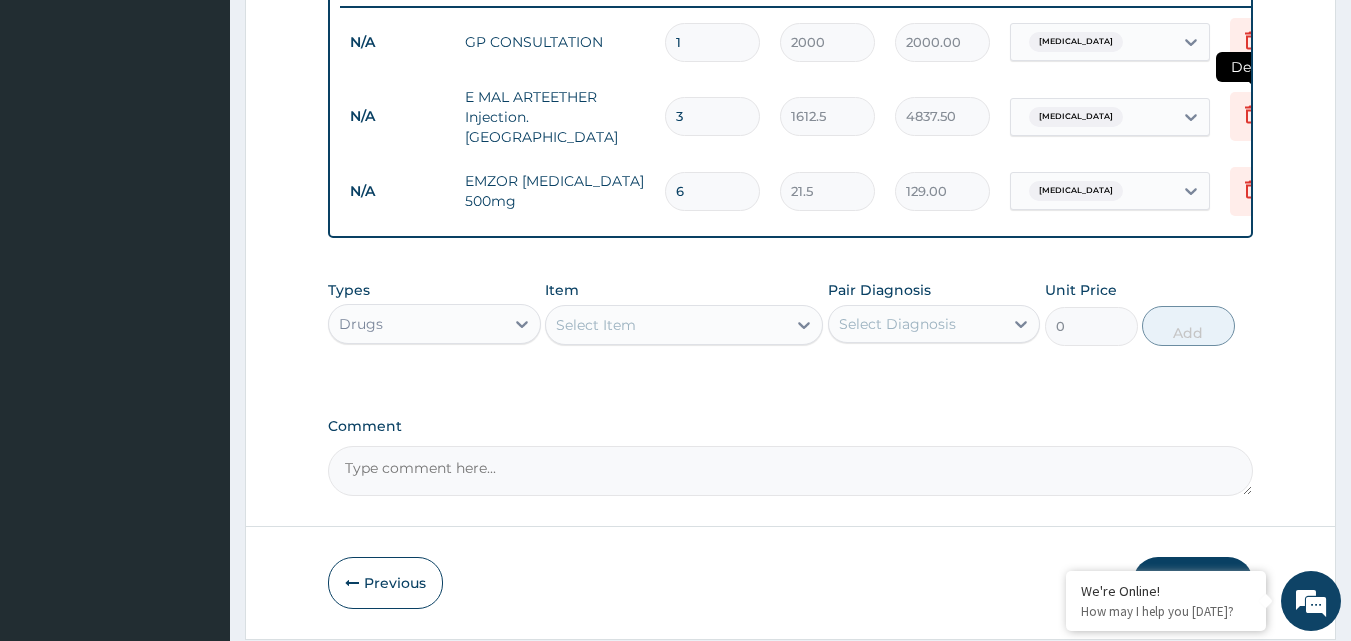 type on "6" 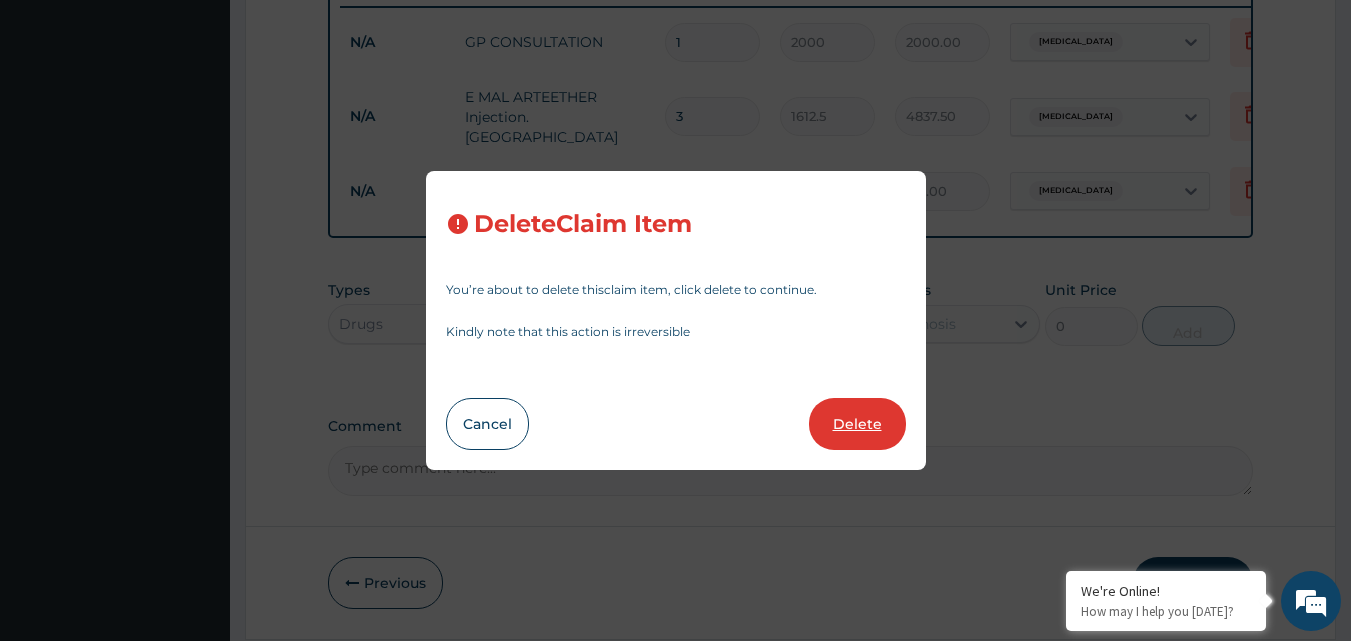 click on "Delete" at bounding box center [857, 424] 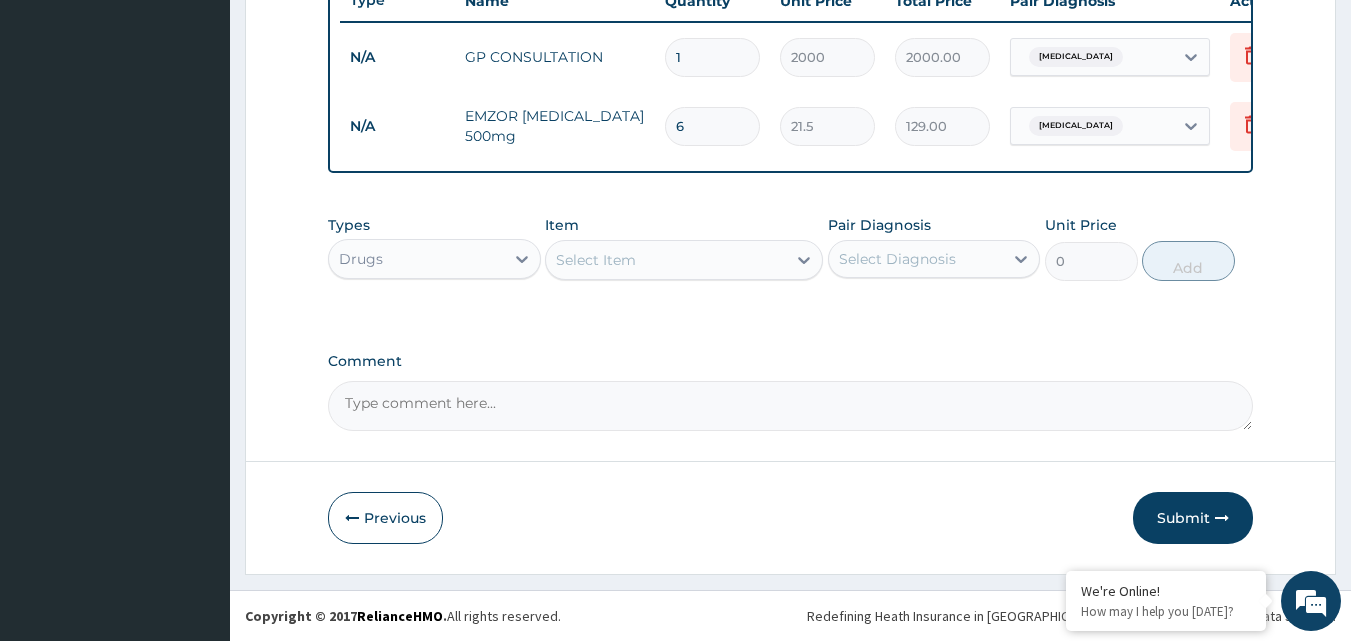 click on "Select Item" at bounding box center [666, 260] 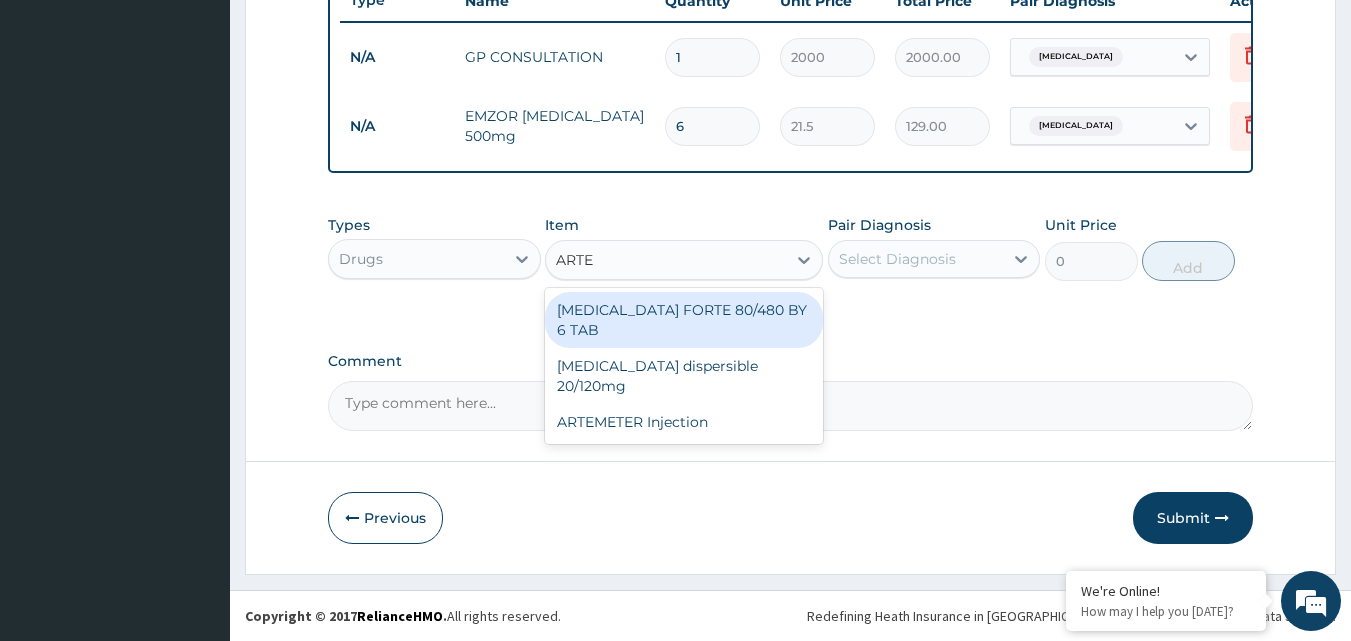 type on "ARTEM" 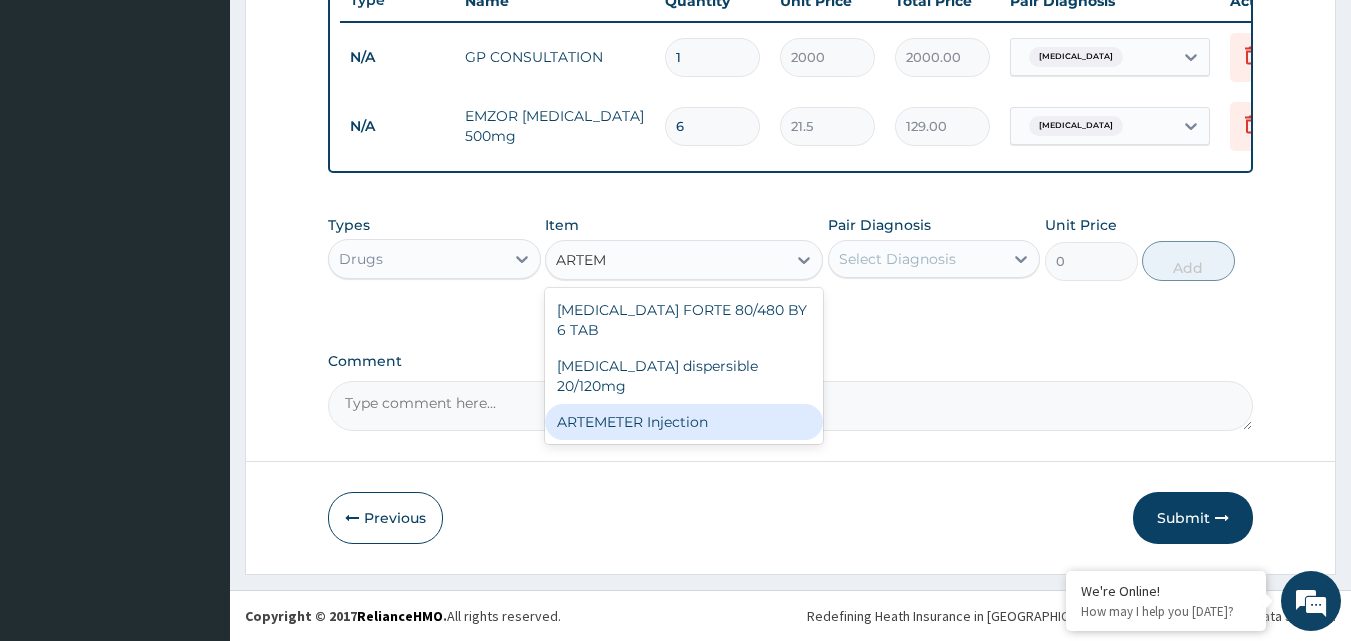 click on "ARTEMETER Injection" at bounding box center [684, 422] 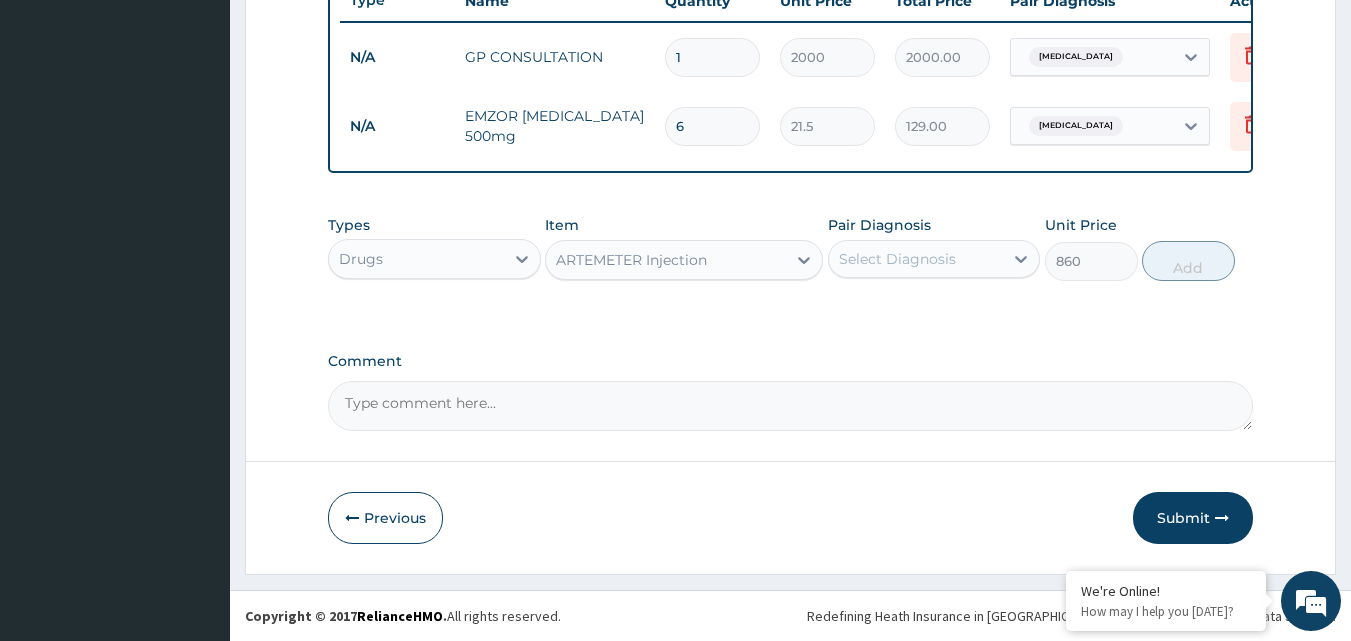 click on "Select Diagnosis" at bounding box center [897, 259] 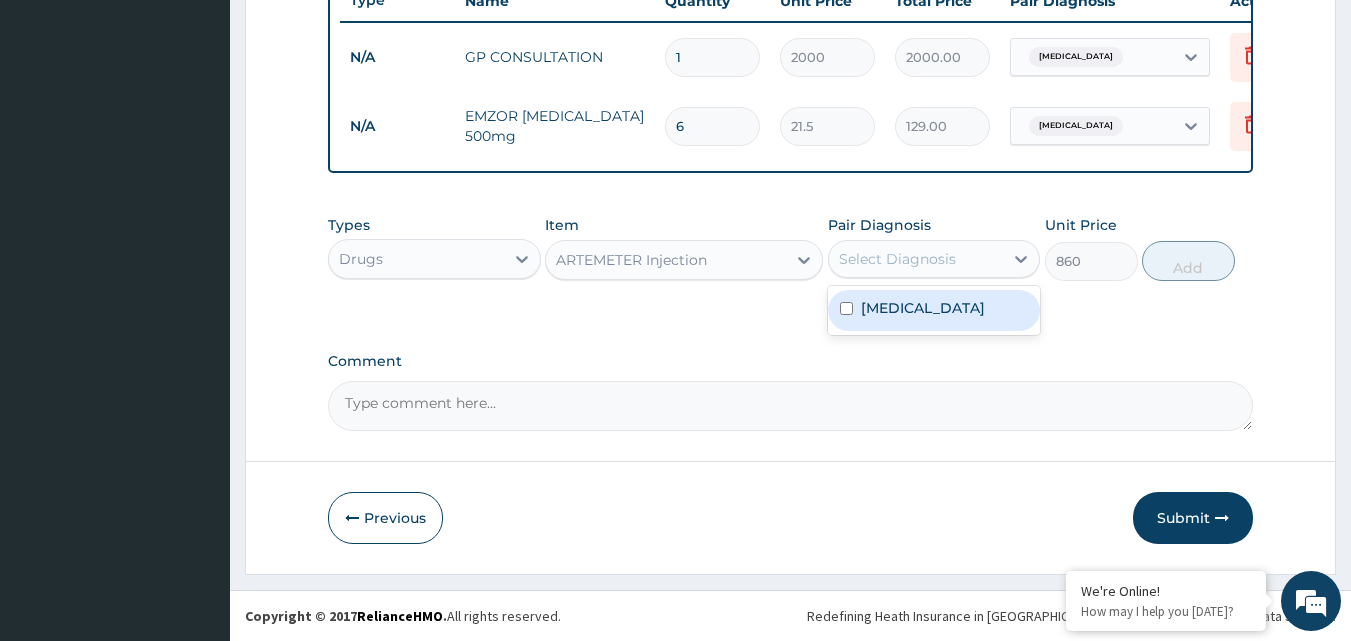 drag, startPoint x: 886, startPoint y: 318, endPoint x: 912, endPoint y: 317, distance: 26.019224 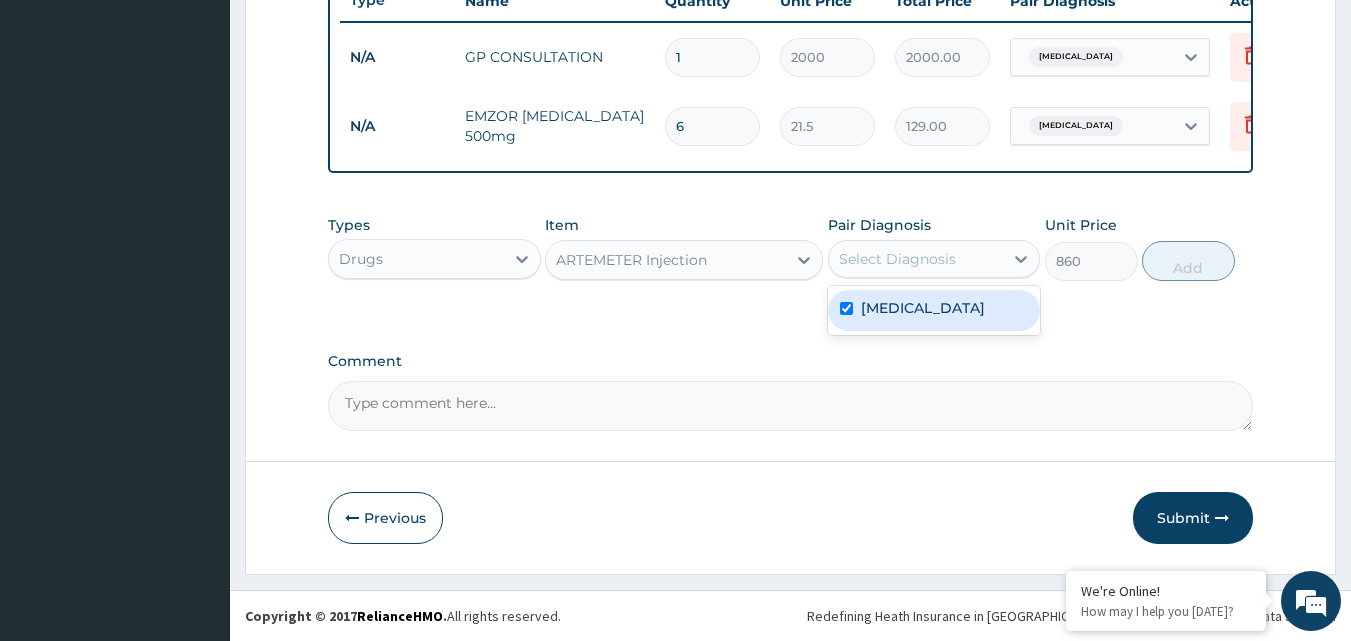 checkbox on "true" 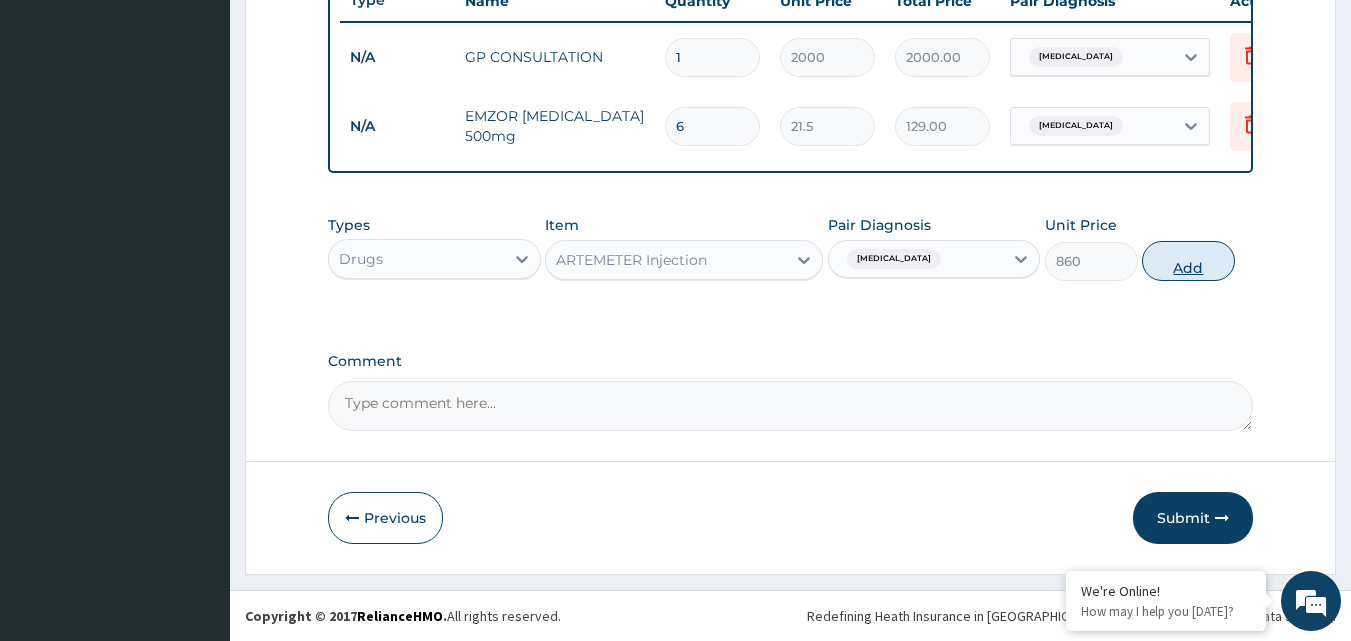 click on "Add" at bounding box center [1188, 261] 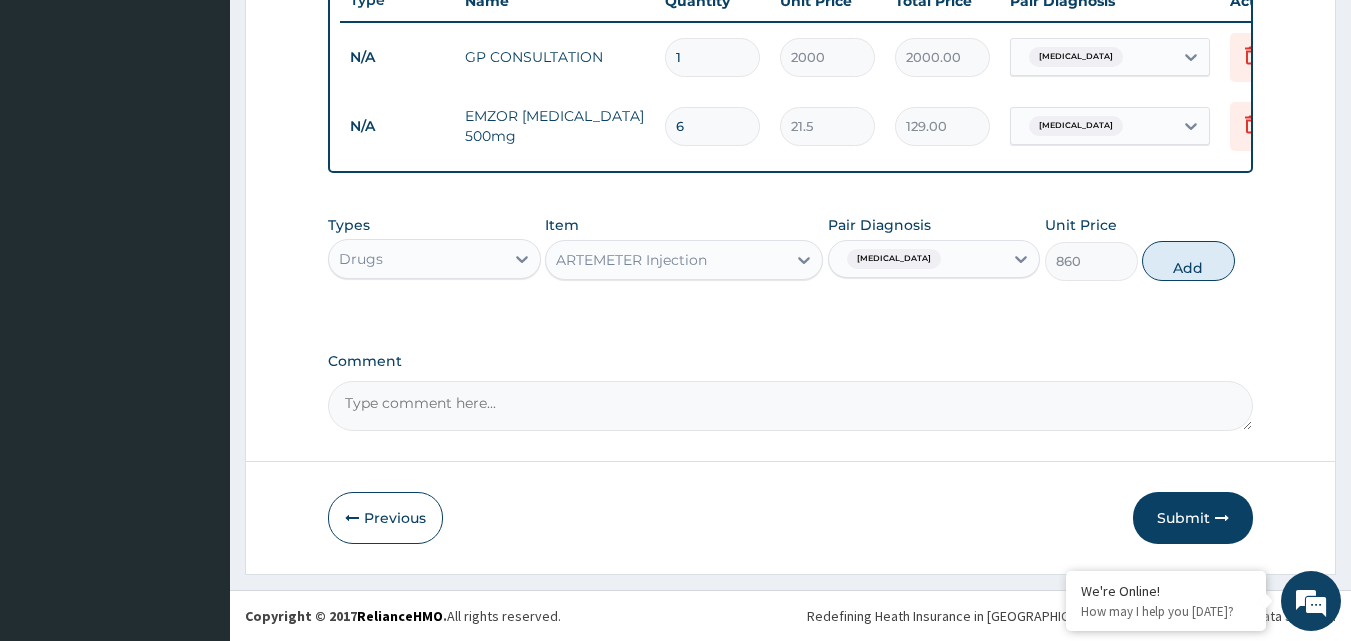 type on "0" 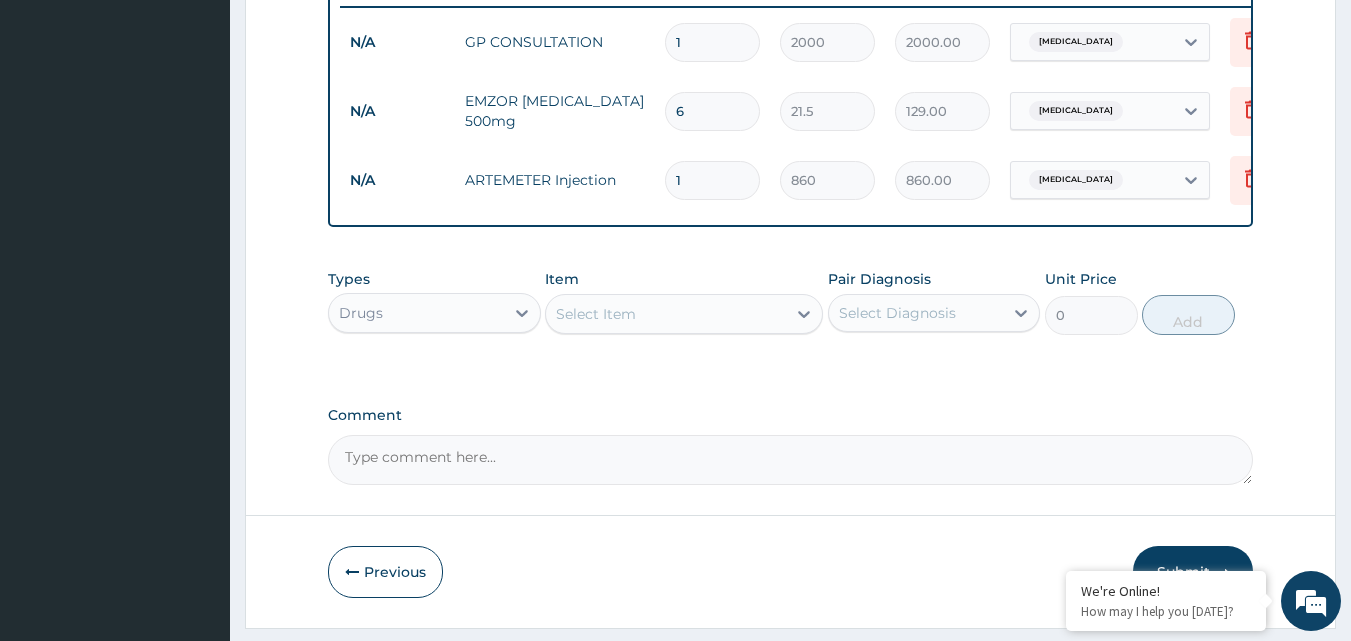 type 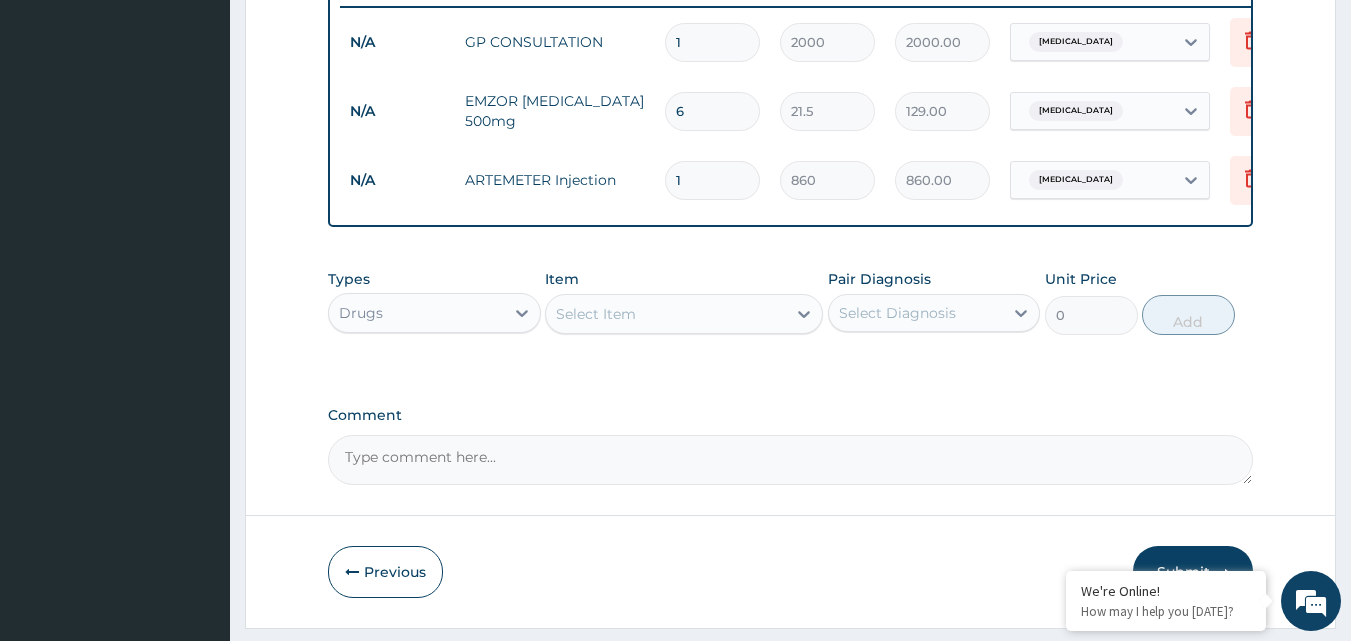 type on "0.00" 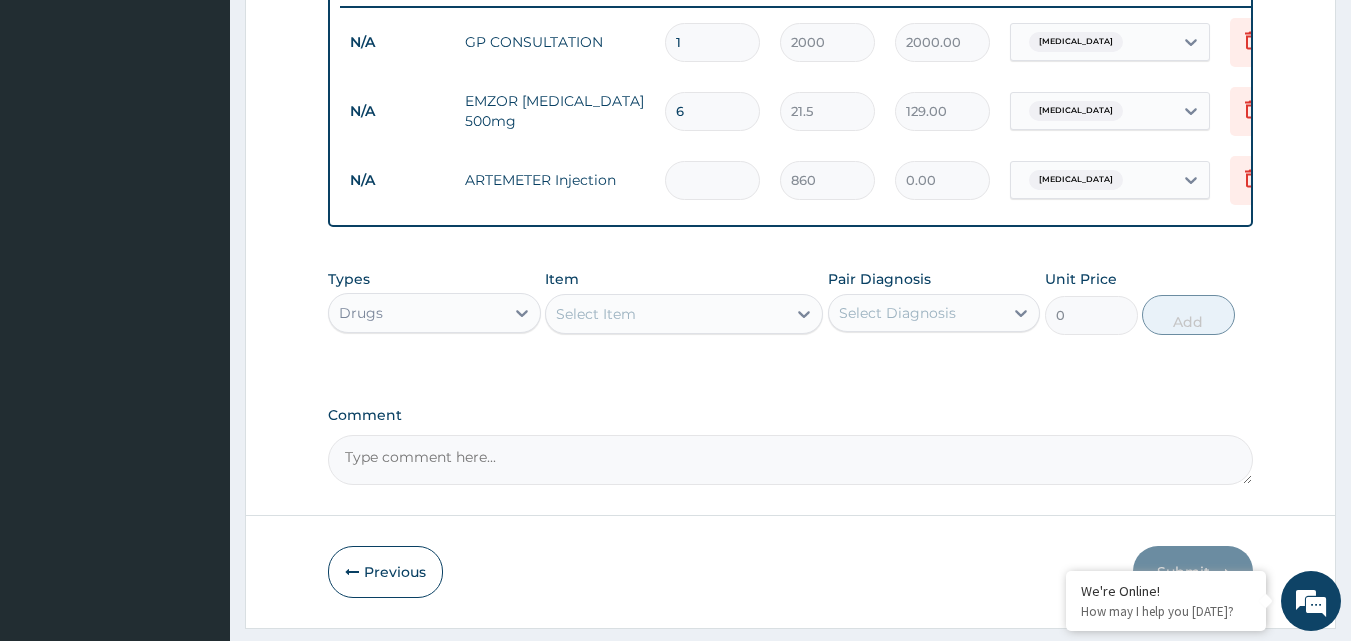 type on "3" 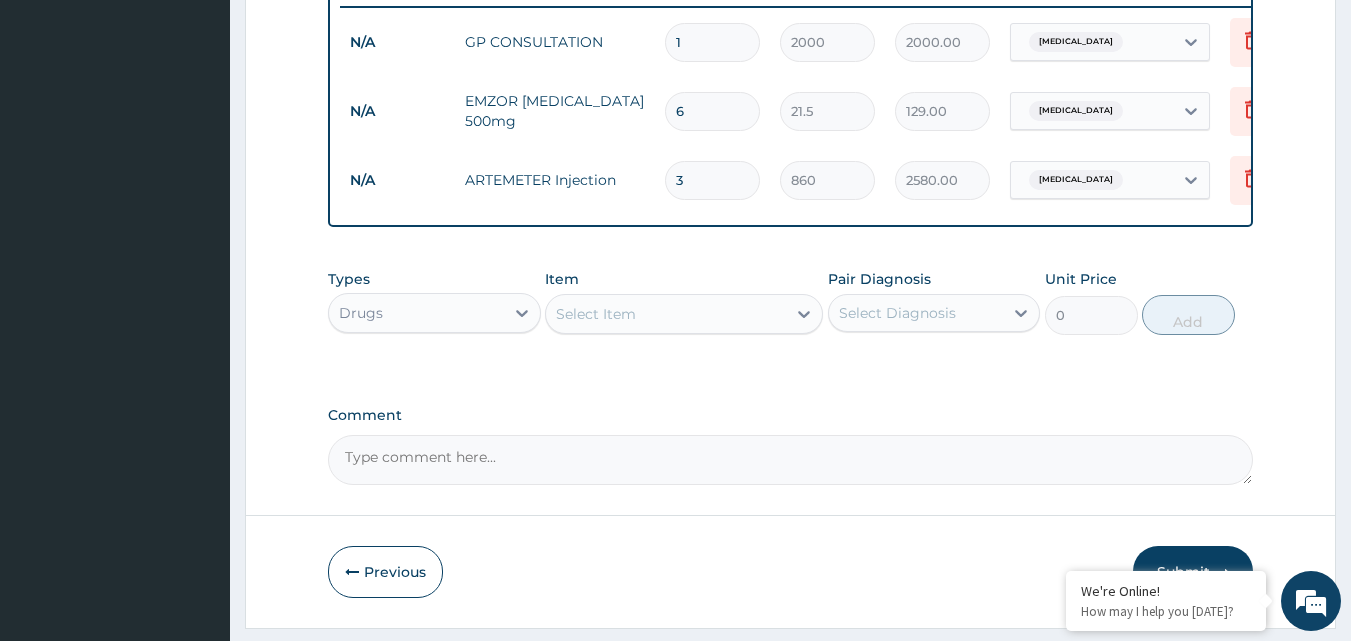 type on "2" 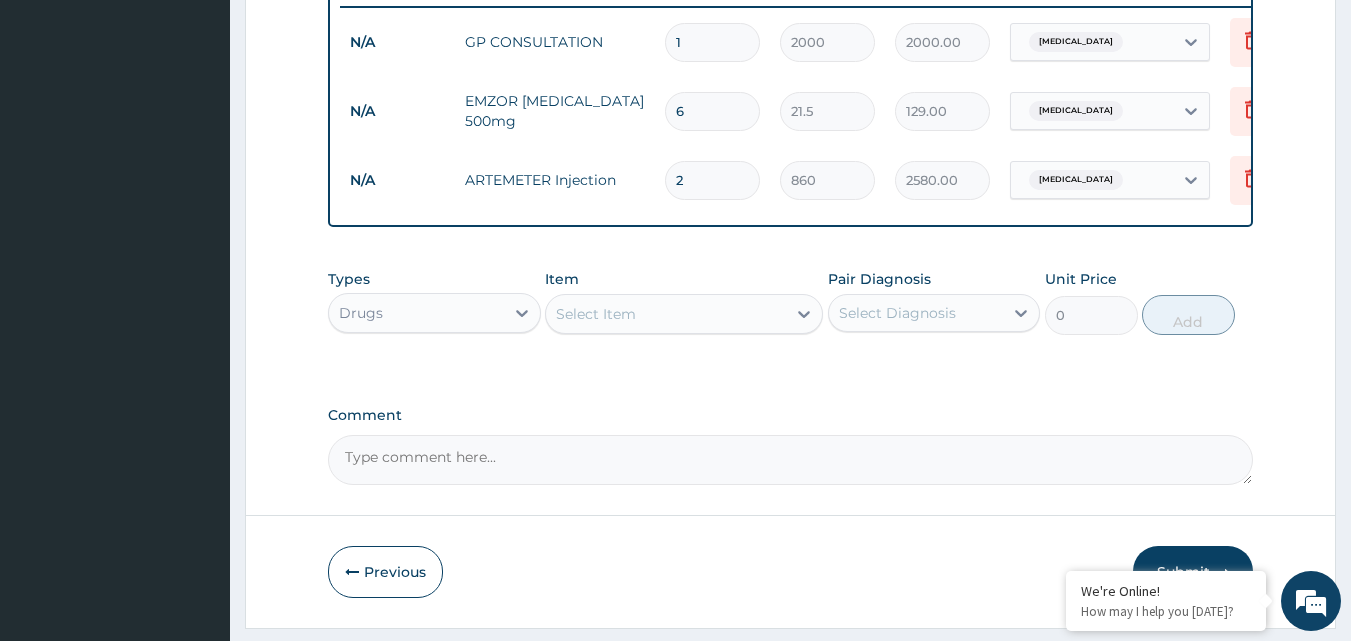type on "1720.00" 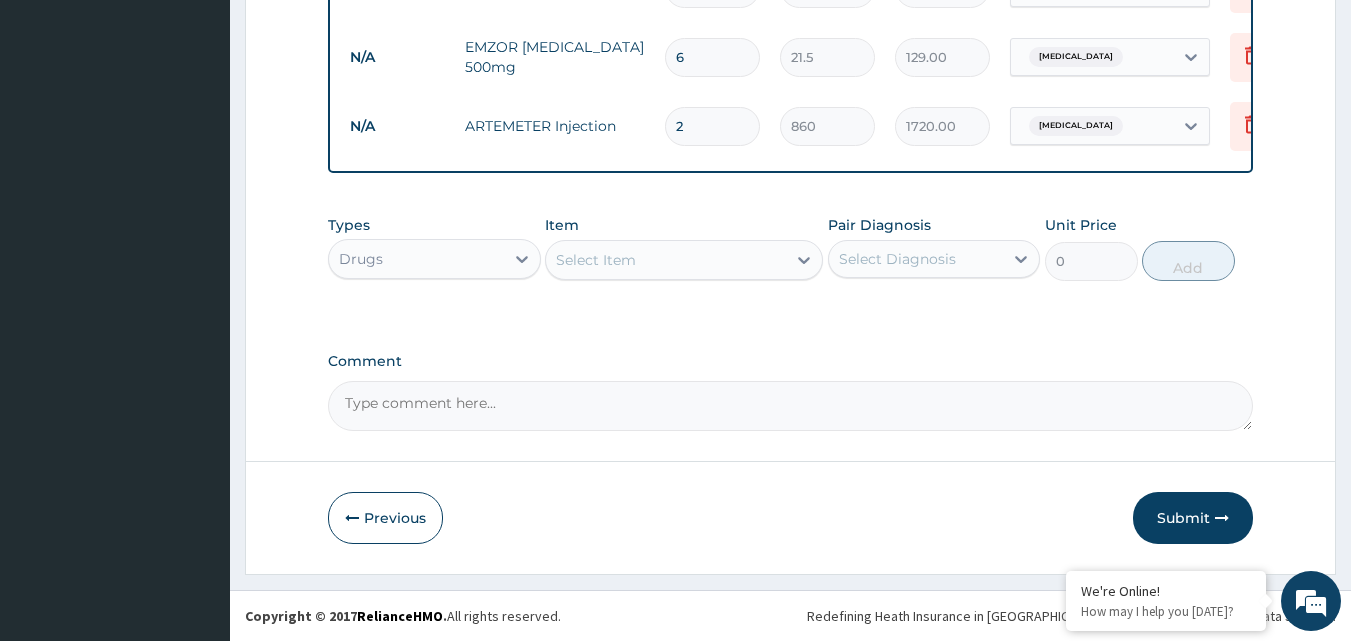 scroll, scrollTop: 859, scrollLeft: 0, axis: vertical 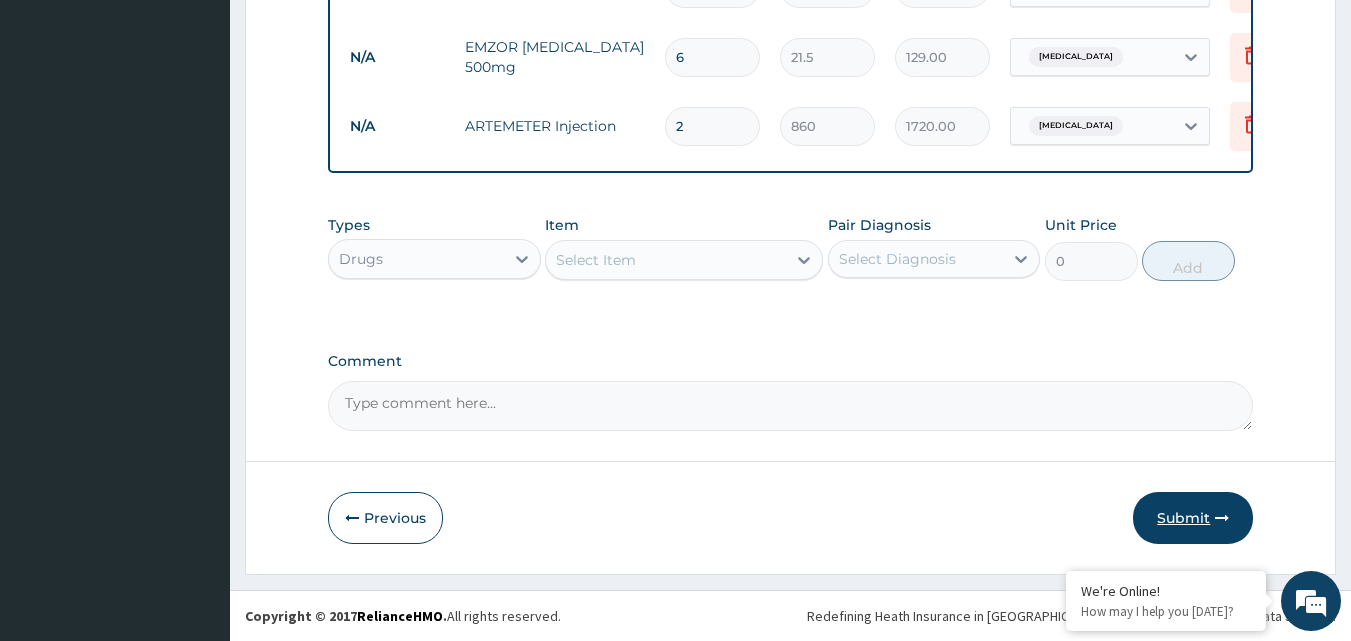type on "2" 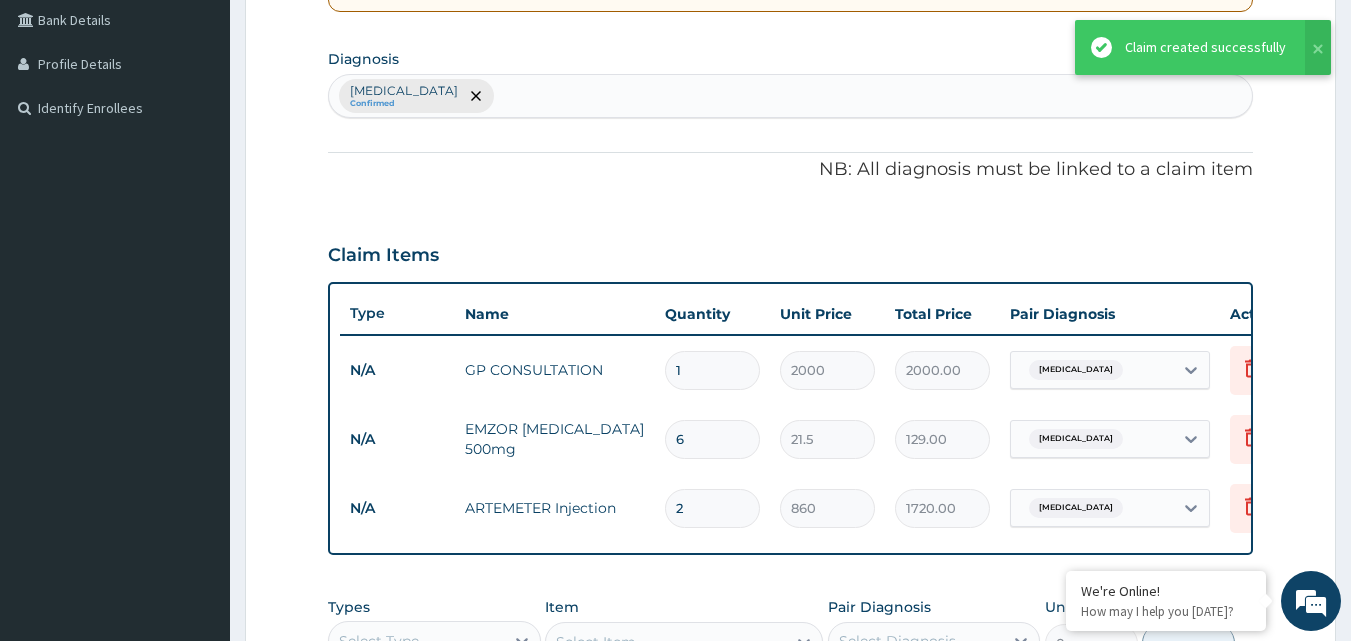 scroll, scrollTop: 459, scrollLeft: 0, axis: vertical 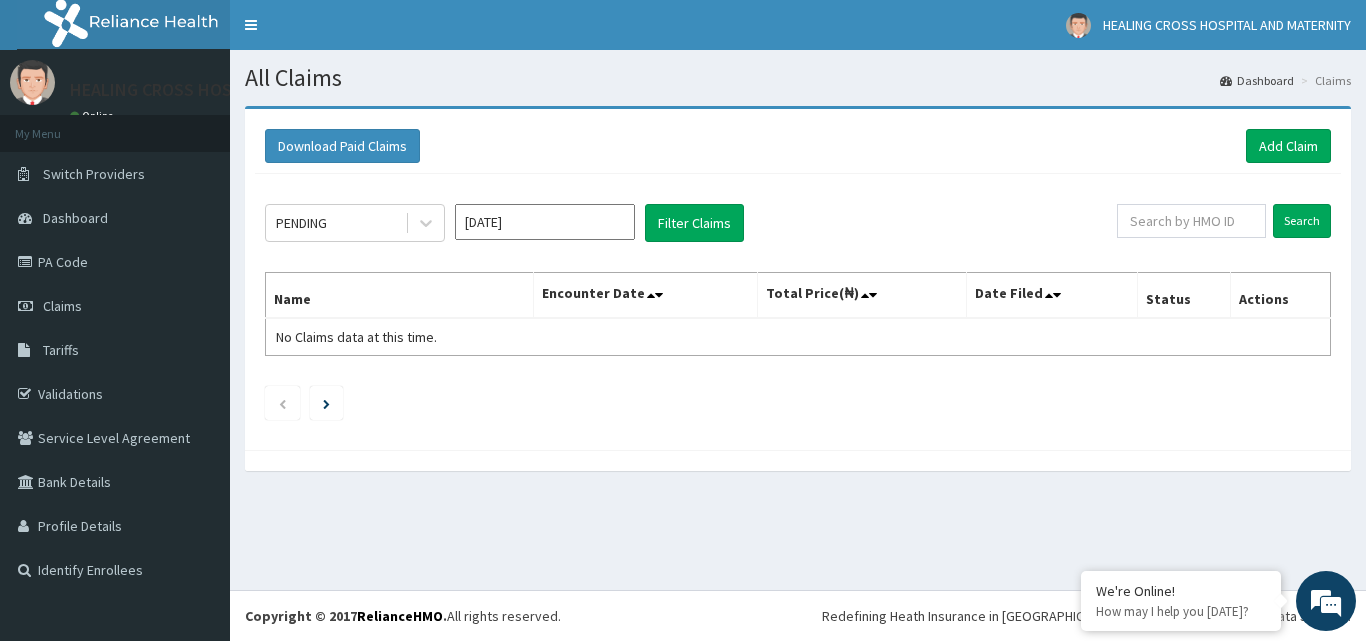 click at bounding box center (798, 403) 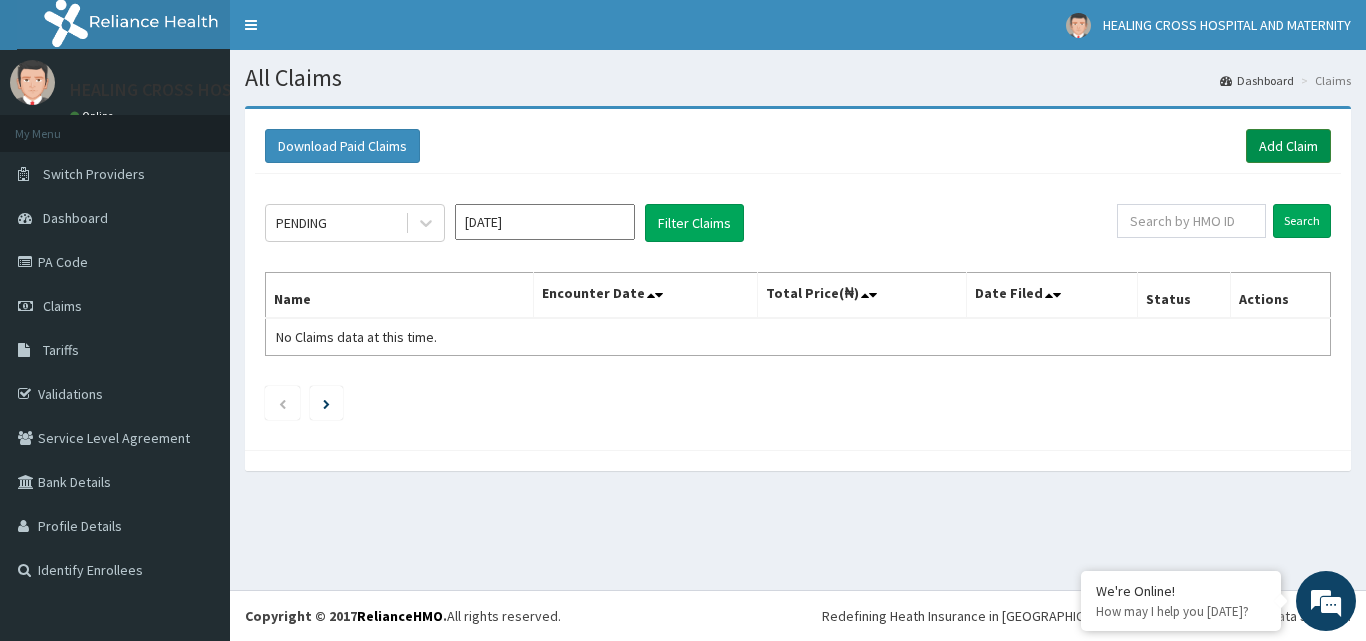 click on "Add Claim" at bounding box center (1288, 146) 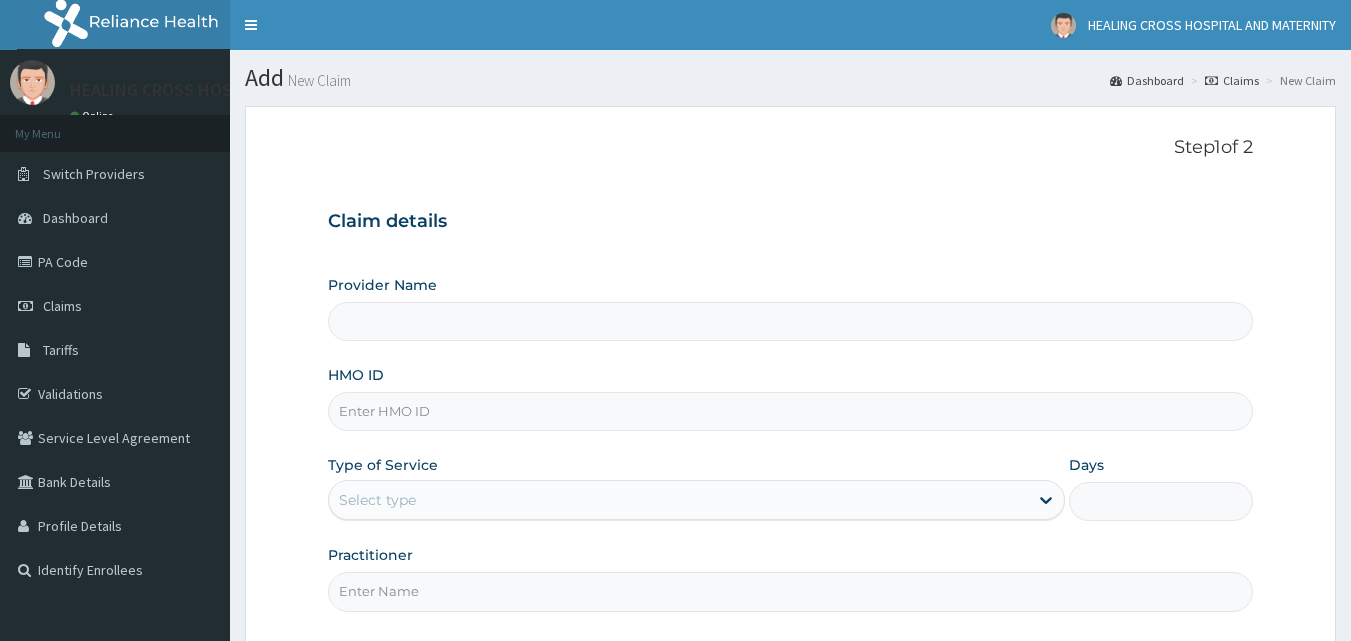 scroll, scrollTop: 0, scrollLeft: 0, axis: both 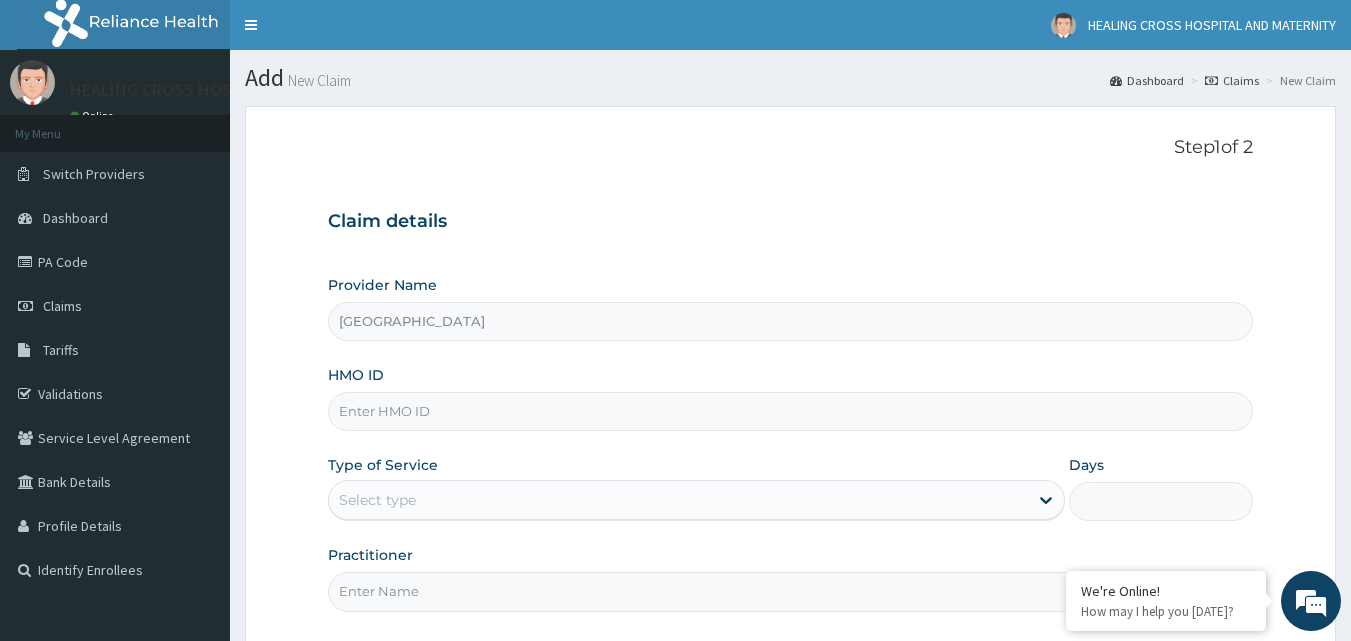 click on "HMO ID" at bounding box center (791, 411) 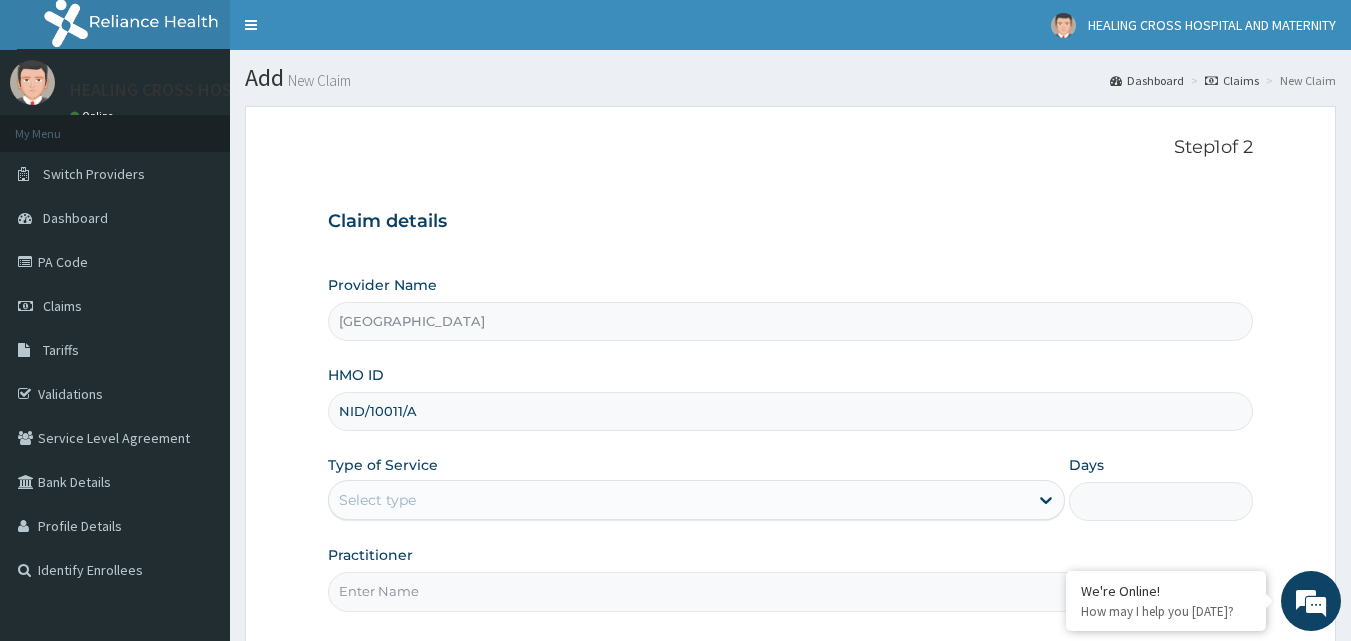 type on "NID/10011/A" 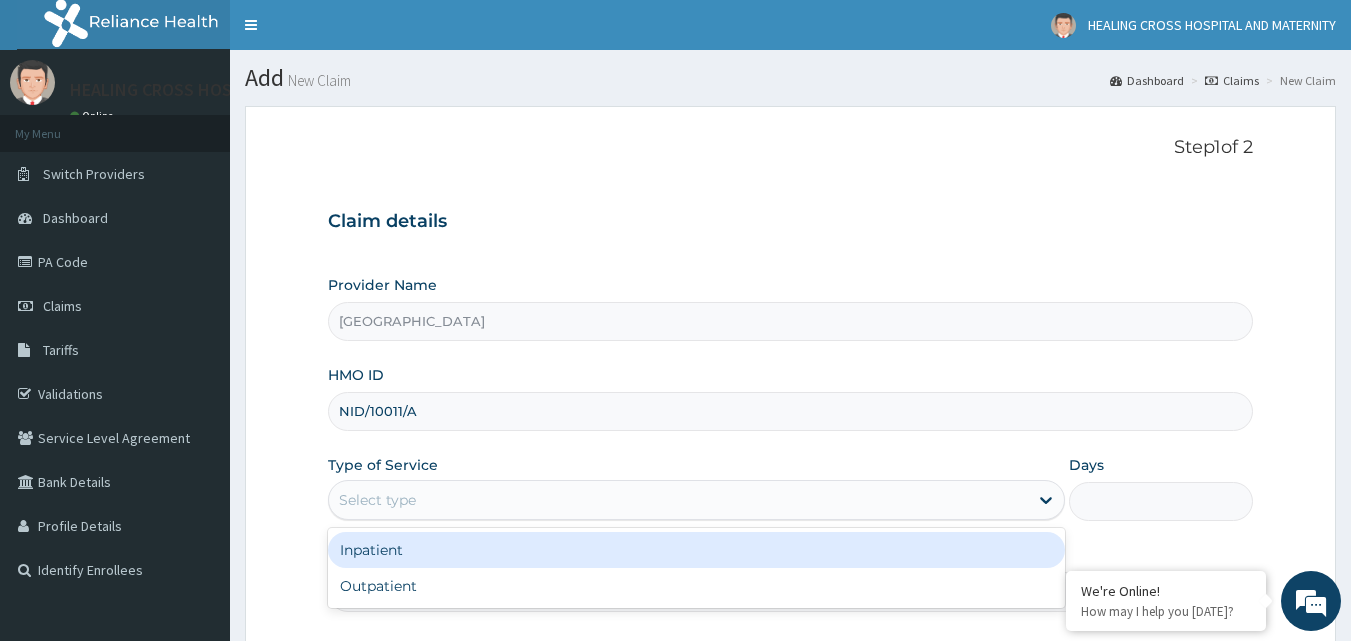 click on "Select type" at bounding box center (678, 500) 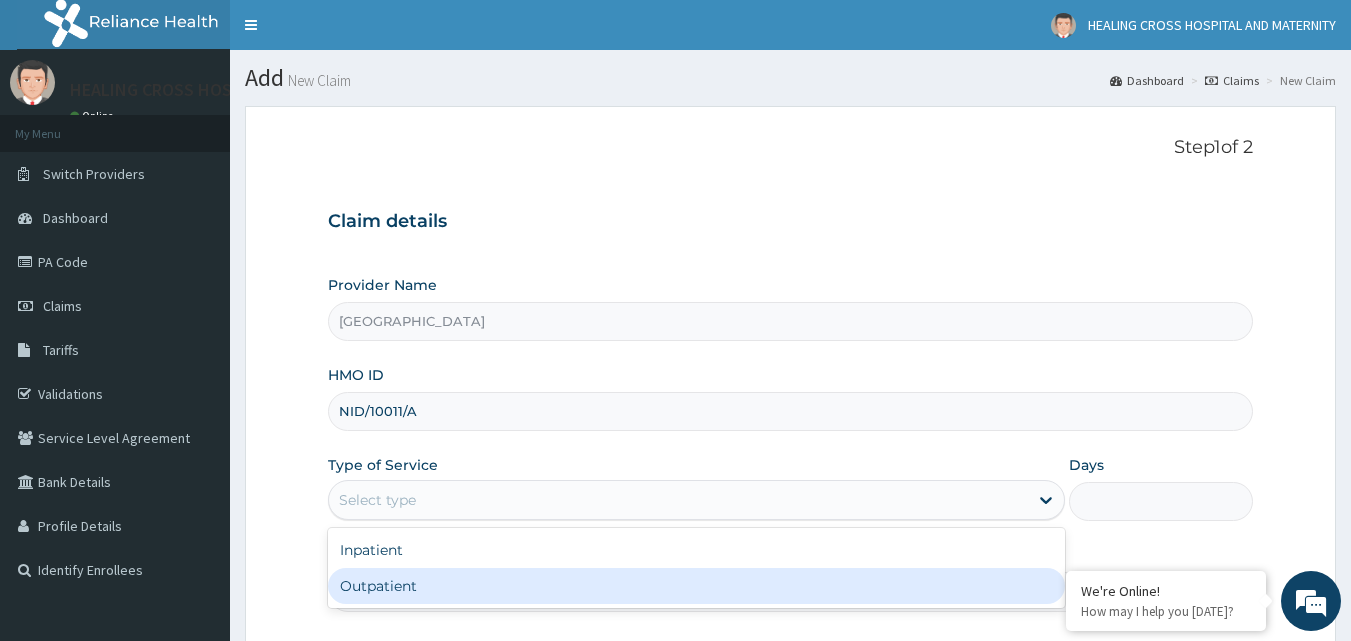 click on "Outpatient" at bounding box center [696, 586] 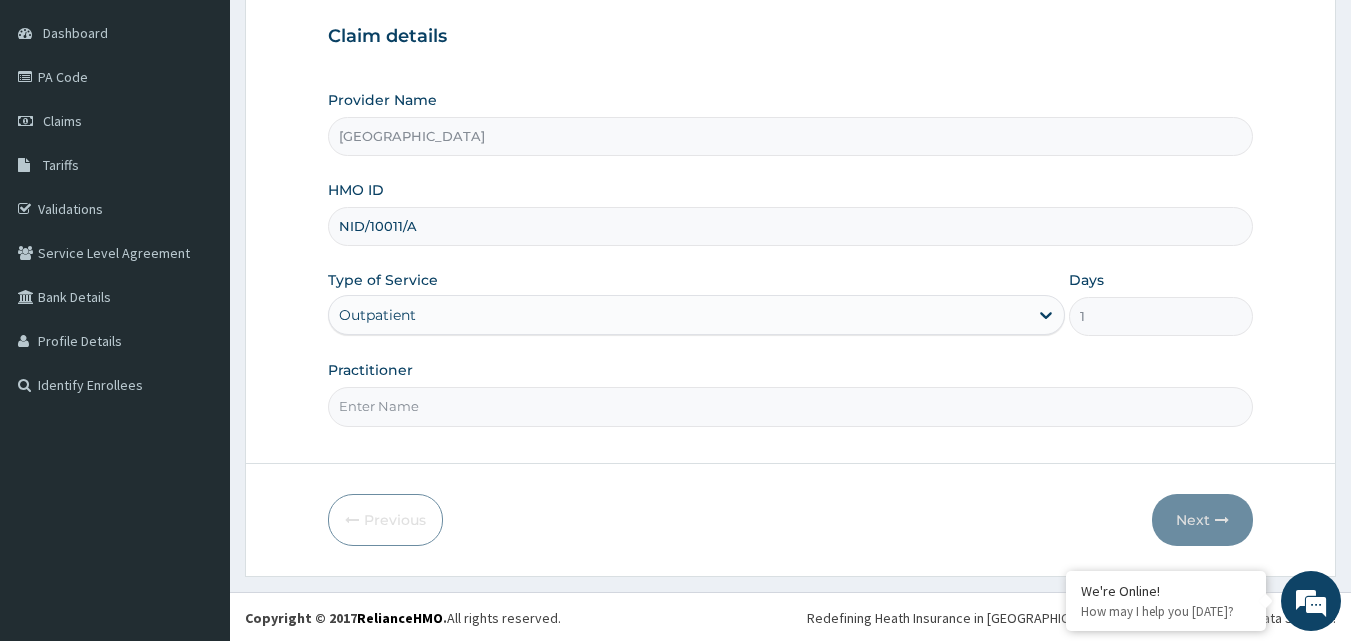 scroll, scrollTop: 187, scrollLeft: 0, axis: vertical 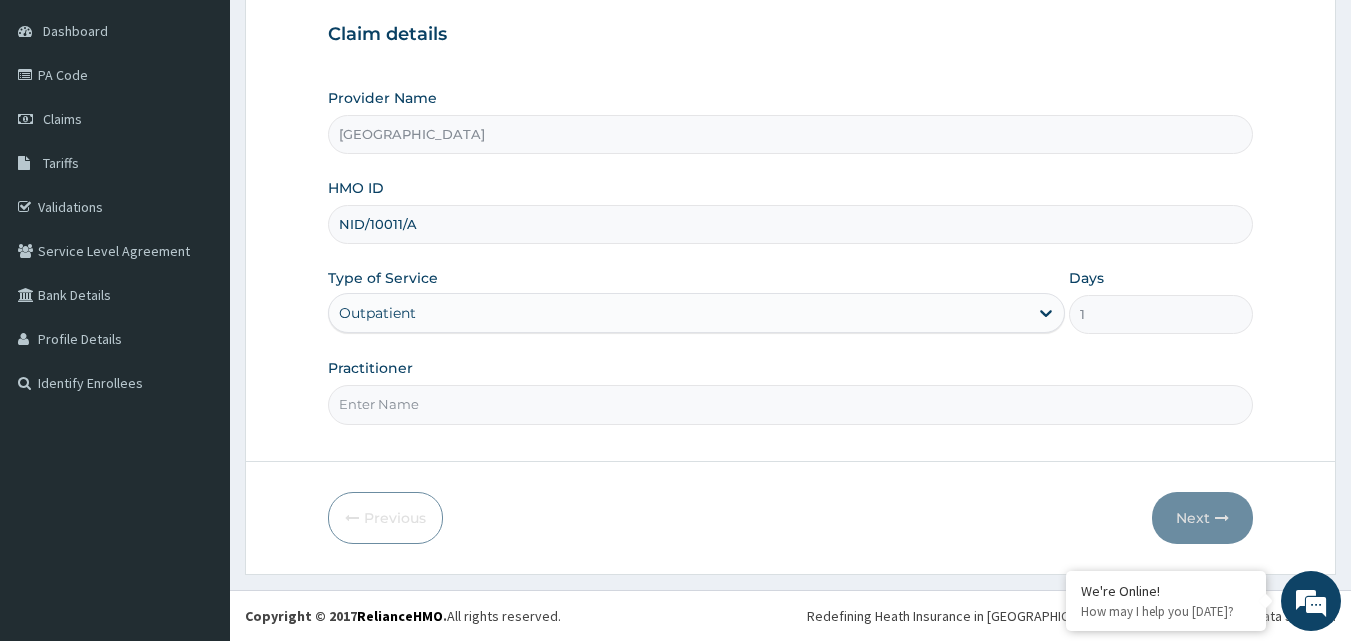 click on "Practitioner" at bounding box center (791, 404) 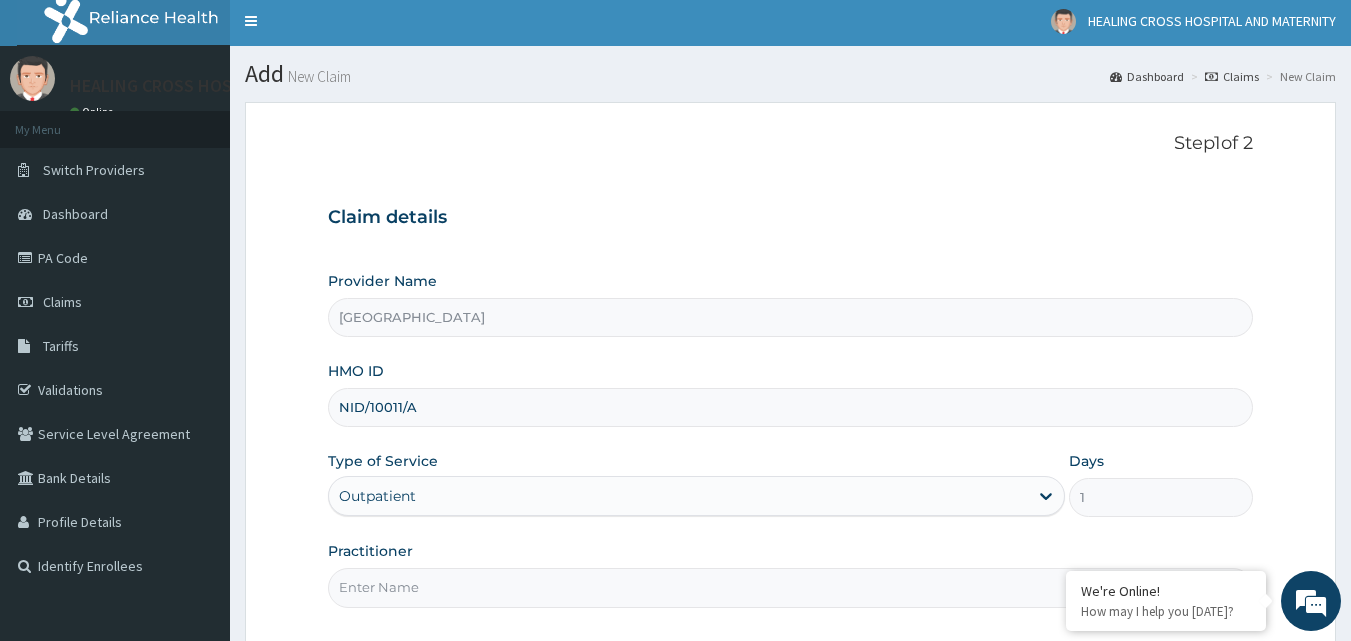 scroll, scrollTop: 0, scrollLeft: 0, axis: both 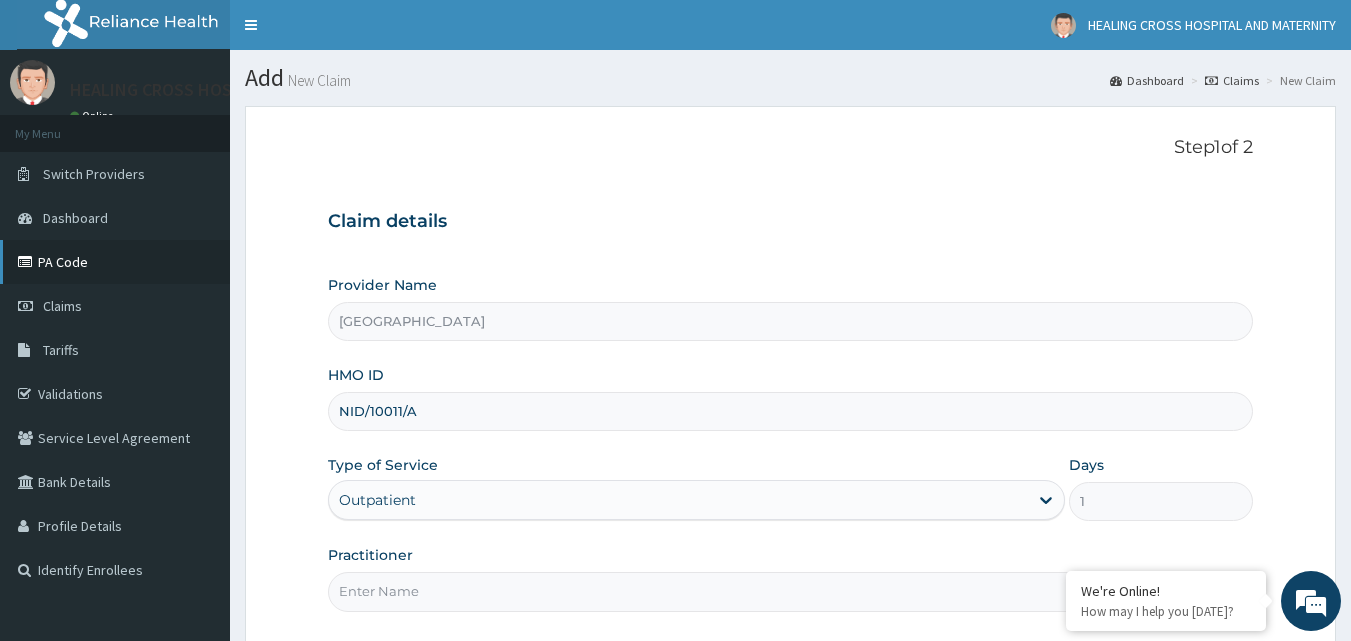 click on "PA Code" at bounding box center (115, 262) 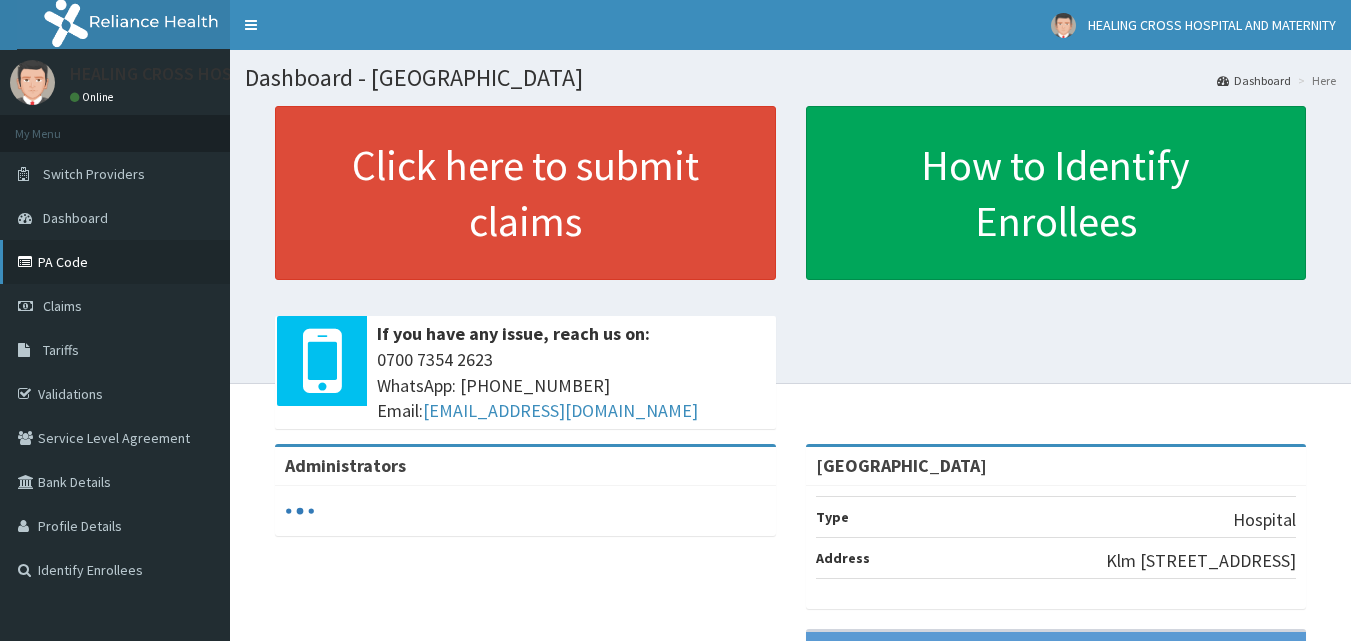 scroll, scrollTop: 0, scrollLeft: 0, axis: both 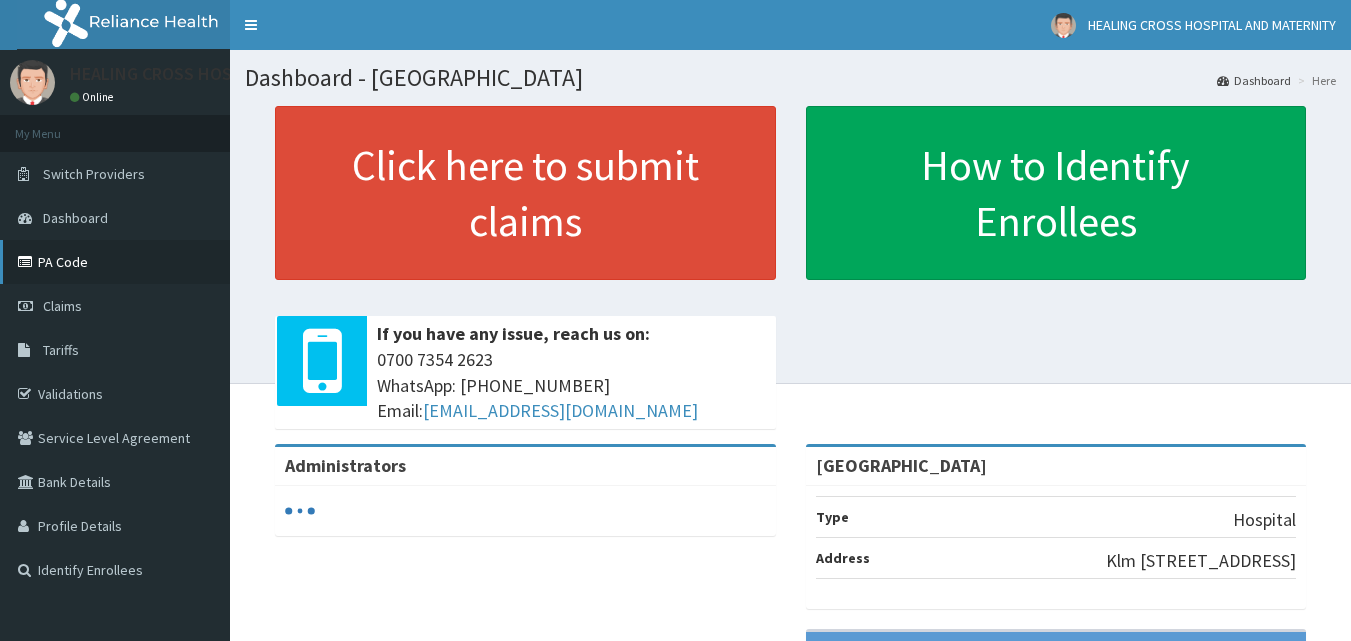 click on "PA Code" at bounding box center [115, 262] 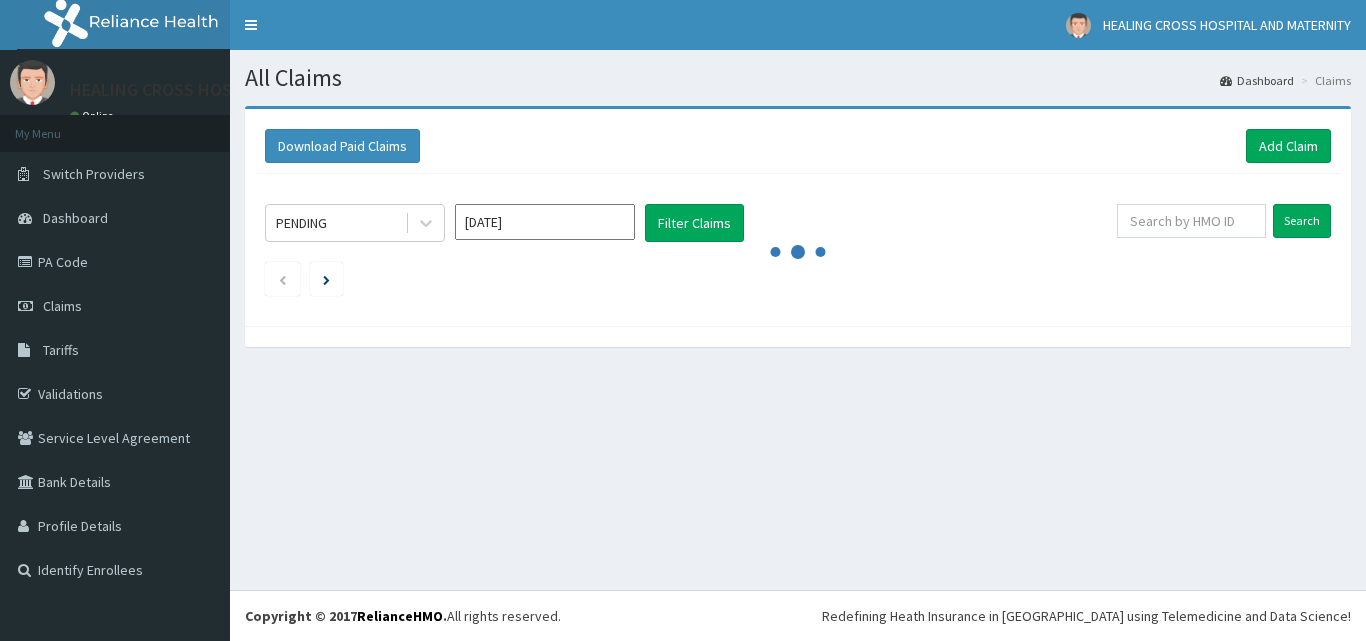 scroll, scrollTop: 0, scrollLeft: 0, axis: both 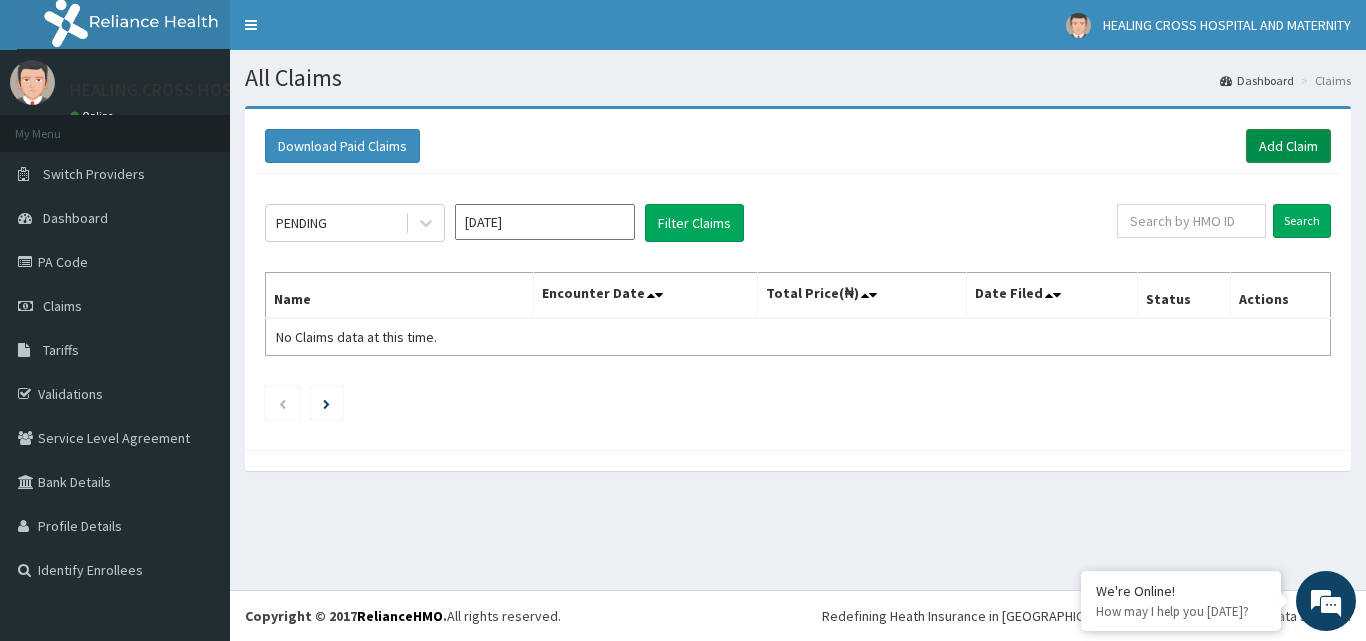 click on "Add Claim" at bounding box center [1288, 146] 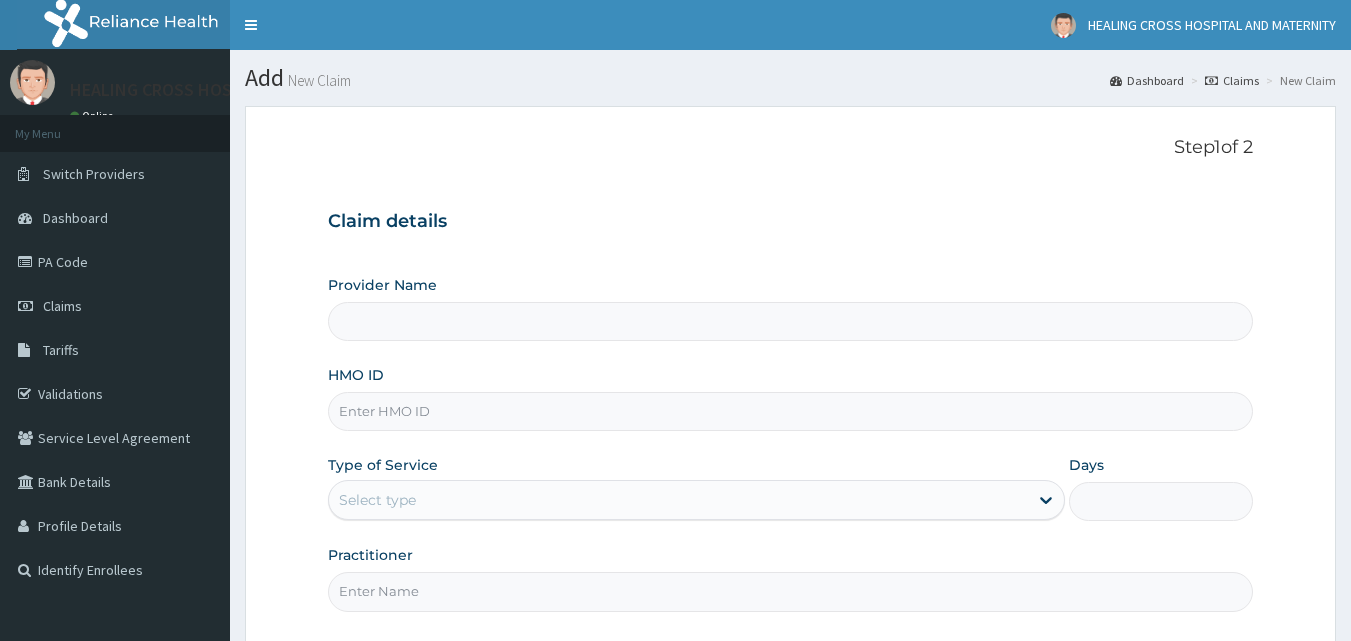 scroll, scrollTop: 0, scrollLeft: 0, axis: both 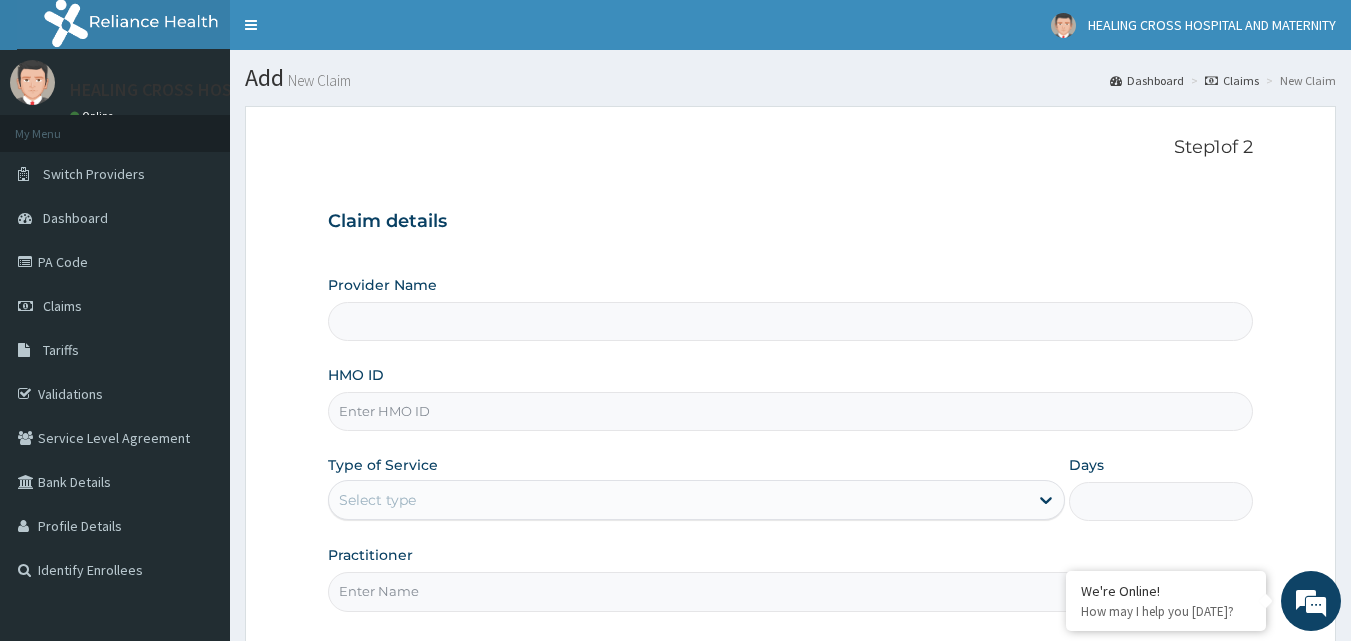 type on "[GEOGRAPHIC_DATA]" 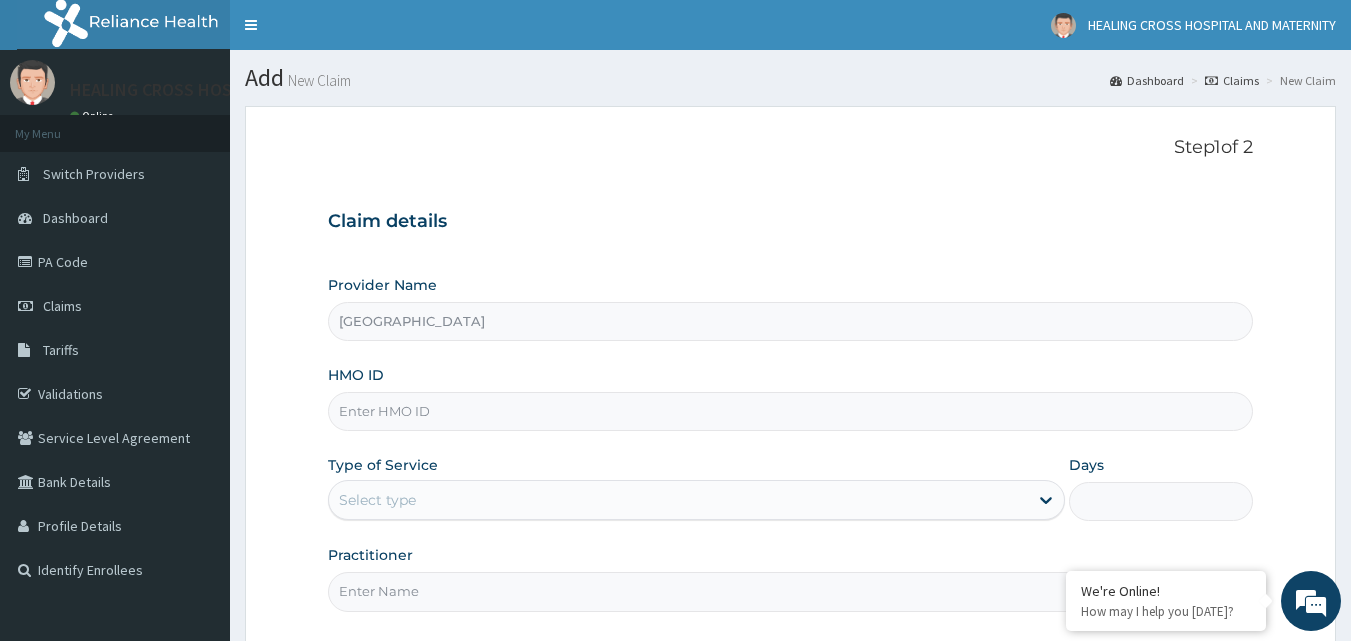 scroll, scrollTop: 0, scrollLeft: 0, axis: both 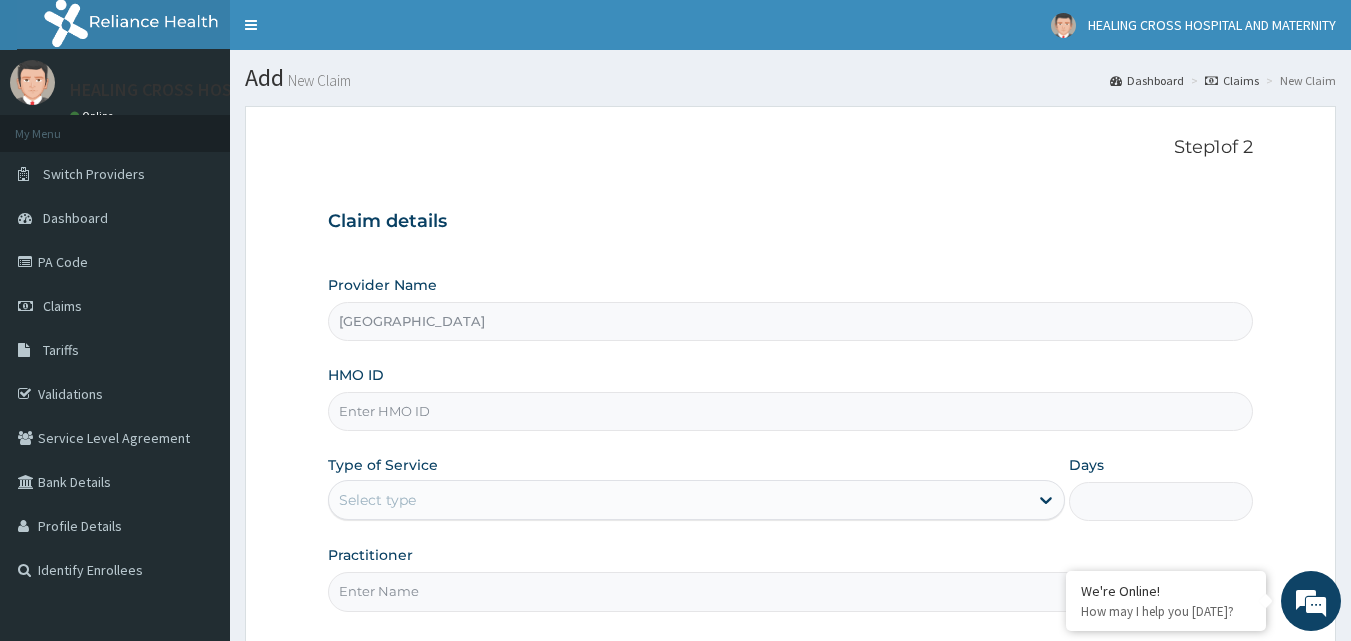 click on "HMO ID" at bounding box center [791, 411] 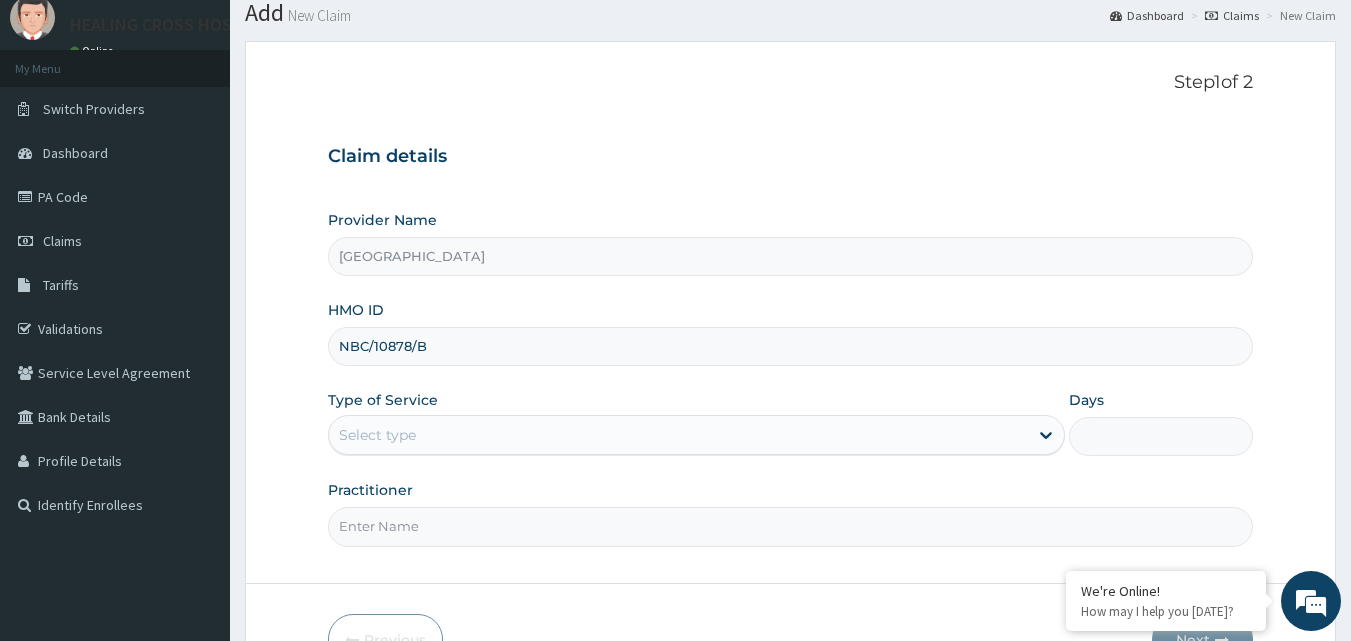 scroll, scrollTop: 100, scrollLeft: 0, axis: vertical 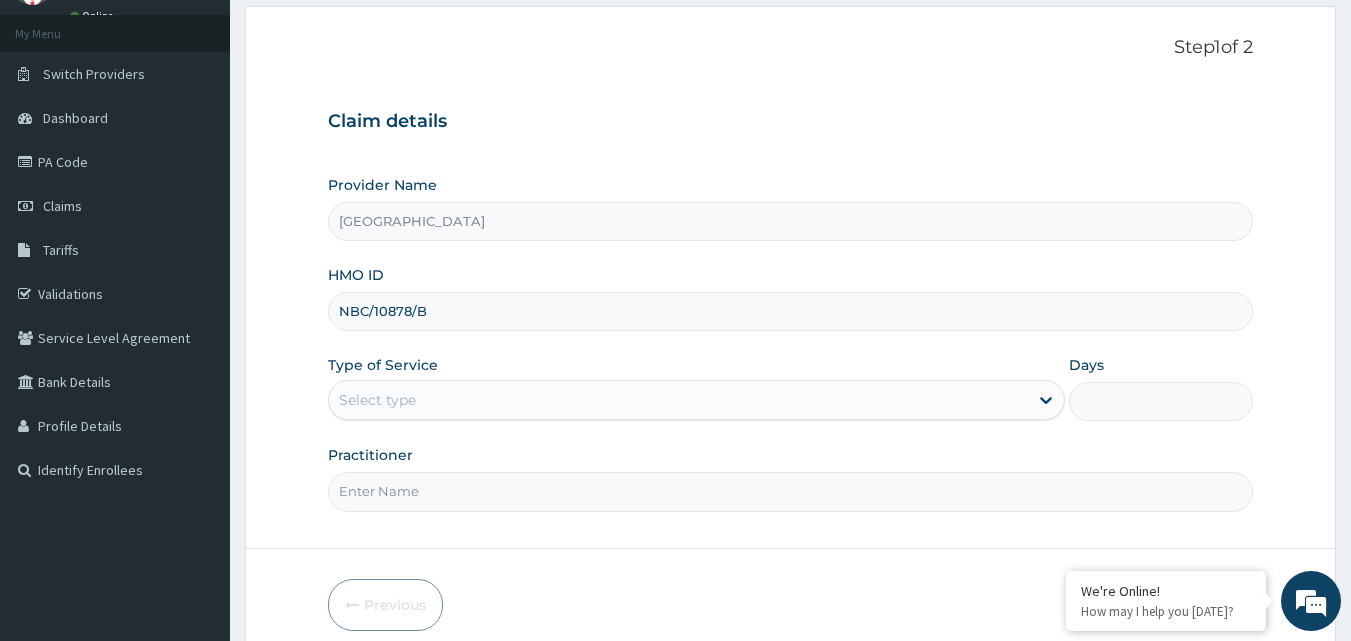 type on "NBC/10878/B" 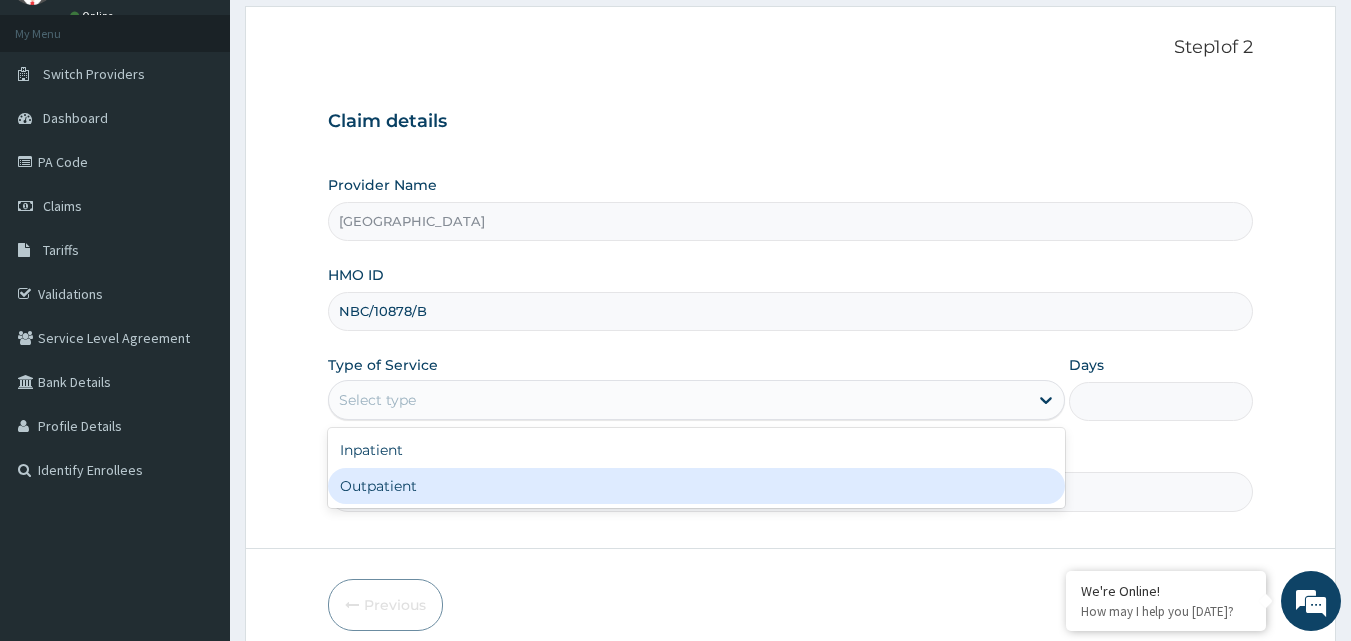 click on "Outpatient" at bounding box center [696, 486] 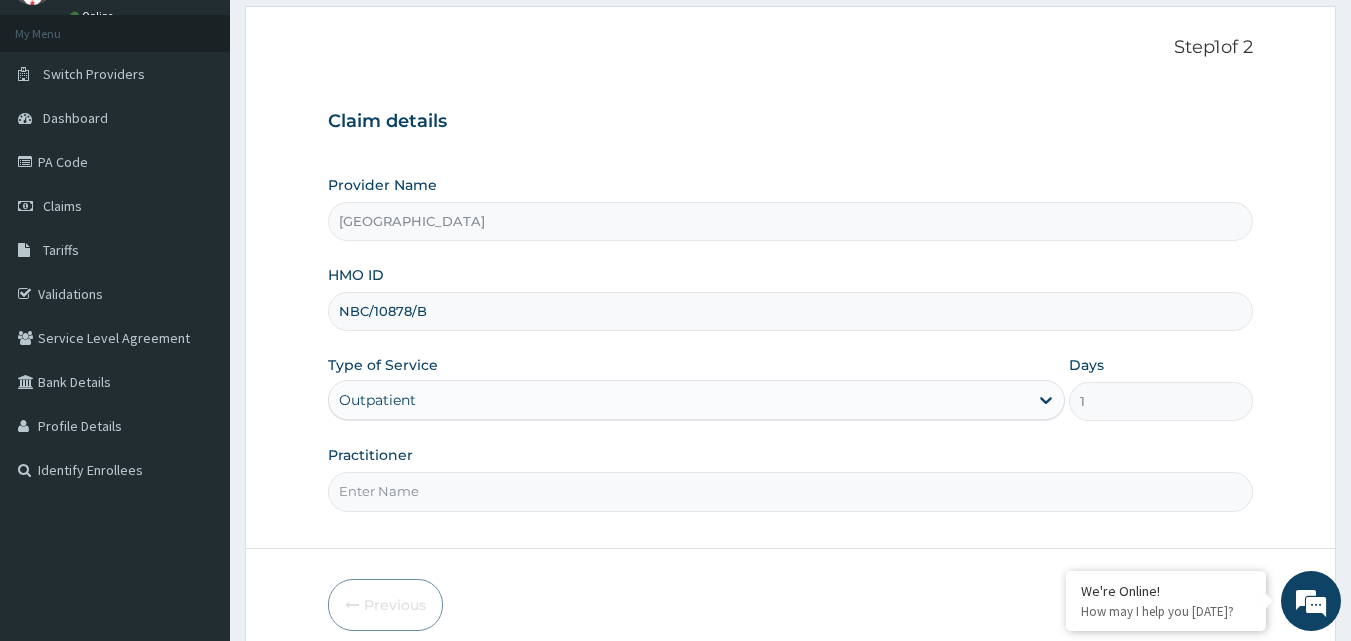 click on "Practitioner" at bounding box center [791, 491] 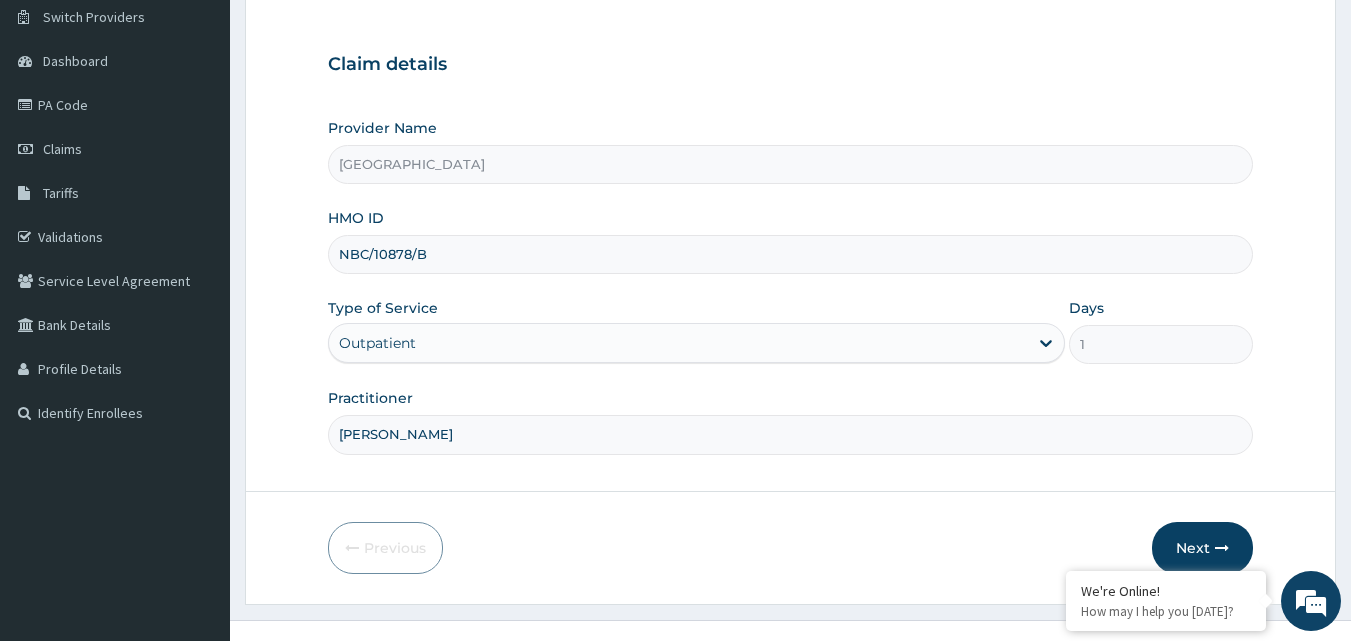 scroll, scrollTop: 187, scrollLeft: 0, axis: vertical 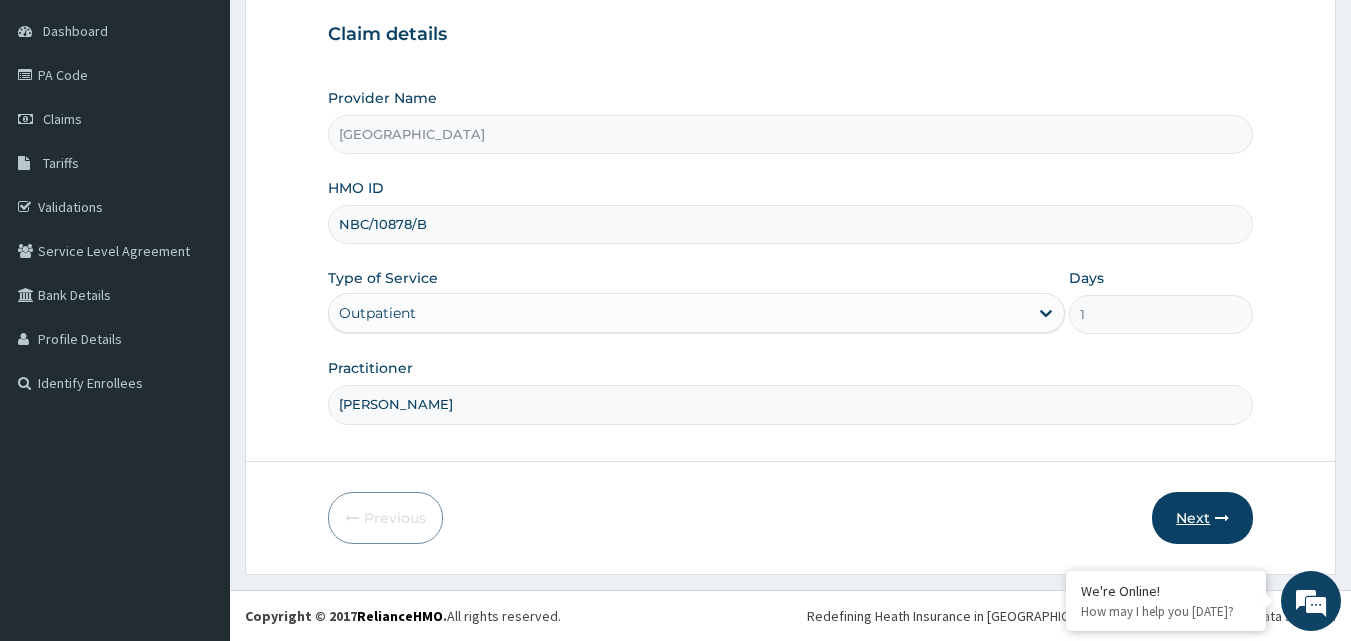 type on "[PERSON_NAME]" 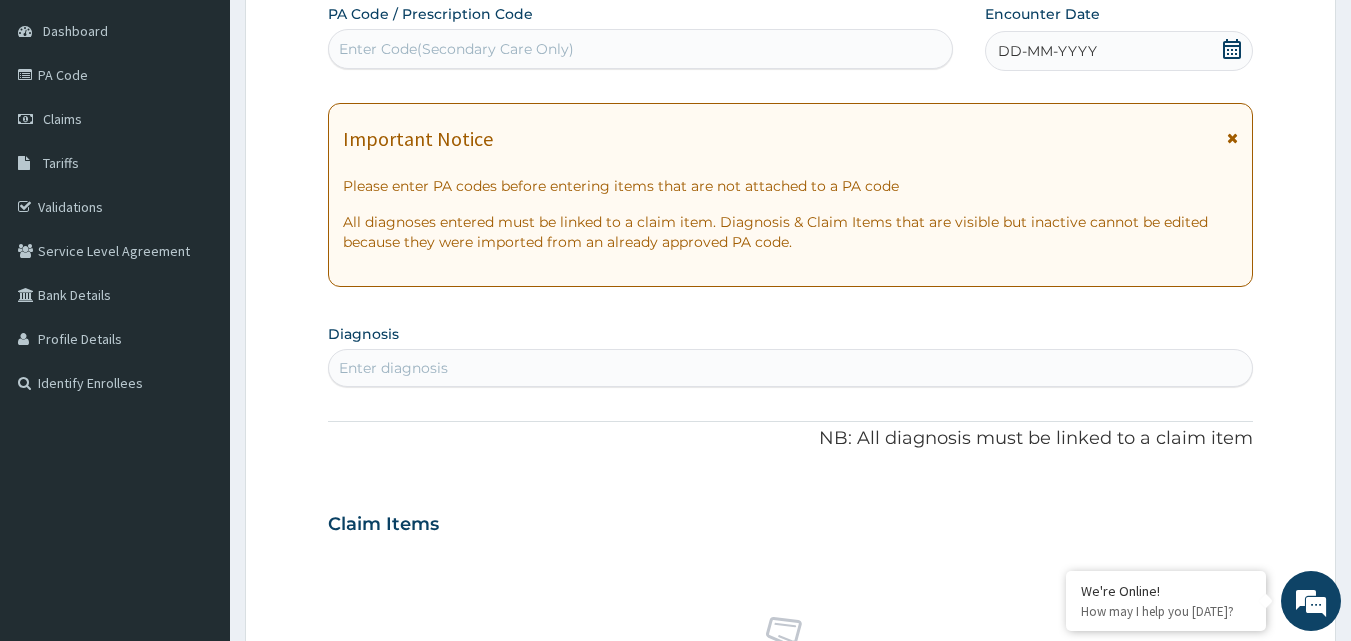 click on "DD-MM-YYYY" at bounding box center (1047, 51) 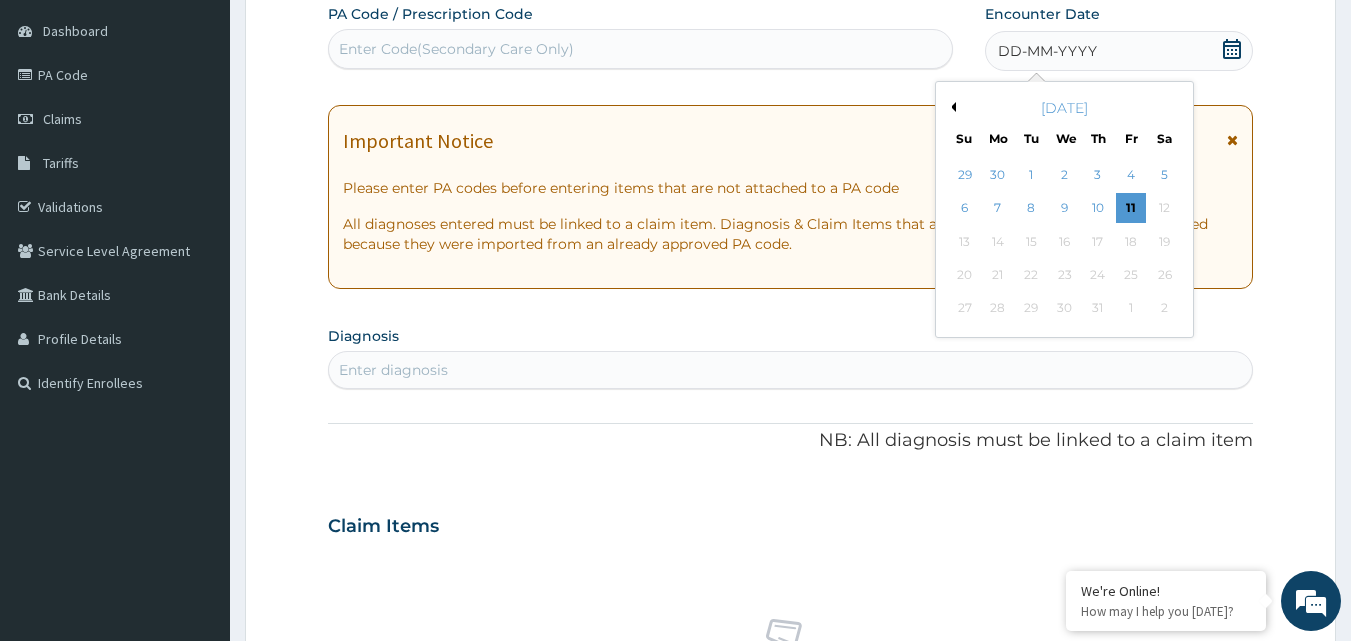 click on "Previous Month" at bounding box center [951, 107] 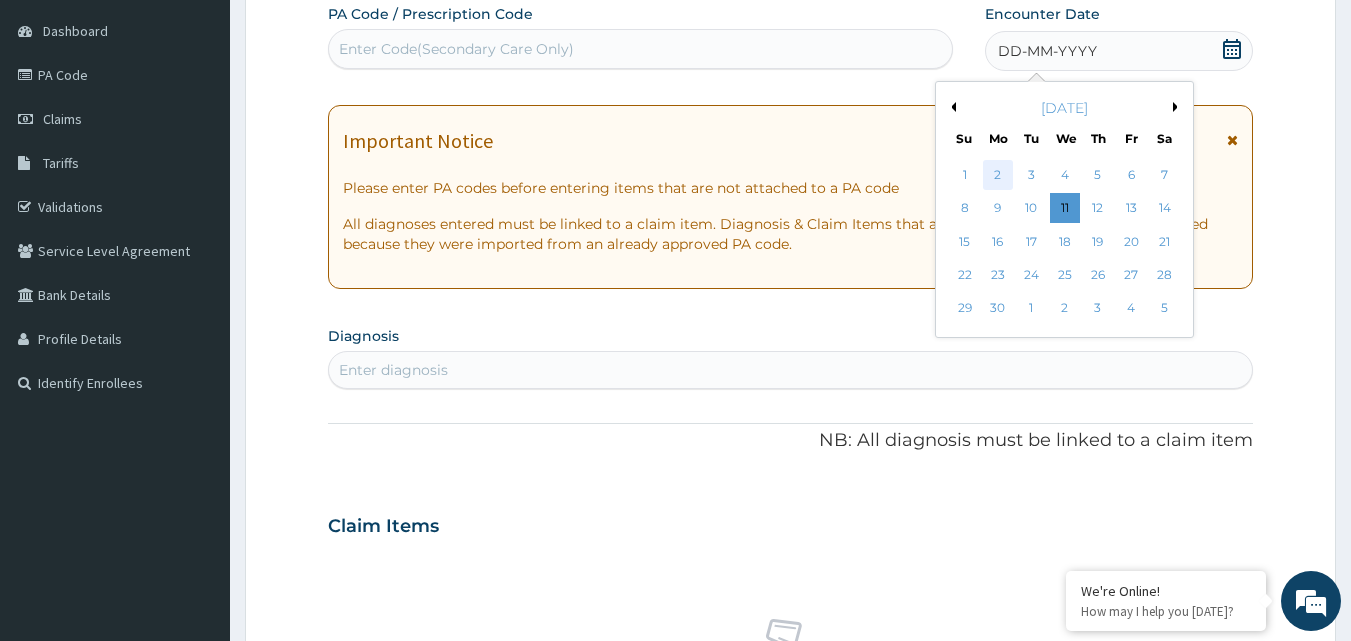 click on "2" at bounding box center (998, 175) 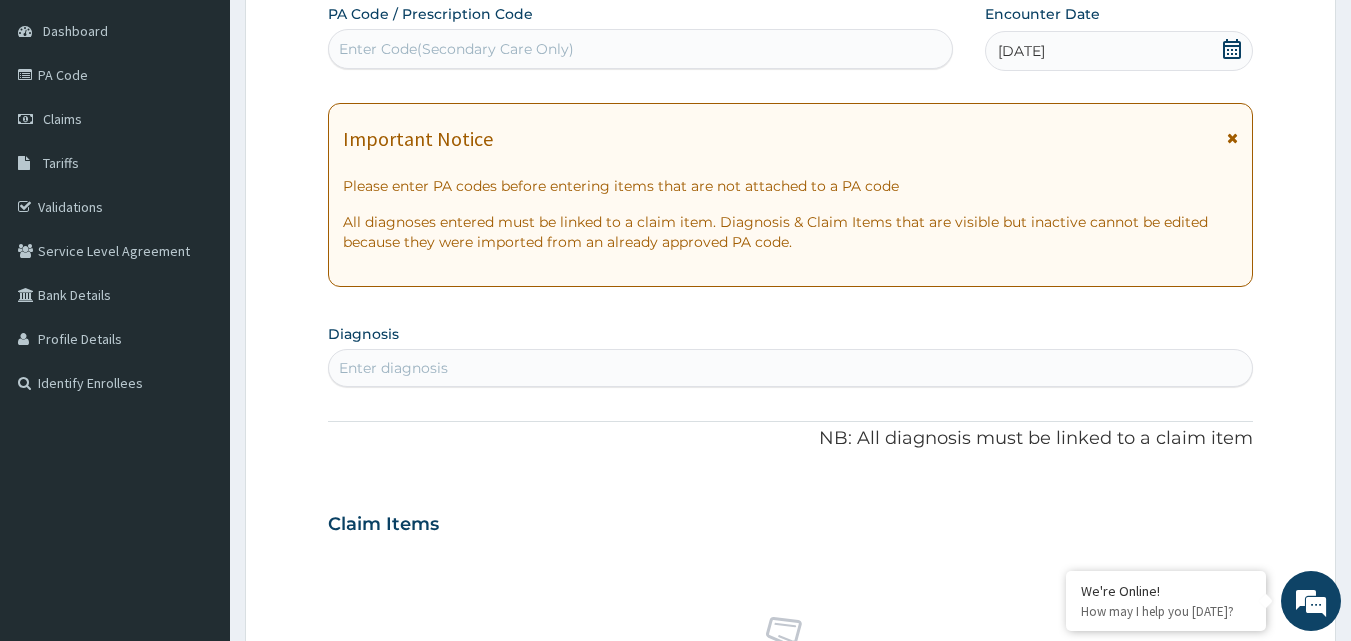 click on "Enter diagnosis" at bounding box center (791, 368) 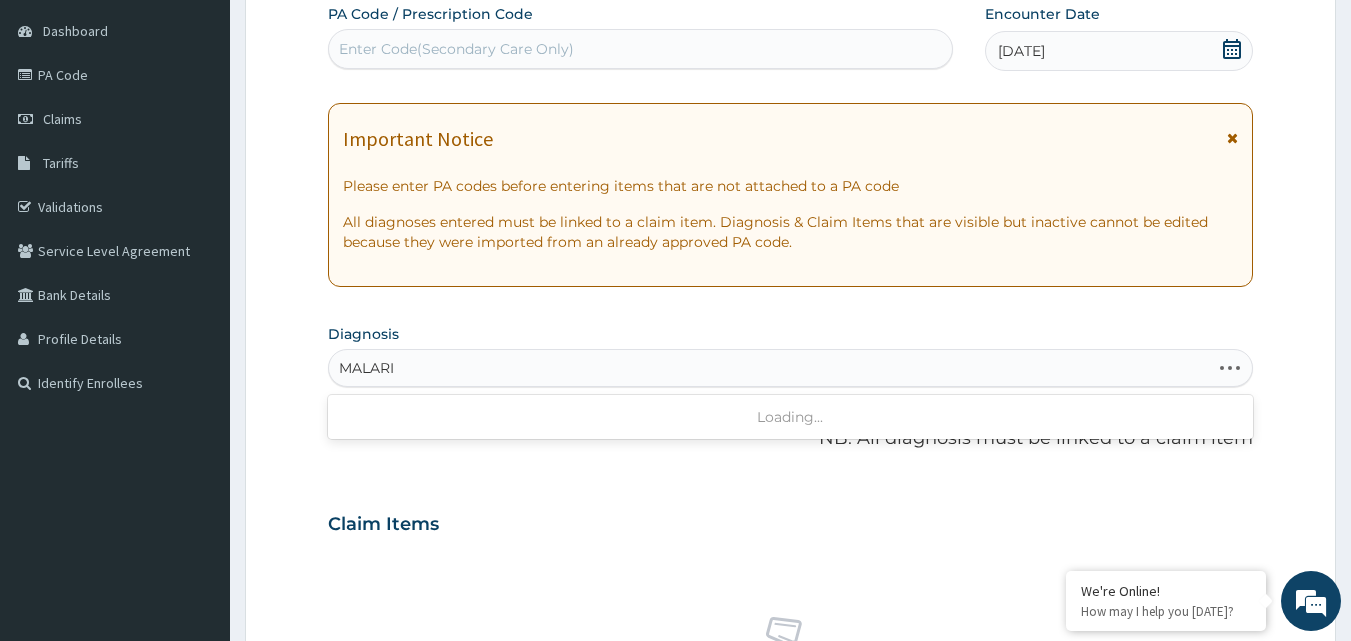 type on "[MEDICAL_DATA]" 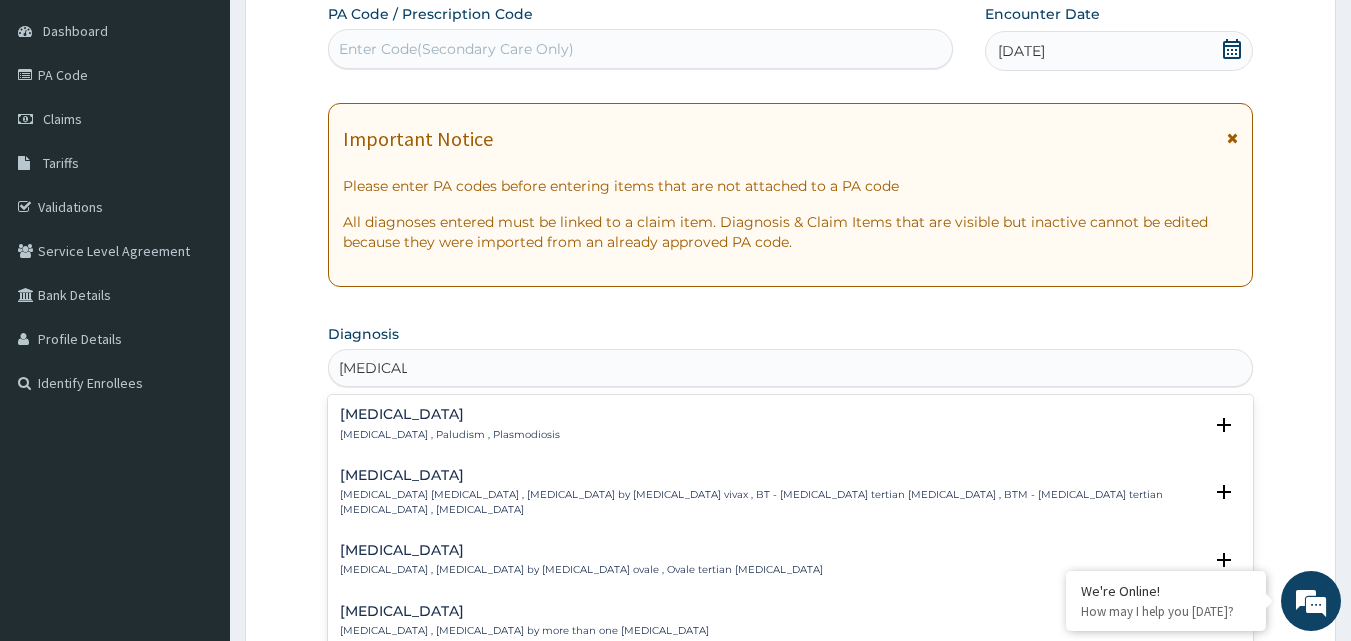 click on "[MEDICAL_DATA] [MEDICAL_DATA] , Paludism , Plasmodiosis" at bounding box center (450, 424) 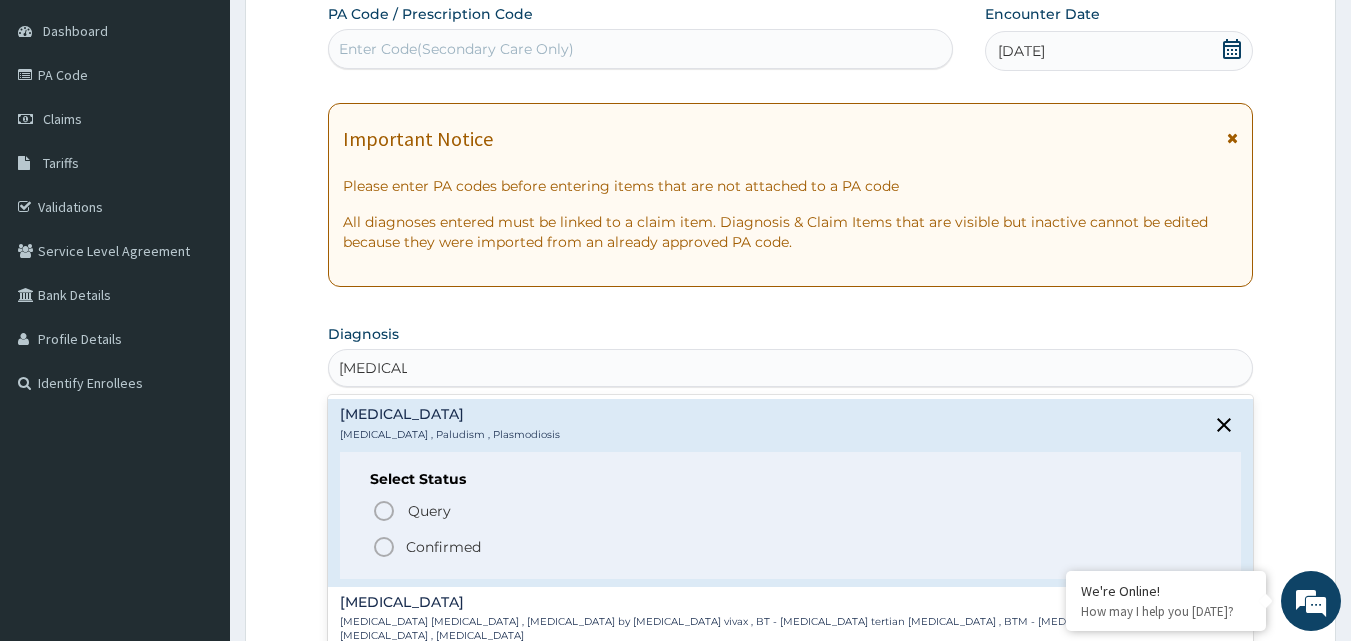 click on "Confirmed" at bounding box center [443, 547] 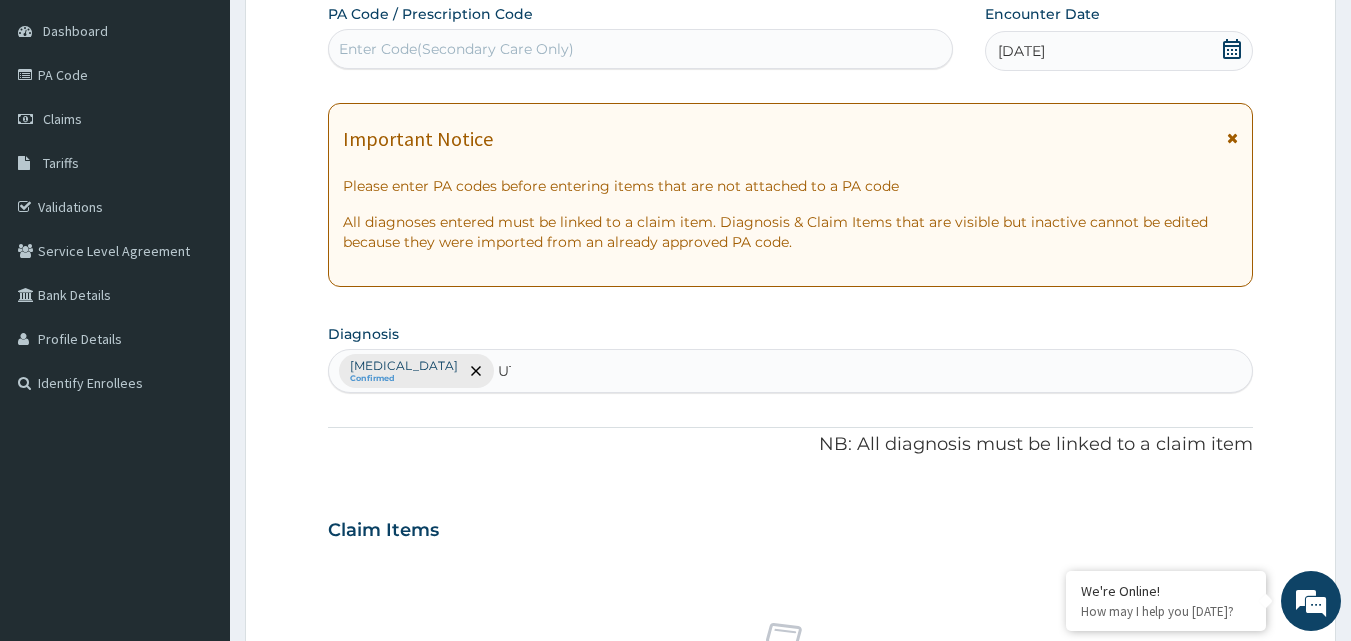 type on "UTI" 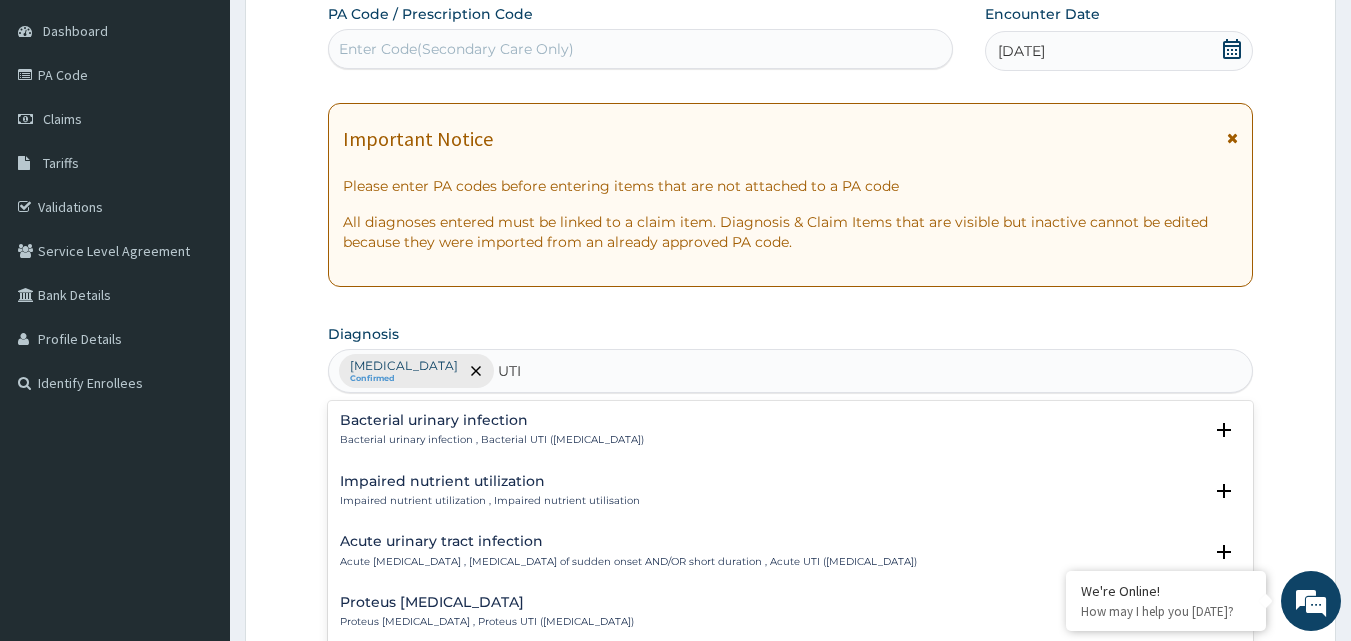 click on "Bacterial urinary infection" at bounding box center [492, 420] 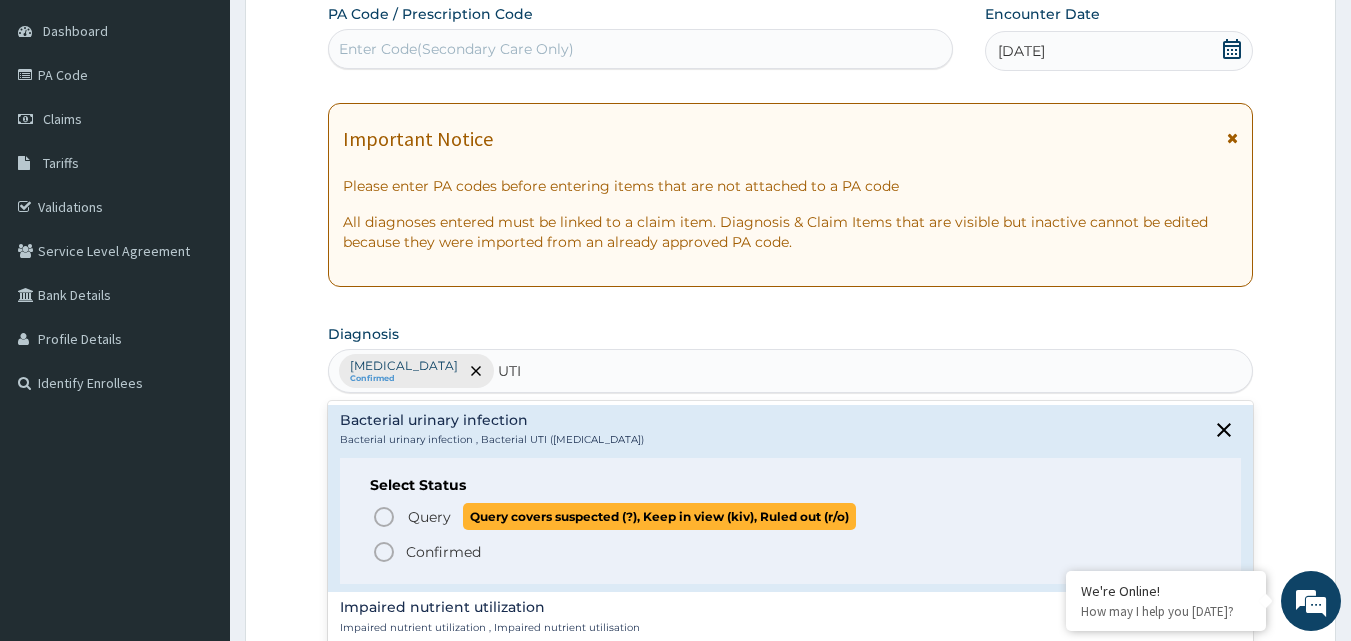 click on "Query" at bounding box center [429, 517] 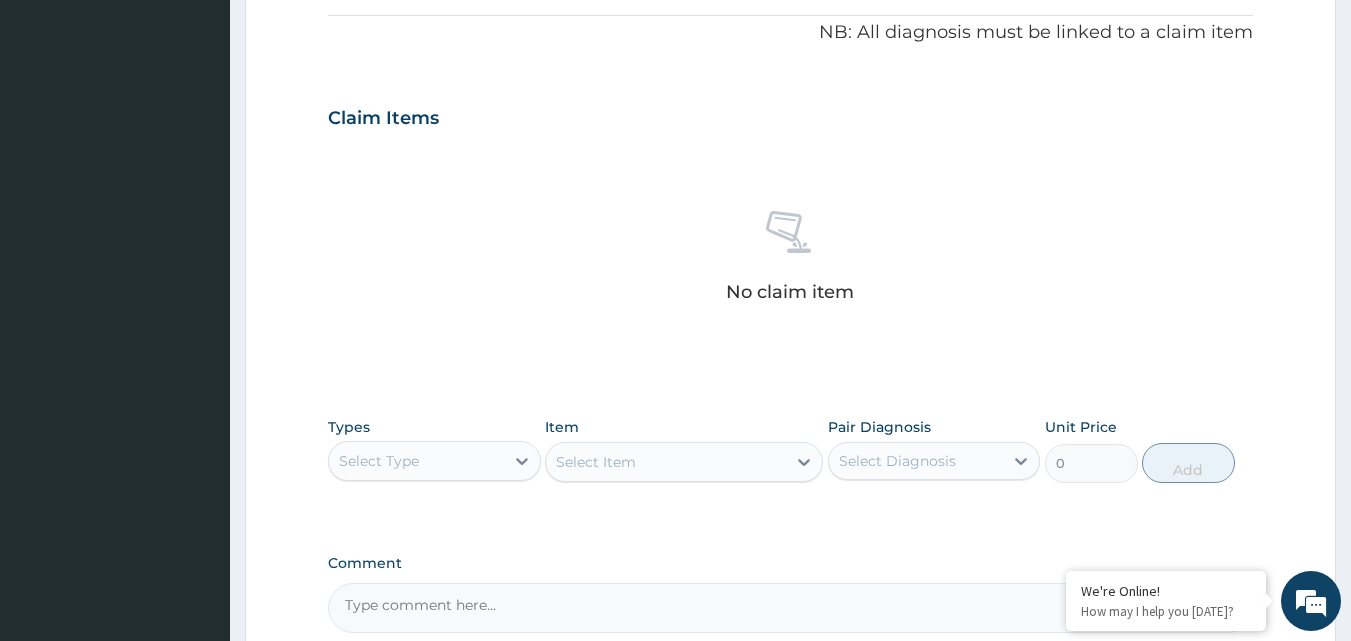 scroll, scrollTop: 787, scrollLeft: 0, axis: vertical 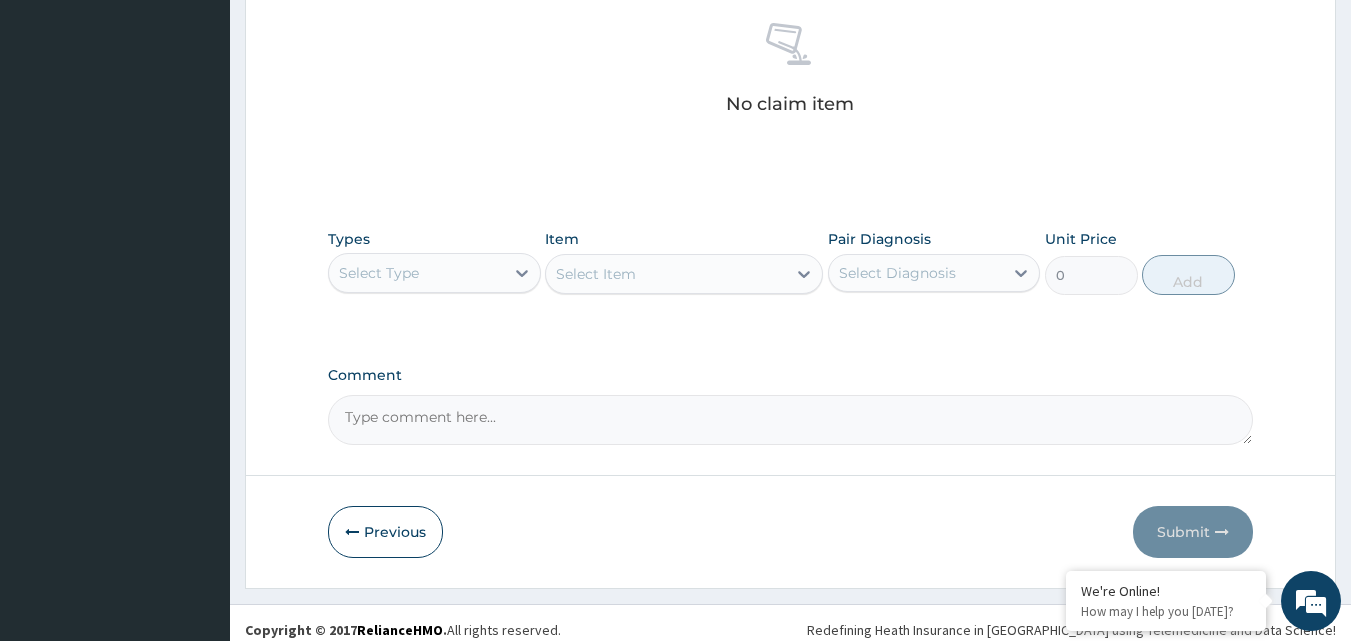 click on "Select Type" at bounding box center (416, 273) 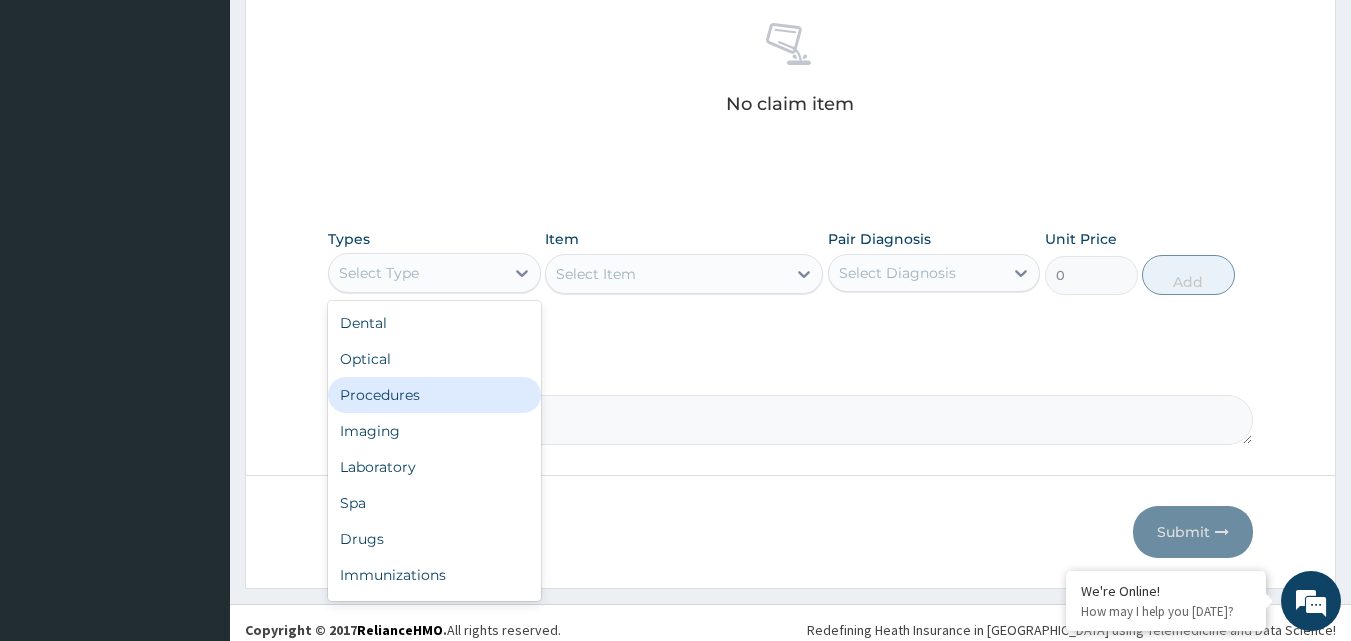 click on "Procedures" at bounding box center (434, 395) 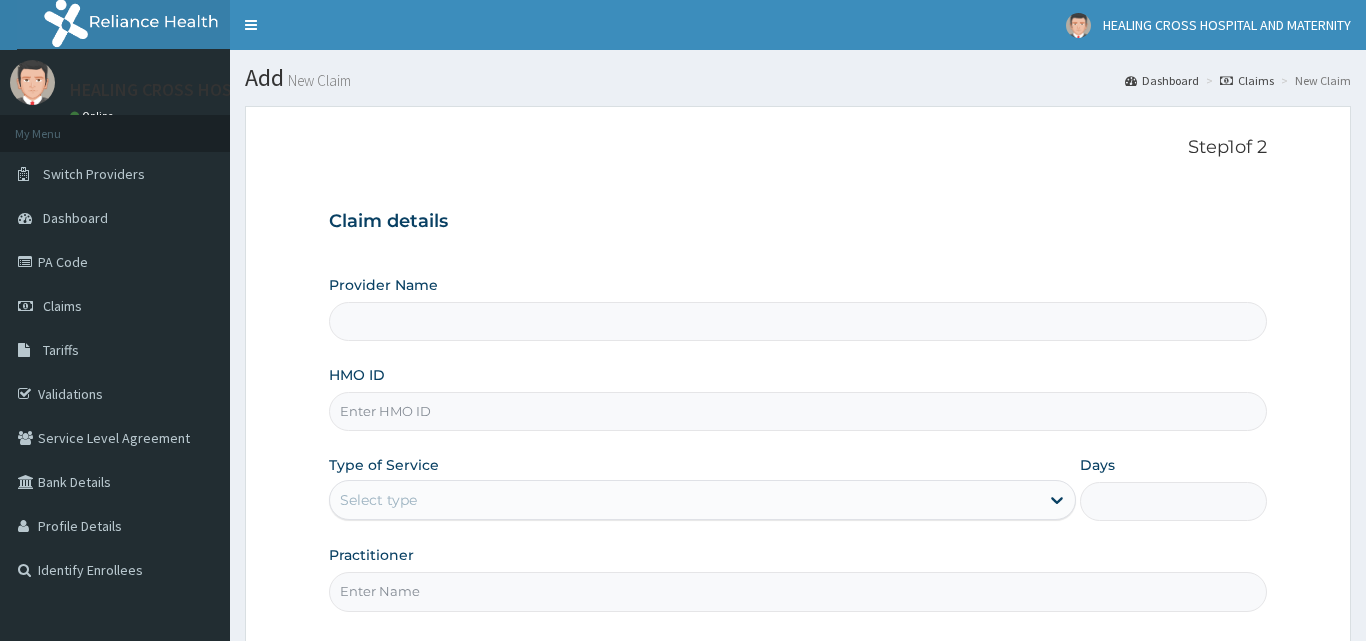 type on "[GEOGRAPHIC_DATA]" 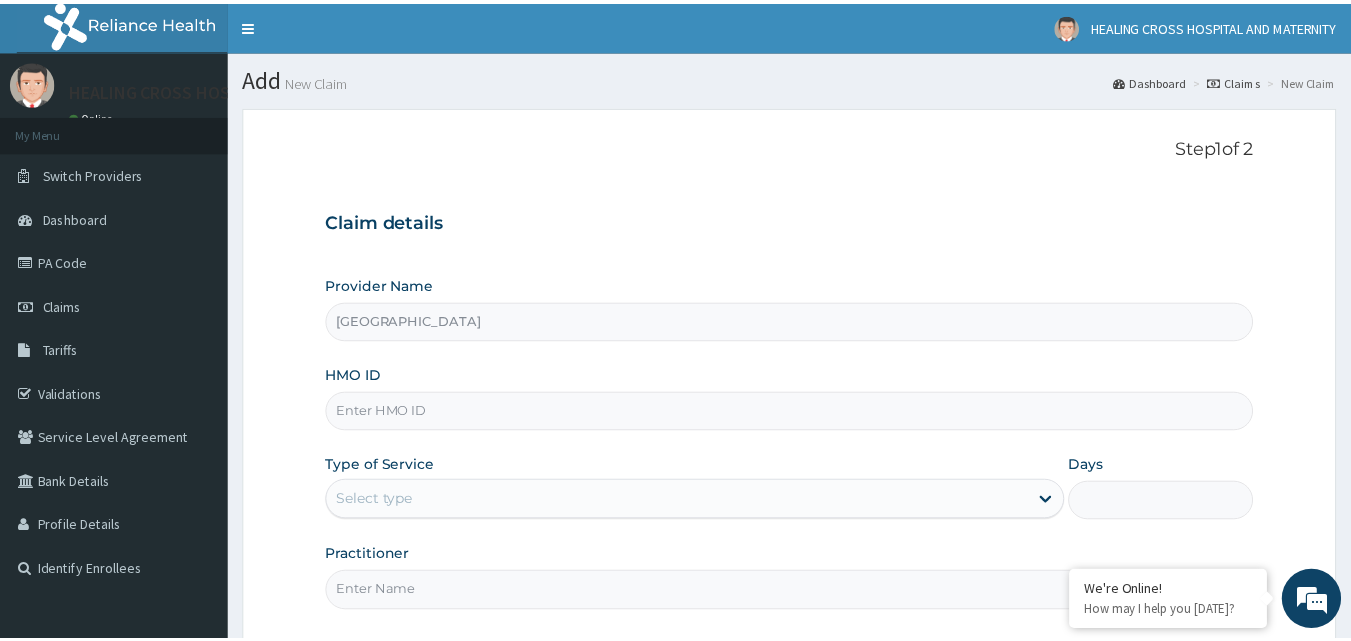 scroll, scrollTop: 187, scrollLeft: 0, axis: vertical 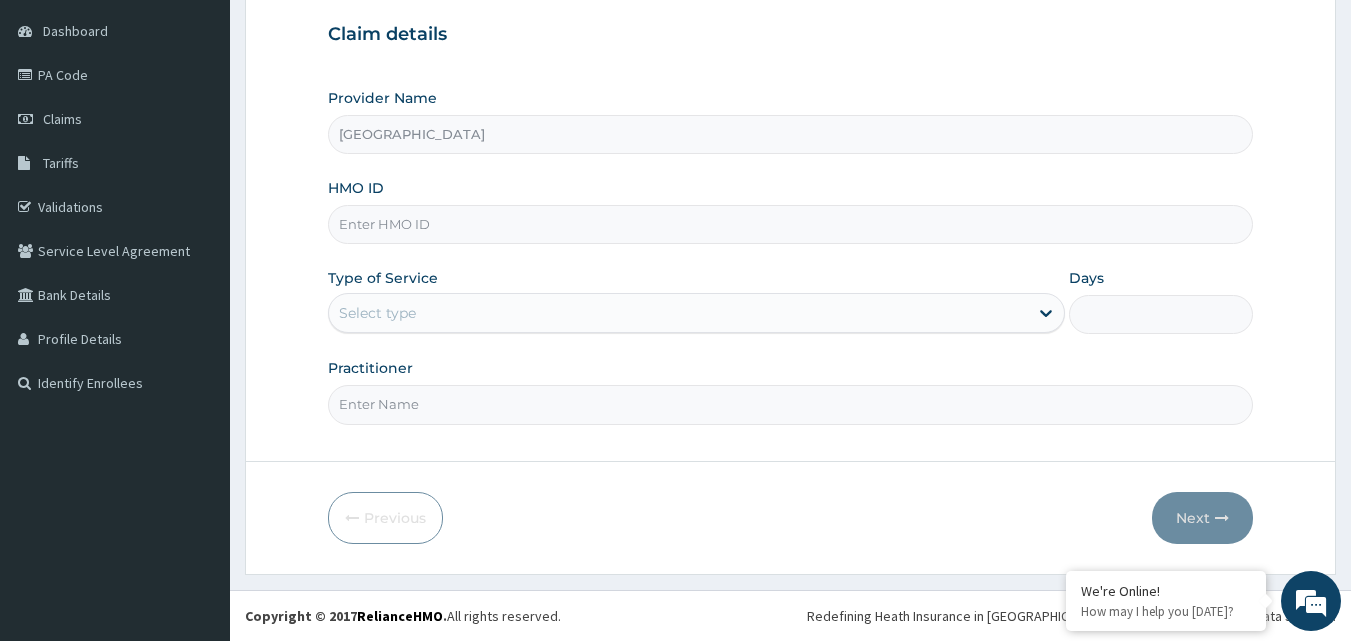 click on "HMO ID" at bounding box center [791, 224] 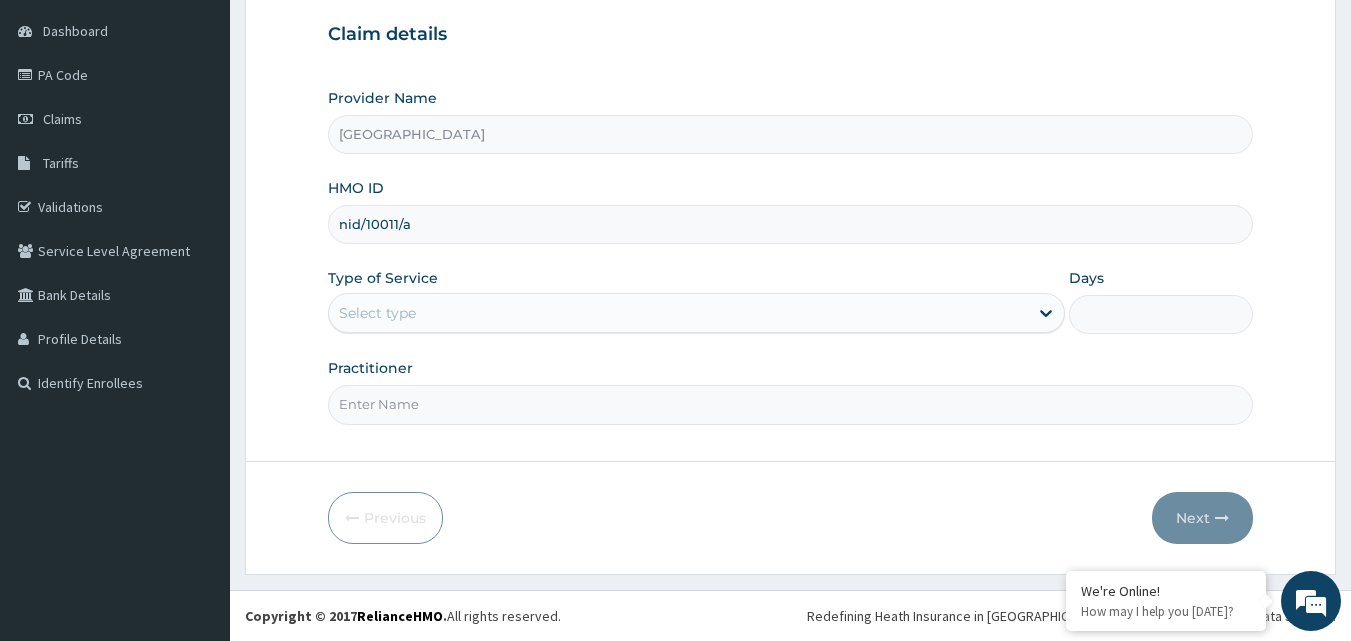 type on "NID/10011/A" 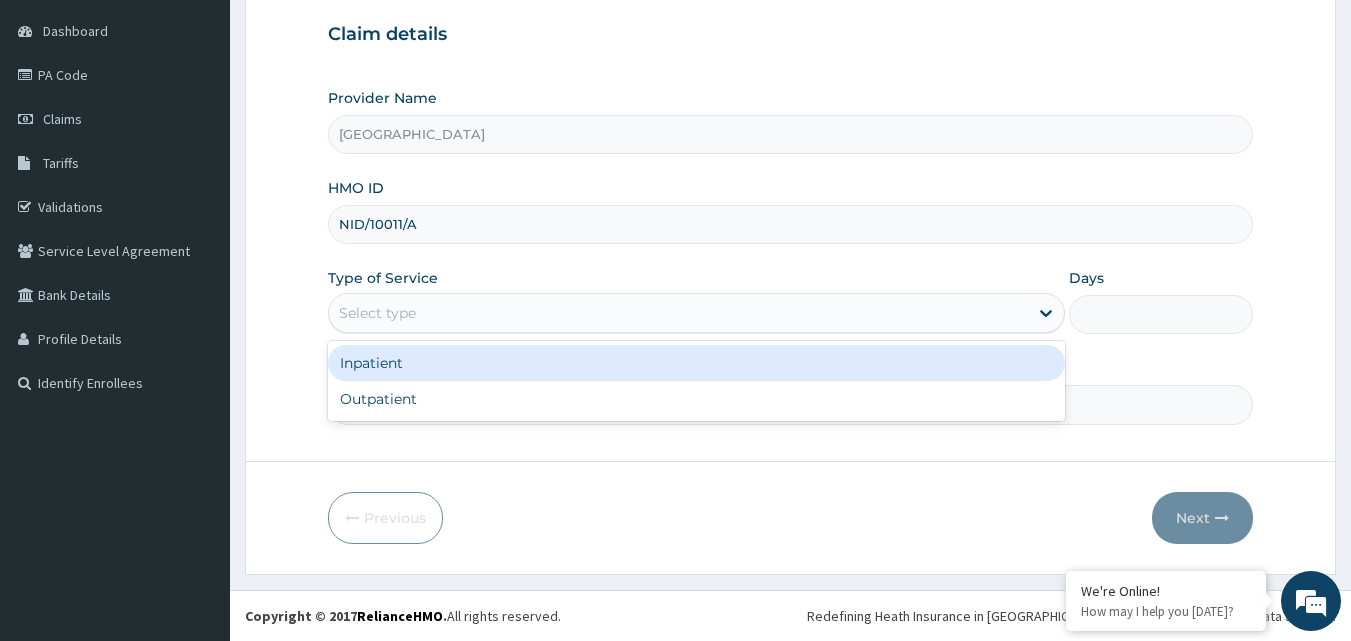 click on "Select type" at bounding box center (678, 313) 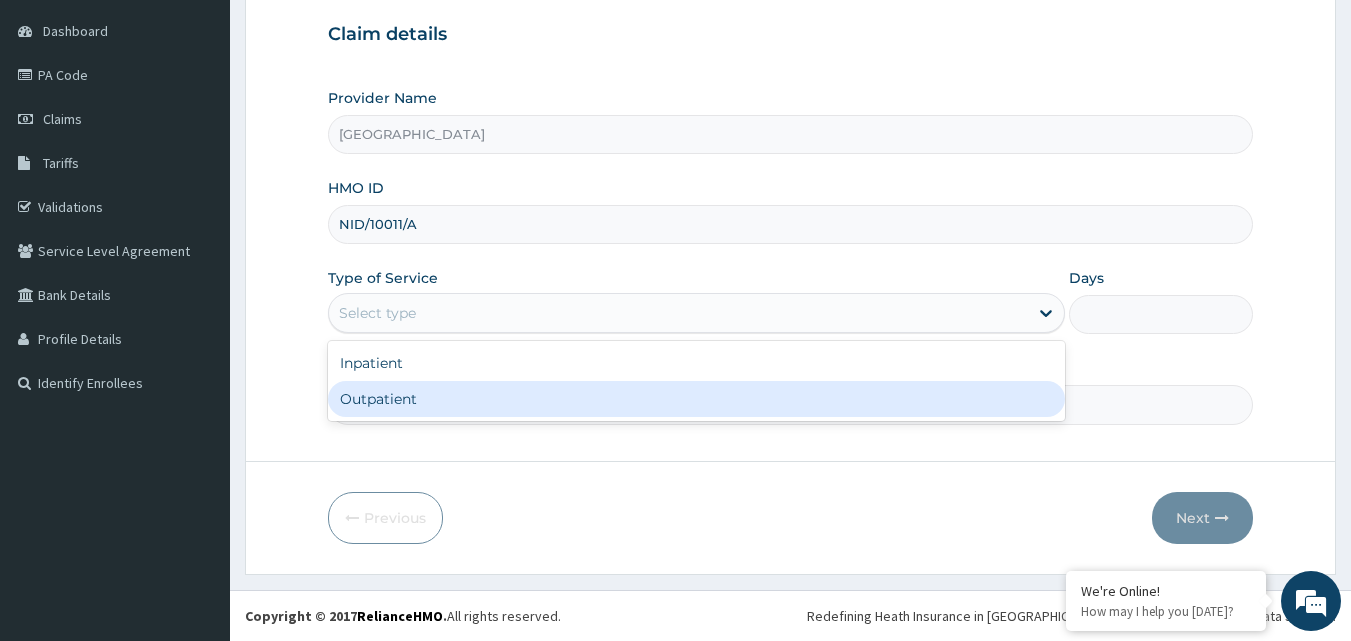 click on "Outpatient" at bounding box center (696, 399) 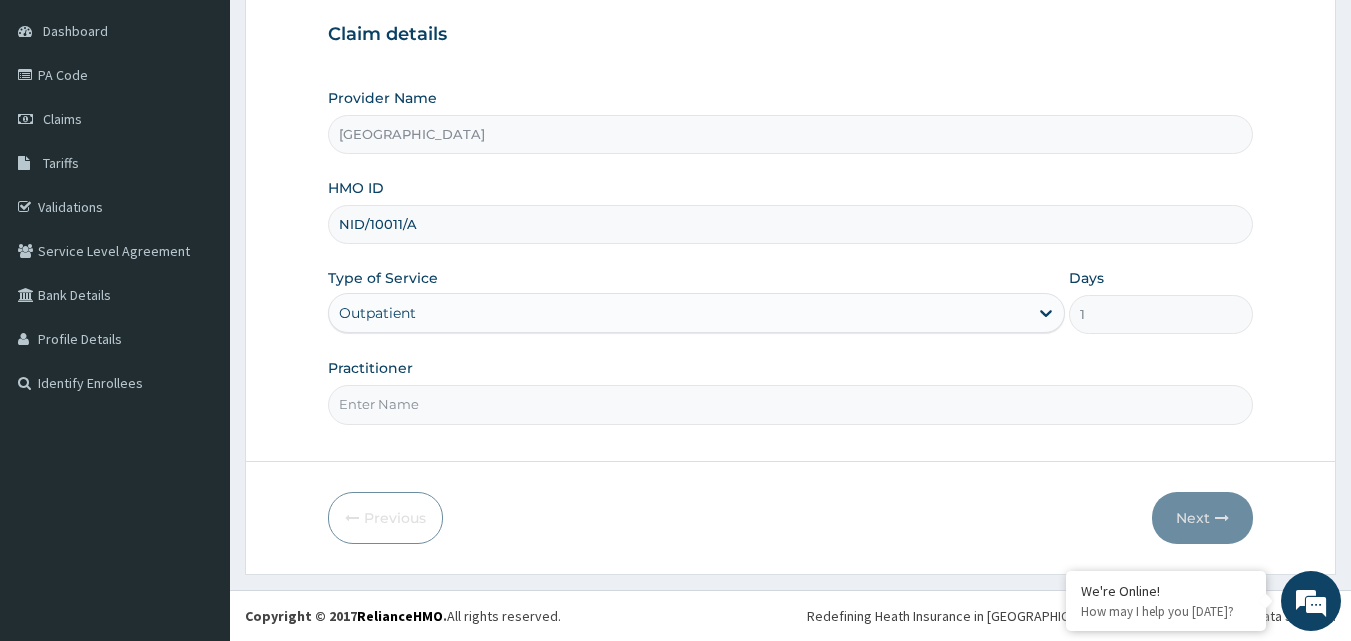 click on "Practitioner" at bounding box center (791, 404) 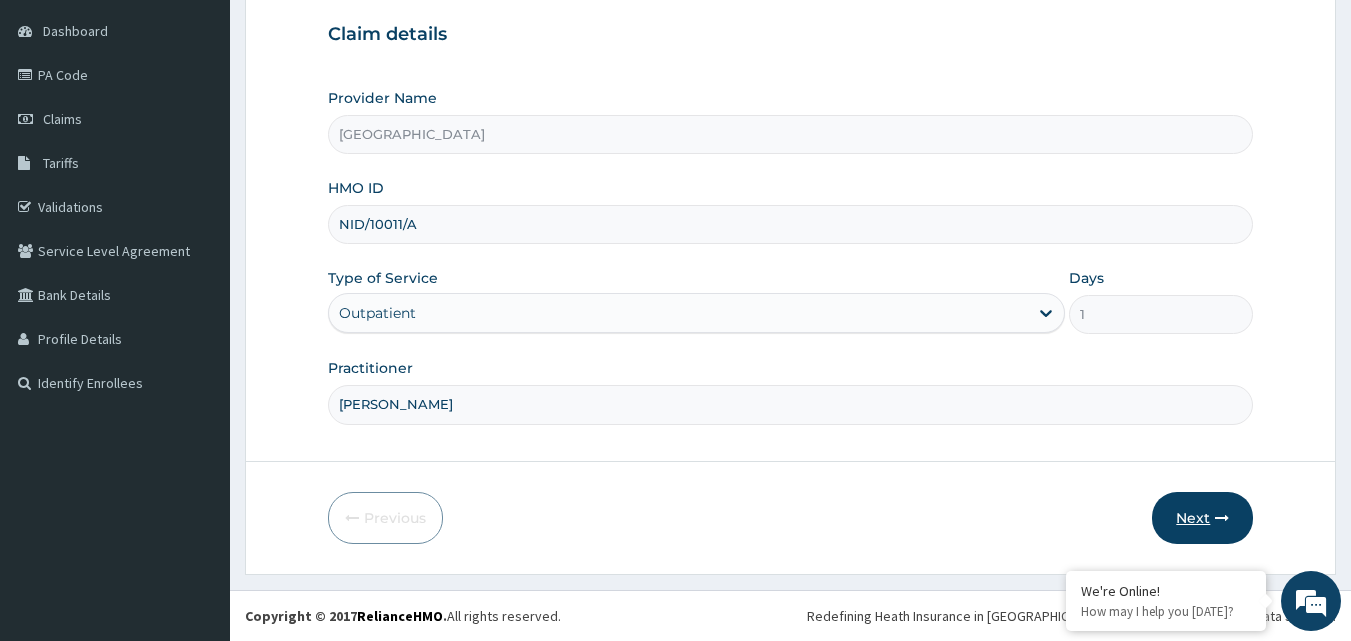type on "[PERSON_NAME]" 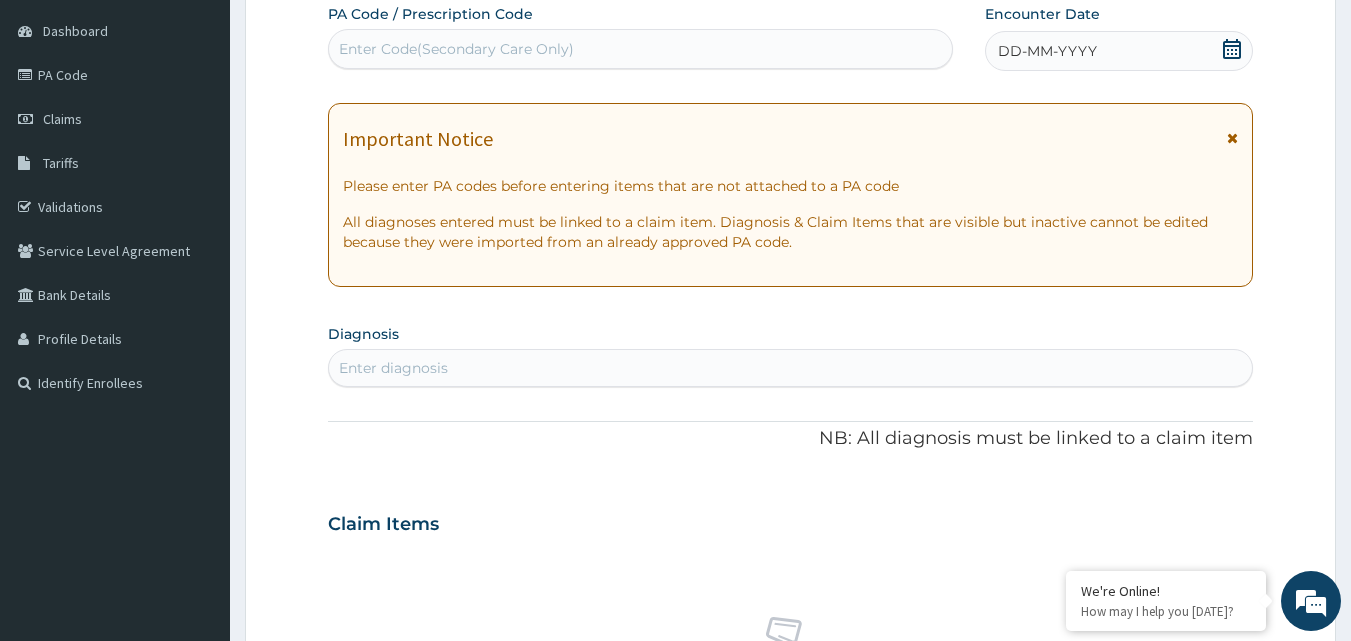 click on "Enter Code(Secondary Care Only)" at bounding box center (641, 49) 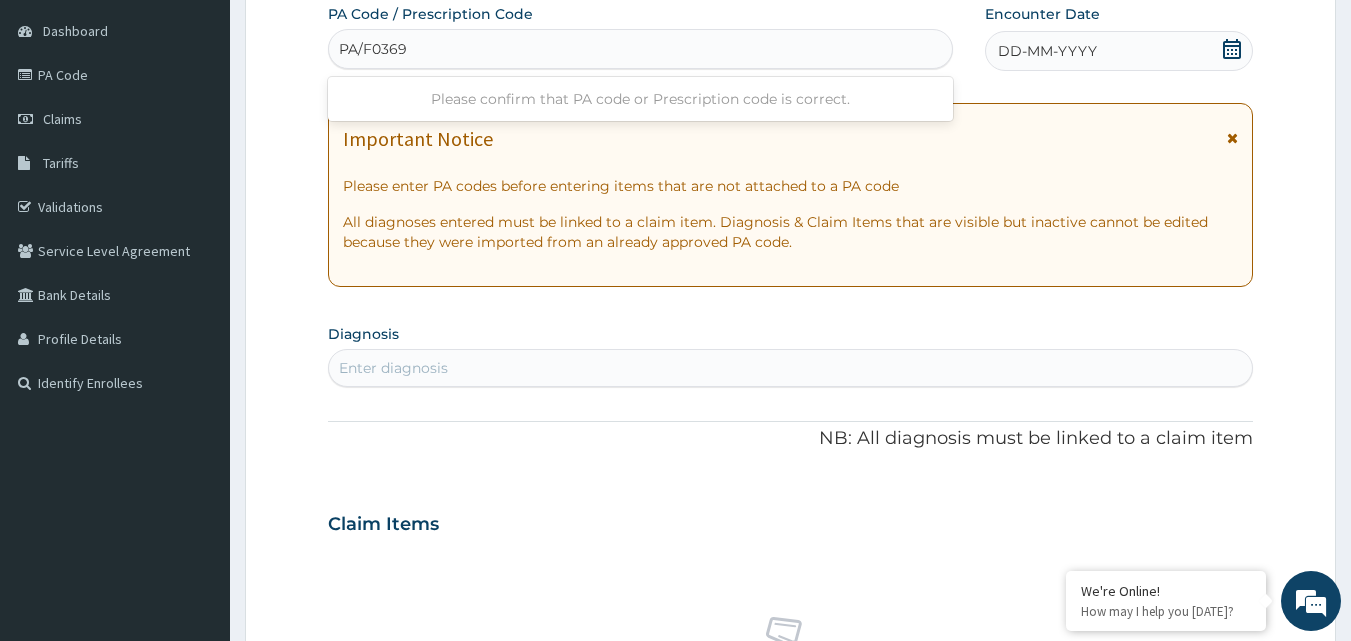 type on "PA/F03691" 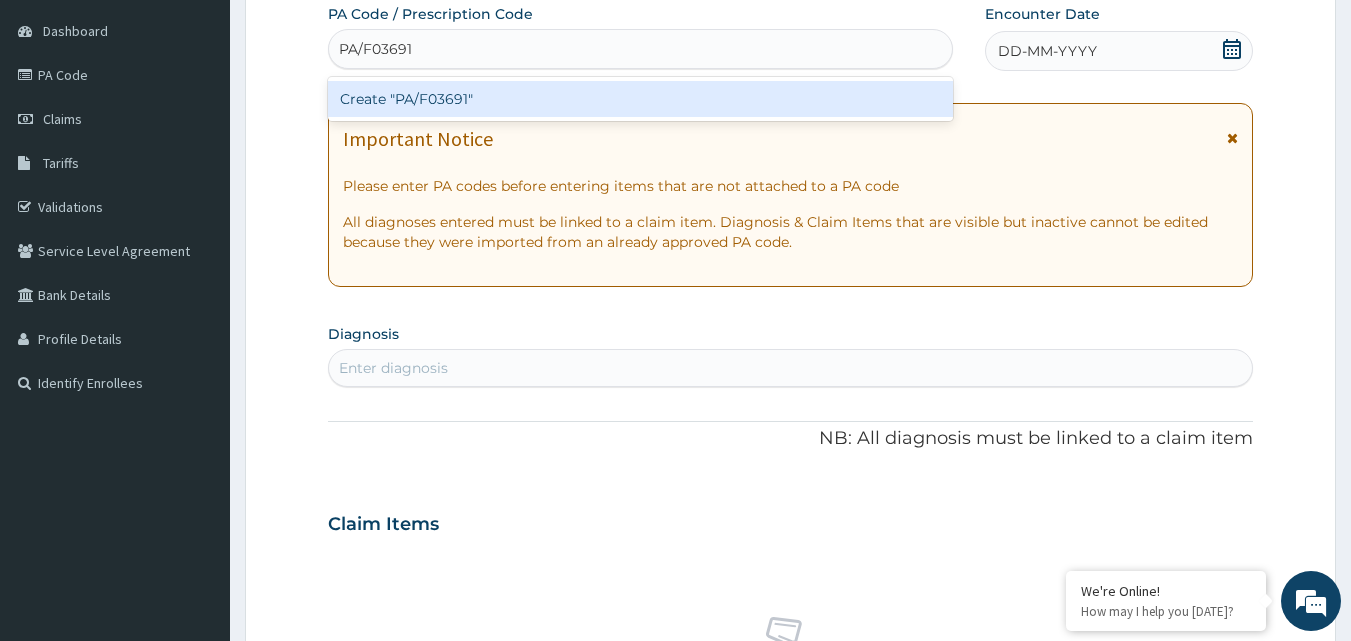 click on "Create "PA/F03691"" at bounding box center [641, 99] 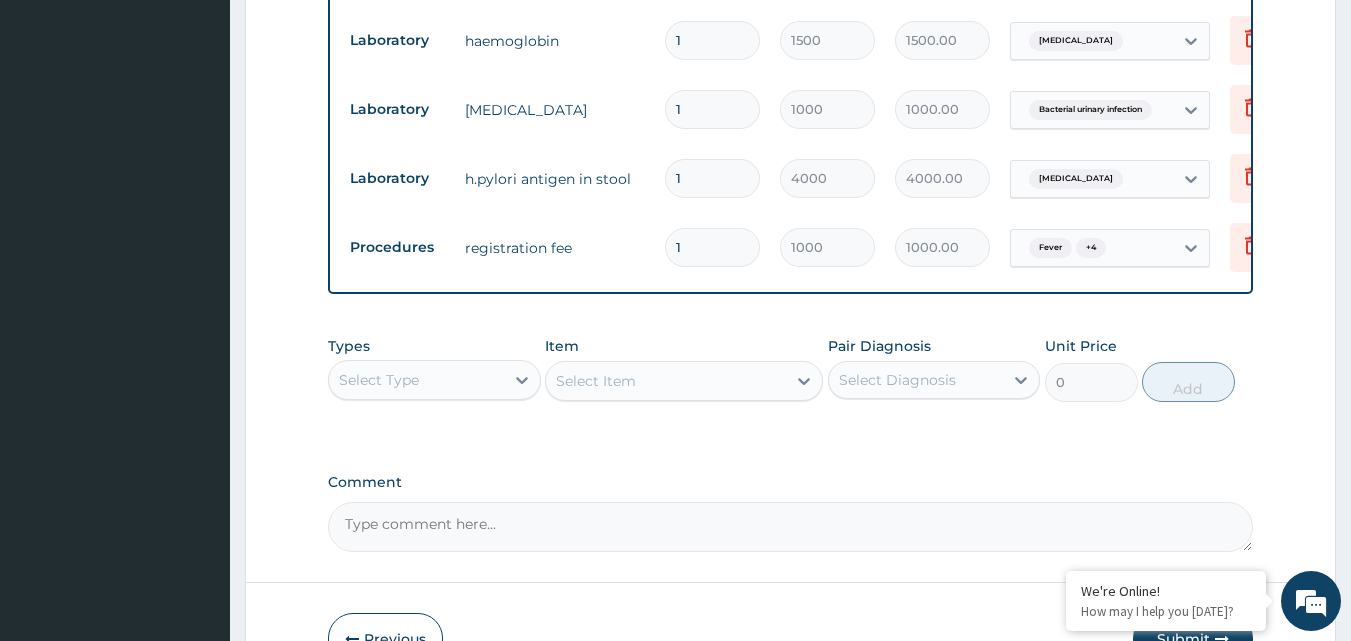 scroll, scrollTop: 1419, scrollLeft: 0, axis: vertical 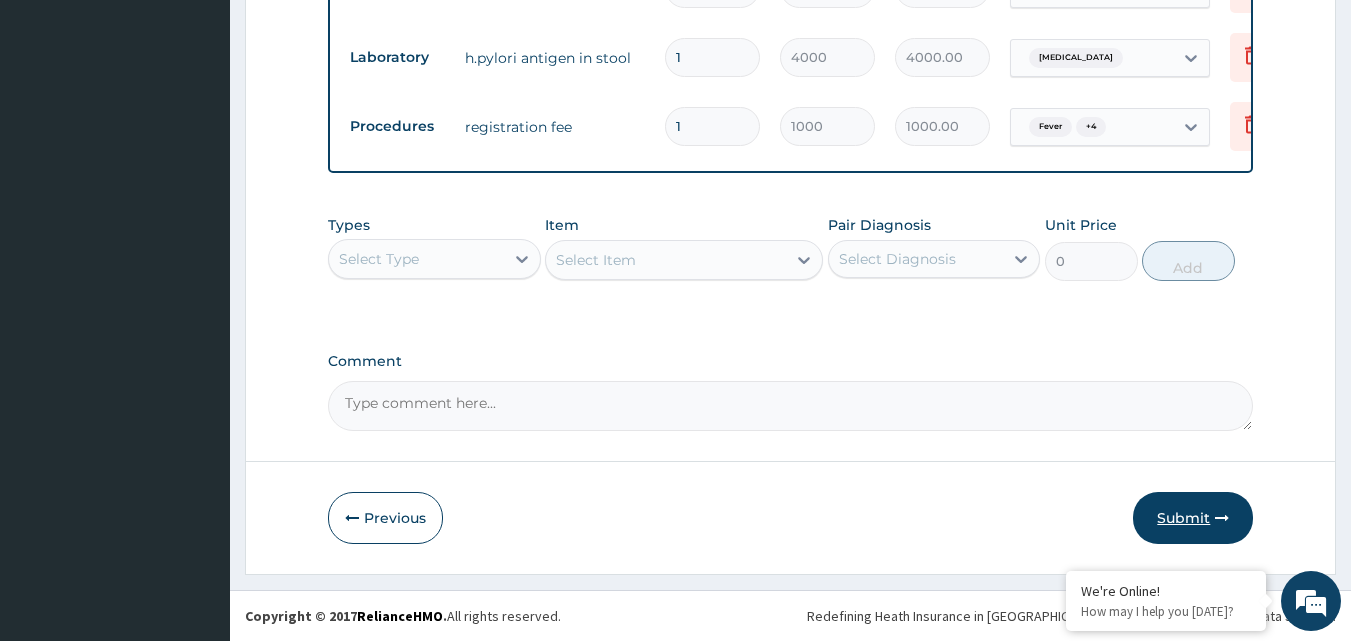 click on "Submit" at bounding box center [1193, 518] 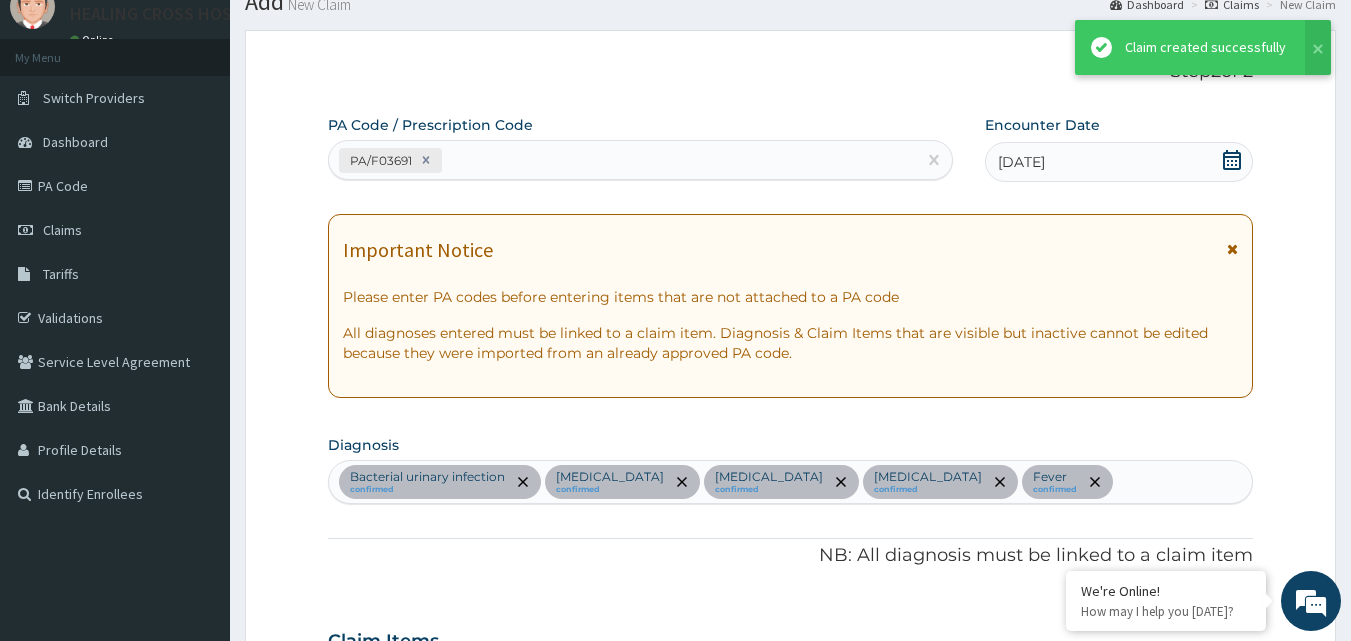 scroll, scrollTop: 1419, scrollLeft: 0, axis: vertical 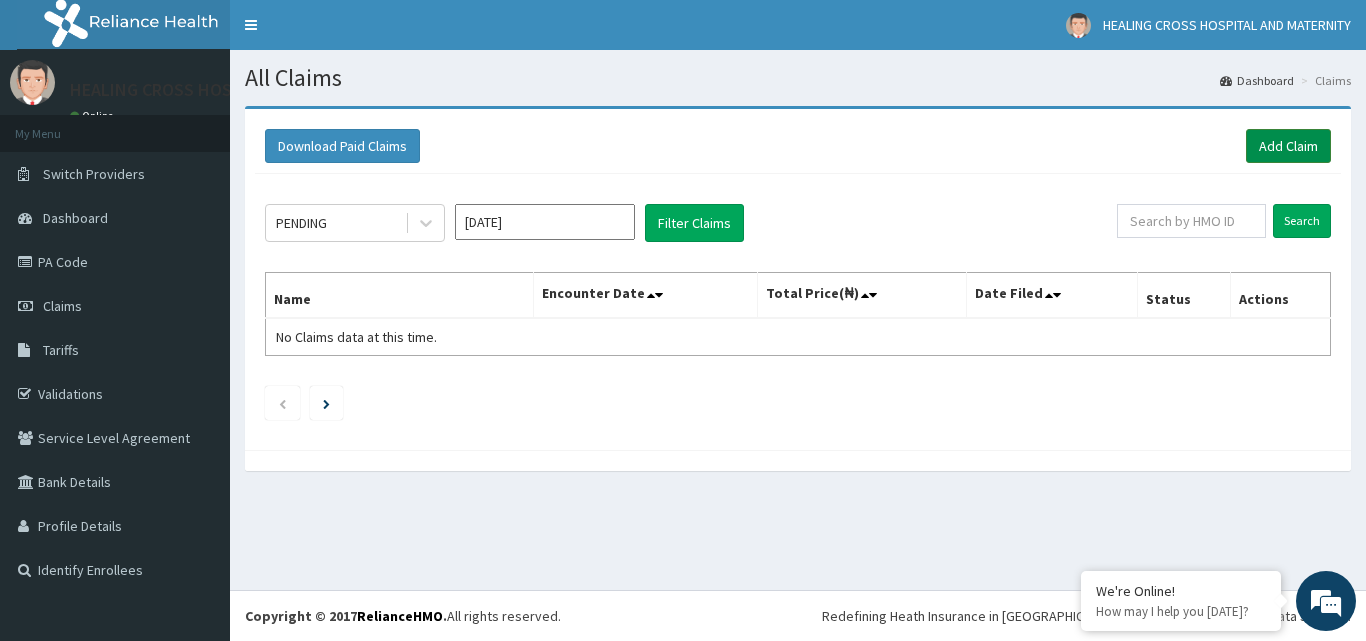 click on "Add Claim" at bounding box center [1288, 146] 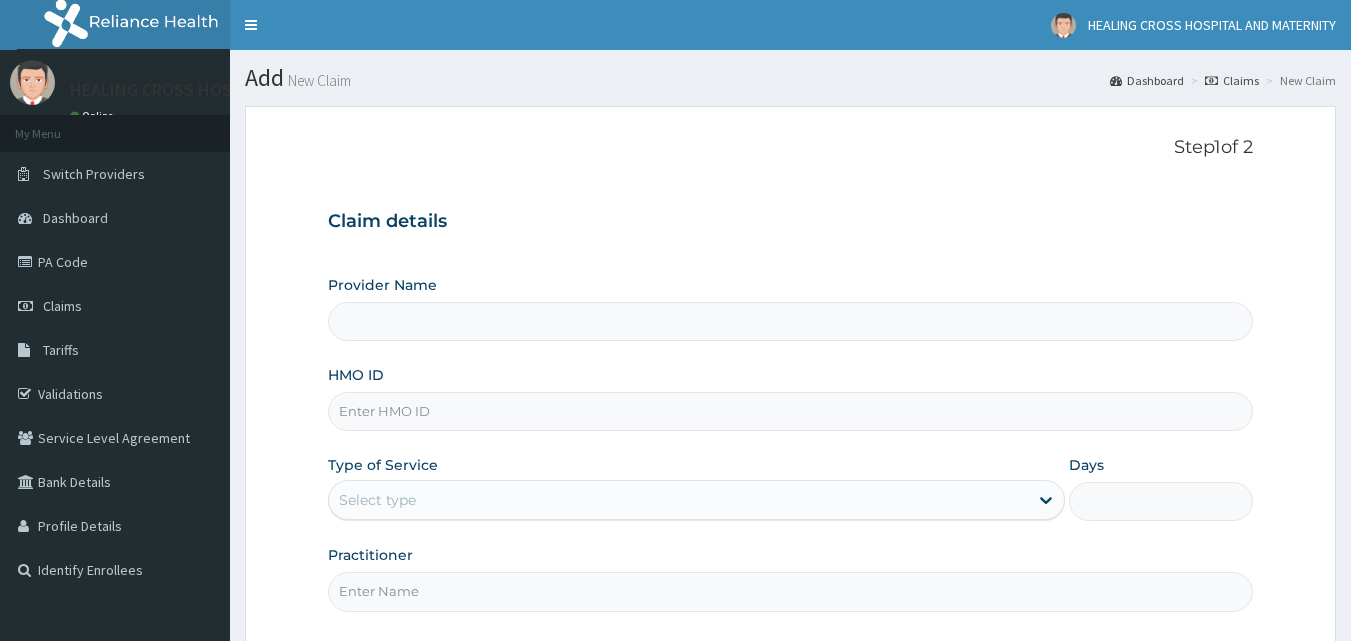 scroll, scrollTop: 0, scrollLeft: 0, axis: both 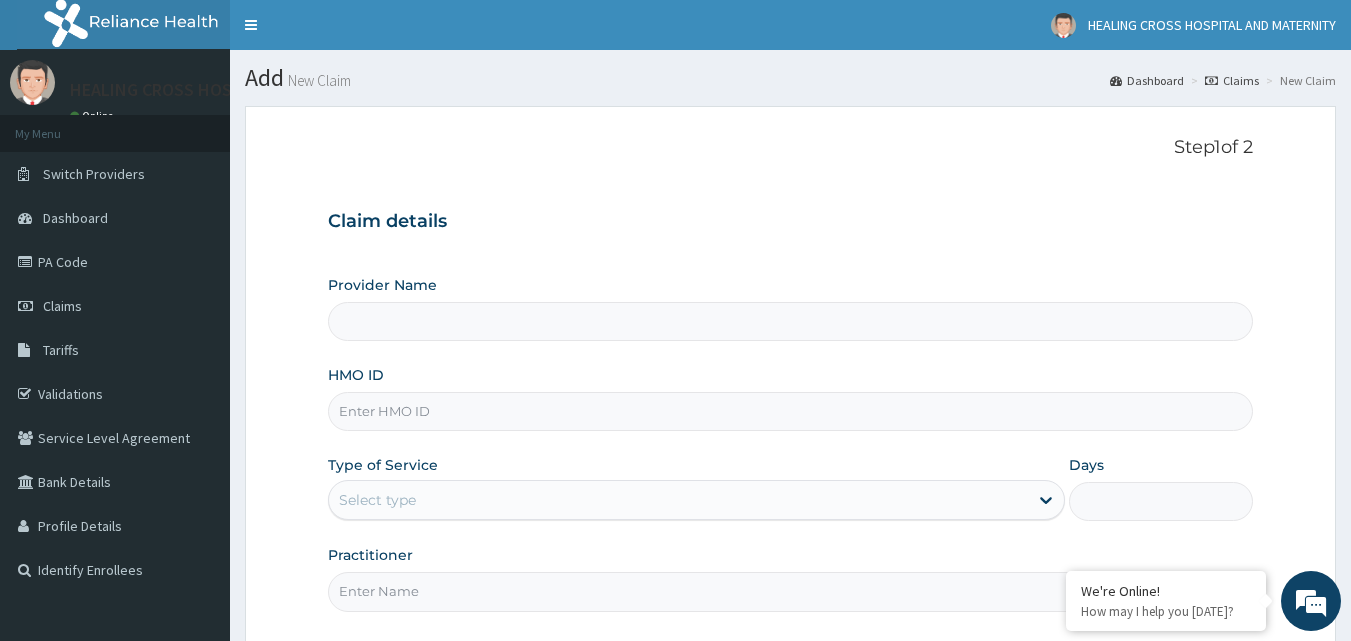 type on "[GEOGRAPHIC_DATA]" 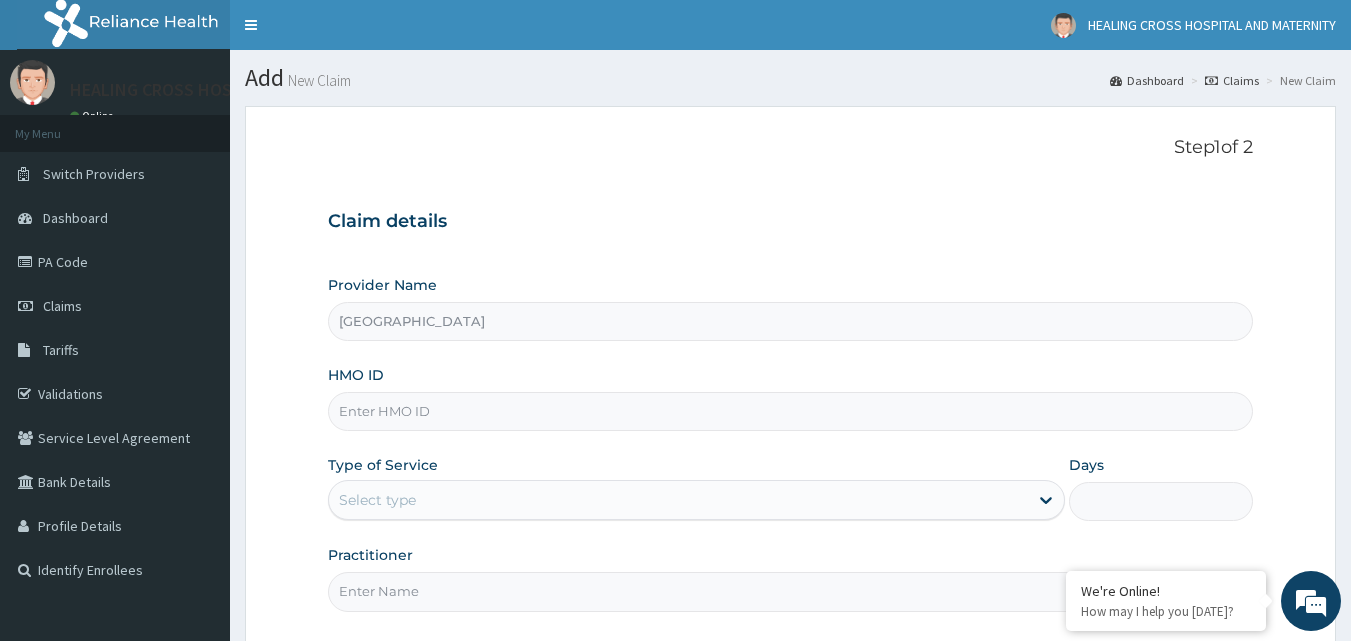 click on "HMO ID" at bounding box center (791, 411) 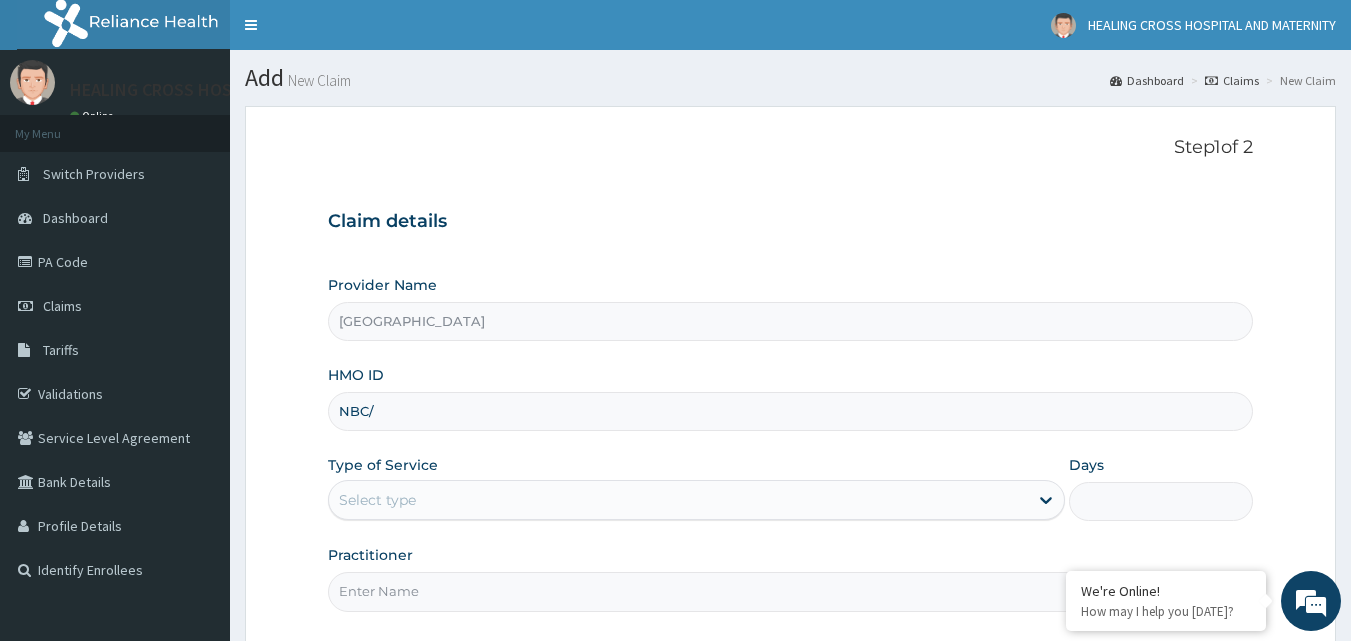 scroll, scrollTop: 0, scrollLeft: 0, axis: both 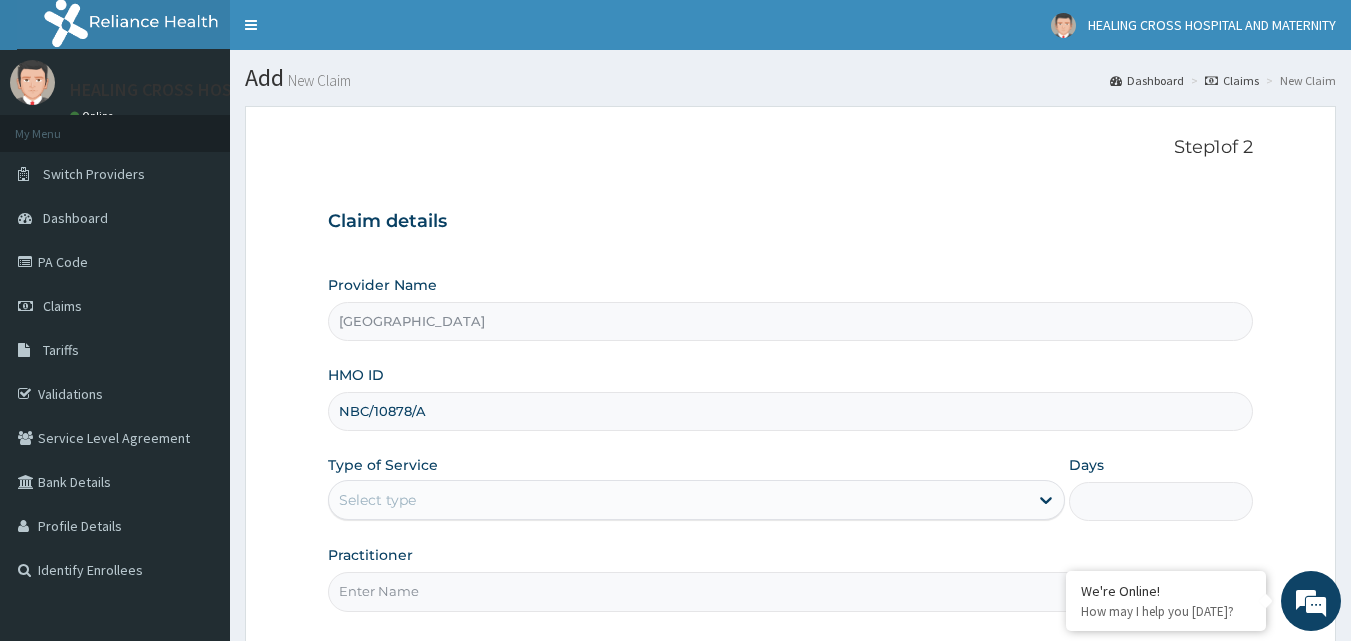 click on "Select type" at bounding box center [678, 500] 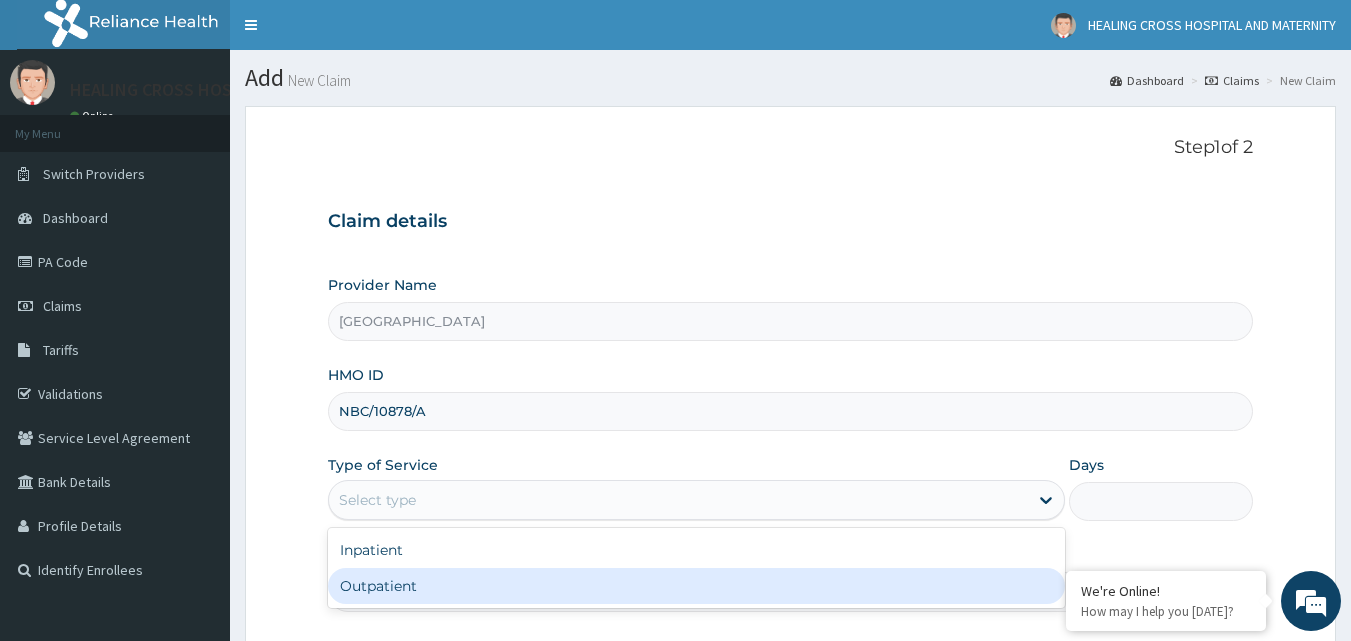 click on "Outpatient" at bounding box center [696, 586] 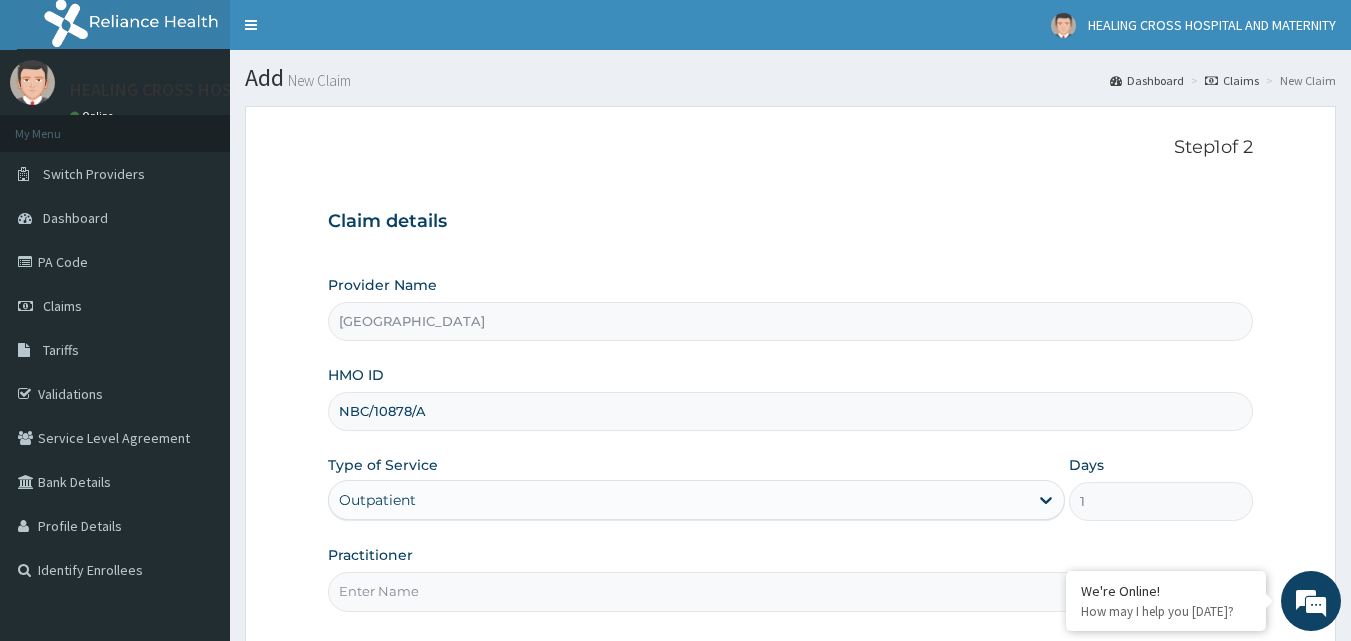scroll, scrollTop: 187, scrollLeft: 0, axis: vertical 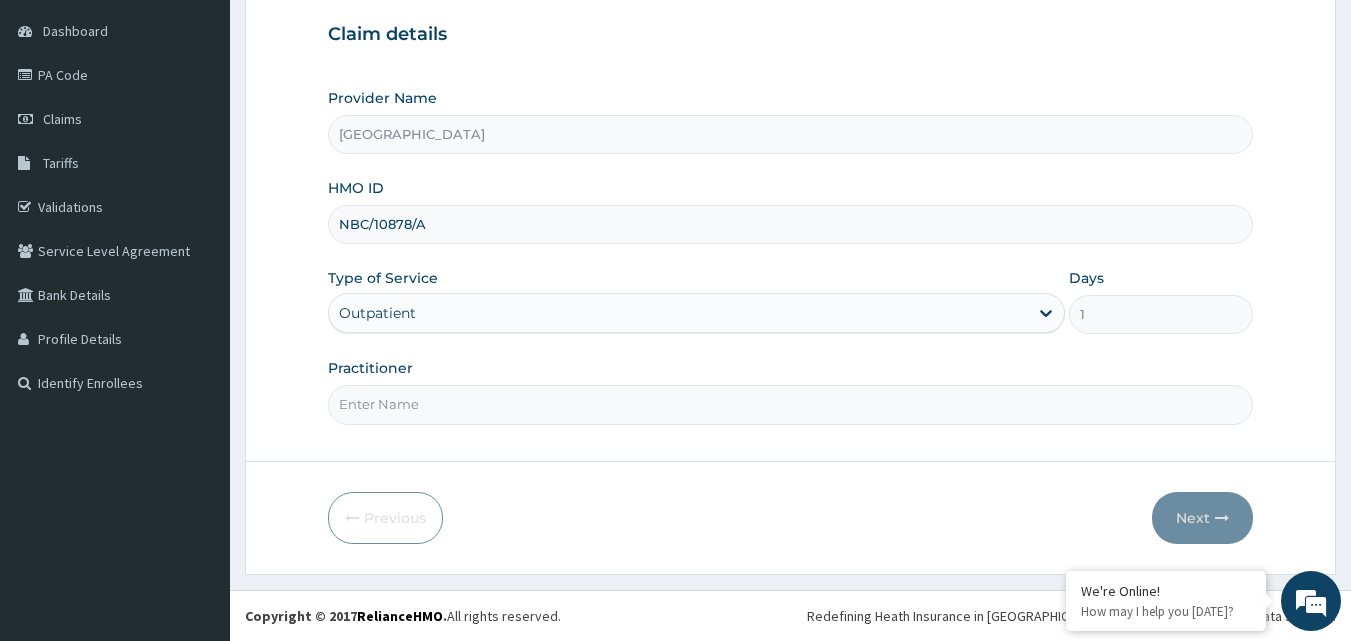 click on "Practitioner" at bounding box center (791, 404) 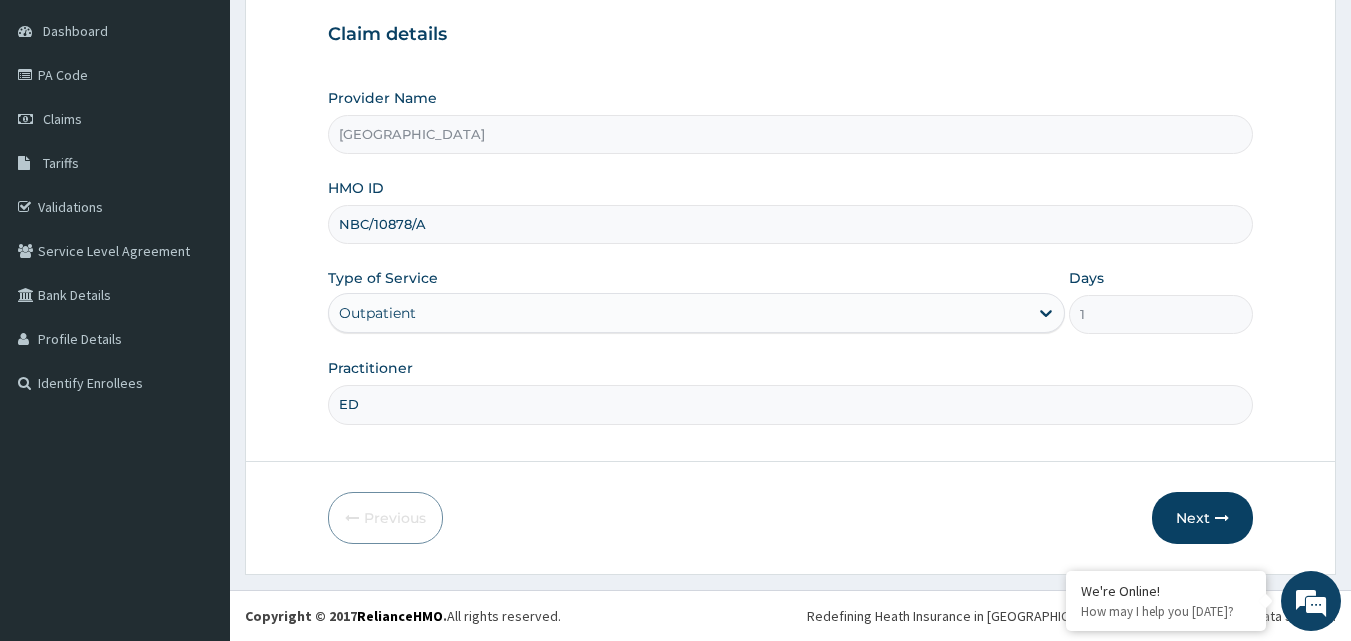 type on "E" 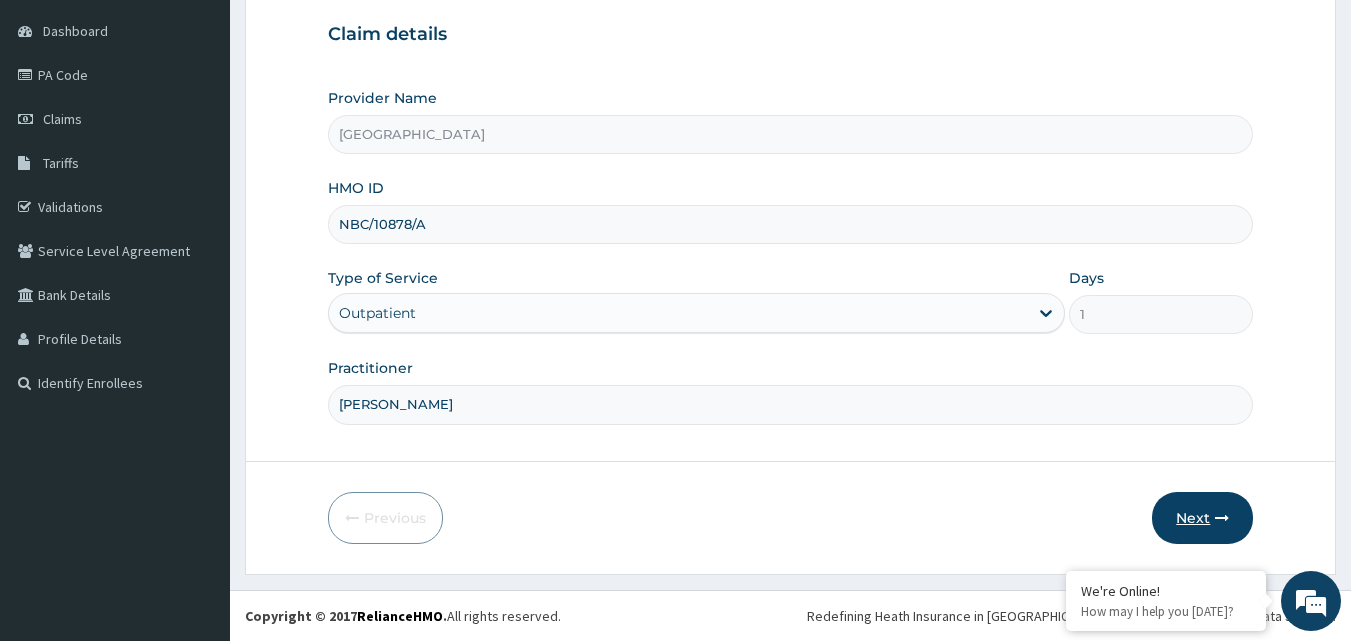 type on "[PERSON_NAME]" 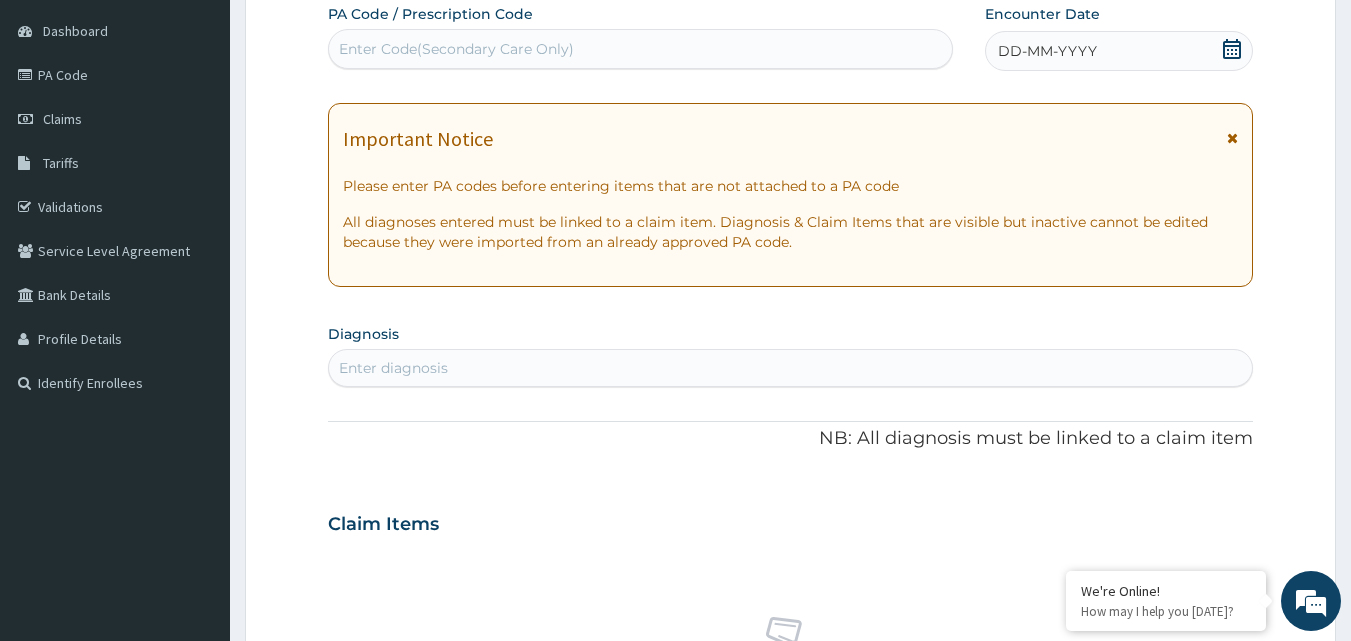 click on "Enter Code(Secondary Care Only)" at bounding box center [456, 49] 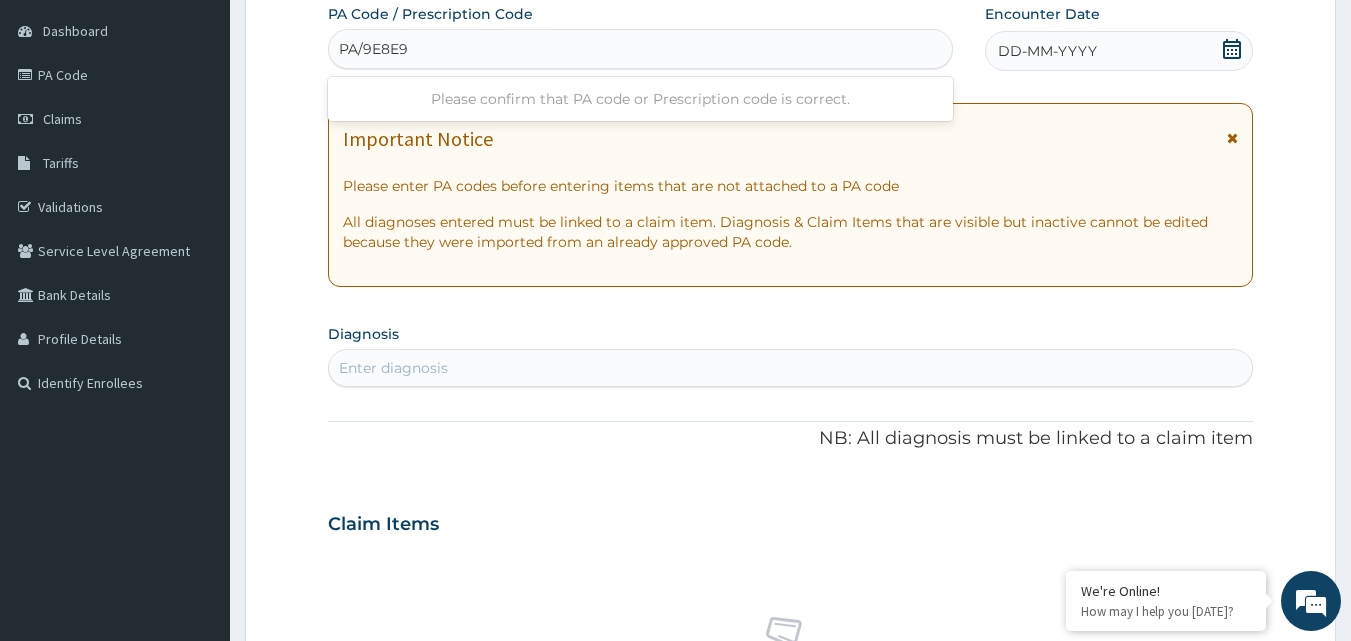 type on "PA/9E8E95" 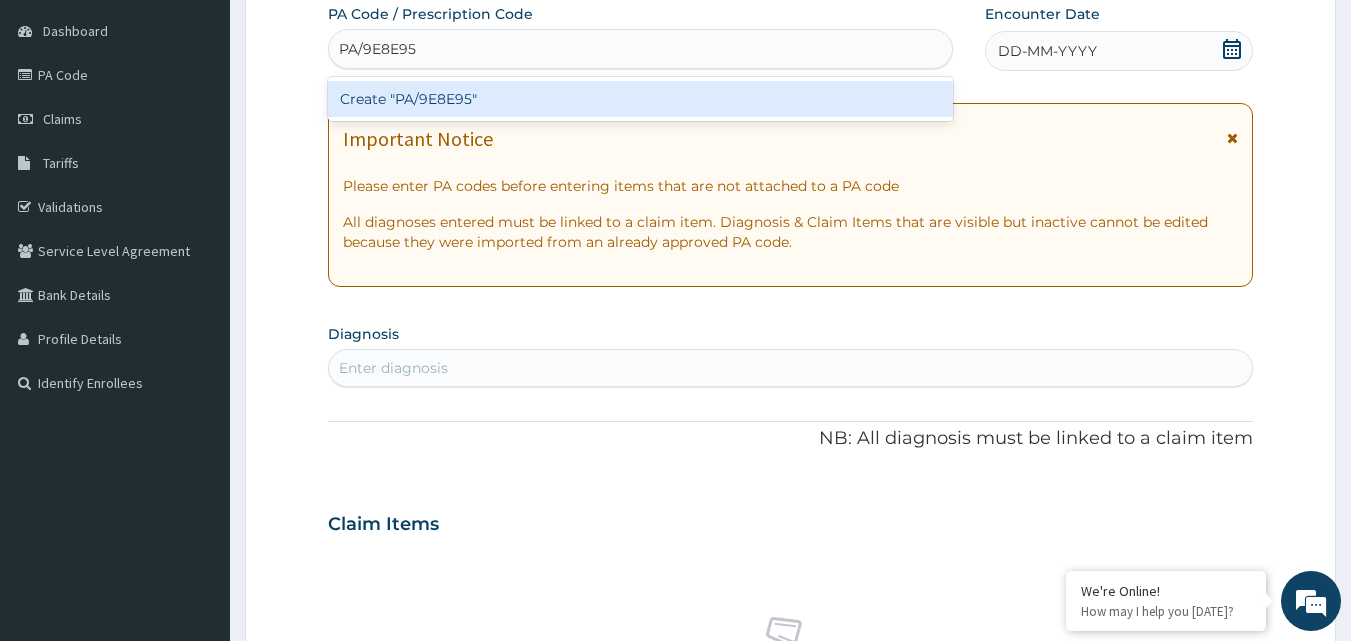 click on "Create "PA/9E8E95"" at bounding box center [641, 99] 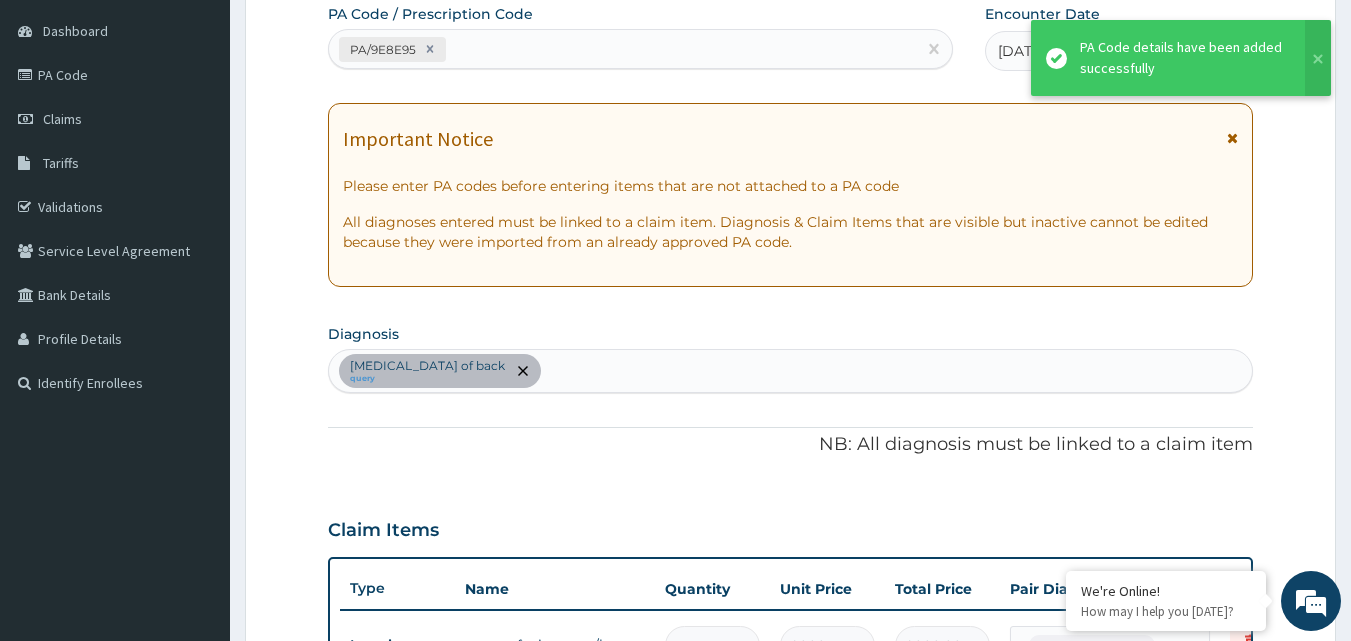 scroll, scrollTop: 211, scrollLeft: 0, axis: vertical 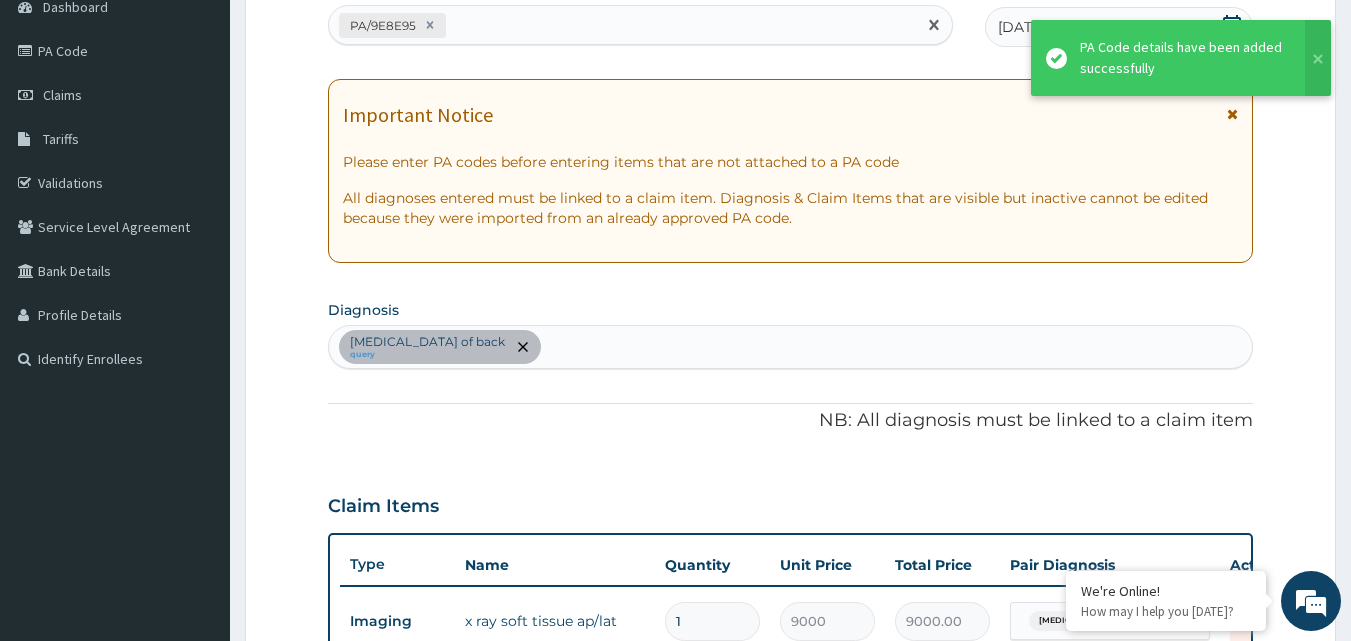 click on "PA/9E8E95" at bounding box center [623, 25] 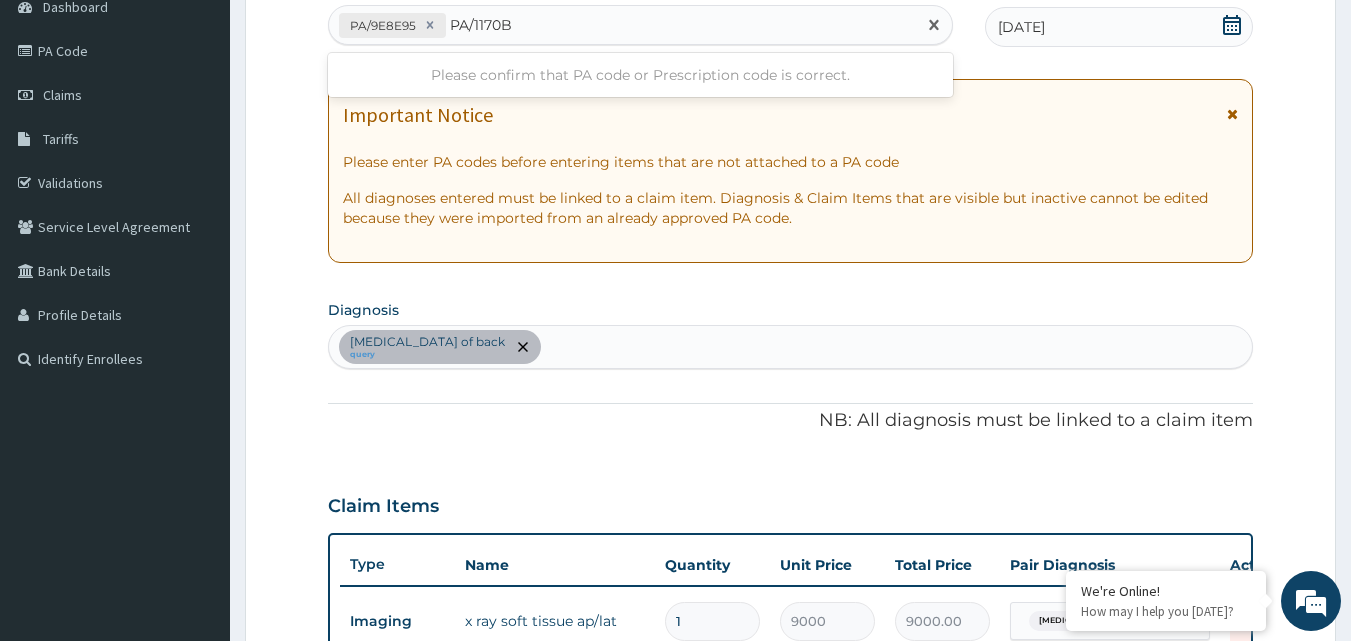 type on "PA/1170BI" 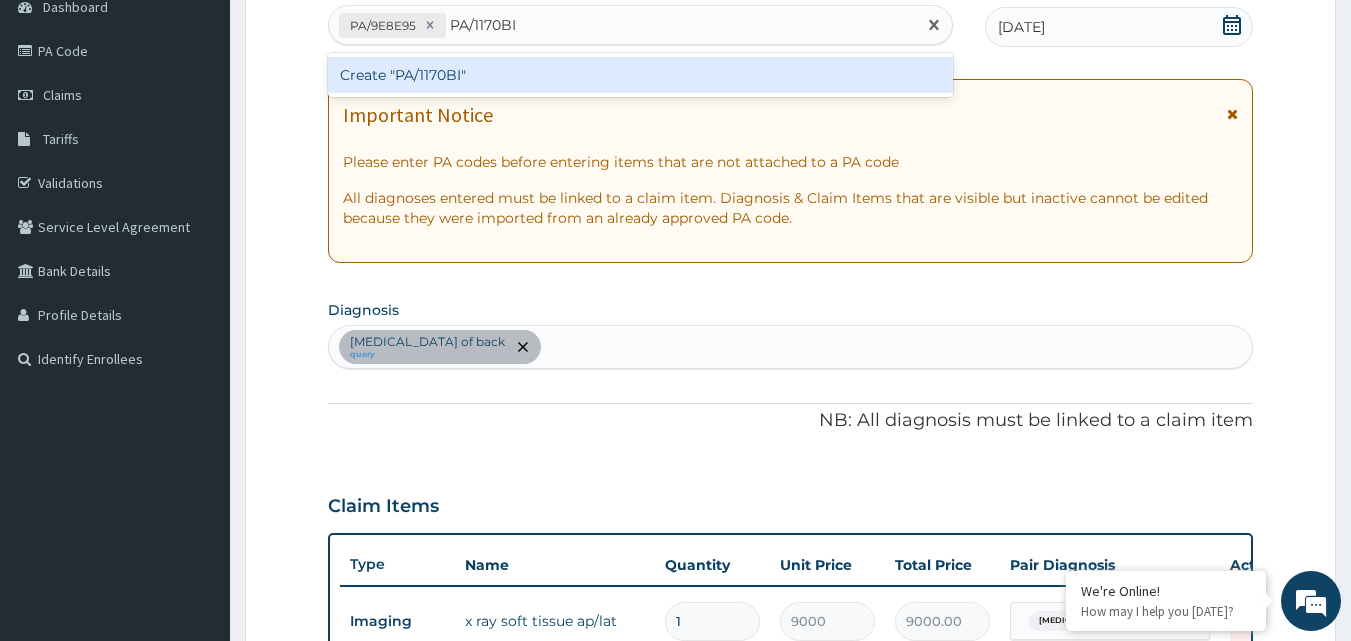 click on "Create "PA/1170BI"" at bounding box center [641, 75] 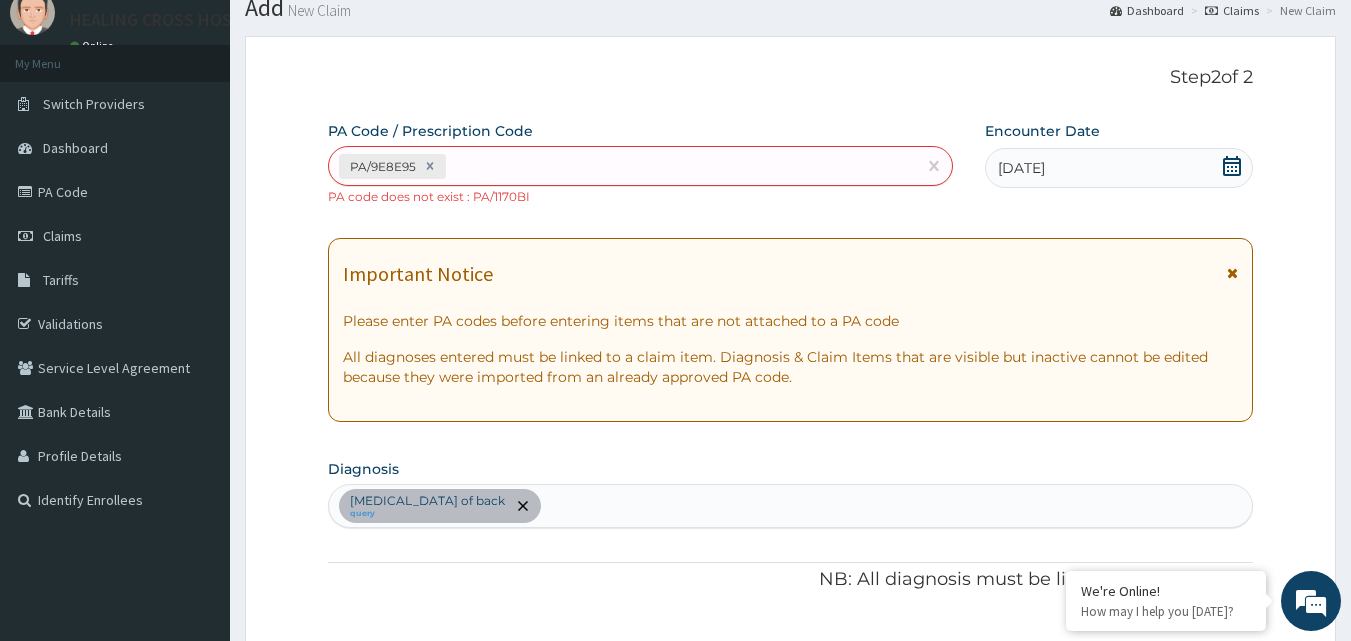scroll, scrollTop: 29, scrollLeft: 0, axis: vertical 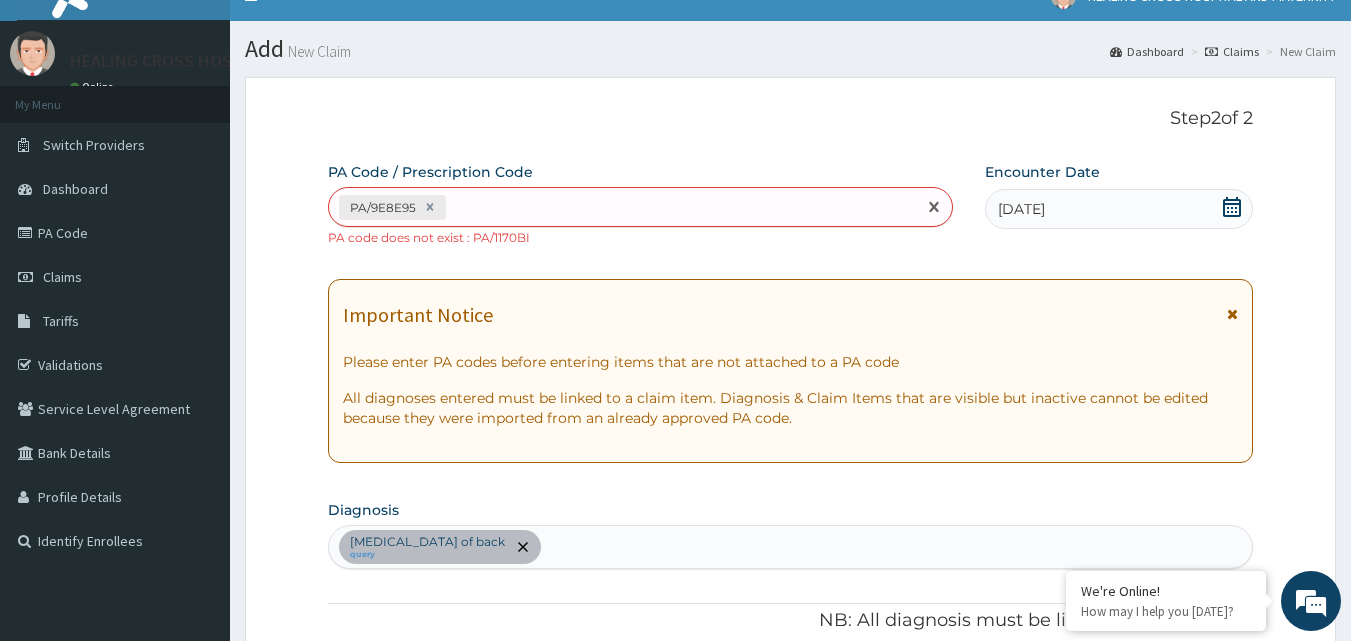click on "PA/9E8E95" at bounding box center (623, 207) 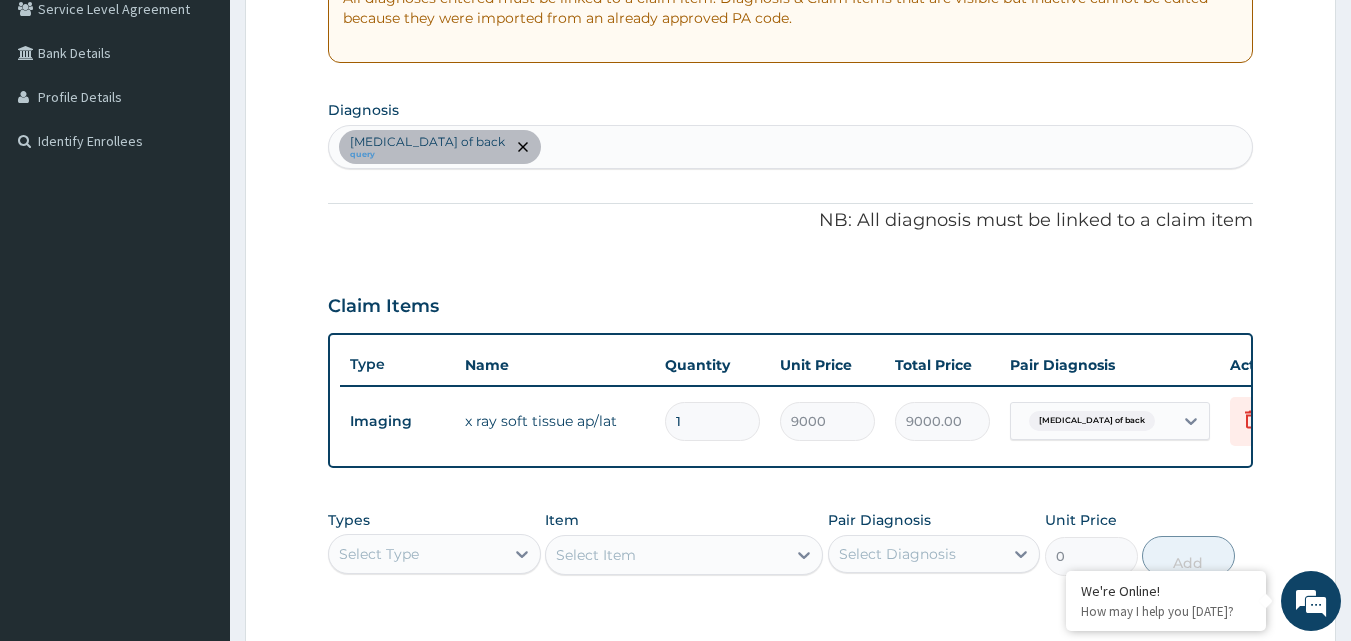 scroll, scrollTop: 529, scrollLeft: 0, axis: vertical 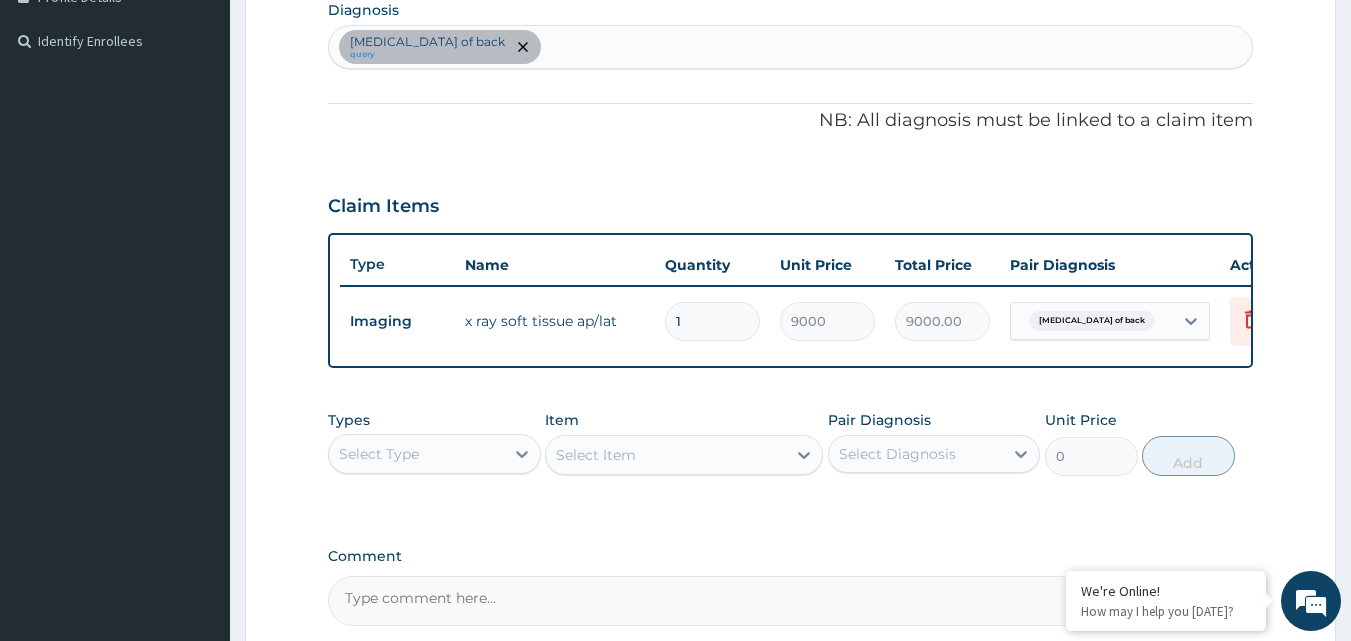 click on "[MEDICAL_DATA] of back query" at bounding box center (791, 47) 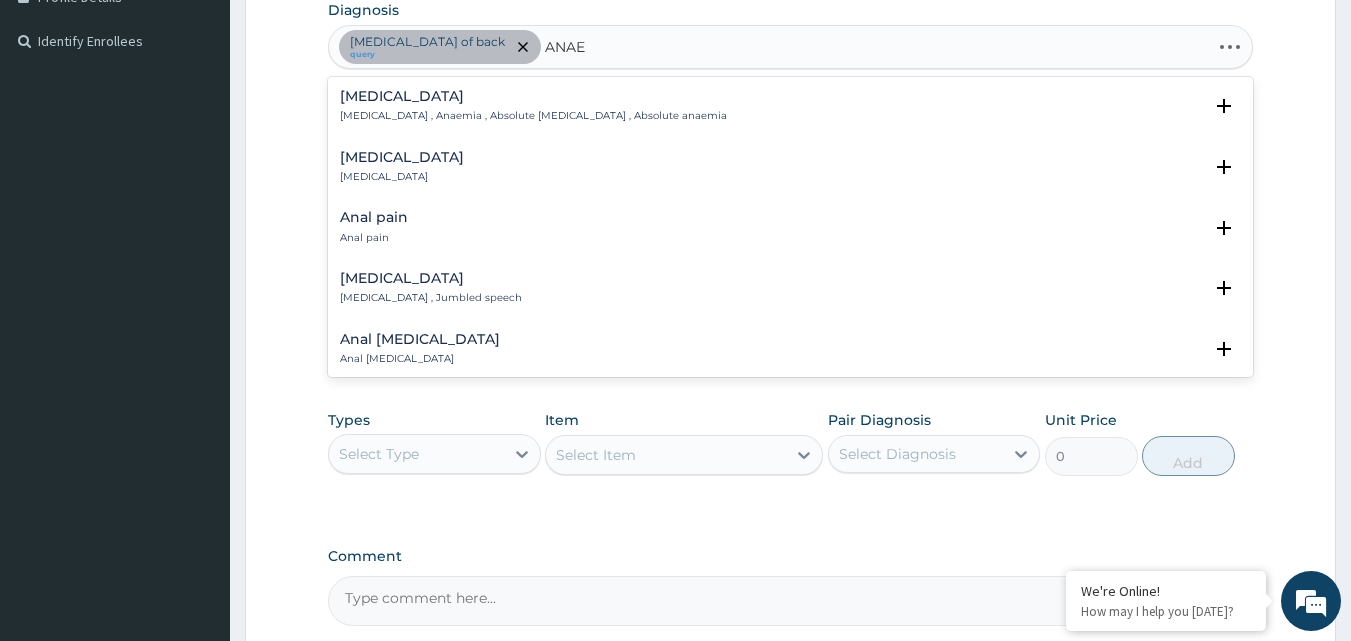 type on "ANAEM" 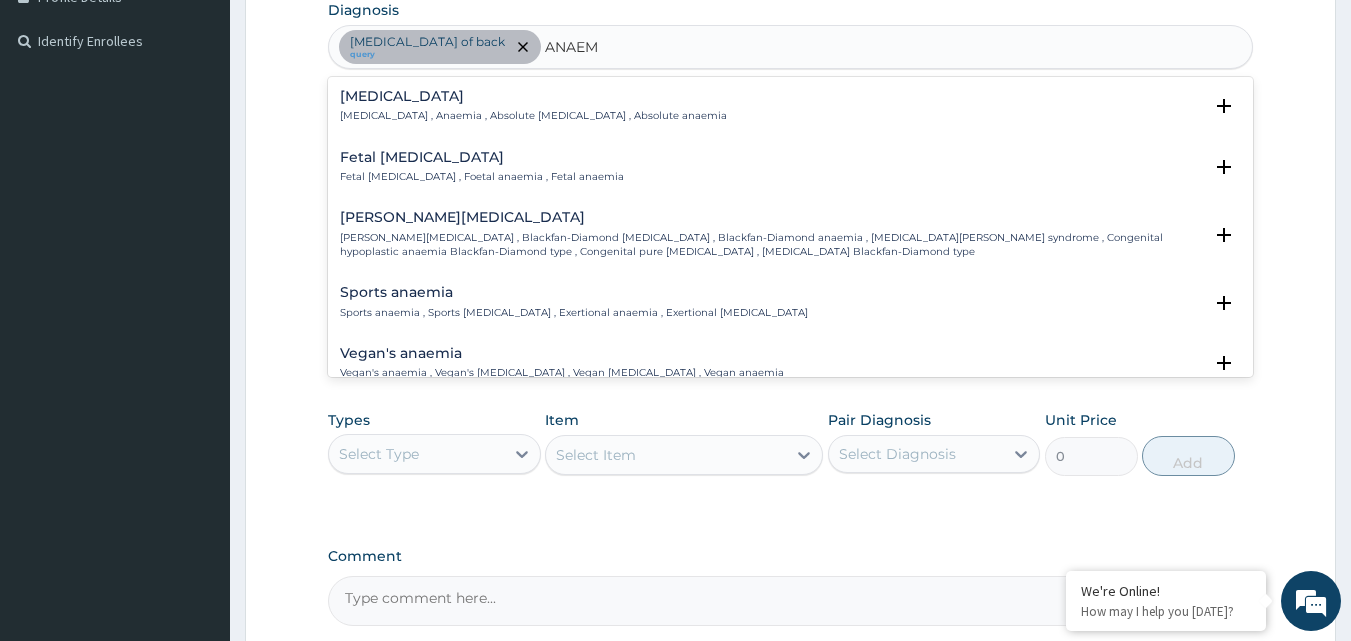 click on "[MEDICAL_DATA] , Anaemia , Absolute [MEDICAL_DATA] , Absolute anaemia" at bounding box center (533, 116) 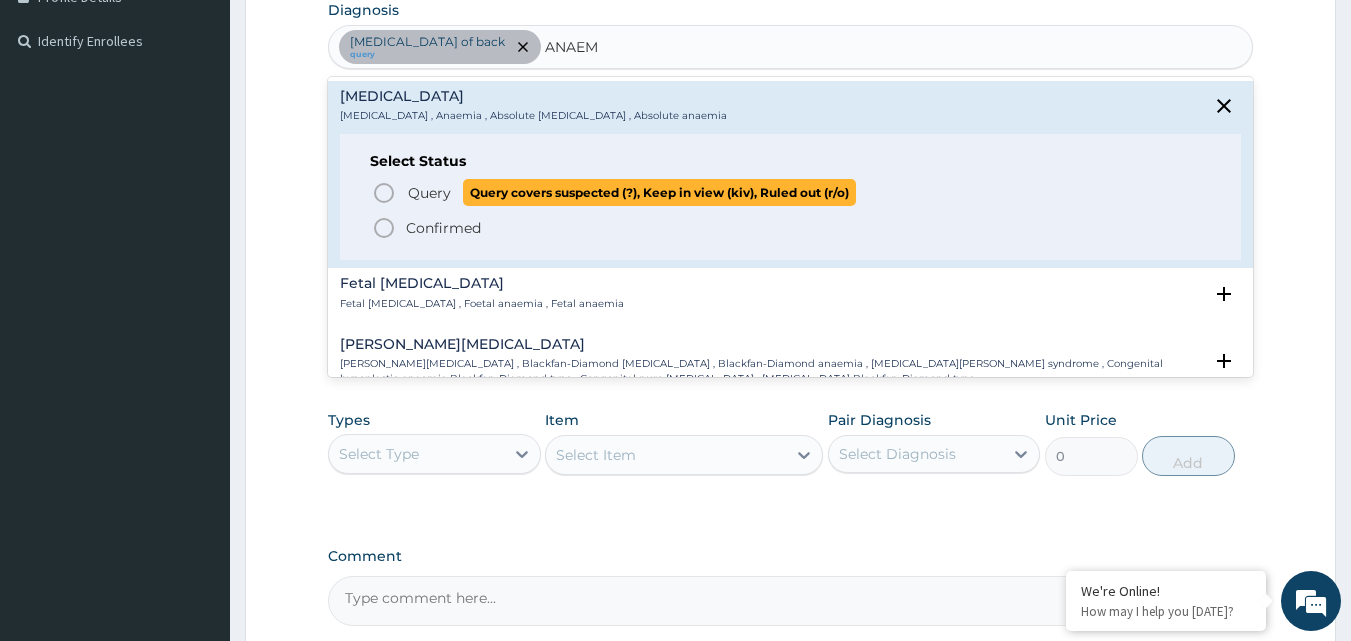 click on "Query" at bounding box center [429, 193] 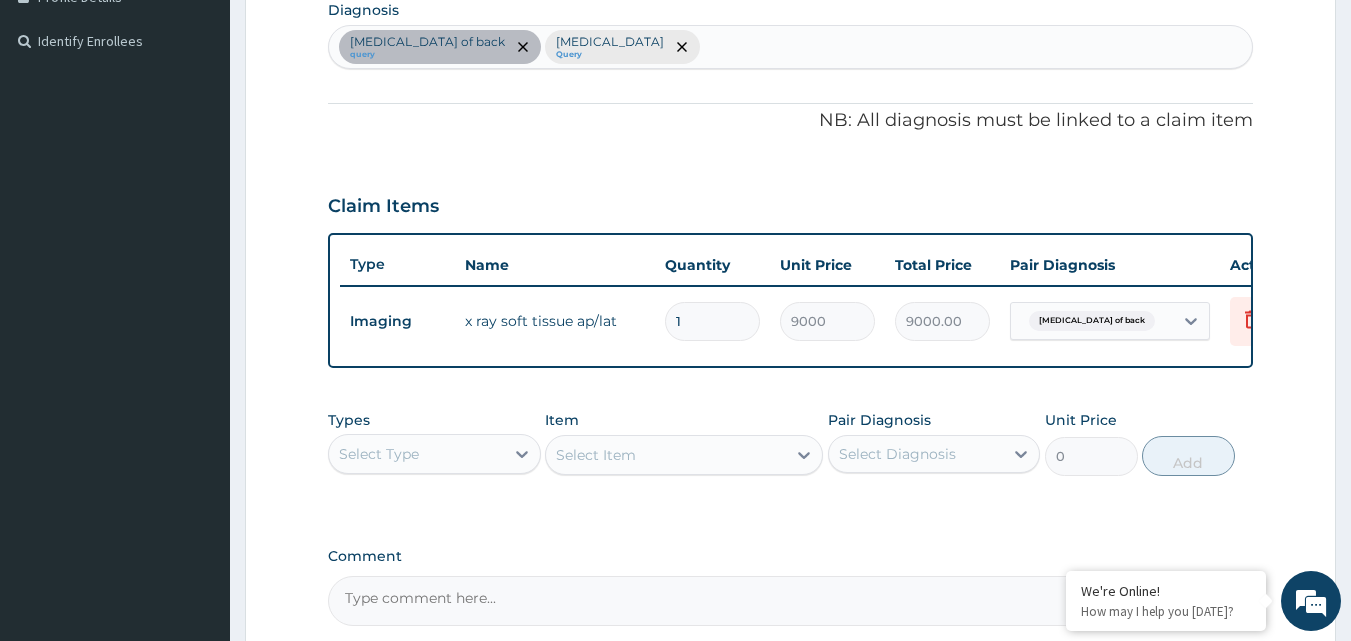 click on "Select Type" at bounding box center (416, 454) 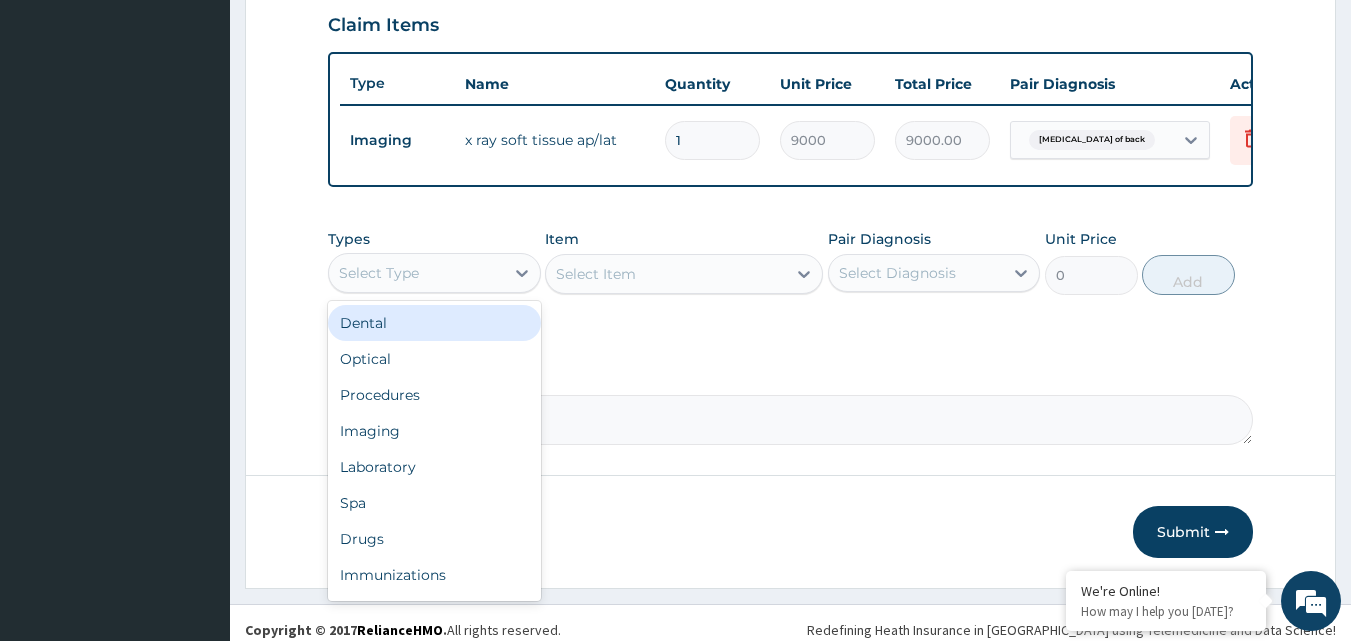 scroll, scrollTop: 729, scrollLeft: 0, axis: vertical 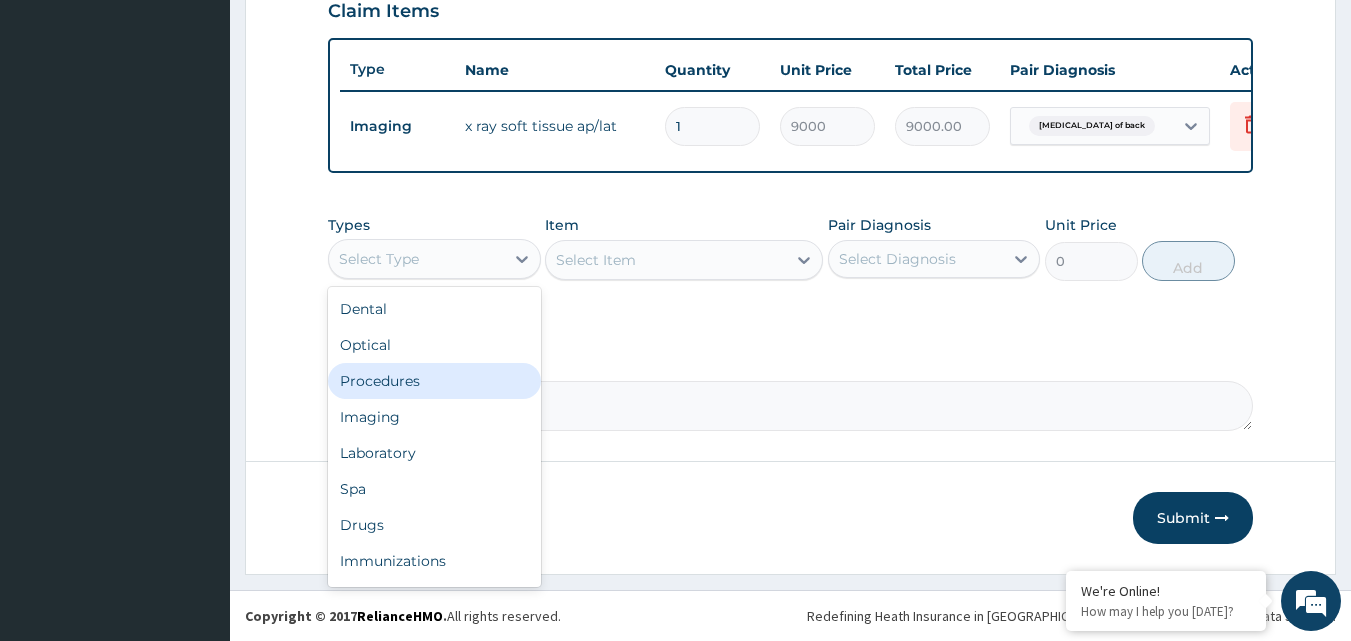 click on "Procedures" at bounding box center (434, 381) 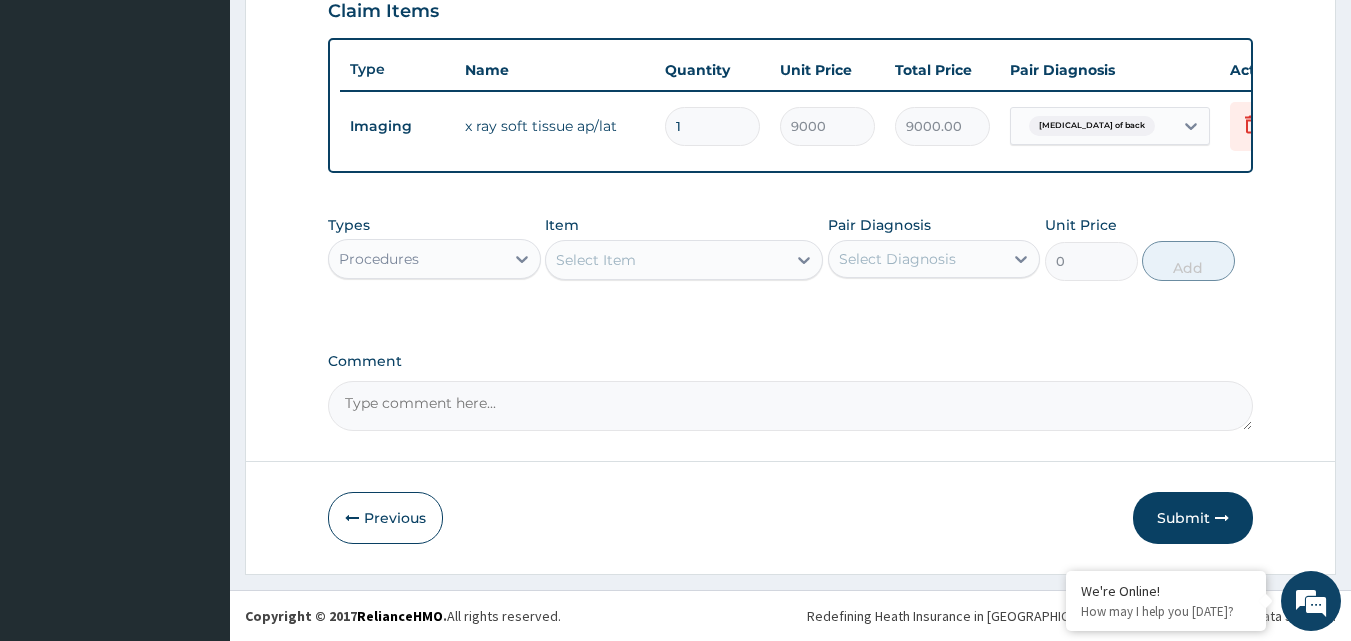 click on "Select Item" at bounding box center (666, 260) 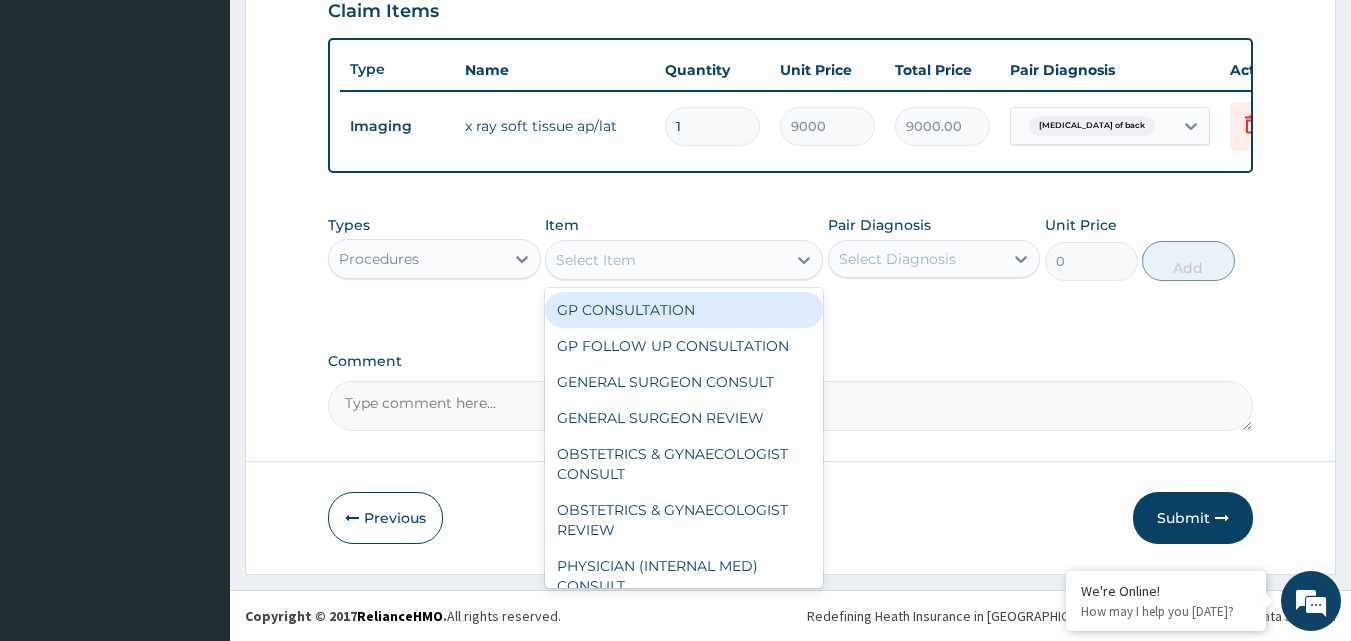 click on "GP CONSULTATION" at bounding box center [684, 310] 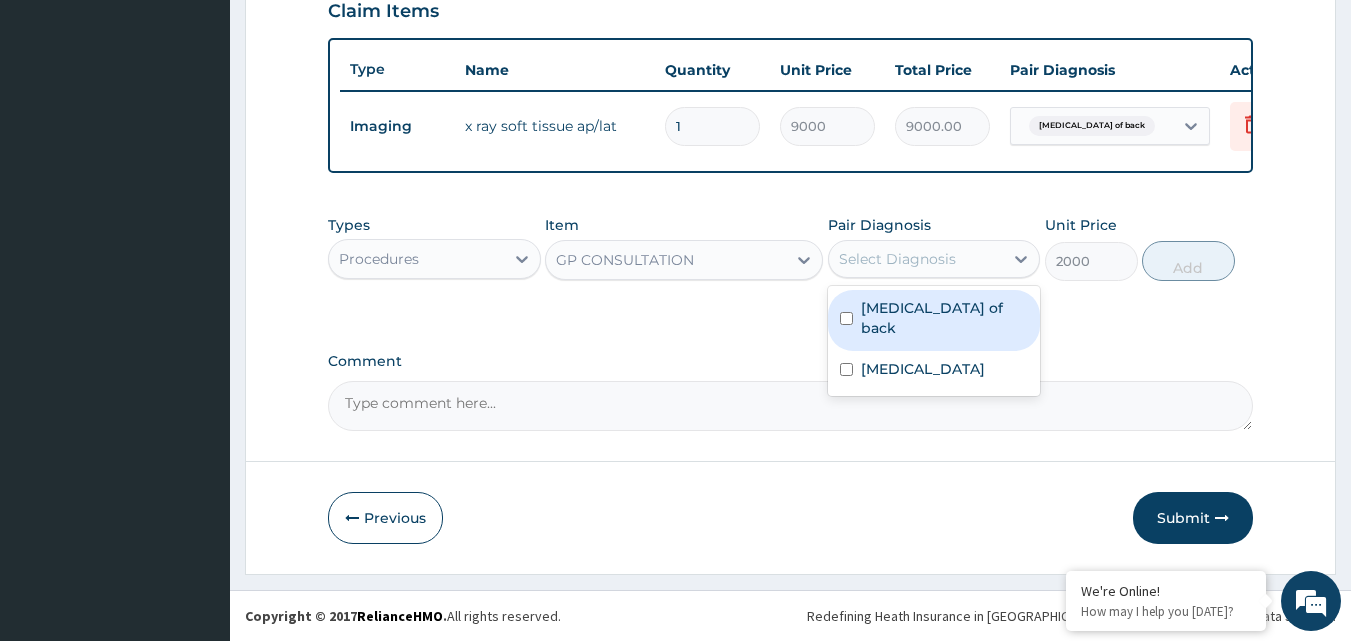 click on "Select Diagnosis" at bounding box center (916, 259) 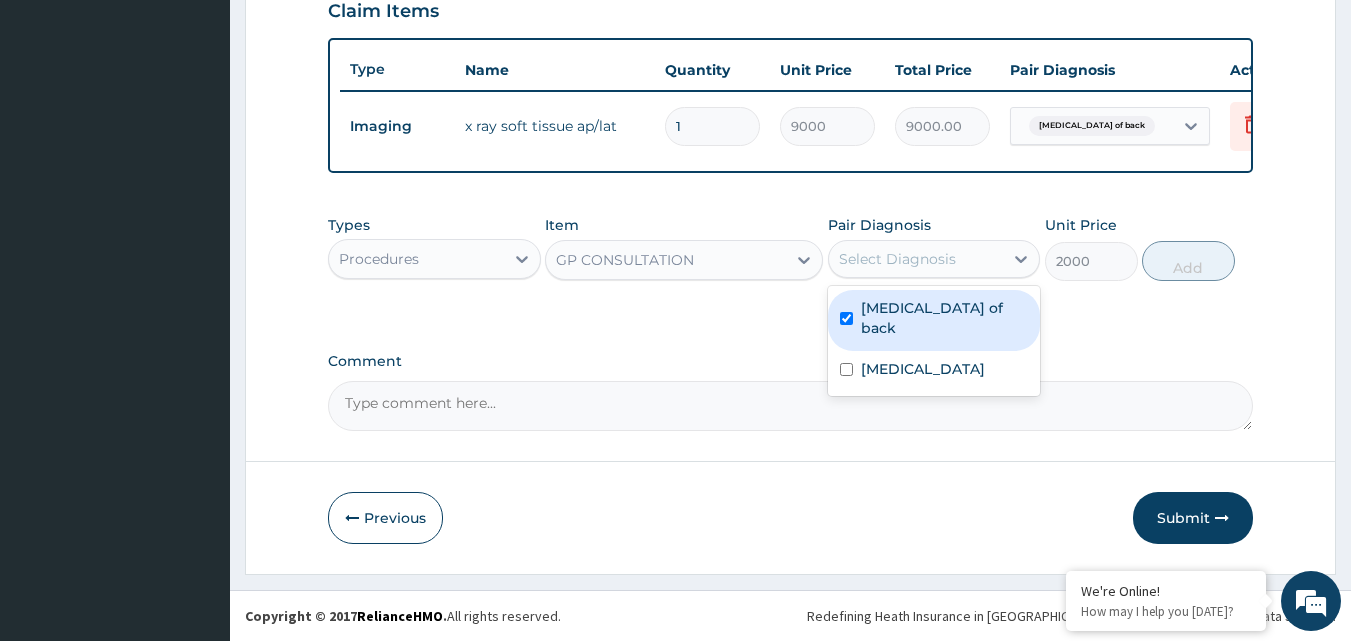 checkbox on "true" 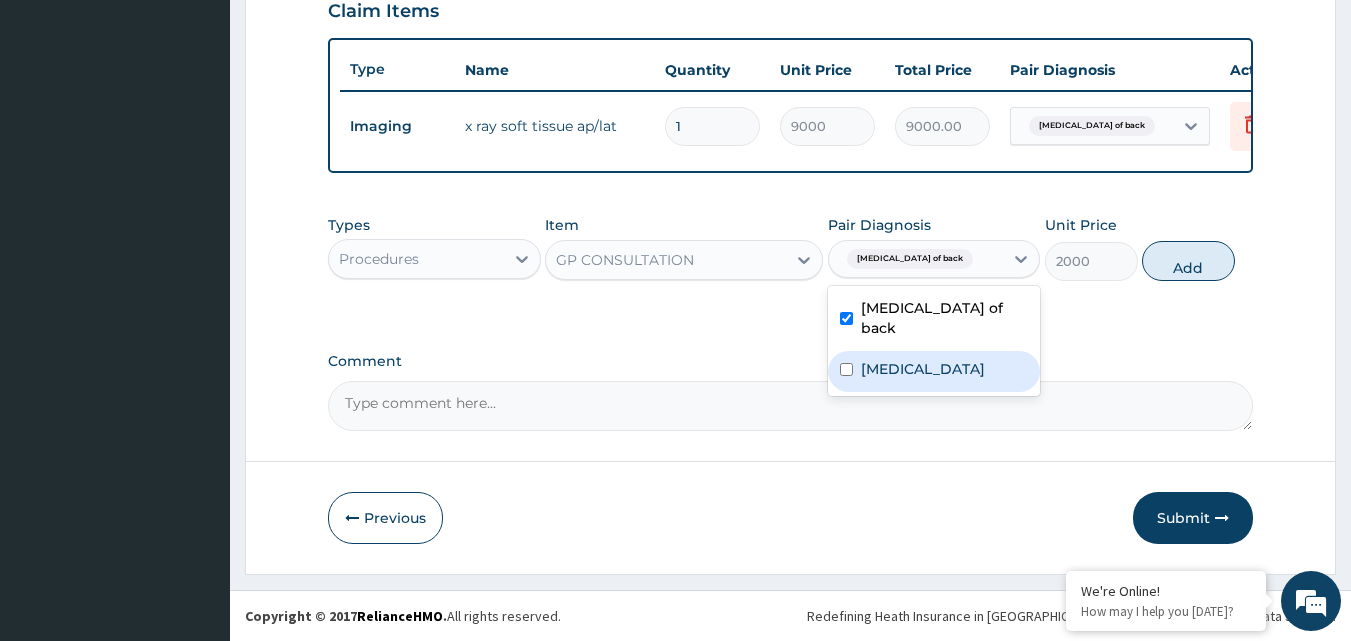 click on "[MEDICAL_DATA]" at bounding box center (934, 371) 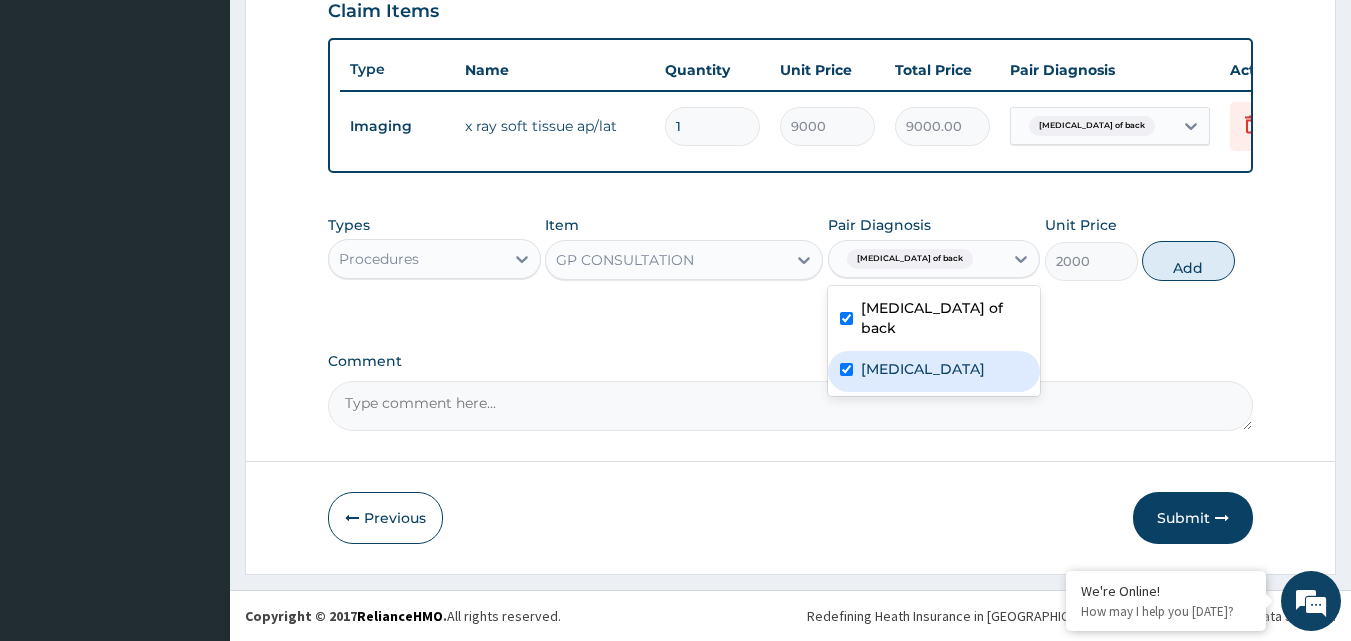 checkbox on "true" 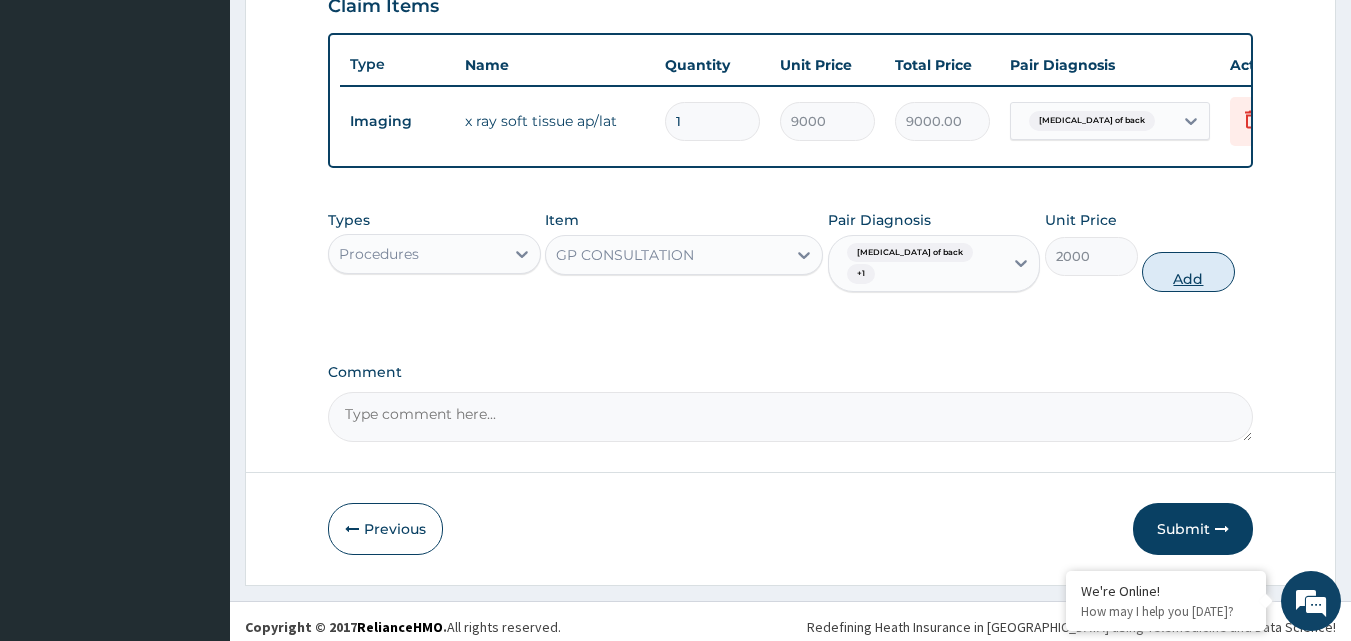 click on "Add" at bounding box center [1188, 272] 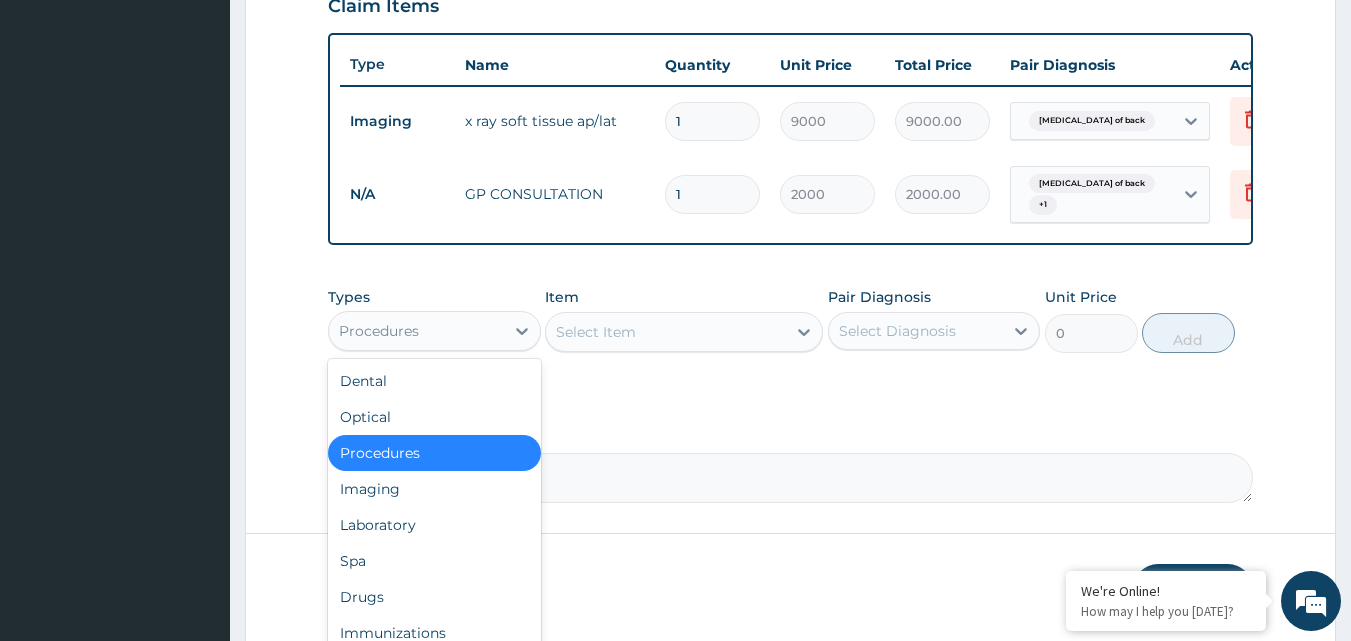 click on "Procedures" at bounding box center (416, 331) 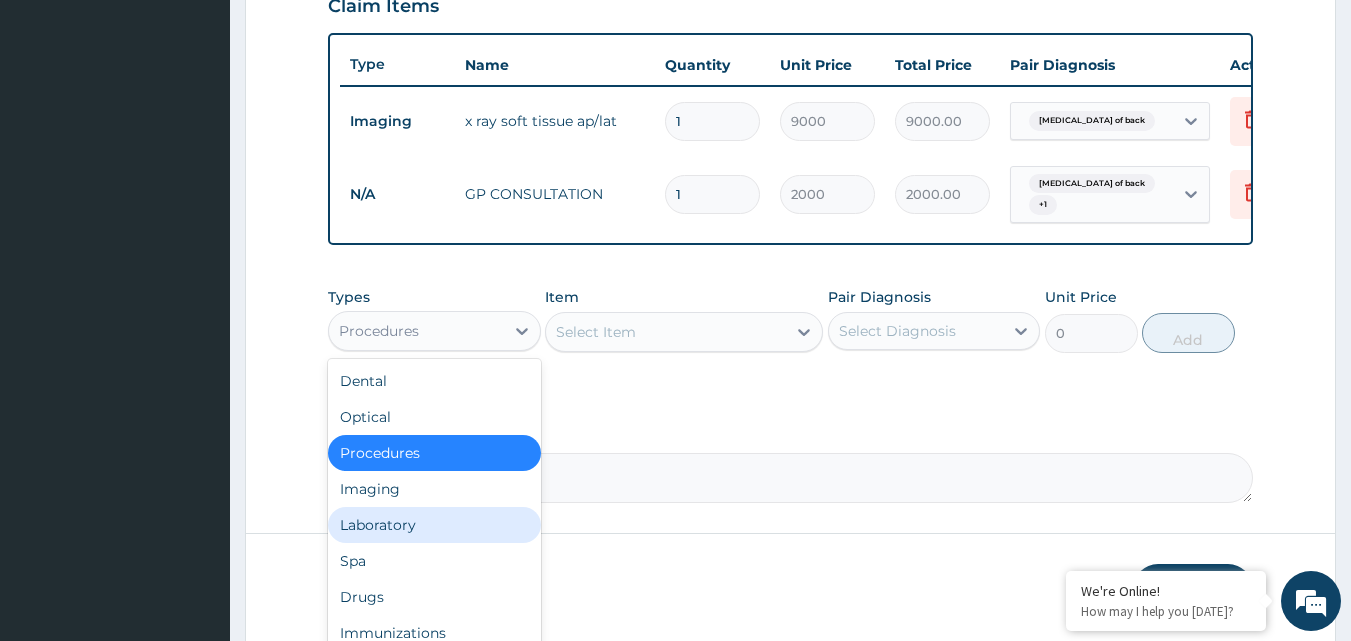drag, startPoint x: 393, startPoint y: 535, endPoint x: 415, endPoint y: 515, distance: 29.732138 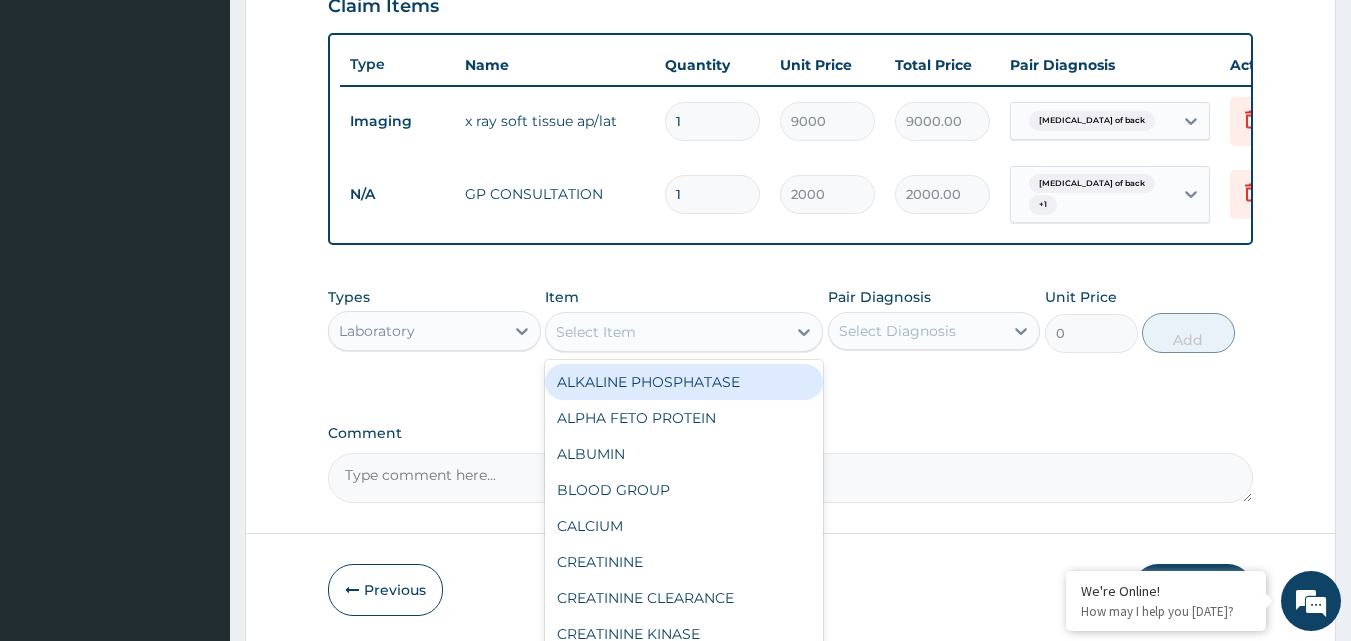 click on "Select Item" at bounding box center (666, 332) 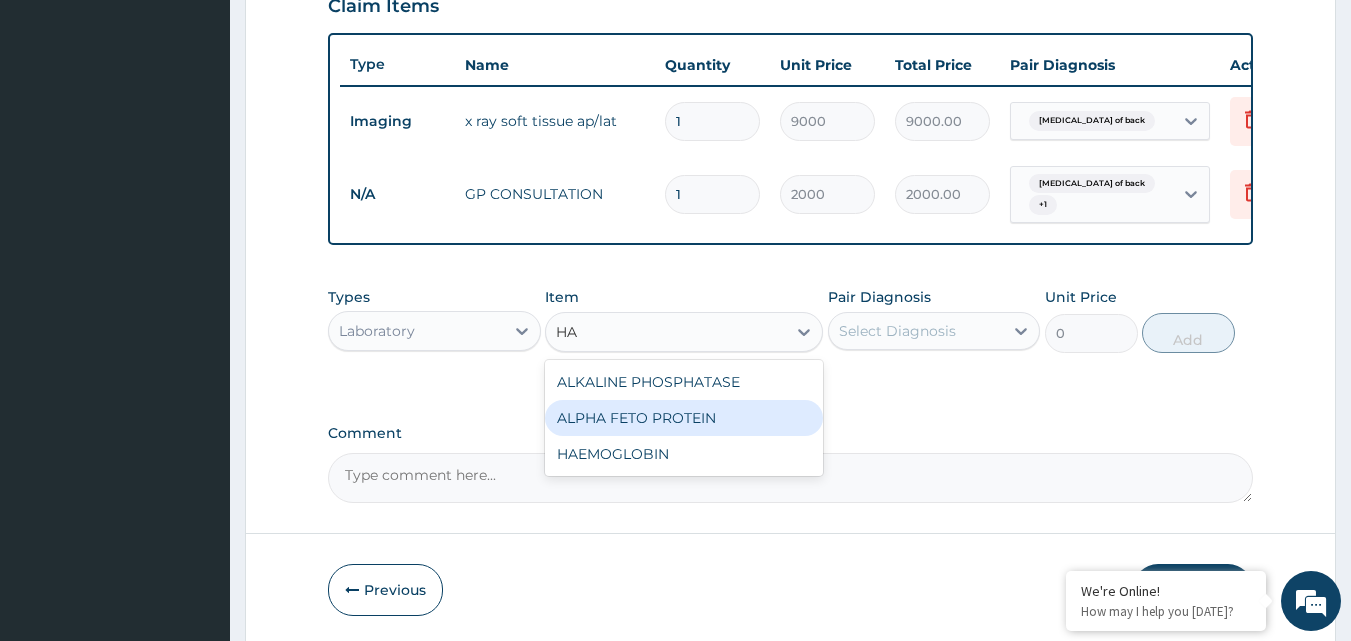 type on "HAE" 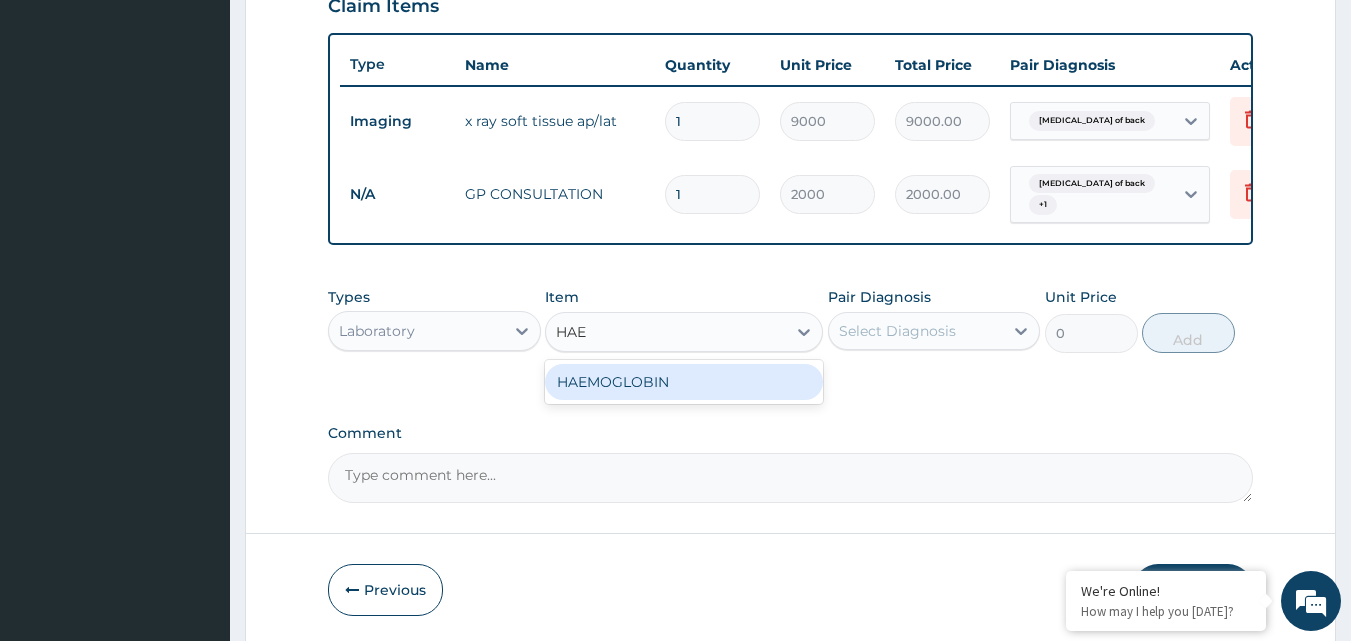 drag, startPoint x: 671, startPoint y: 396, endPoint x: 730, endPoint y: 383, distance: 60.41523 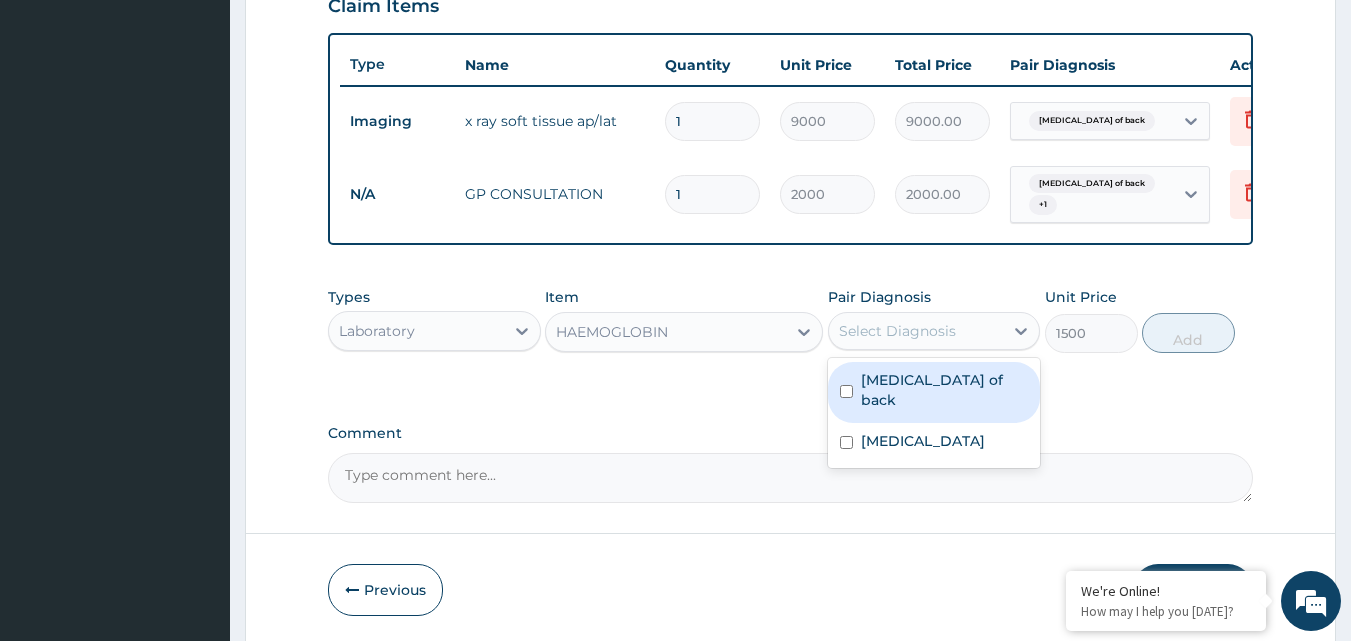 click on "Select Diagnosis" at bounding box center (916, 331) 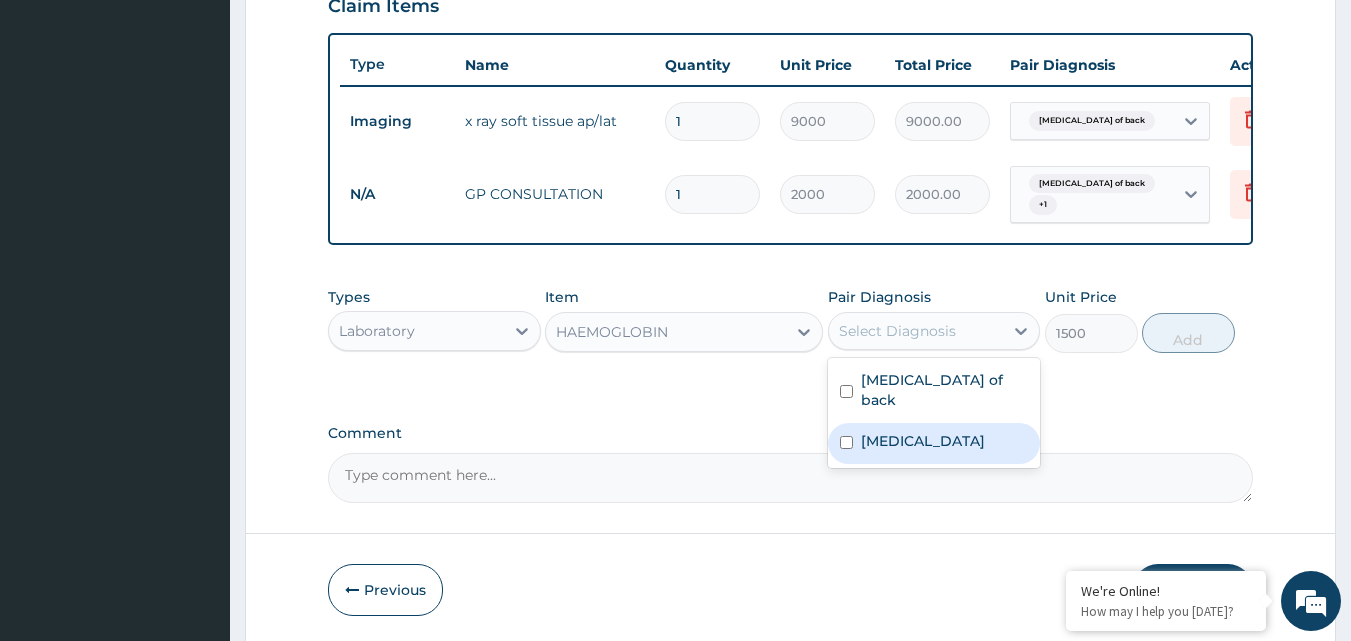 click on "[MEDICAL_DATA]" at bounding box center (923, 441) 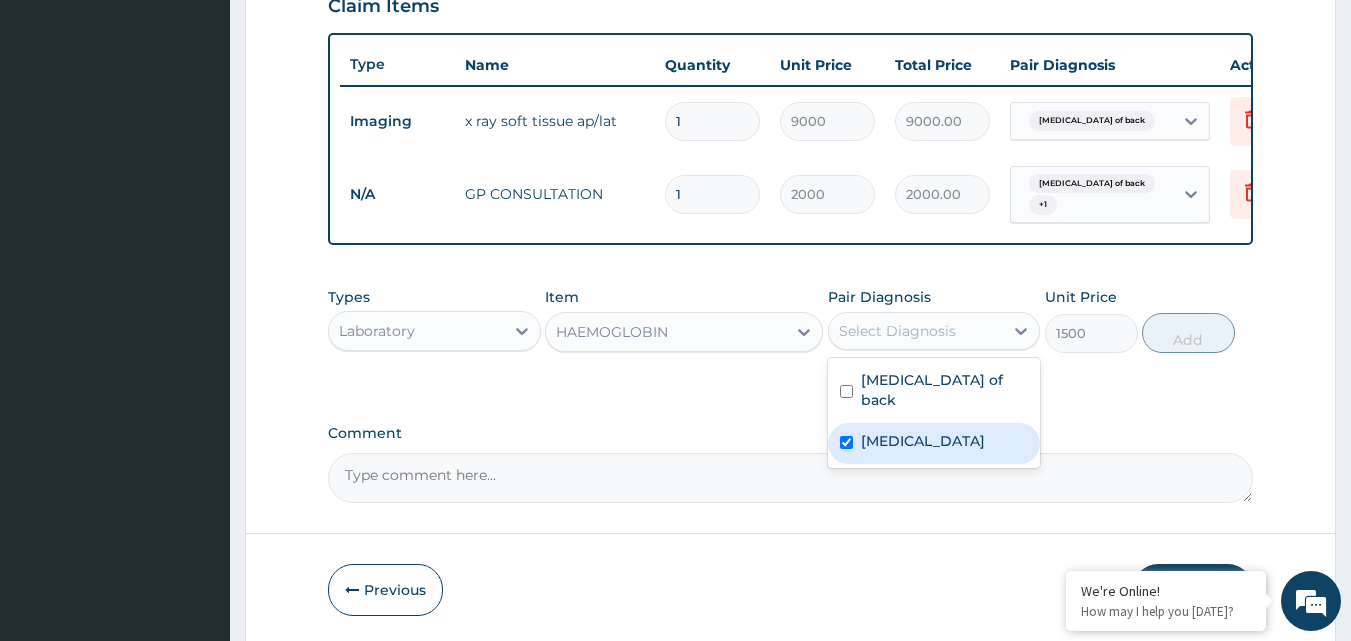 checkbox on "true" 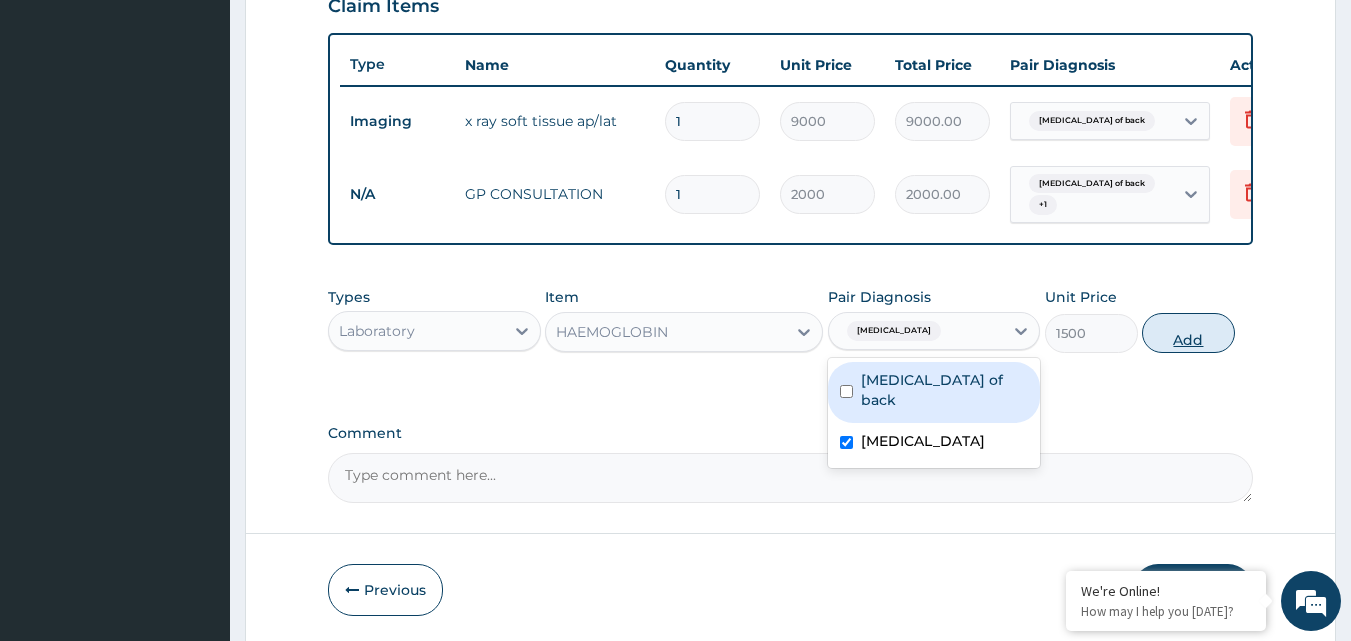 click on "Add" at bounding box center (1188, 333) 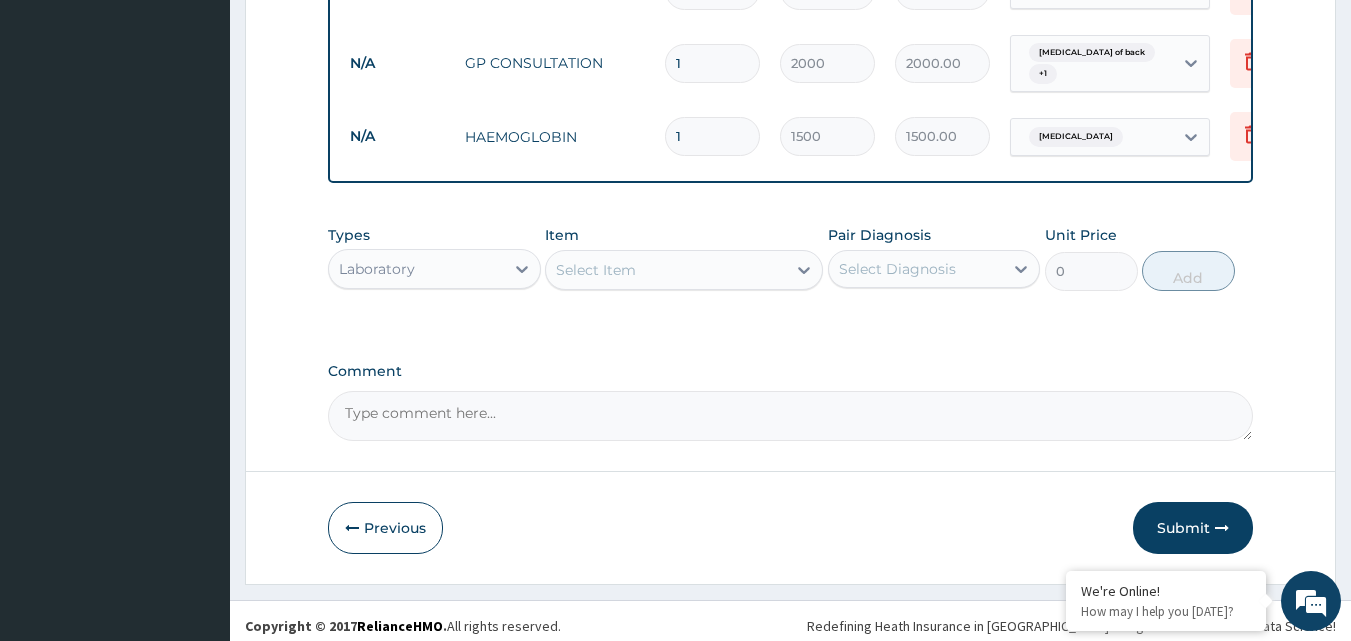 scroll, scrollTop: 877, scrollLeft: 0, axis: vertical 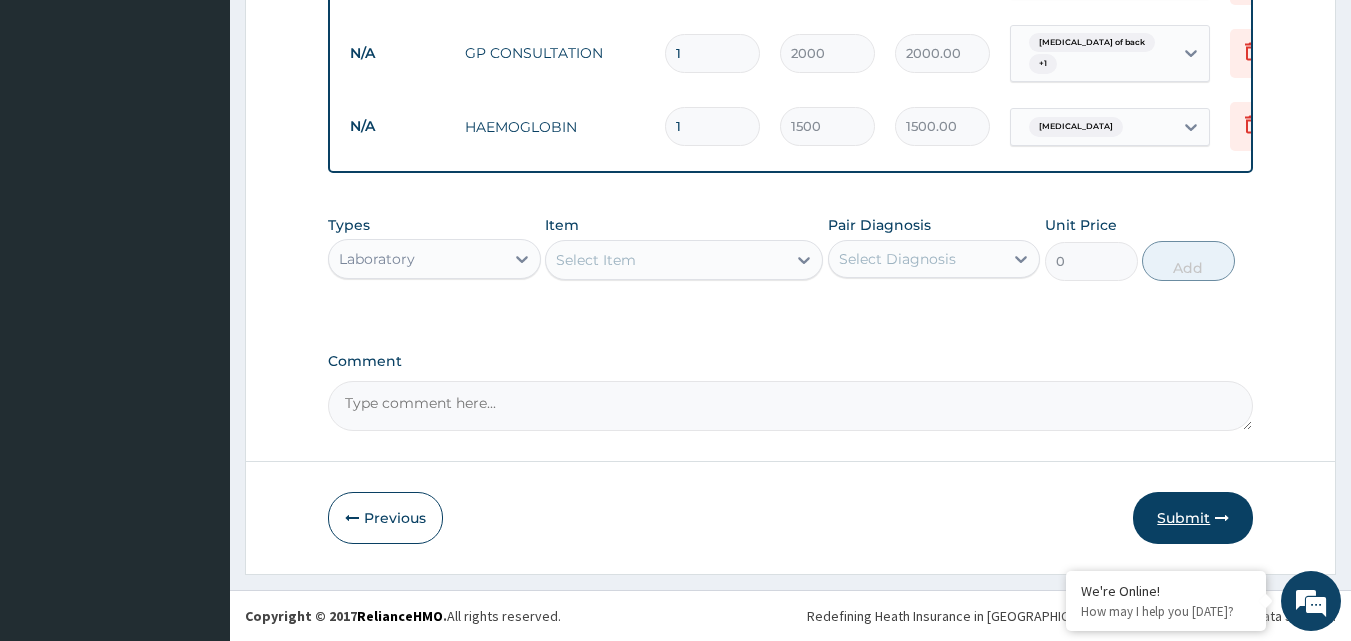 click on "Submit" at bounding box center [1193, 518] 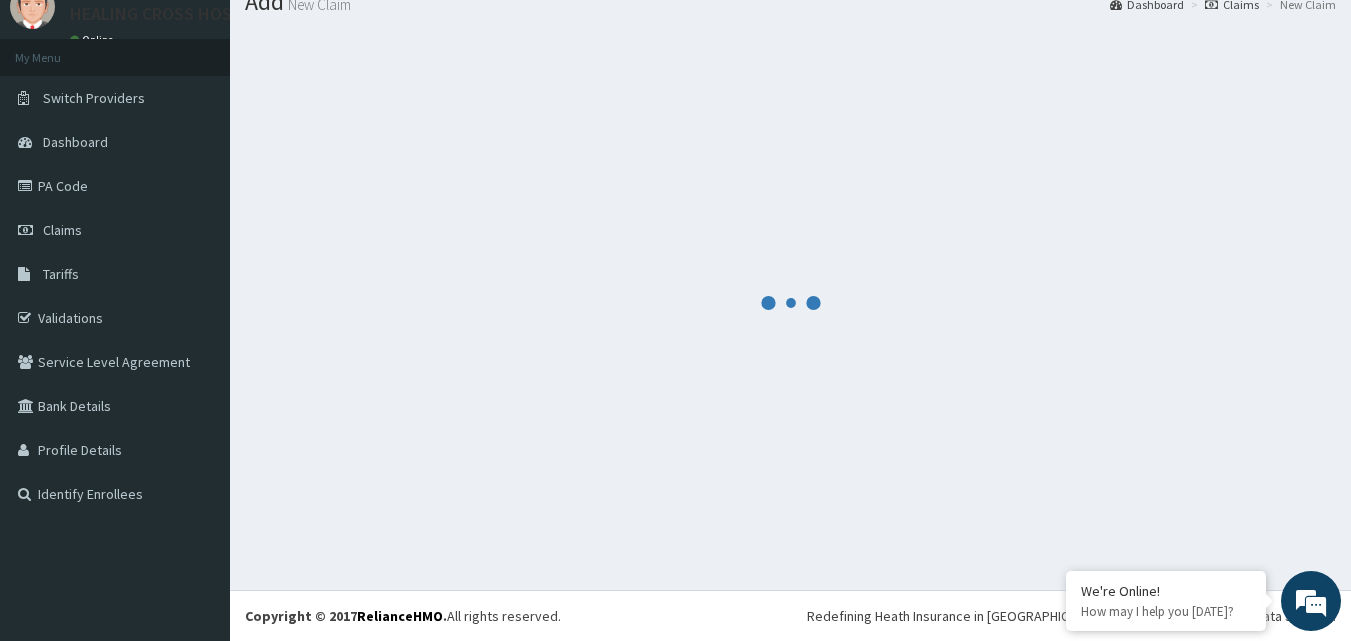 scroll, scrollTop: 859, scrollLeft: 0, axis: vertical 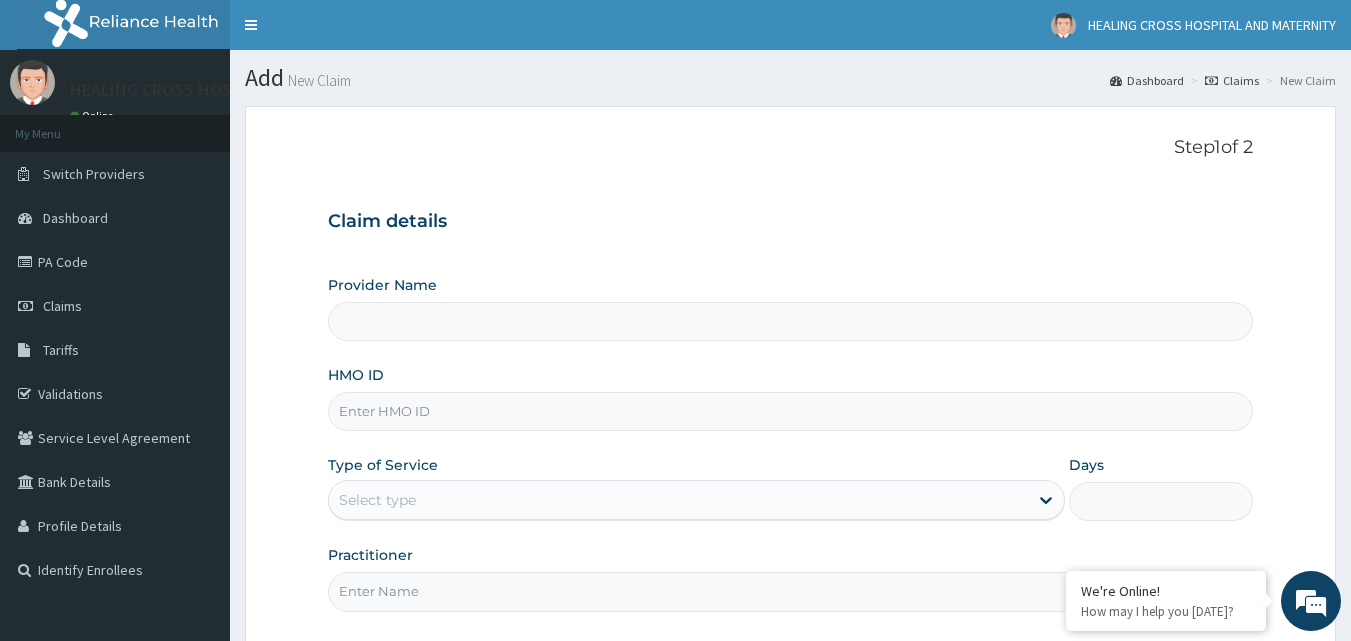 click on "HMO ID" at bounding box center (791, 411) 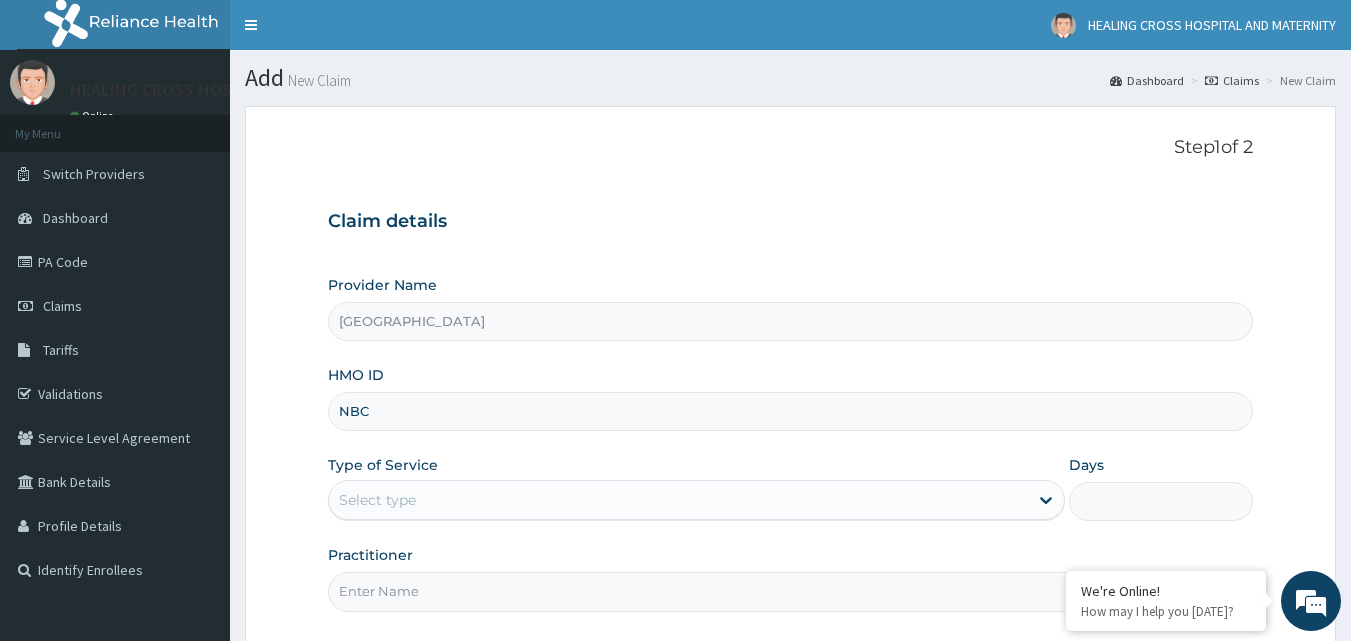 type on "NBC/10878/A" 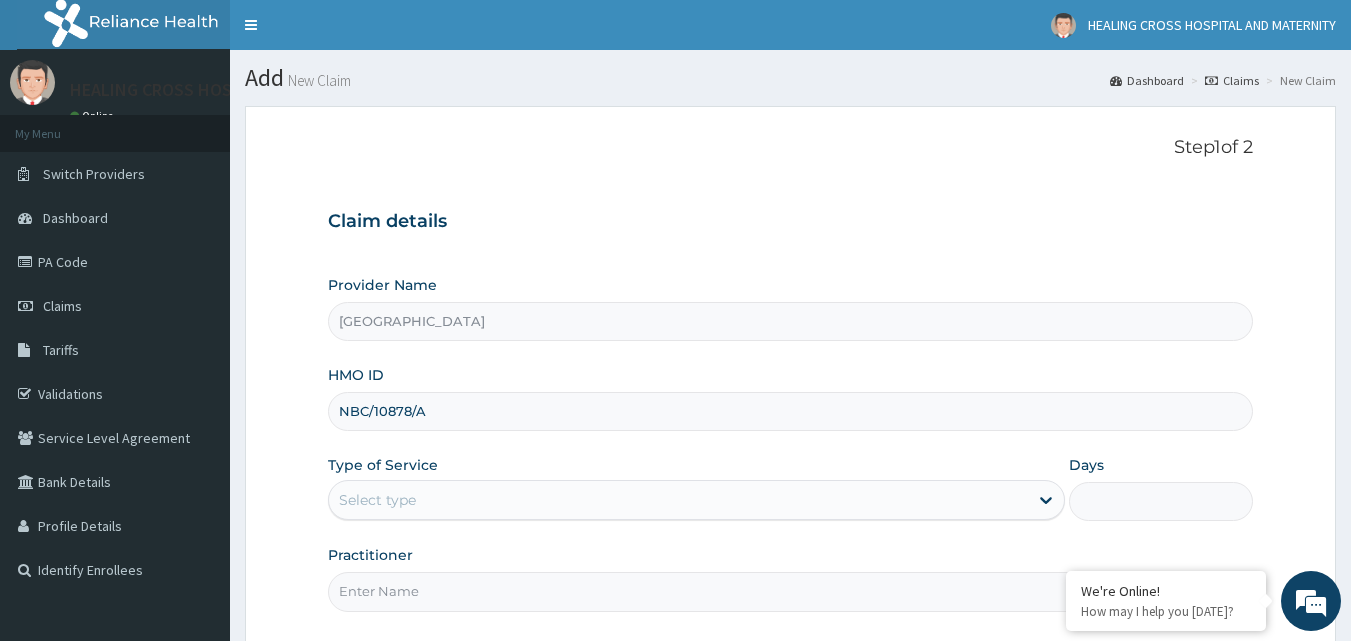 click on "Select type" at bounding box center [678, 500] 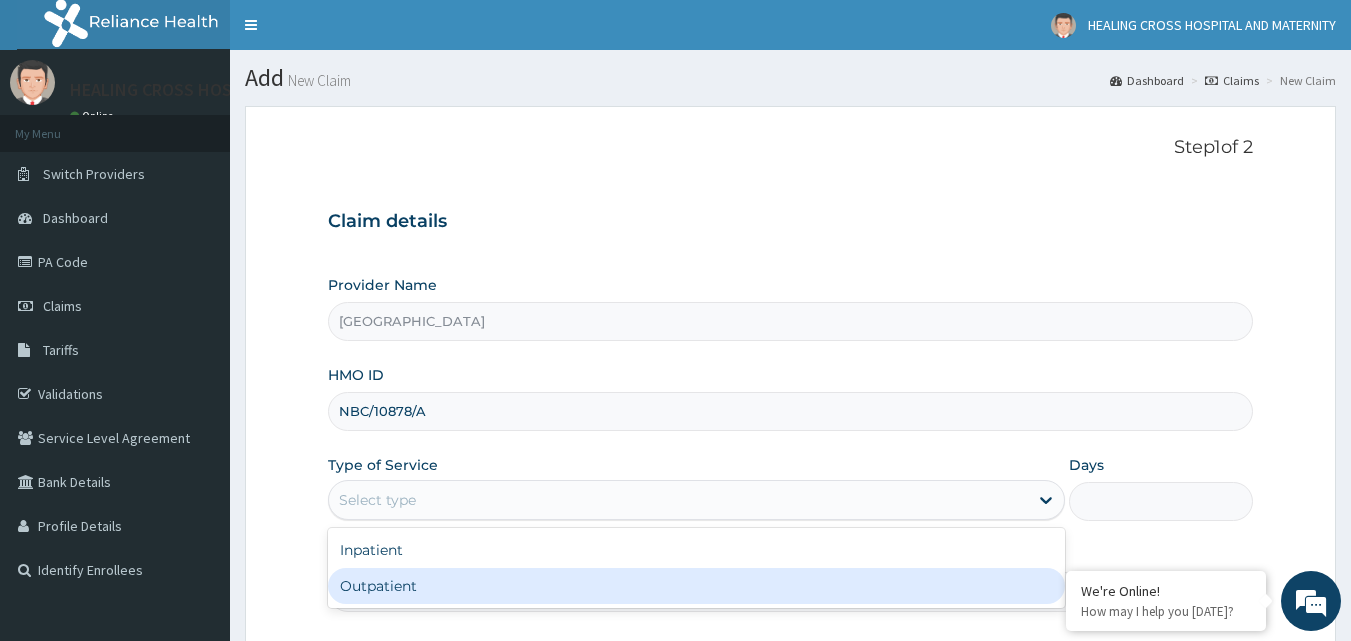 click on "Outpatient" at bounding box center (696, 586) 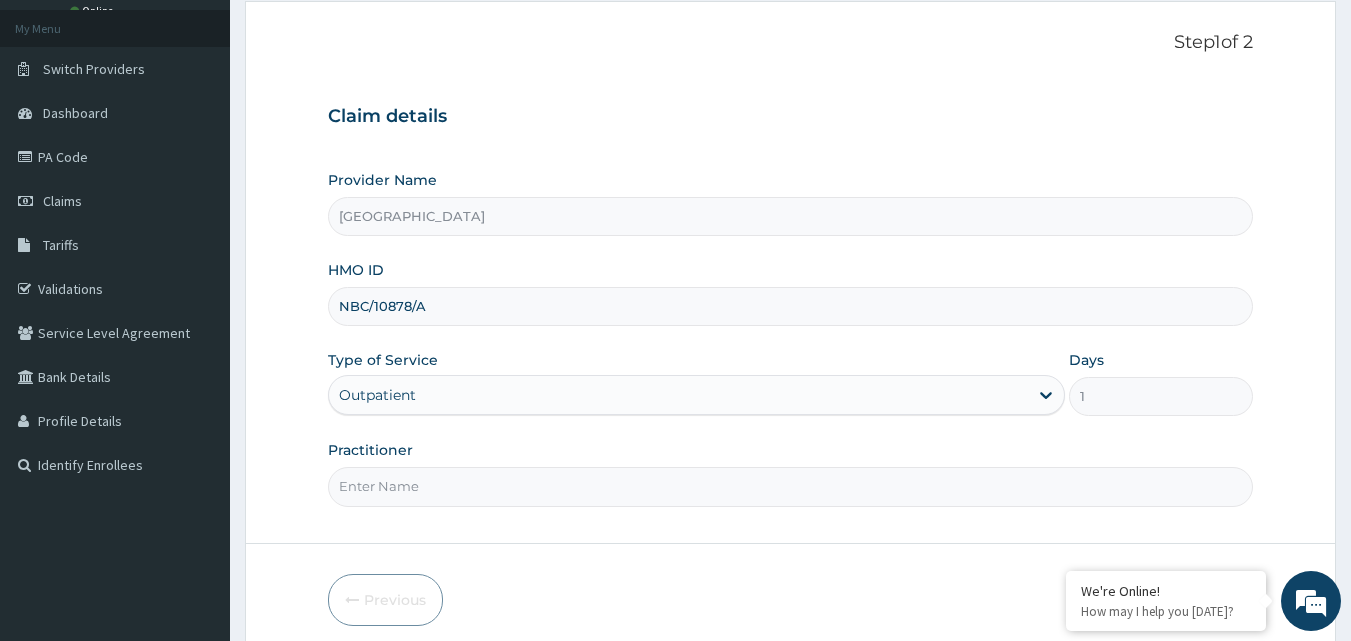 scroll, scrollTop: 187, scrollLeft: 0, axis: vertical 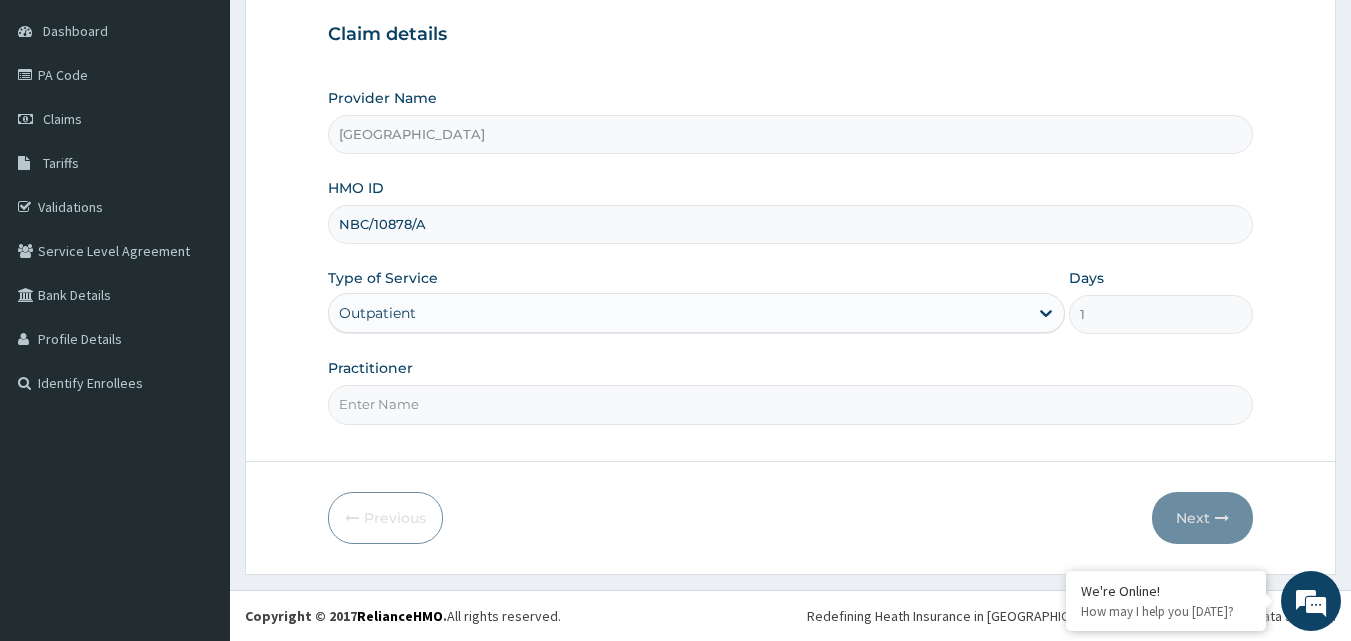 click on "Practitioner" at bounding box center [791, 404] 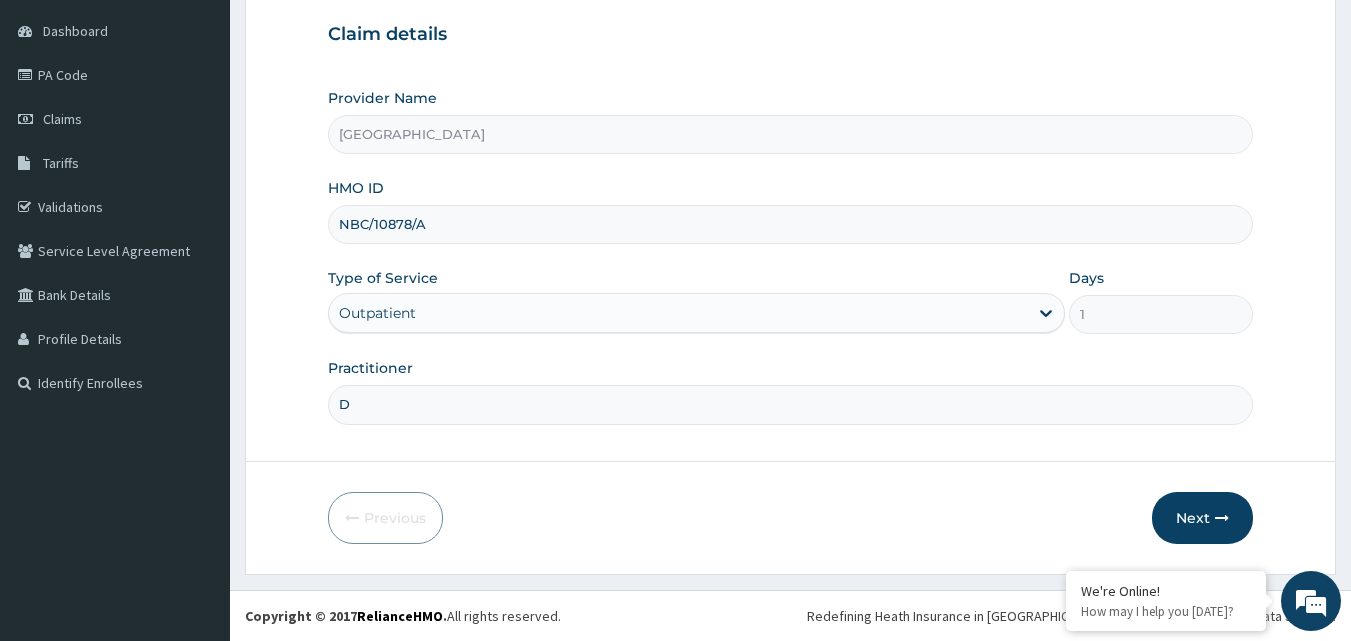 scroll, scrollTop: 0, scrollLeft: 0, axis: both 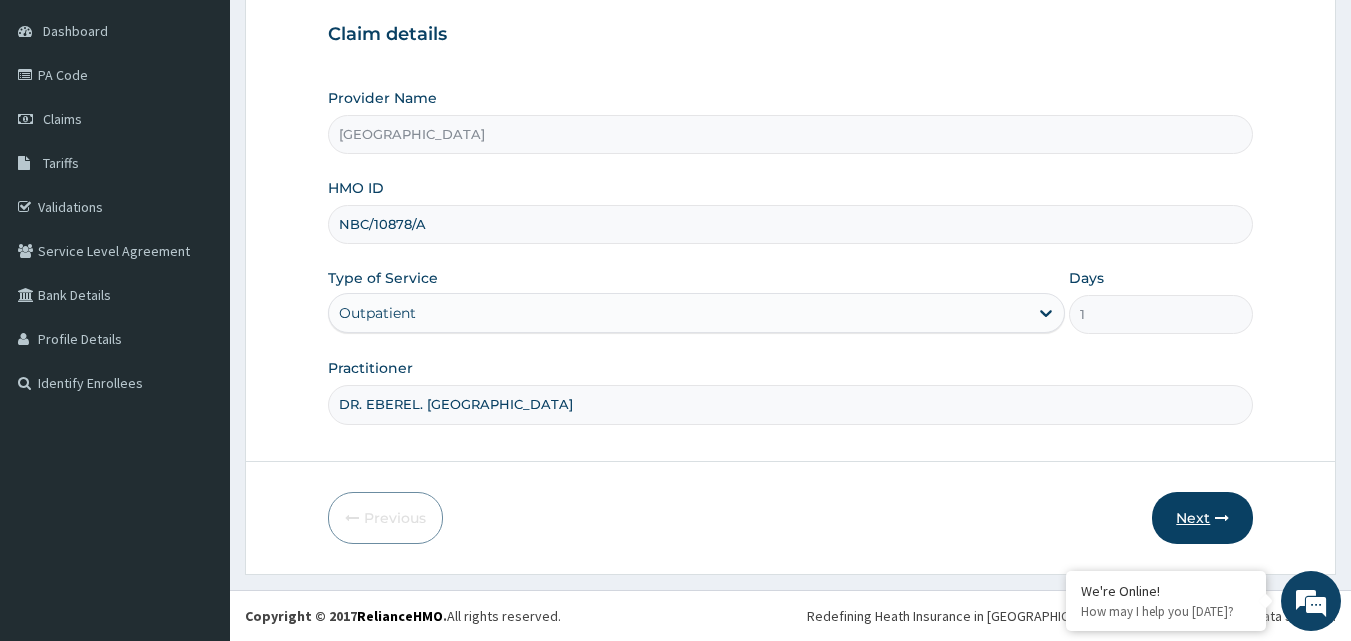type on "DR. EBEREL. [GEOGRAPHIC_DATA]" 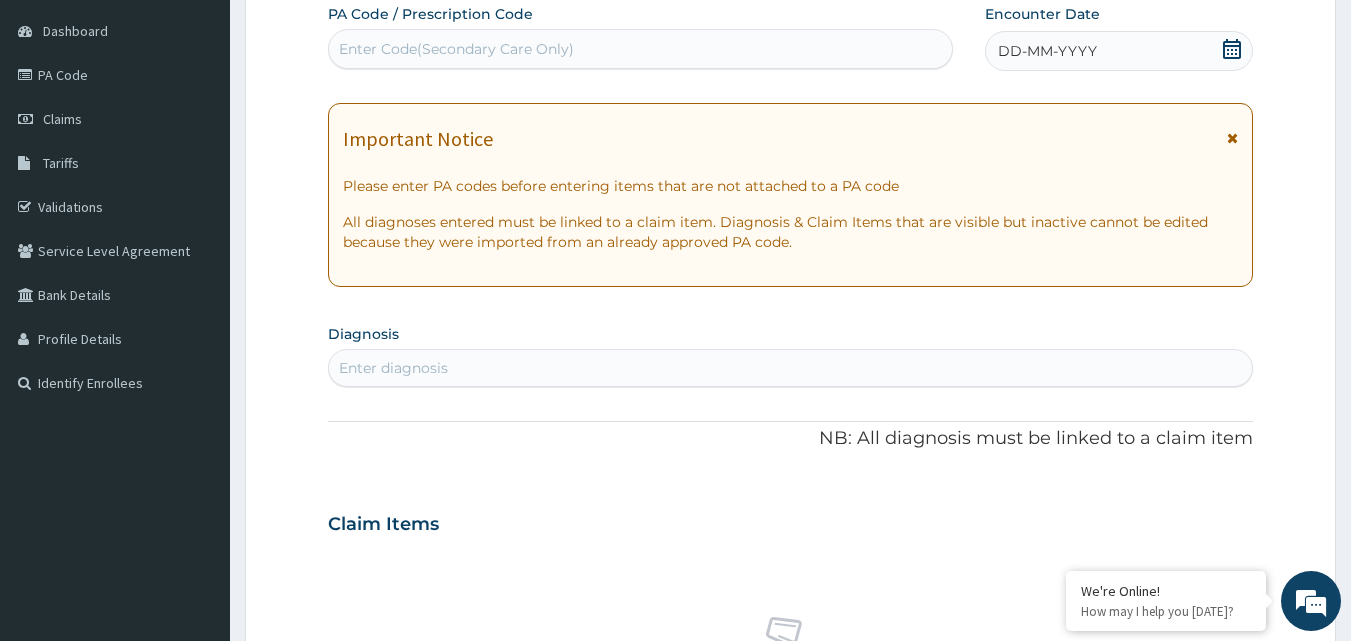 click on "Enter Code(Secondary Care Only)" at bounding box center (641, 49) 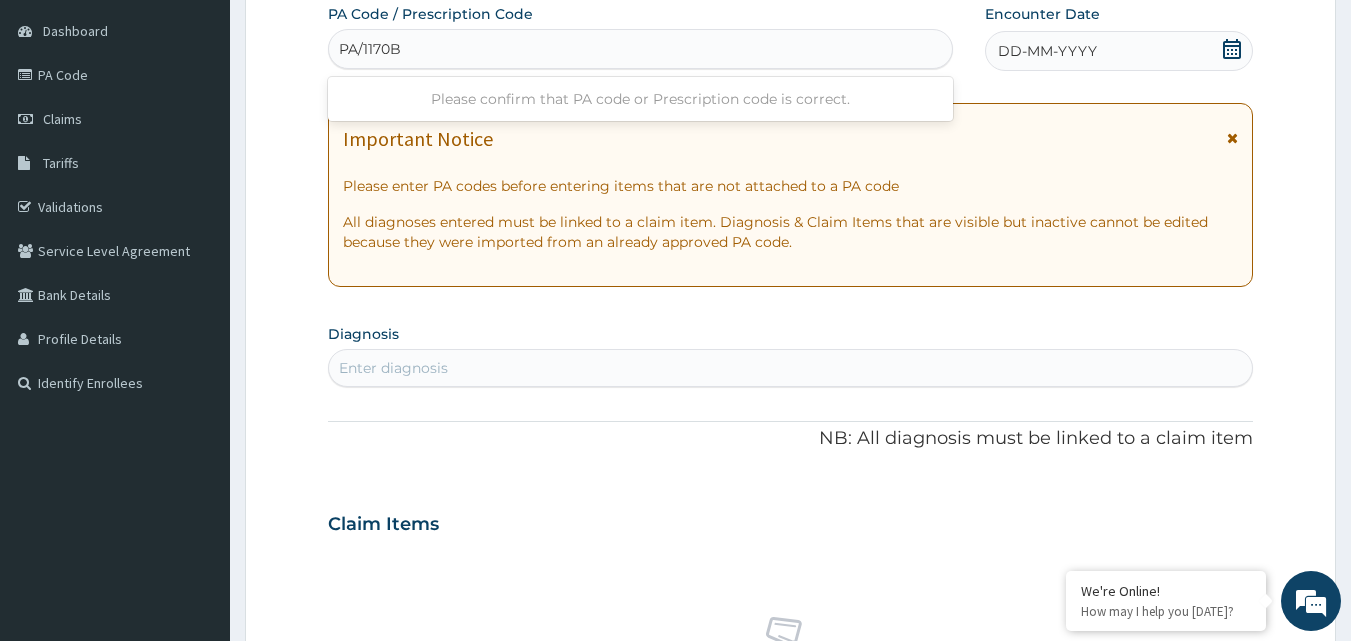 type on "PA/1170B1" 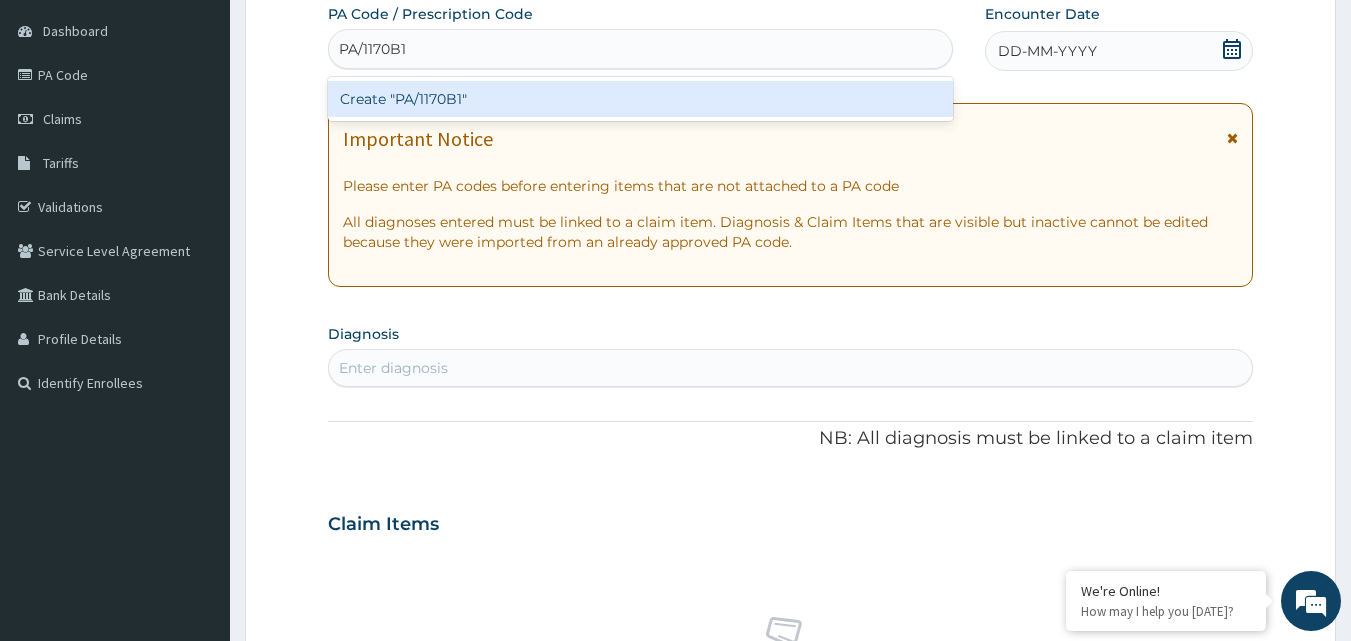 click on "Create "PA/1170B1"" at bounding box center [641, 99] 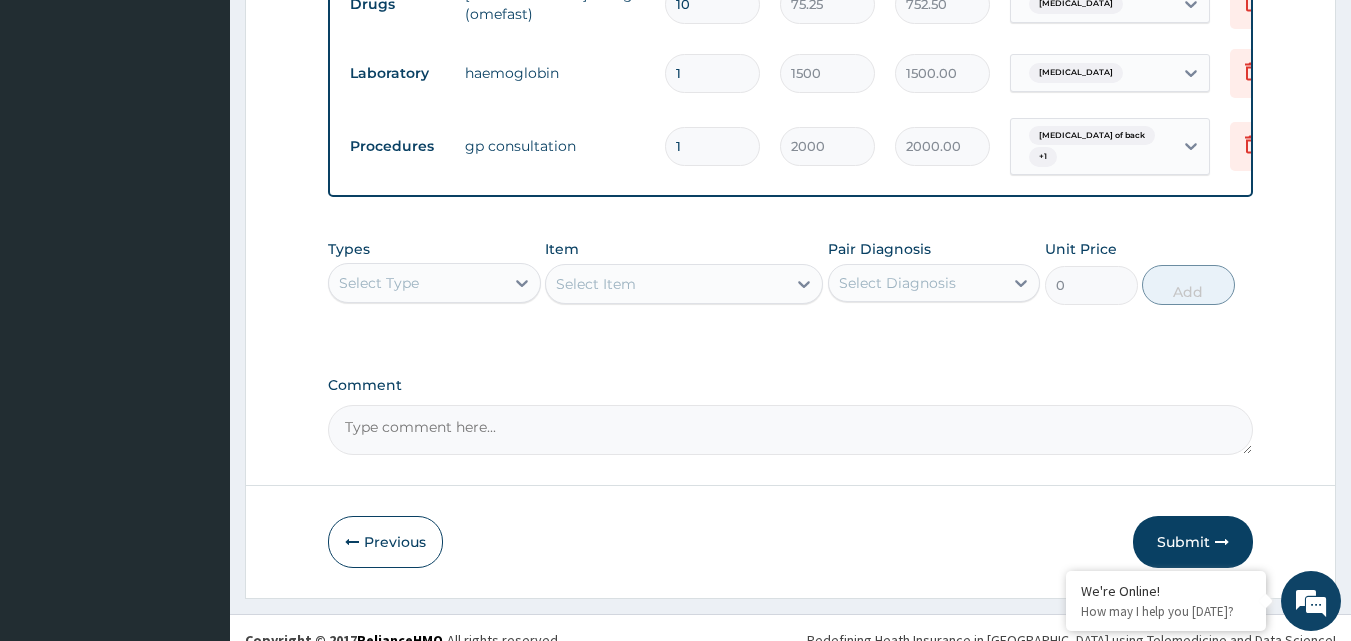 scroll, scrollTop: 1273, scrollLeft: 0, axis: vertical 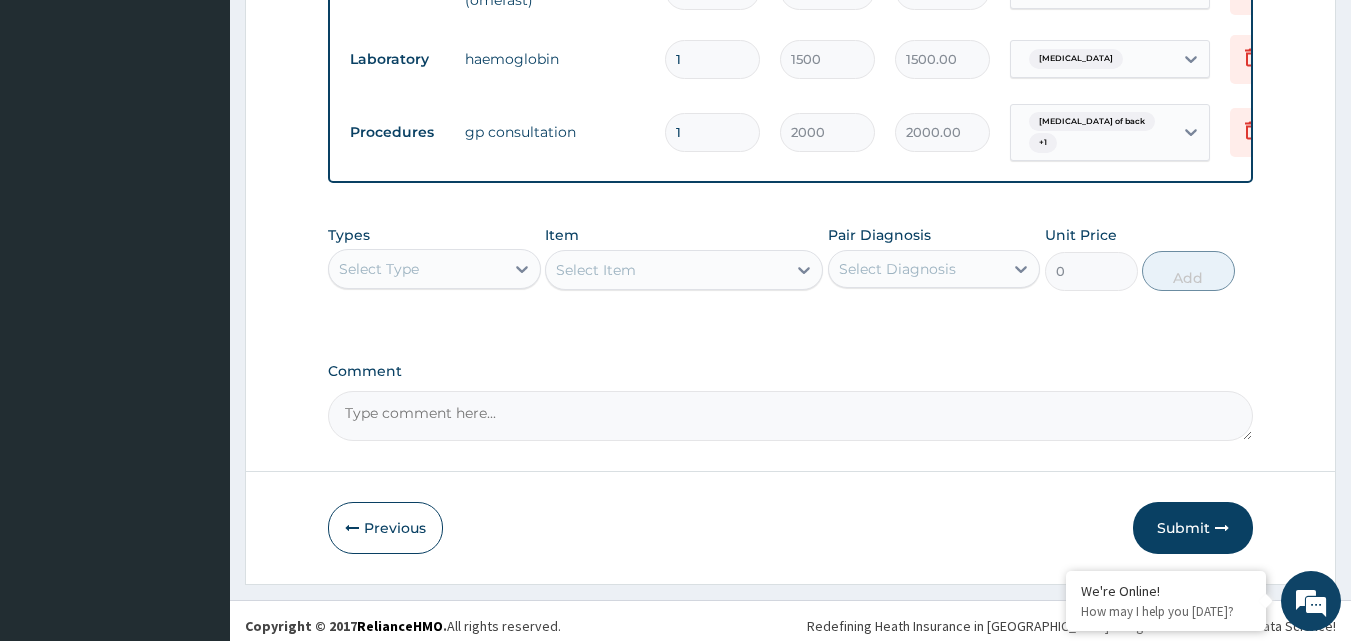 click on "Select Type" at bounding box center [416, 269] 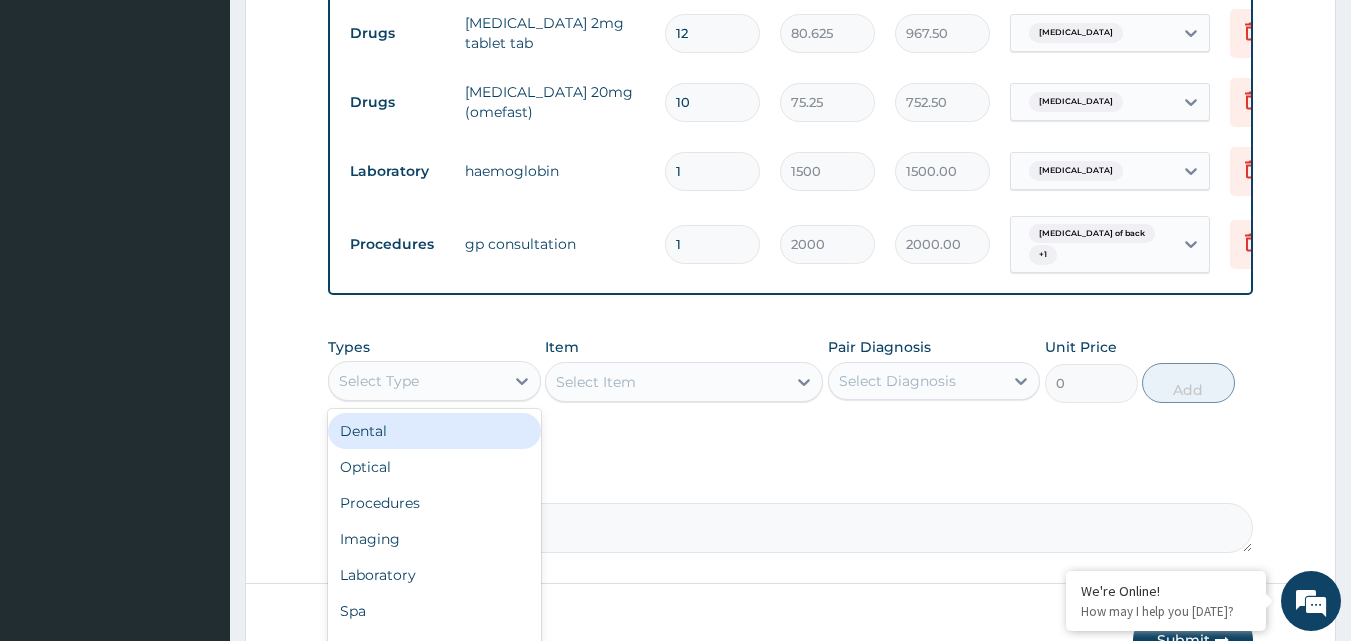 scroll, scrollTop: 1273, scrollLeft: 0, axis: vertical 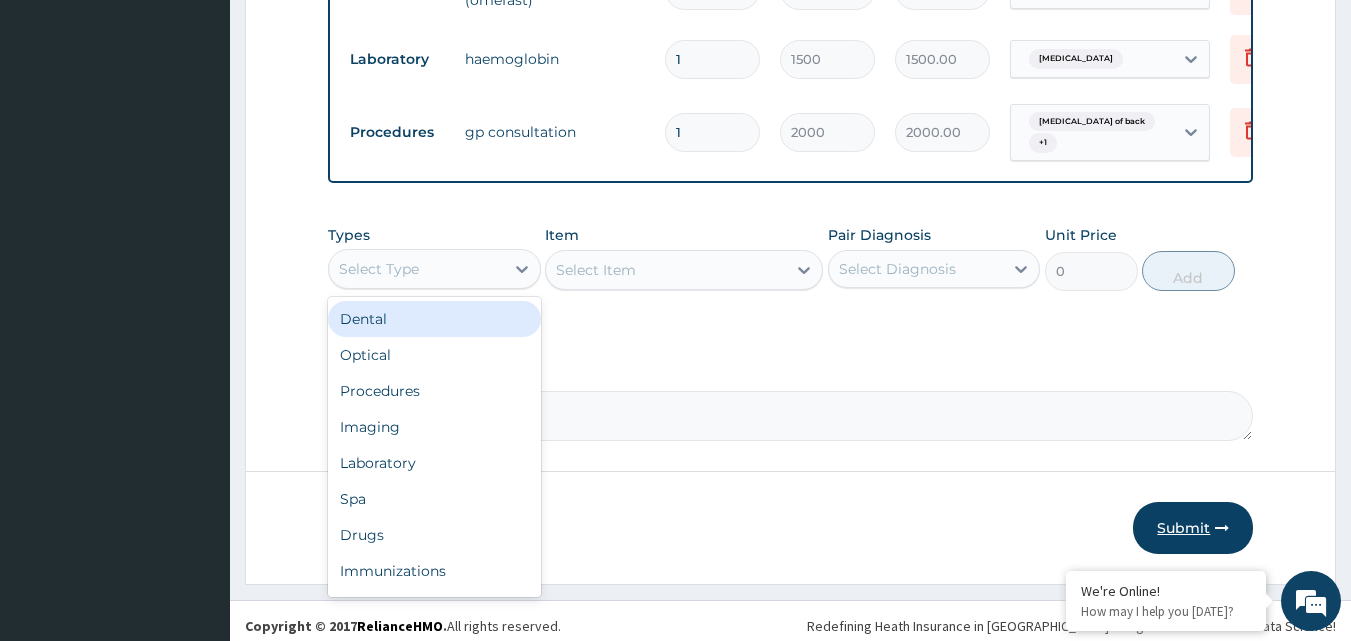 click on "Submit" at bounding box center [1193, 528] 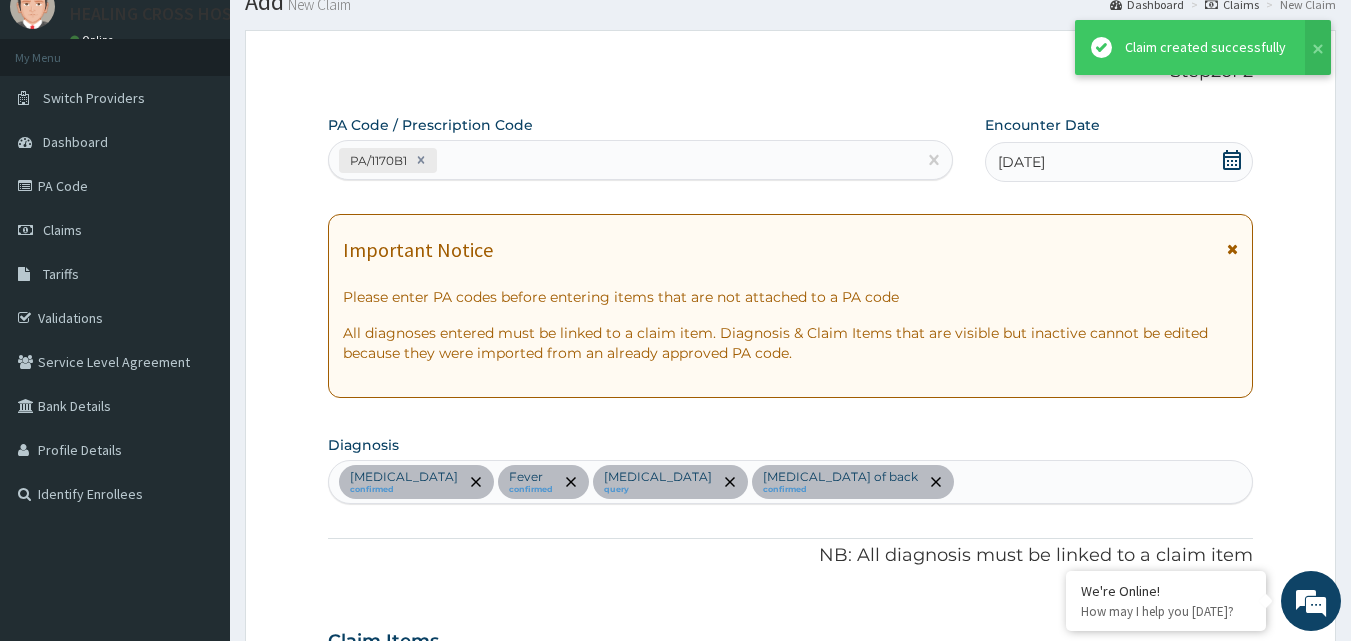 scroll, scrollTop: 1273, scrollLeft: 0, axis: vertical 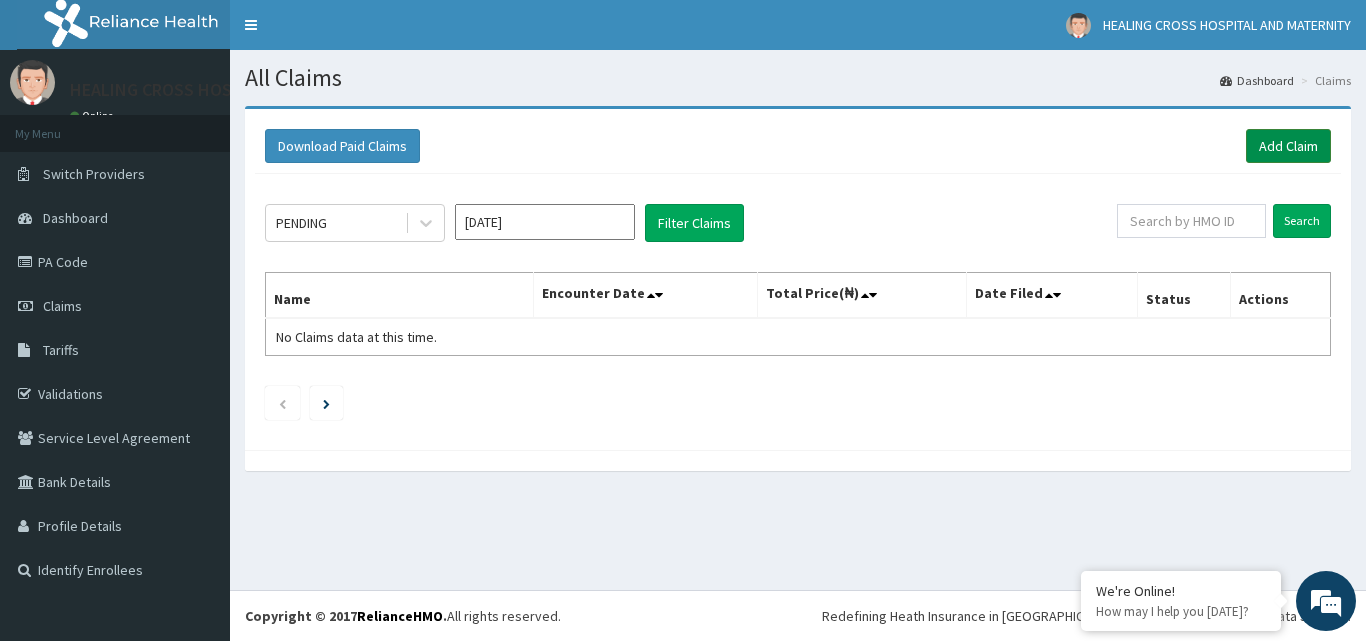click on "Add Claim" at bounding box center [1288, 146] 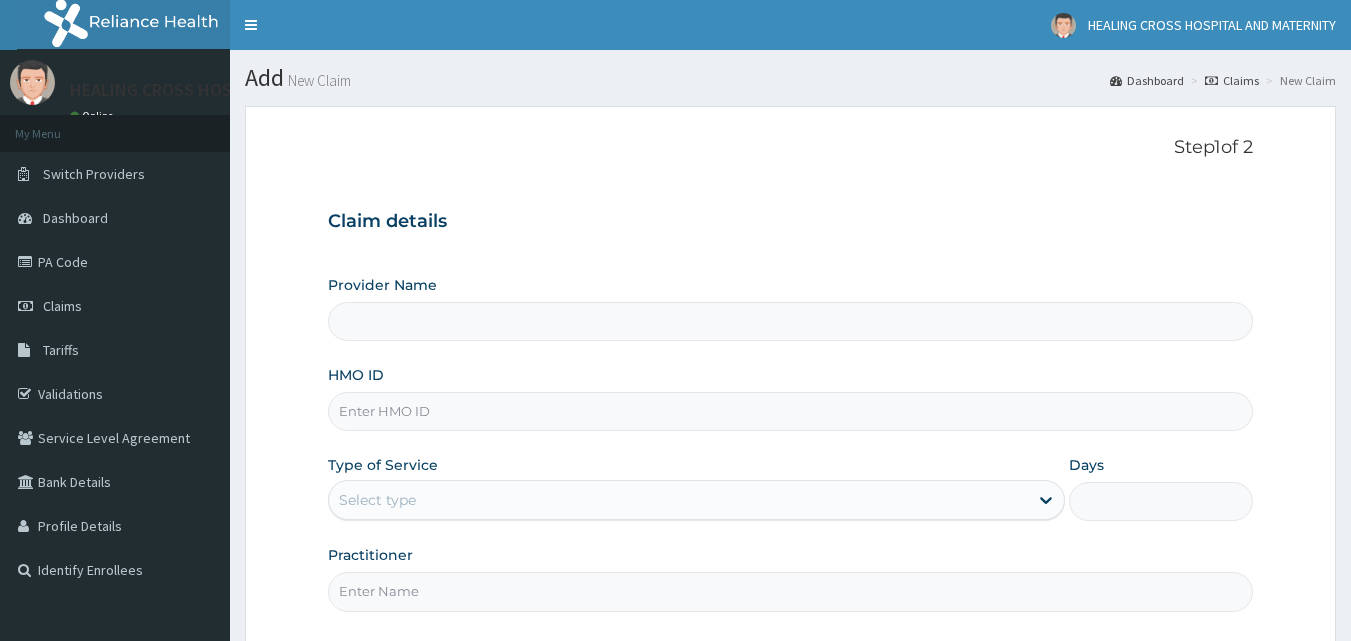 scroll, scrollTop: 0, scrollLeft: 0, axis: both 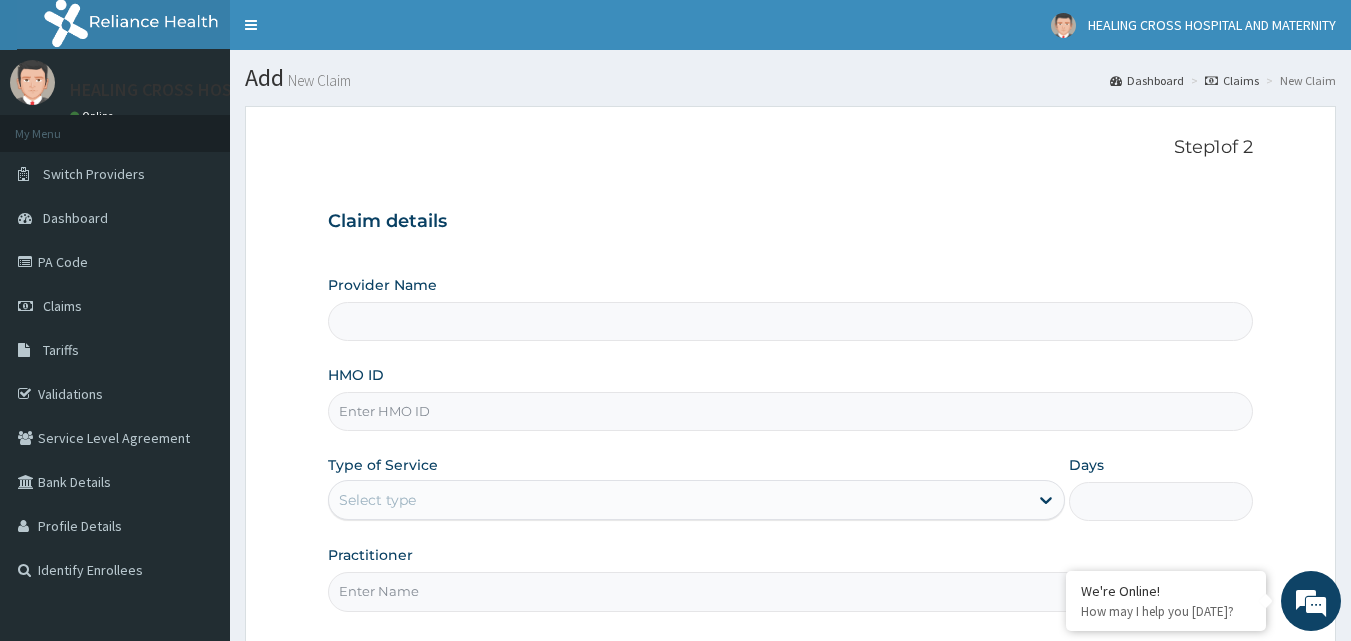 type on "[GEOGRAPHIC_DATA]" 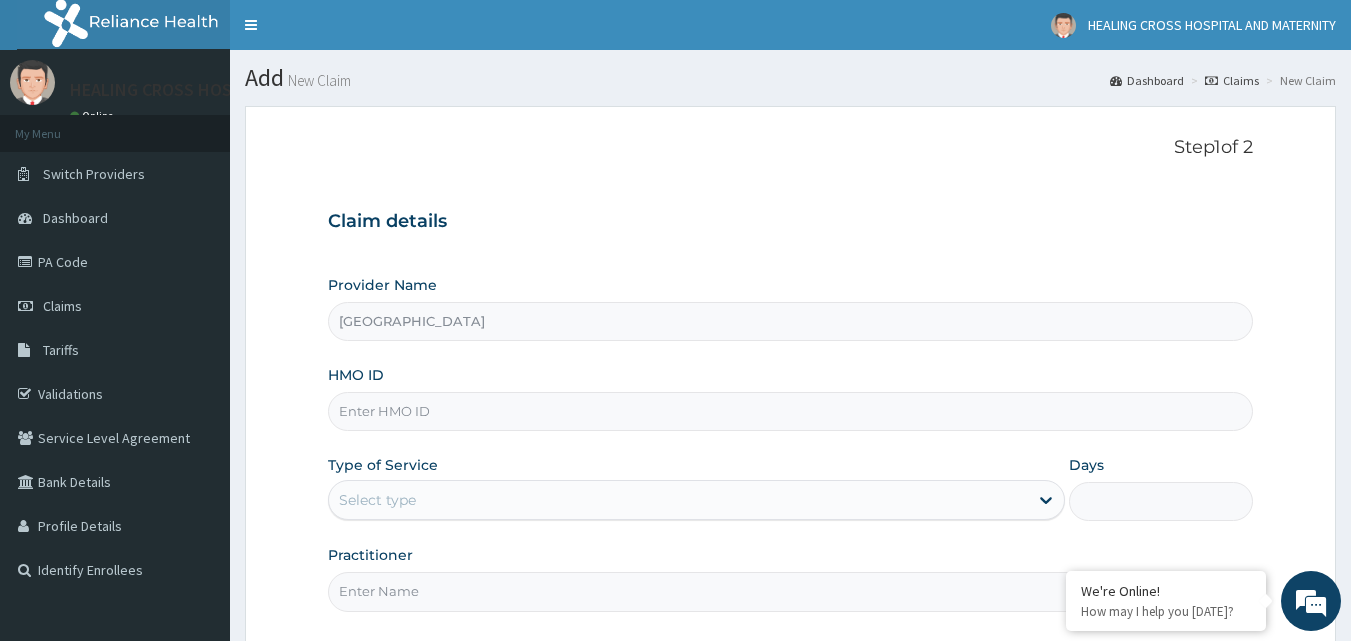 click on "HMO ID" at bounding box center (791, 411) 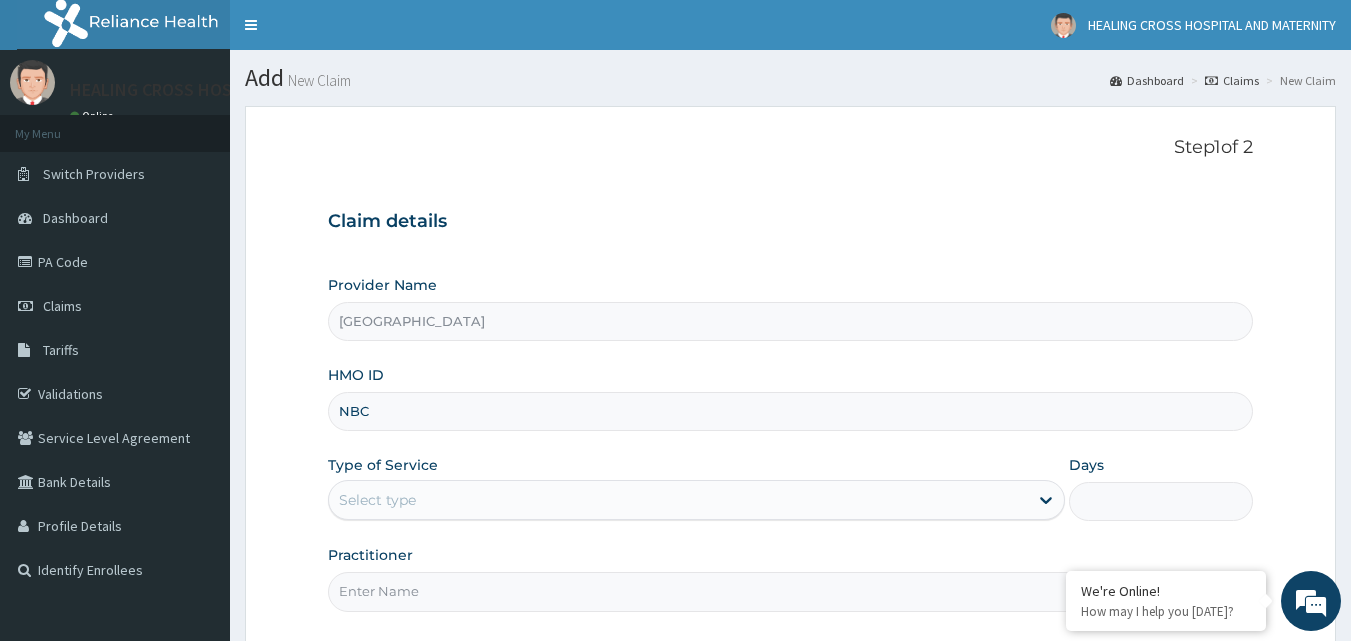 type on "NBC/10878/B" 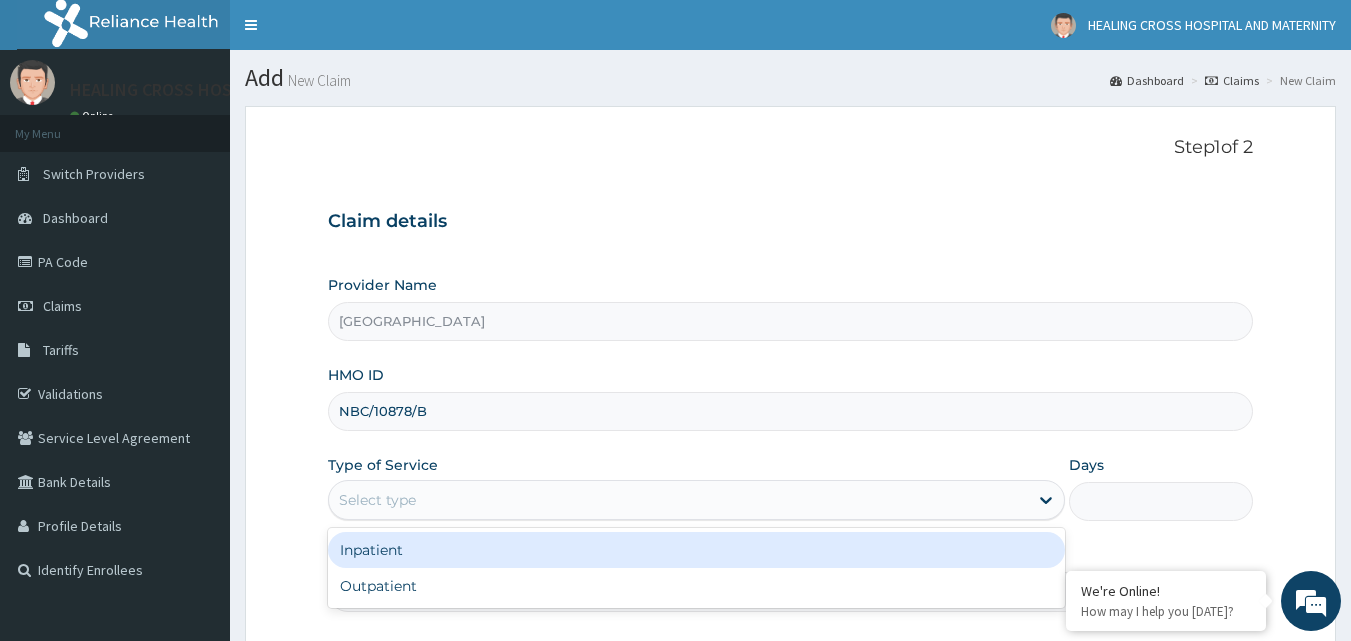 click on "Select type" at bounding box center (377, 500) 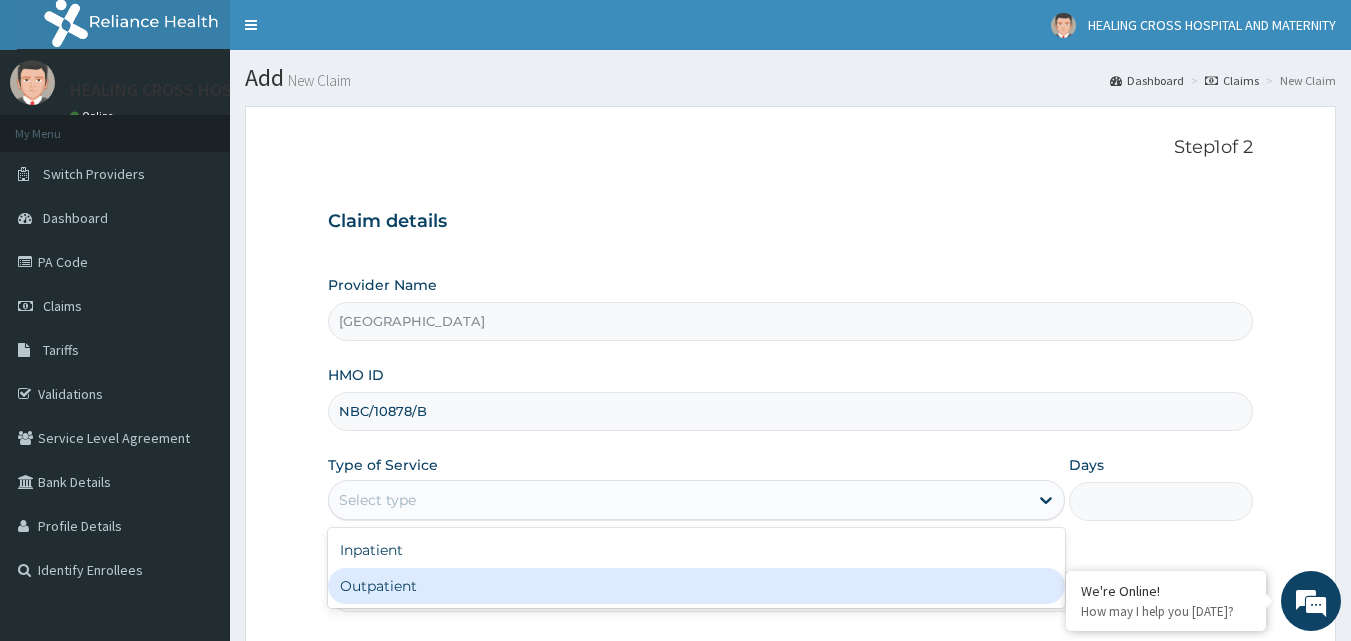 click on "Outpatient" at bounding box center [696, 586] 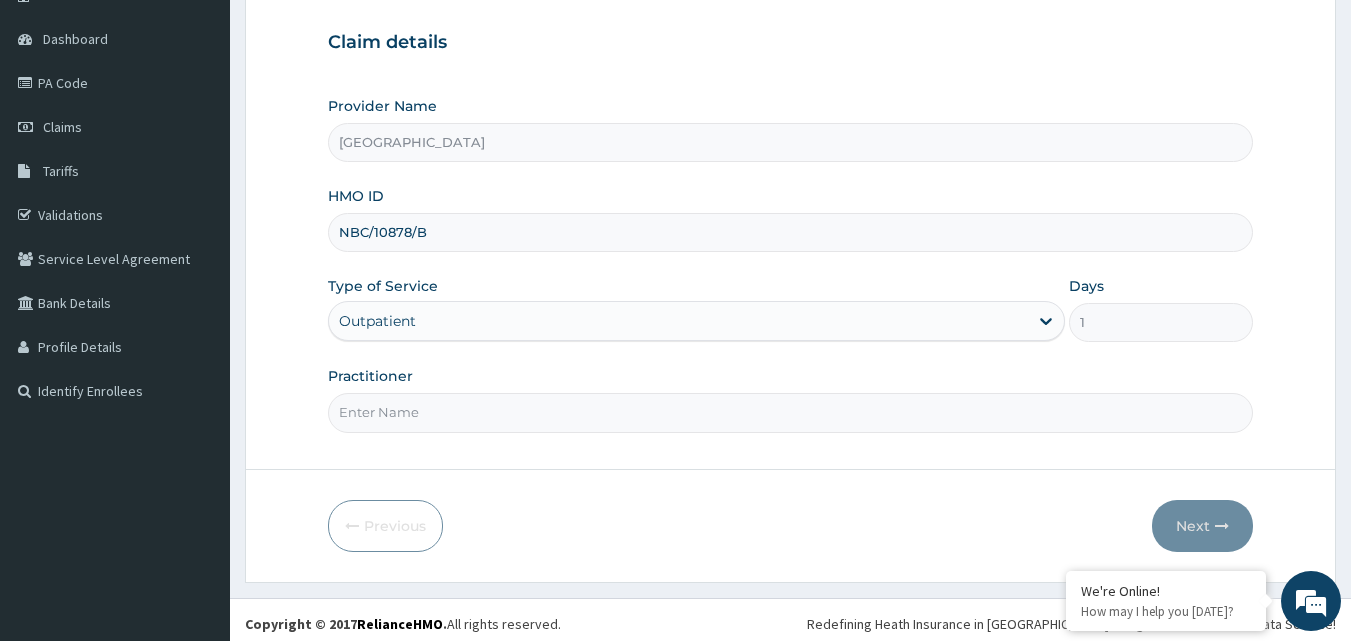 scroll, scrollTop: 187, scrollLeft: 0, axis: vertical 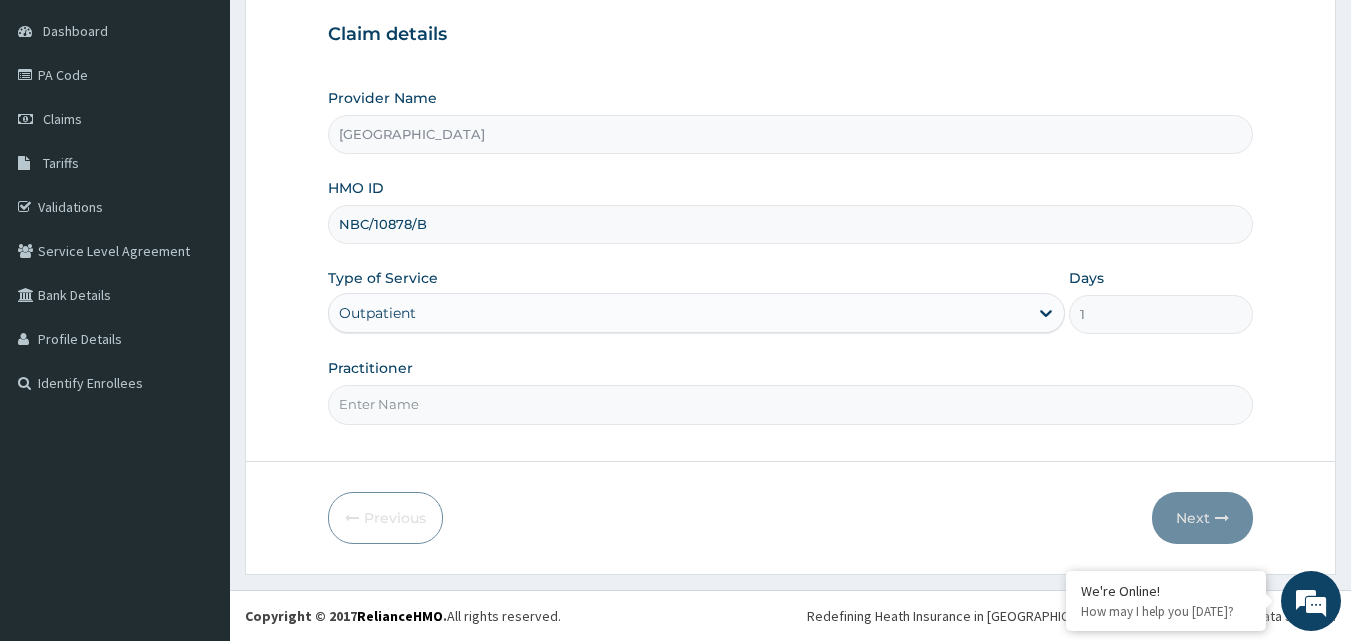 click on "Practitioner" at bounding box center [791, 404] 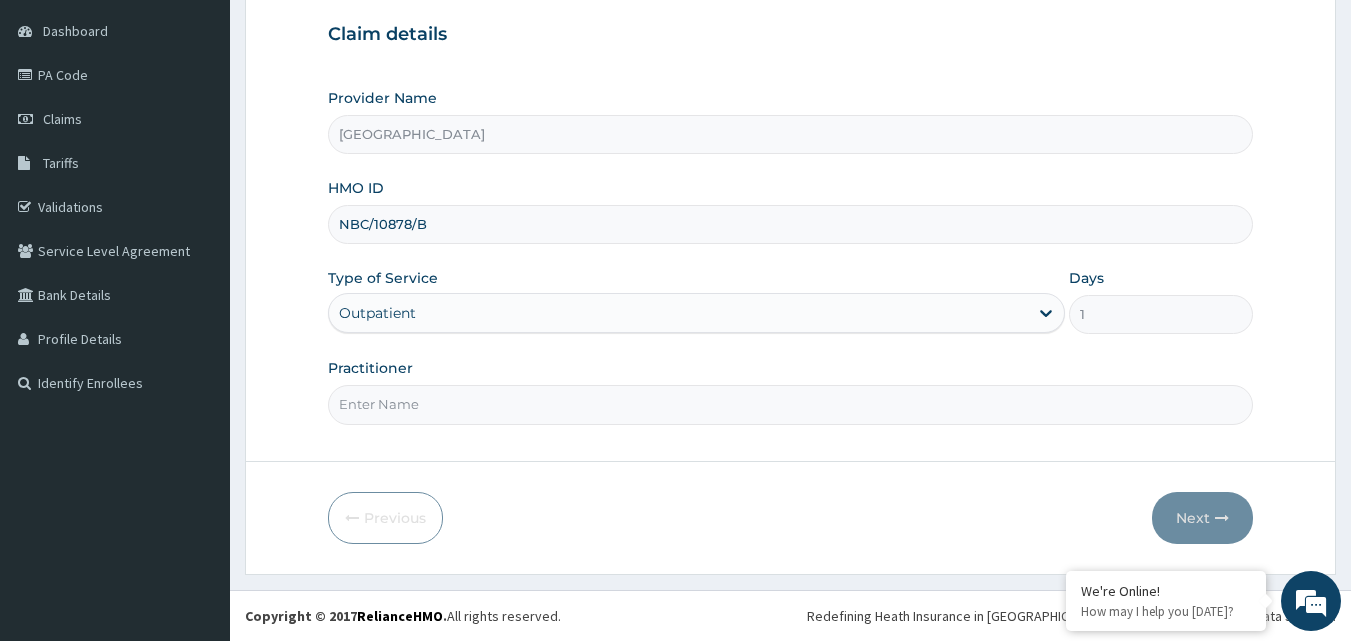 scroll, scrollTop: 0, scrollLeft: 0, axis: both 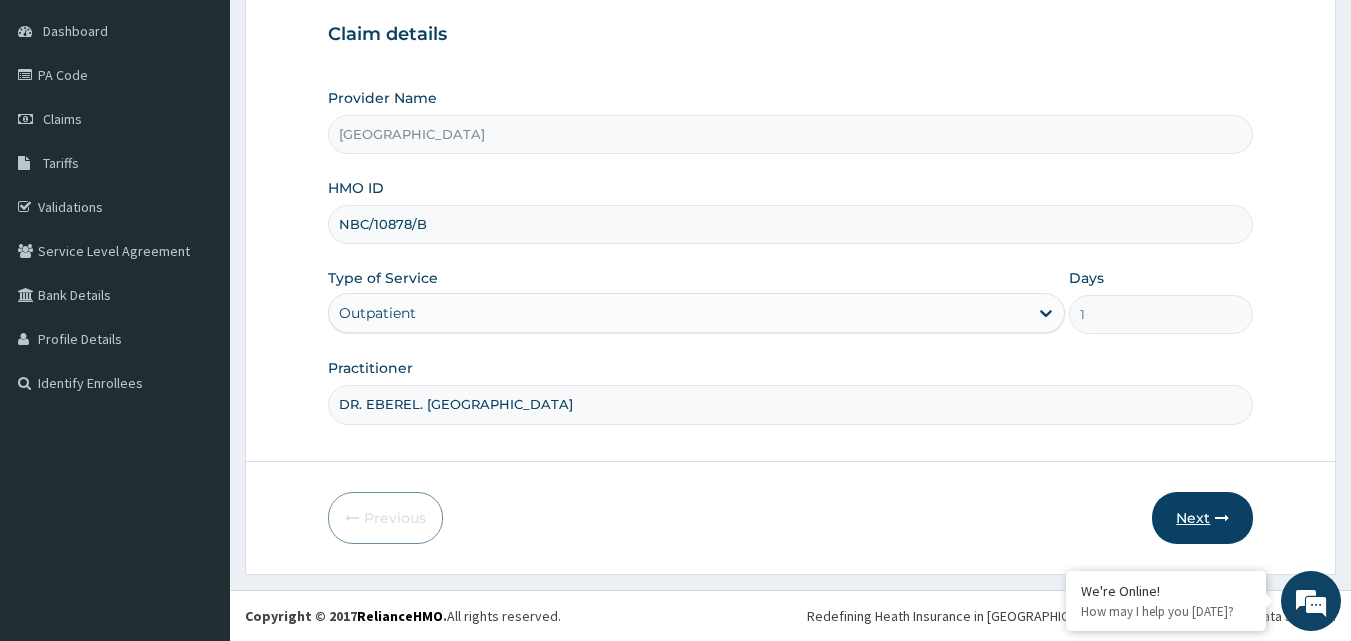 type on "DR. EBEREL. MBANASO" 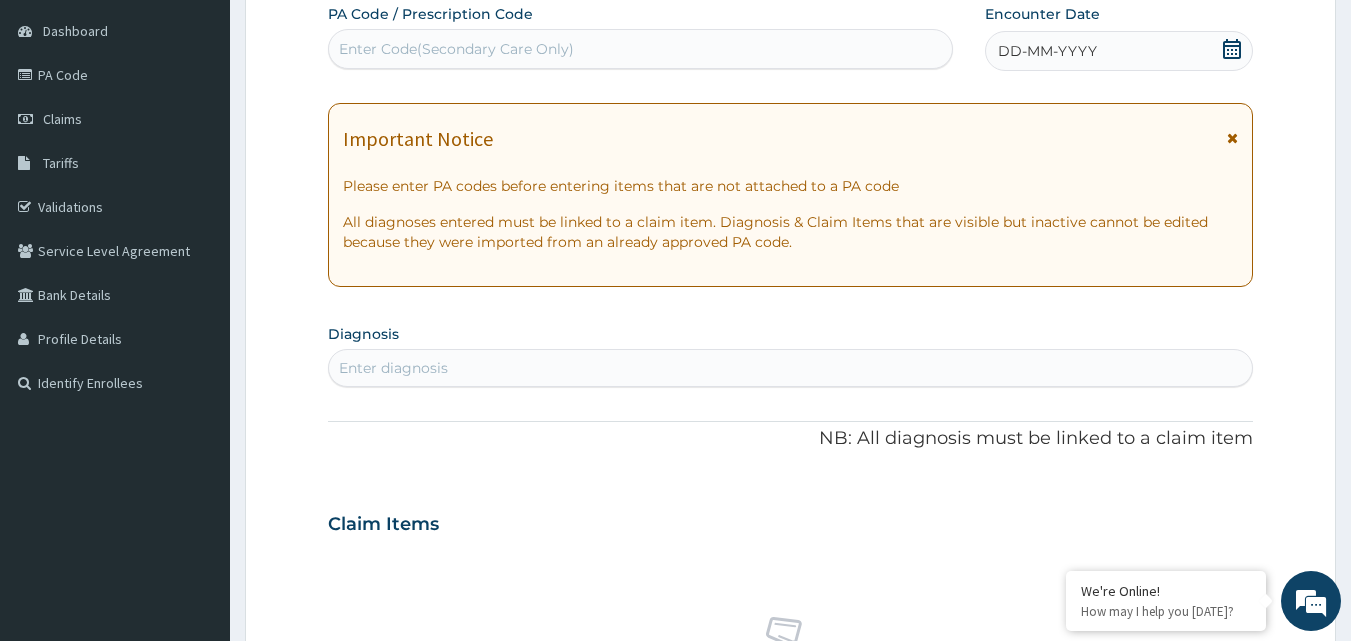 click on "DD-MM-YYYY" at bounding box center [1047, 51] 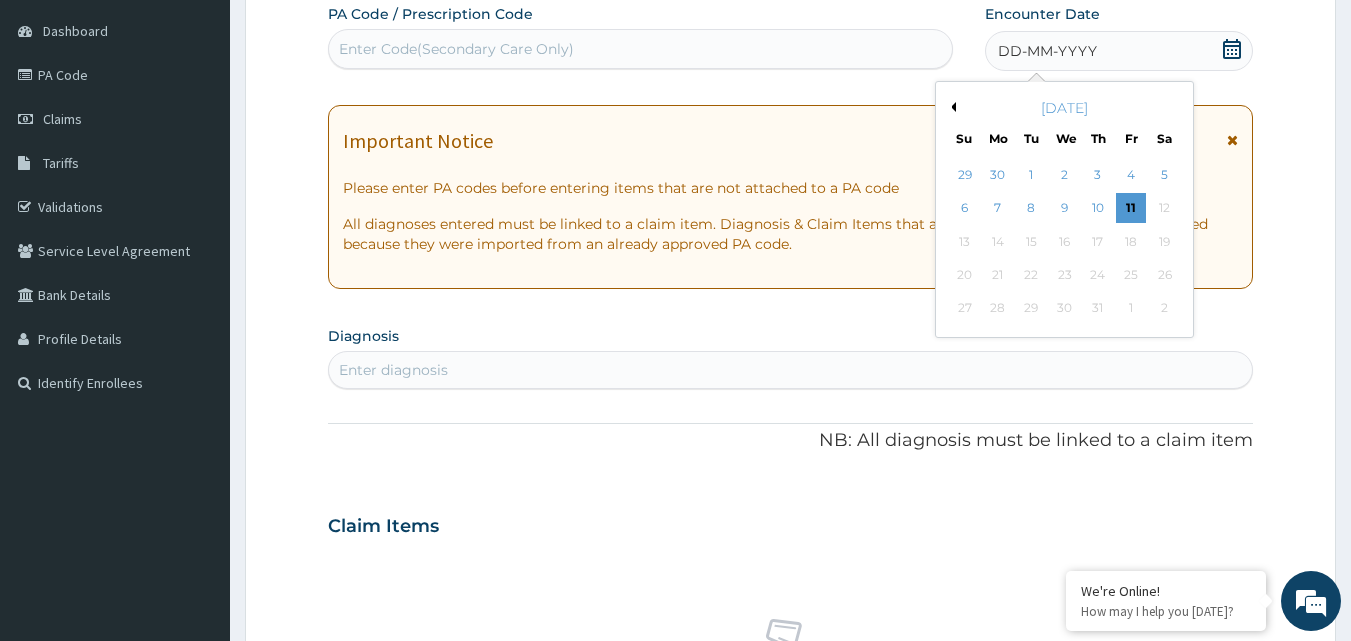 click on "Previous Month" at bounding box center [951, 107] 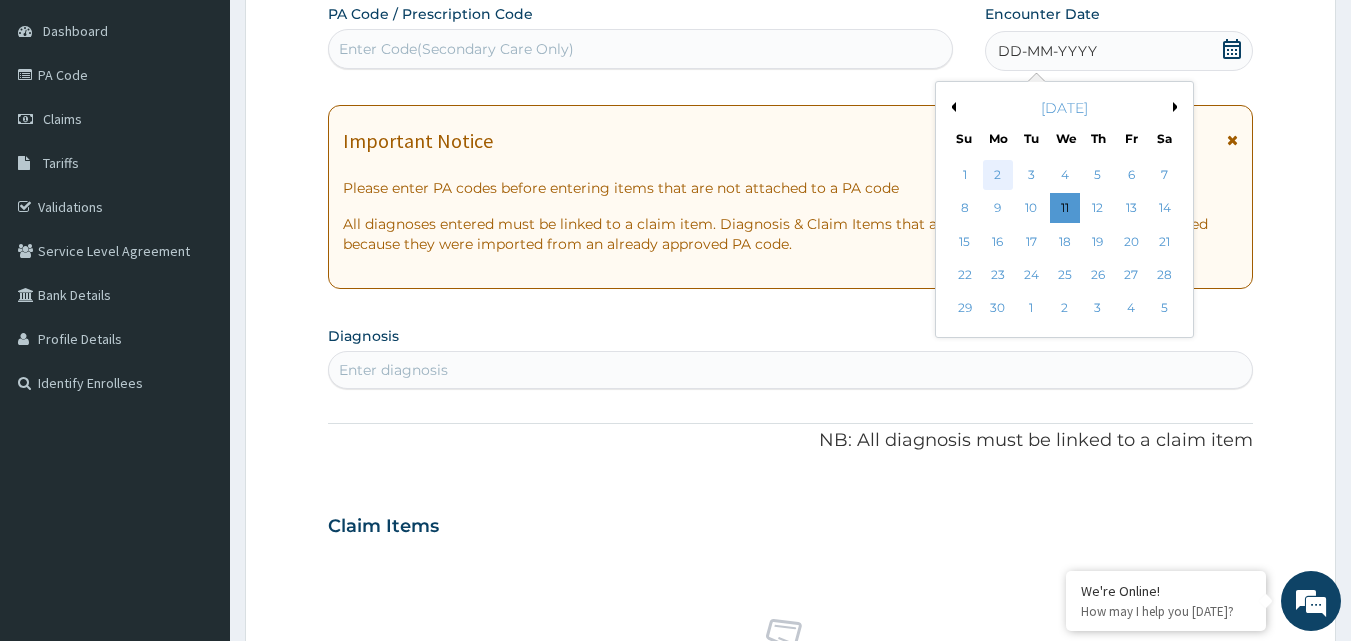 click on "2" at bounding box center (998, 175) 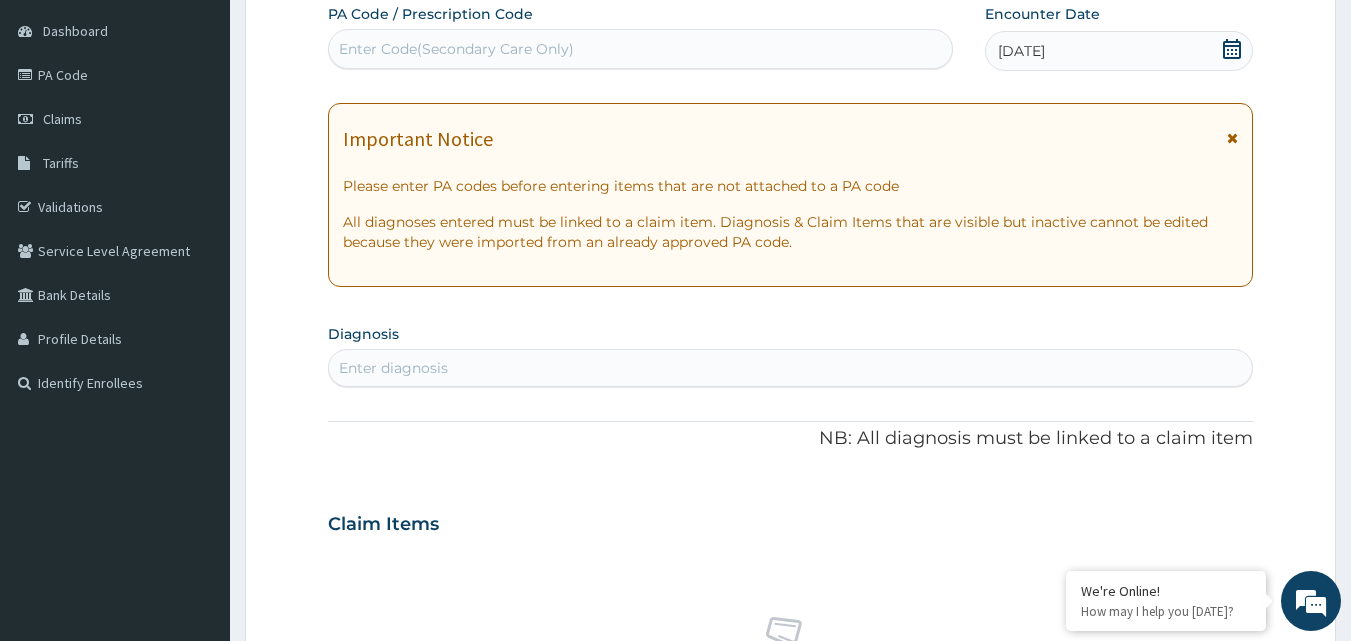 click on "Enter diagnosis" at bounding box center [791, 368] 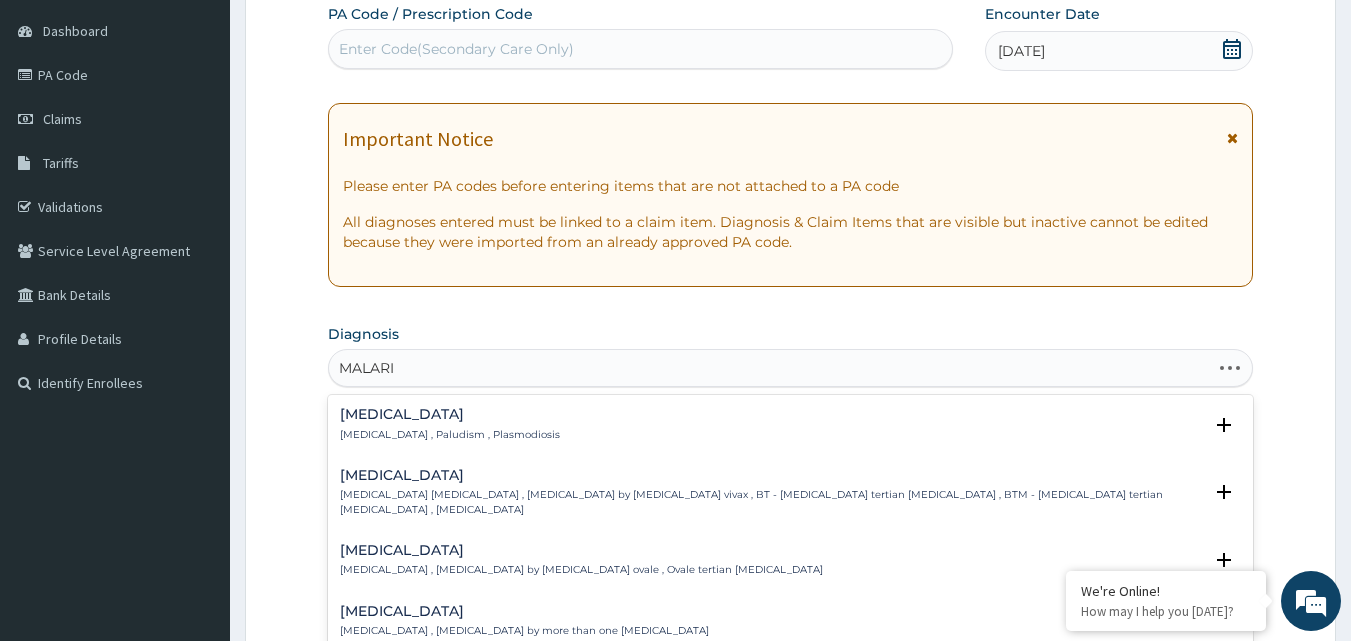 type on "MALARIA" 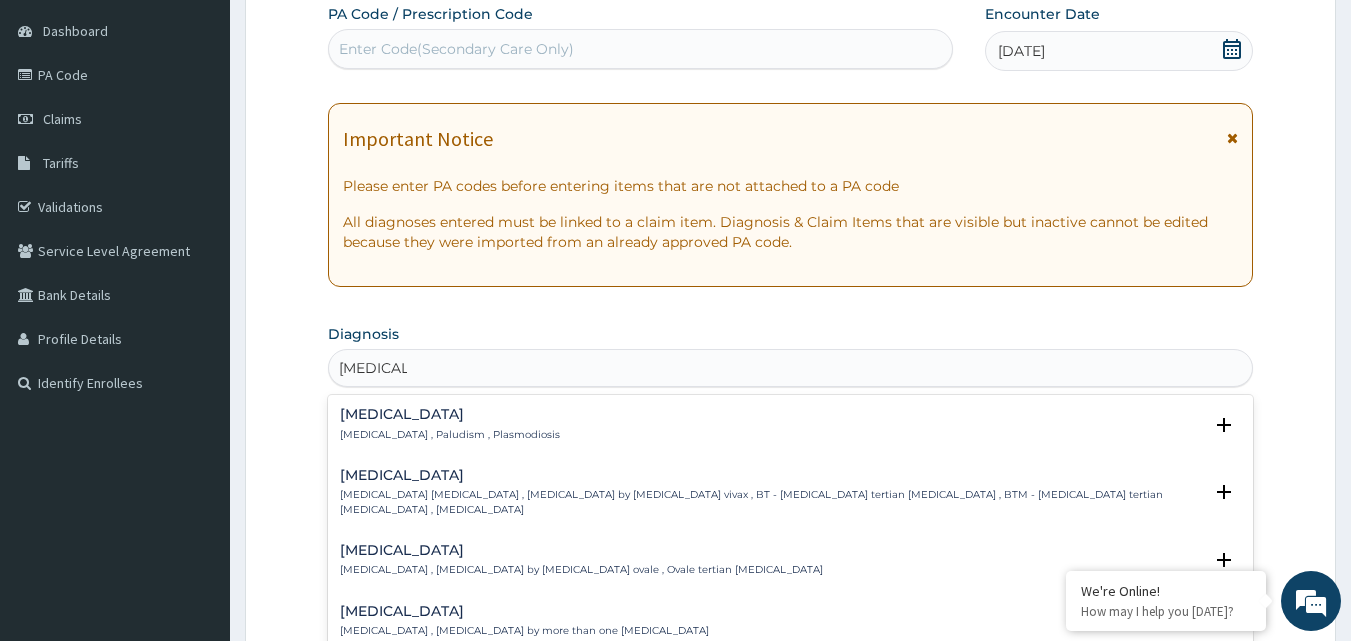 click on "Malaria Malaria , Paludism , Plasmodiosis" at bounding box center [450, 424] 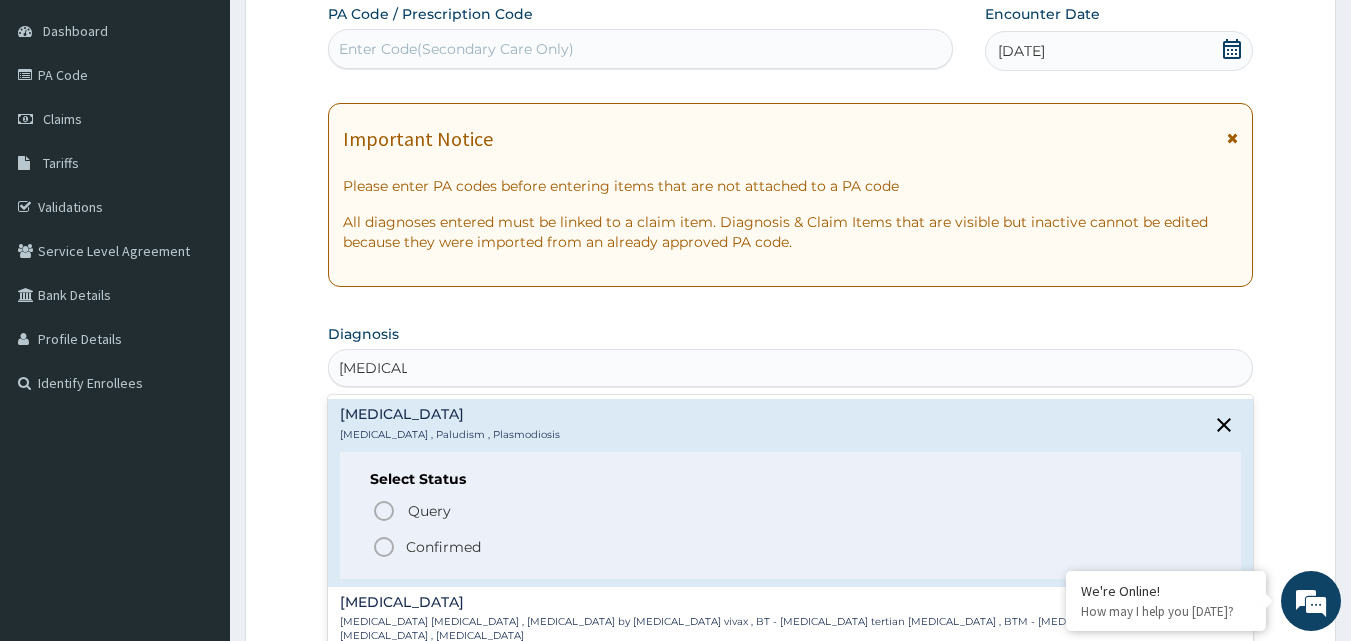 click on "Confirmed" at bounding box center [443, 547] 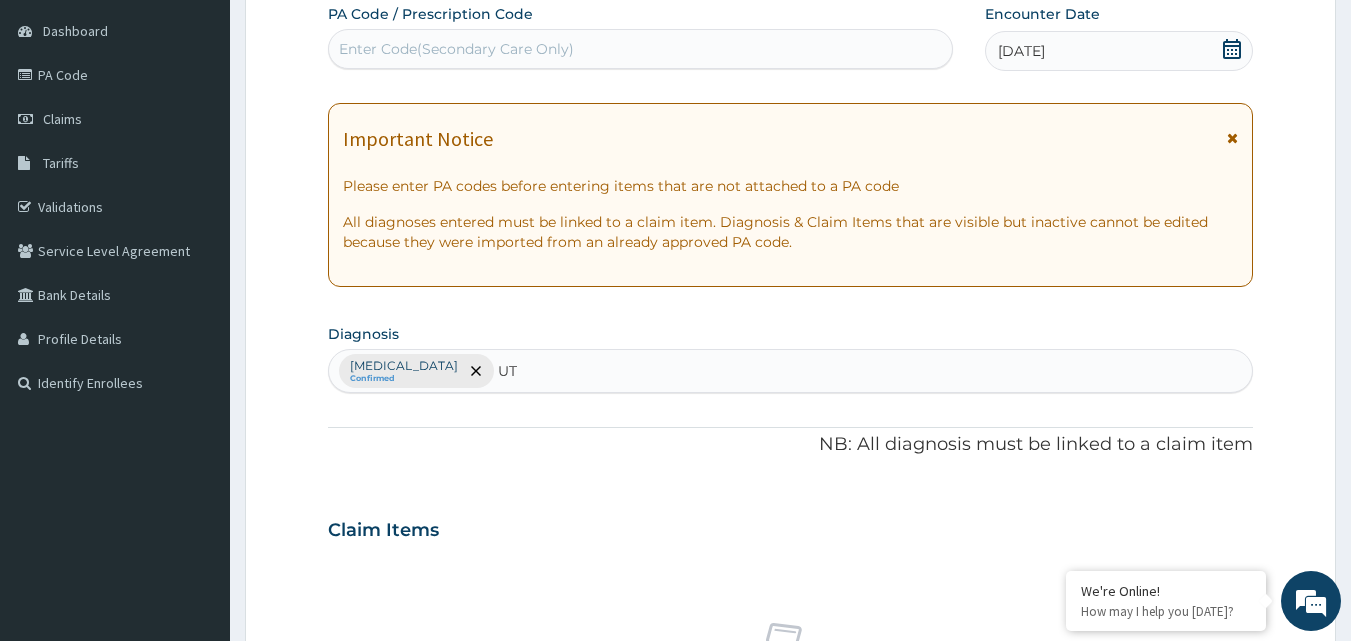 type on "UTI" 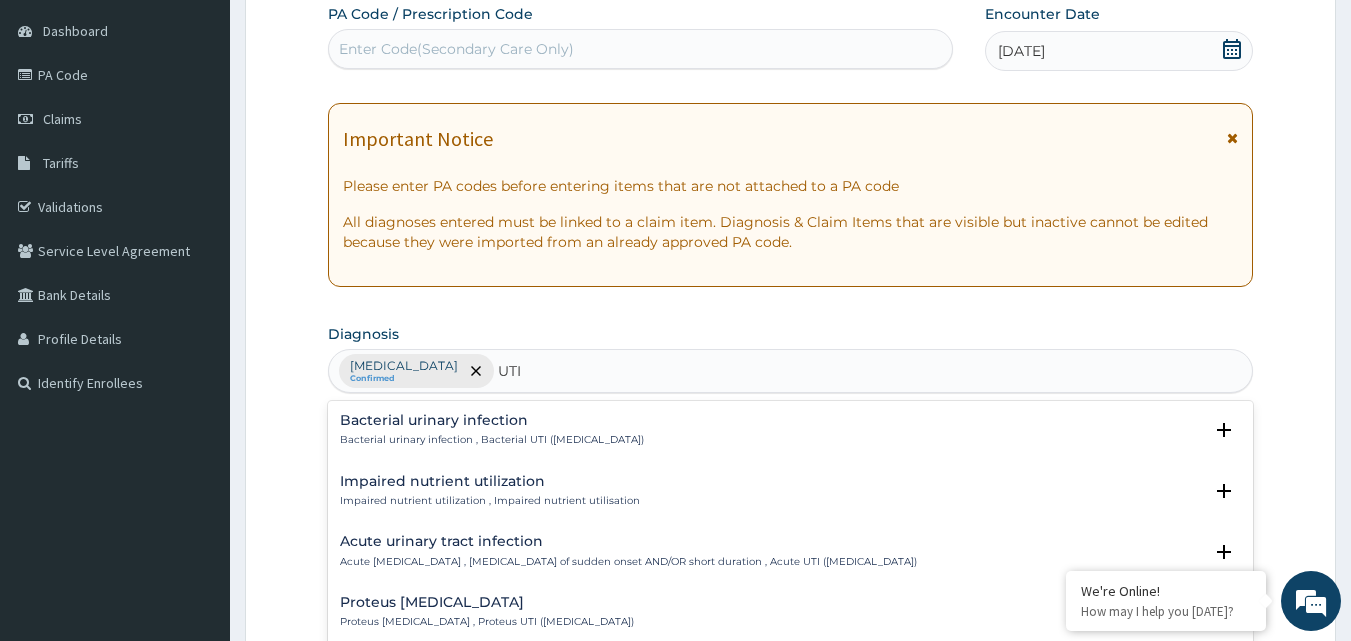 click on "Bacterial urinary infection Bacterial urinary infection , Bacterial UTI (urinary tract infection)" at bounding box center (492, 430) 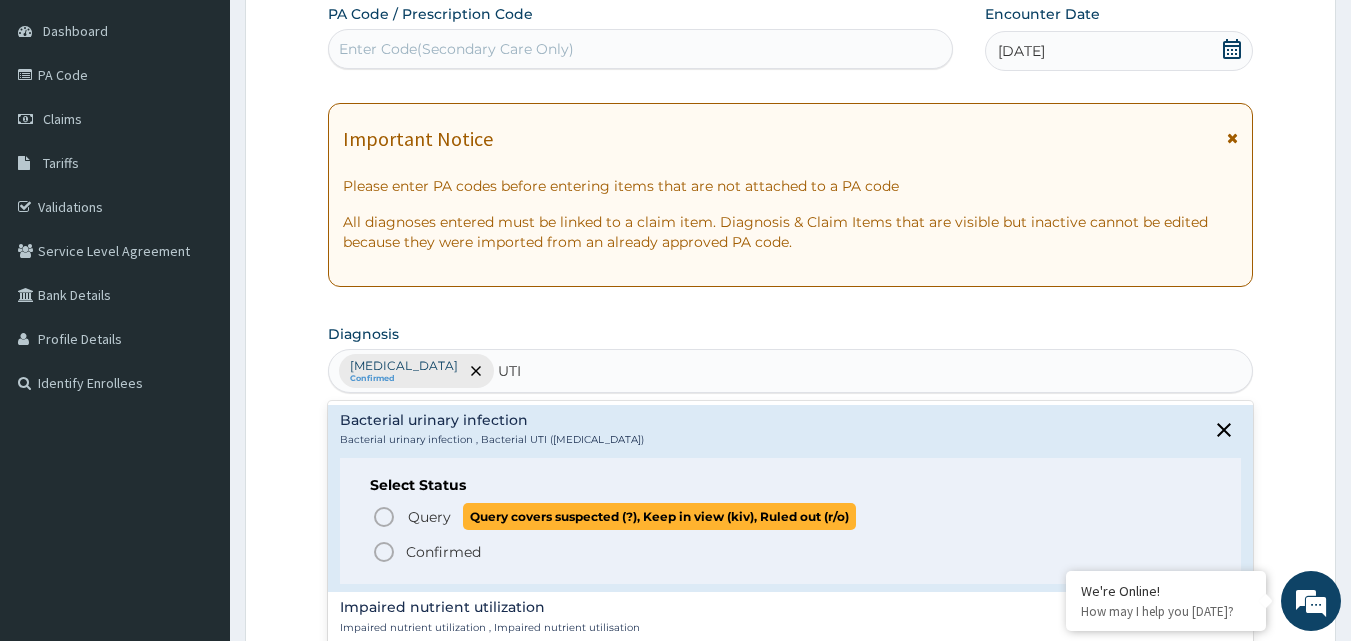 click 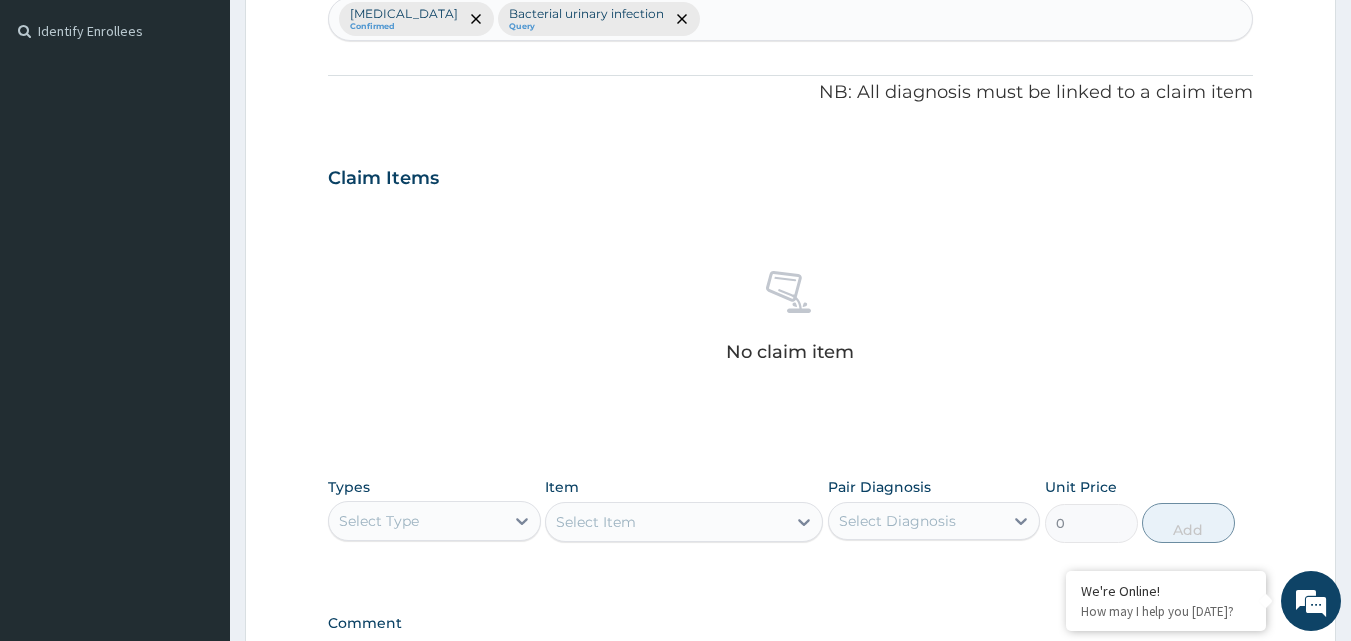 scroll, scrollTop: 587, scrollLeft: 0, axis: vertical 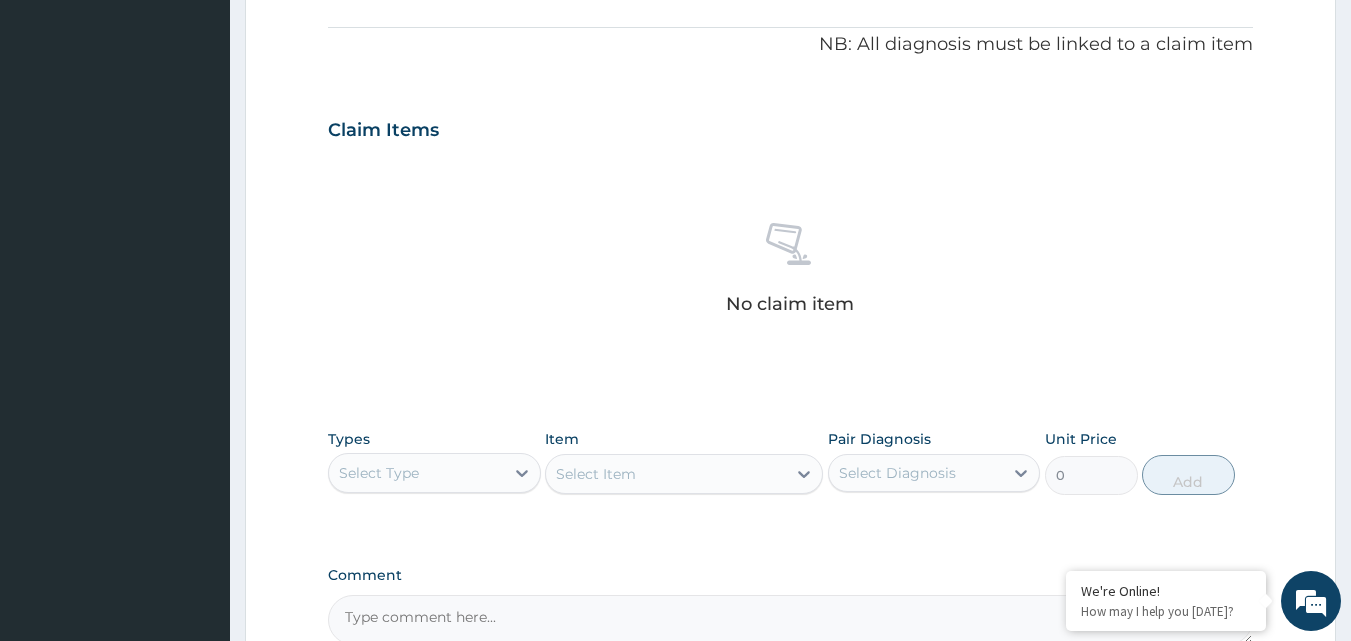 click on "Select Type" at bounding box center [416, 473] 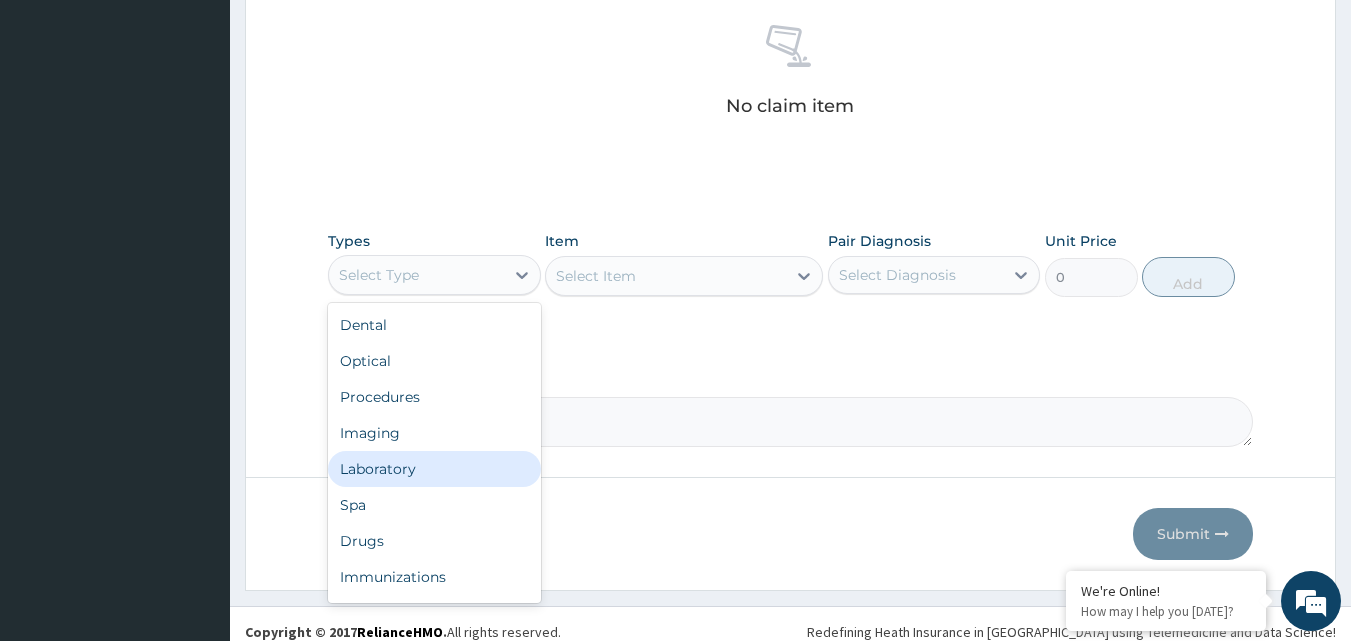 scroll, scrollTop: 787, scrollLeft: 0, axis: vertical 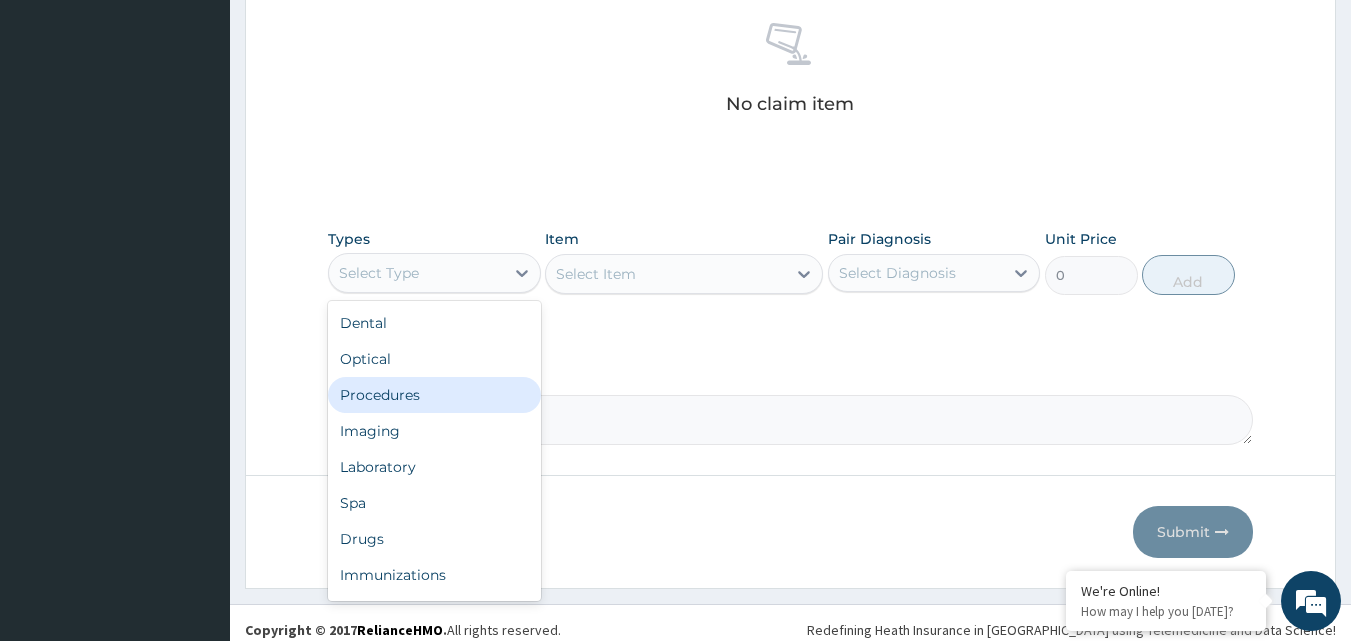 click on "Procedures" at bounding box center (434, 395) 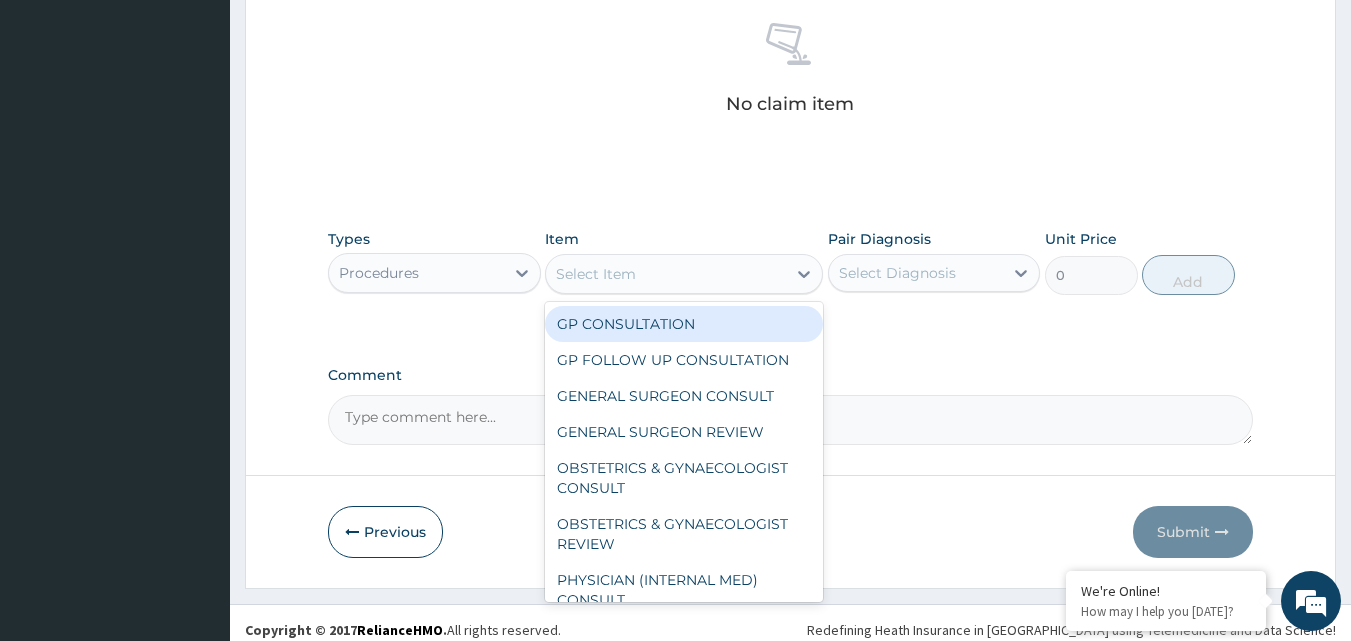 click on "Select Item" at bounding box center (666, 274) 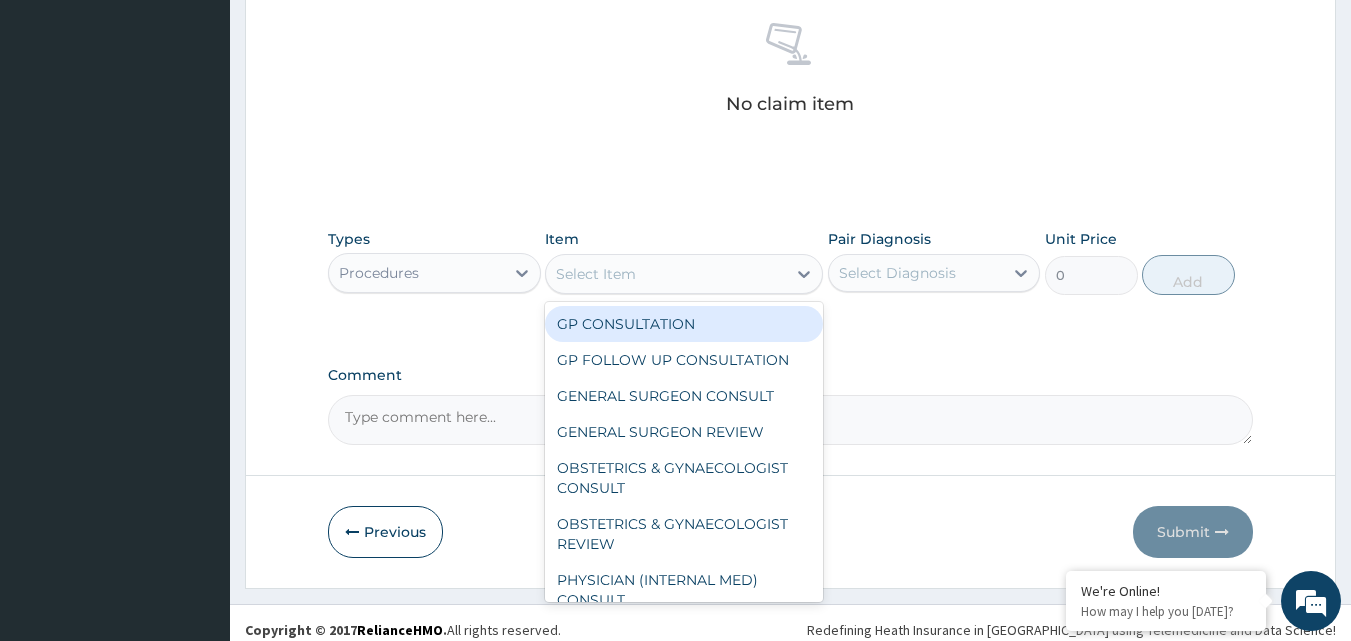 click on "GP CONSULTATION" at bounding box center [684, 324] 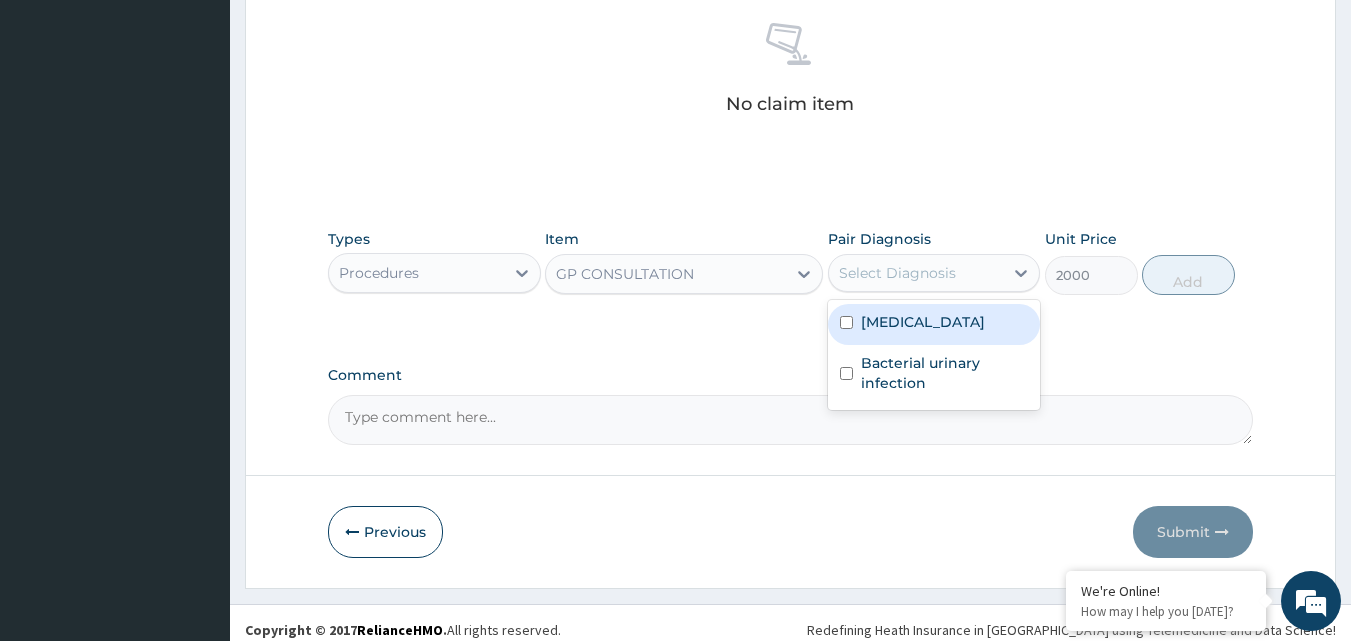 click on "Select Diagnosis" at bounding box center (916, 273) 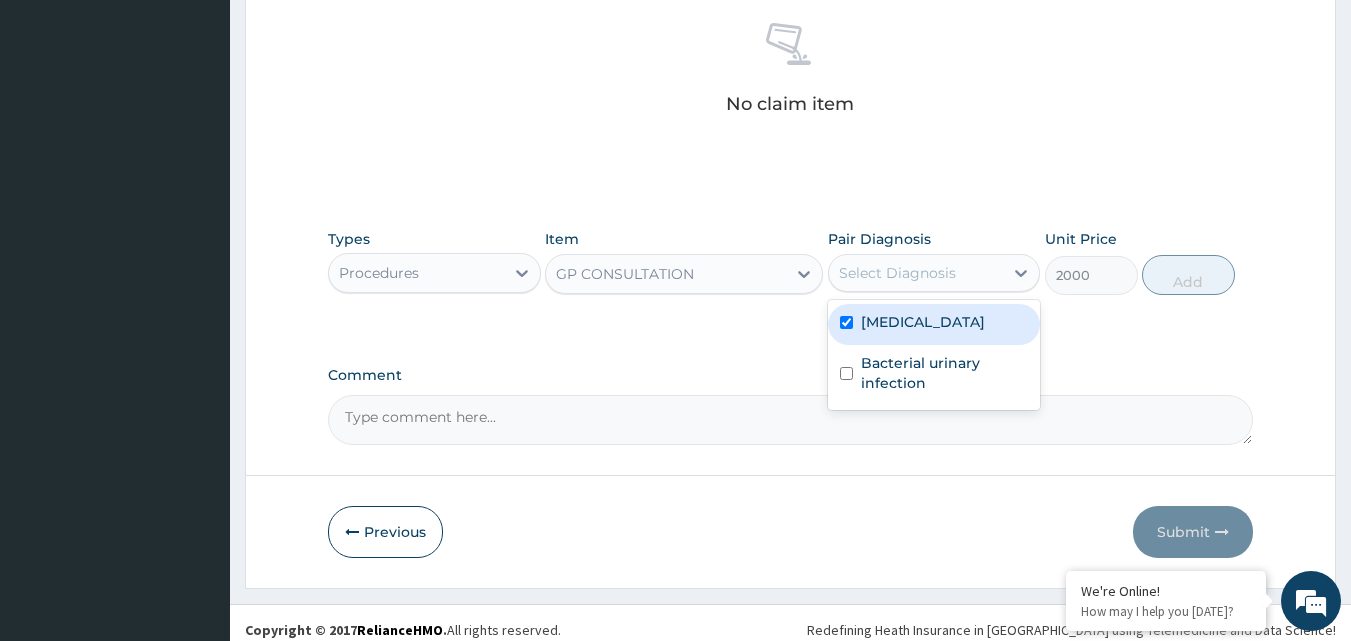 checkbox on "true" 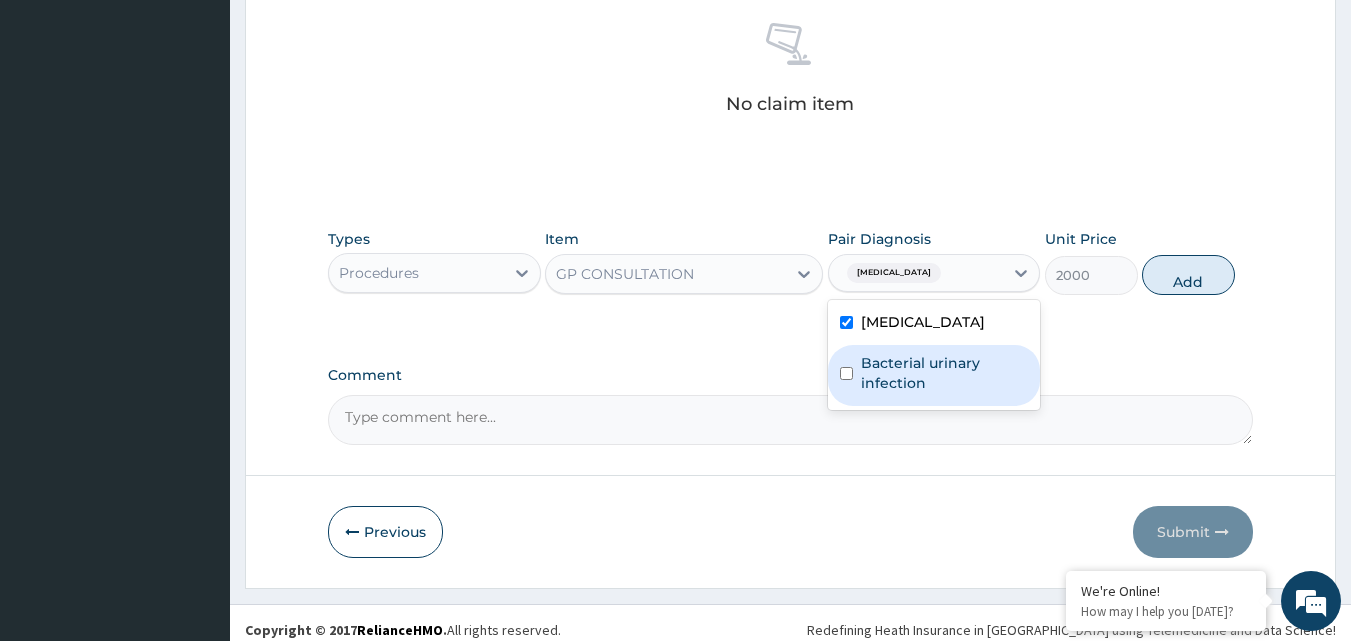 click on "Bacterial urinary infection" at bounding box center [945, 373] 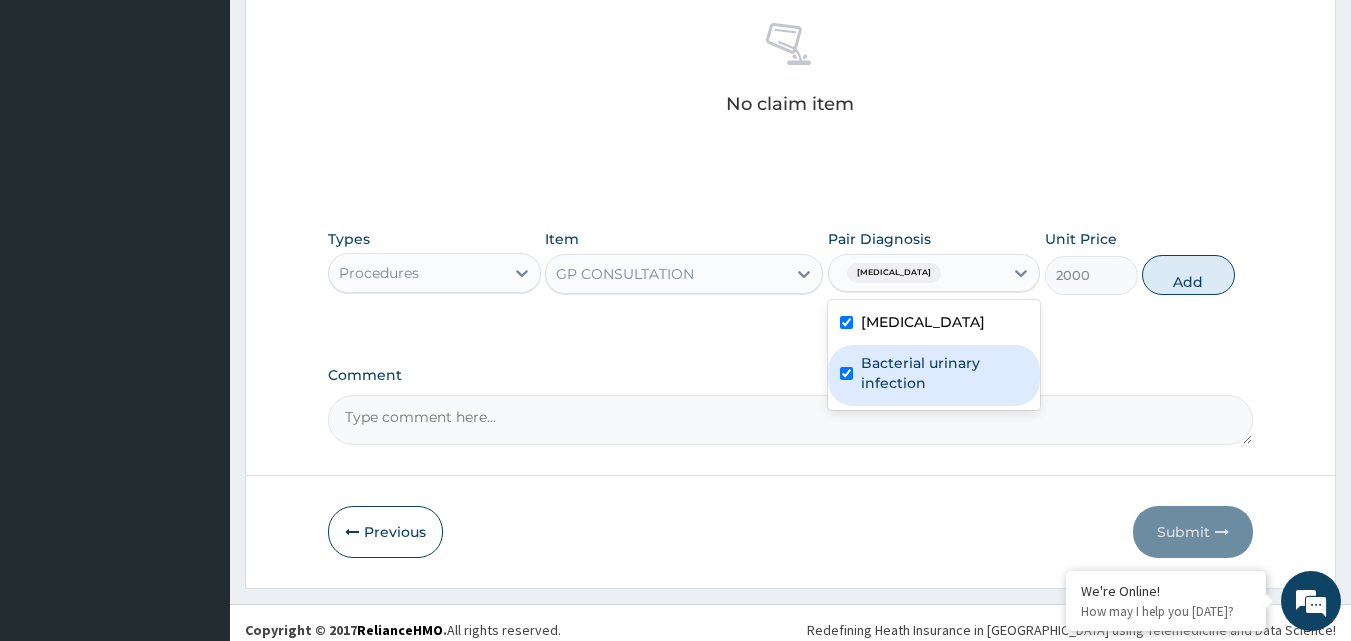 checkbox on "true" 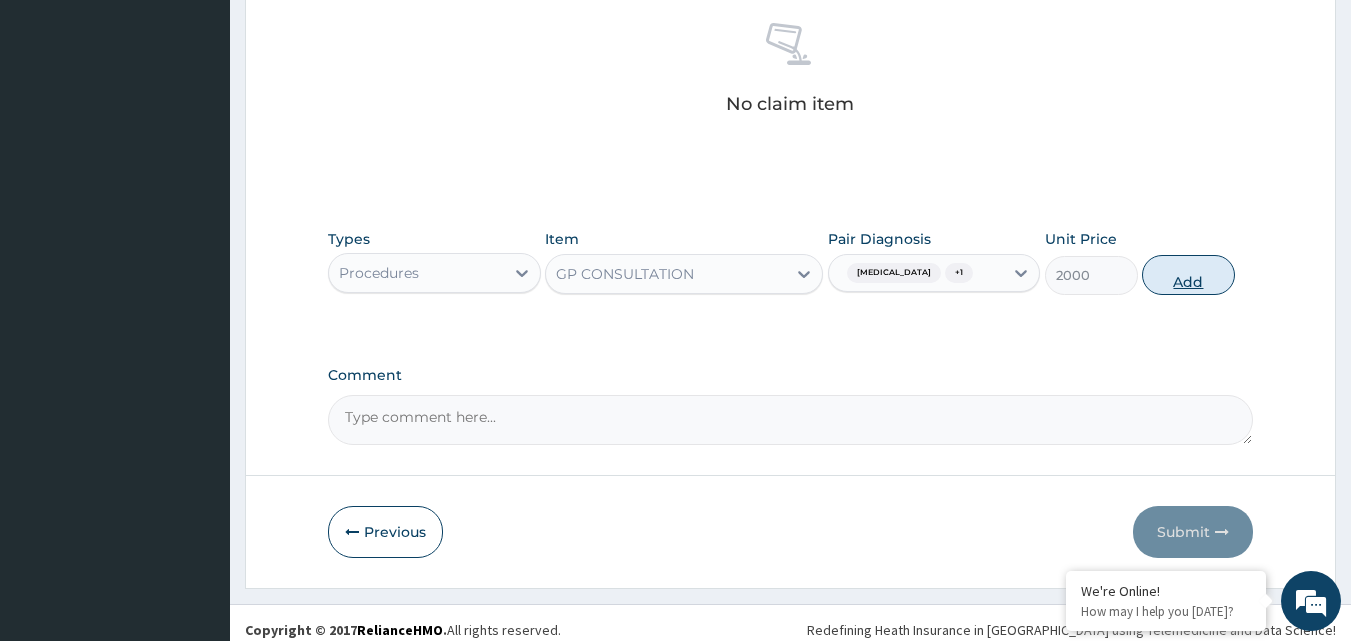 click on "Add" at bounding box center [1188, 275] 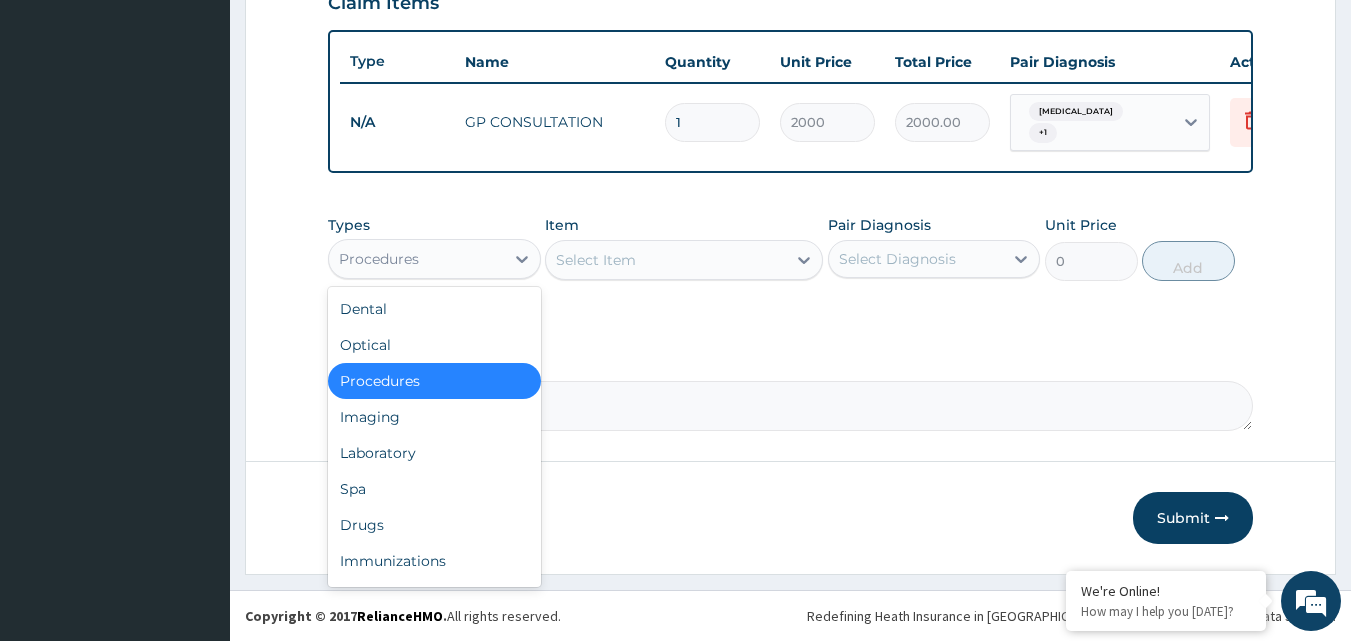 click on "Procedures" at bounding box center [416, 259] 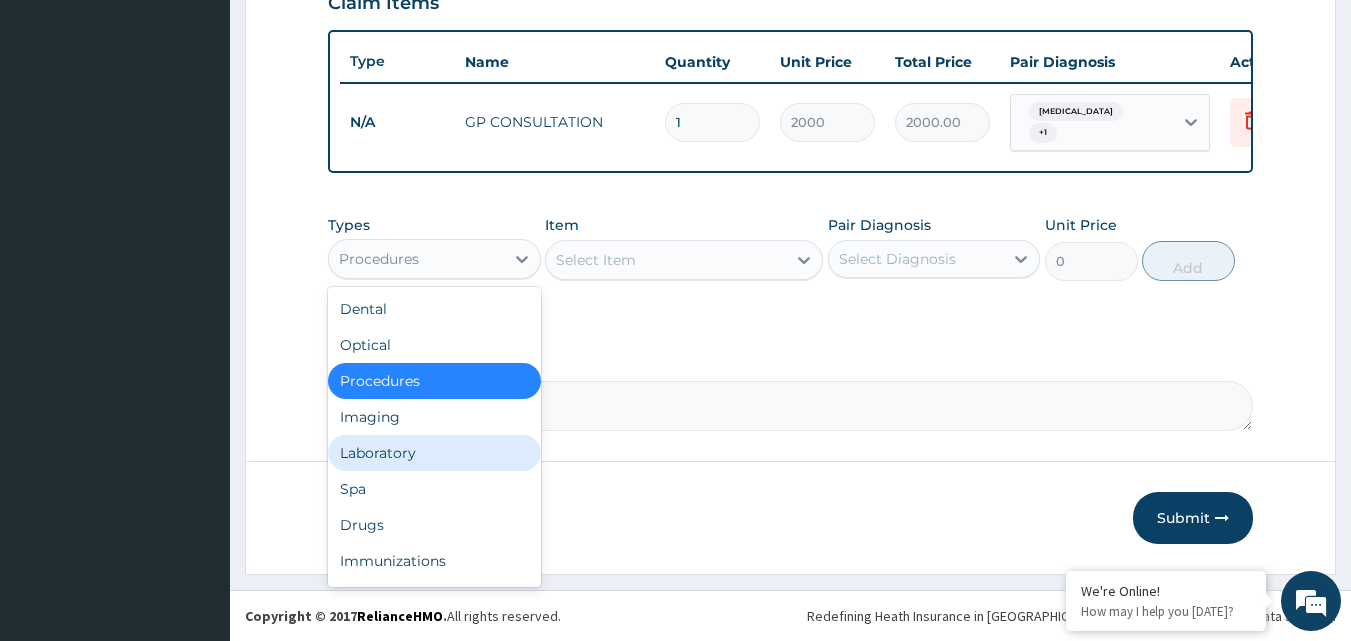 click on "Laboratory" at bounding box center (434, 453) 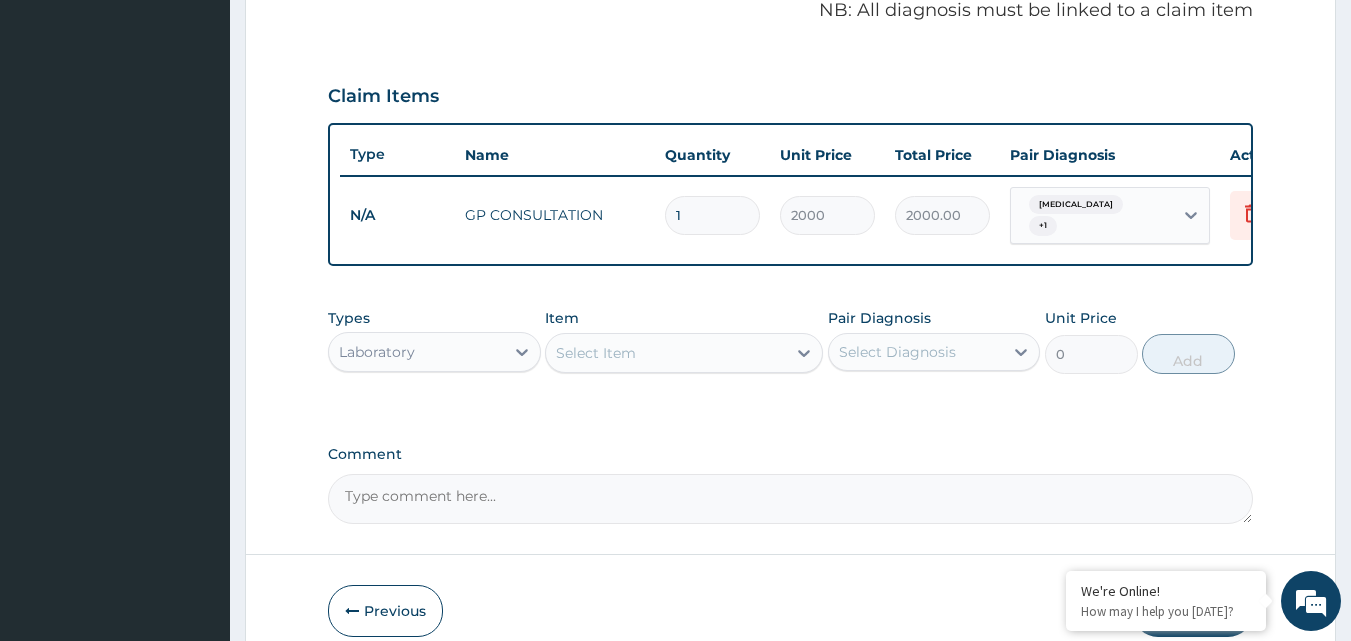 scroll, scrollTop: 421, scrollLeft: 0, axis: vertical 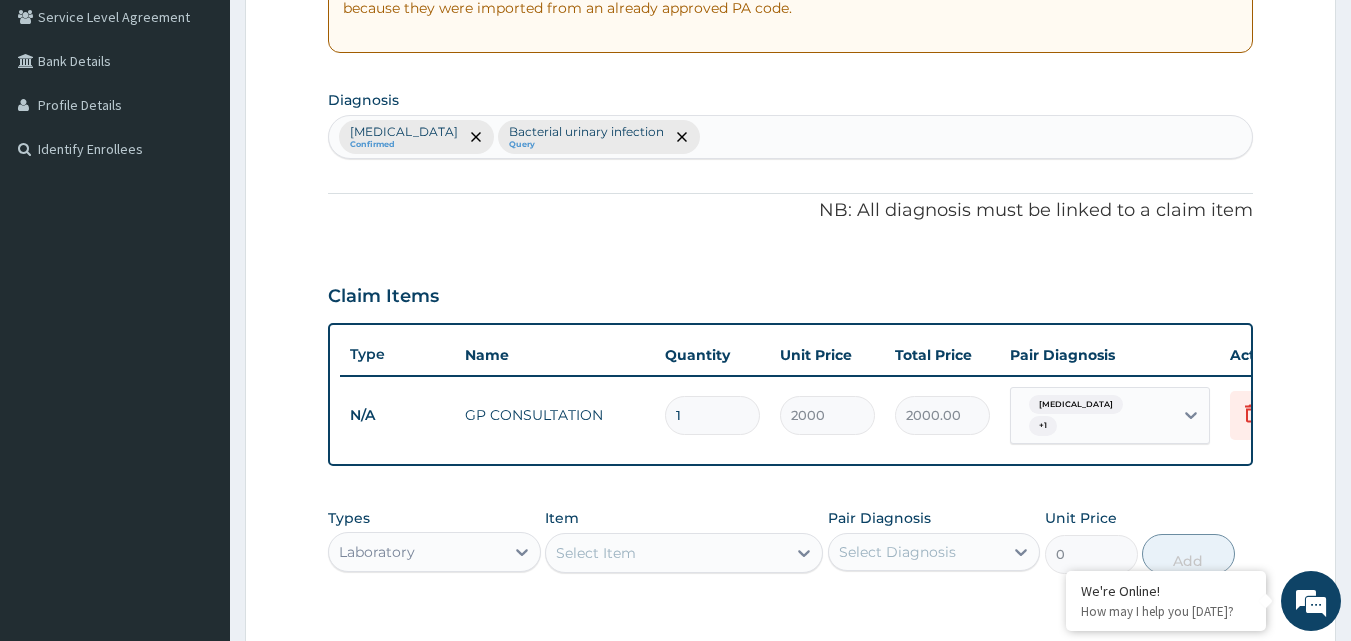 click on "Malaria Confirmed Bacterial urinary infection Query" at bounding box center [791, 137] 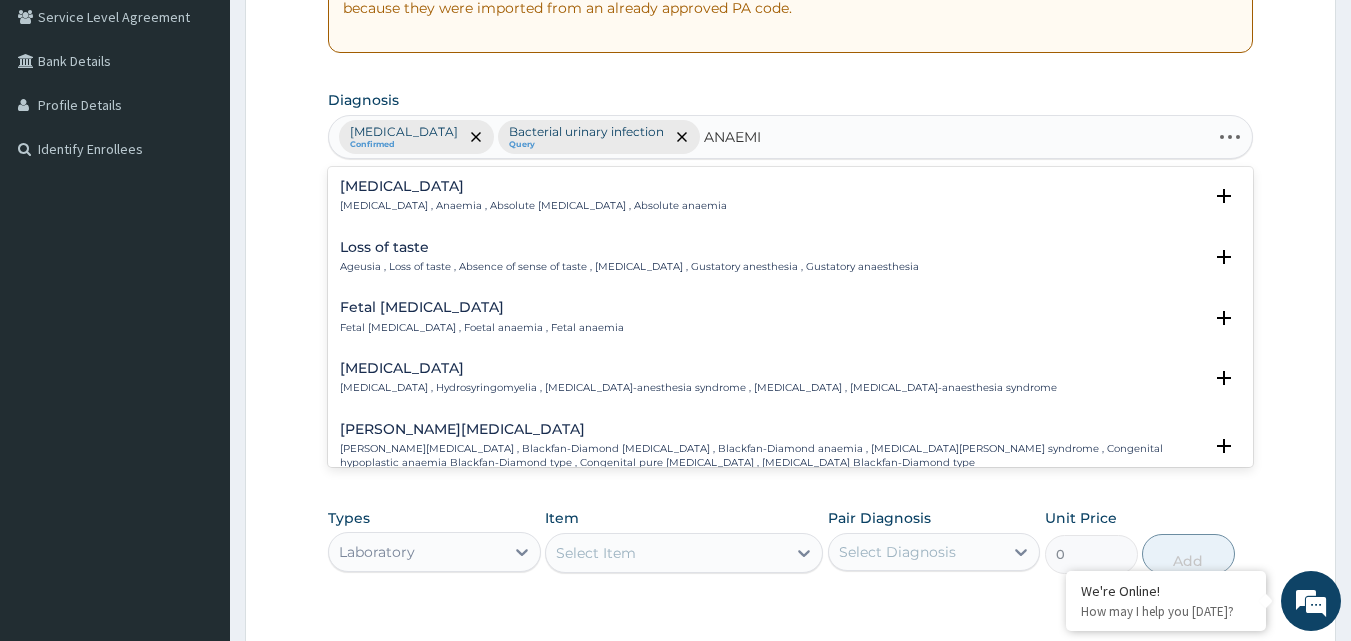 type on "ANAEMIA" 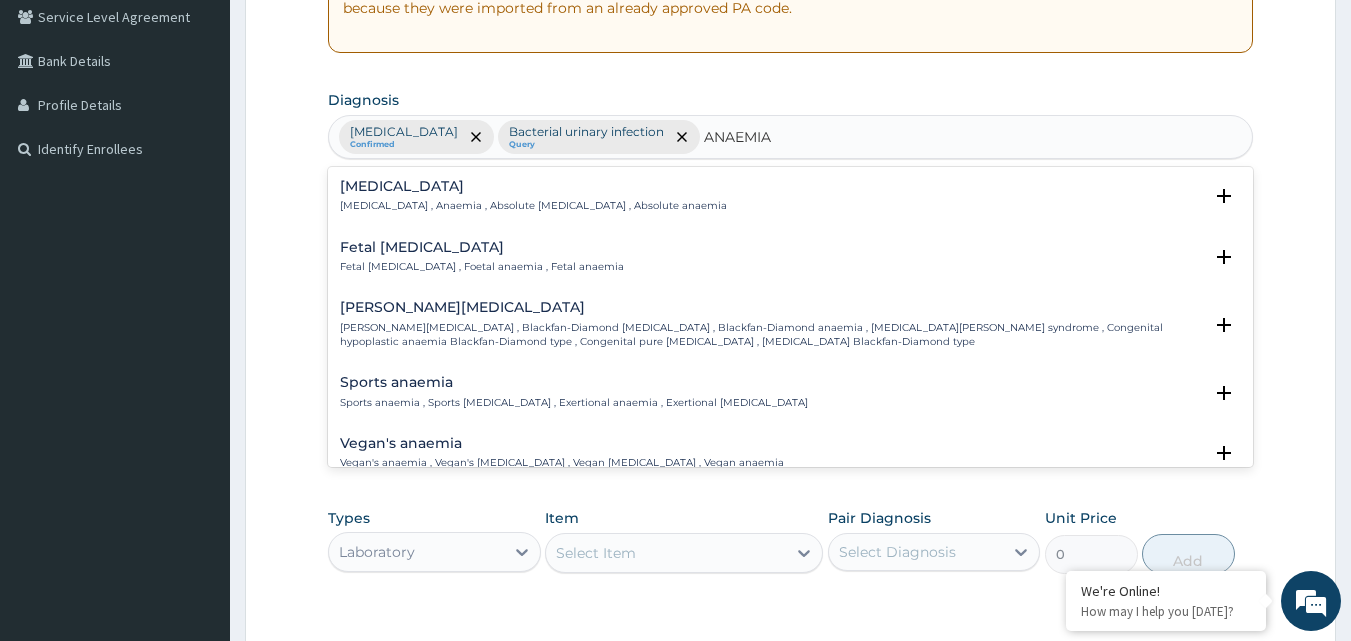 click on "Anemia" at bounding box center (533, 186) 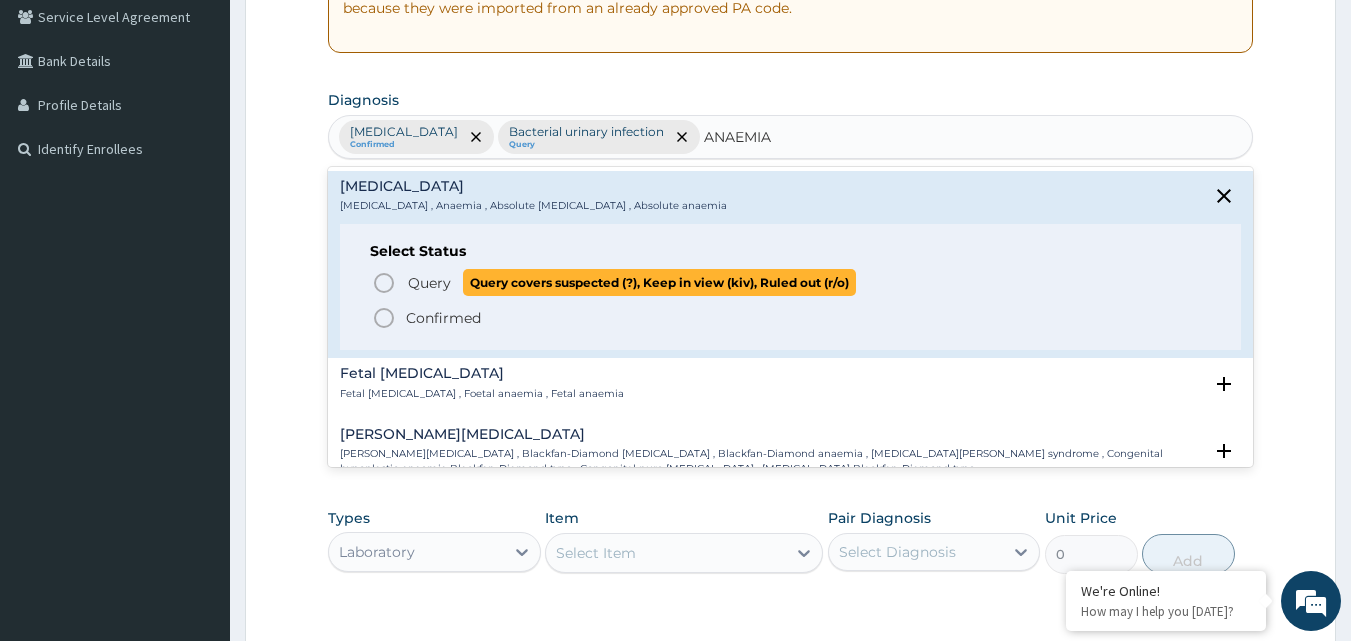 click on "Query Query covers suspected (?), Keep in view (kiv), Ruled out (r/o)" at bounding box center [631, 282] 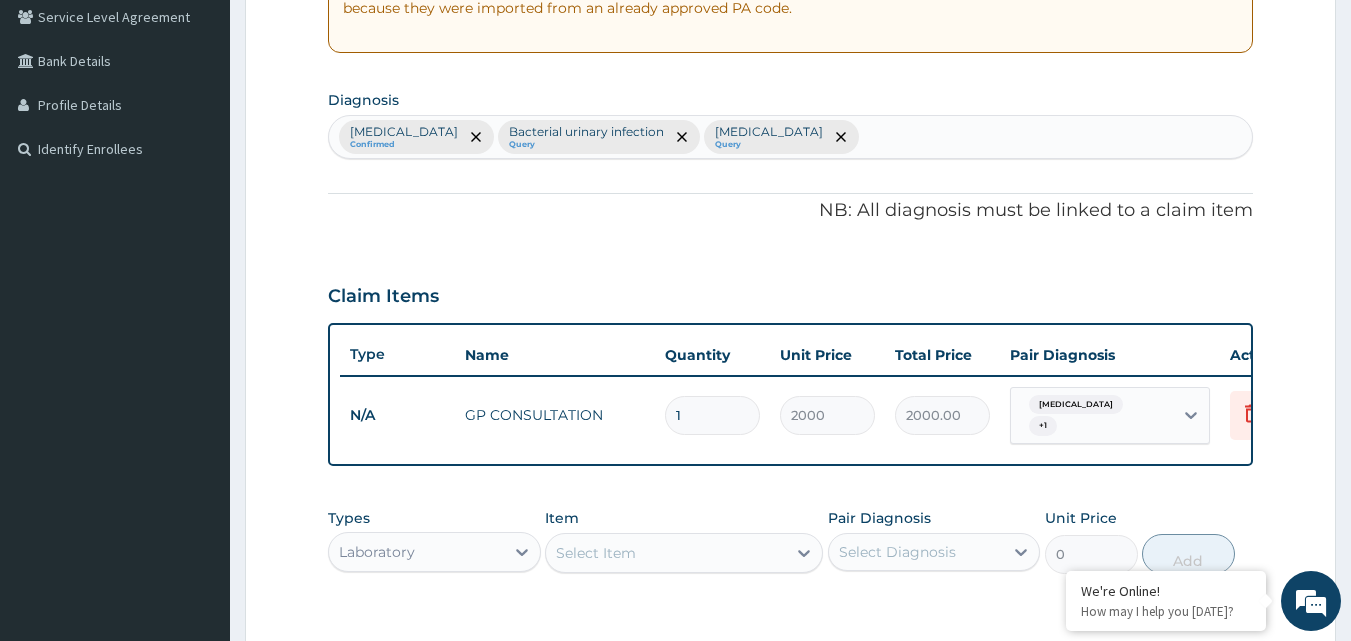 scroll, scrollTop: 521, scrollLeft: 0, axis: vertical 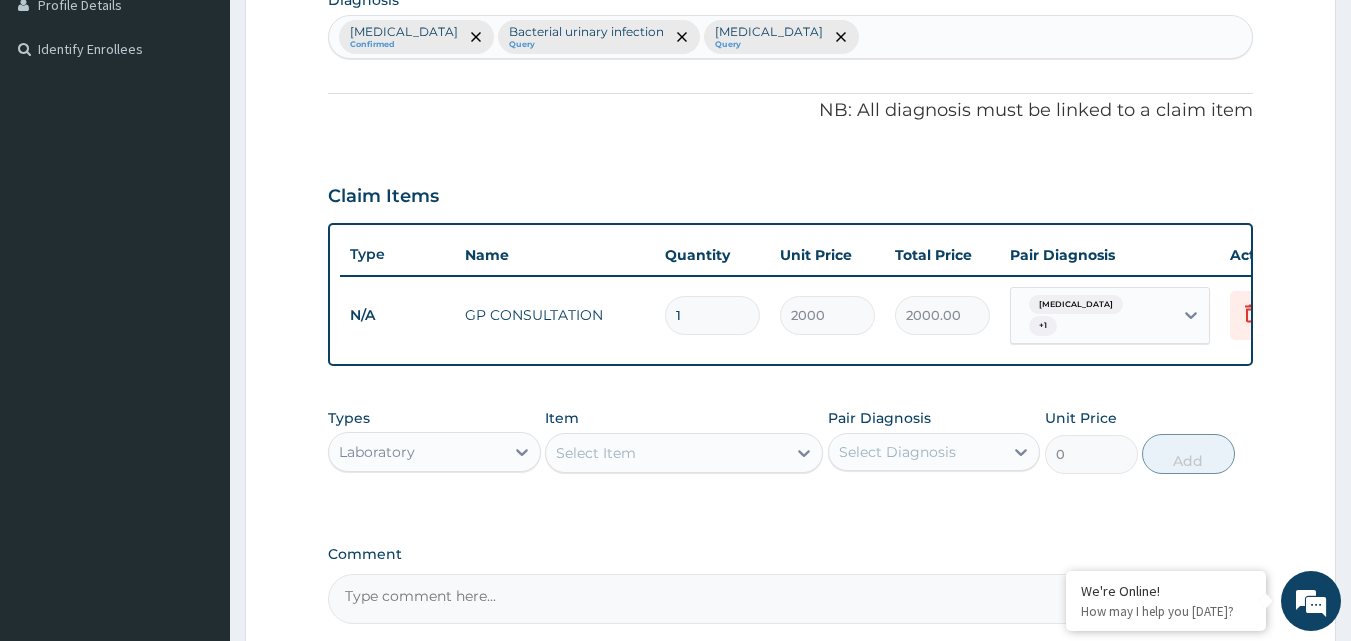click on "Laboratory" at bounding box center [416, 452] 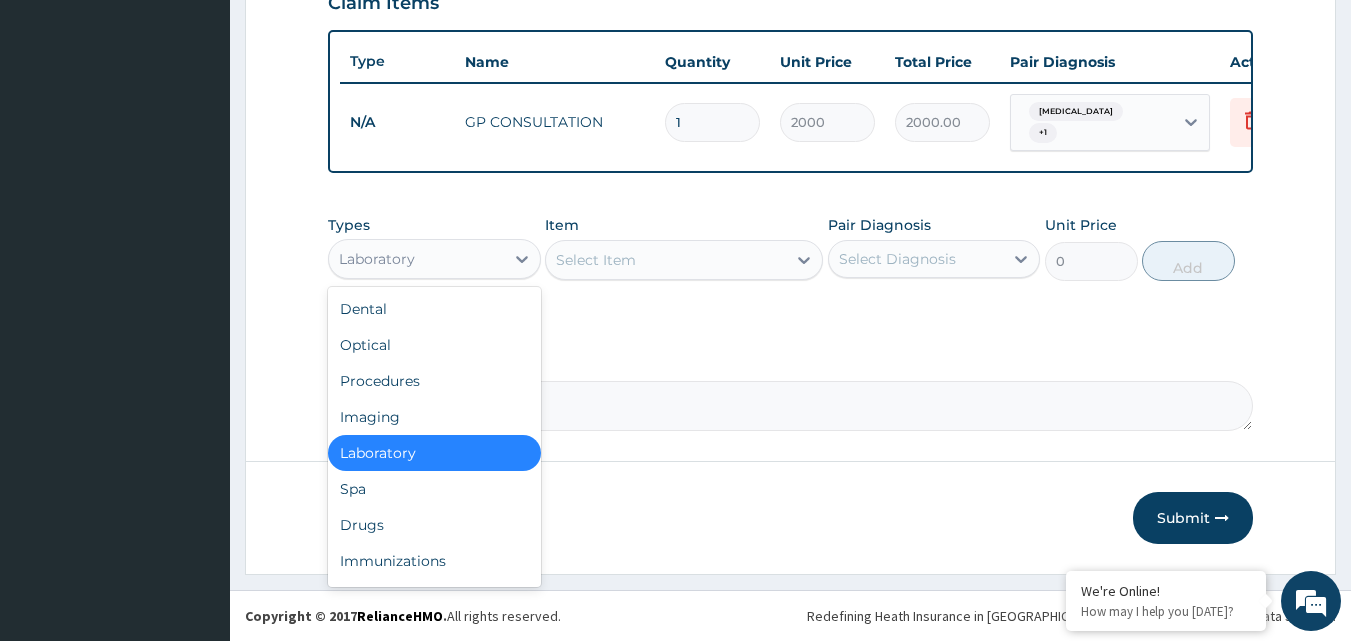 scroll, scrollTop: 721, scrollLeft: 0, axis: vertical 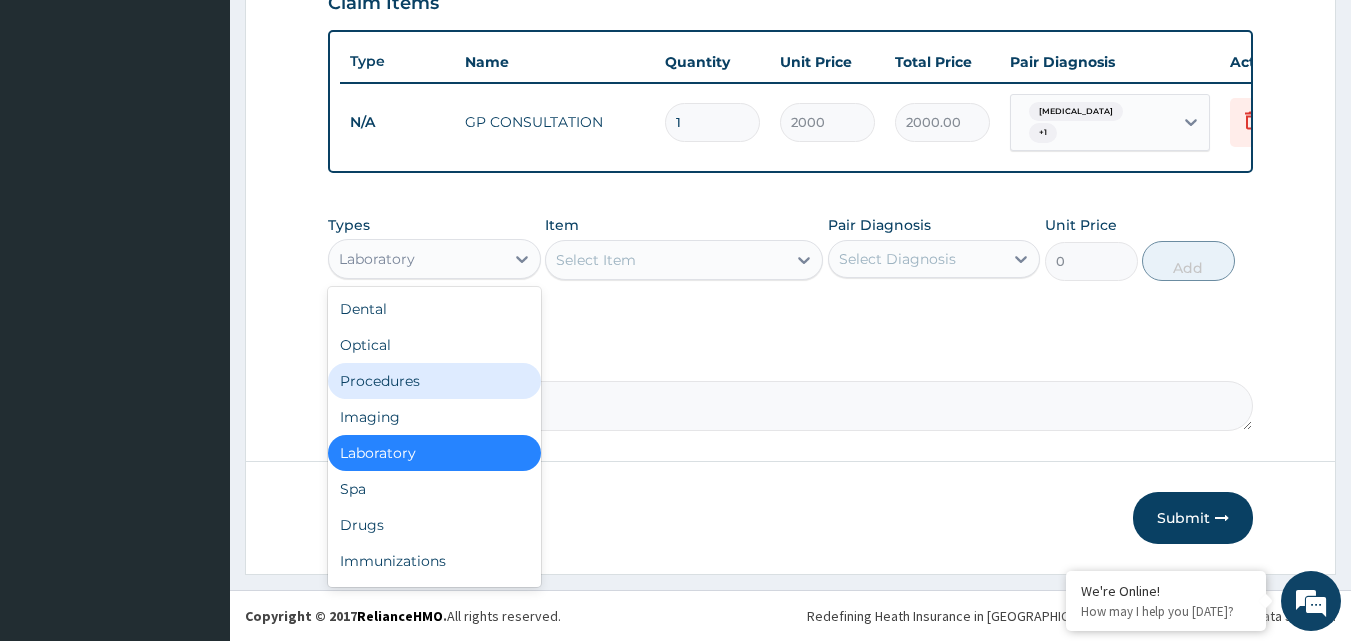 click on "Select Item" at bounding box center [596, 260] 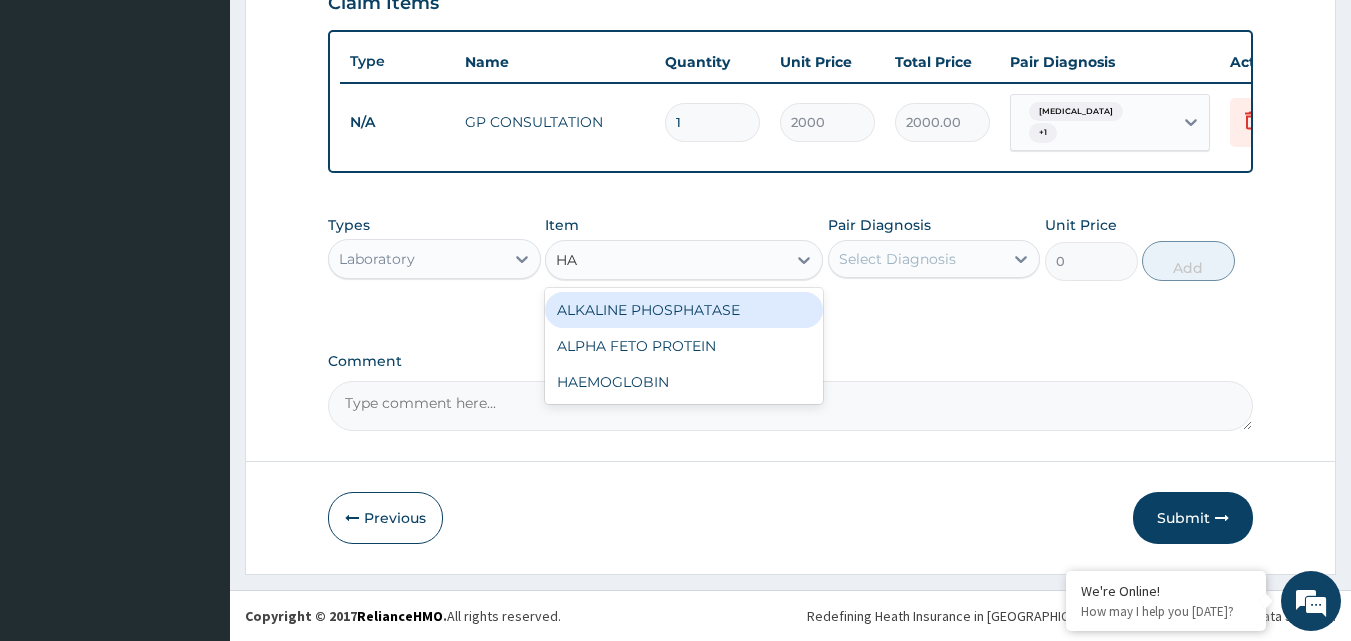 type on "HAE" 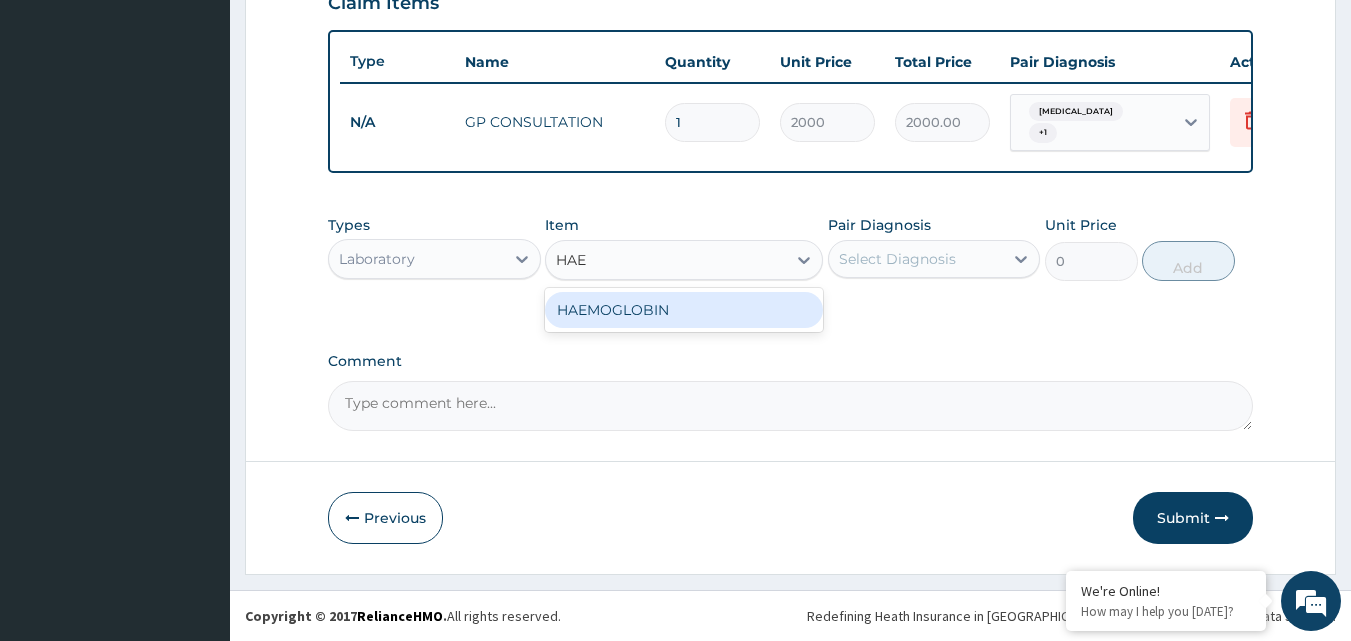 click on "HAEMOGLOBIN" at bounding box center (684, 310) 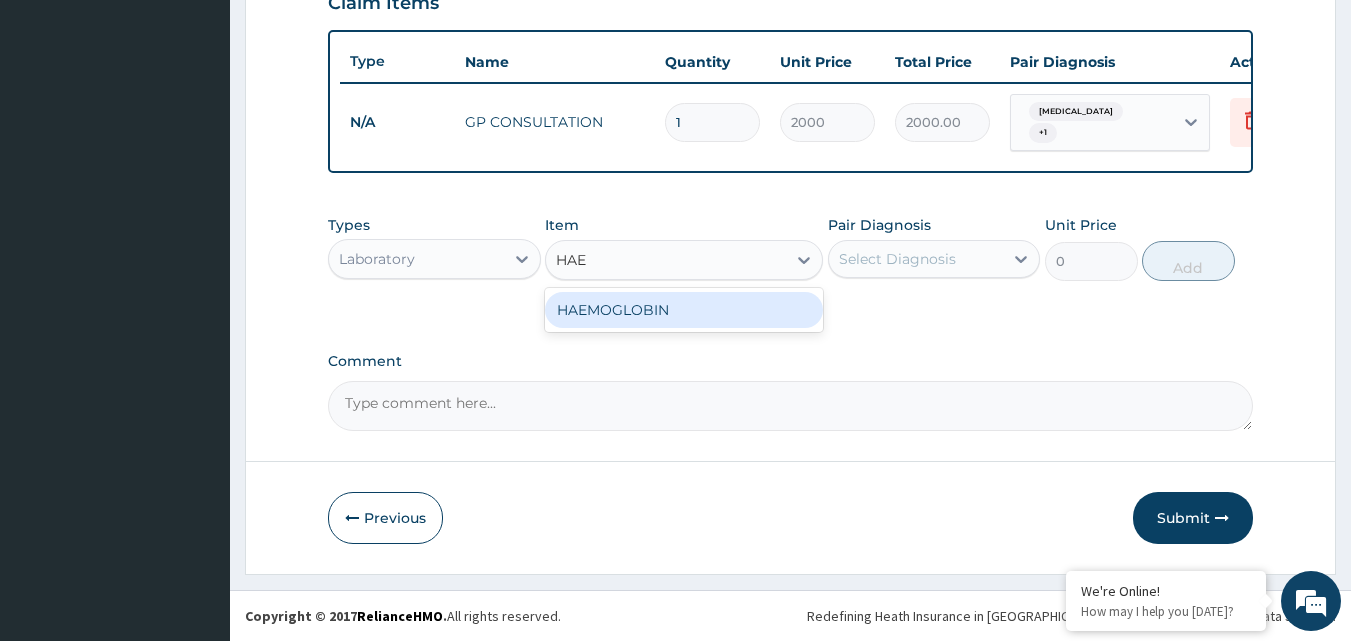 type 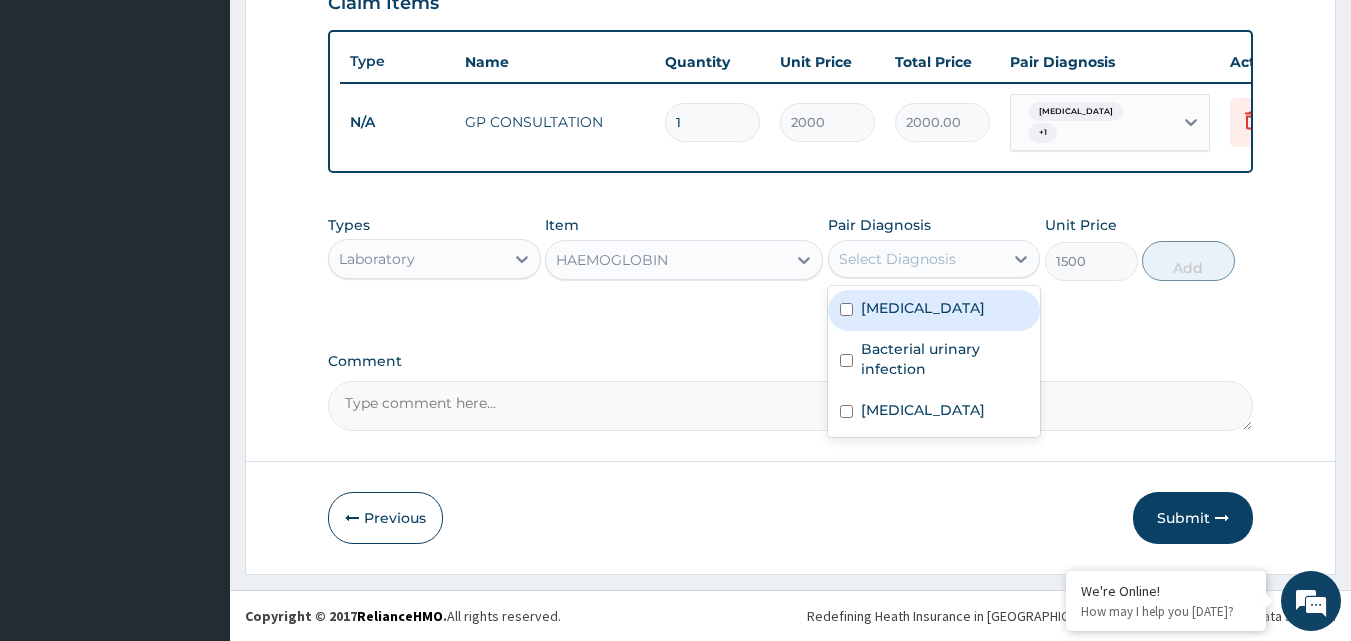 click on "Select Diagnosis" at bounding box center (897, 259) 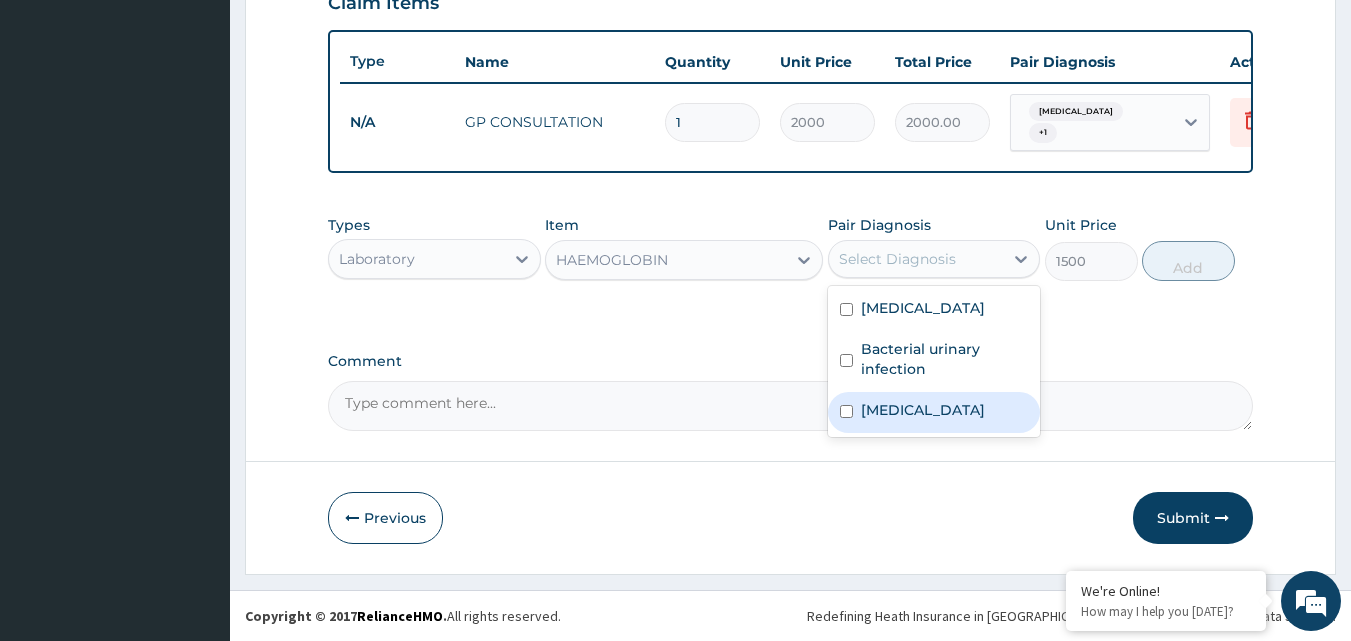 click on "Anemia" at bounding box center [934, 412] 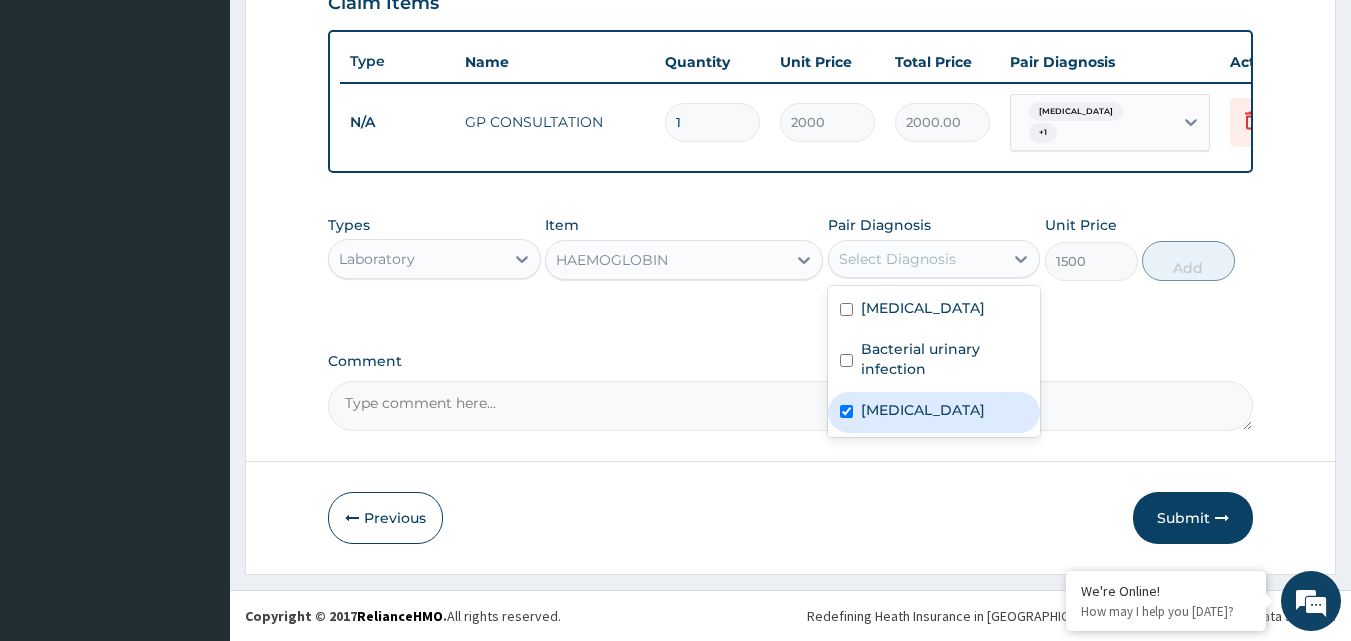 checkbox on "true" 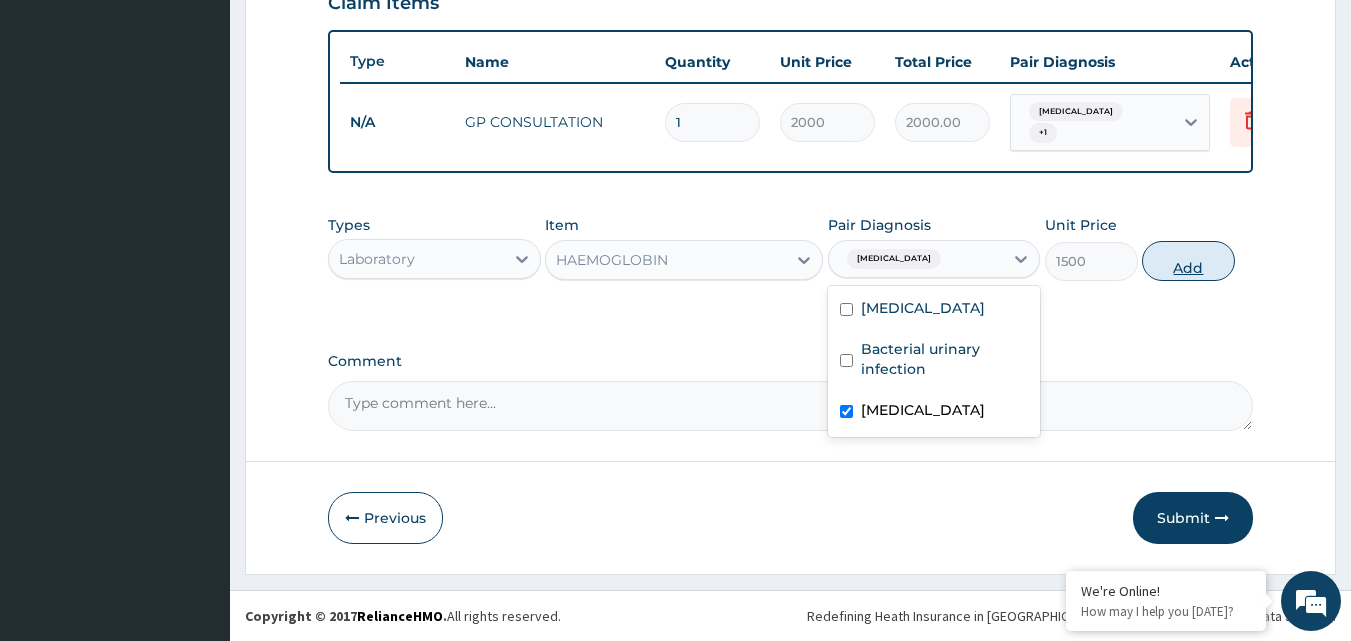 drag, startPoint x: 1207, startPoint y: 260, endPoint x: 1196, endPoint y: 261, distance: 11.045361 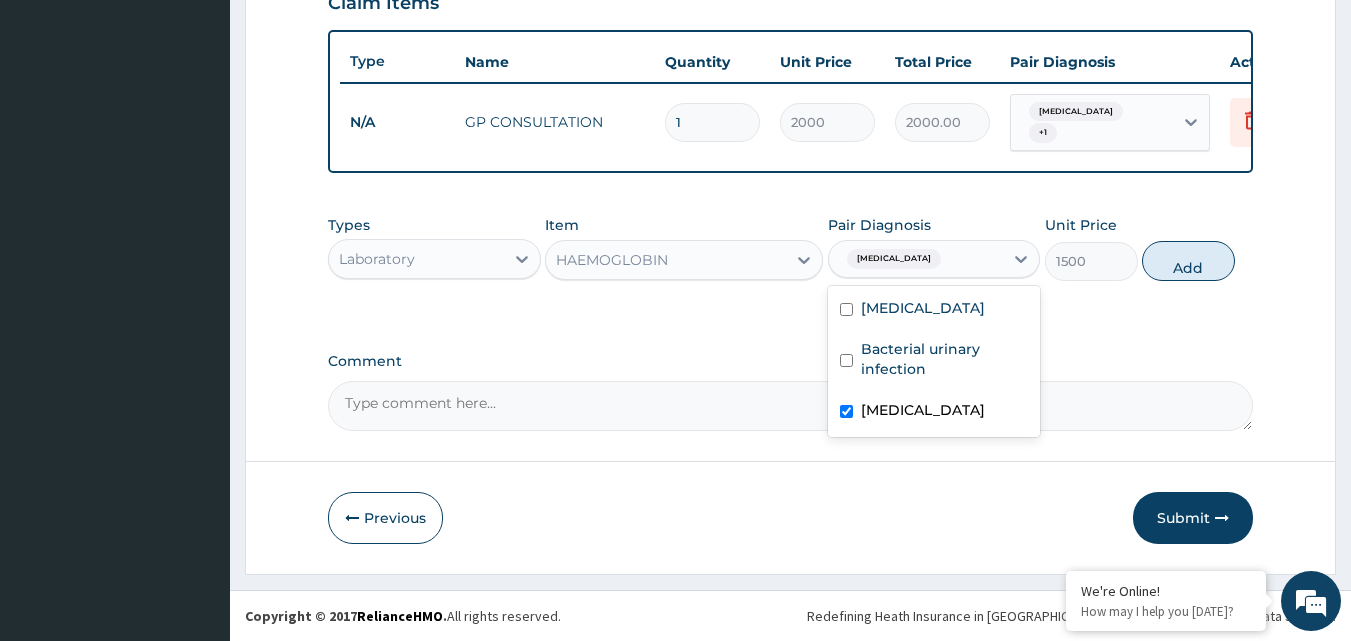 click on "Add" at bounding box center (1188, 261) 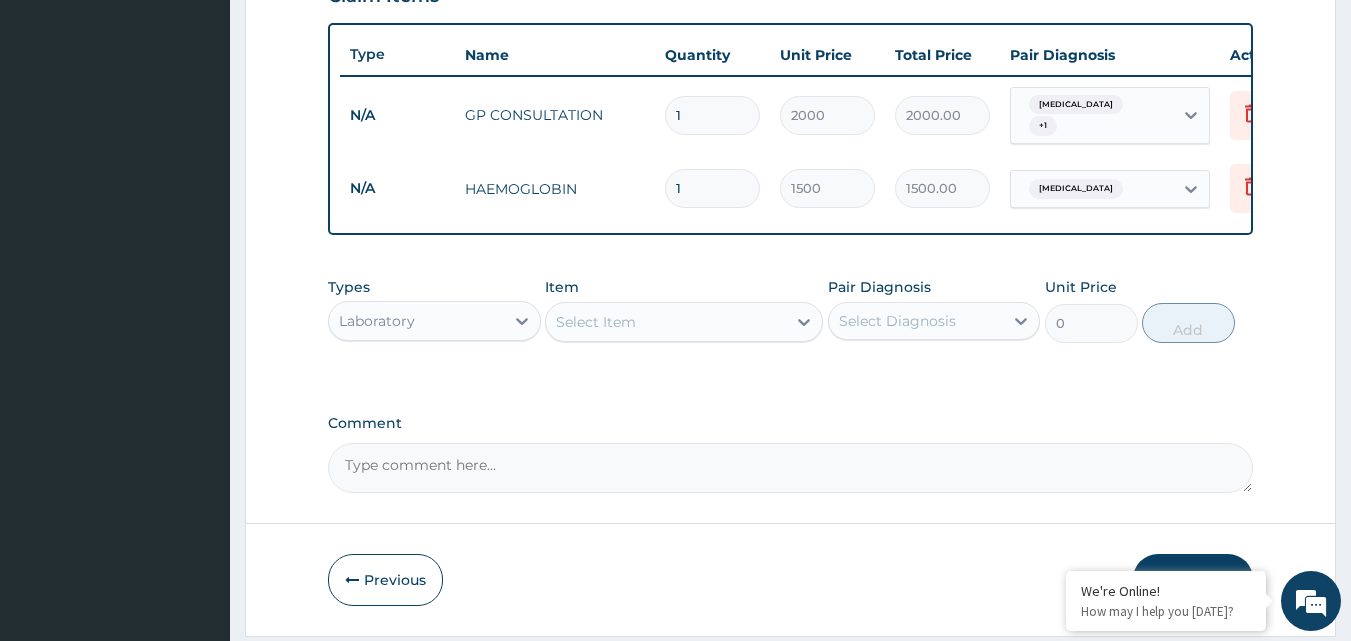 click on "Select Item" at bounding box center [666, 322] 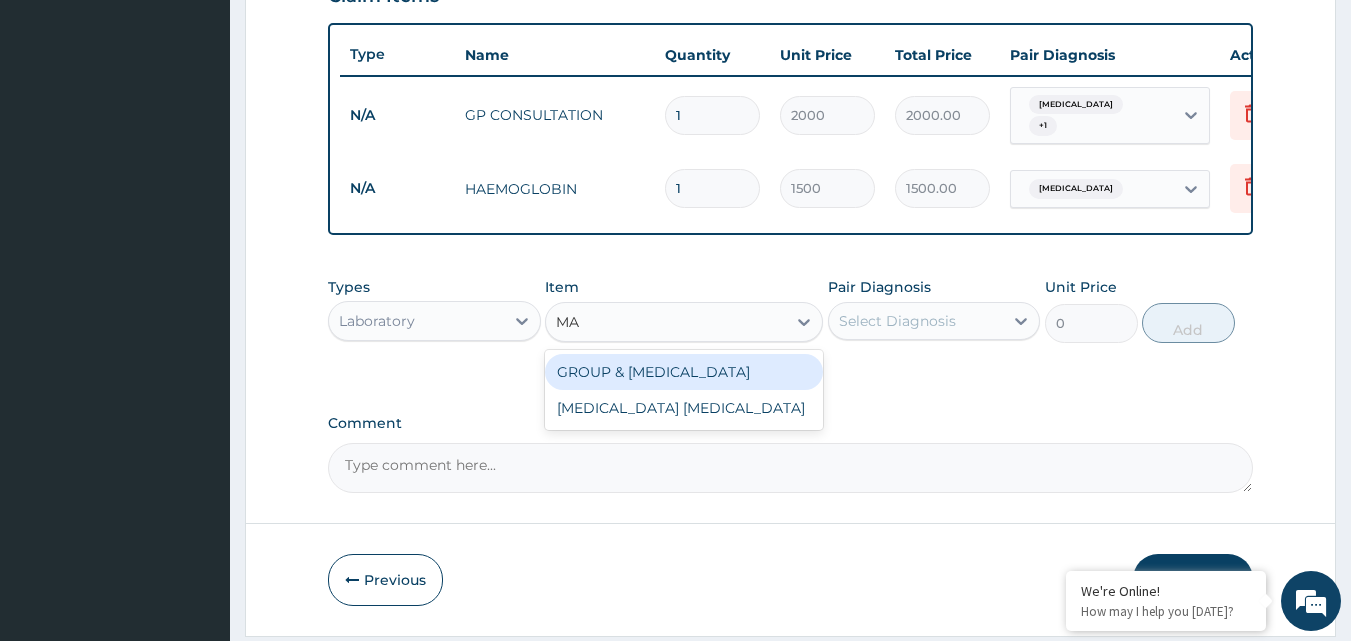 type on "MAL" 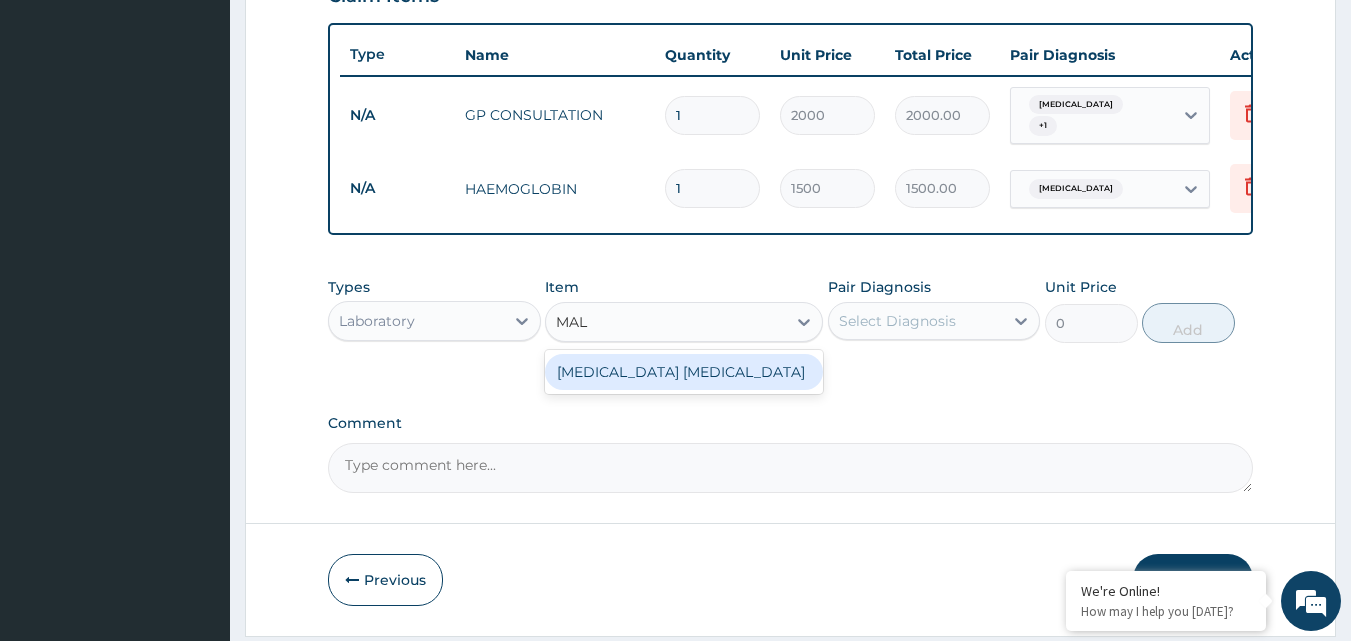 click on "MALARIA PARASITE" at bounding box center (684, 372) 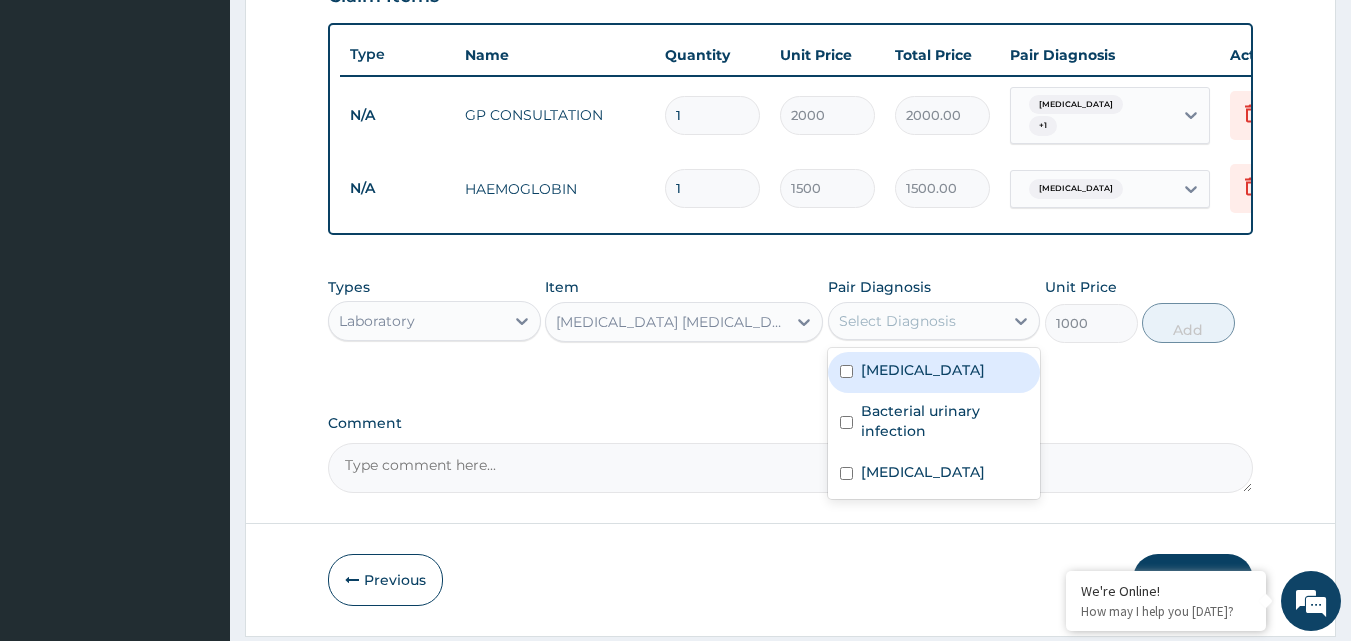 drag, startPoint x: 960, startPoint y: 338, endPoint x: 929, endPoint y: 364, distance: 40.459858 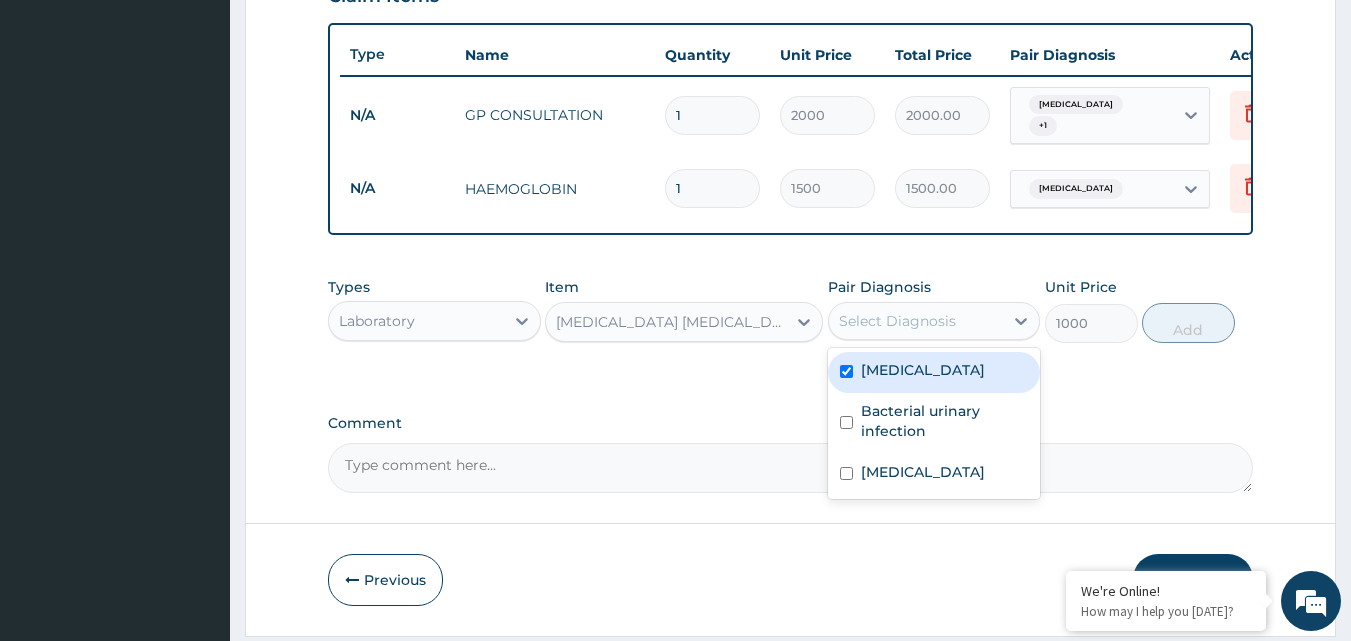 checkbox on "true" 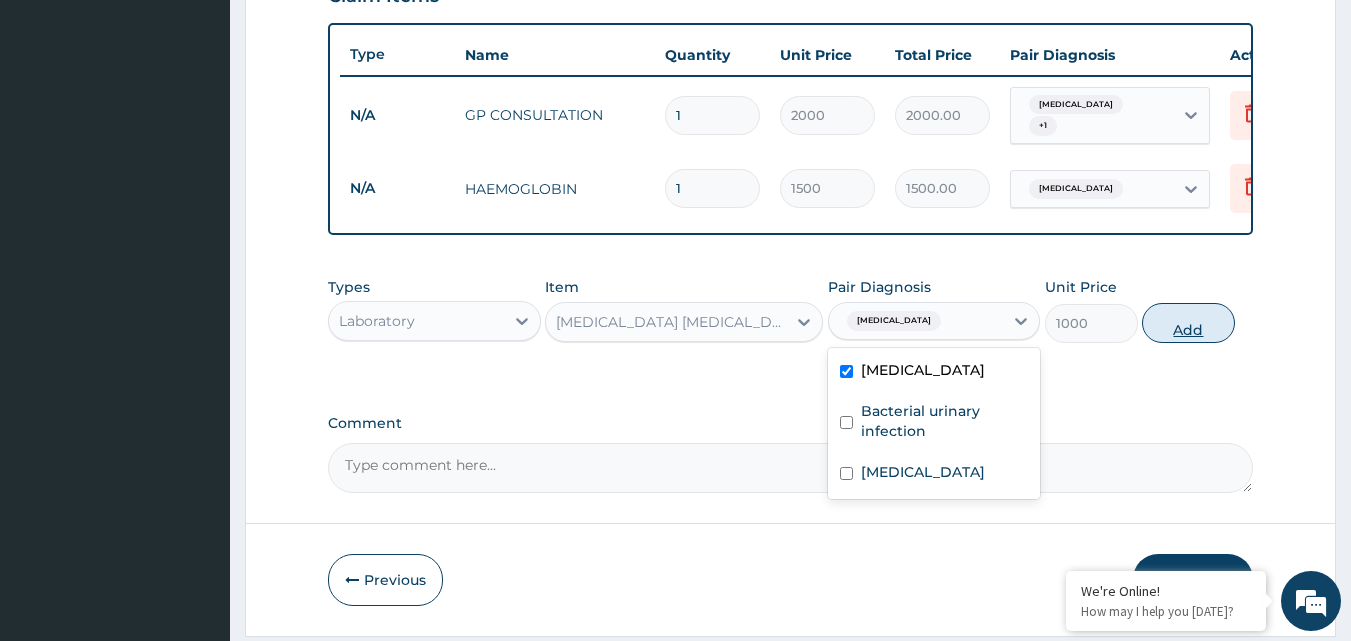 click on "Add" at bounding box center [1188, 323] 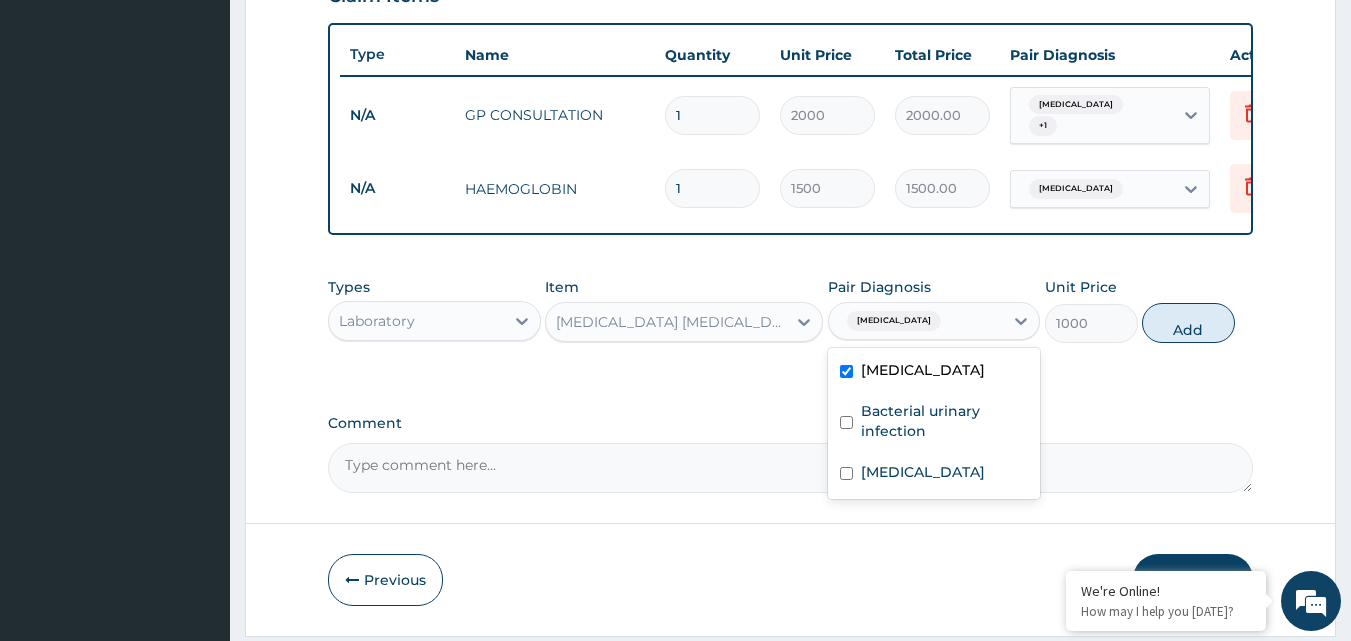 type on "0" 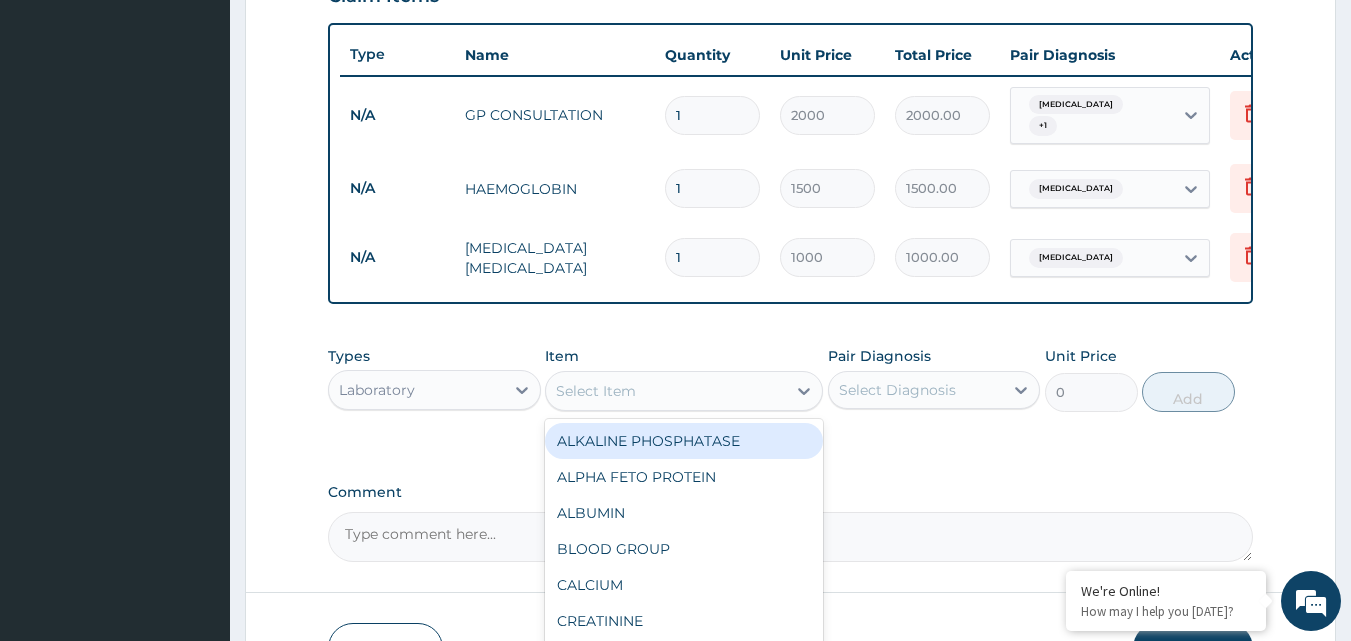 click on "Select Item" at bounding box center [596, 391] 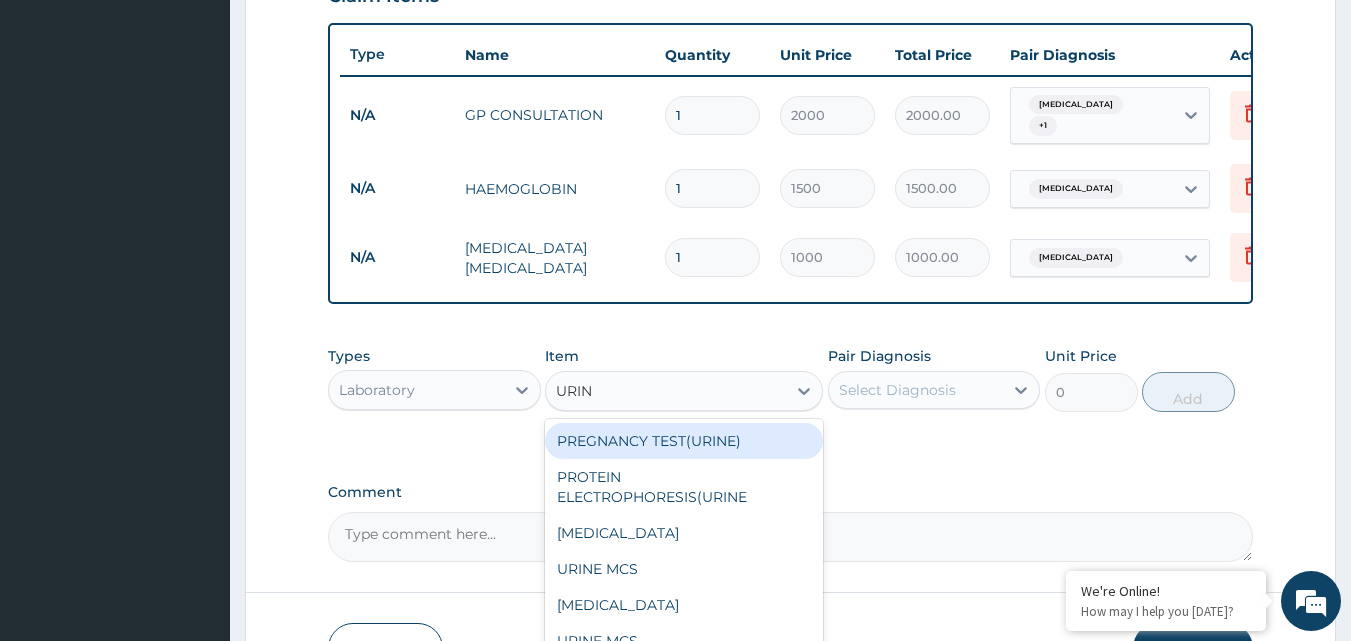 type on "URINA" 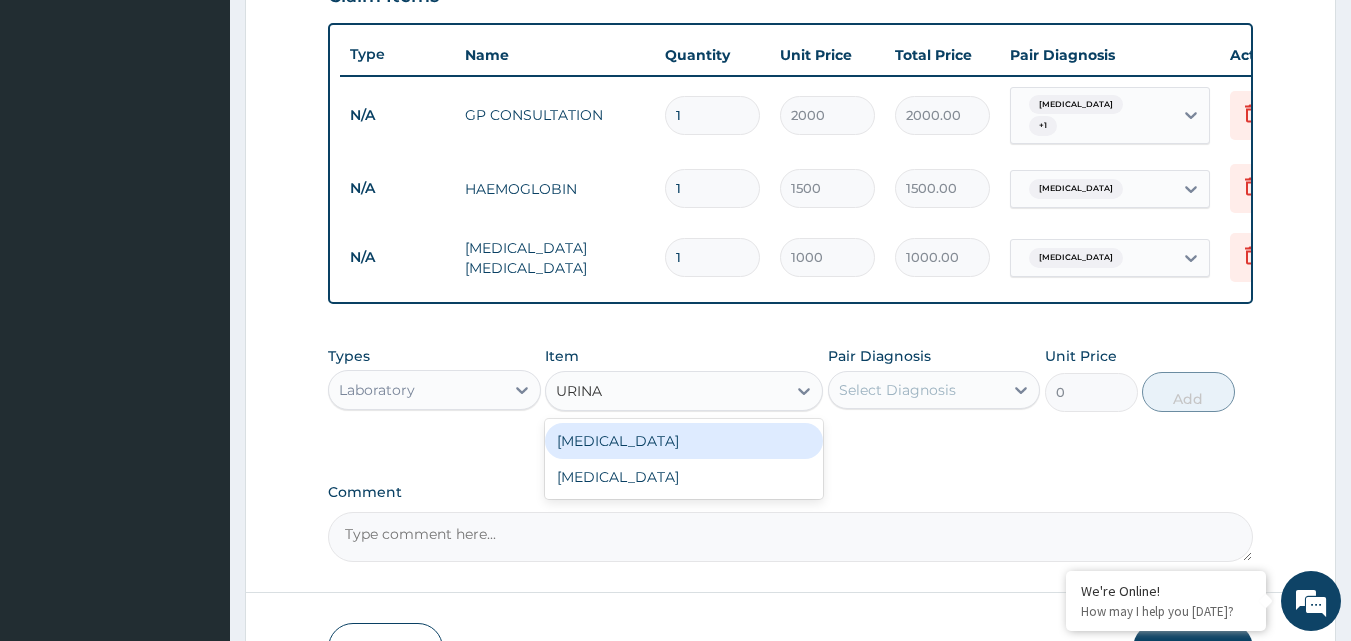 click on "URINALYSIS" at bounding box center [684, 441] 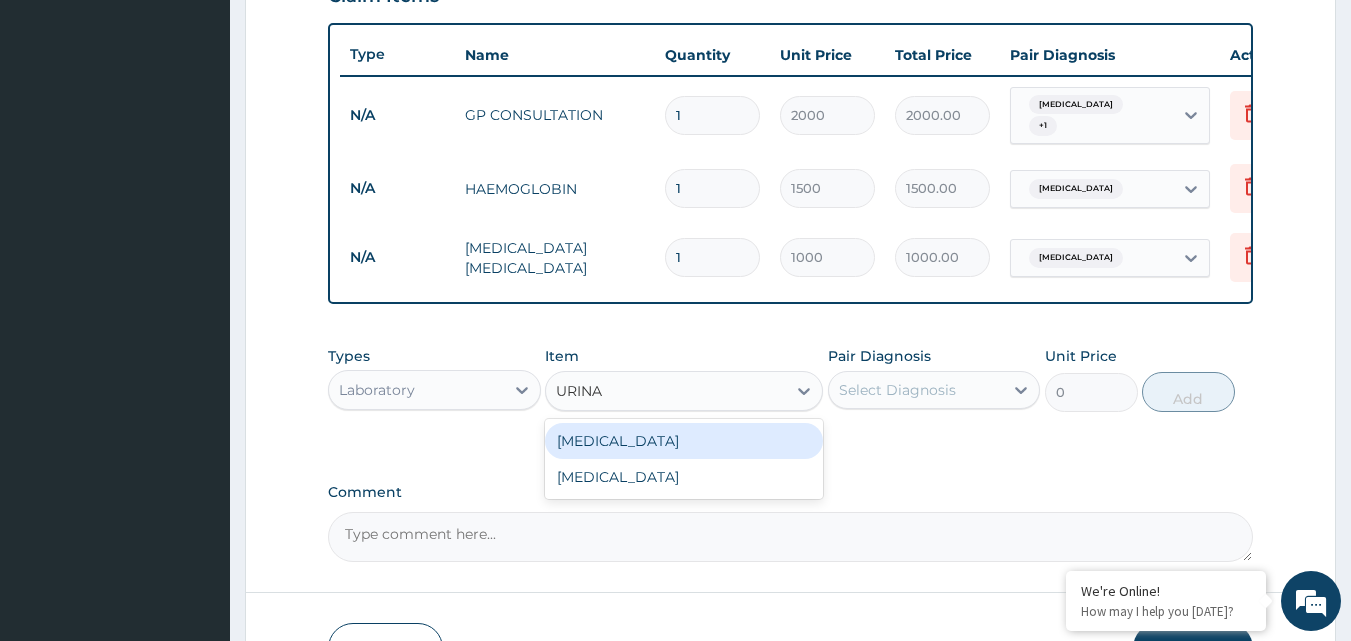 type 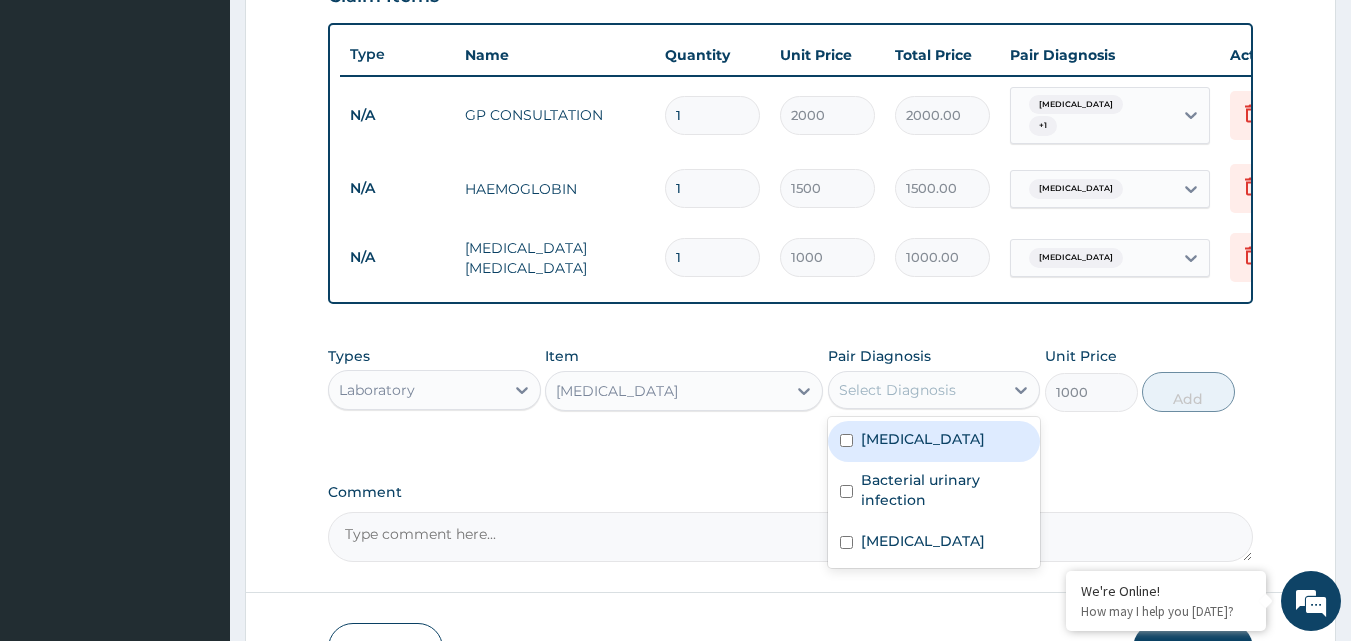 click on "Select Diagnosis" at bounding box center (897, 390) 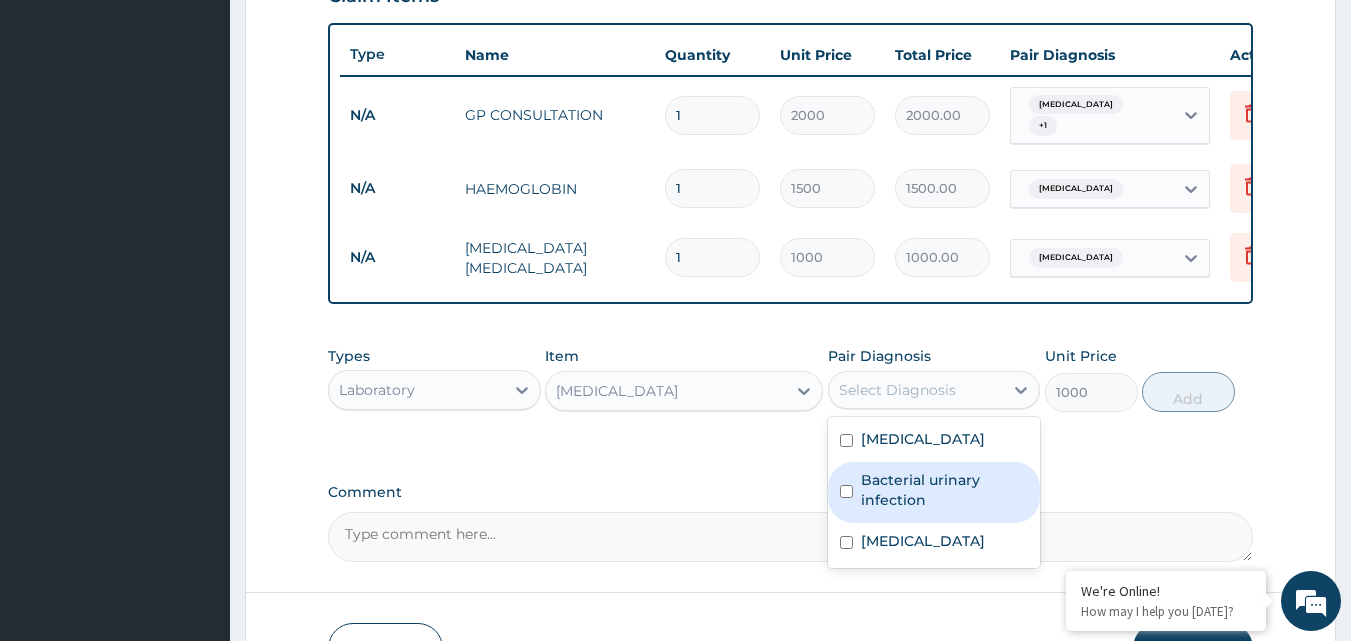 click on "Bacterial urinary infection" at bounding box center [945, 490] 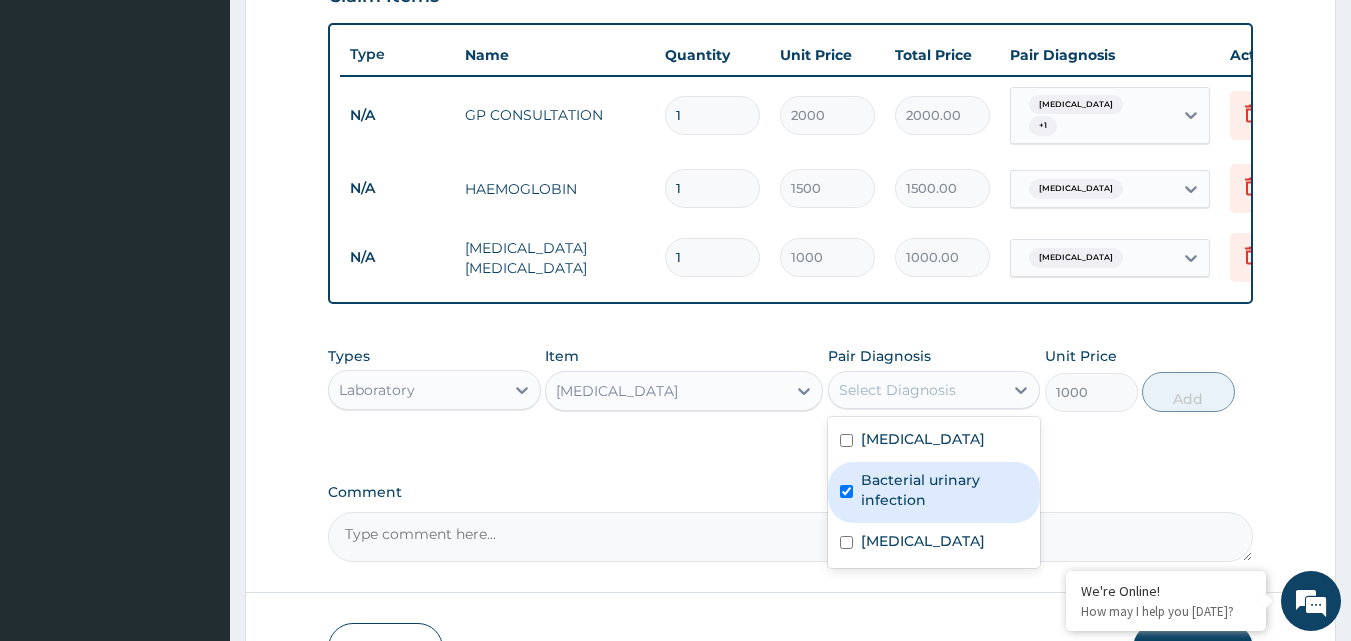 checkbox on "true" 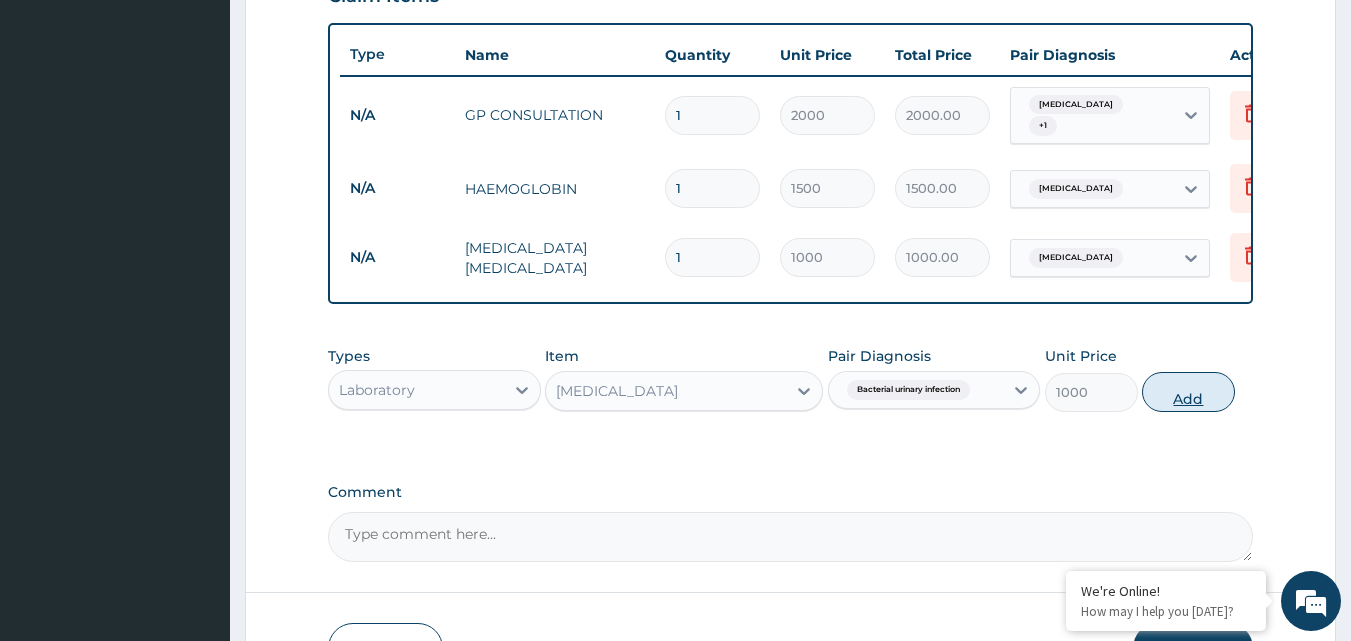 click on "Add" at bounding box center [1188, 392] 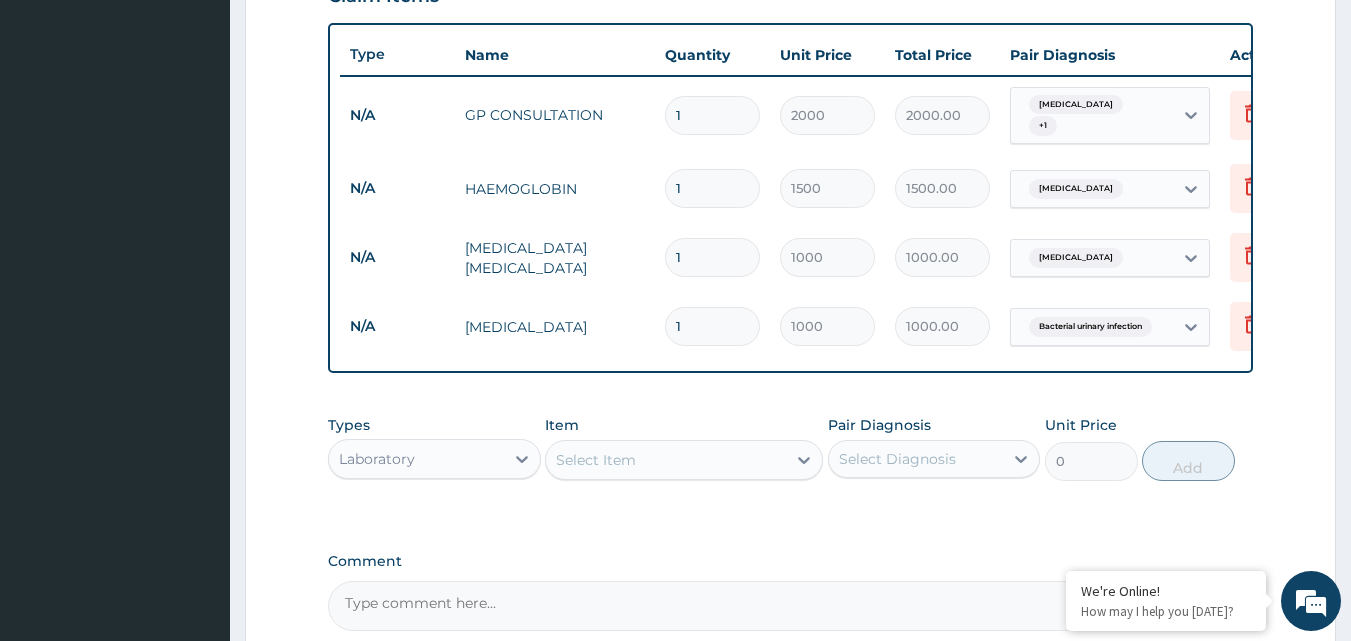 click on "Laboratory" at bounding box center [416, 459] 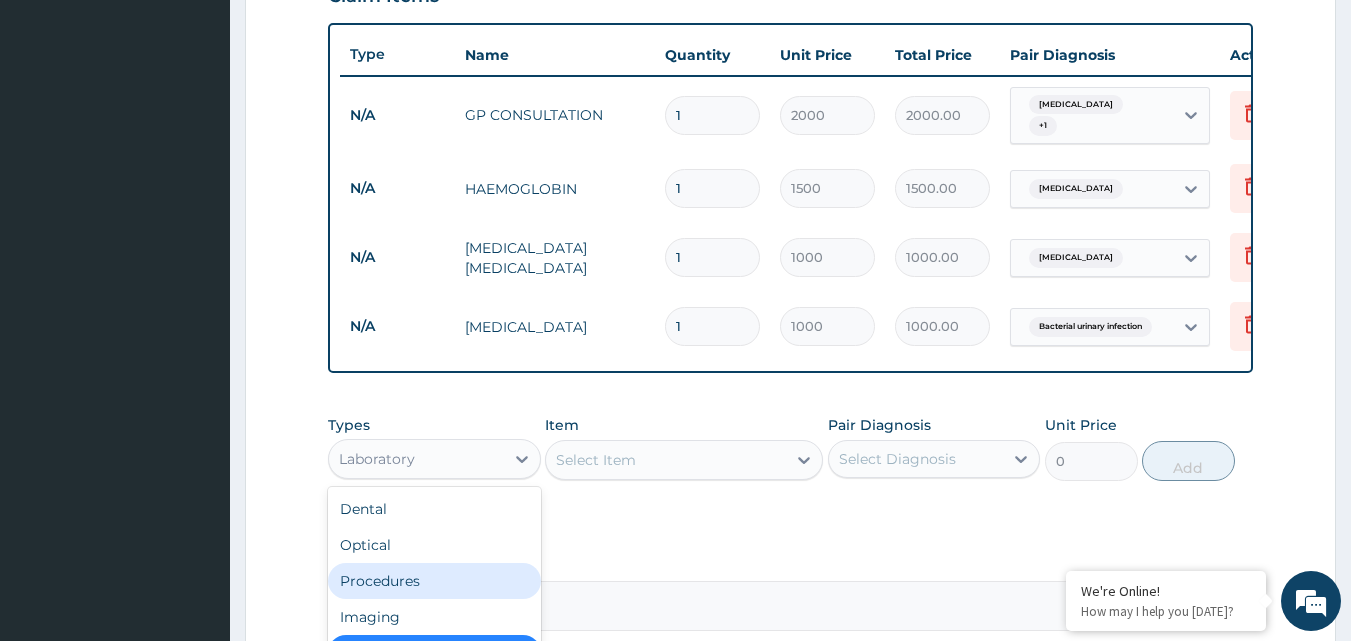 scroll, scrollTop: 68, scrollLeft: 0, axis: vertical 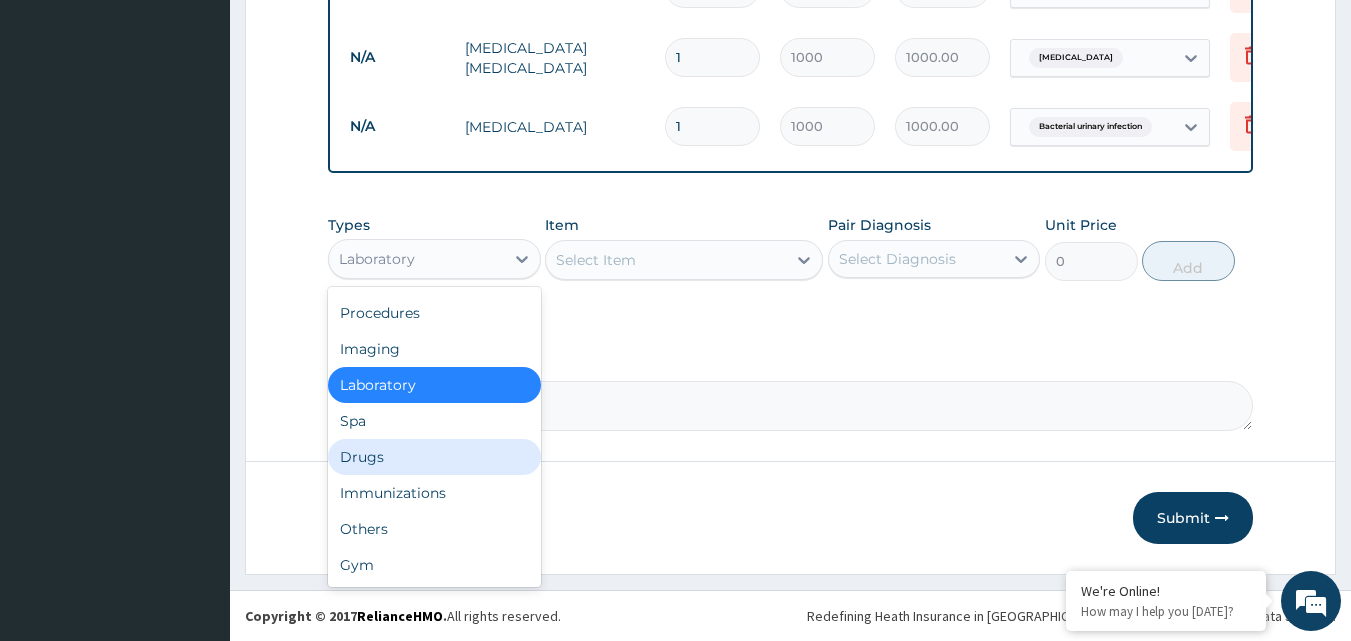 click on "Drugs" at bounding box center [434, 457] 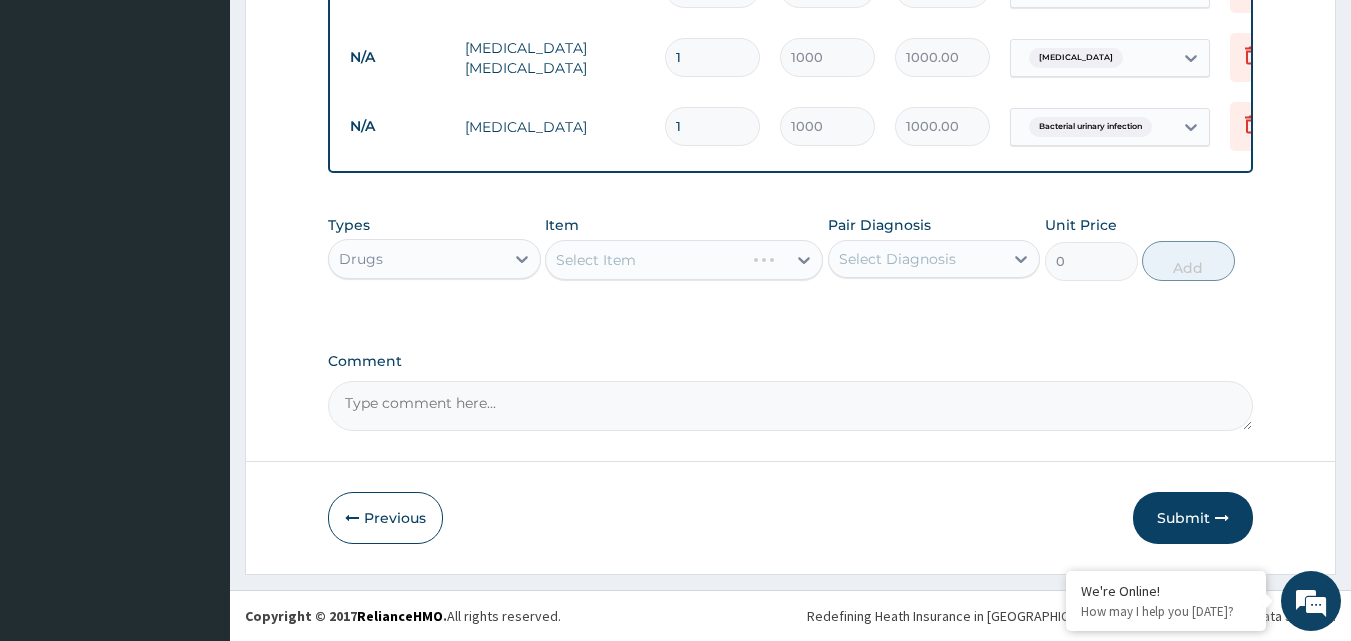 click on "Select Item" at bounding box center (684, 260) 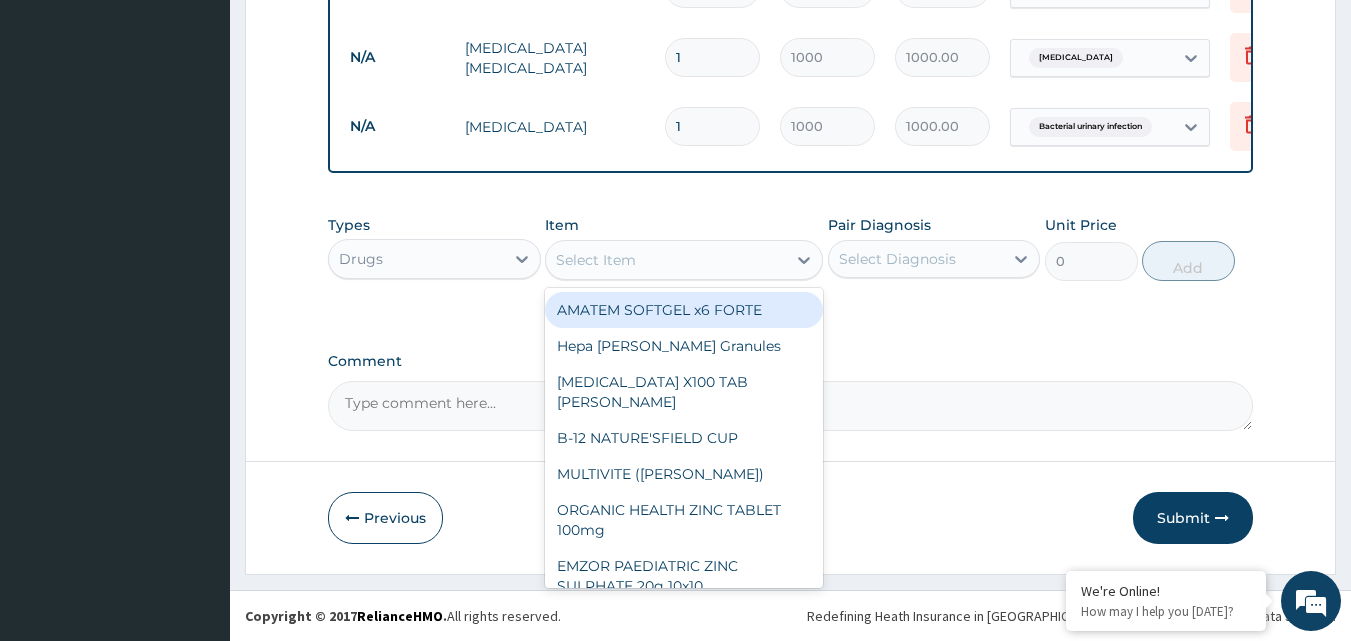 click on "Select Item" at bounding box center [666, 260] 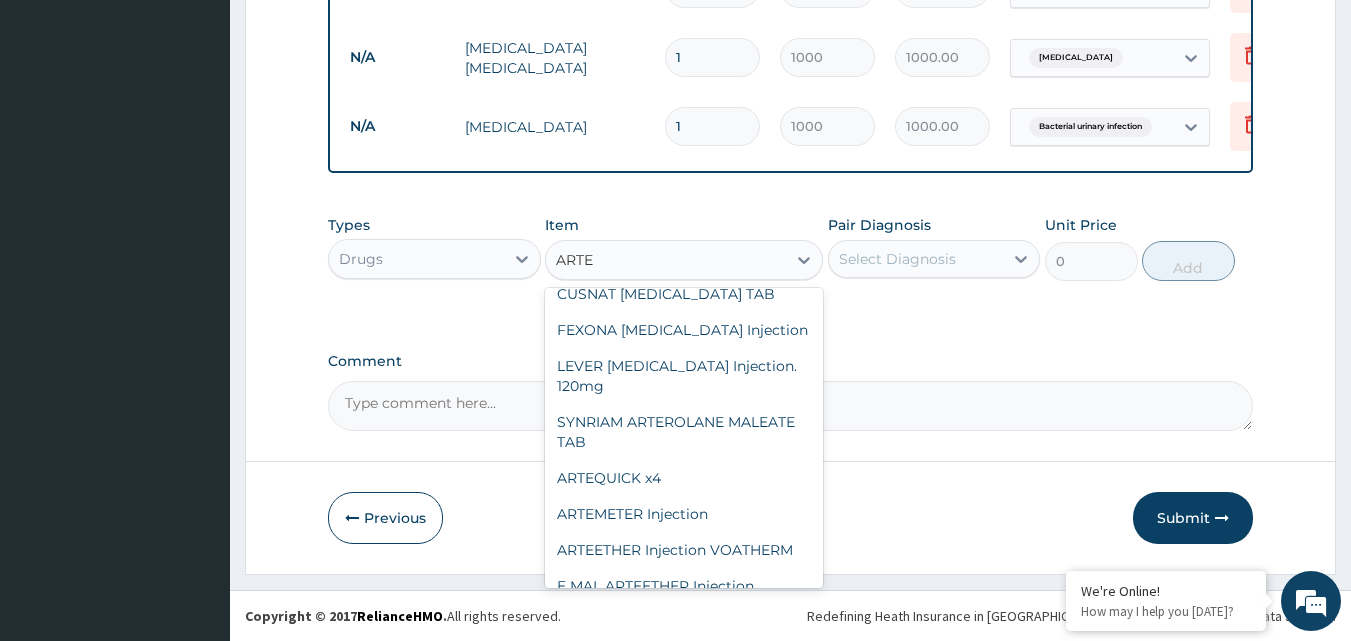 scroll, scrollTop: 220, scrollLeft: 0, axis: vertical 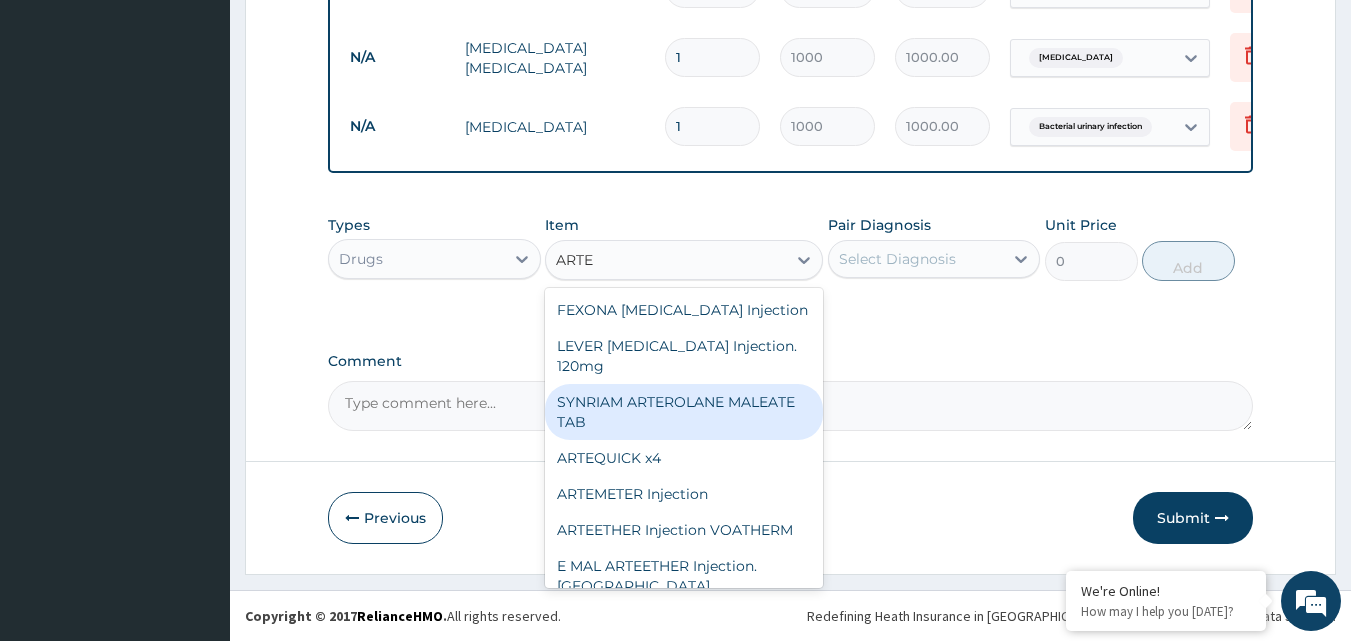 type on "ARTE" 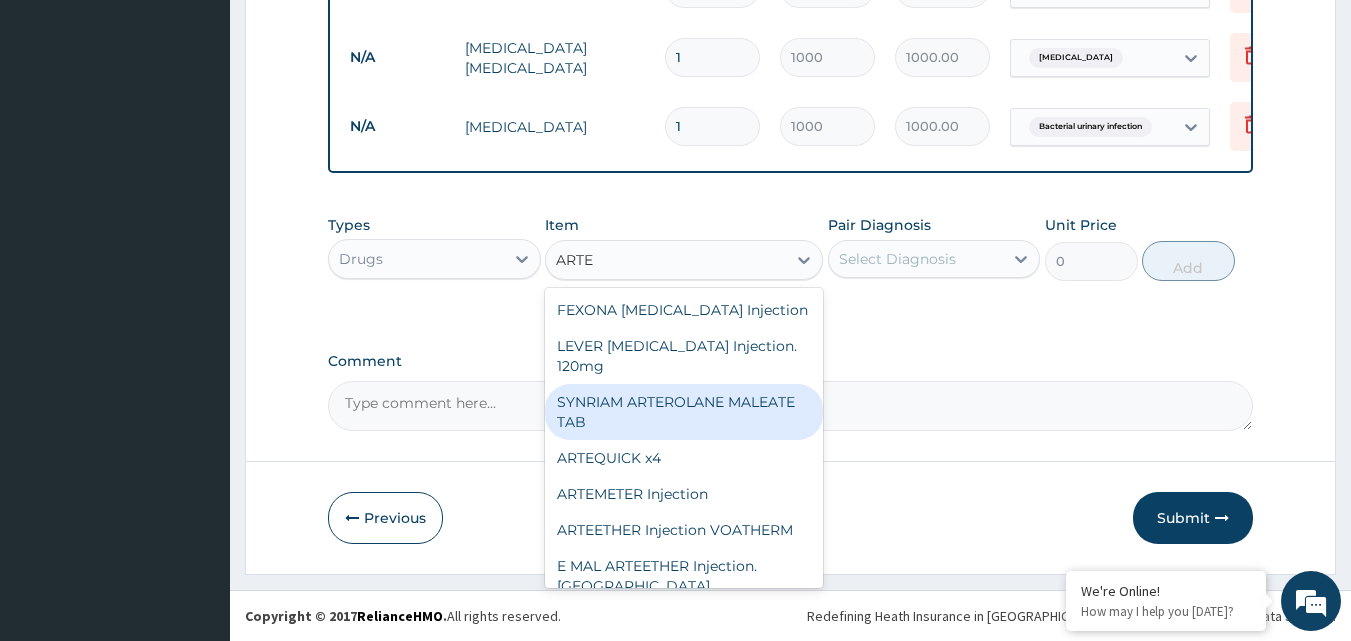 type 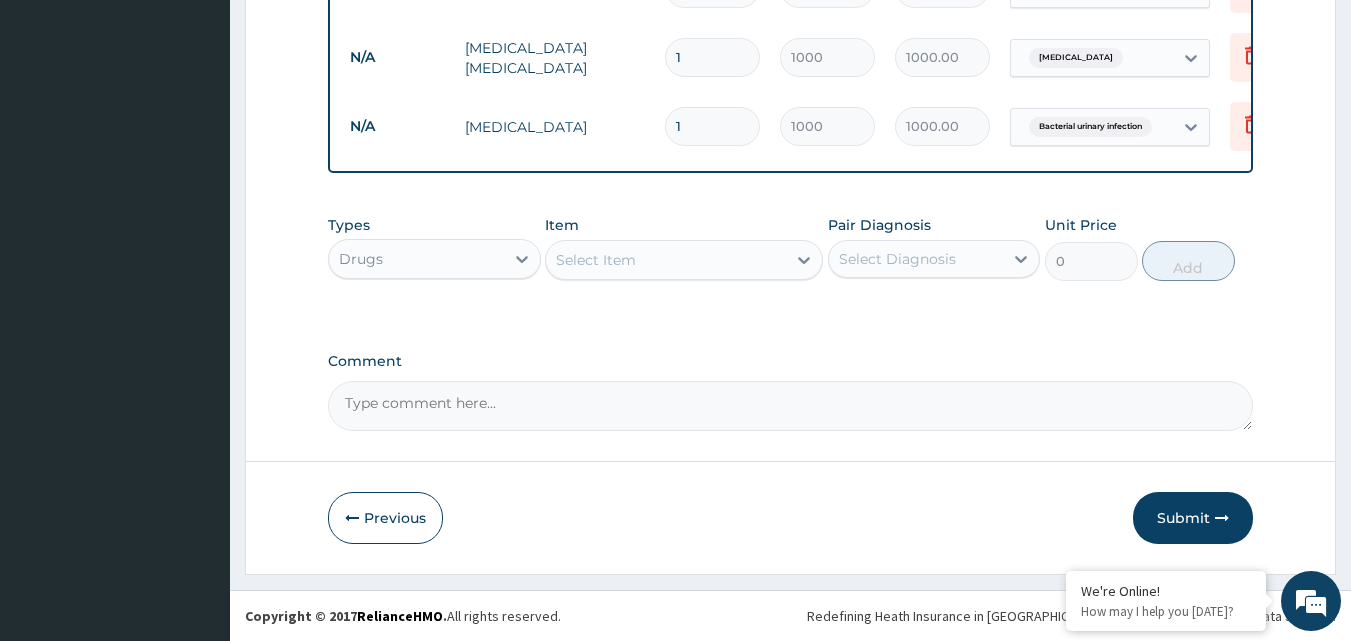 click on "Previous   Submit" at bounding box center [791, 518] 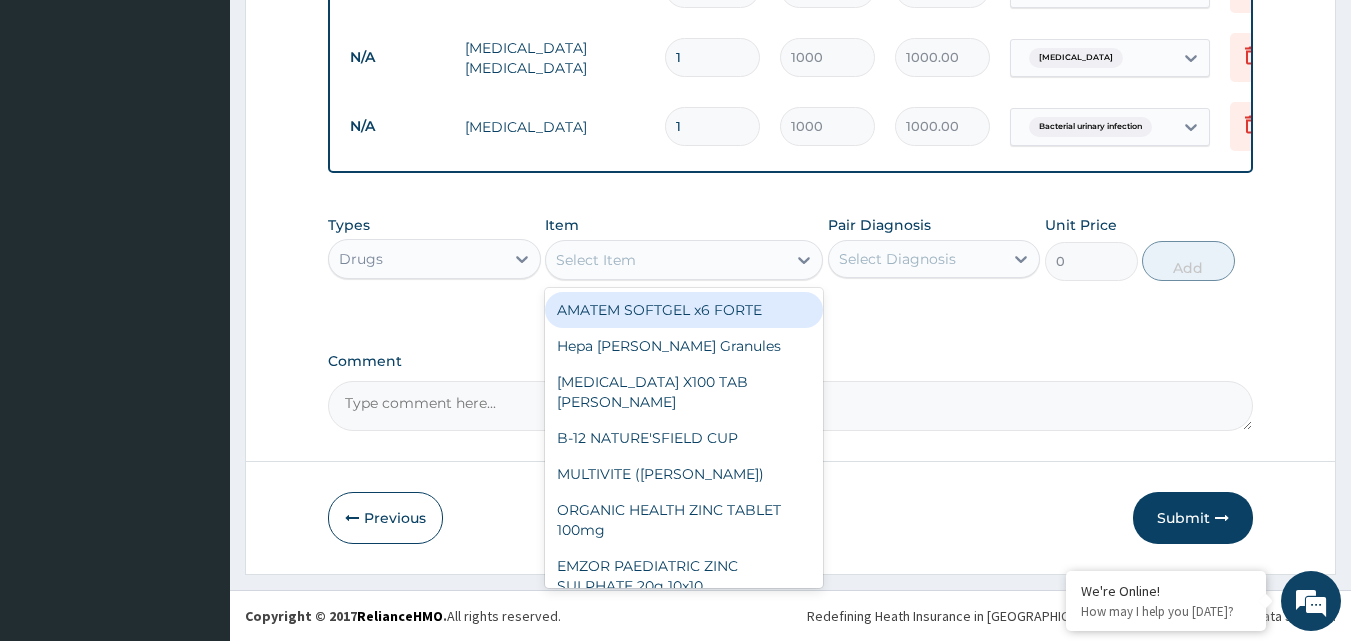 click on "AMATEM SOFTGEL x6 FORTE" at bounding box center (684, 310) 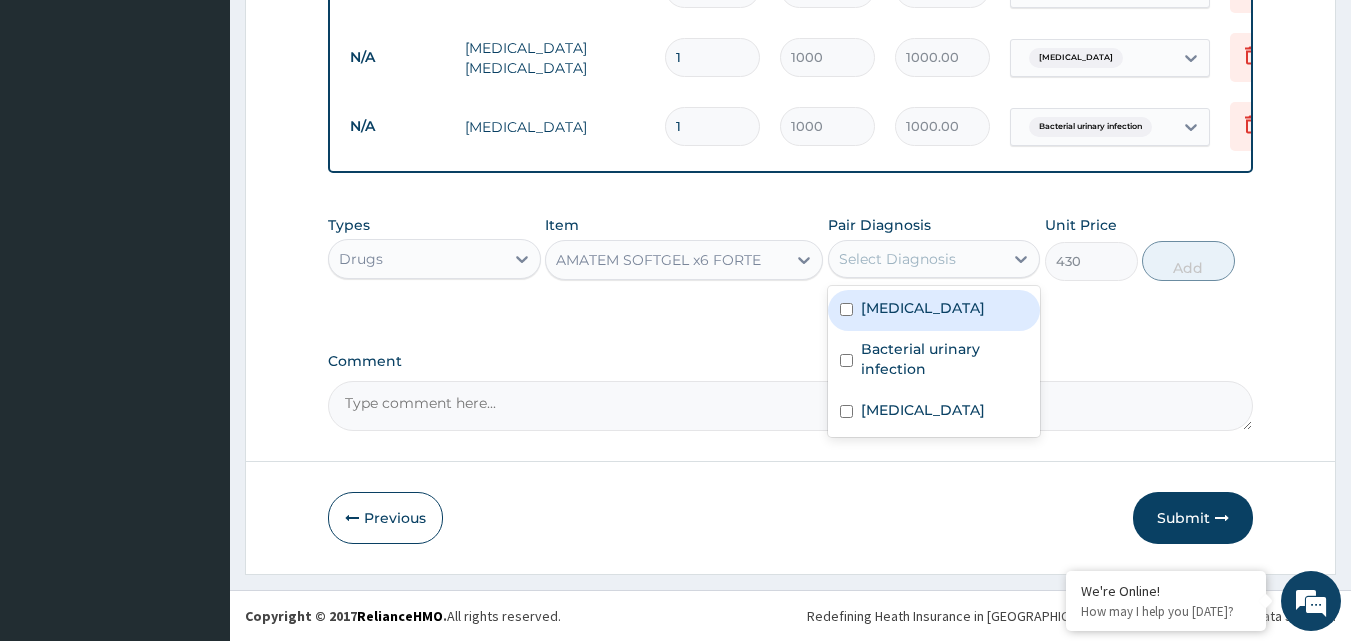 click on "Select Diagnosis" at bounding box center [897, 259] 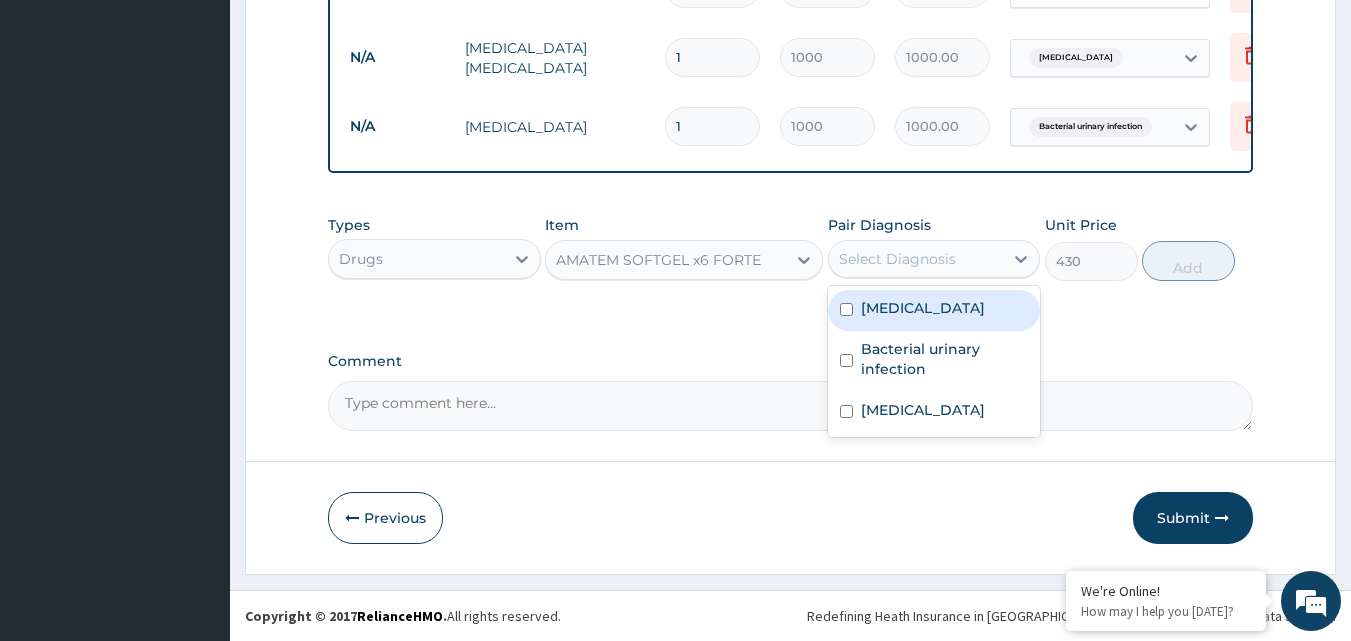 click on "Malaria" at bounding box center [934, 310] 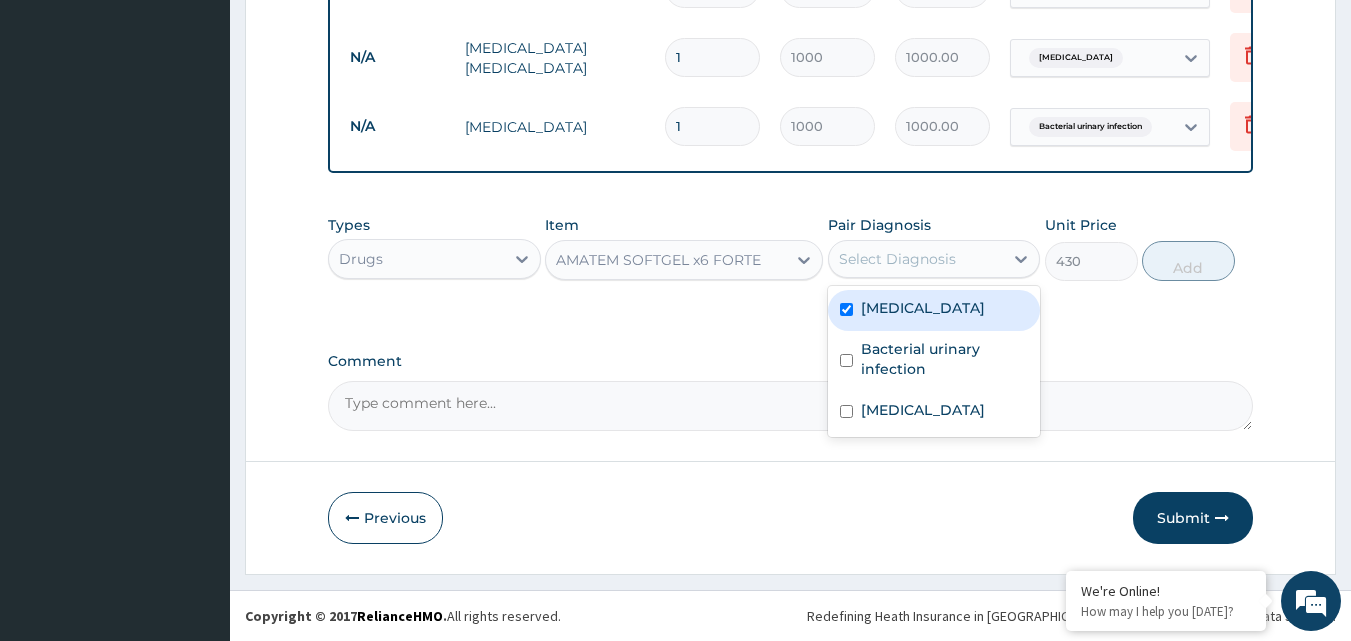 checkbox on "true" 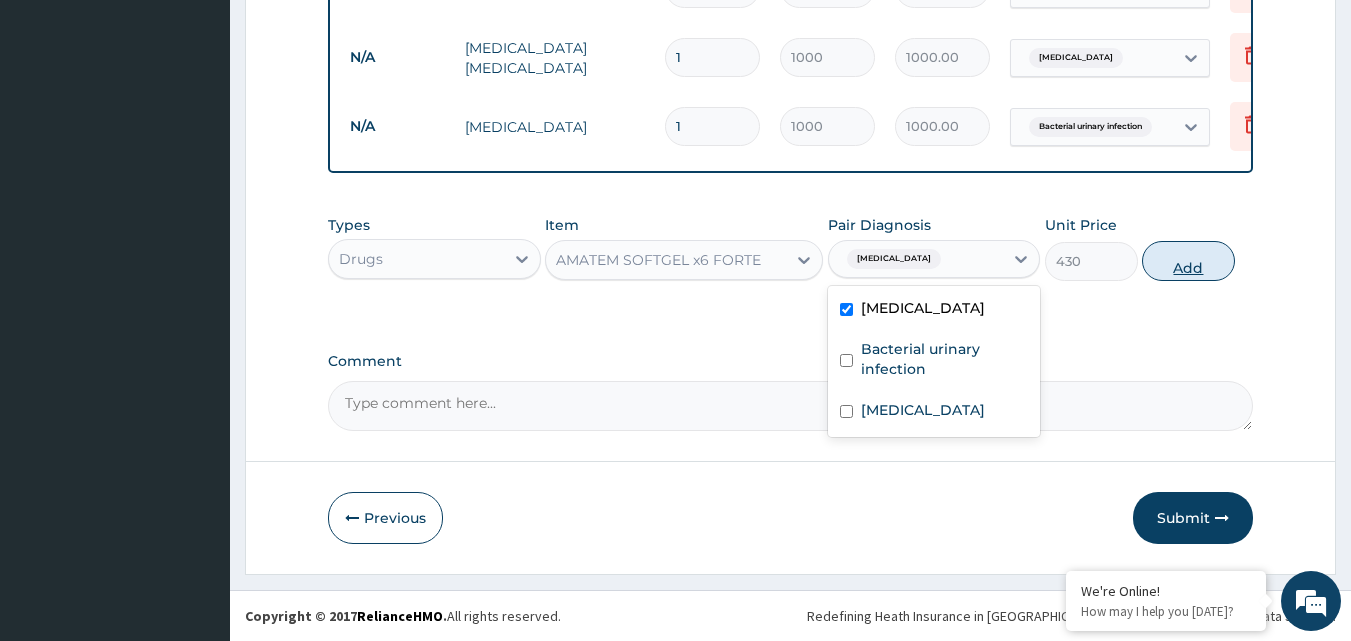 click on "Add" at bounding box center [1188, 261] 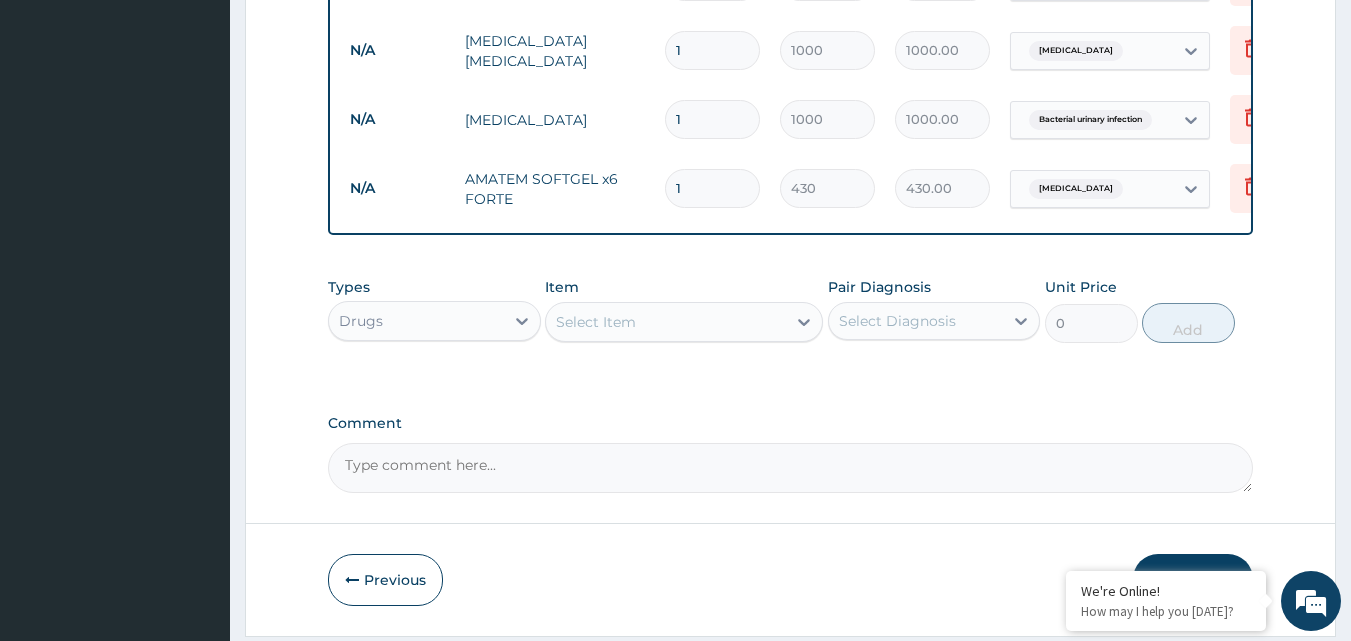 type 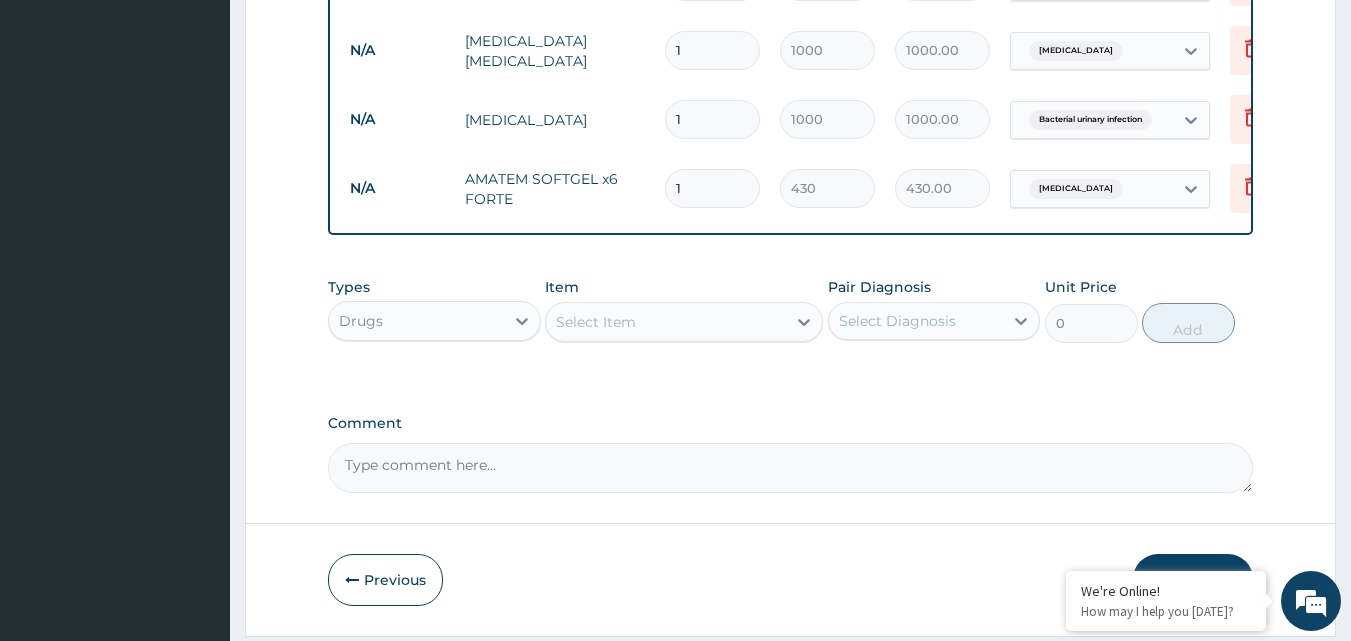type on "0.00" 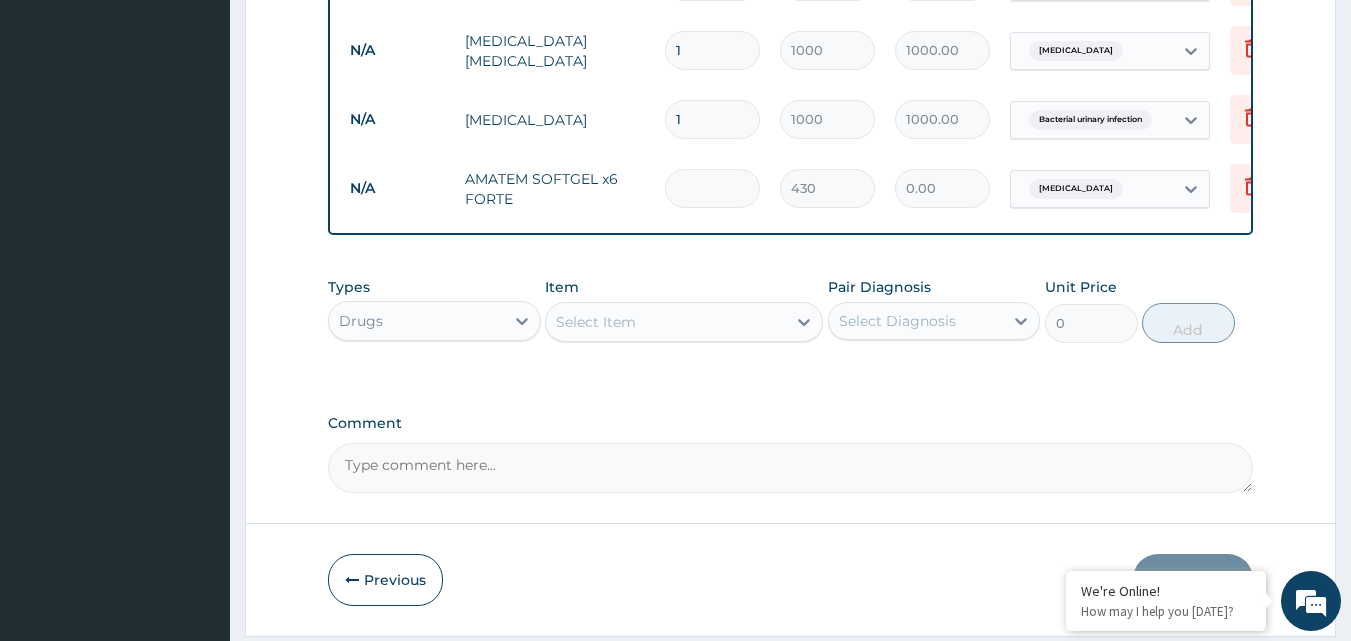 type on "6" 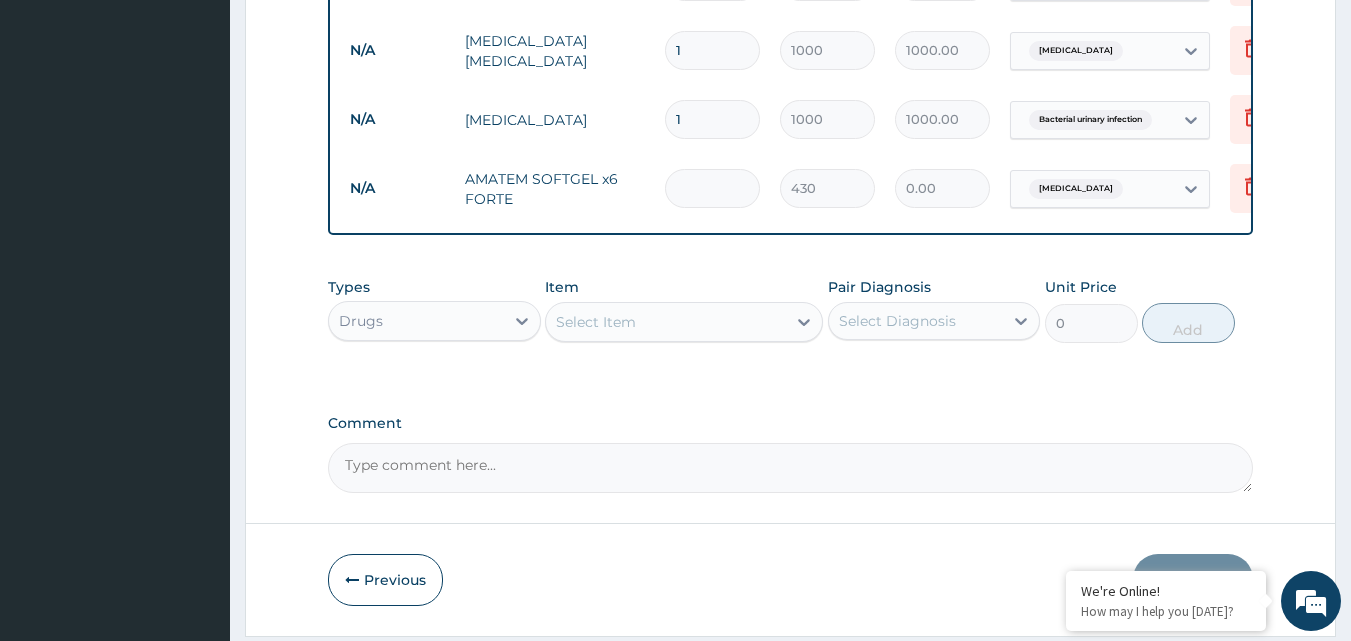 type on "2580.00" 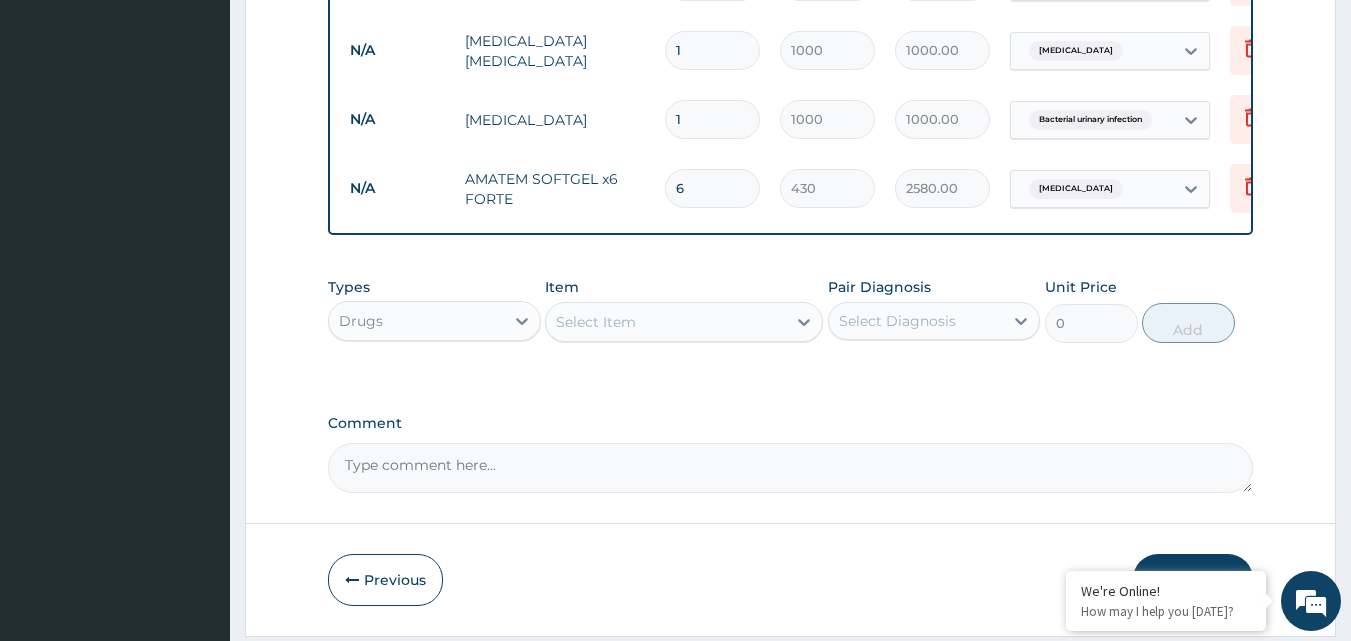 type on "6" 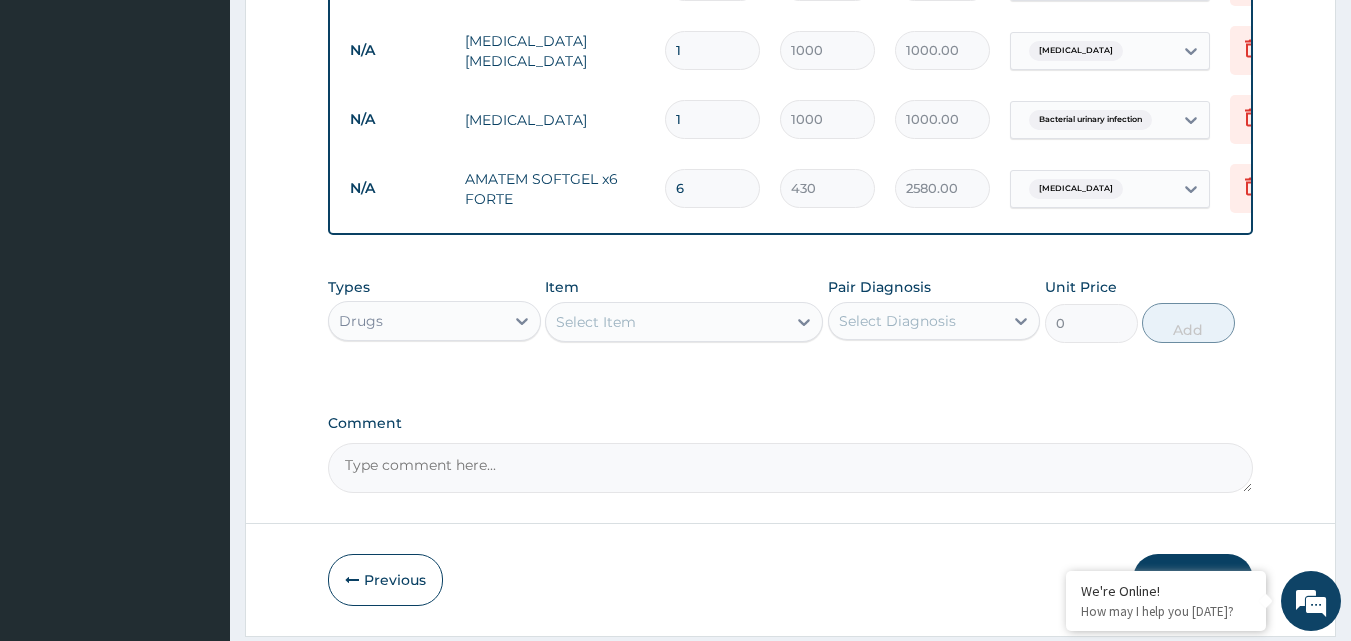 click on "Select Item" at bounding box center [666, 322] 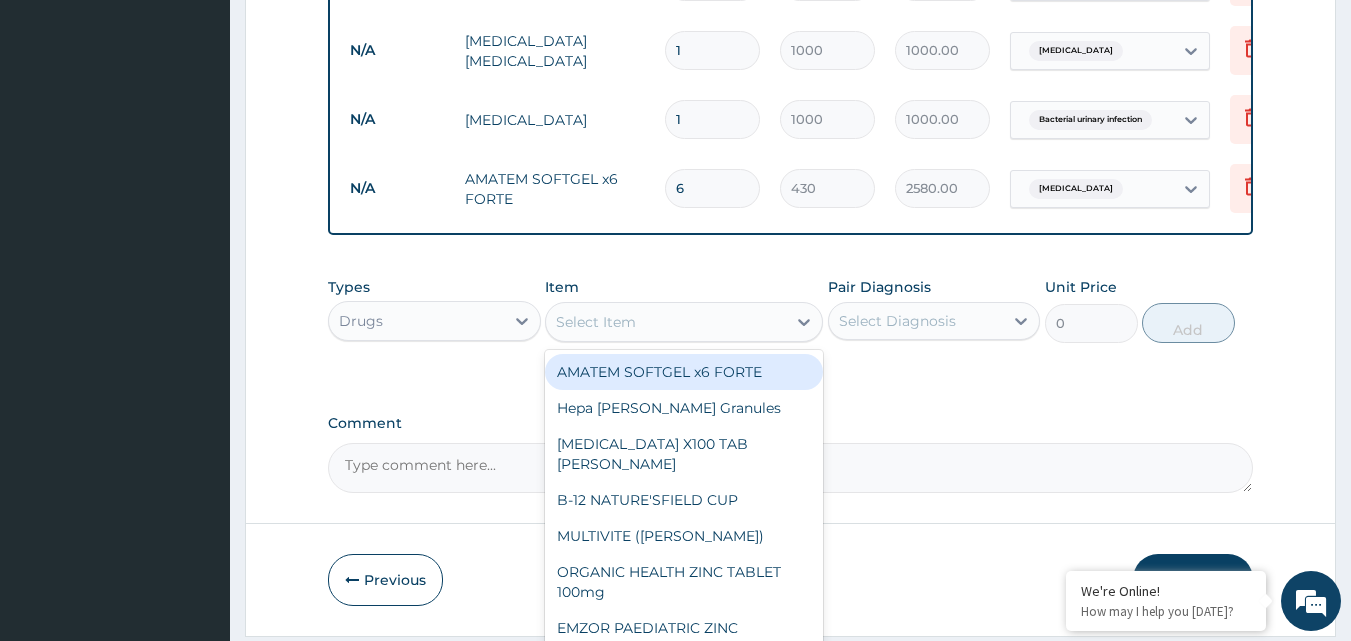 type on "A" 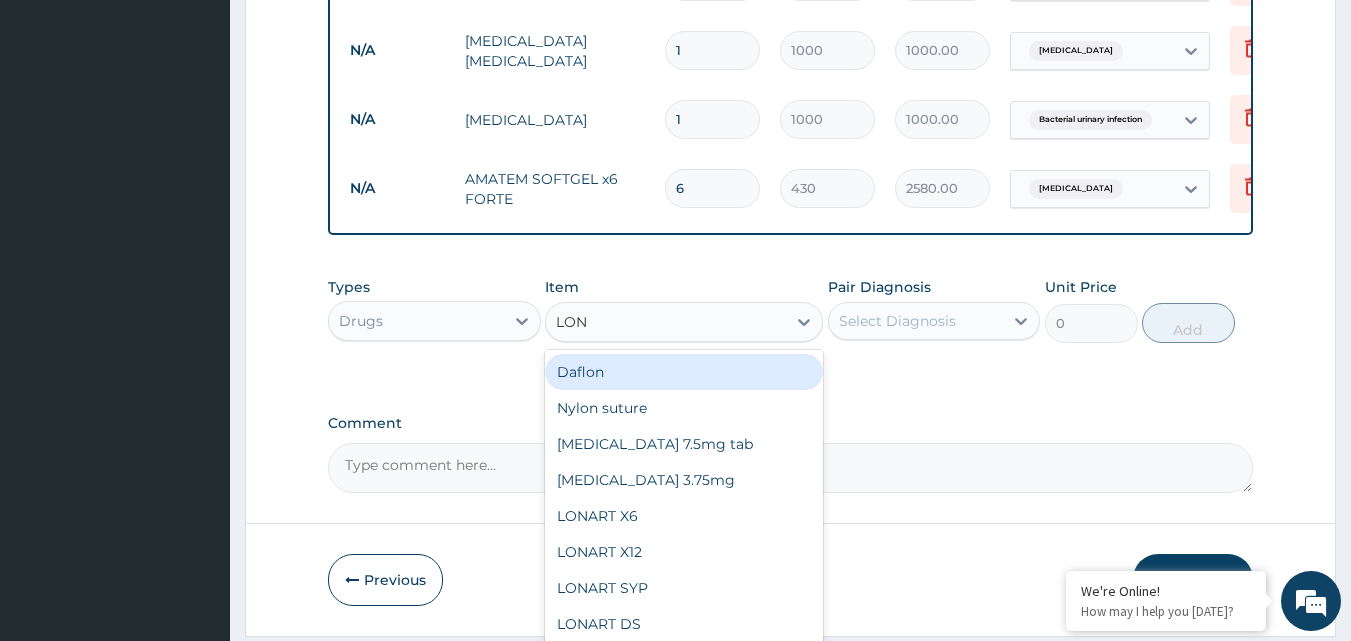 type on "LONA" 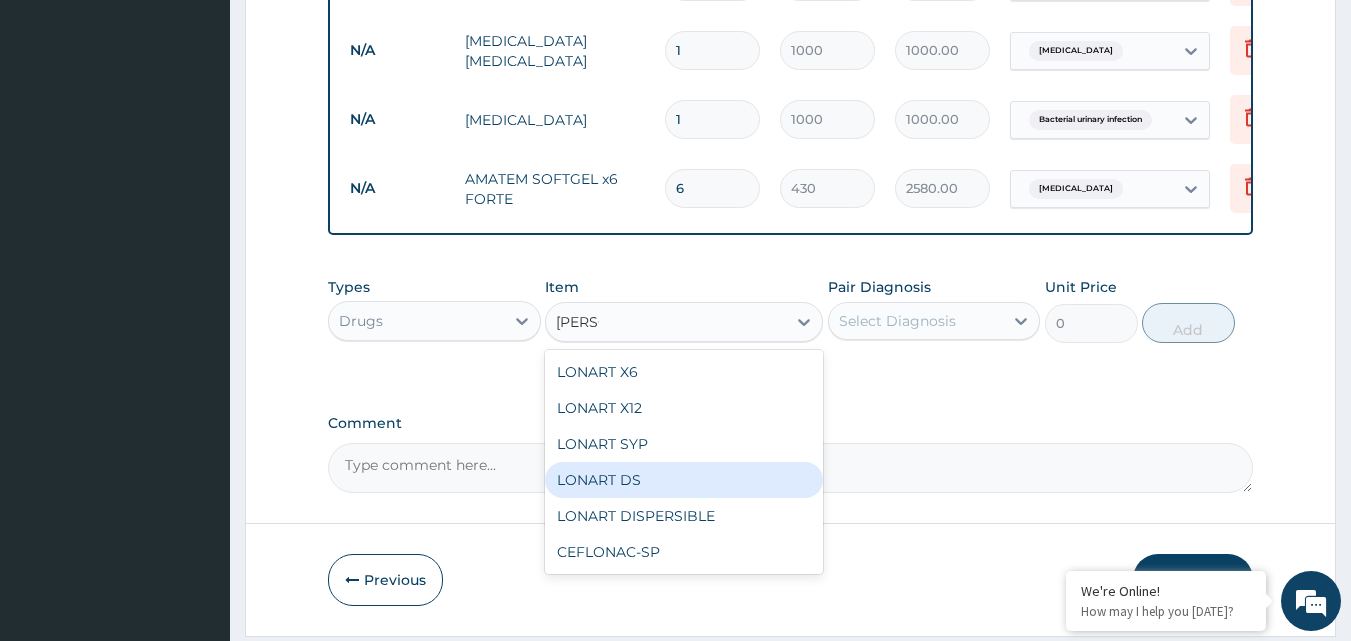 click on "LONART DS" at bounding box center (684, 480) 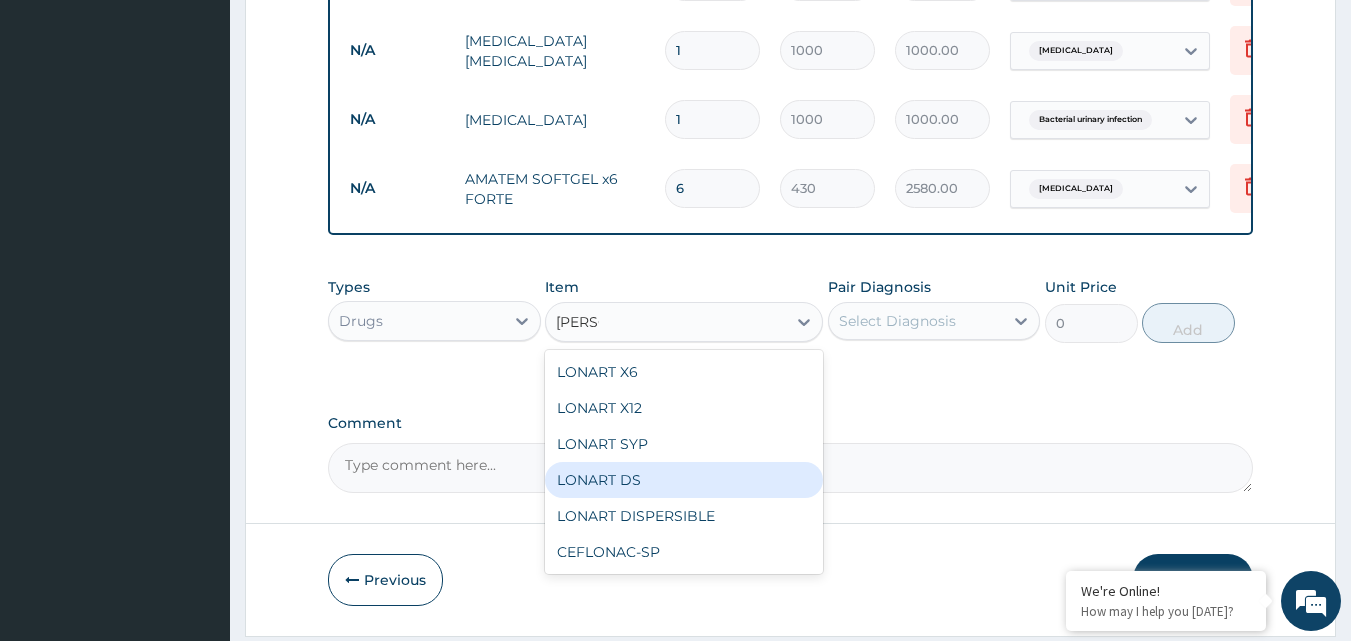 type 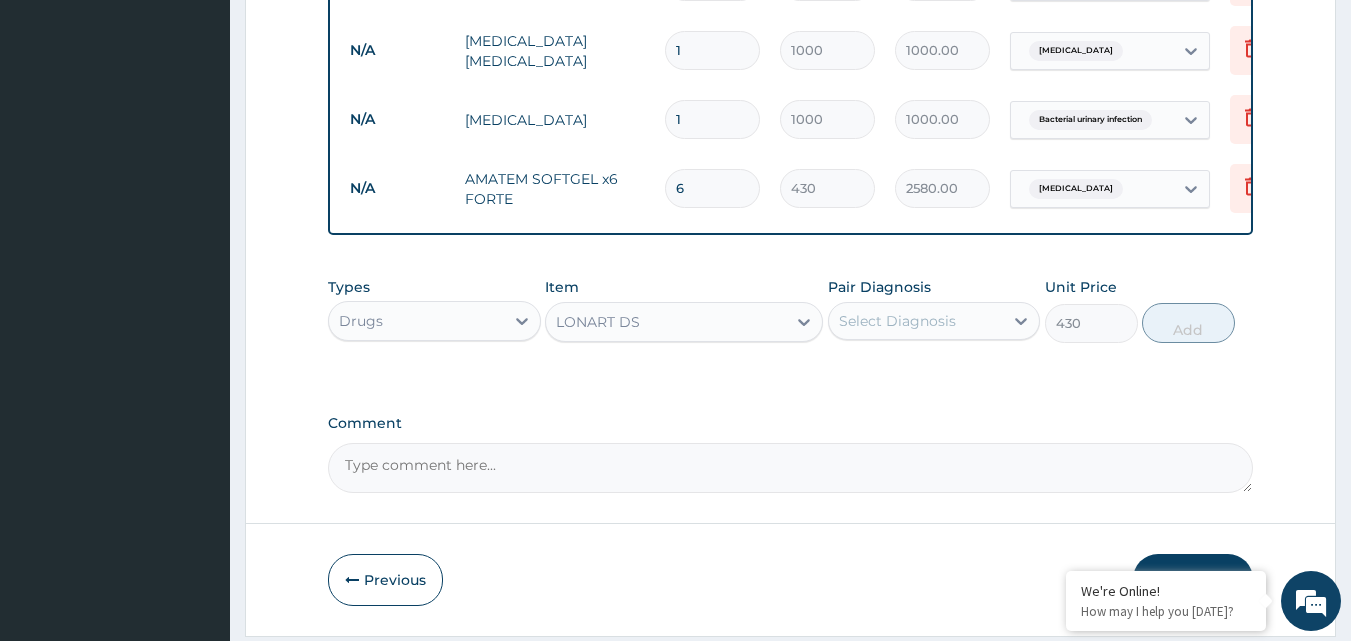 click on "Select Diagnosis" at bounding box center [897, 321] 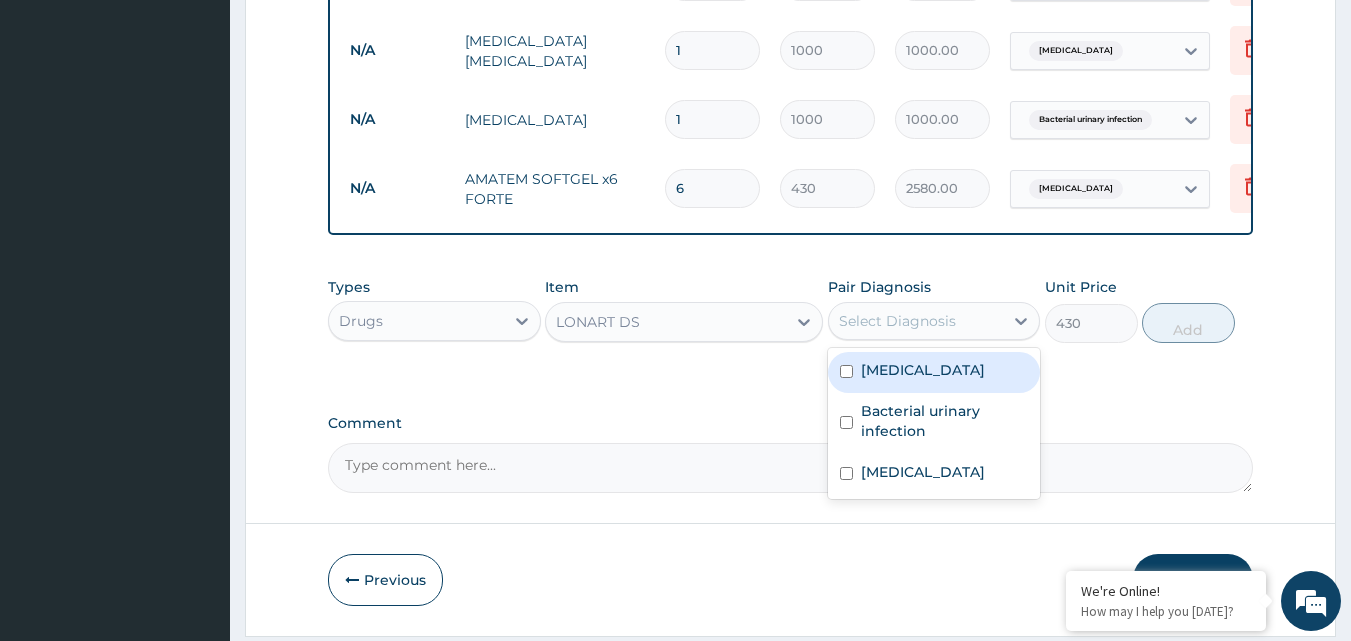 click on "Malaria" at bounding box center [923, 370] 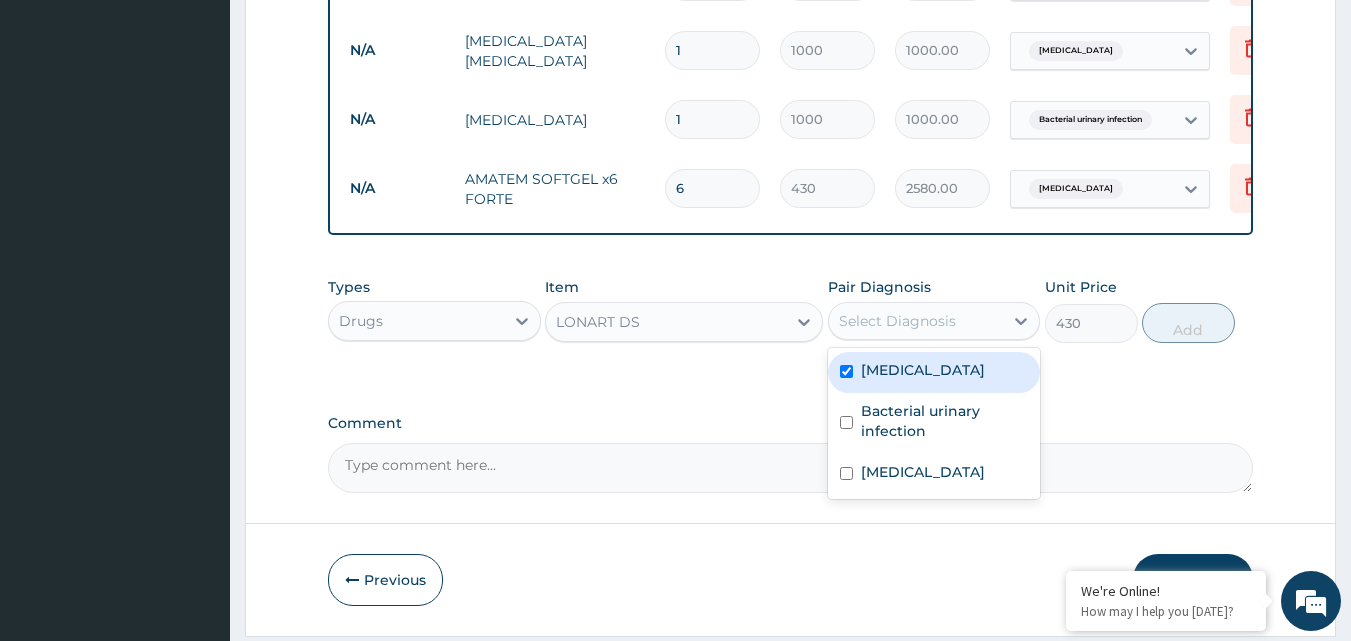 checkbox on "true" 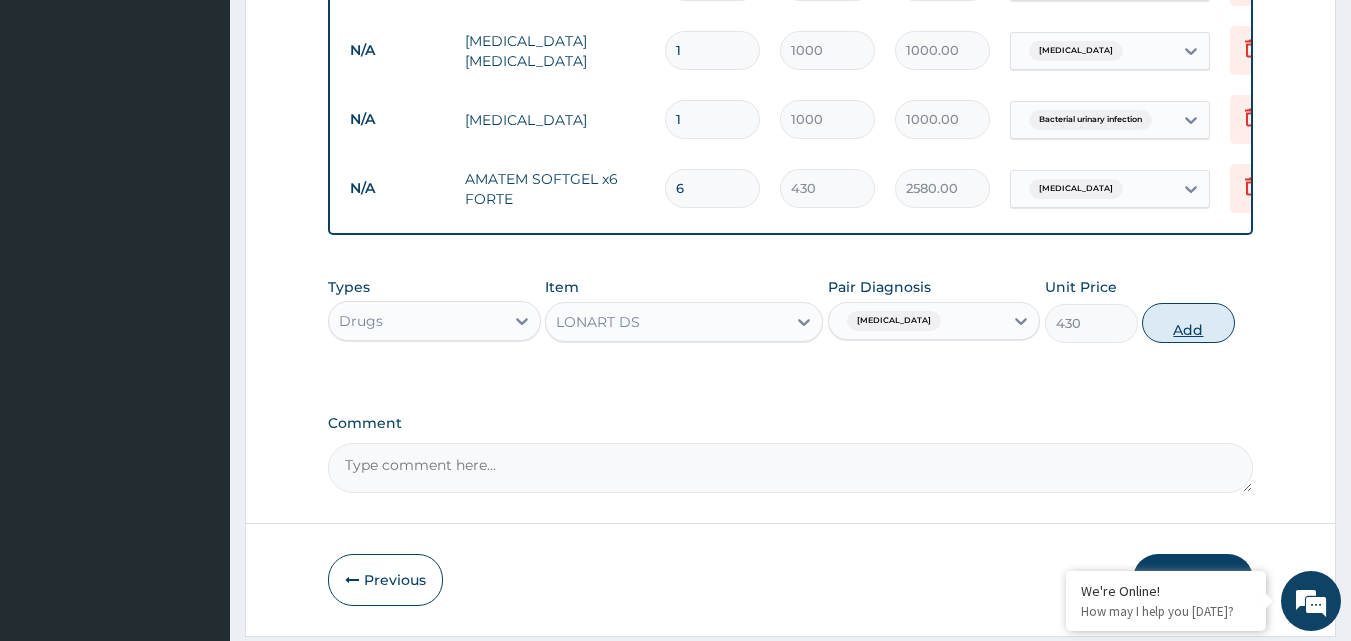click on "Add" at bounding box center (1188, 323) 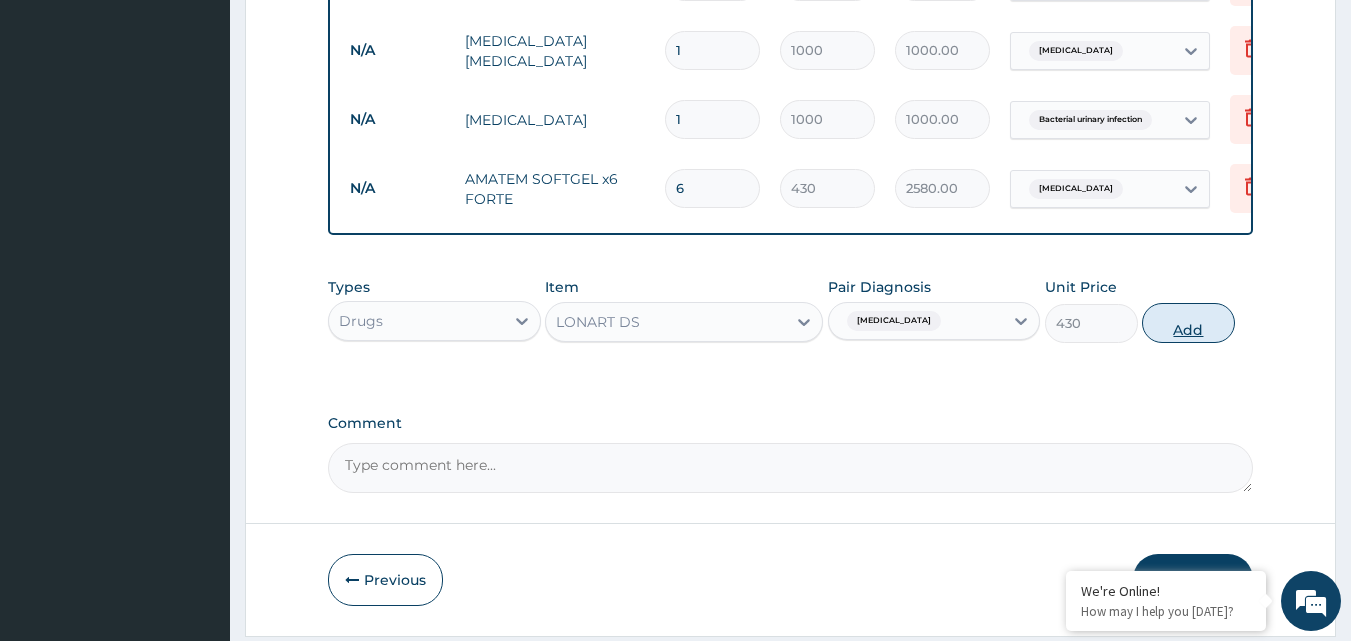 type on "0" 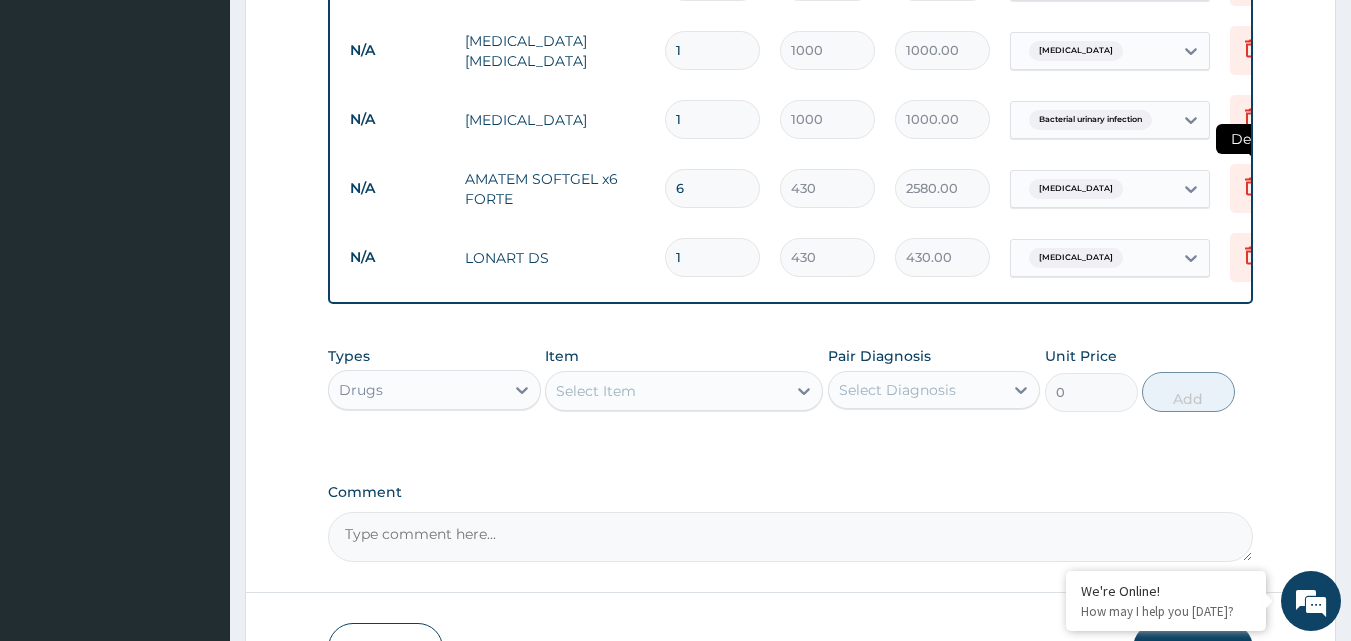 click 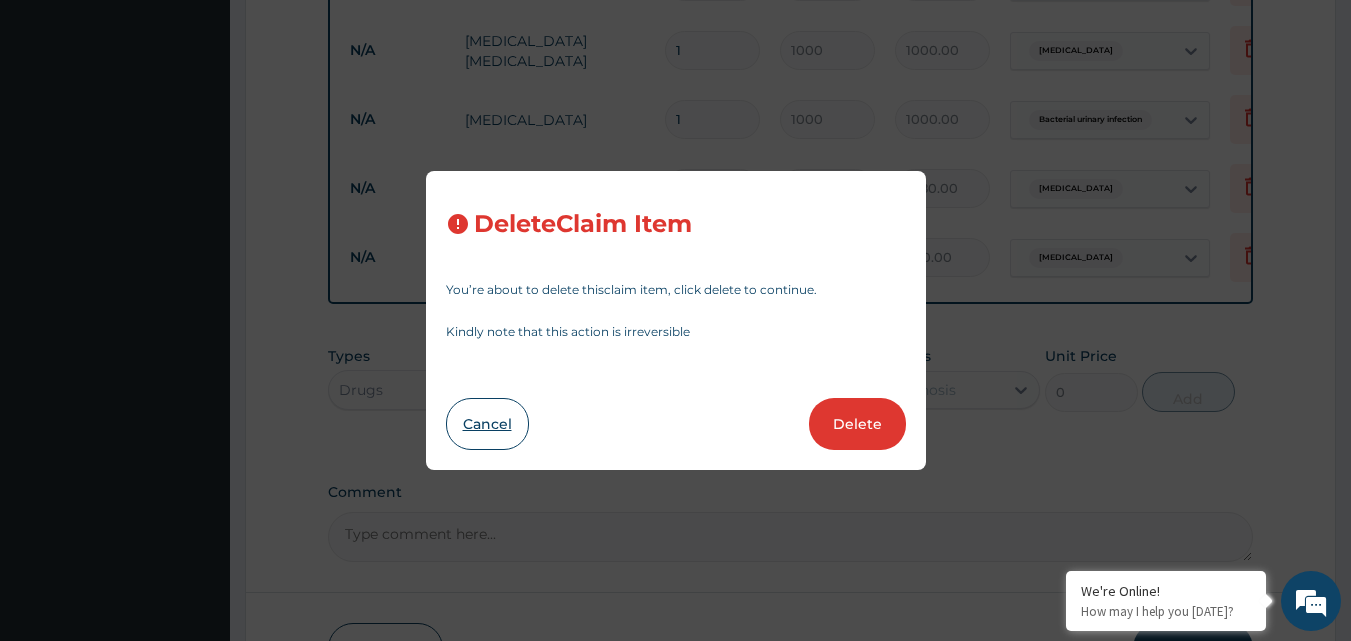 click on "Cancel" at bounding box center (487, 424) 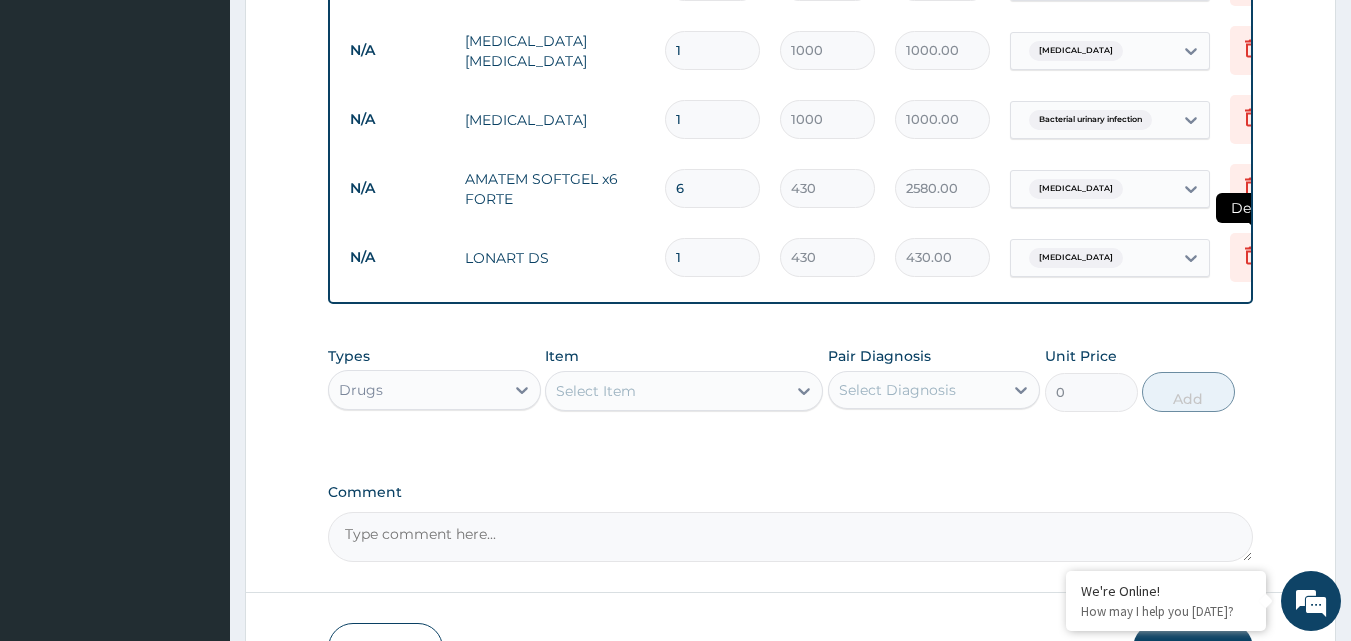 click at bounding box center [1252, 257] 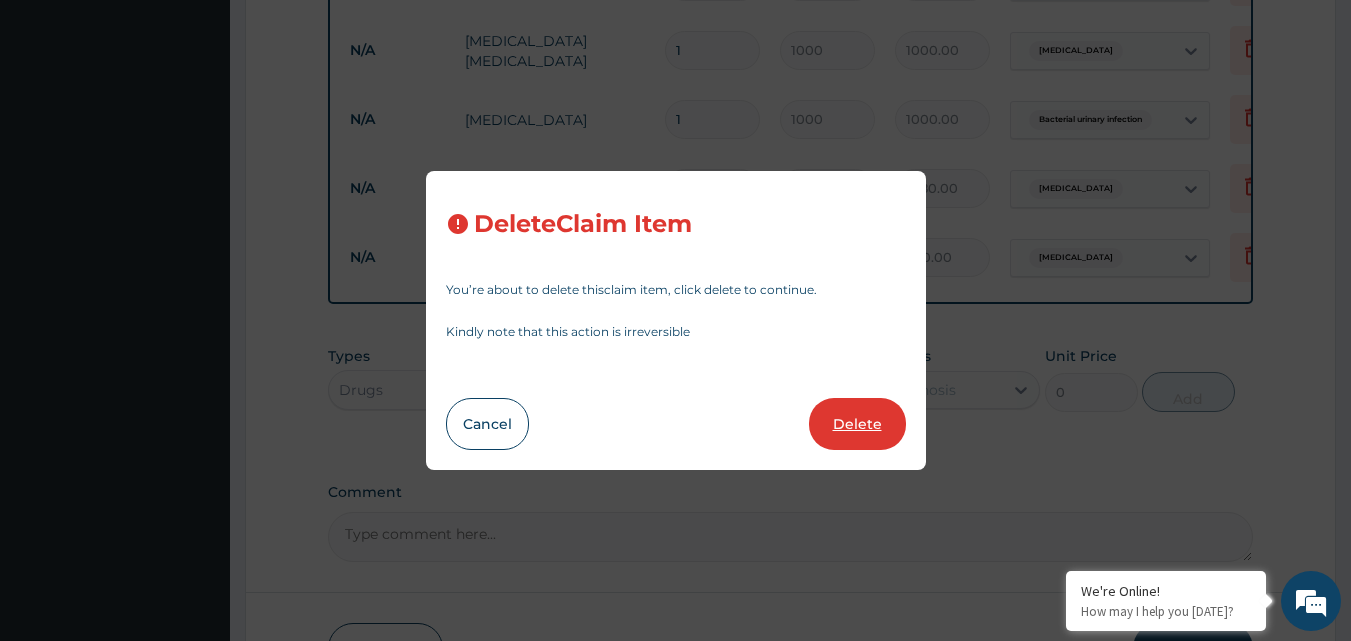 click on "Delete" at bounding box center [857, 424] 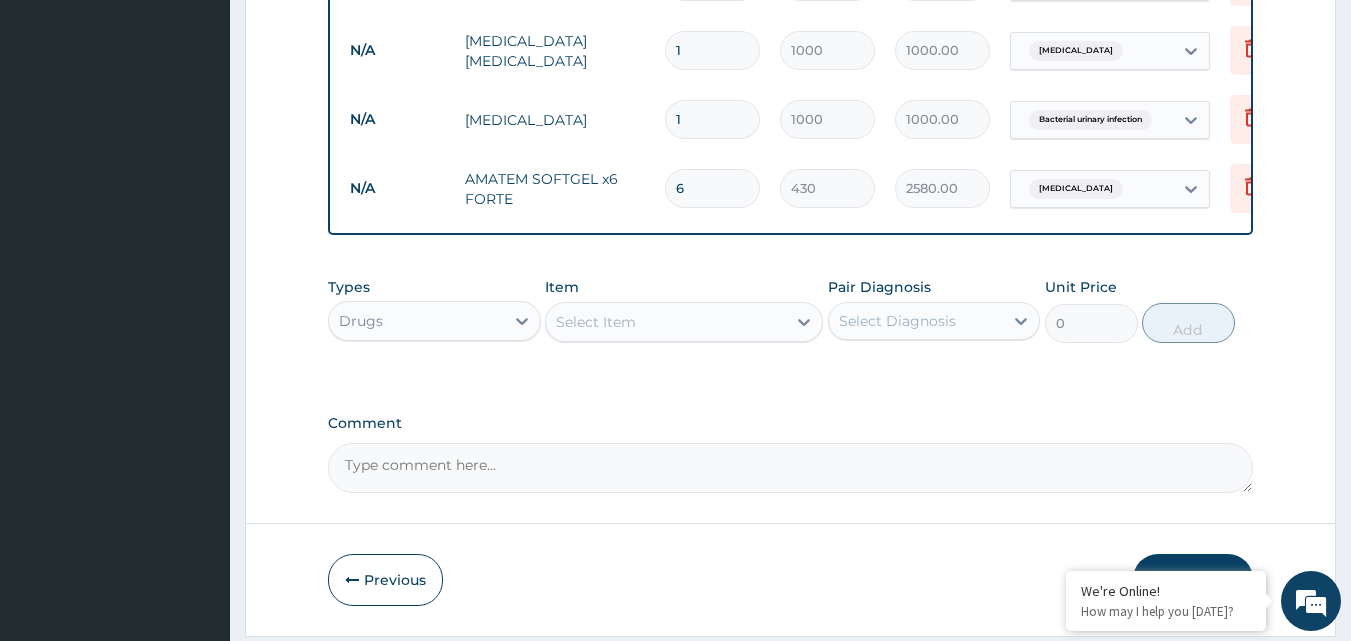 click on "Select Item" at bounding box center [666, 322] 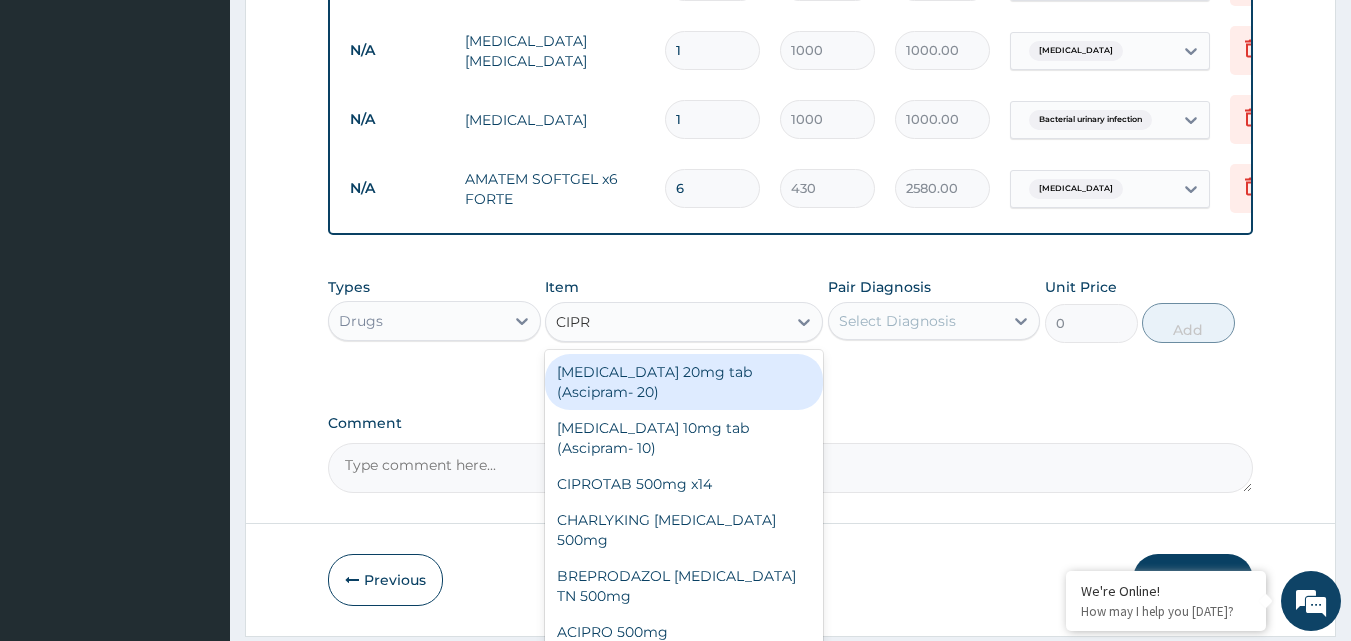 type on "CIPRO" 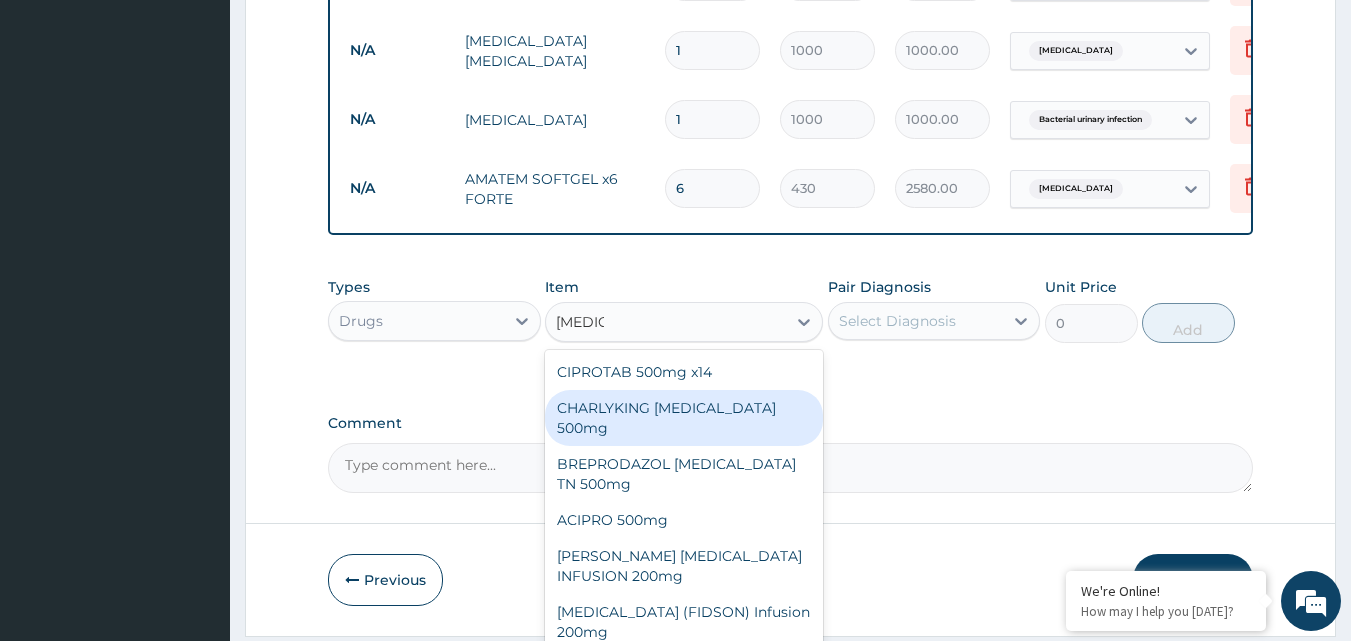 click on "CHARLYKING CIPROFLOXACIN 500mg" at bounding box center (684, 418) 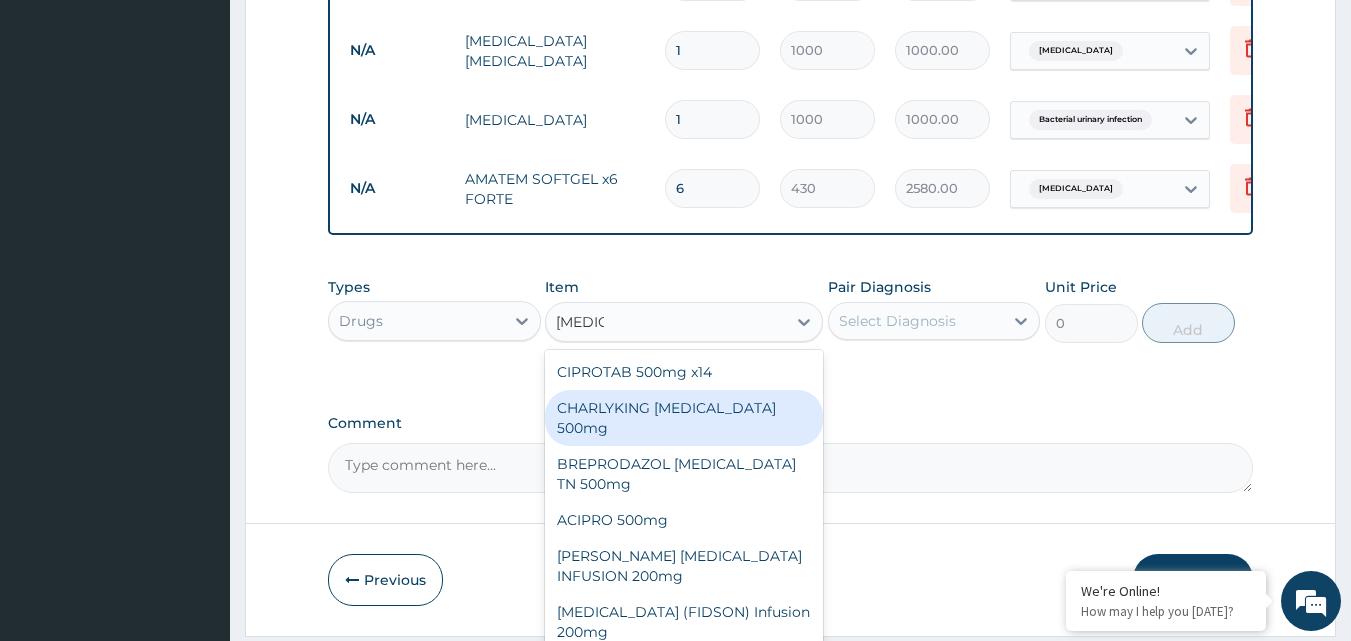 type 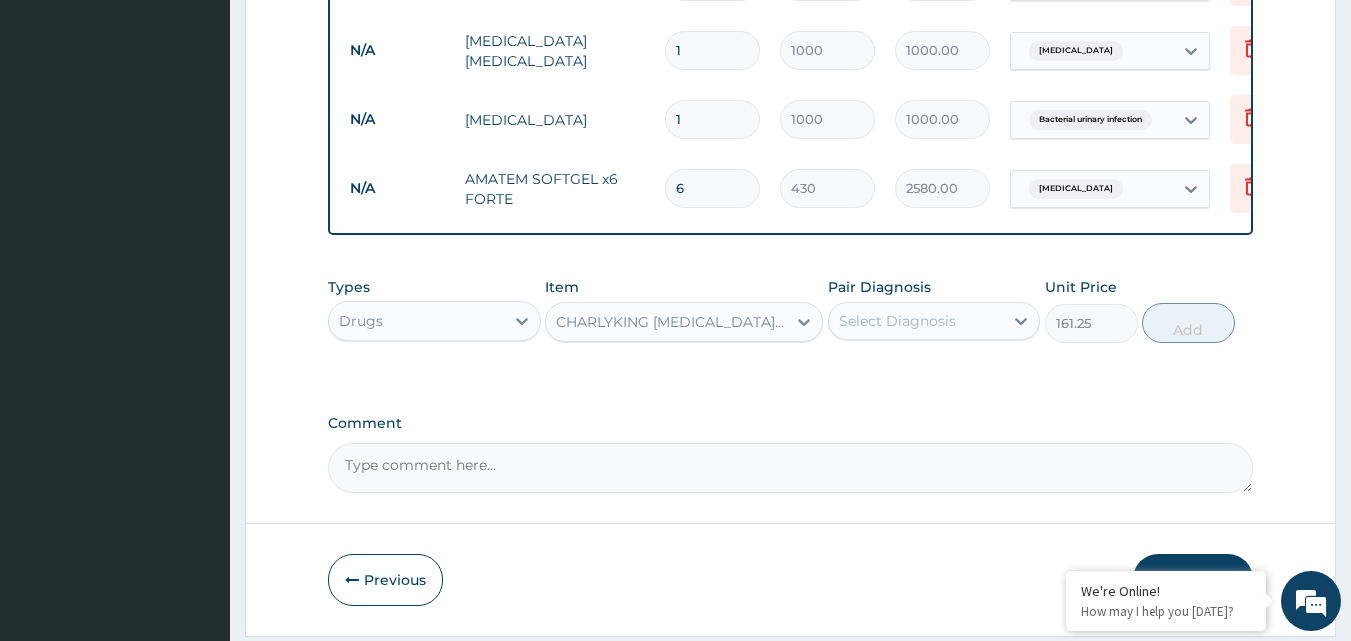 click on "Select Diagnosis" at bounding box center (897, 321) 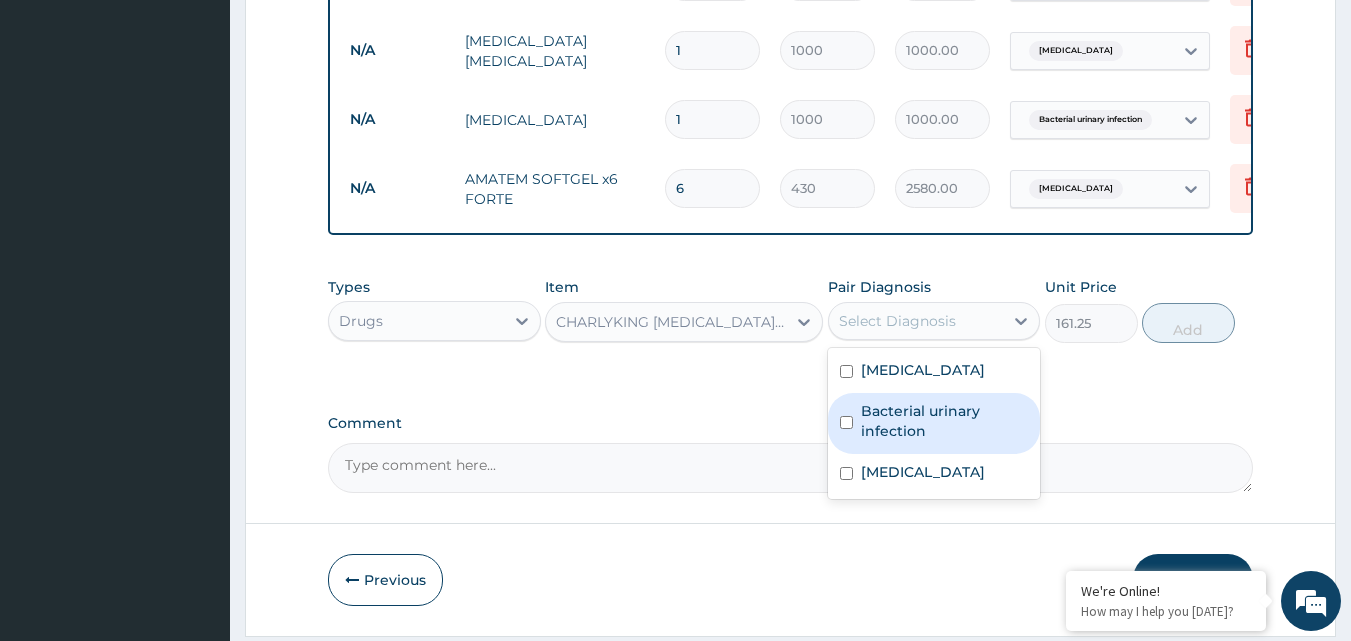 click on "Bacterial urinary infection" at bounding box center [945, 421] 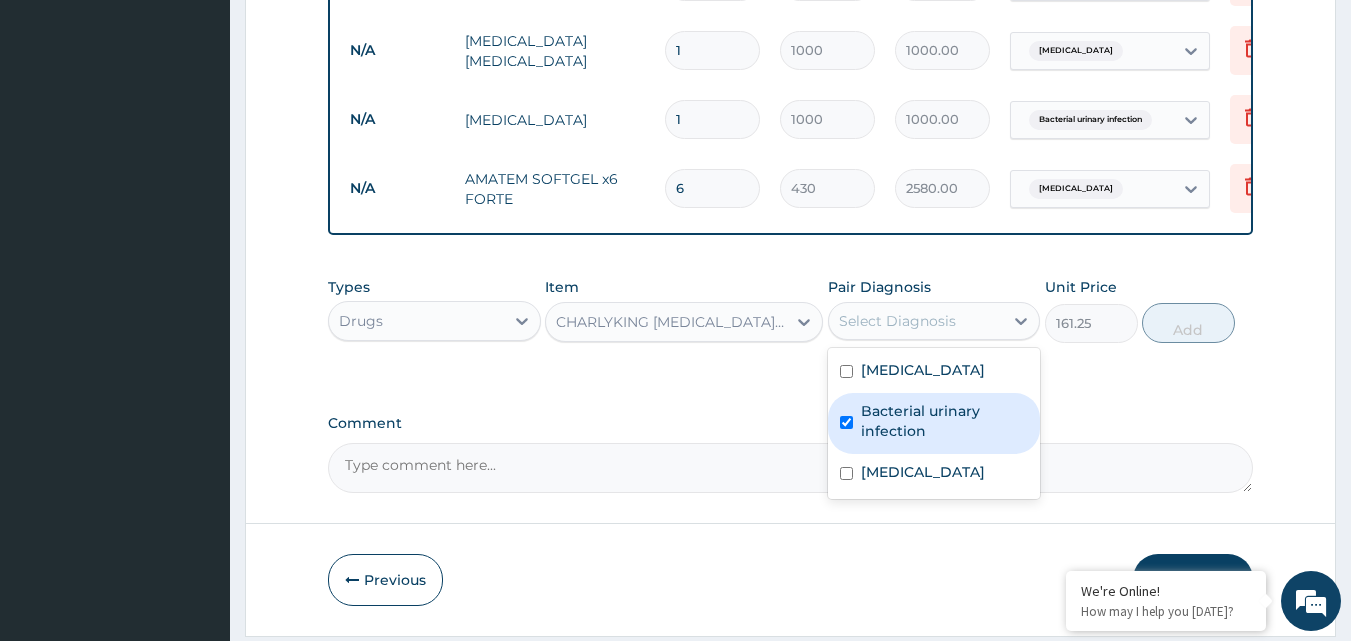 checkbox on "true" 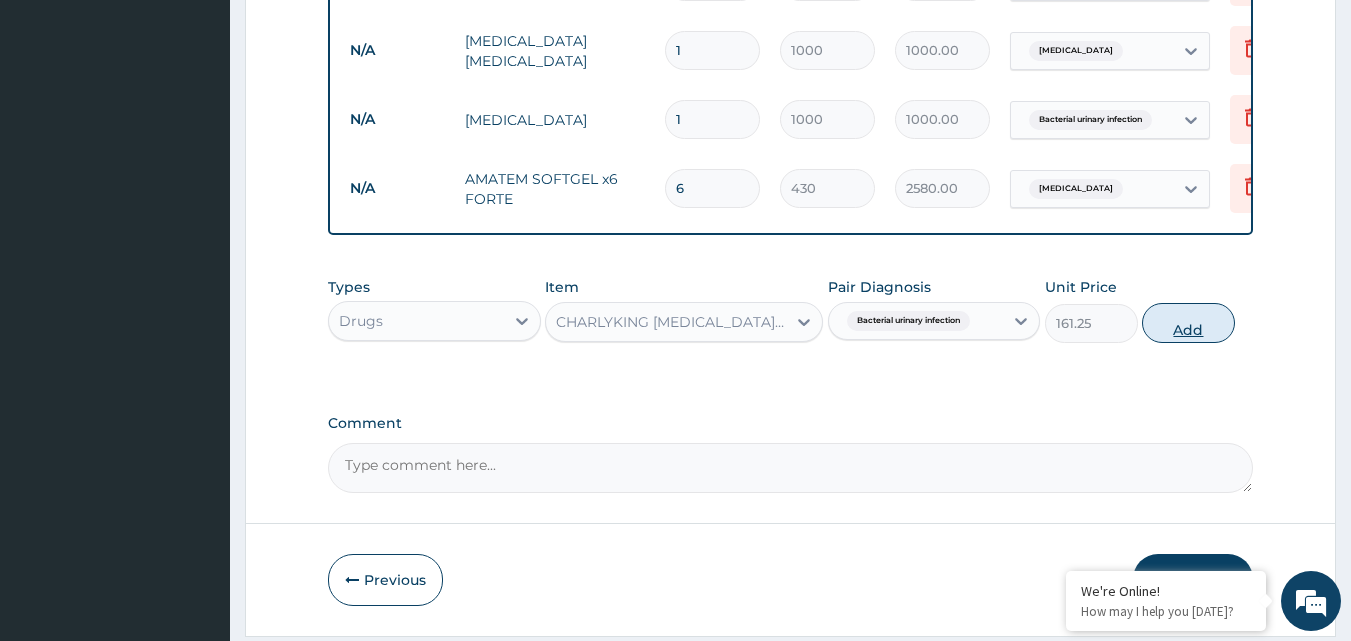 click on "Add" at bounding box center [1188, 323] 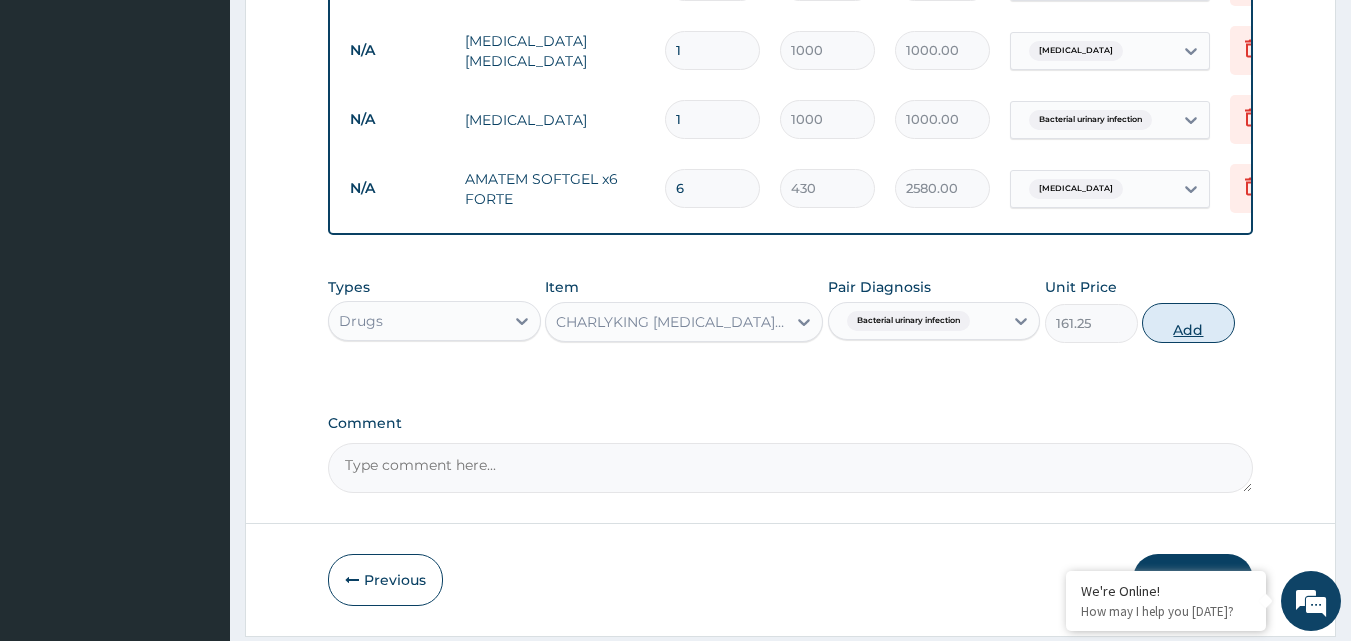 type on "0" 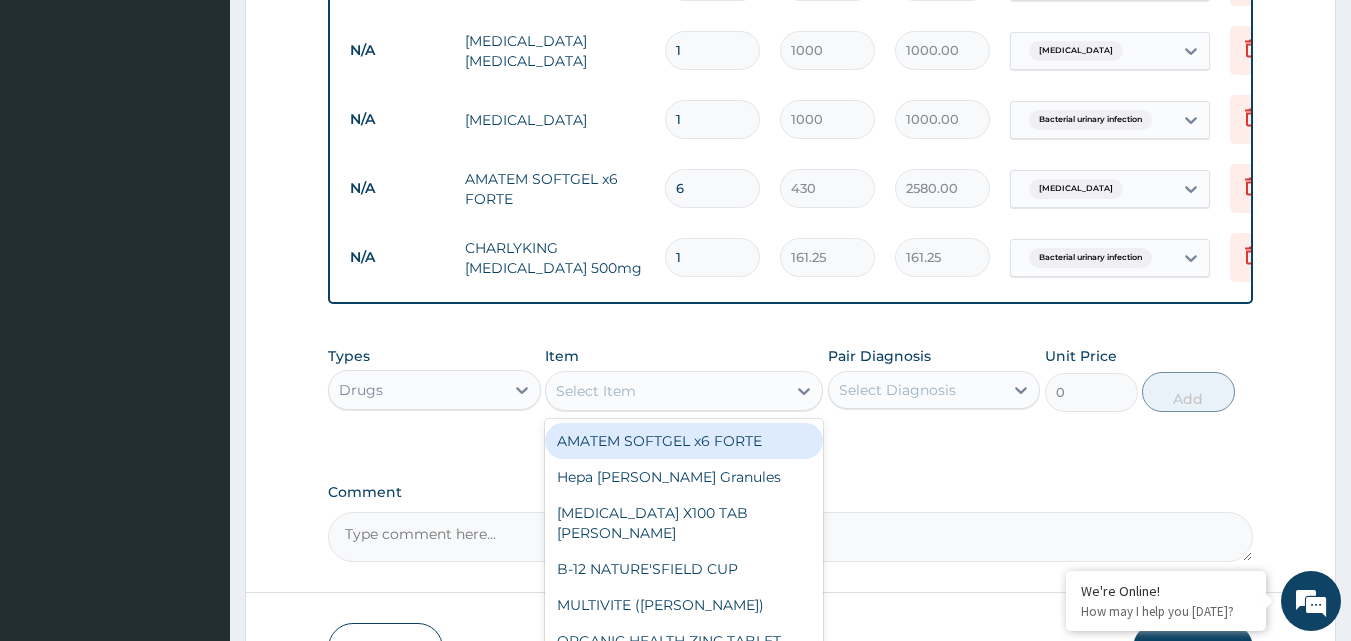 click on "Select Item" at bounding box center [666, 391] 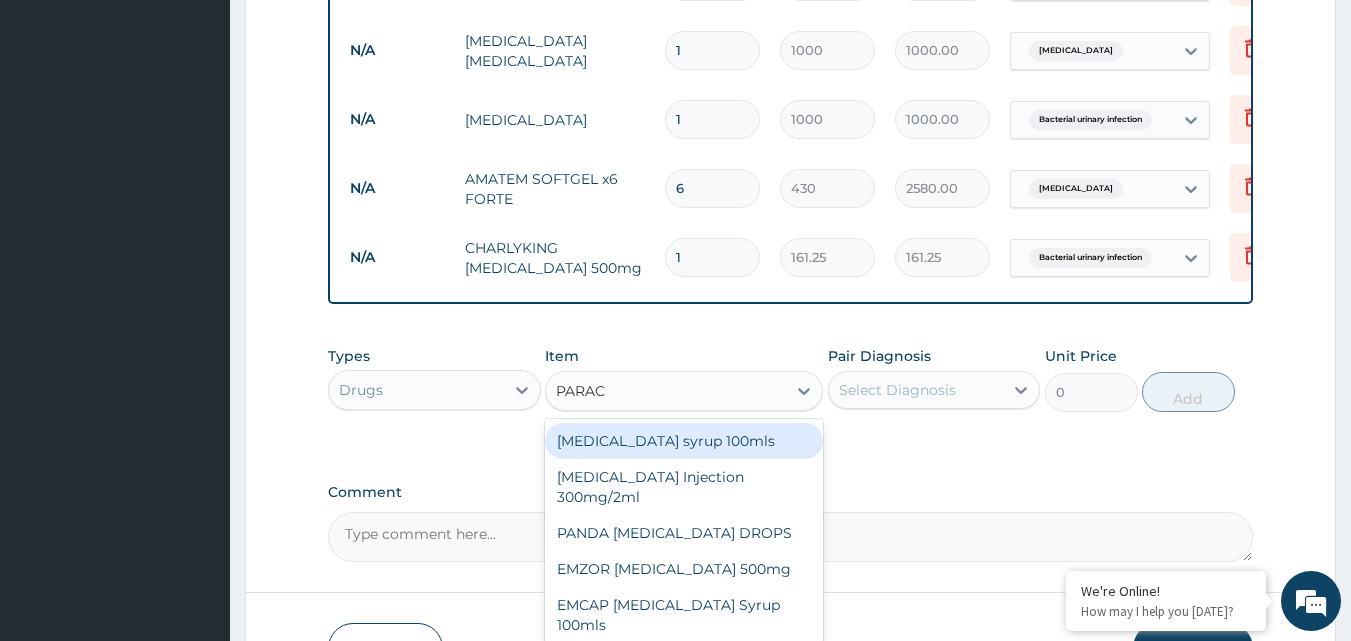 type on "PARACE" 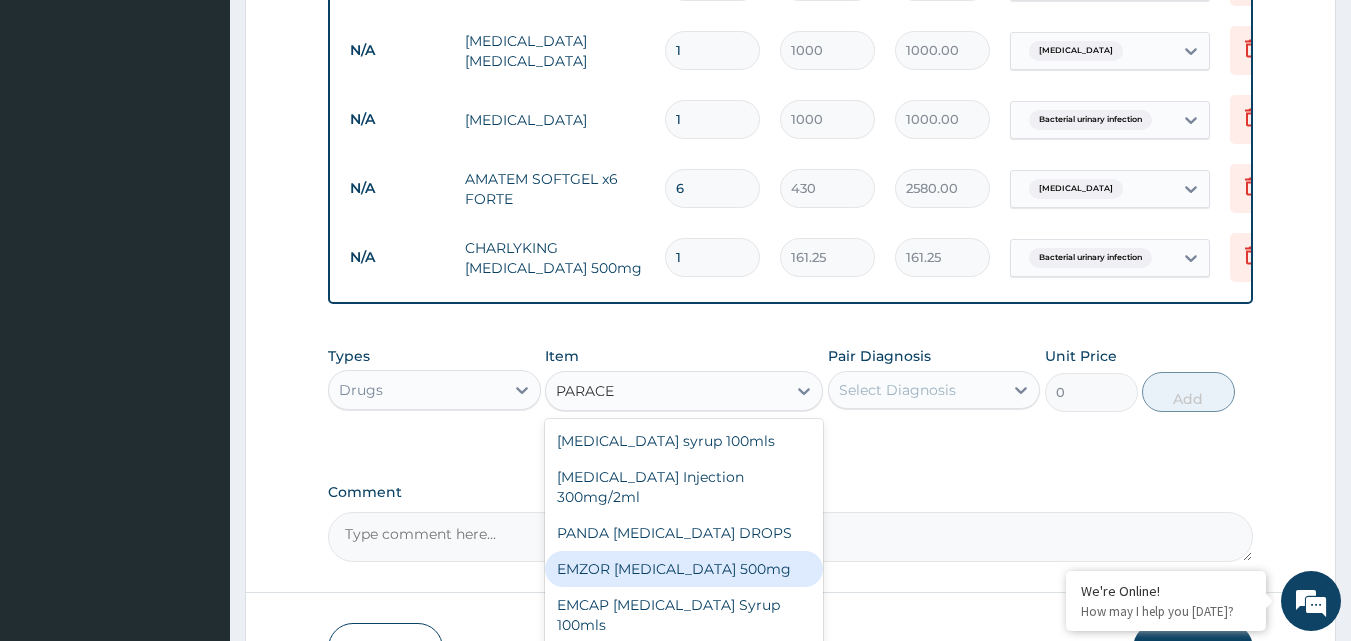 click on "EMZOR PARACETAMOL 500mg" at bounding box center [684, 569] 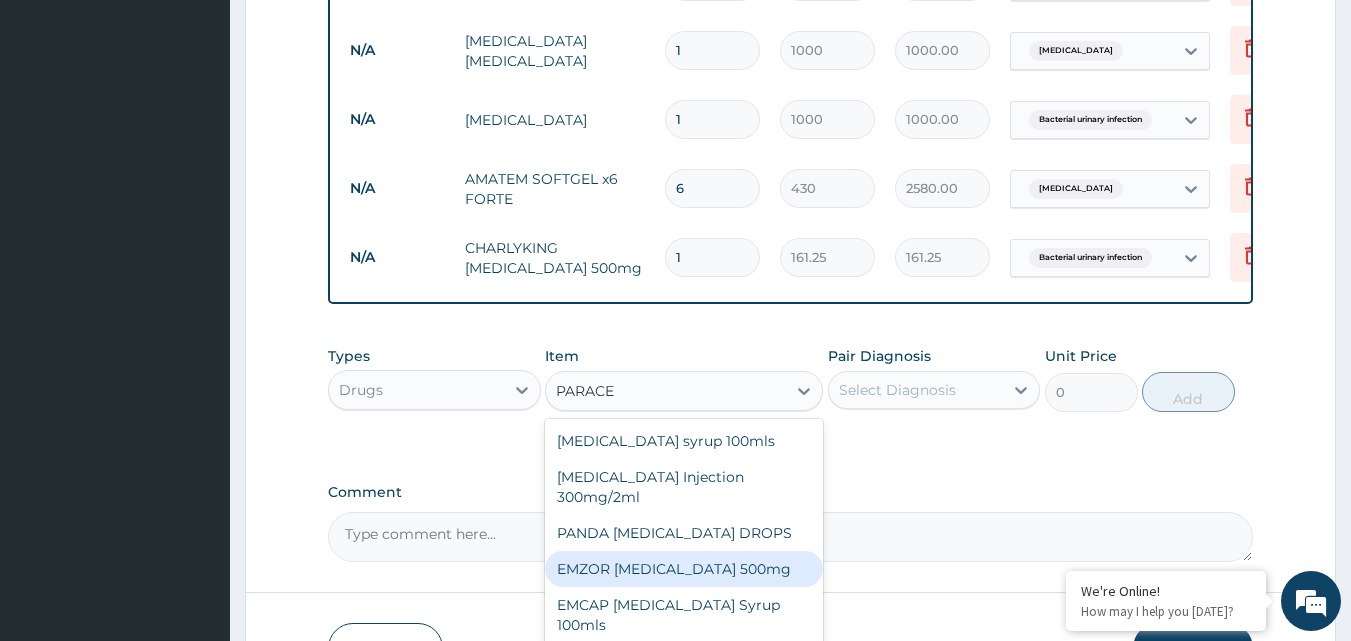 type 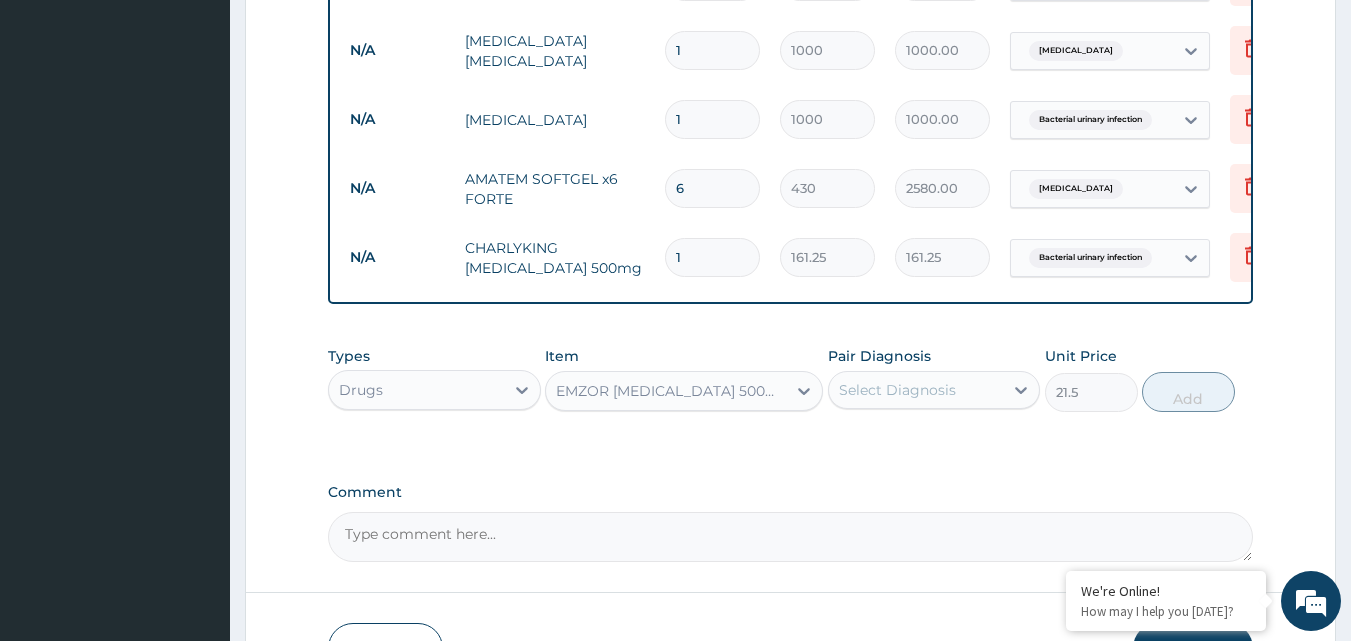 click on "Select Diagnosis" at bounding box center [897, 390] 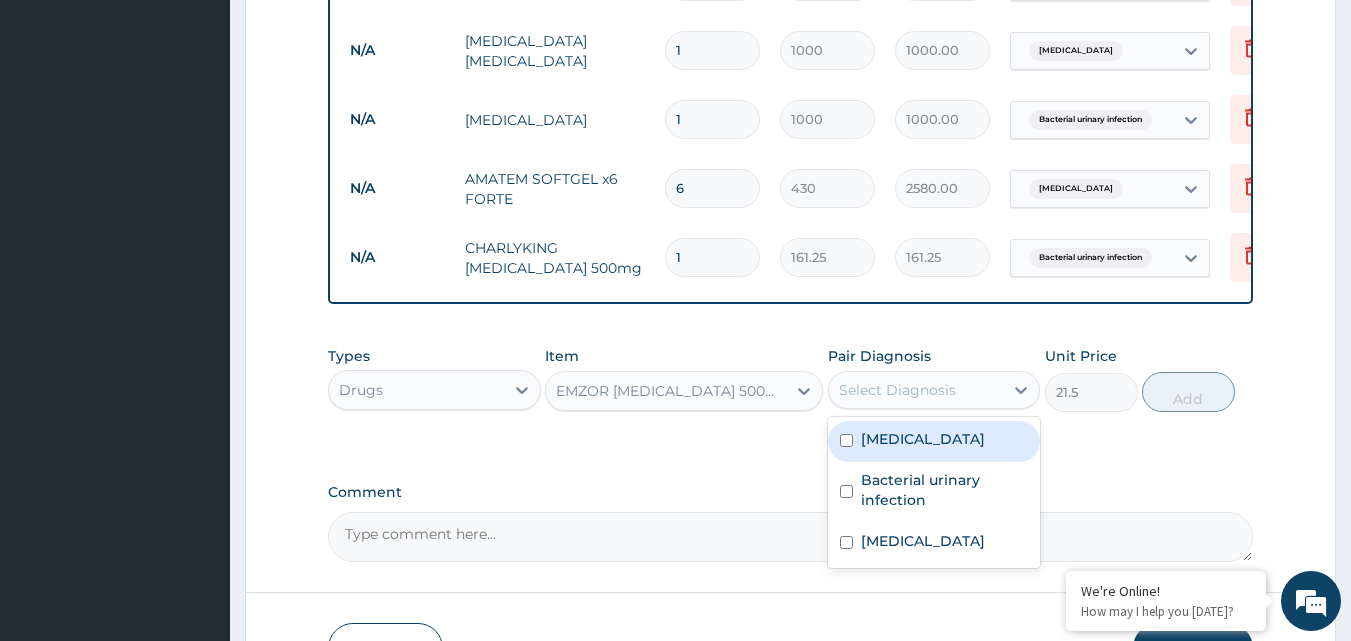 click on "Malaria" at bounding box center (934, 441) 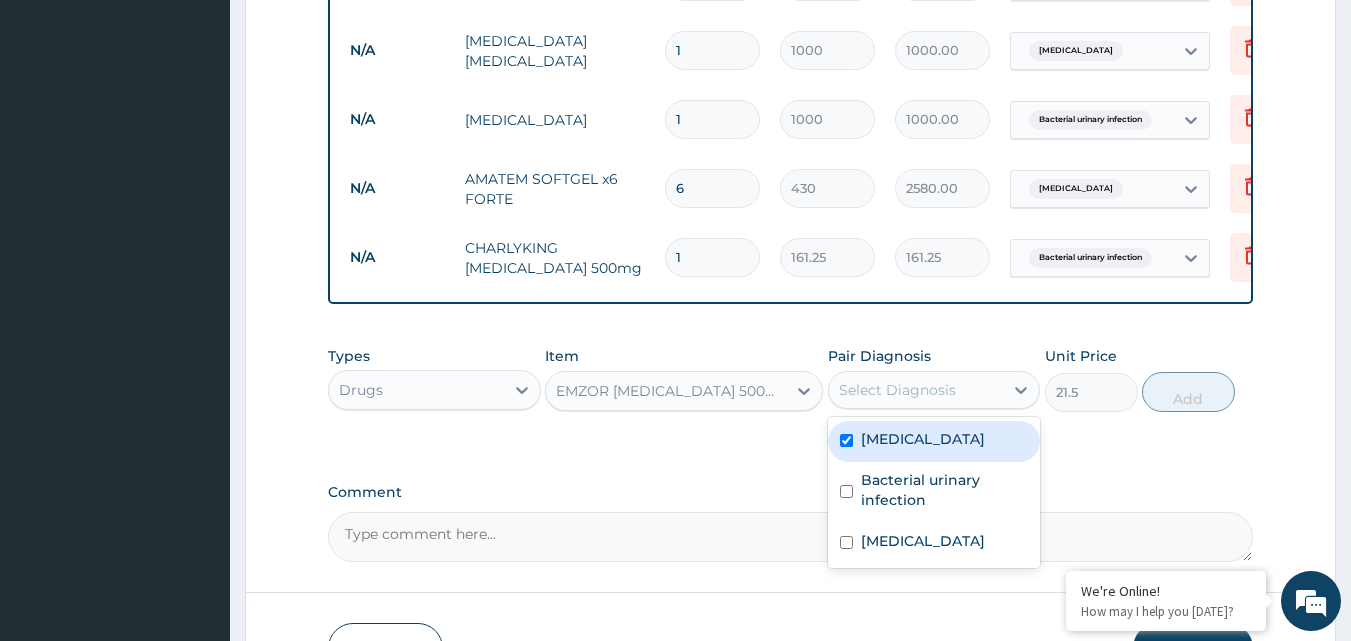 checkbox on "true" 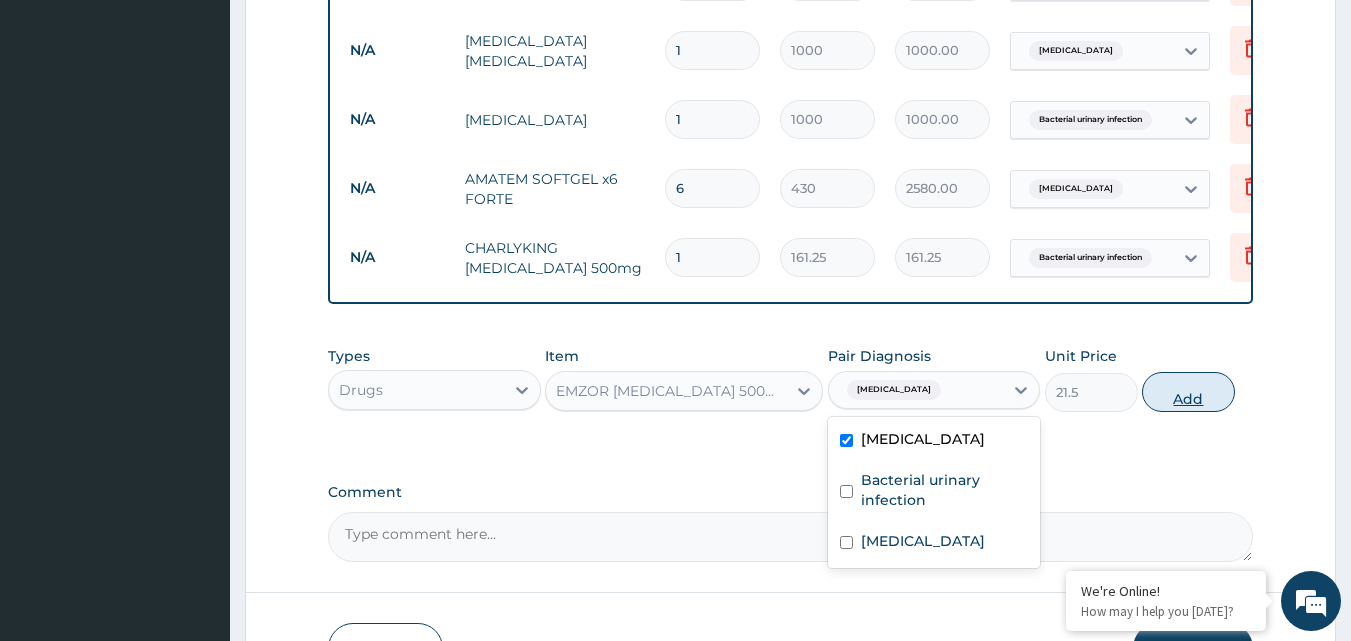 click on "Add" at bounding box center (1188, 392) 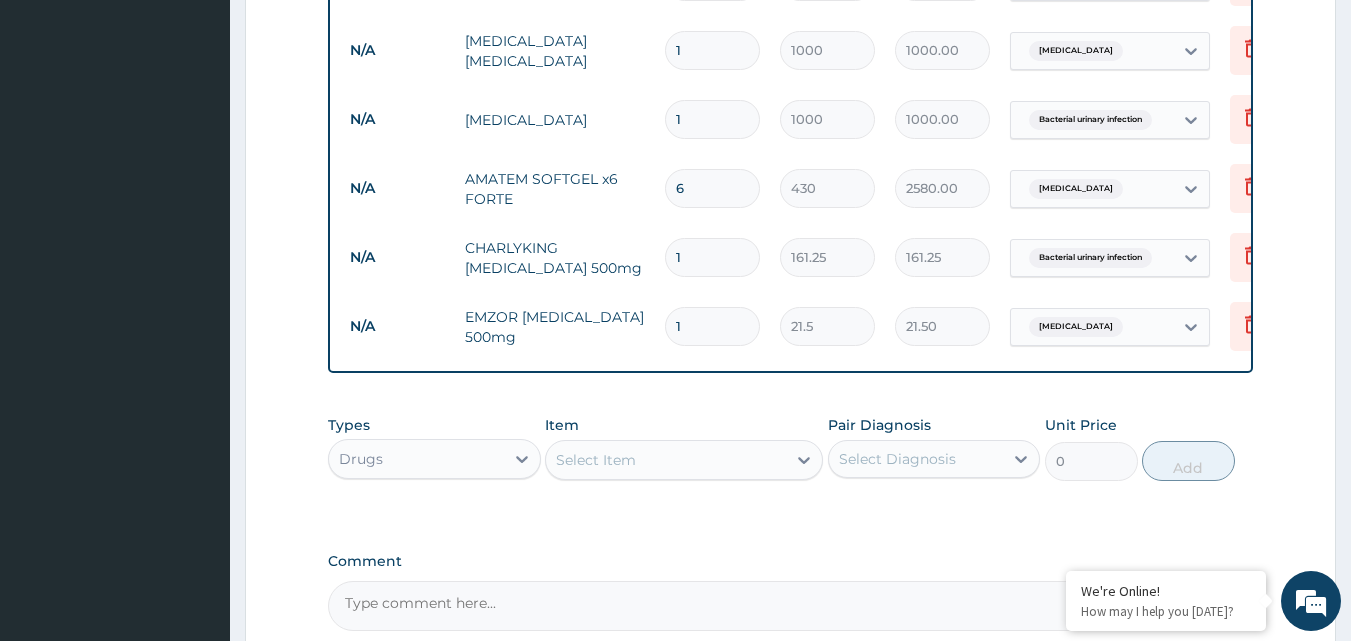 click on "1" at bounding box center [712, 257] 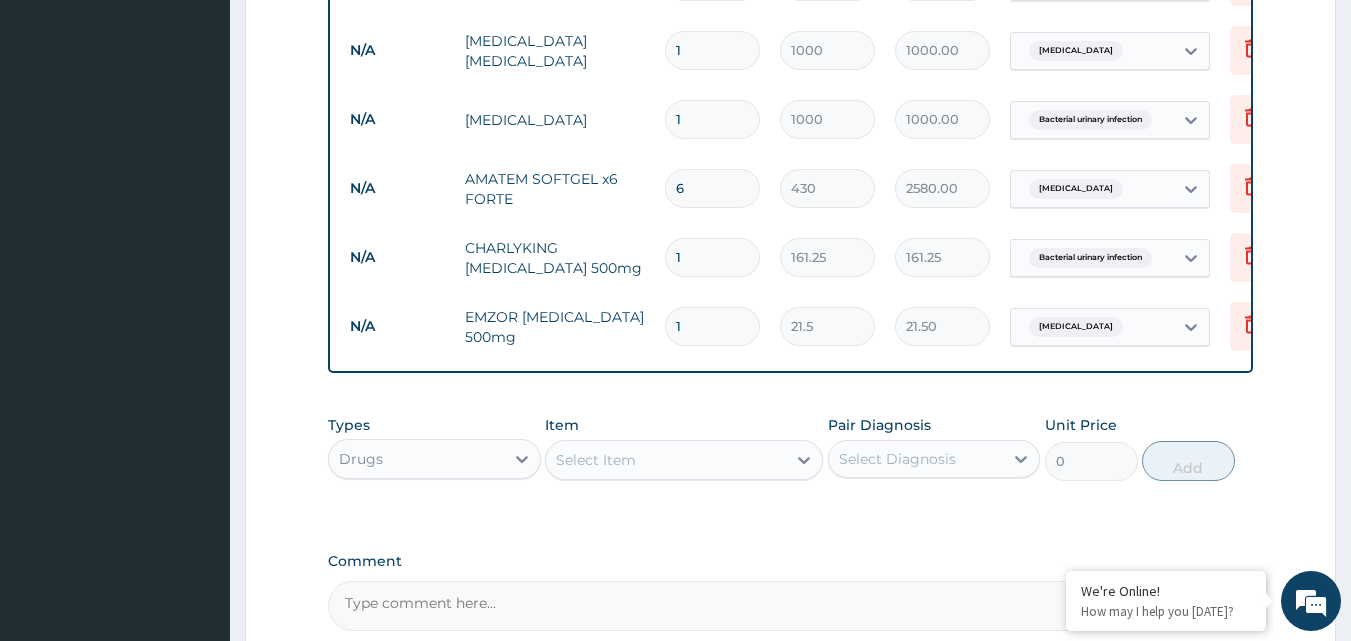 type on "10" 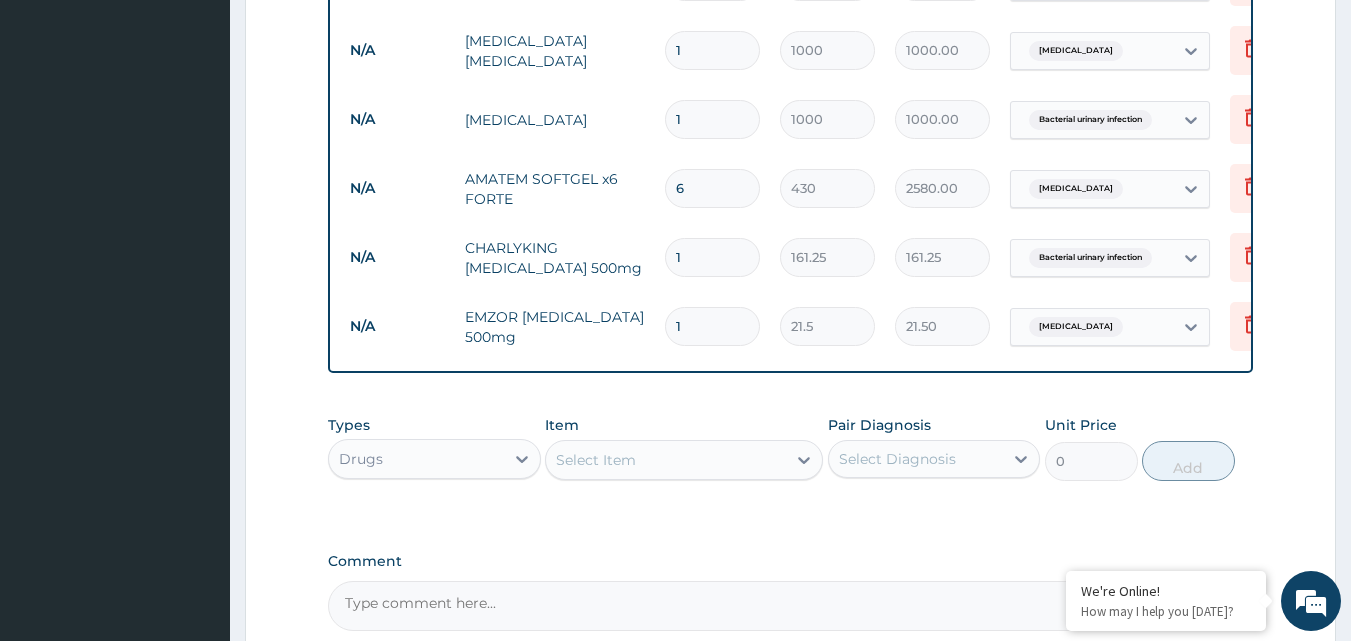 type on "1612.50" 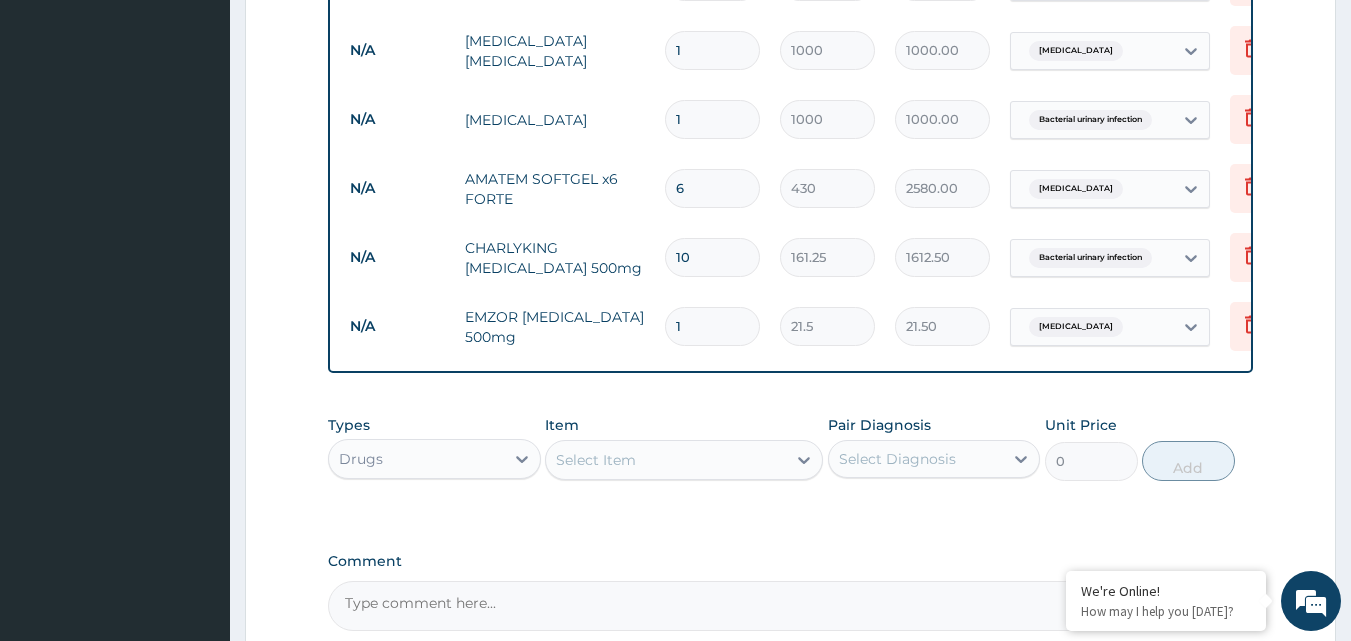 type on "10" 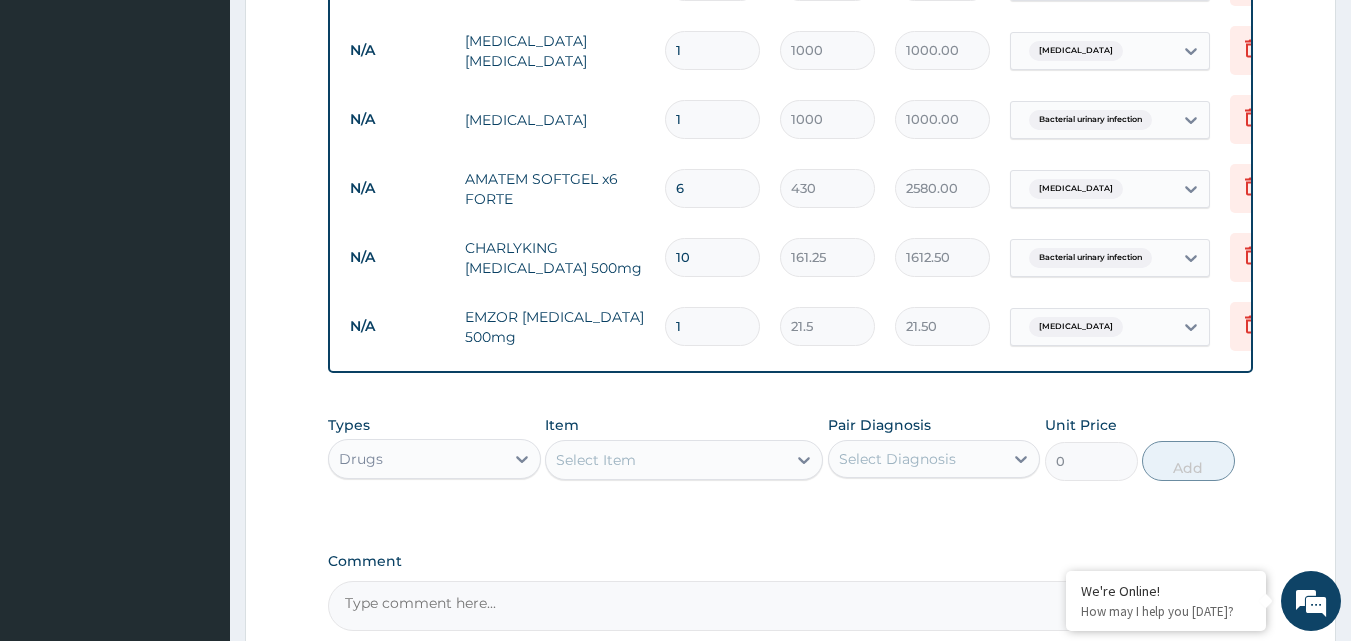 click on "1" at bounding box center (712, 326) 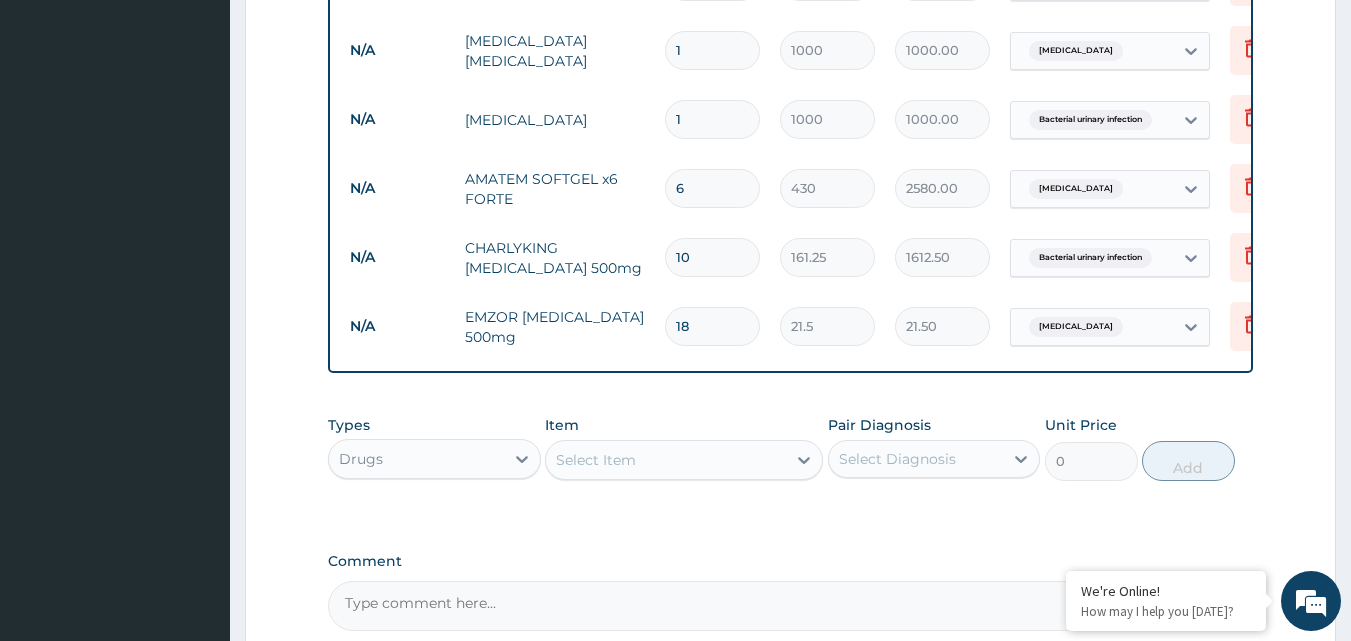 type on "387.00" 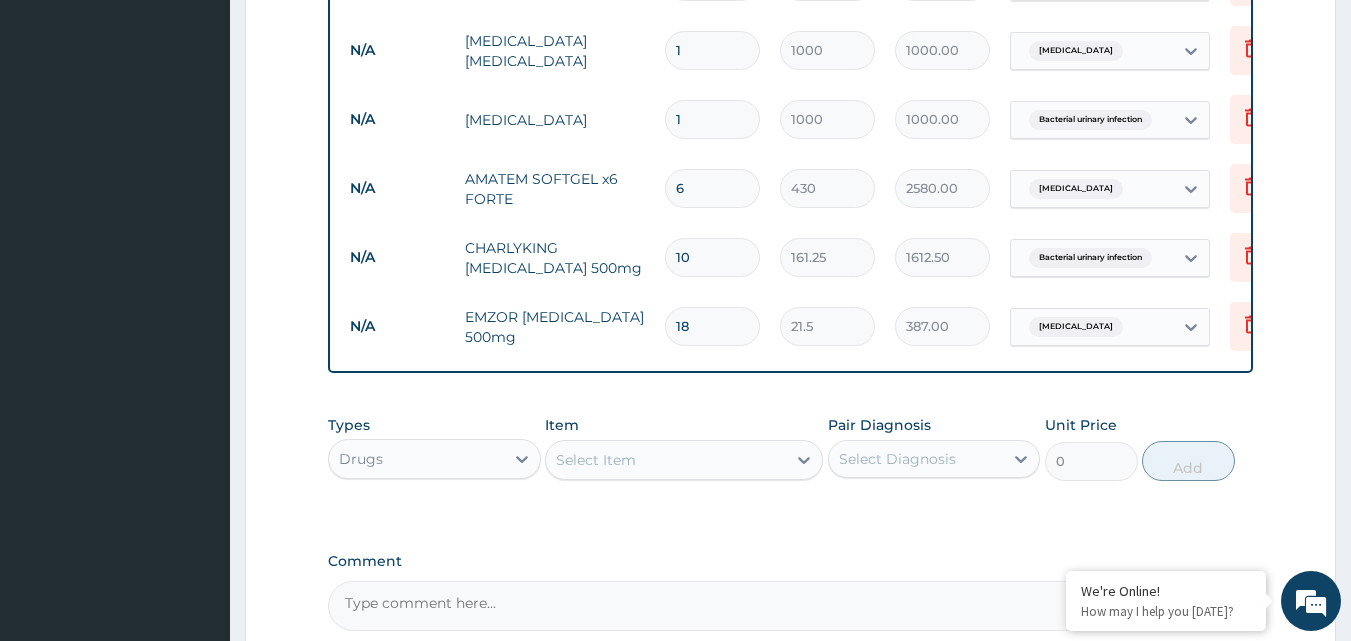 type on "19" 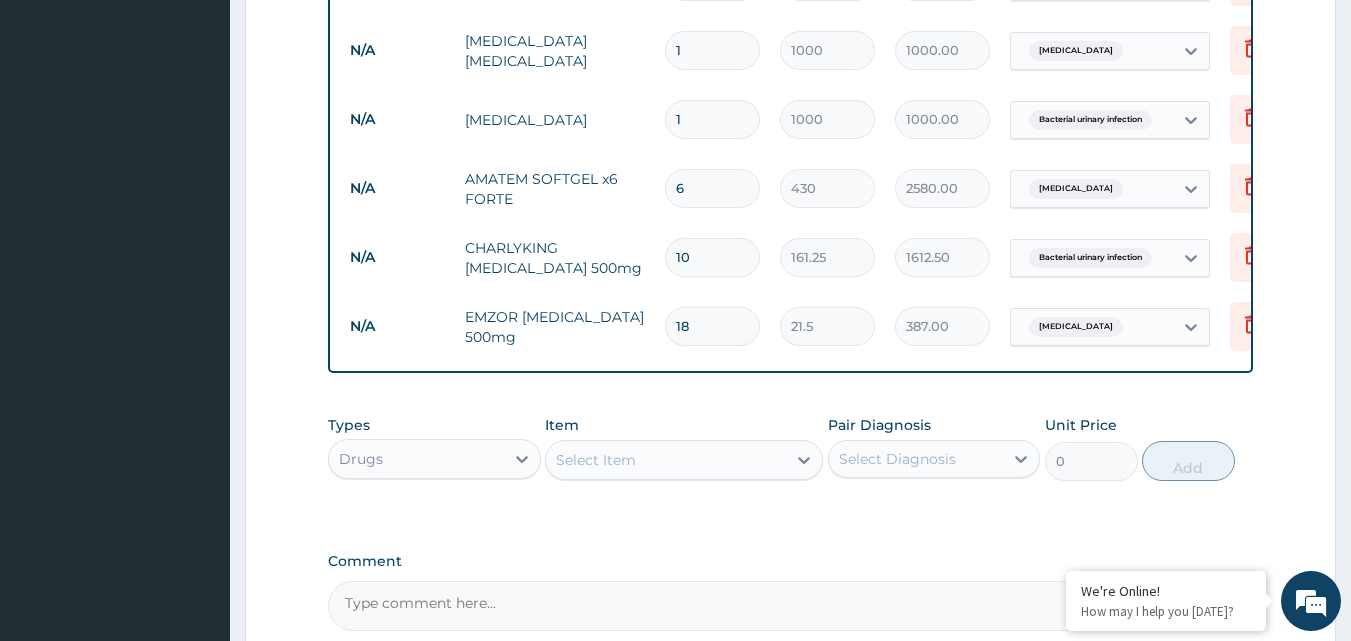 type on "408.50" 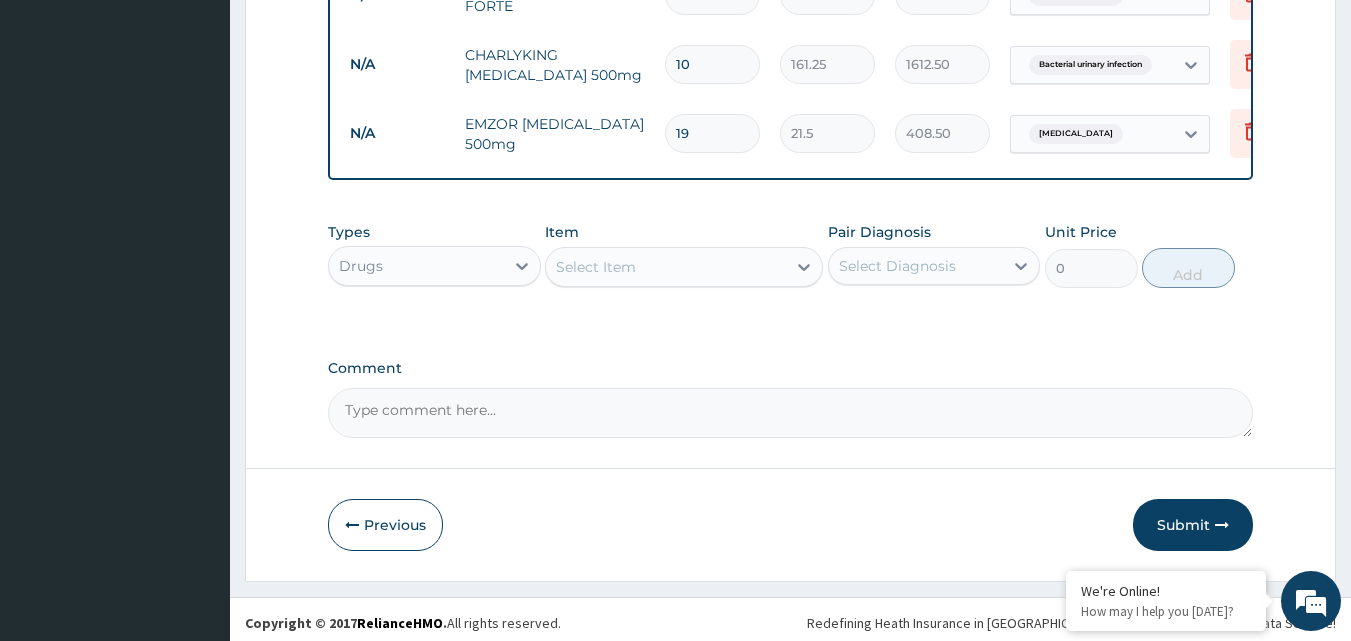 scroll, scrollTop: 1135, scrollLeft: 0, axis: vertical 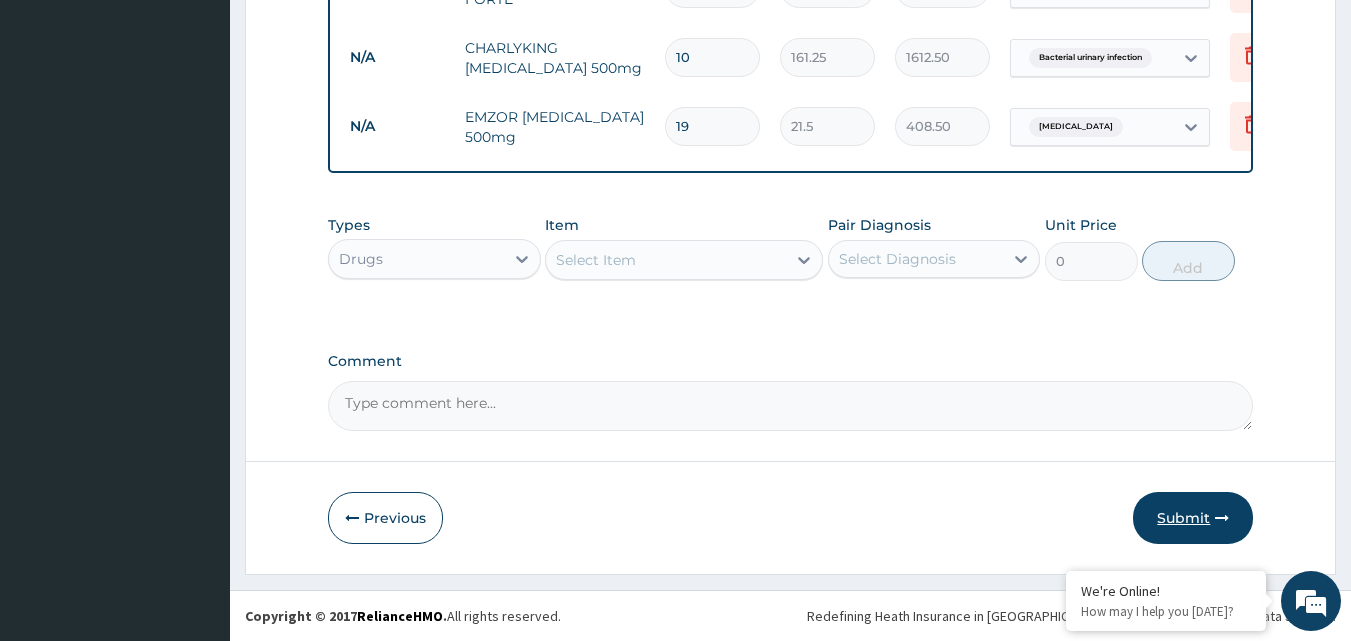 type on "19" 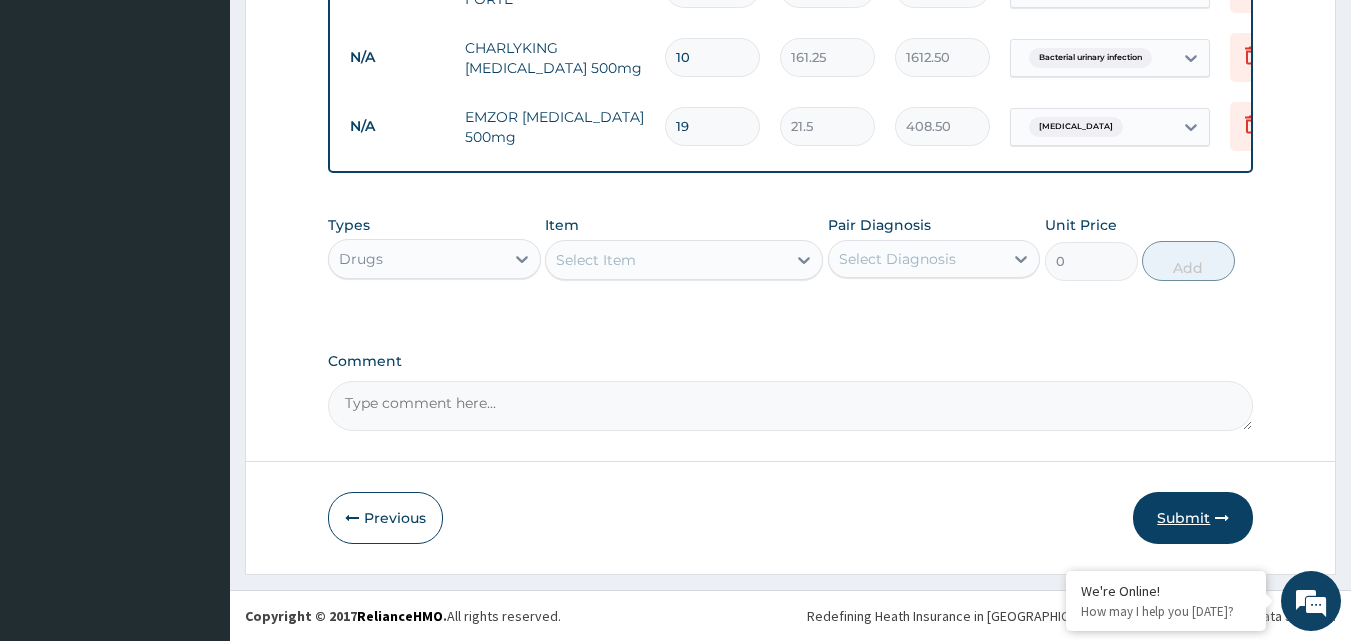click on "Submit" at bounding box center [1193, 518] 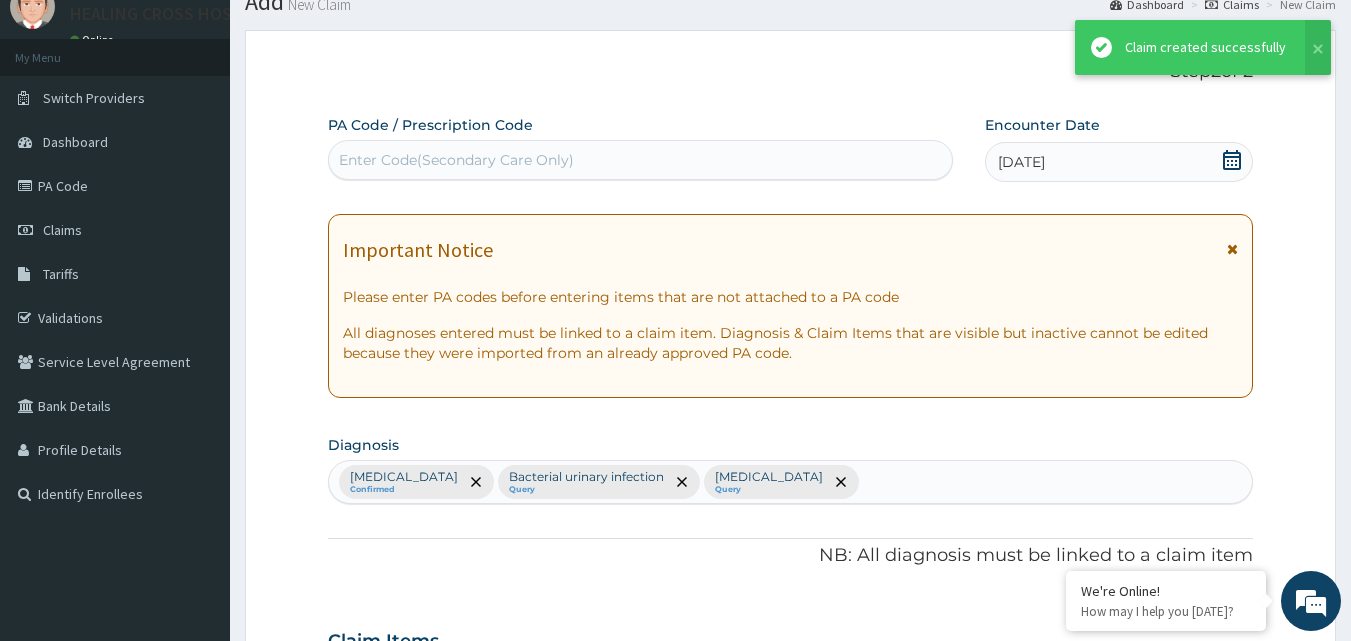 scroll, scrollTop: 1135, scrollLeft: 0, axis: vertical 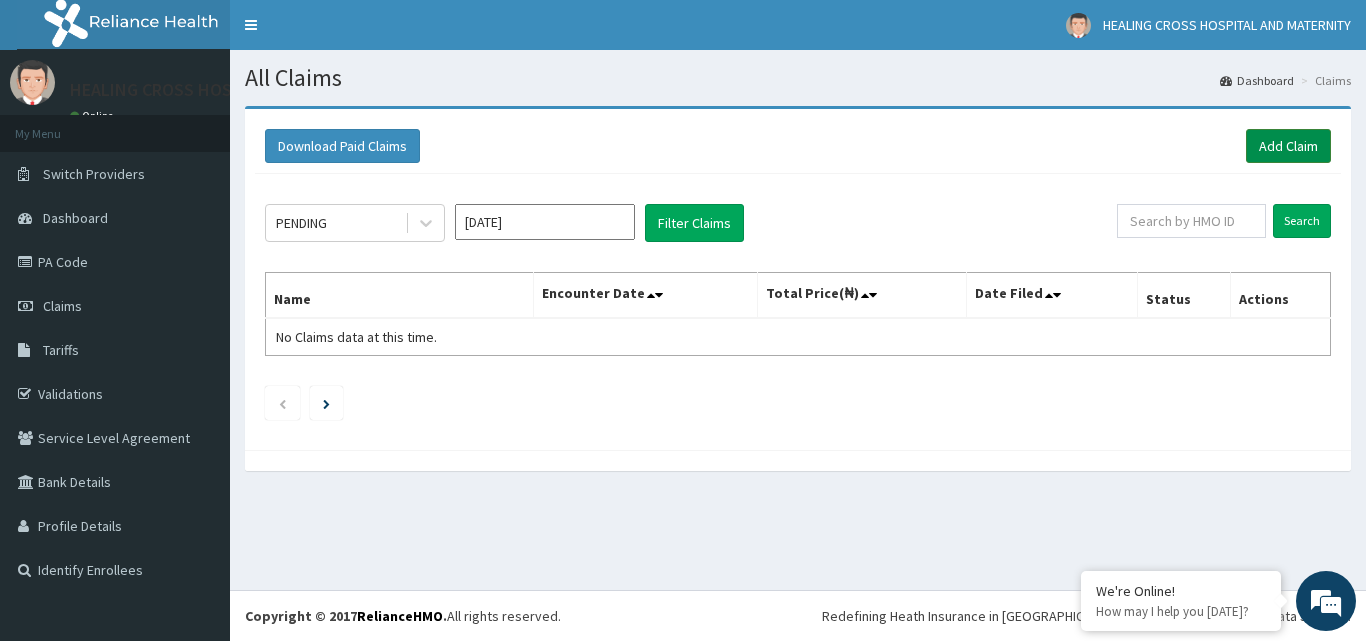 click on "Add Claim" at bounding box center [1288, 146] 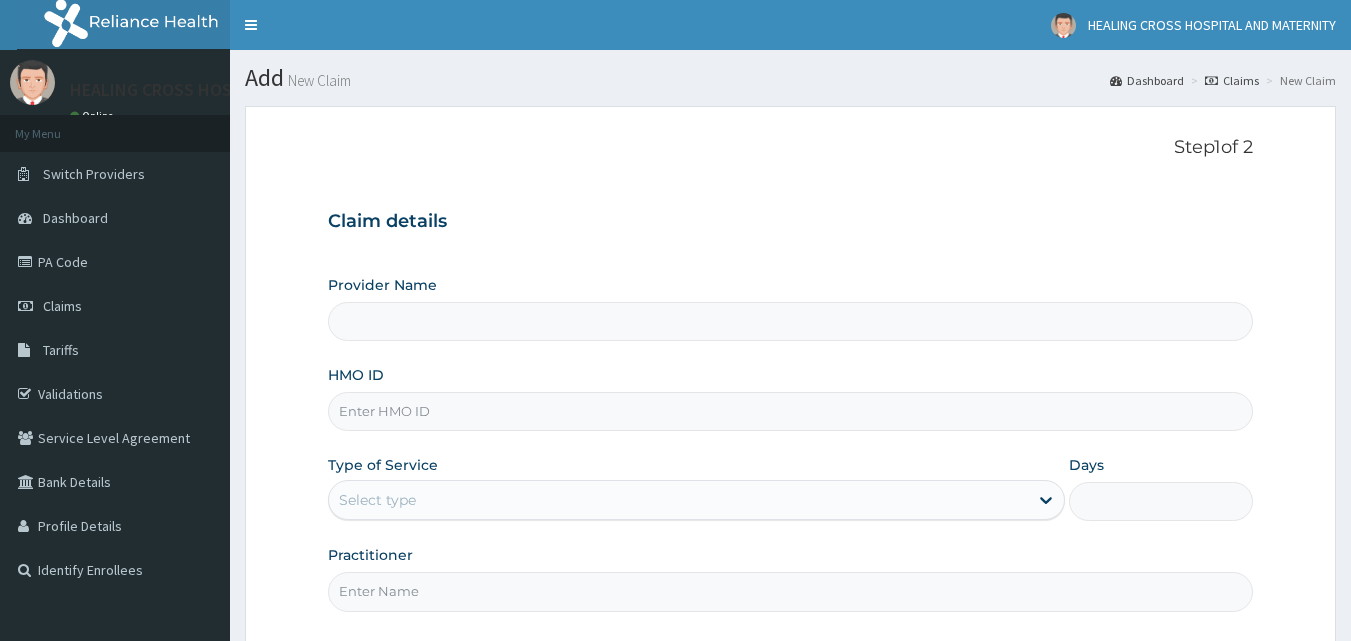 scroll, scrollTop: 0, scrollLeft: 0, axis: both 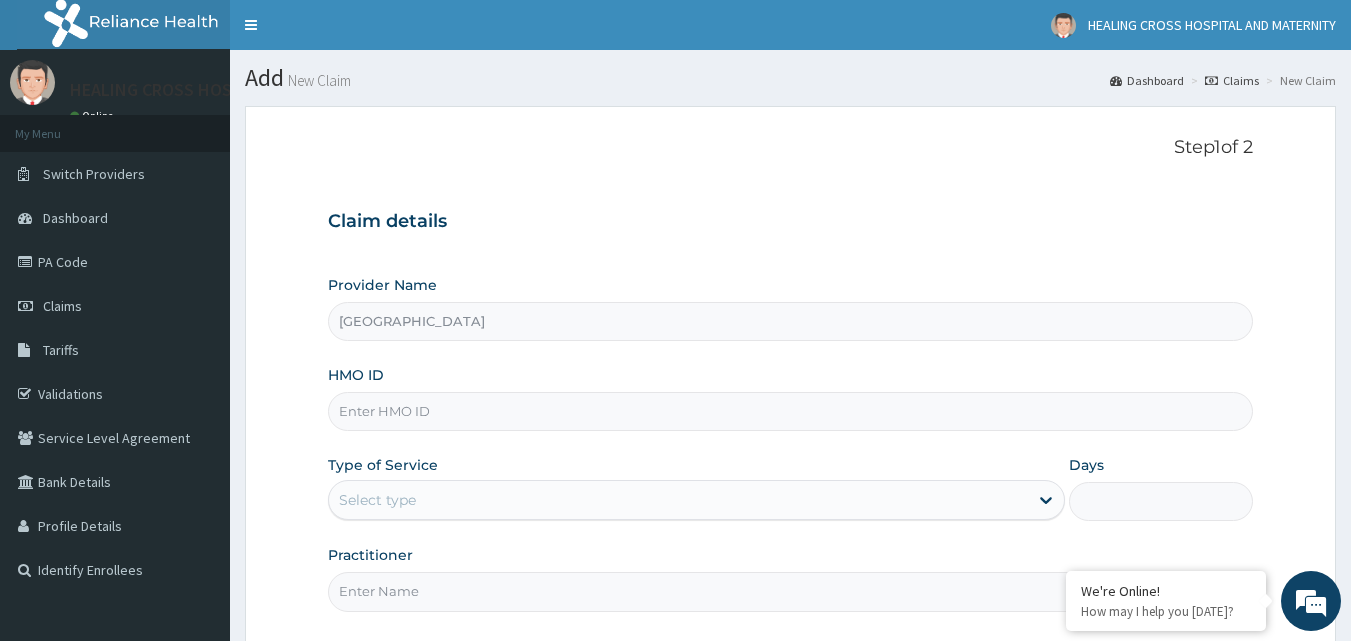 click on "HMO ID" at bounding box center [791, 411] 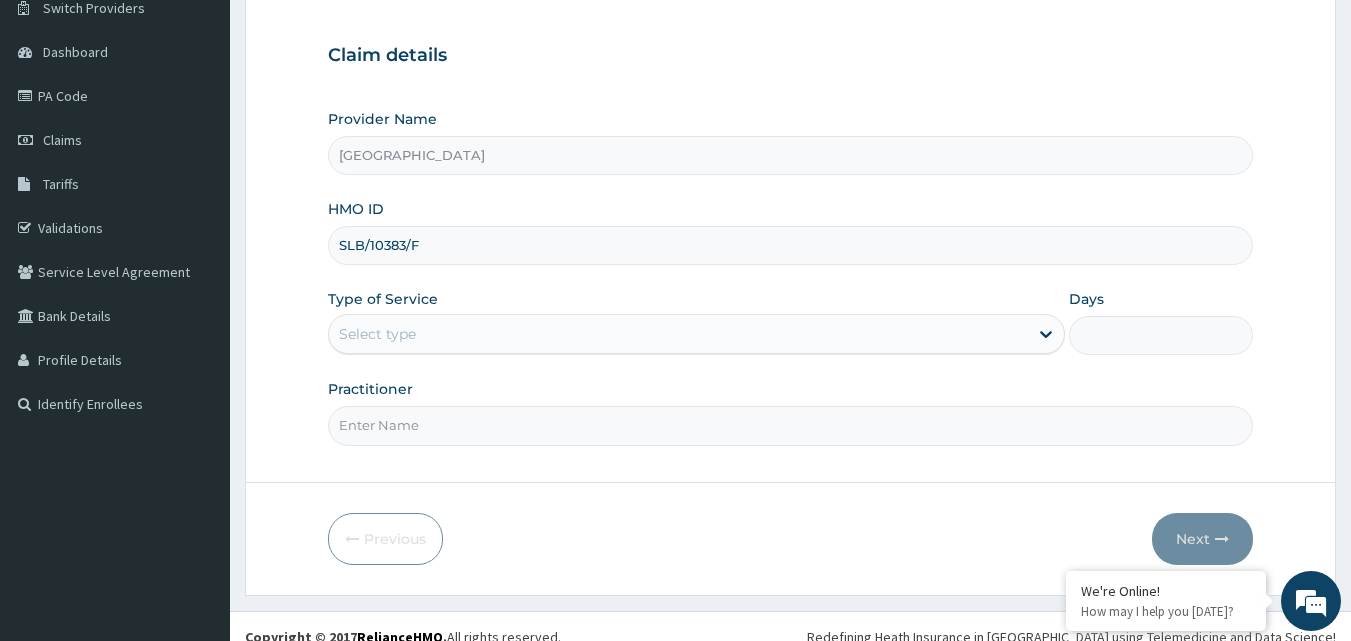 scroll, scrollTop: 187, scrollLeft: 0, axis: vertical 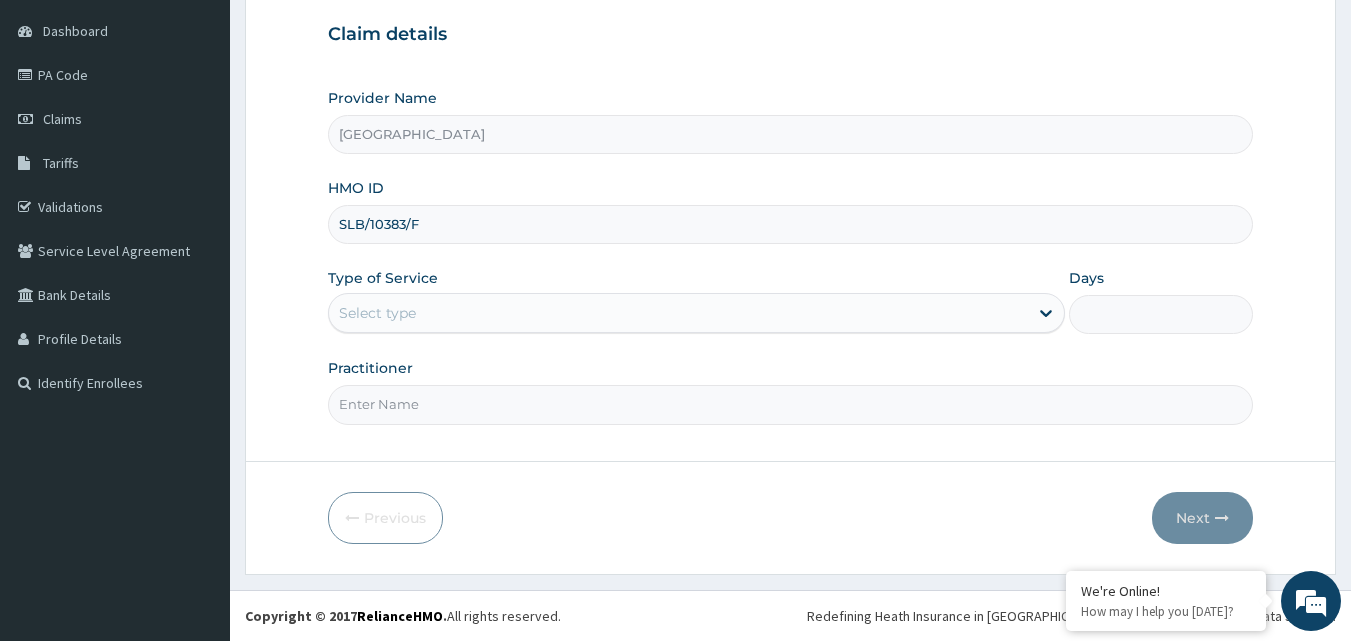 type on "SLB/10383/F" 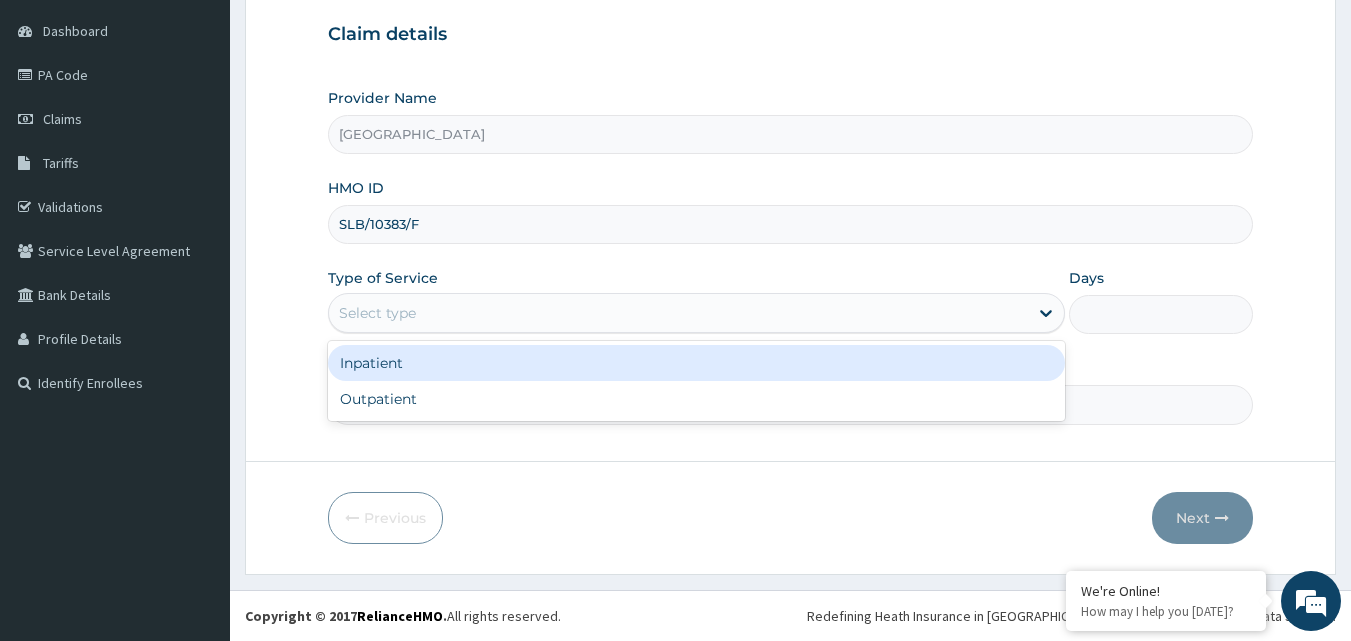 click on "Select type" at bounding box center [678, 313] 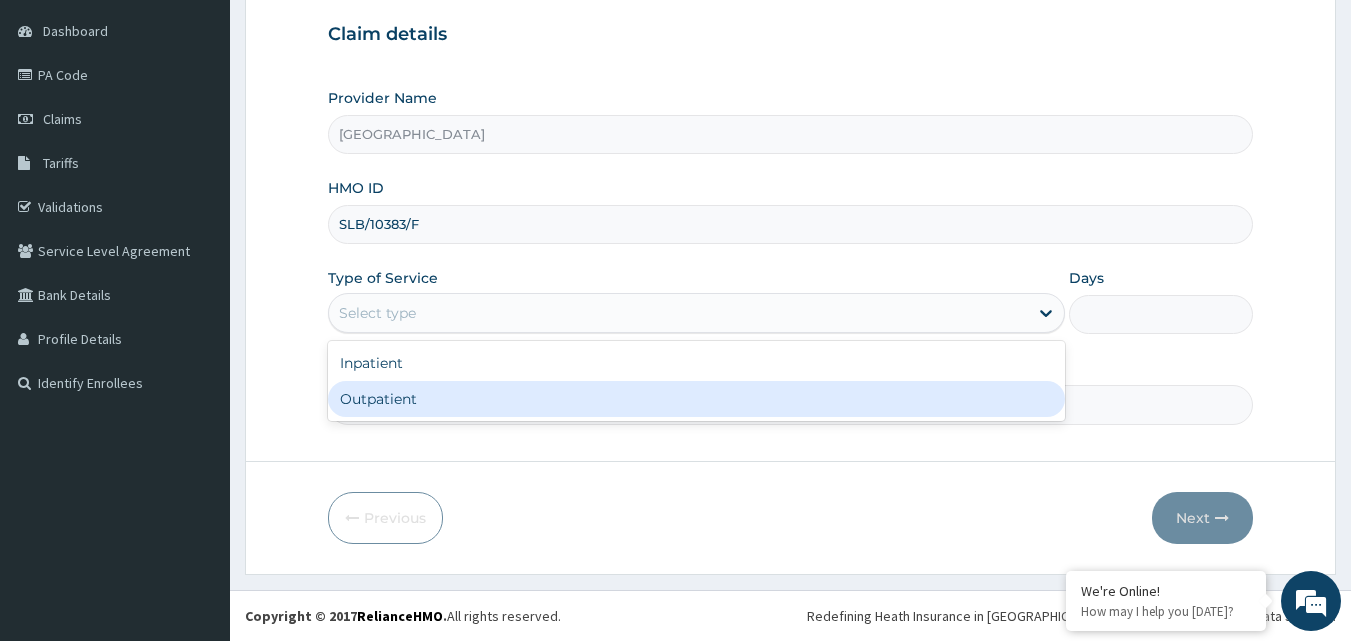 click on "Outpatient" at bounding box center (696, 399) 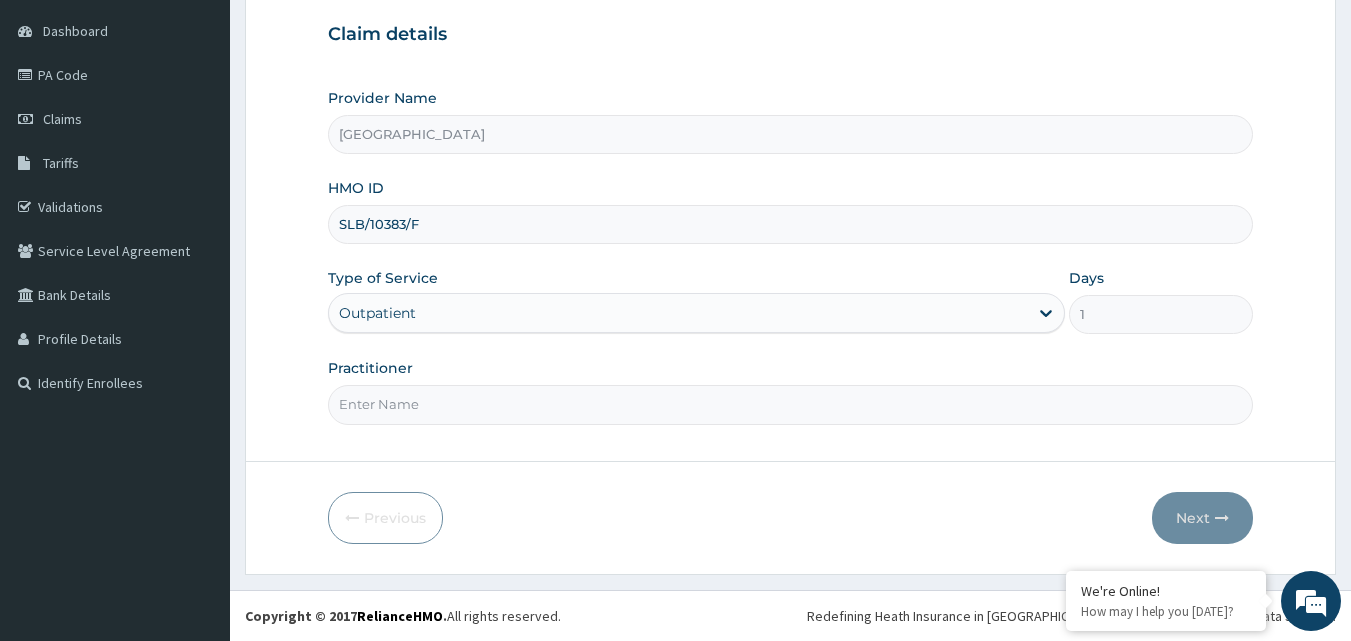 click on "Practitioner" at bounding box center (791, 404) 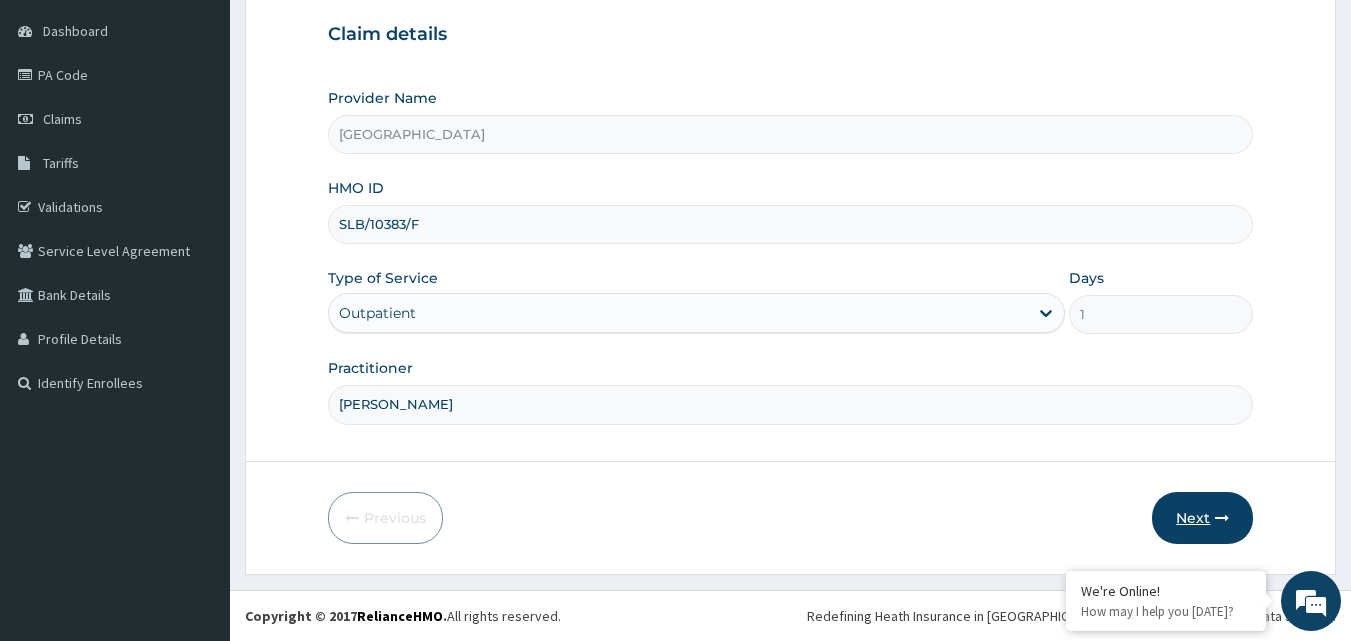 type on "DR. EBERE L. MBANASO" 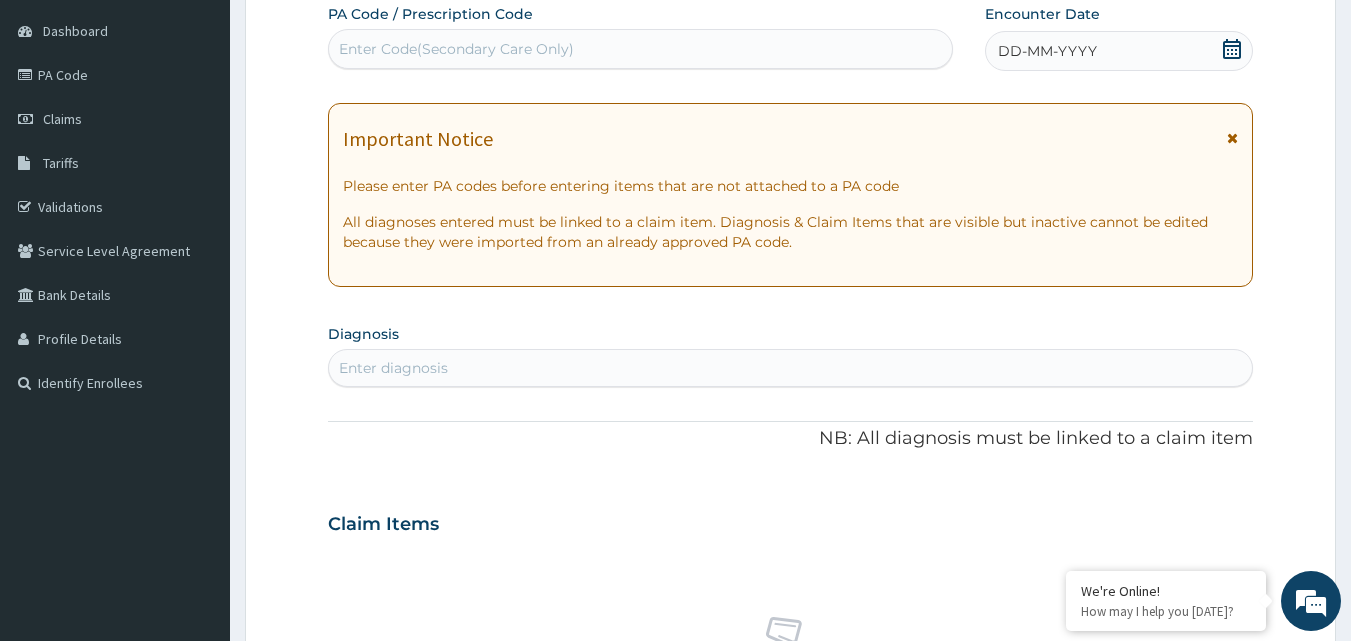 click on "Enter Code(Secondary Care Only)" at bounding box center (641, 49) 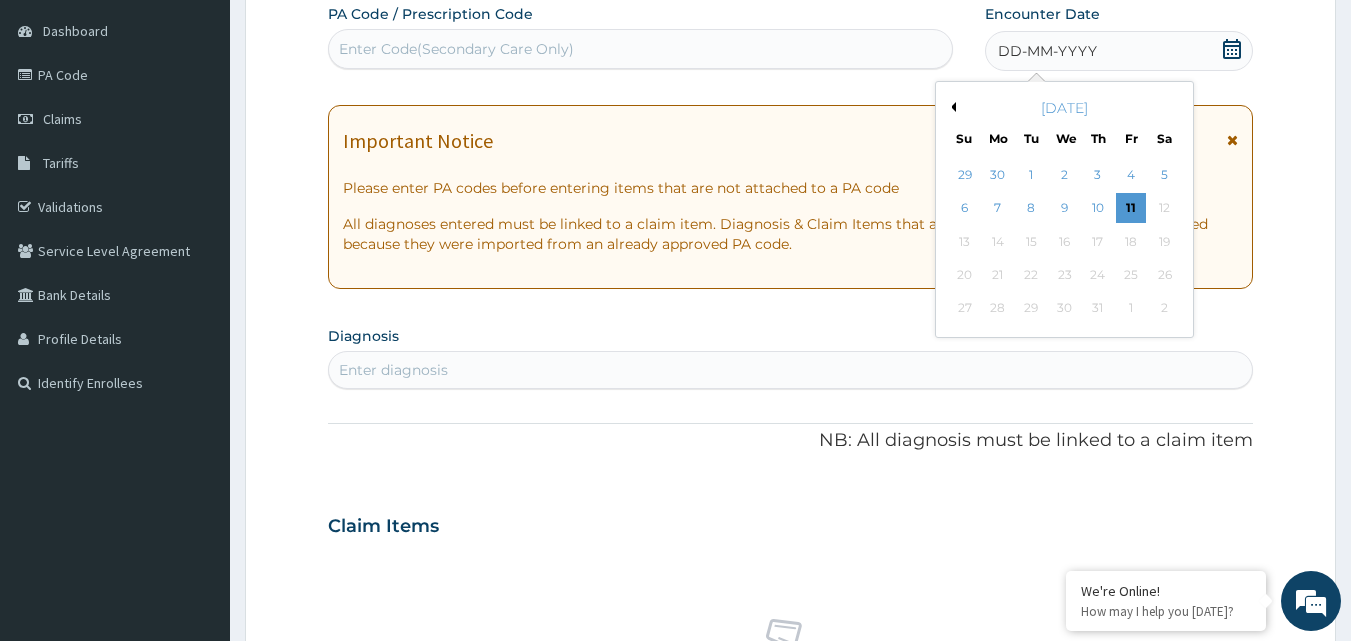 click on "July 2025" at bounding box center (1064, 108) 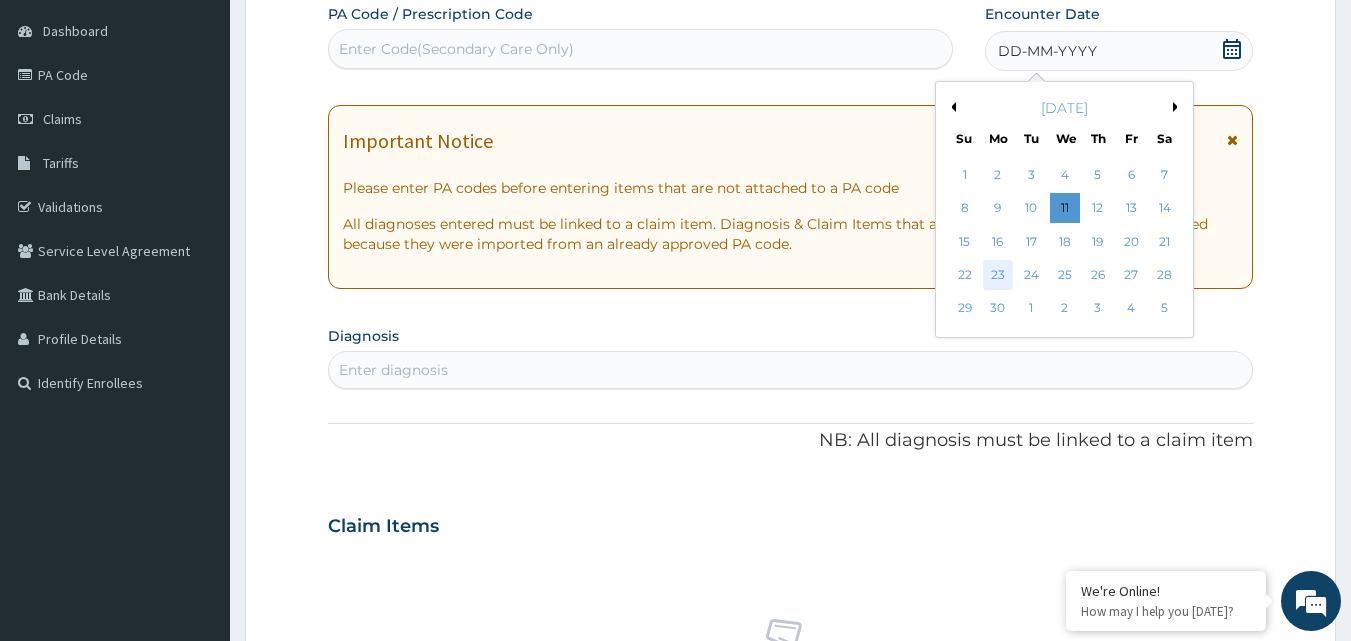click on "23" at bounding box center (998, 275) 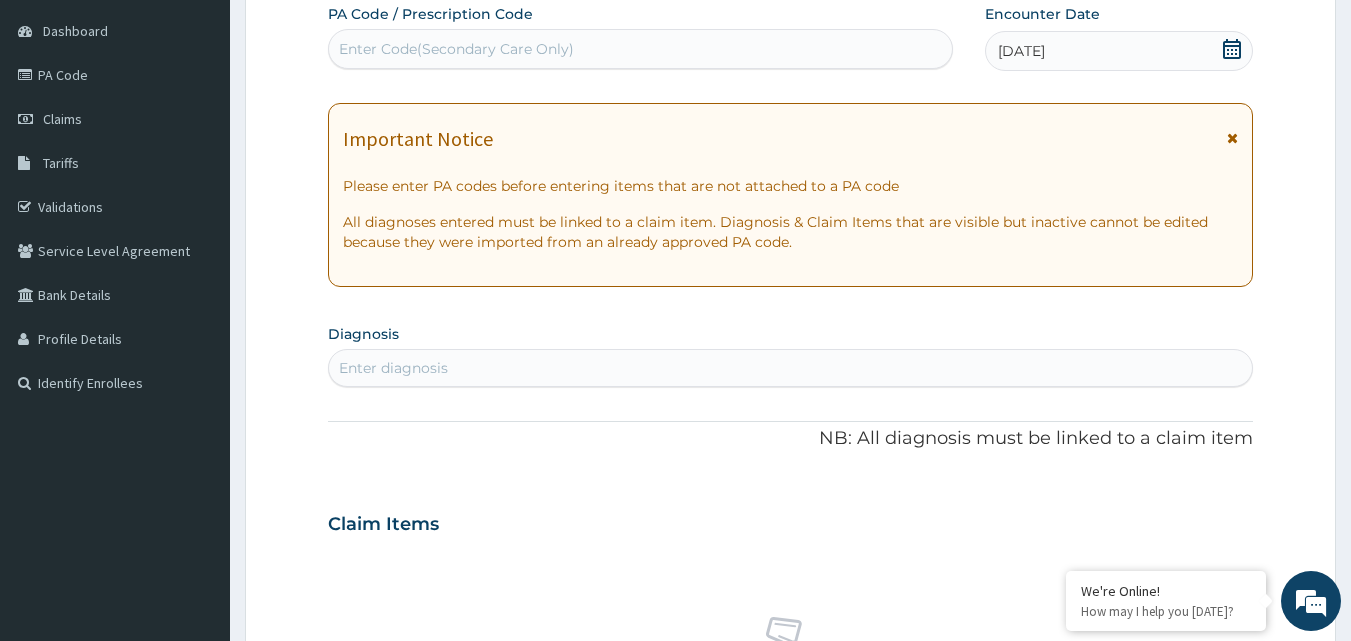 click on "Enter diagnosis" at bounding box center (791, 368) 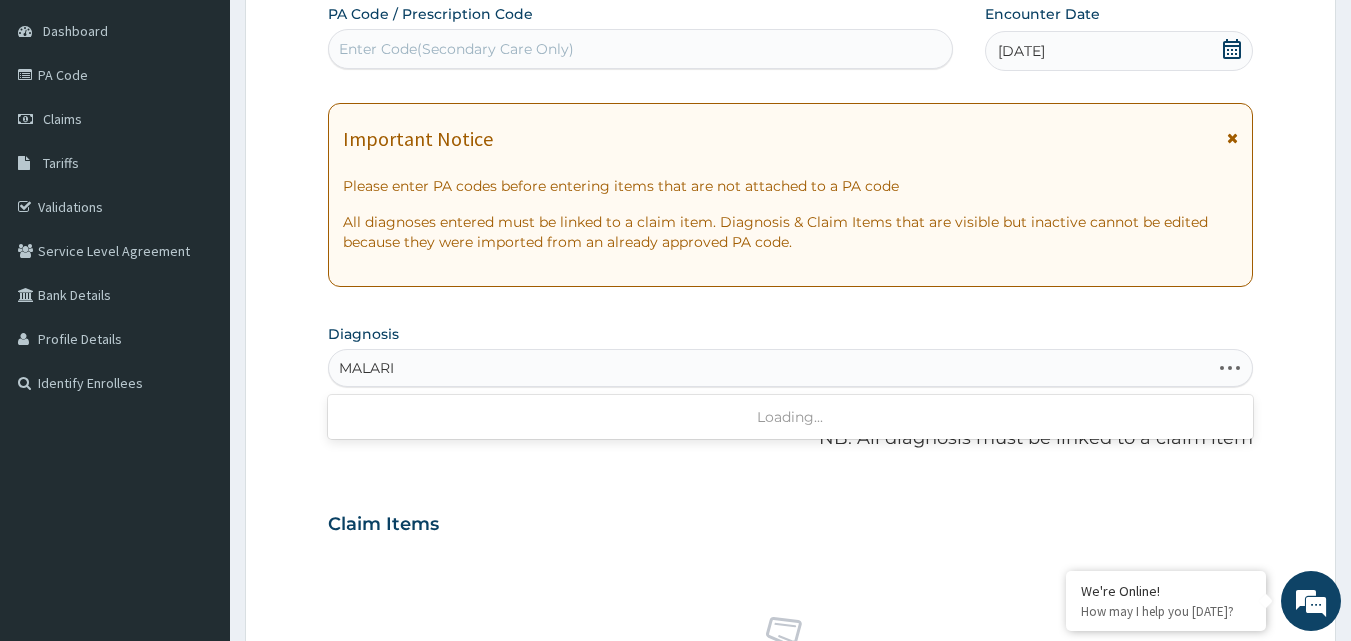 type on "[MEDICAL_DATA]" 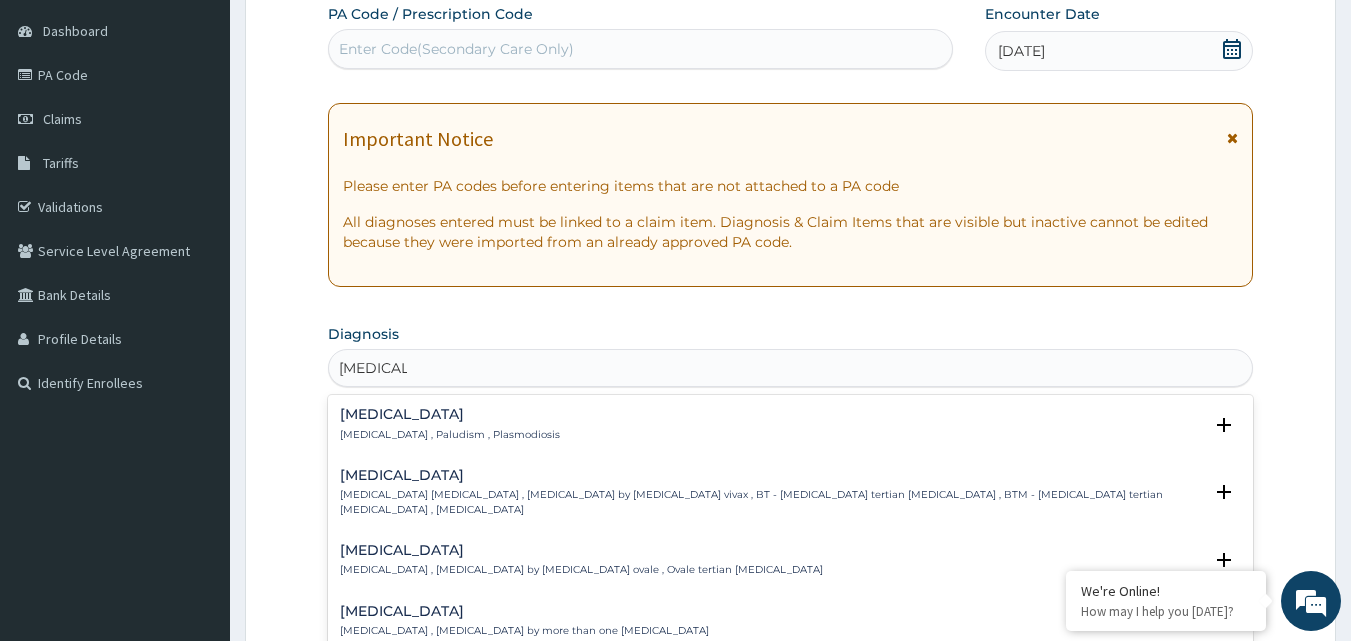 click on "[MEDICAL_DATA] , Paludism , Plasmodiosis" at bounding box center [450, 435] 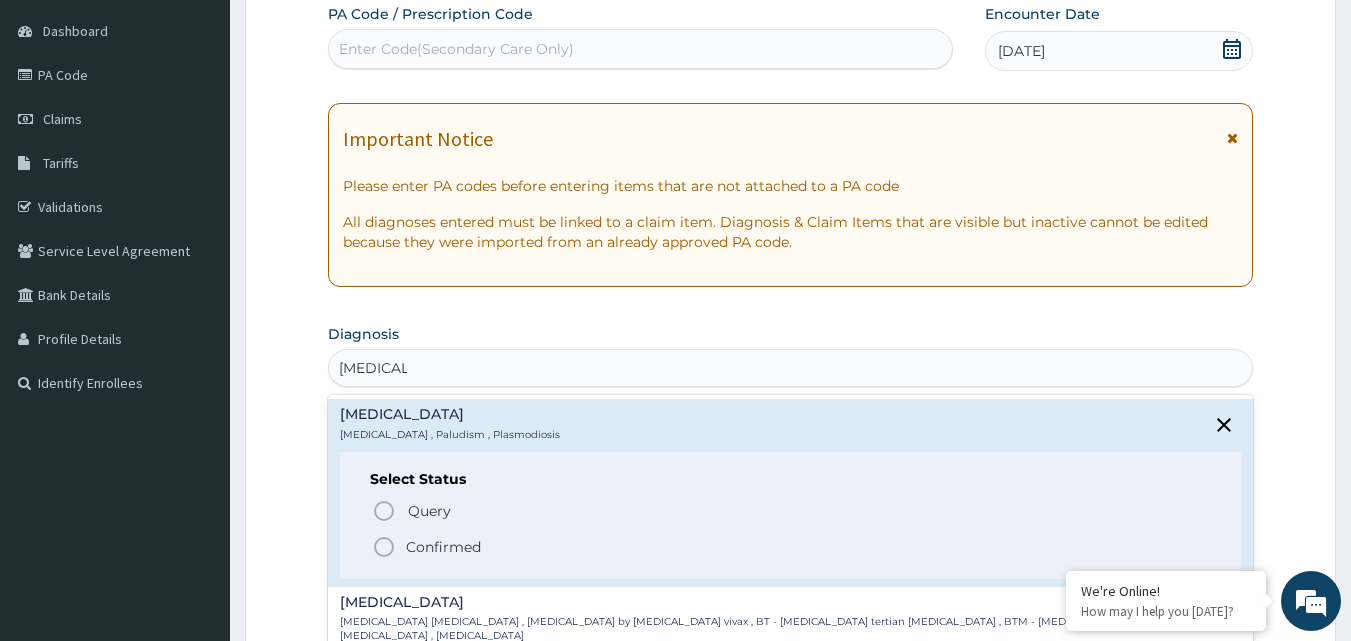 click on "Confirmed" at bounding box center (443, 547) 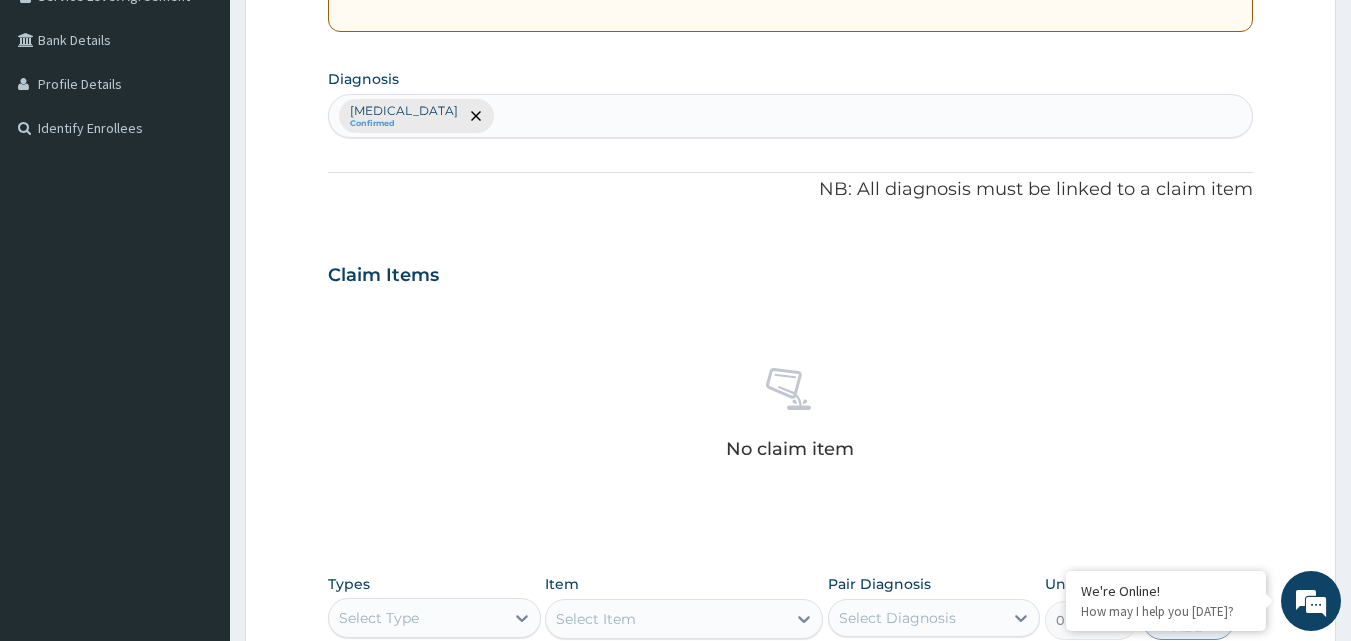 scroll, scrollTop: 587, scrollLeft: 0, axis: vertical 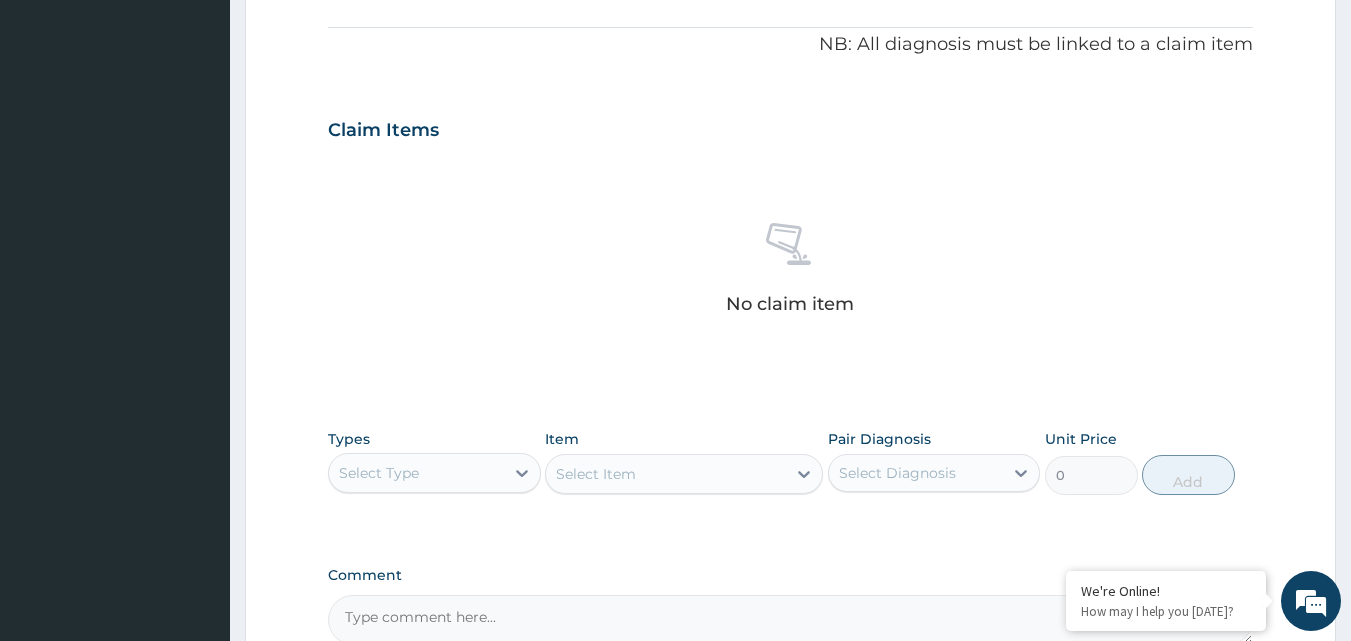 click on "Select Type" at bounding box center (416, 473) 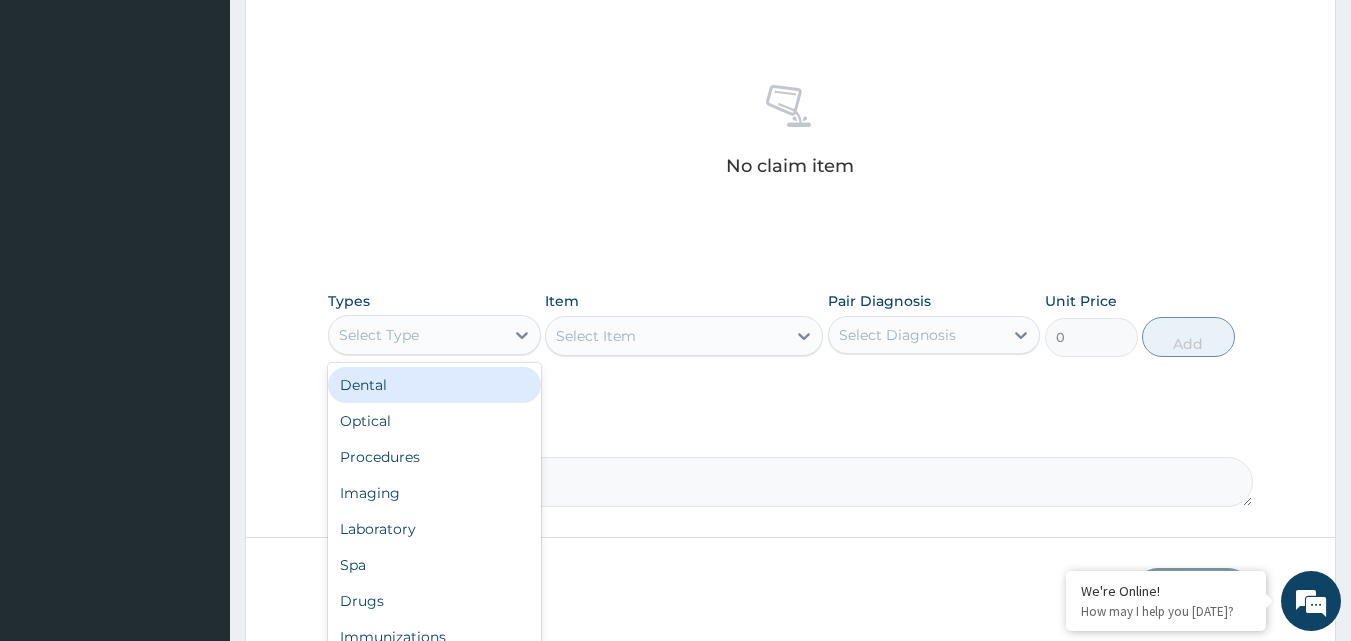 scroll, scrollTop: 787, scrollLeft: 0, axis: vertical 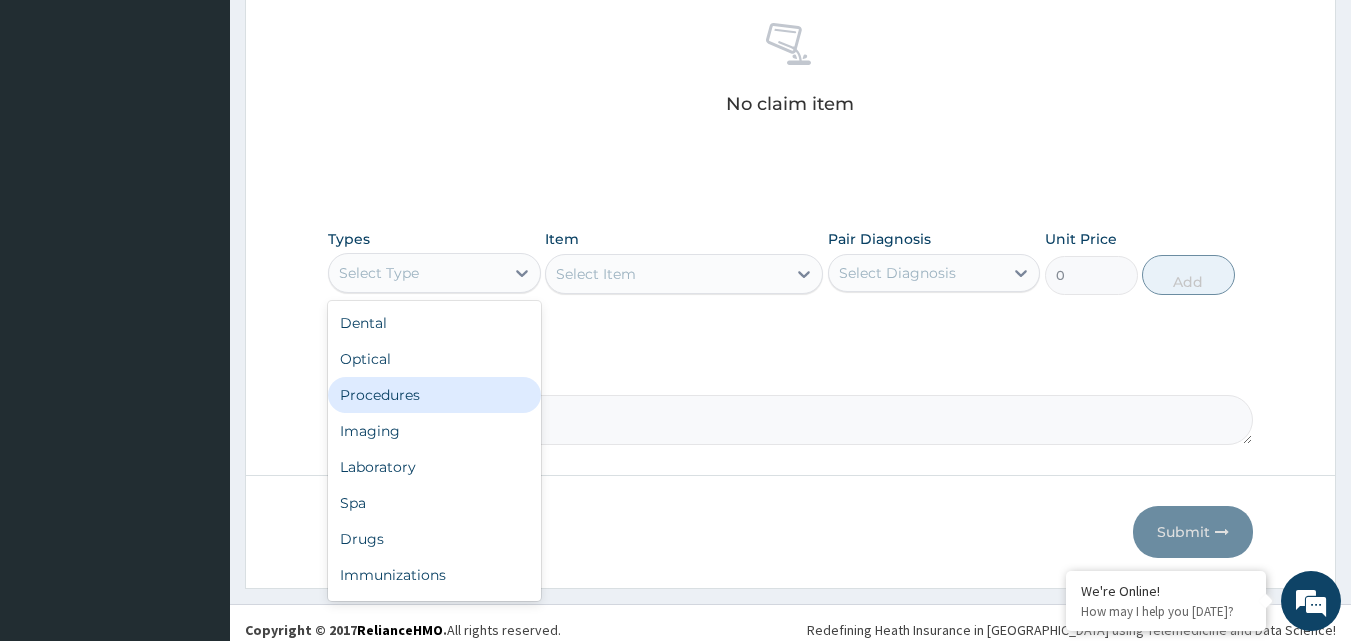 click on "Procedures" at bounding box center [434, 395] 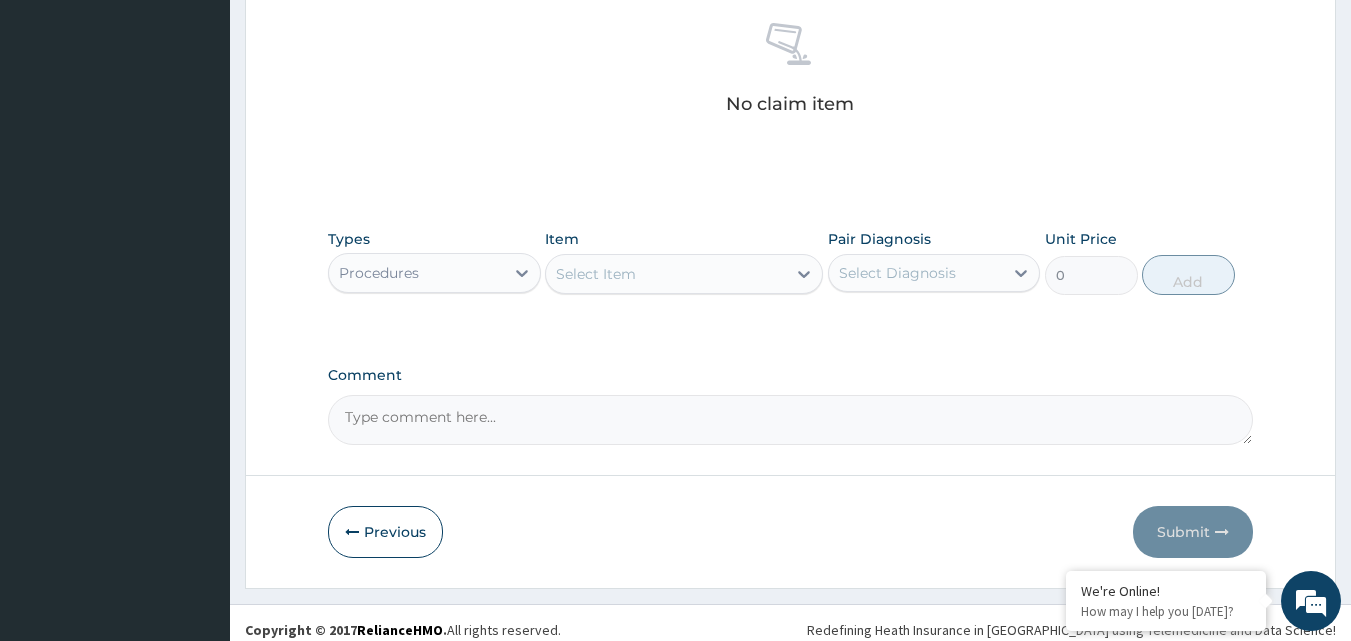 click on "Select Item" at bounding box center [666, 274] 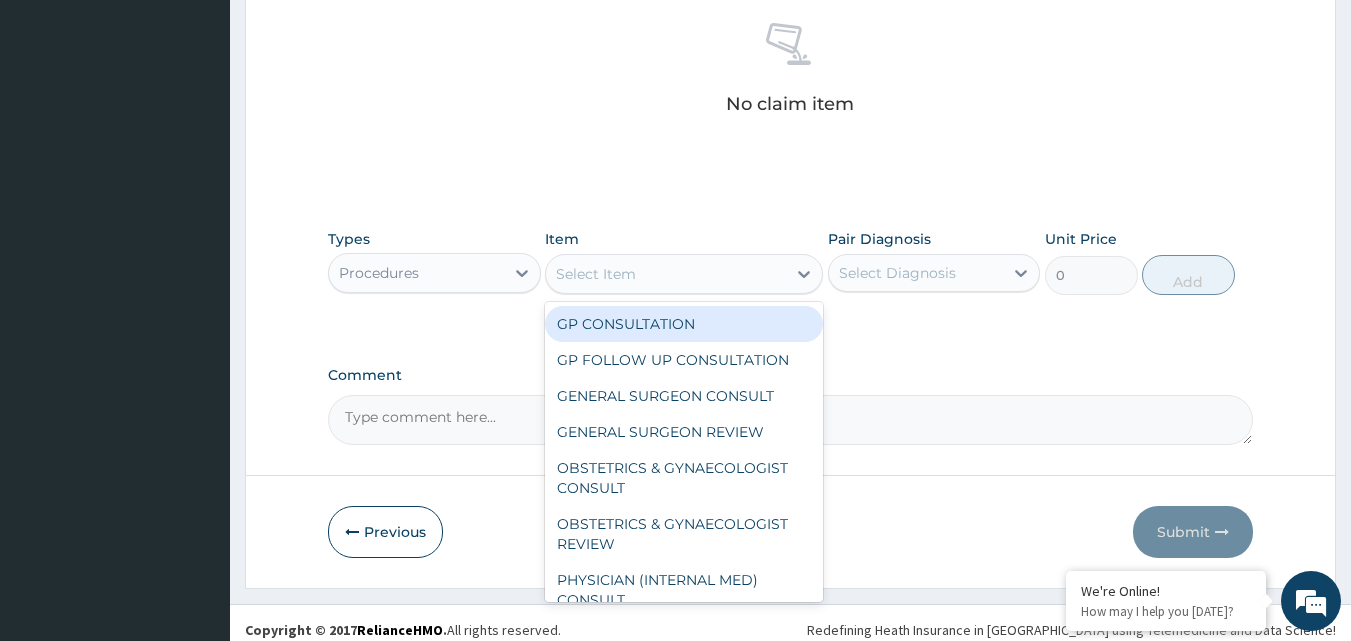 click on "GP CONSULTATION" at bounding box center (684, 324) 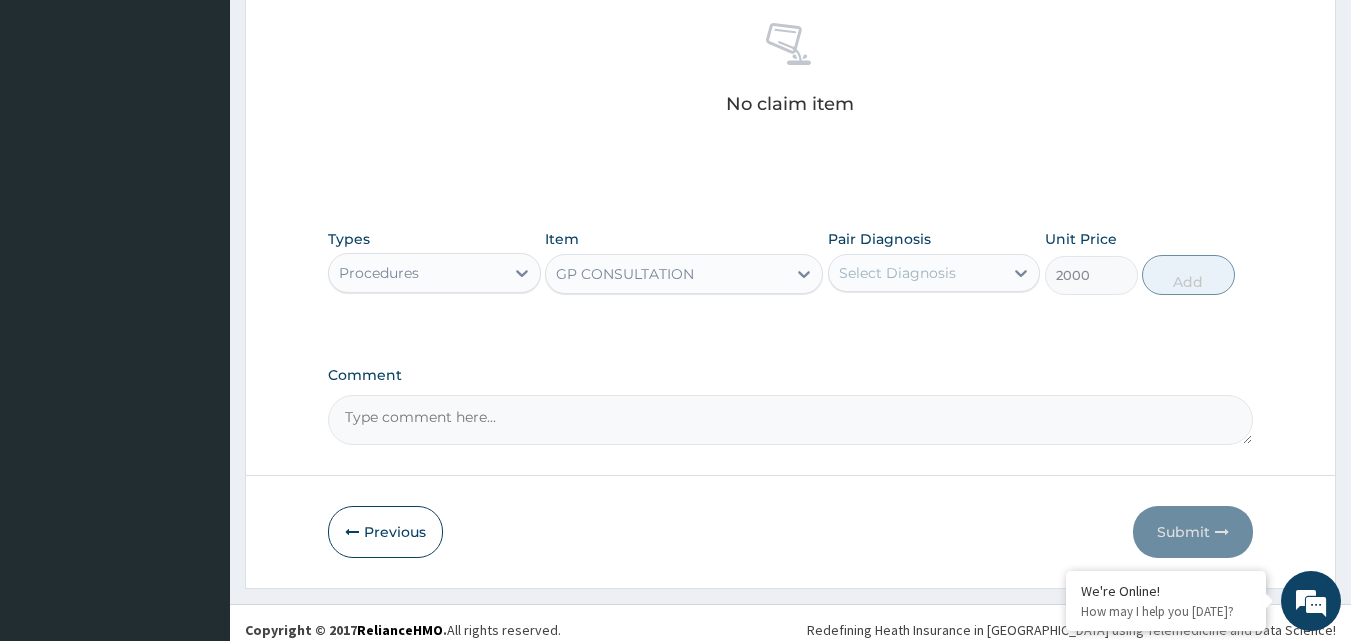 click on "Select Diagnosis" at bounding box center (897, 273) 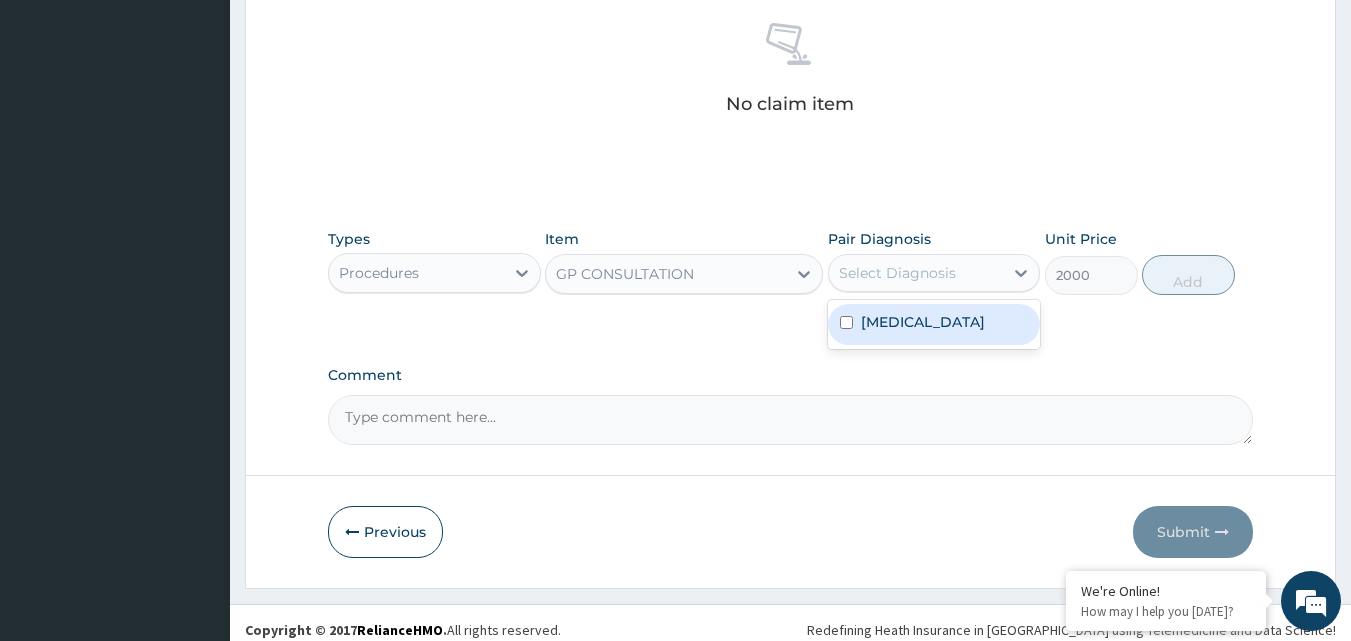 click on "[MEDICAL_DATA]" at bounding box center [923, 322] 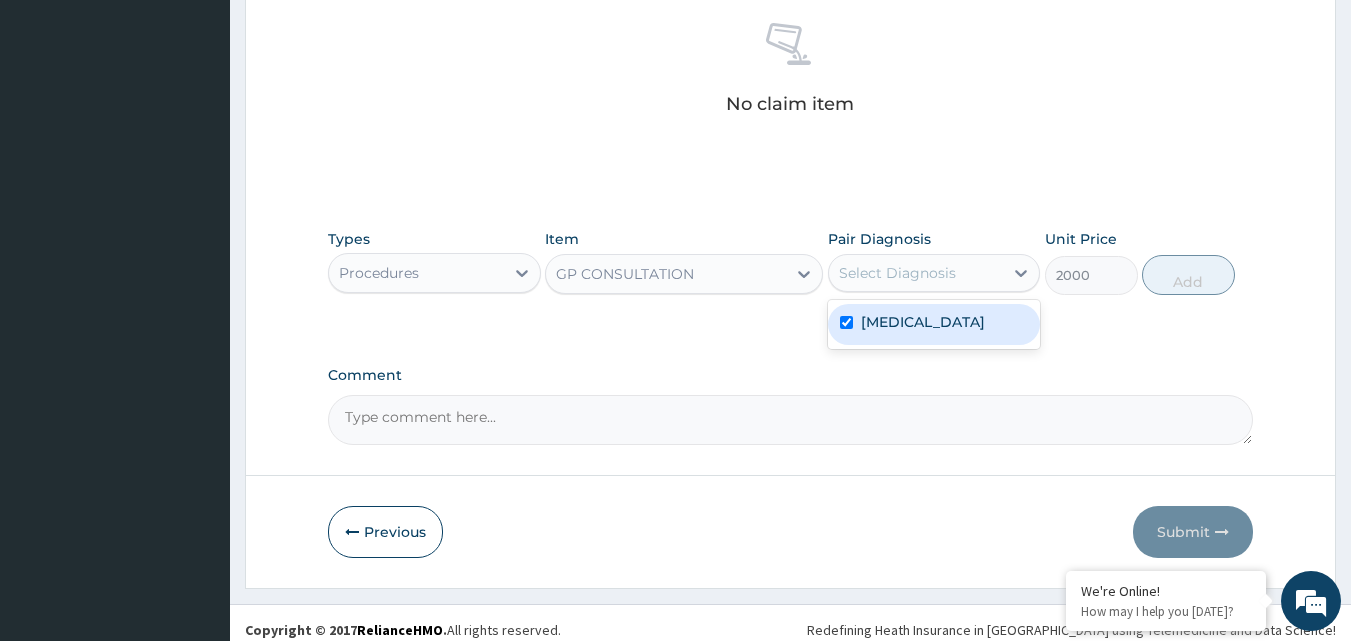 checkbox on "true" 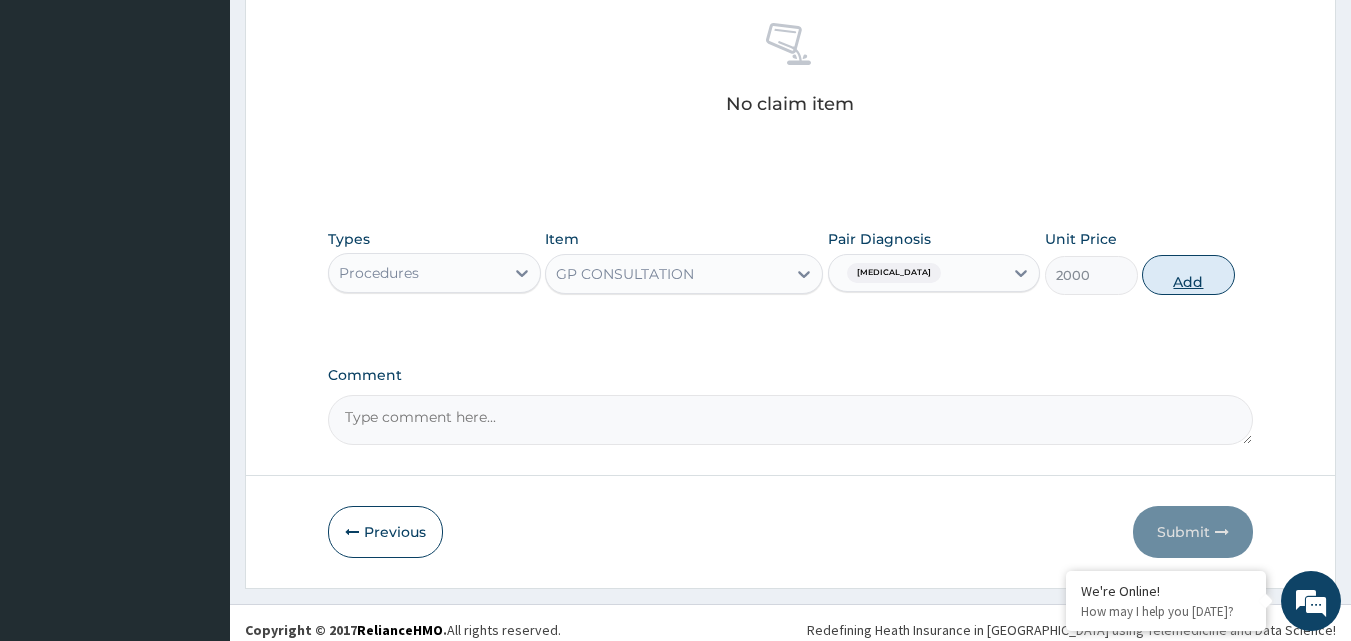 click on "Add" at bounding box center (1188, 275) 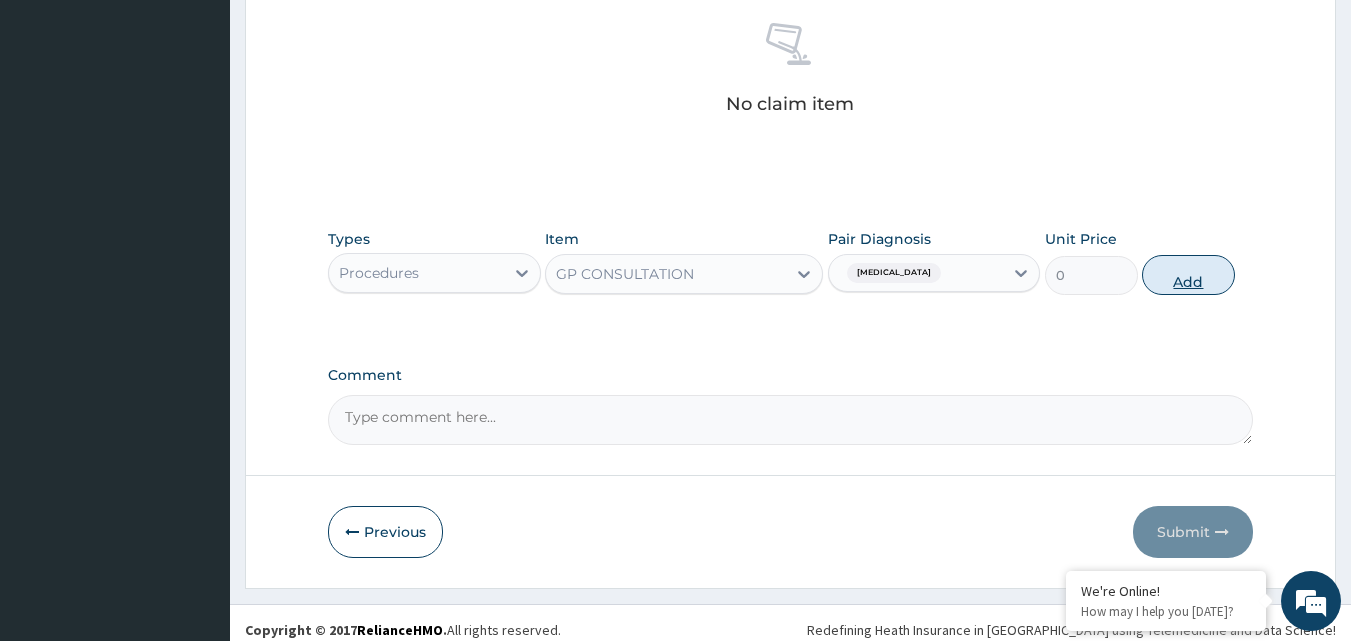 scroll, scrollTop: 721, scrollLeft: 0, axis: vertical 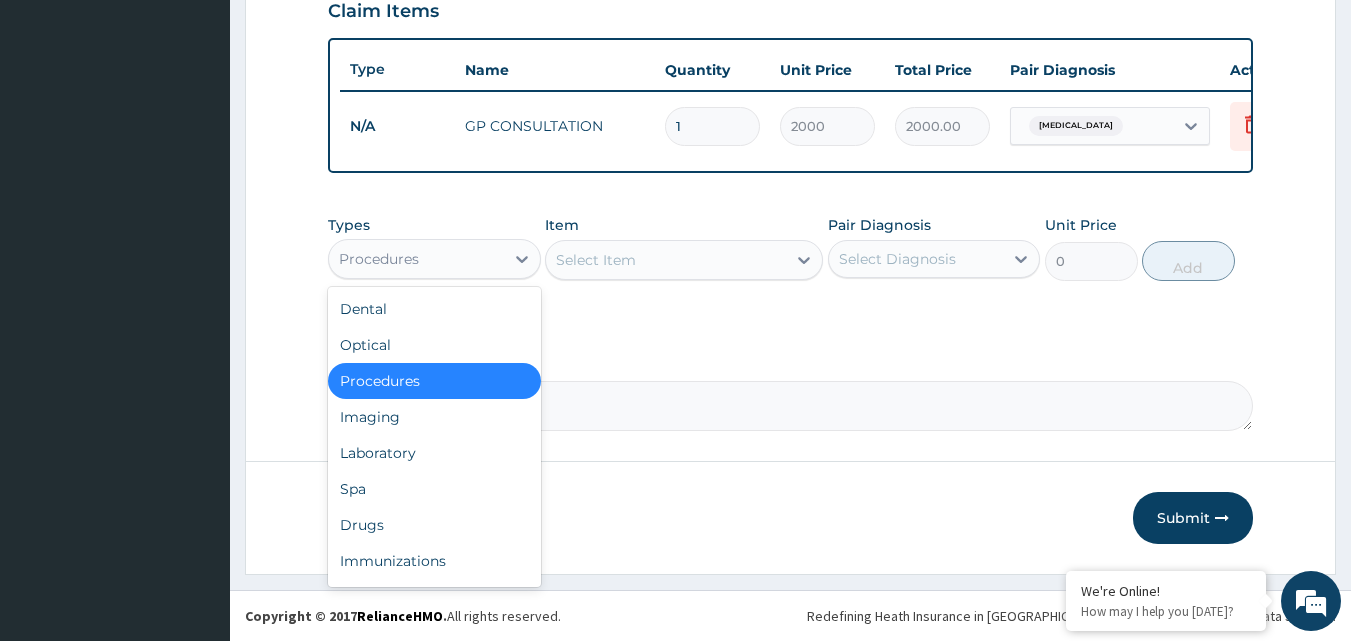 click on "Procedures" at bounding box center [416, 259] 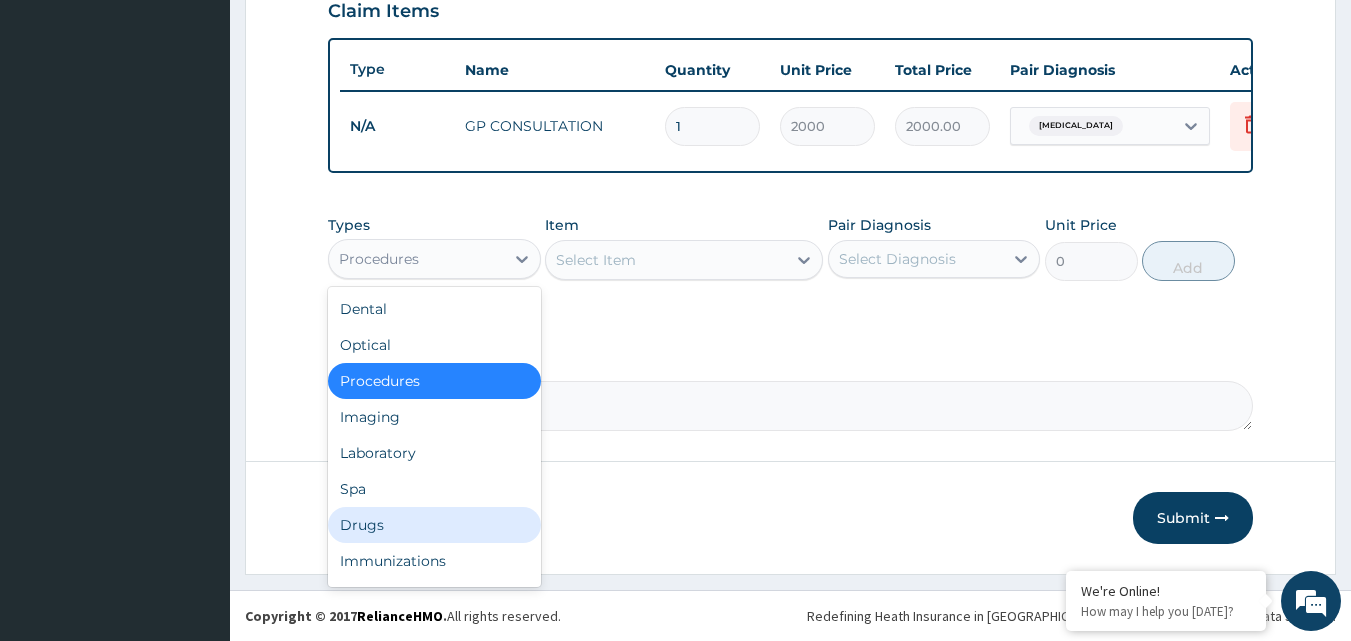 click on "Drugs" at bounding box center (434, 525) 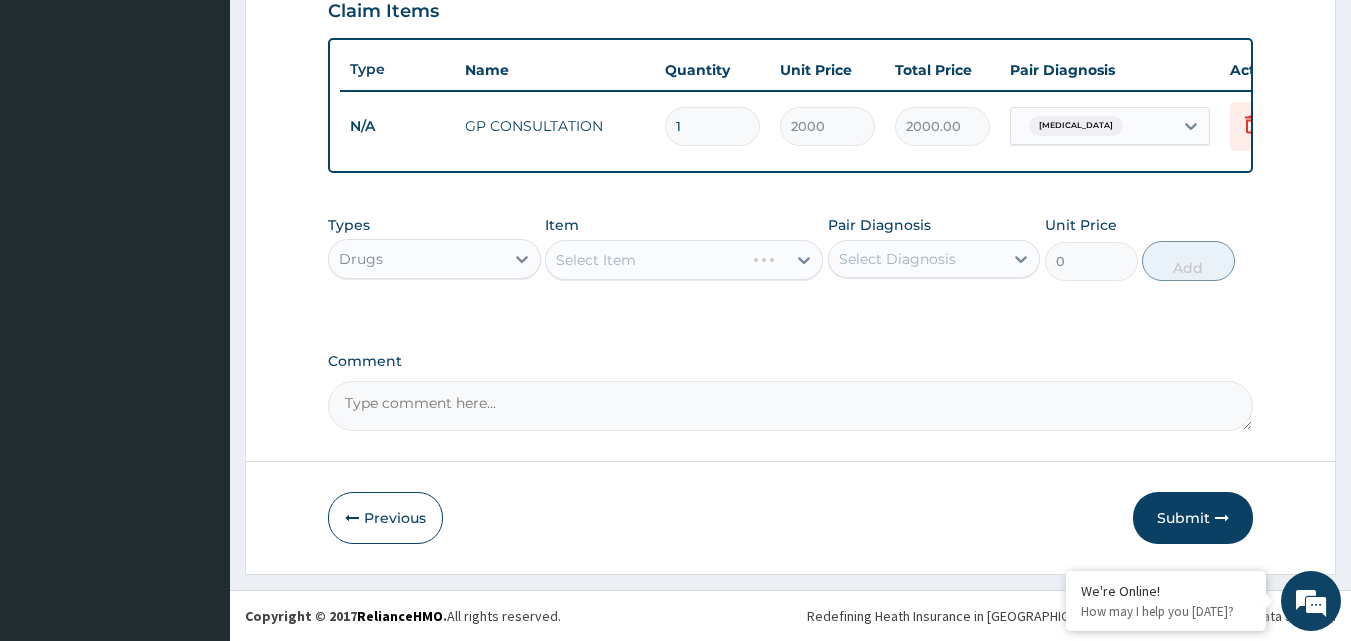 click on "Select Item" at bounding box center (684, 260) 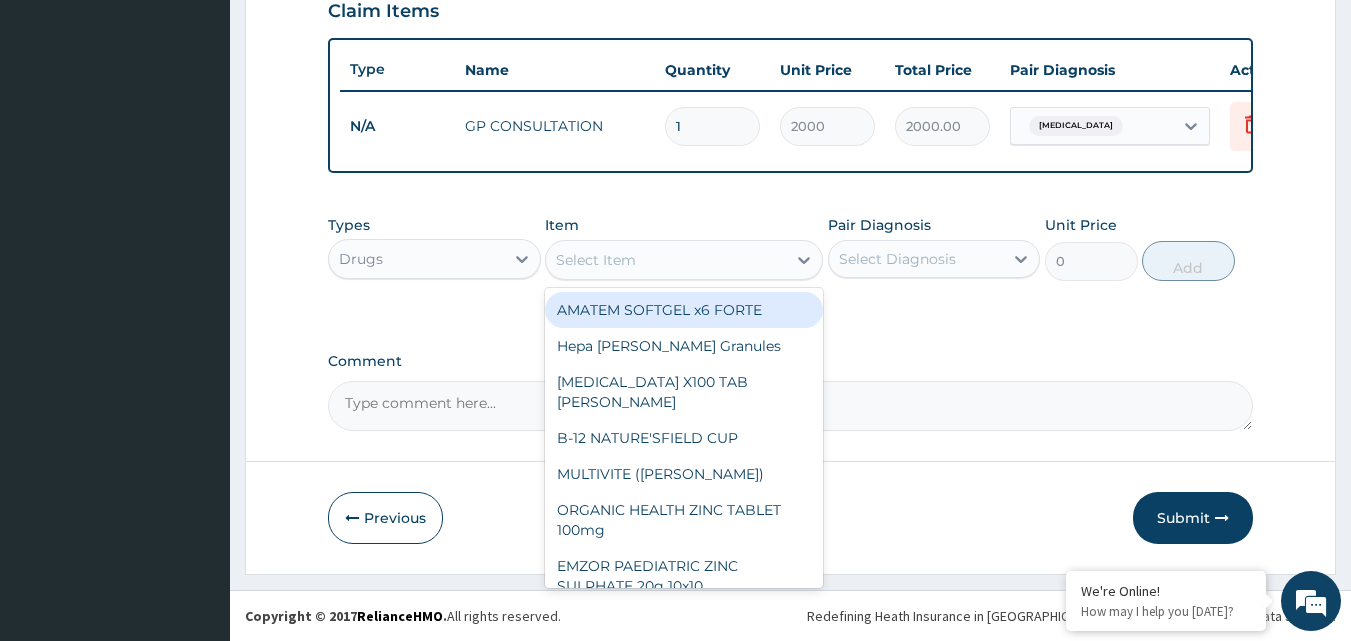 click on "Select Item" at bounding box center [666, 260] 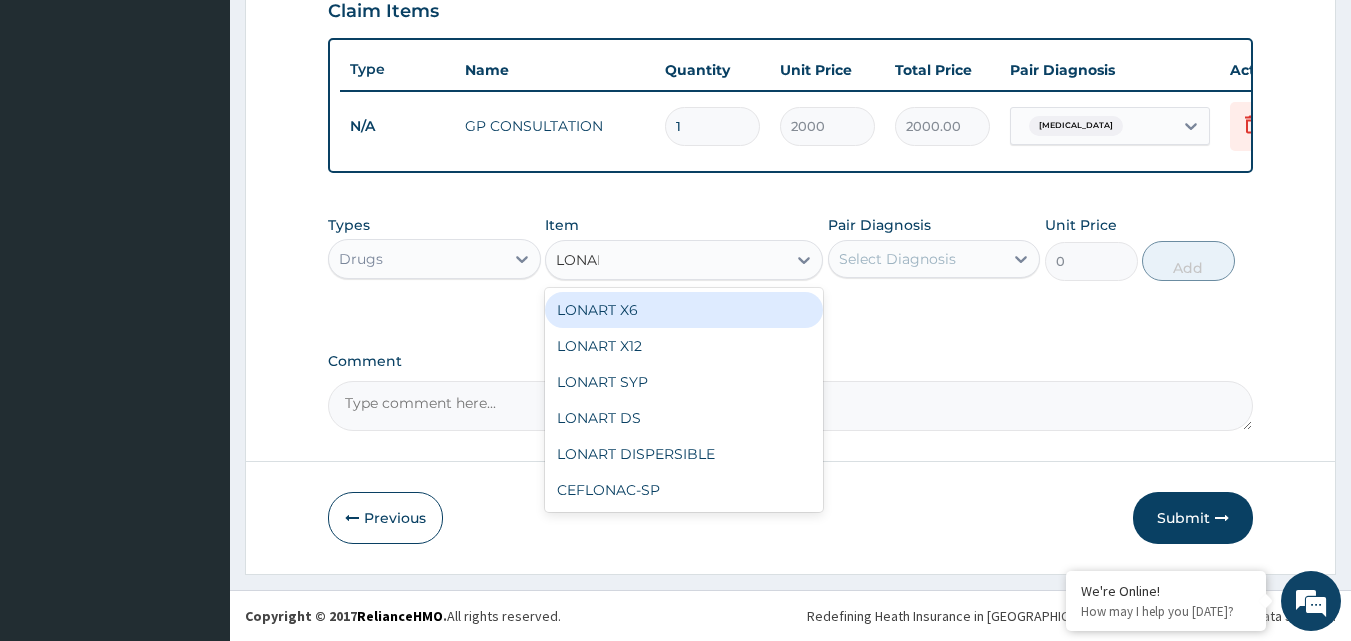 type on "LONART" 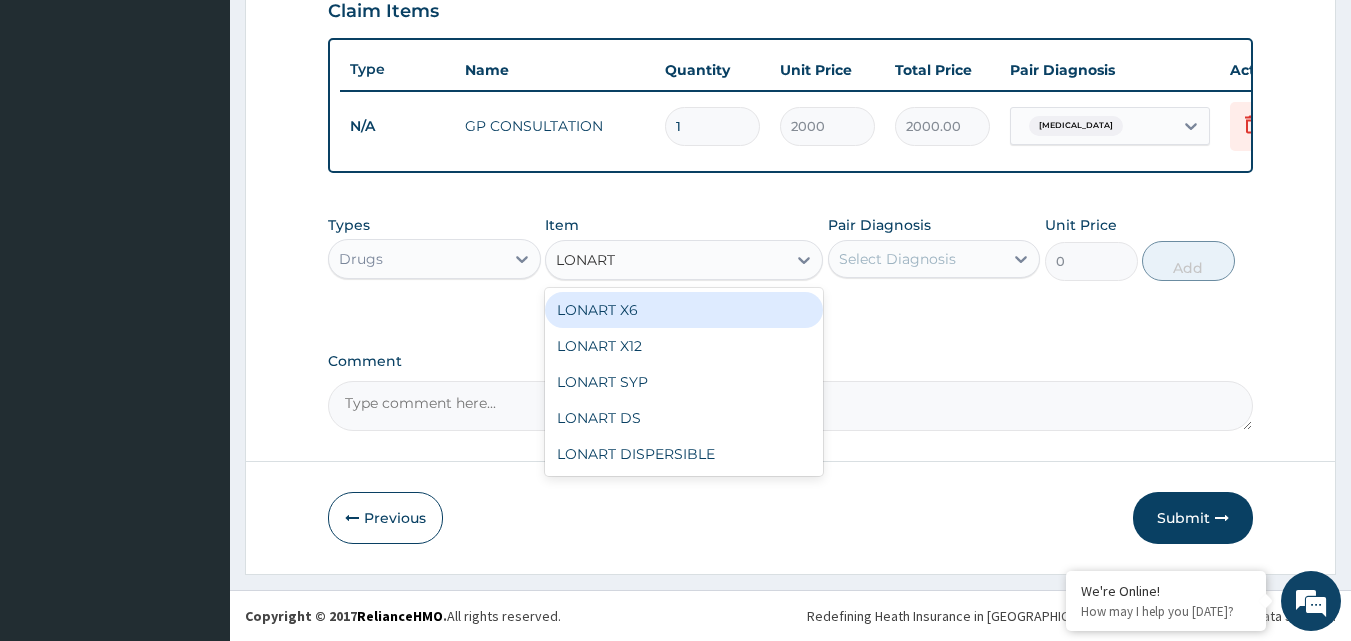 click on "LONART X6" at bounding box center [684, 310] 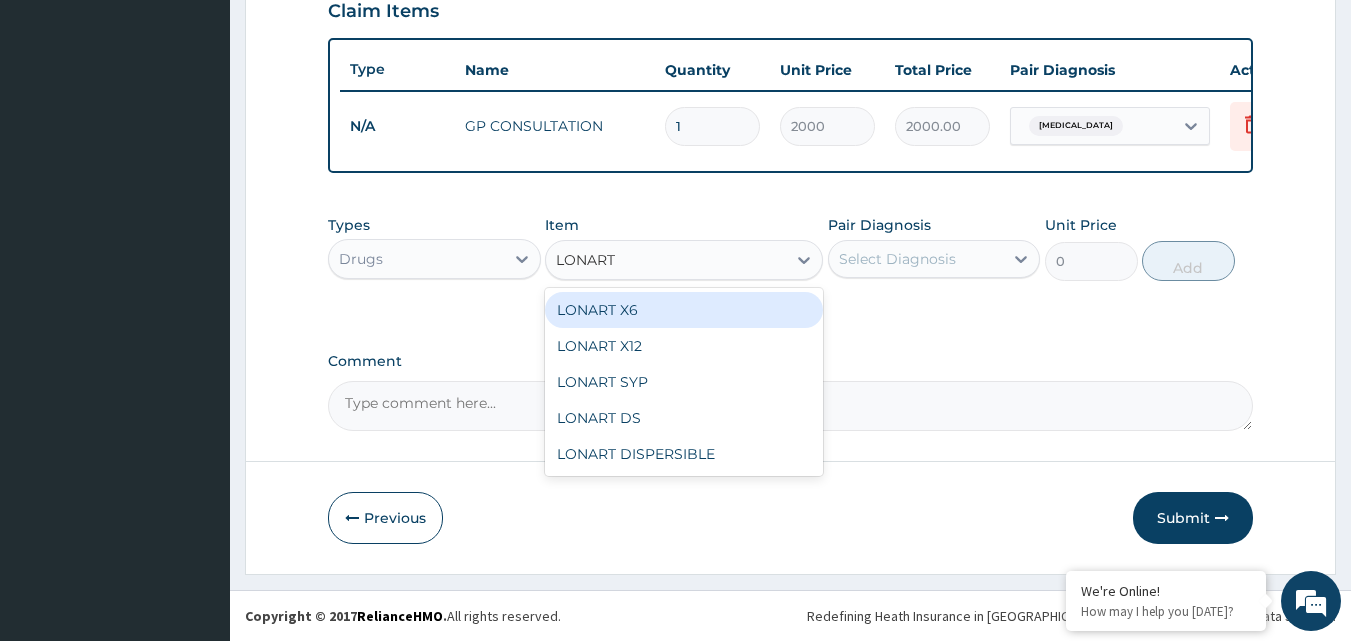 type 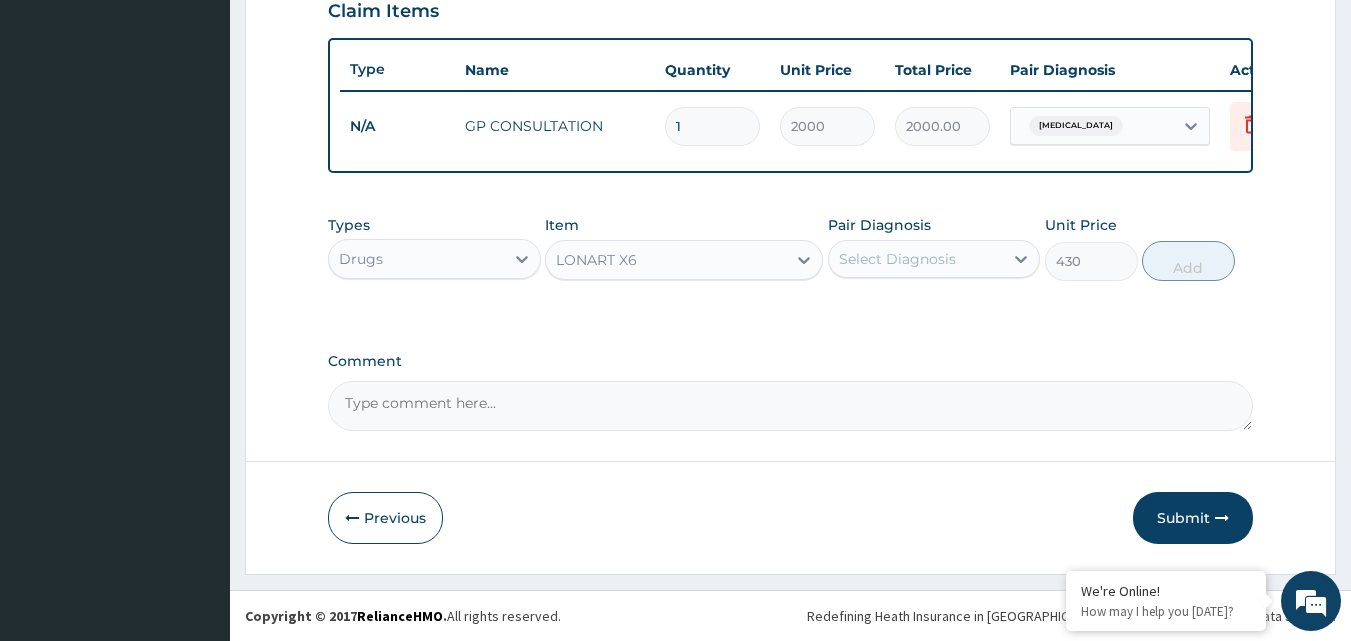 click on "Select Diagnosis" at bounding box center [916, 259] 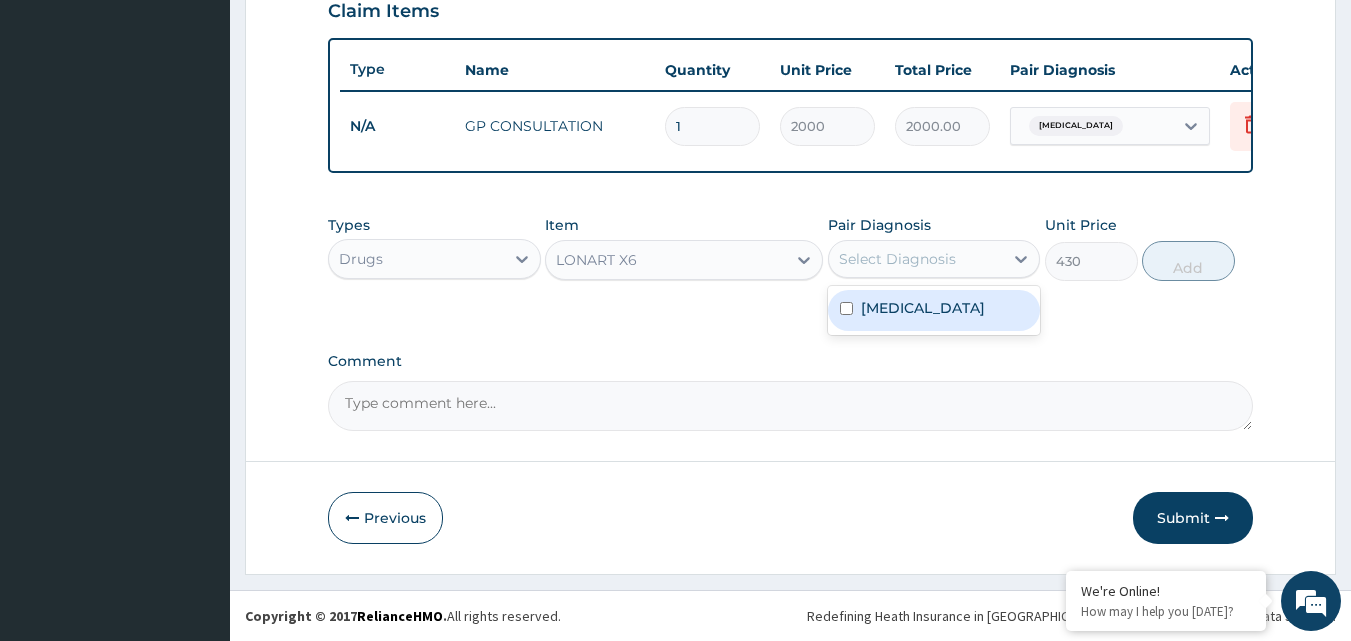 click on "[MEDICAL_DATA]" at bounding box center (934, 310) 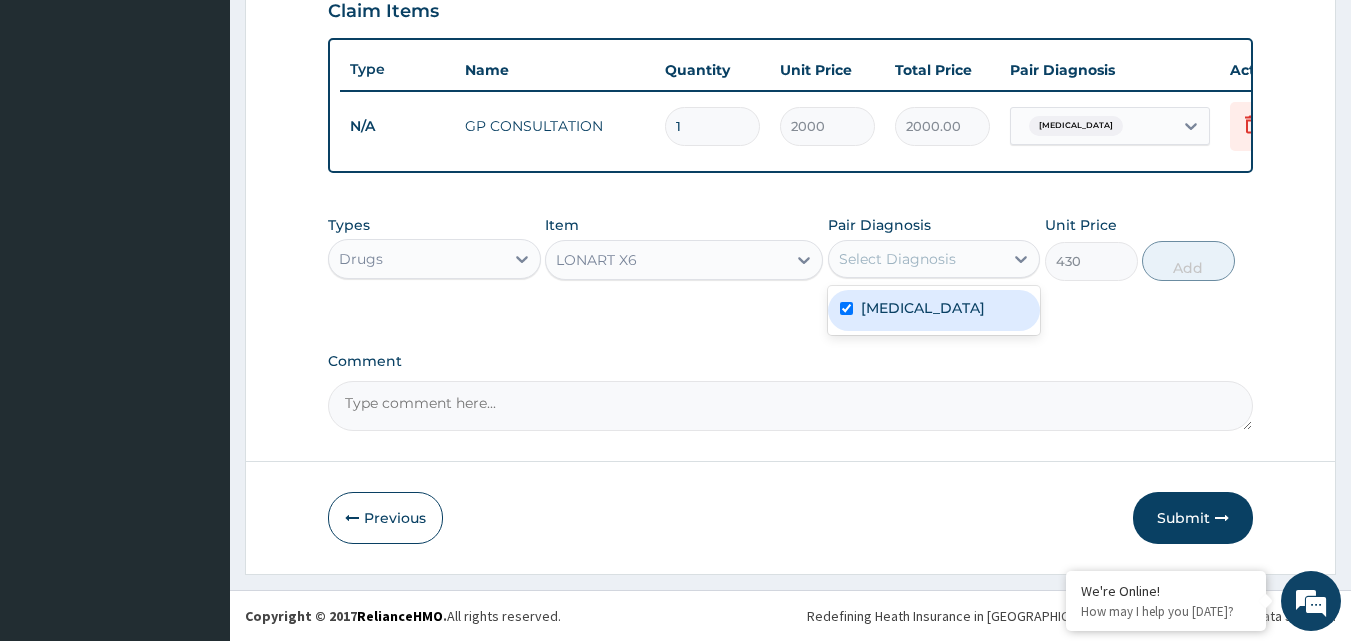 checkbox on "true" 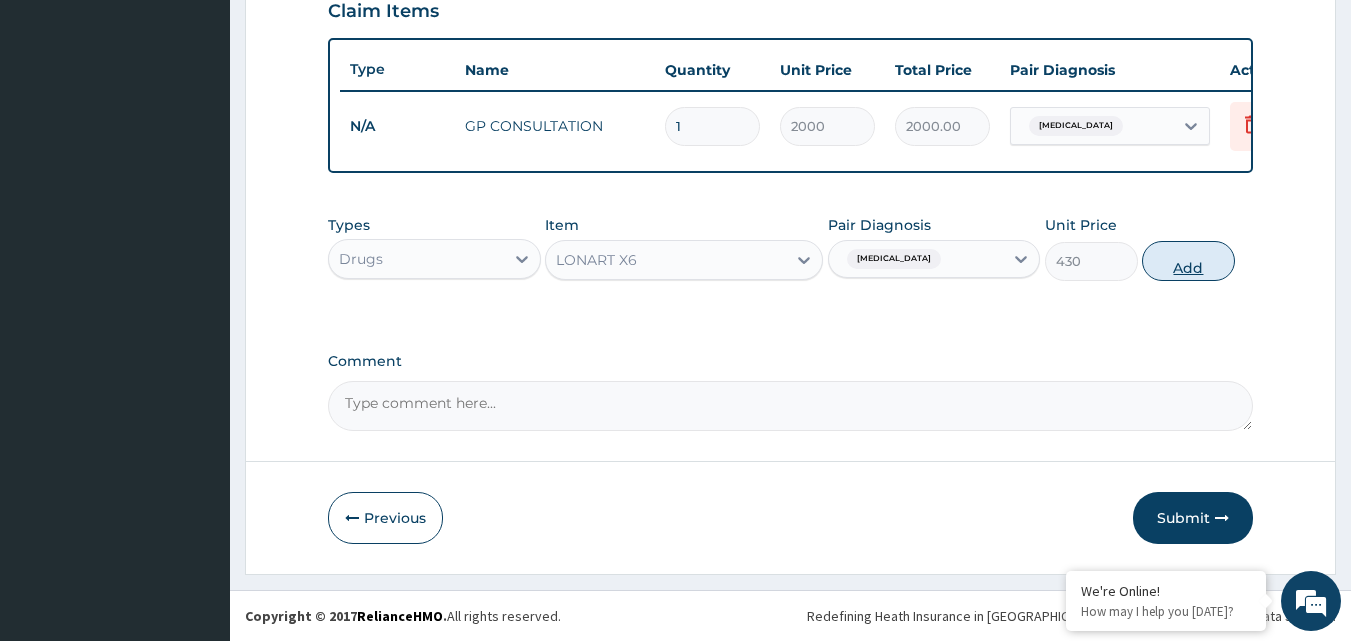 click on "Add" at bounding box center (1188, 261) 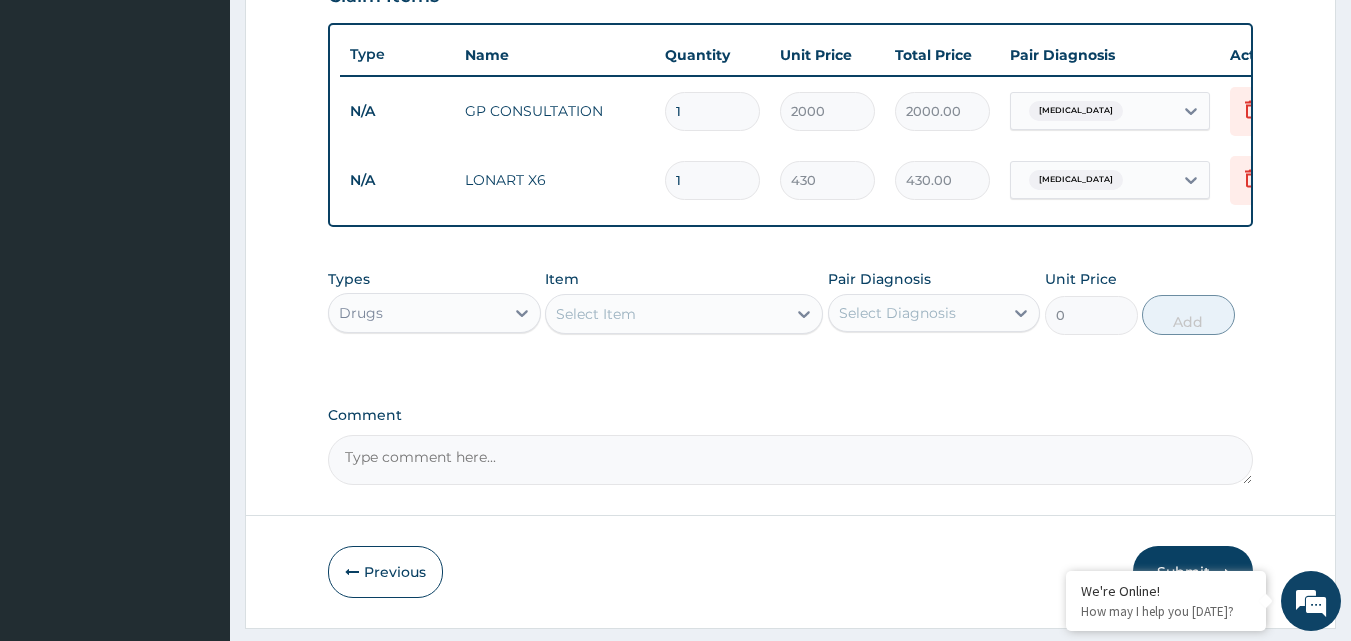 type 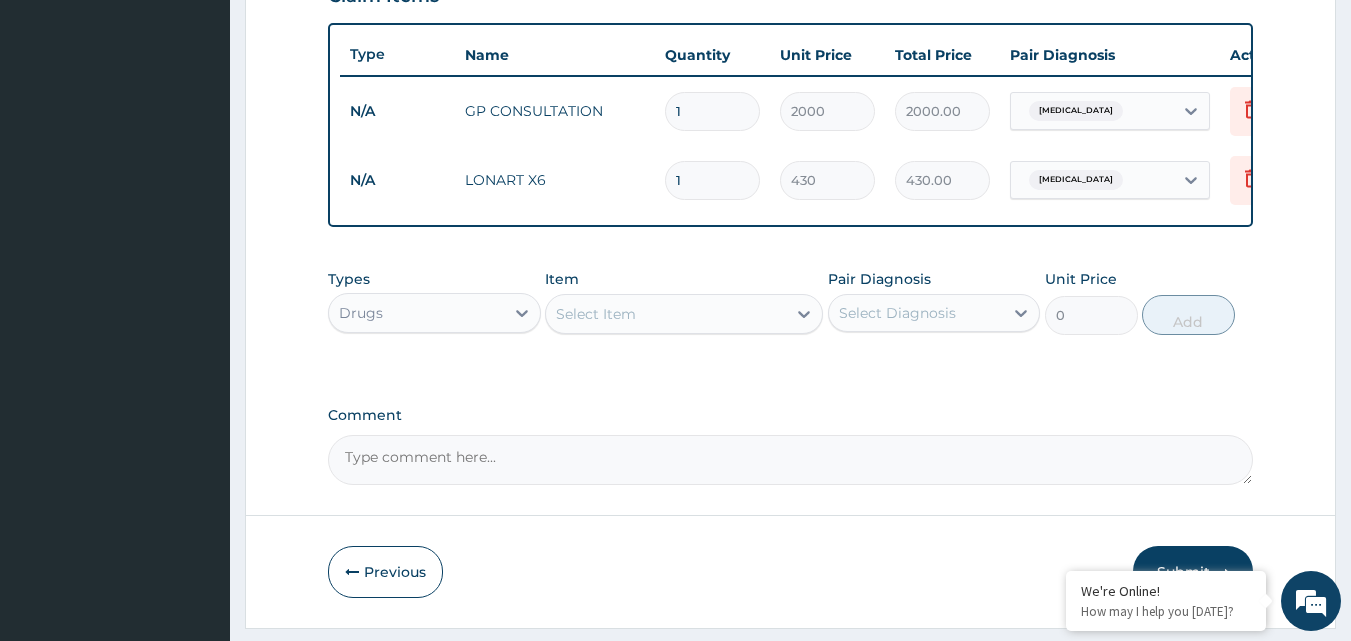 type on "0.00" 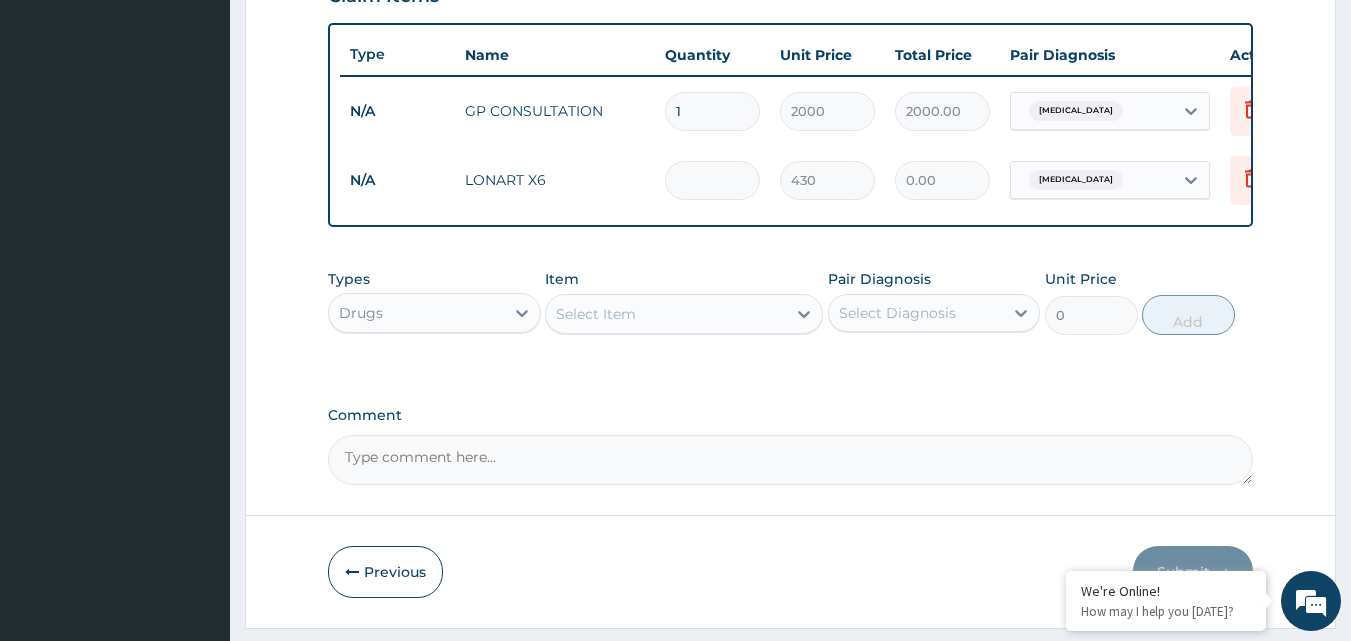 type on "6" 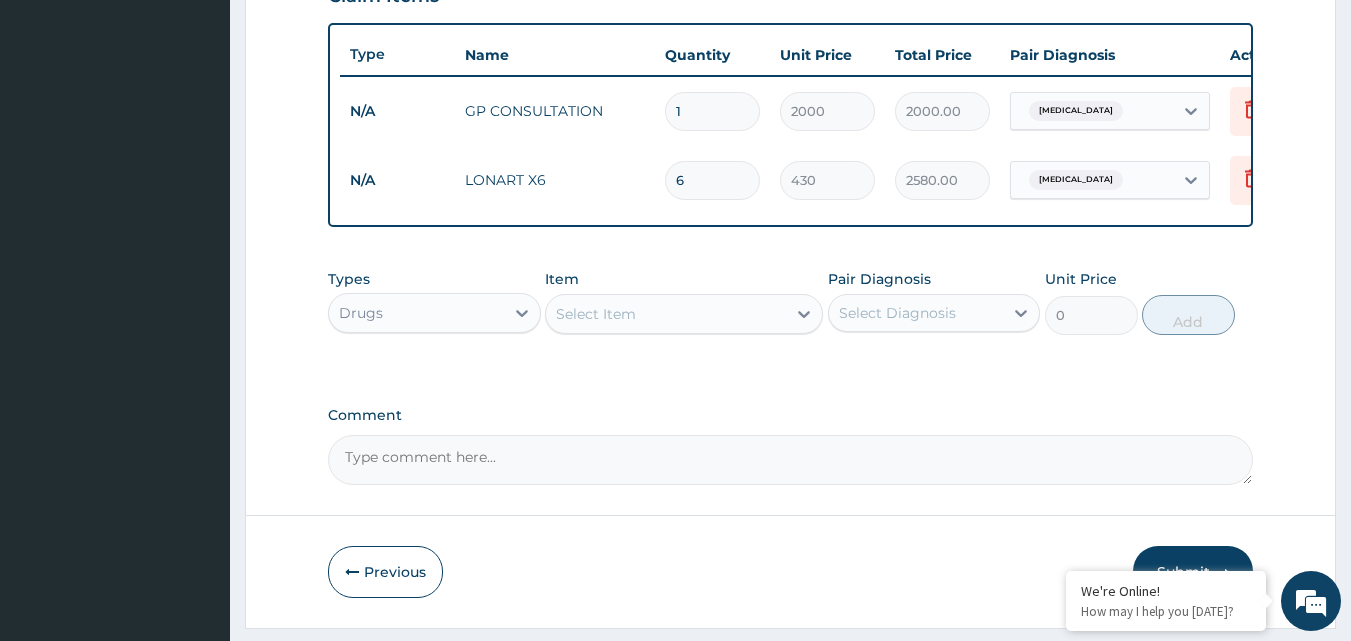 type on "6" 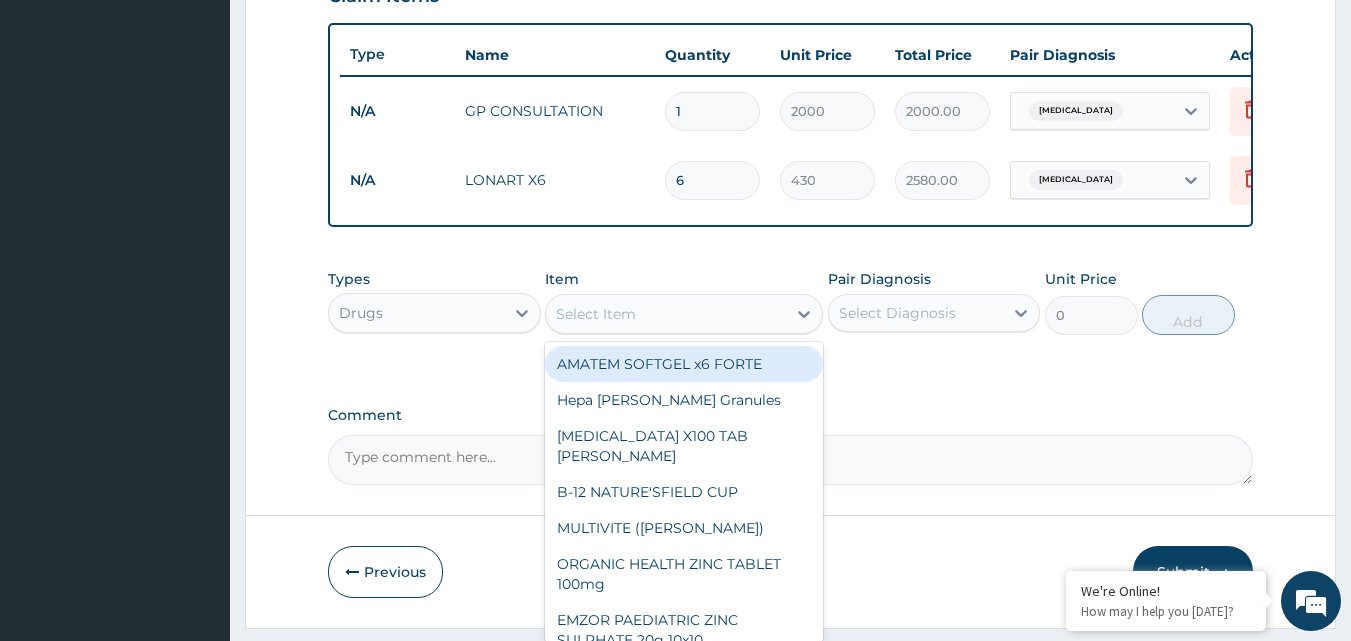 click on "Select Item" at bounding box center [596, 314] 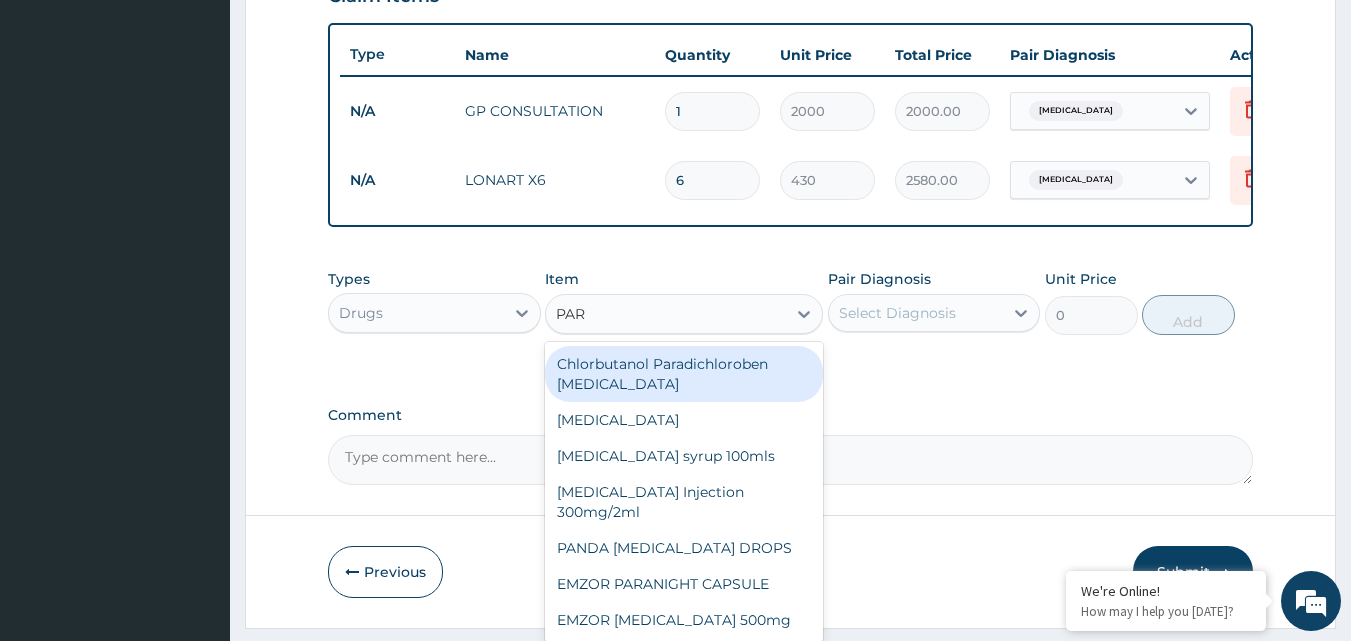 type on "PARA" 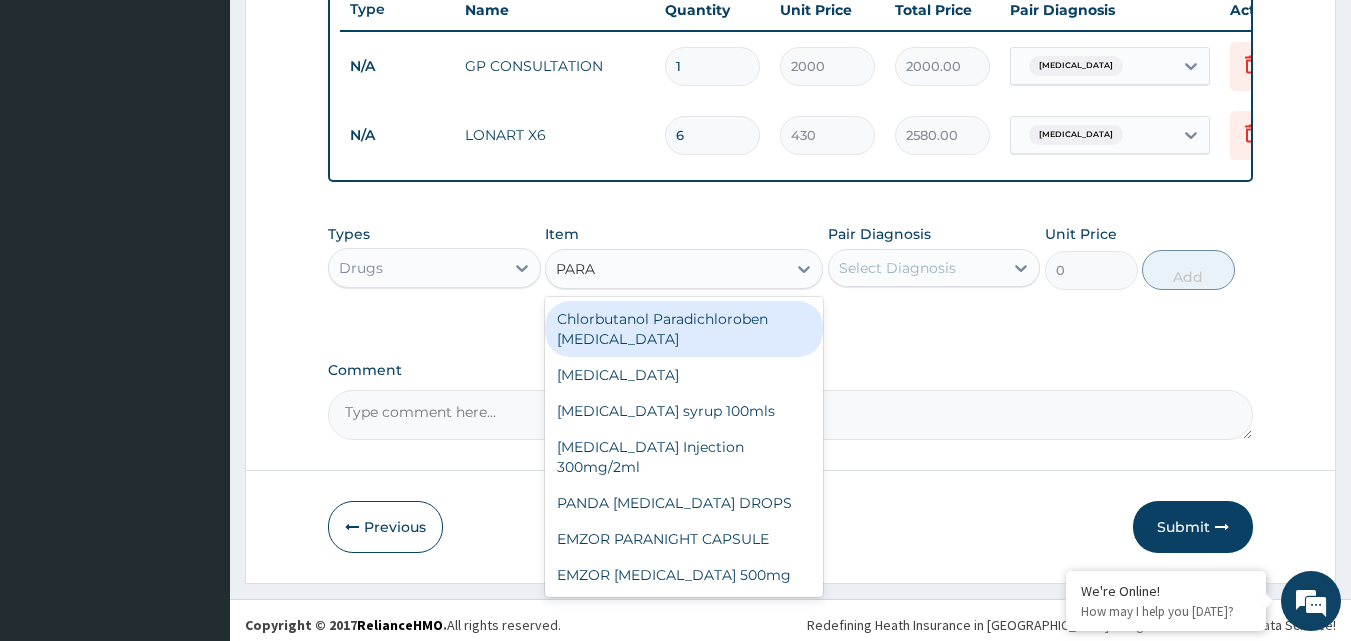 scroll, scrollTop: 790, scrollLeft: 0, axis: vertical 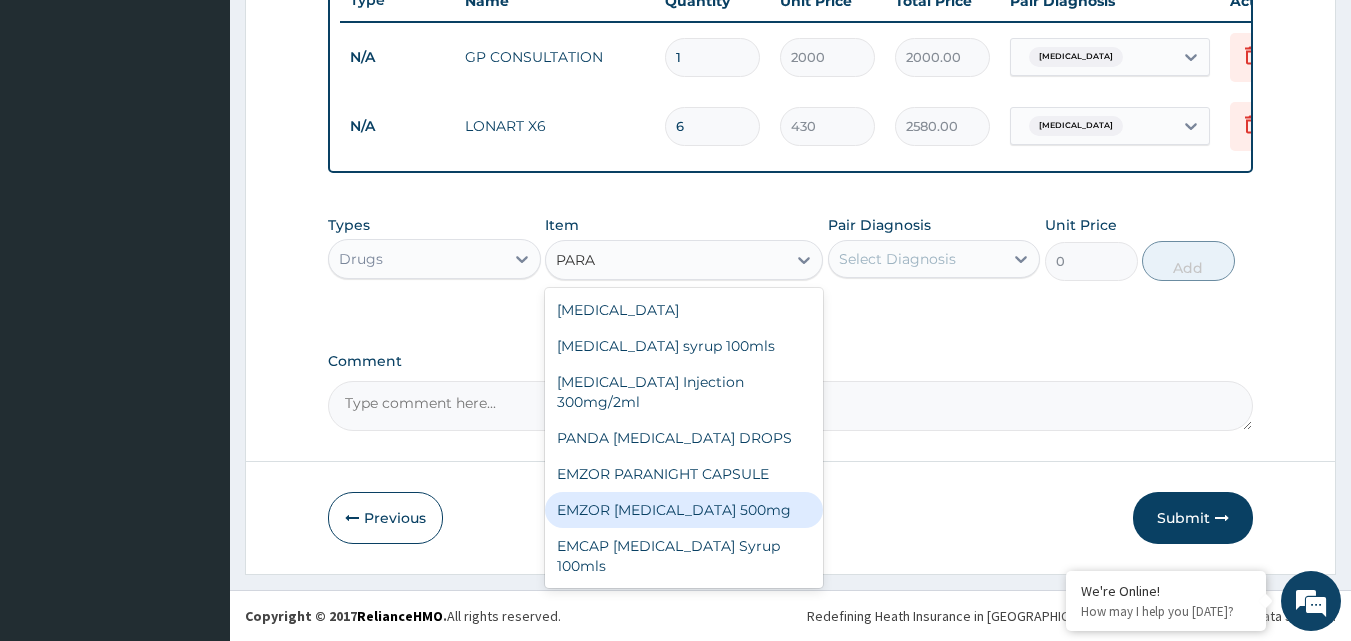 click on "EMZOR PARACETAMOL 500mg" at bounding box center (684, 510) 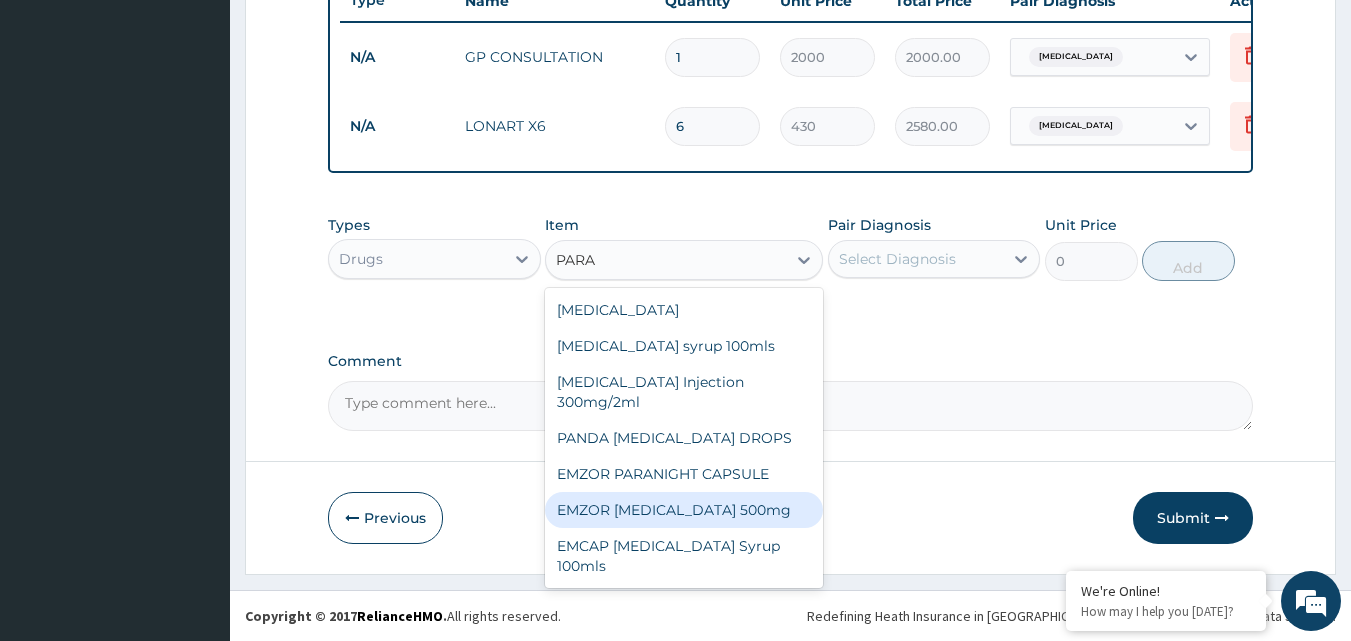 type 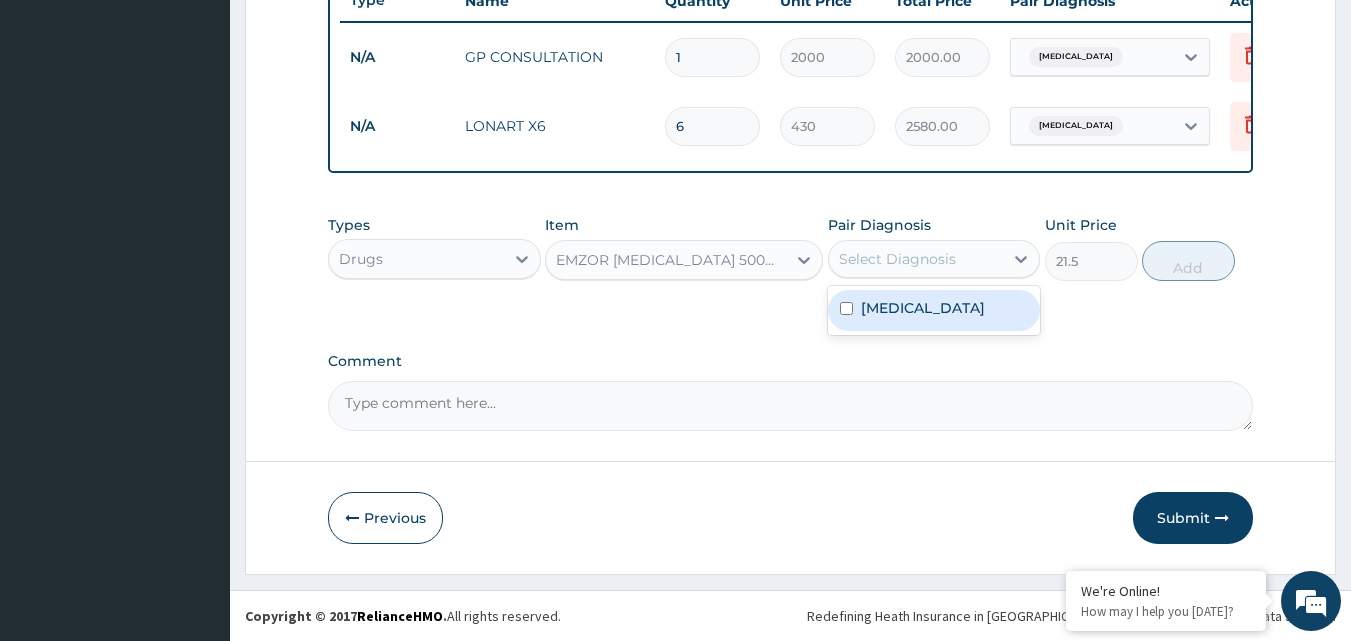click on "Select Diagnosis" at bounding box center (897, 259) 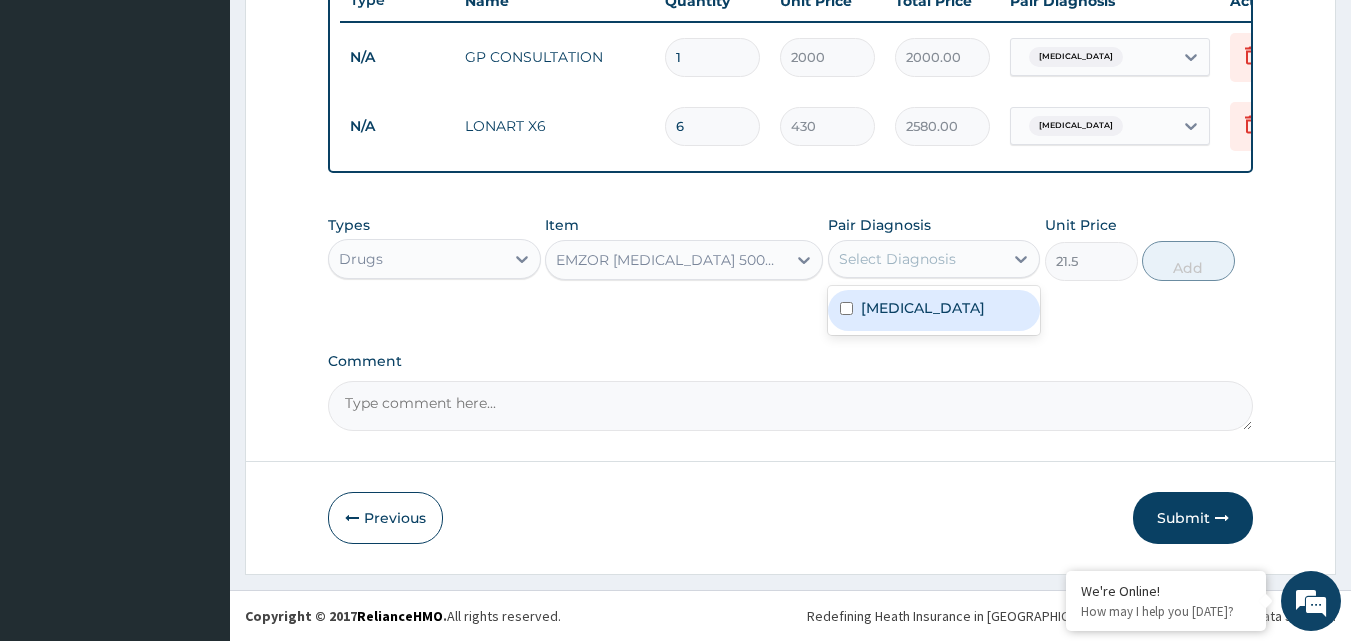 click on "Malaria" at bounding box center [934, 310] 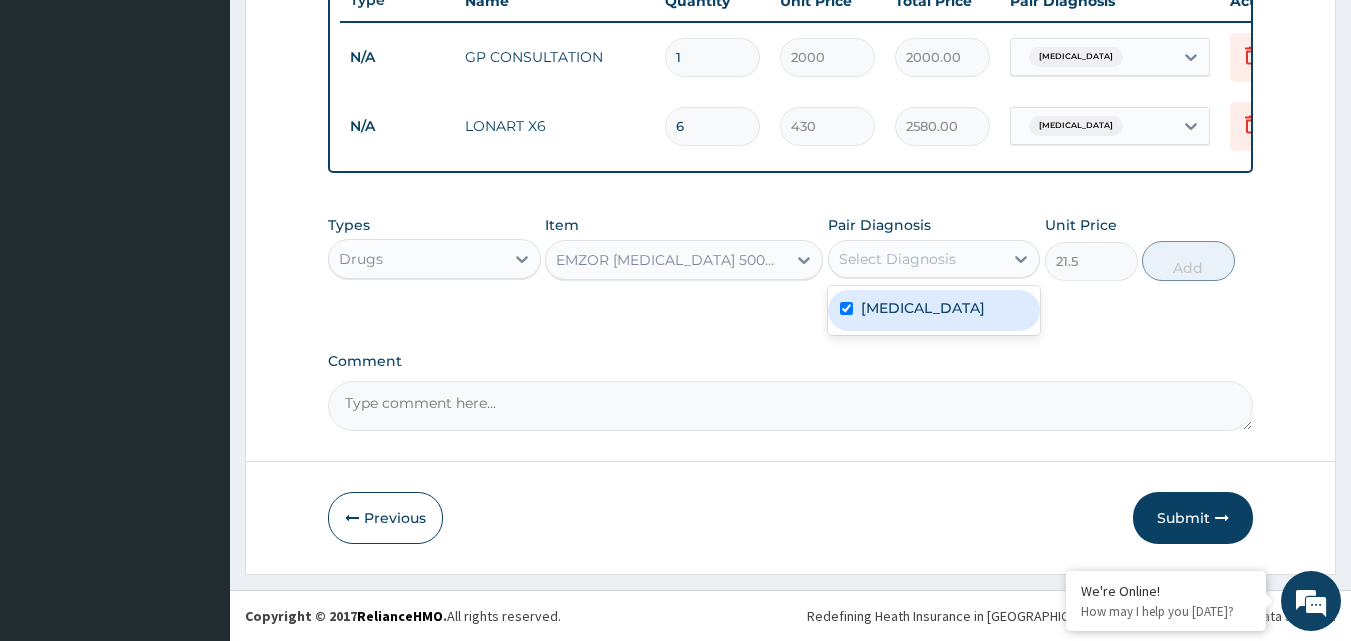checkbox on "true" 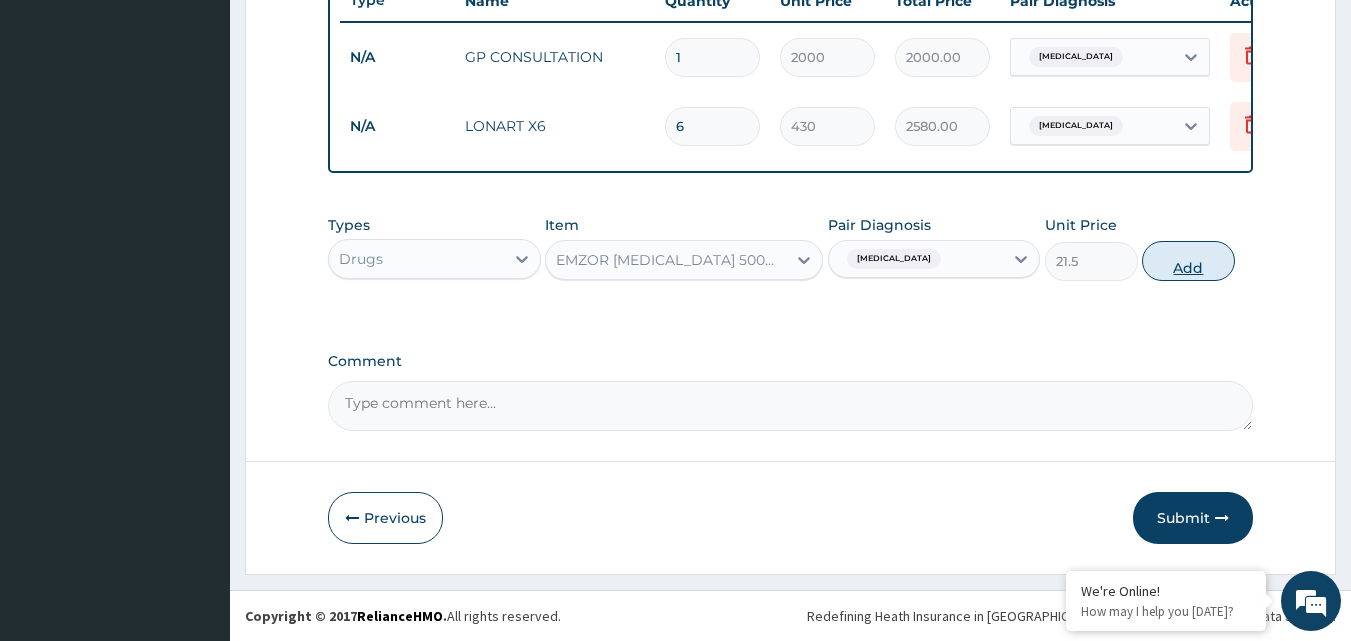 click on "Add" at bounding box center (1188, 261) 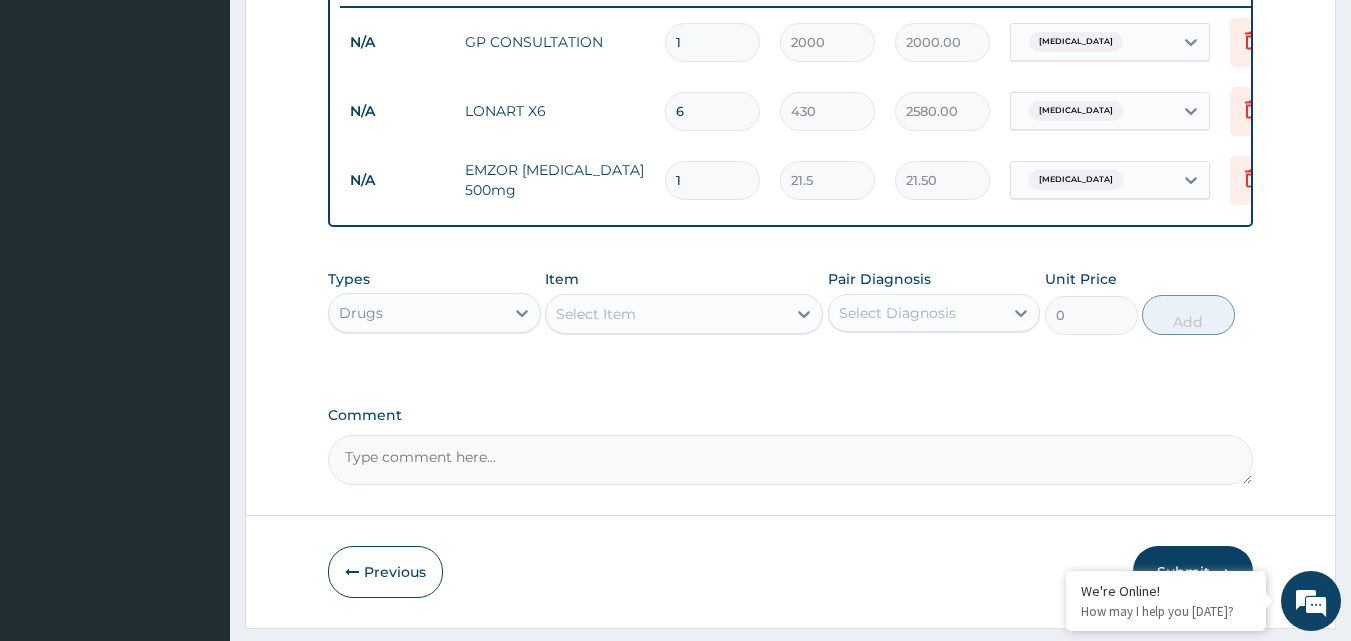 type 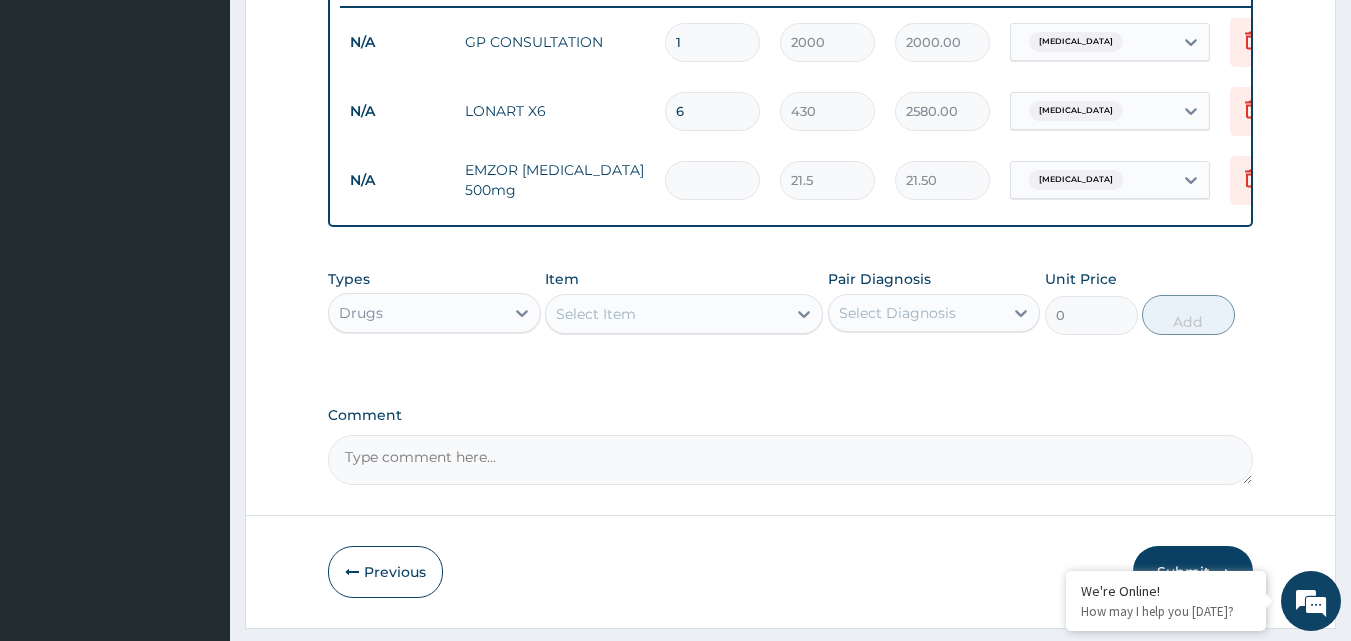 type on "0.00" 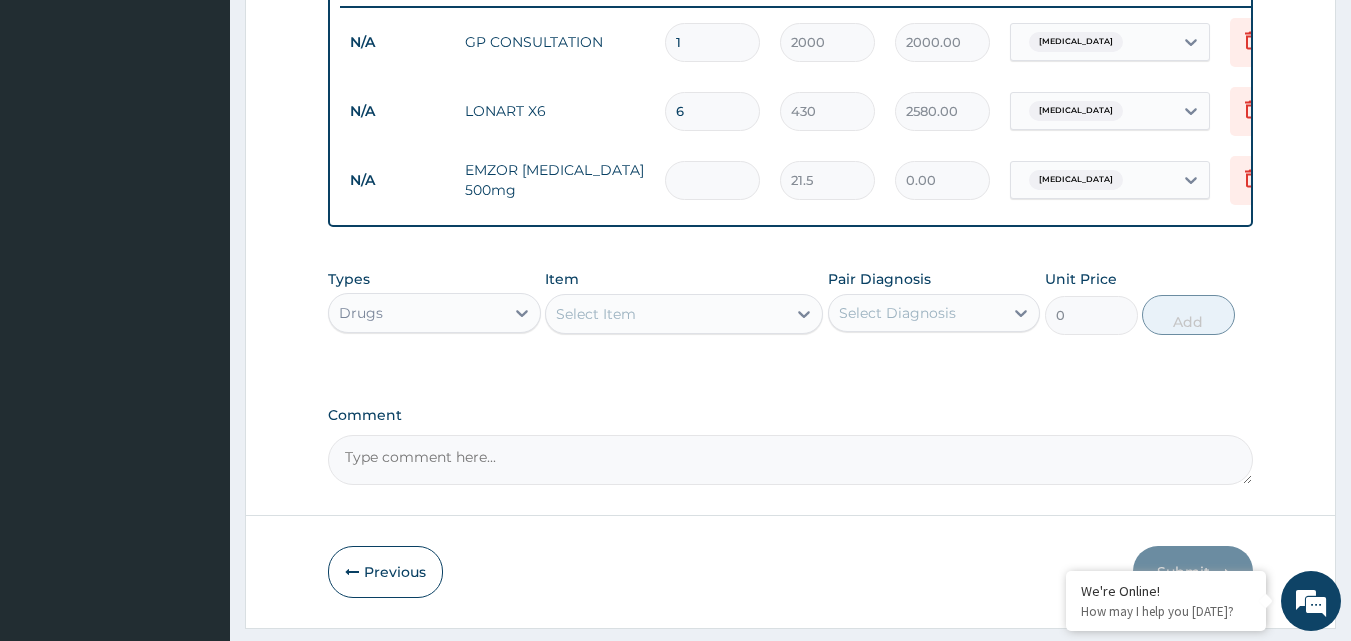 type on "9" 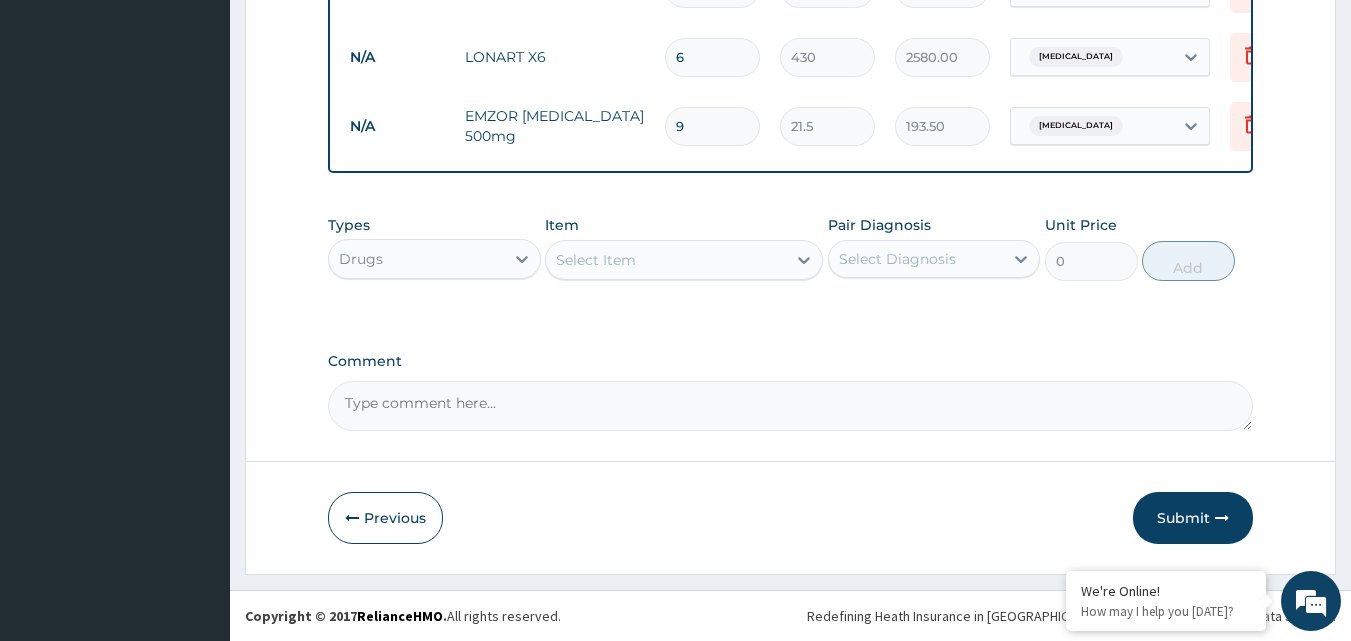 scroll, scrollTop: 859, scrollLeft: 0, axis: vertical 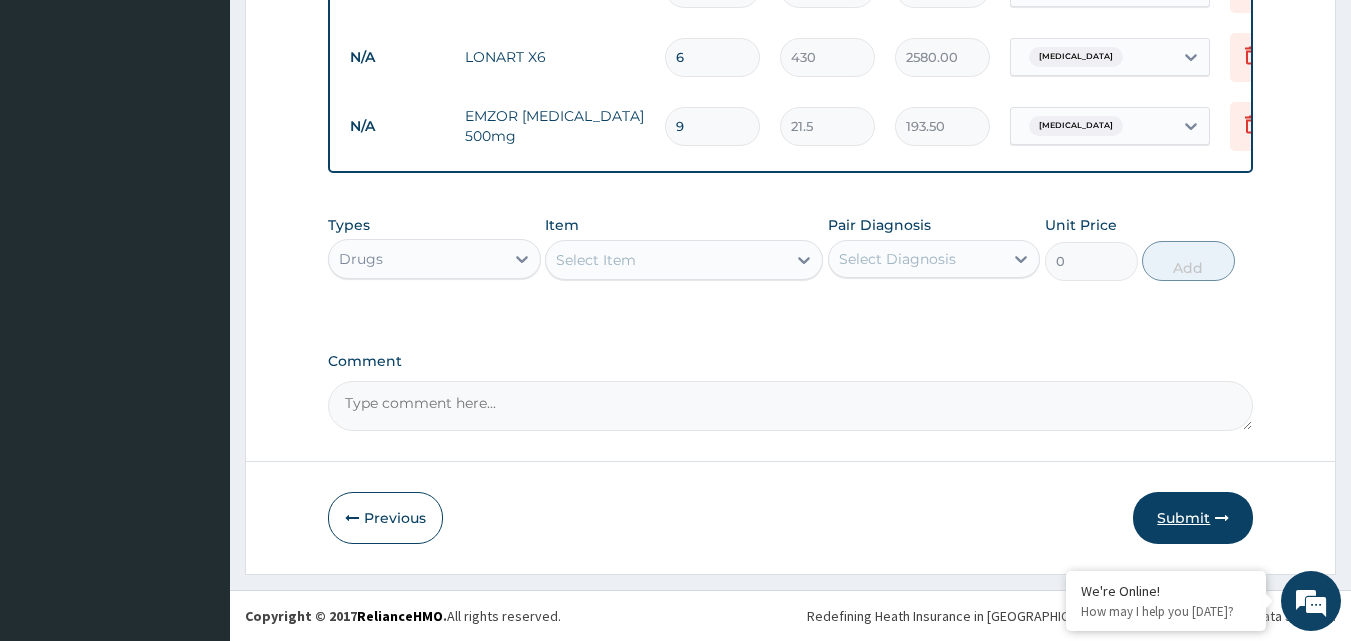 type on "9" 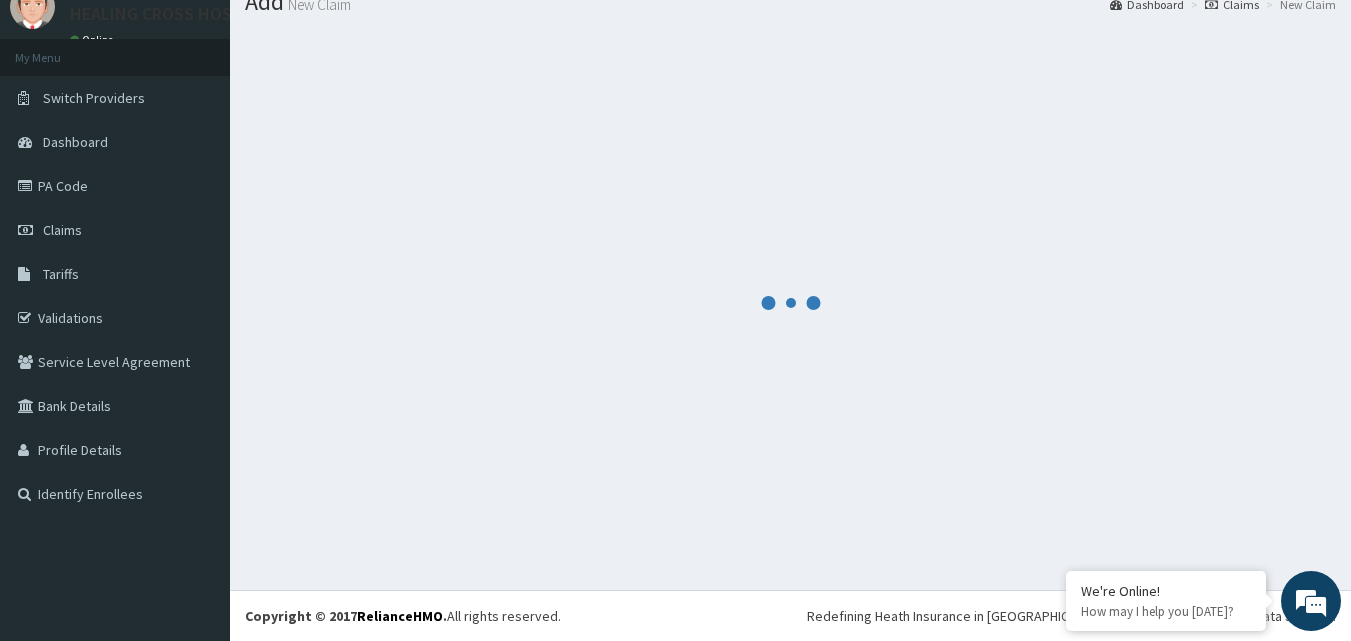 scroll, scrollTop: 859, scrollLeft: 0, axis: vertical 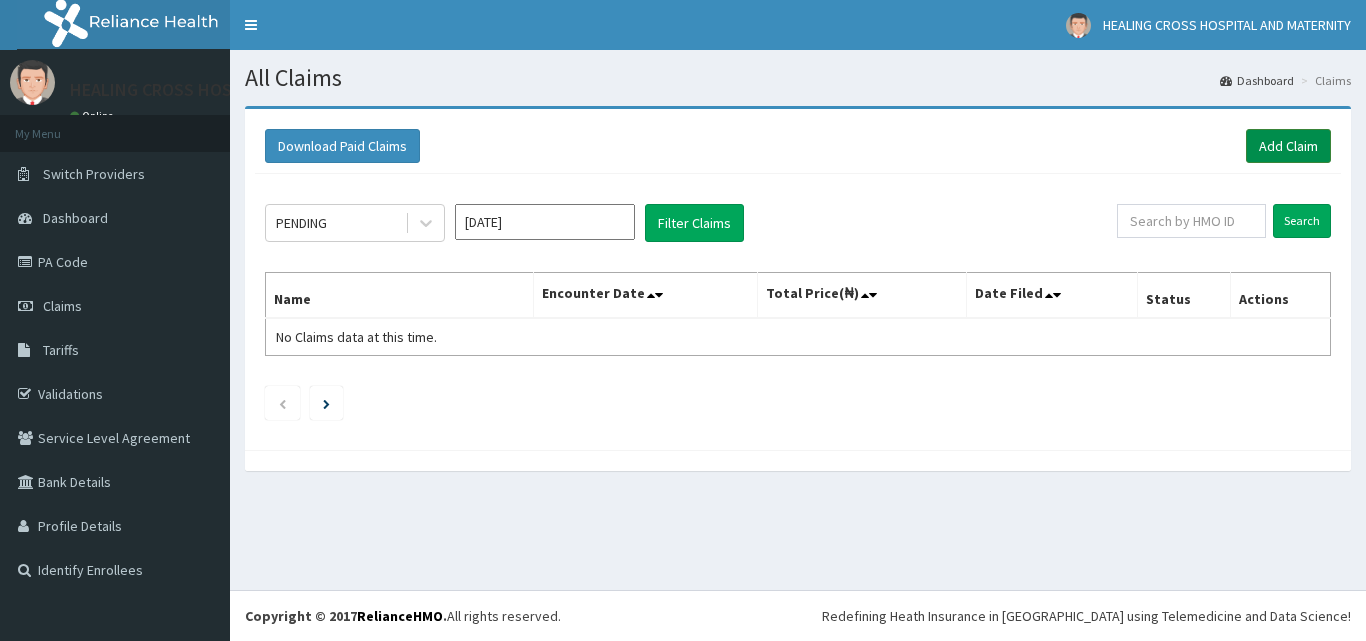 click on "Add Claim" at bounding box center (1288, 146) 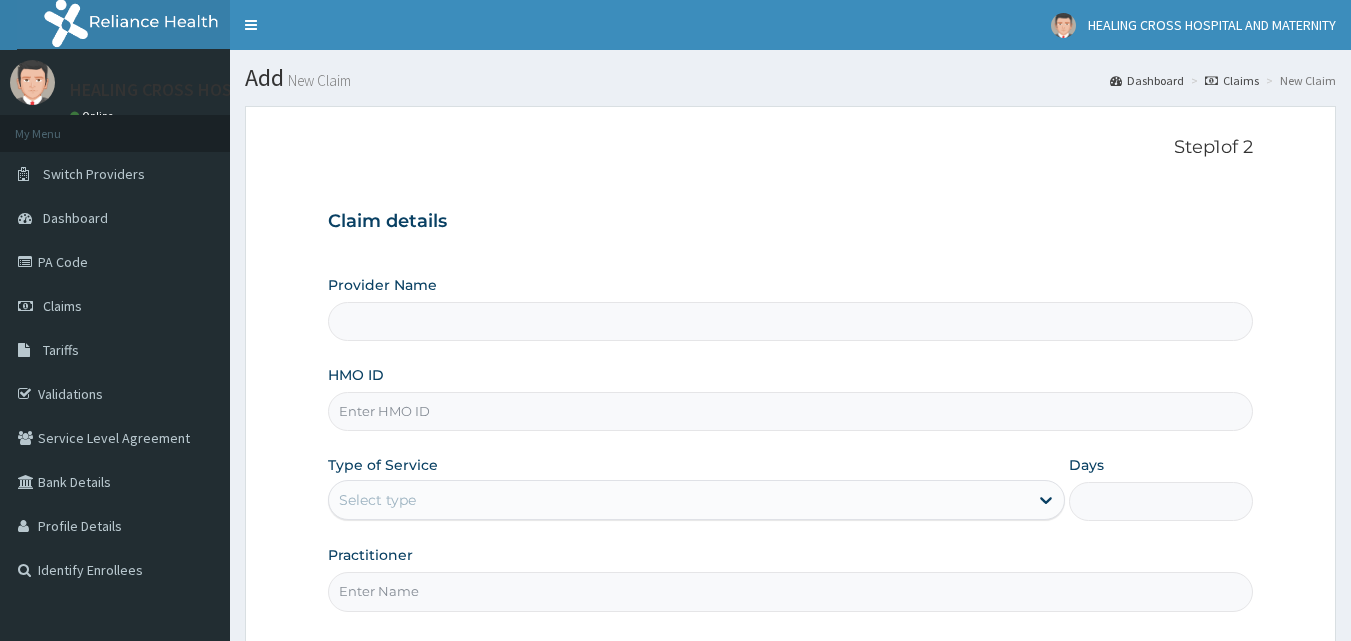 scroll, scrollTop: 0, scrollLeft: 0, axis: both 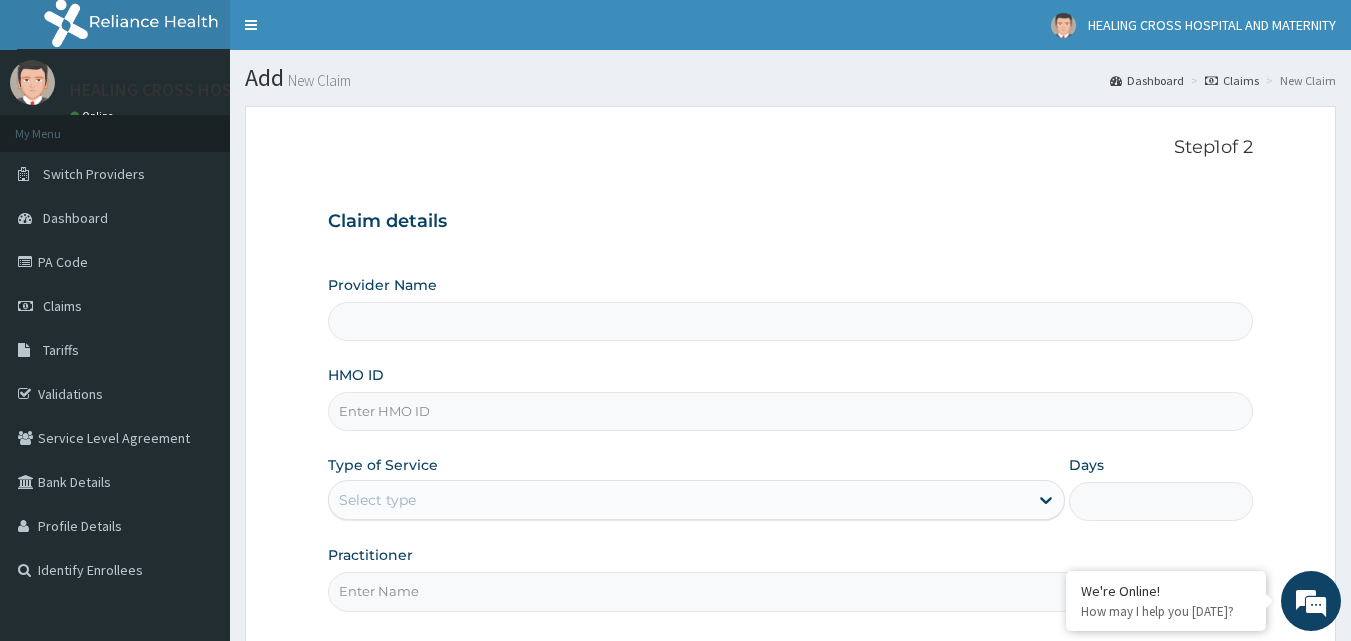 click on "HMO ID" at bounding box center [791, 411] 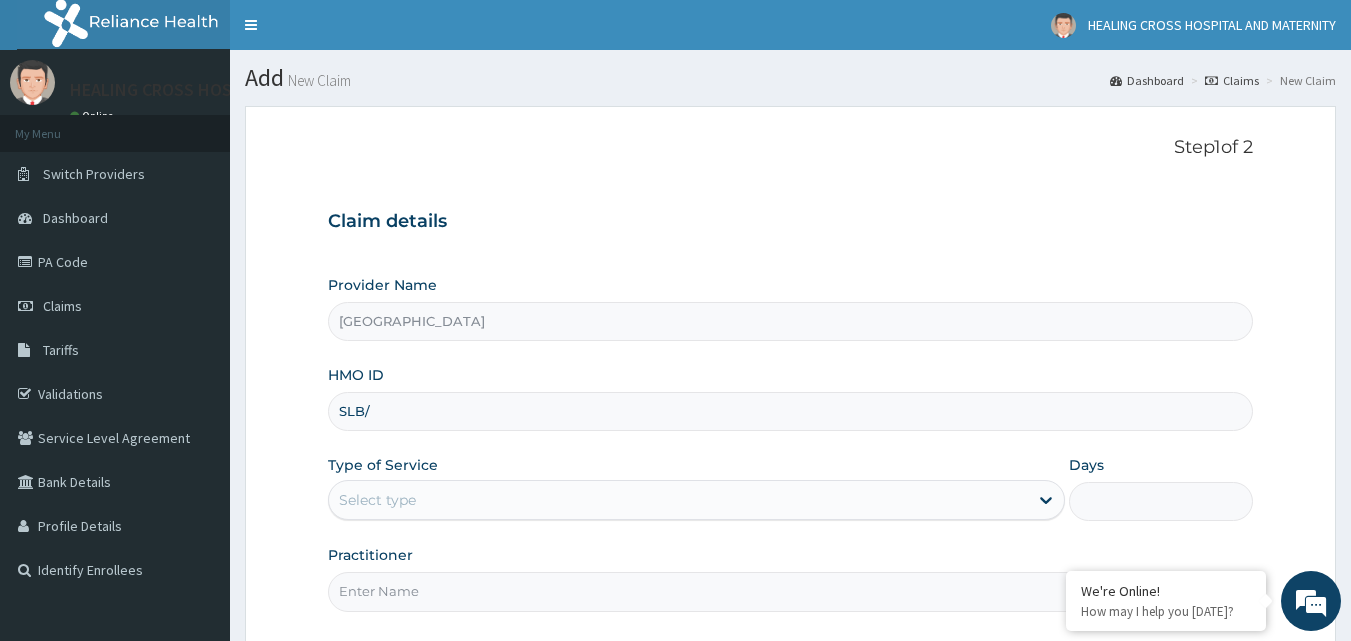 click on "R EL
Toggle navigation
HEALING CROSS HOSPITAL AND MATERNITY HEALING CROSS HOSPITAL AND MATERNITY - [EMAIL_ADDRESS][DOMAIN_NAME] Member since  [DATE] 2:41:30 AM   Profile Sign out" at bounding box center [675, 414] 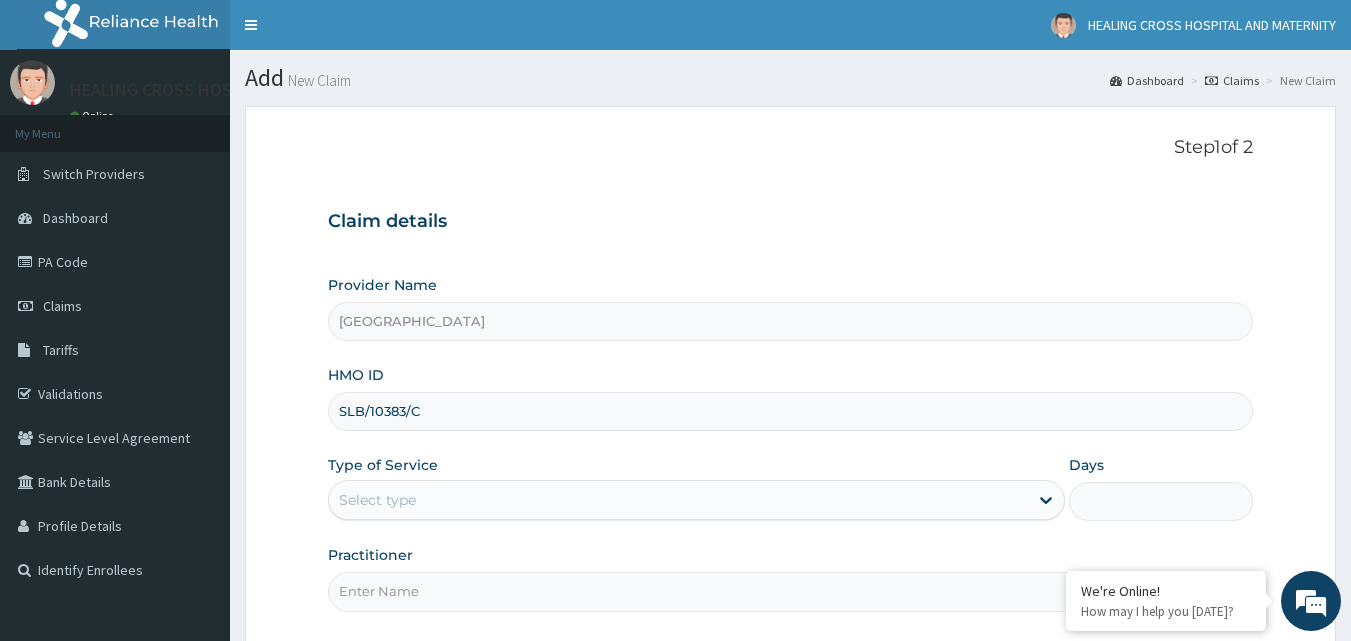 scroll, scrollTop: 0, scrollLeft: 0, axis: both 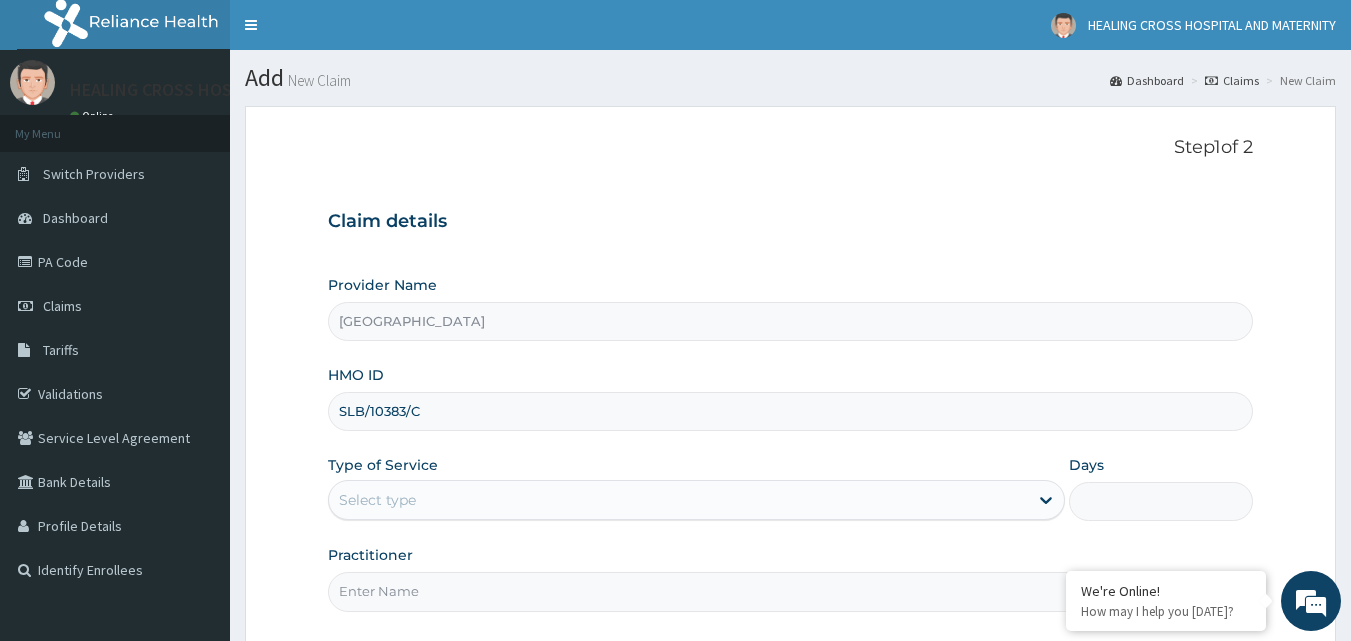 type on "SLB/10383/C" 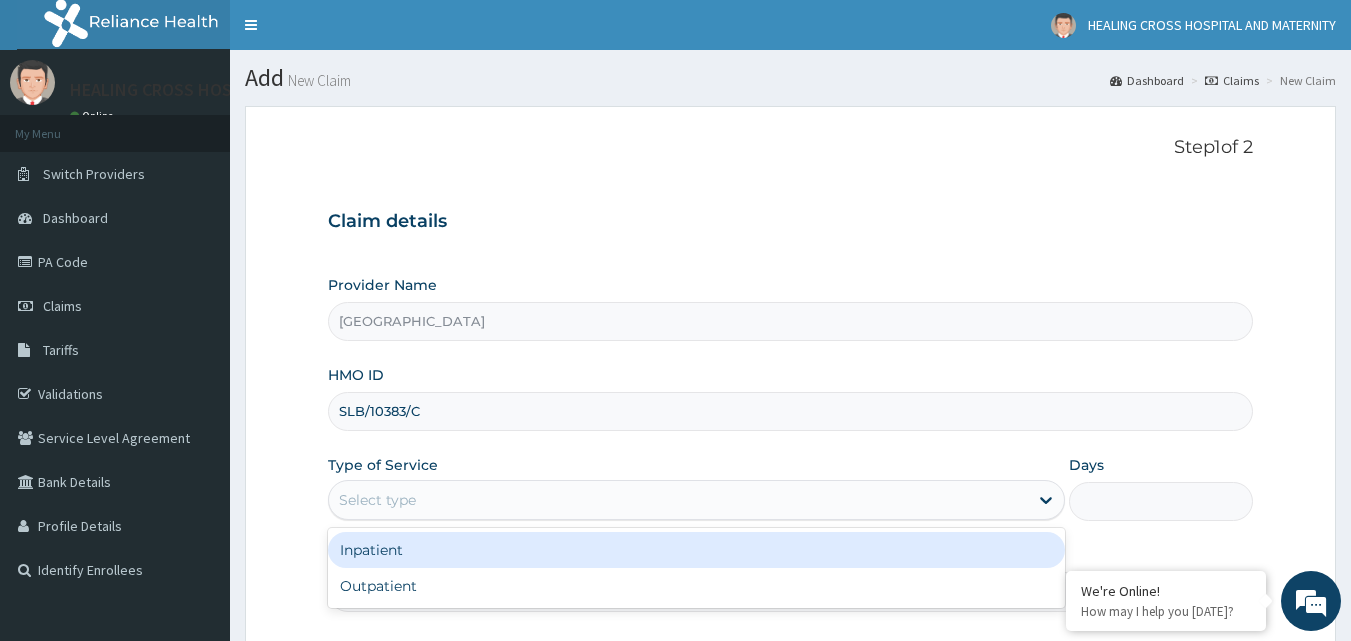 click on "Select type" at bounding box center [678, 500] 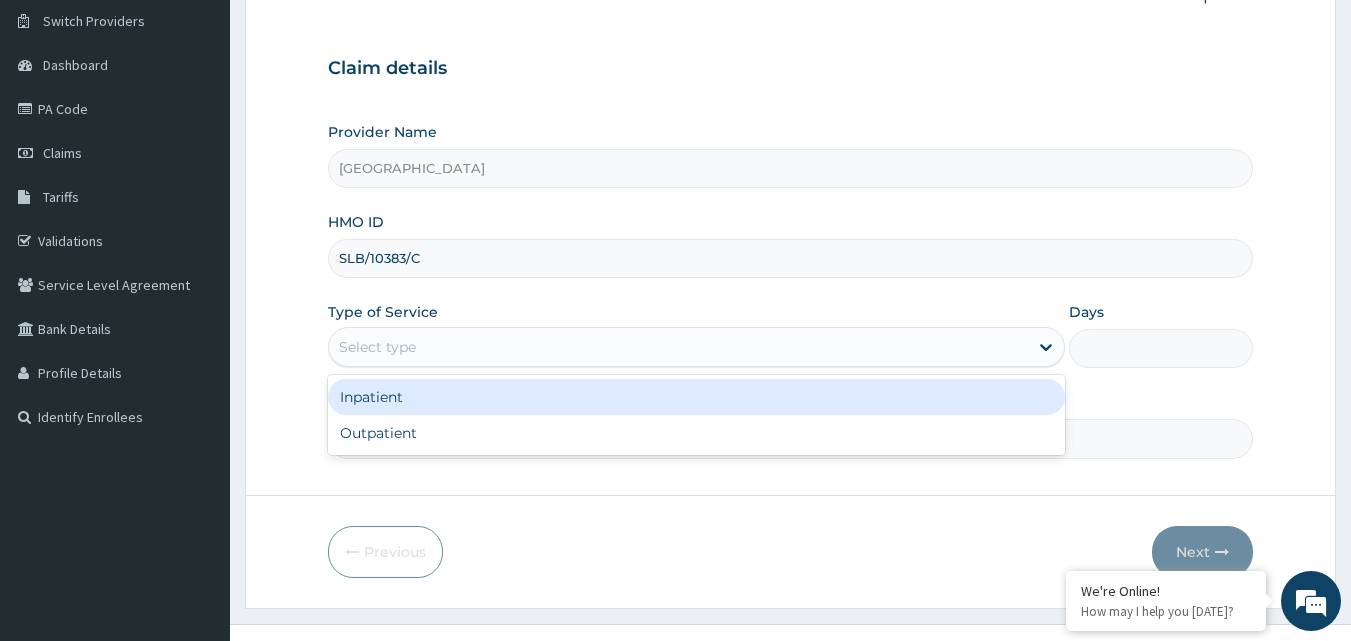 scroll, scrollTop: 187, scrollLeft: 0, axis: vertical 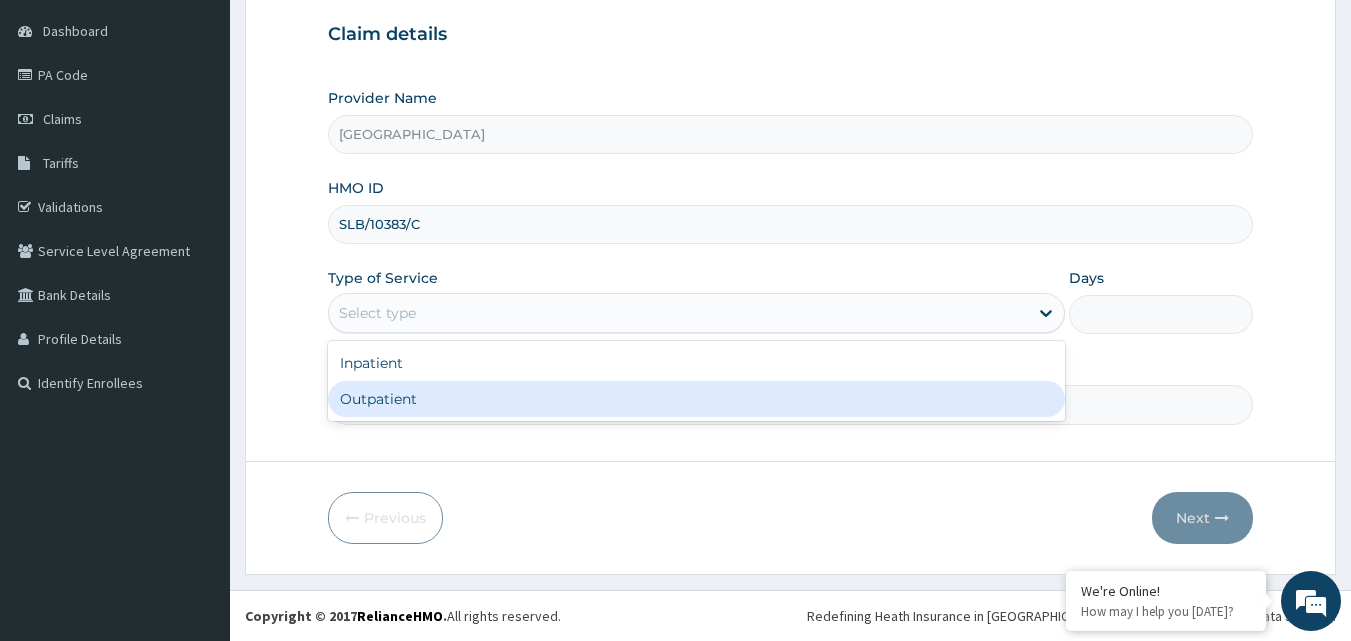 click on "Outpatient" at bounding box center (696, 399) 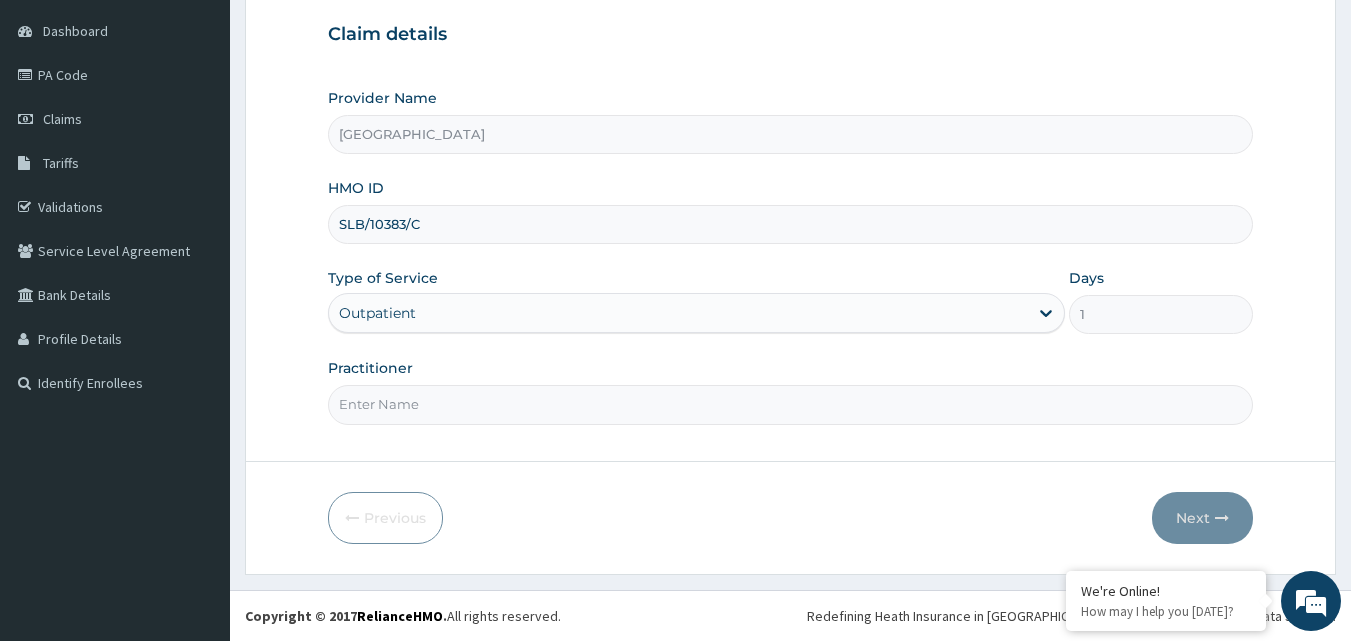 click on "Practitioner" at bounding box center [791, 404] 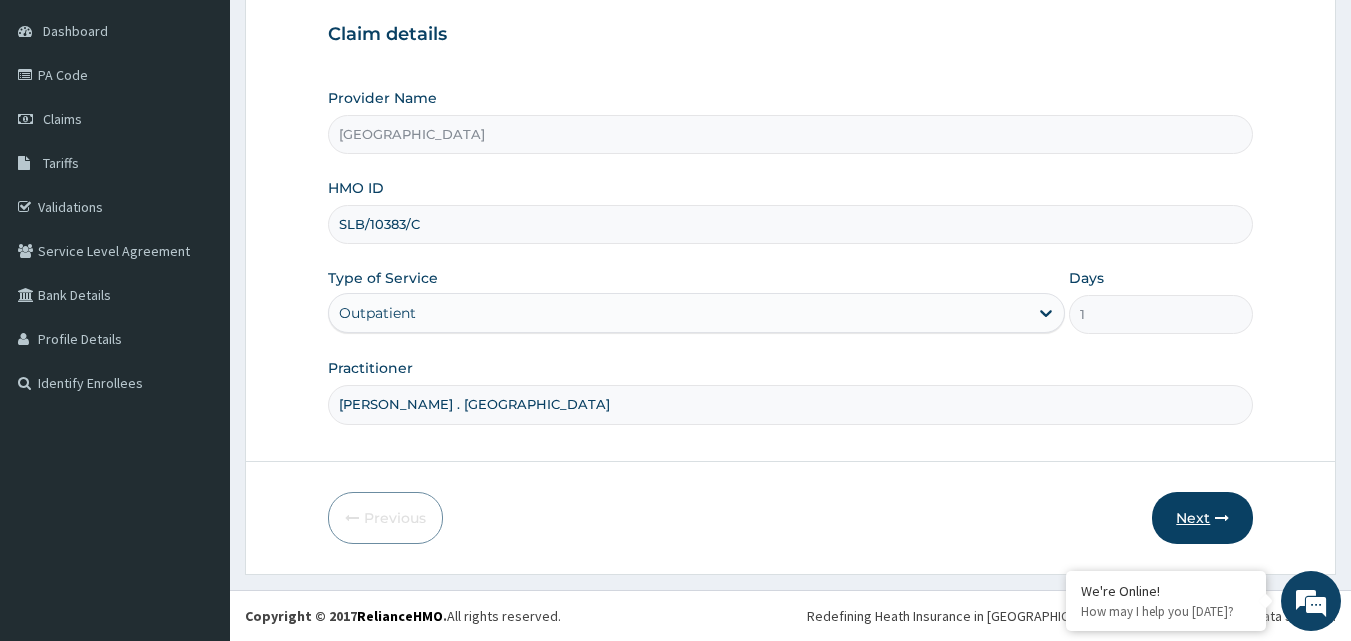 type on "[PERSON_NAME] . [GEOGRAPHIC_DATA]" 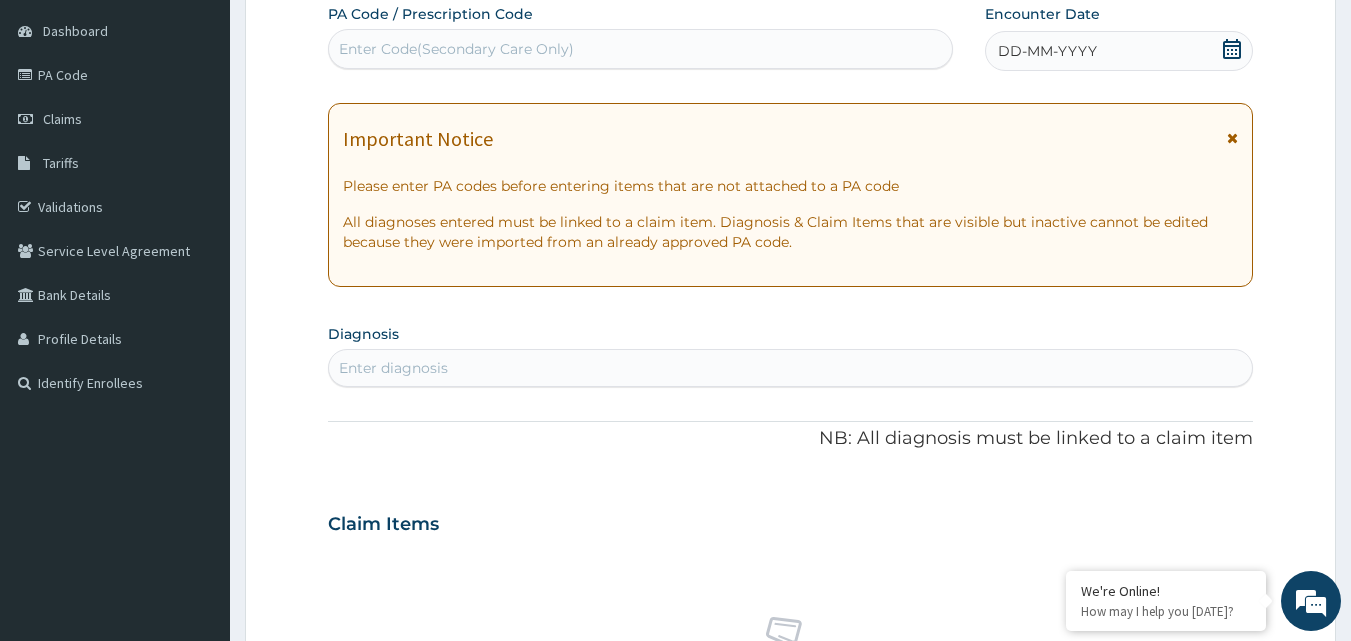 click on "DD-MM-YYYY" at bounding box center (1047, 51) 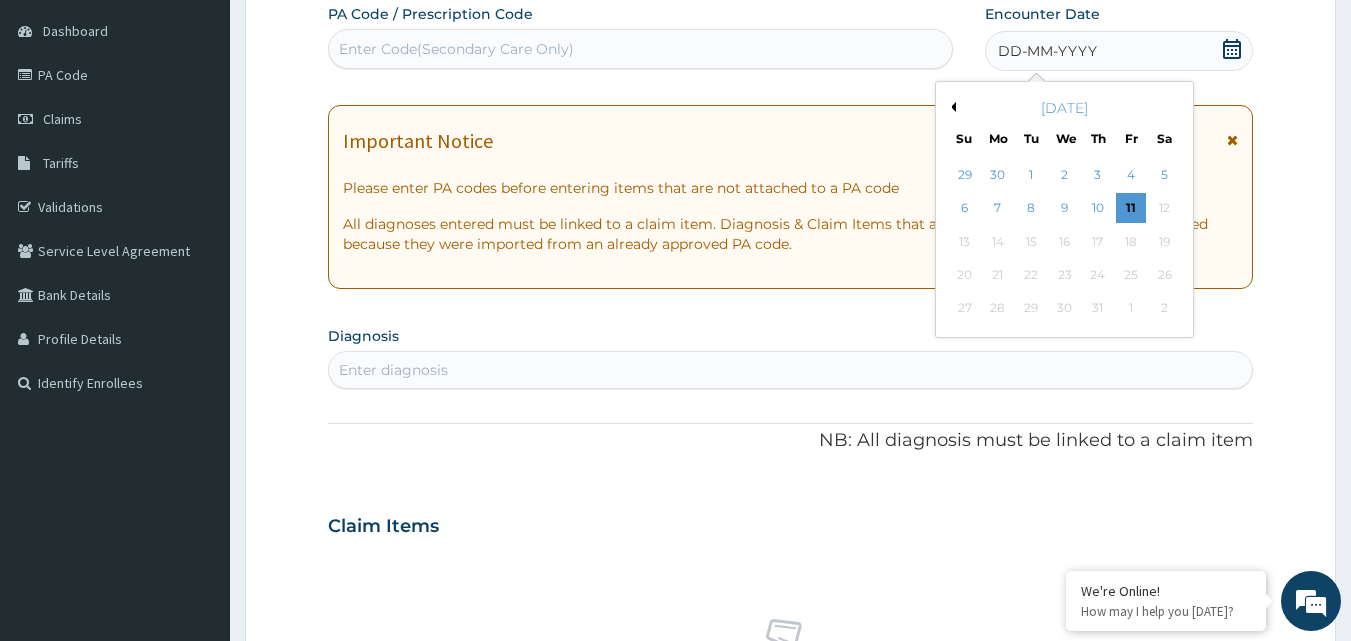 click on "Previous Month" at bounding box center [951, 107] 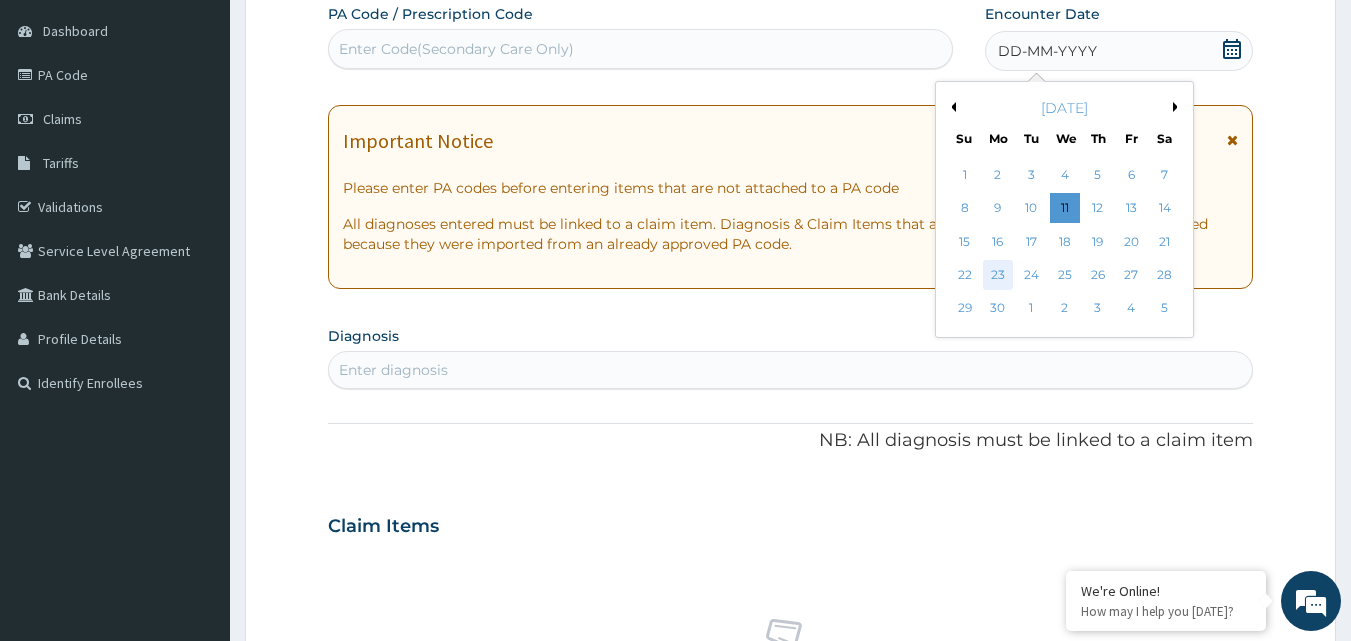 click on "23" at bounding box center (998, 275) 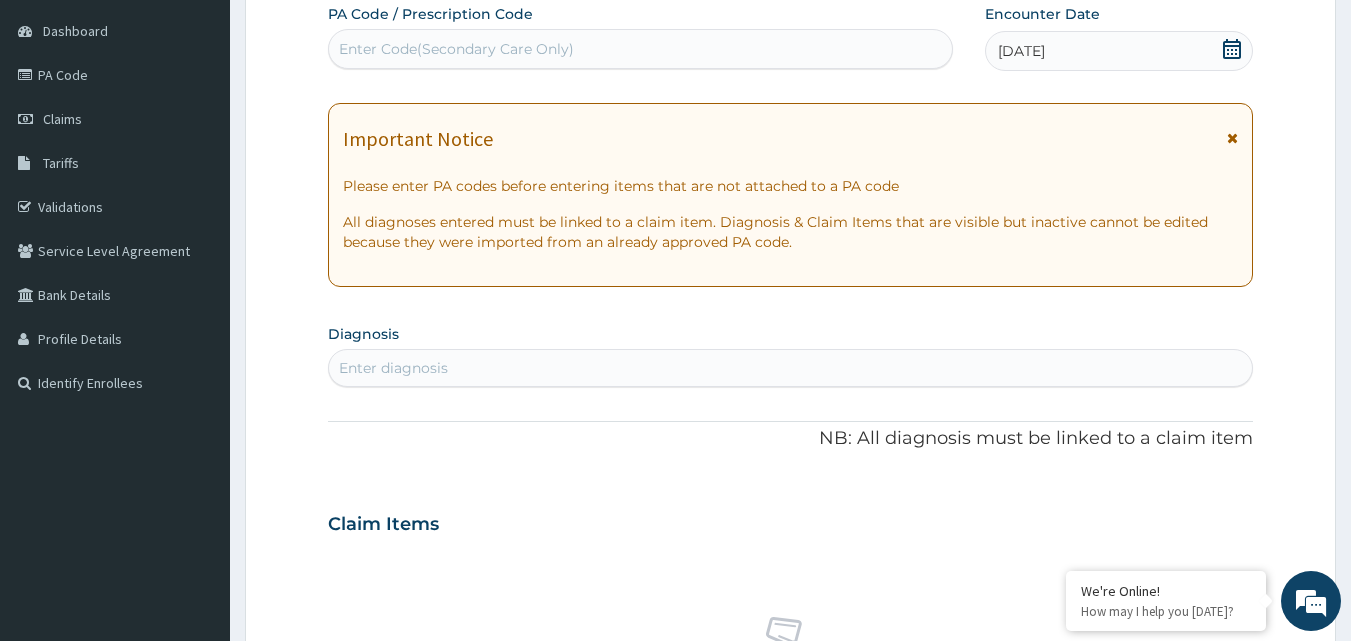 scroll, scrollTop: 287, scrollLeft: 0, axis: vertical 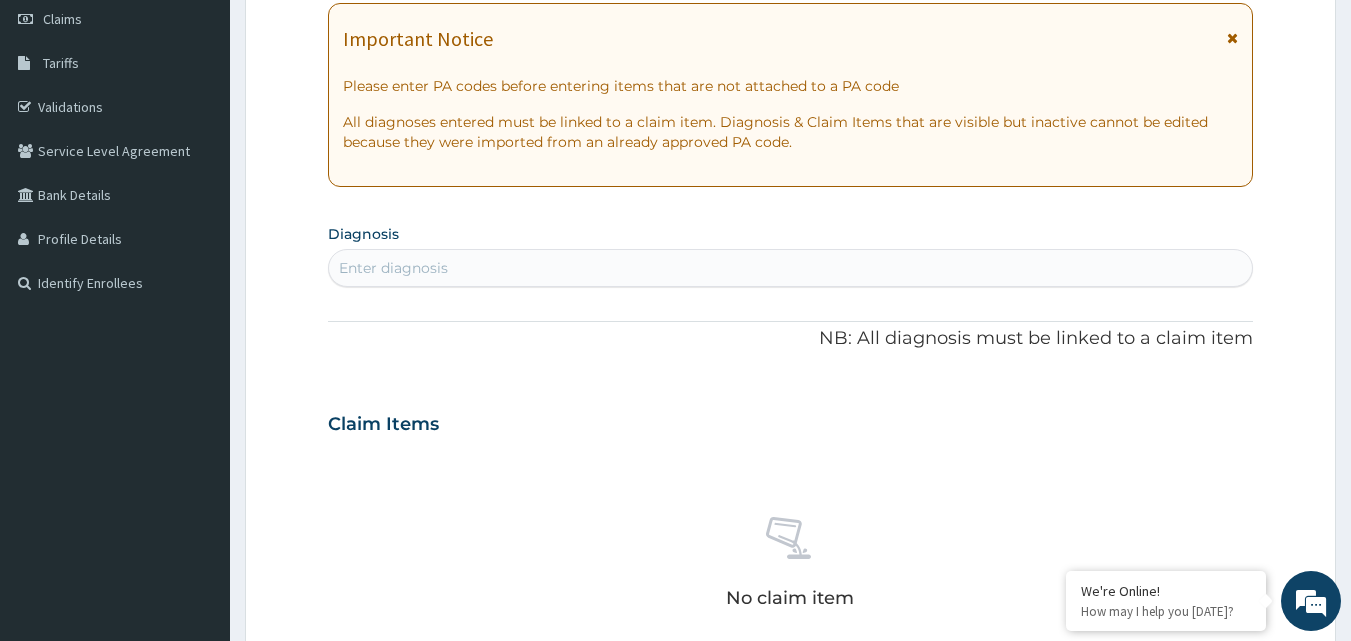 click on "Enter diagnosis" at bounding box center (791, 268) 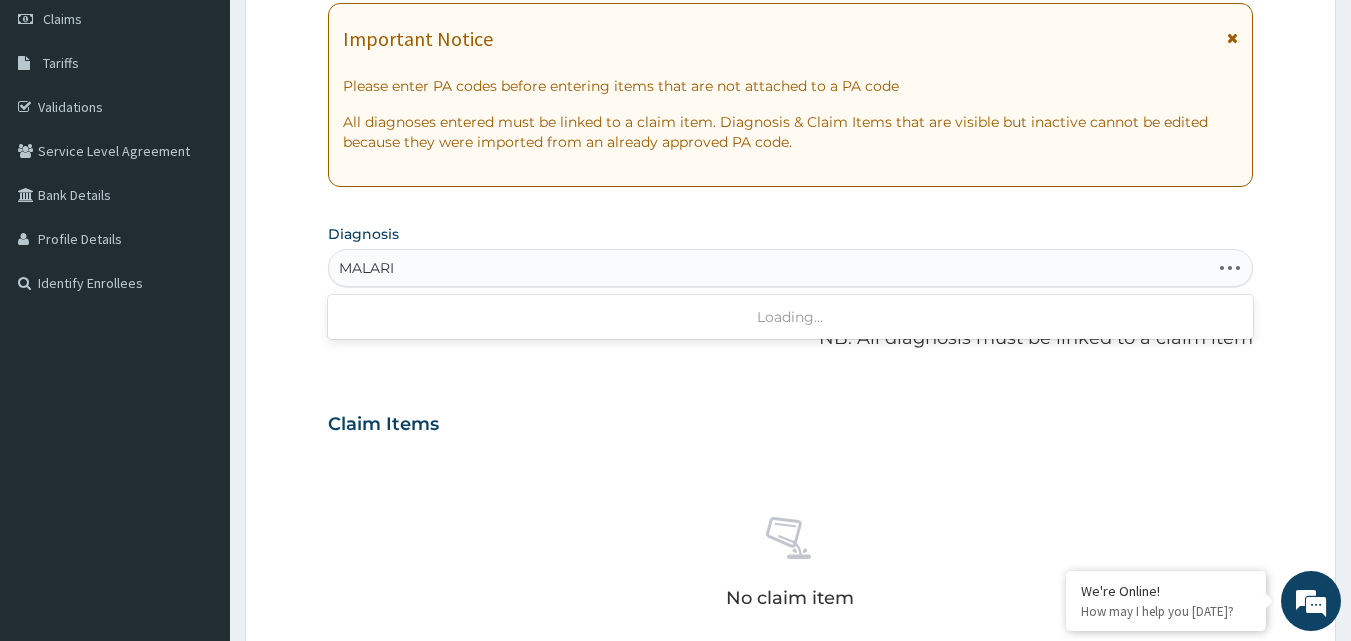 type on "[MEDICAL_DATA]" 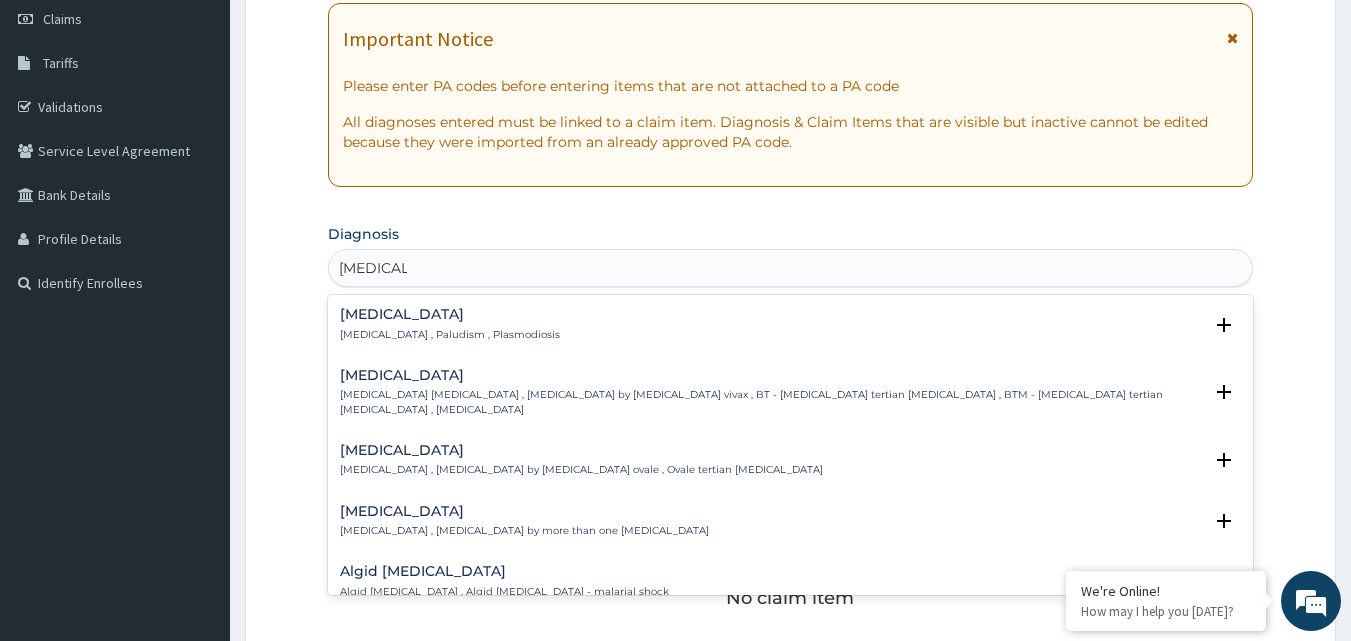 click on "Malaria" at bounding box center [450, 314] 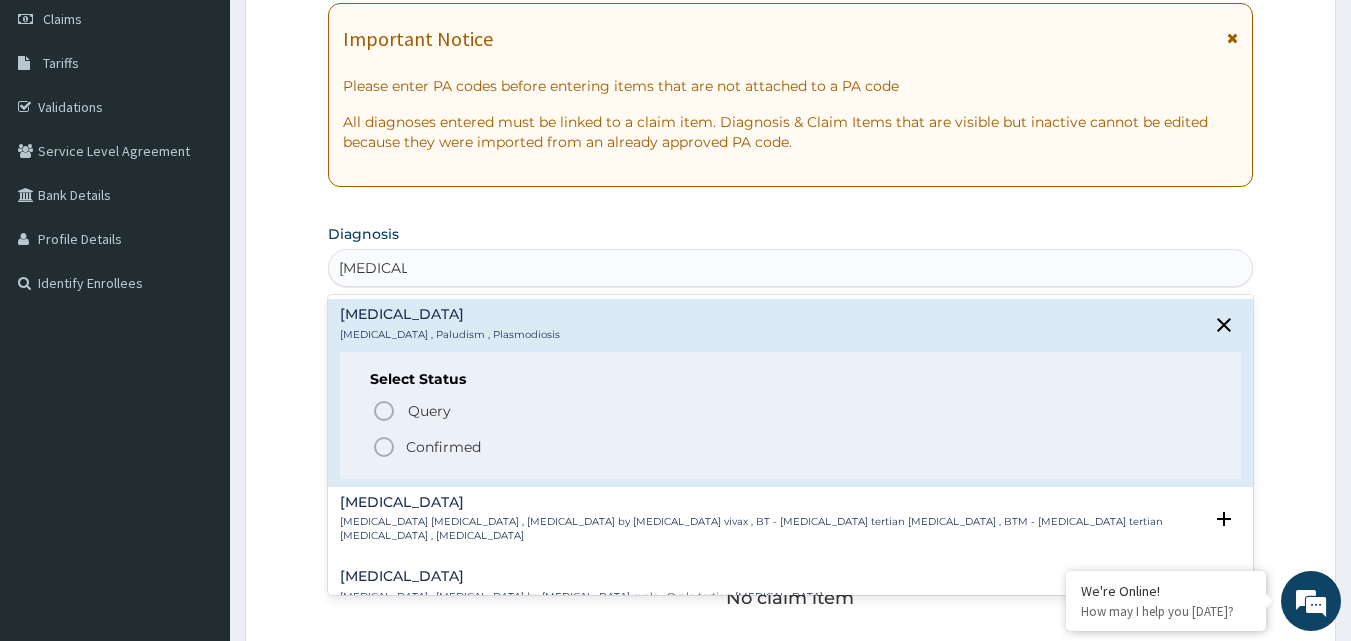 click on "Confirmed" at bounding box center [443, 447] 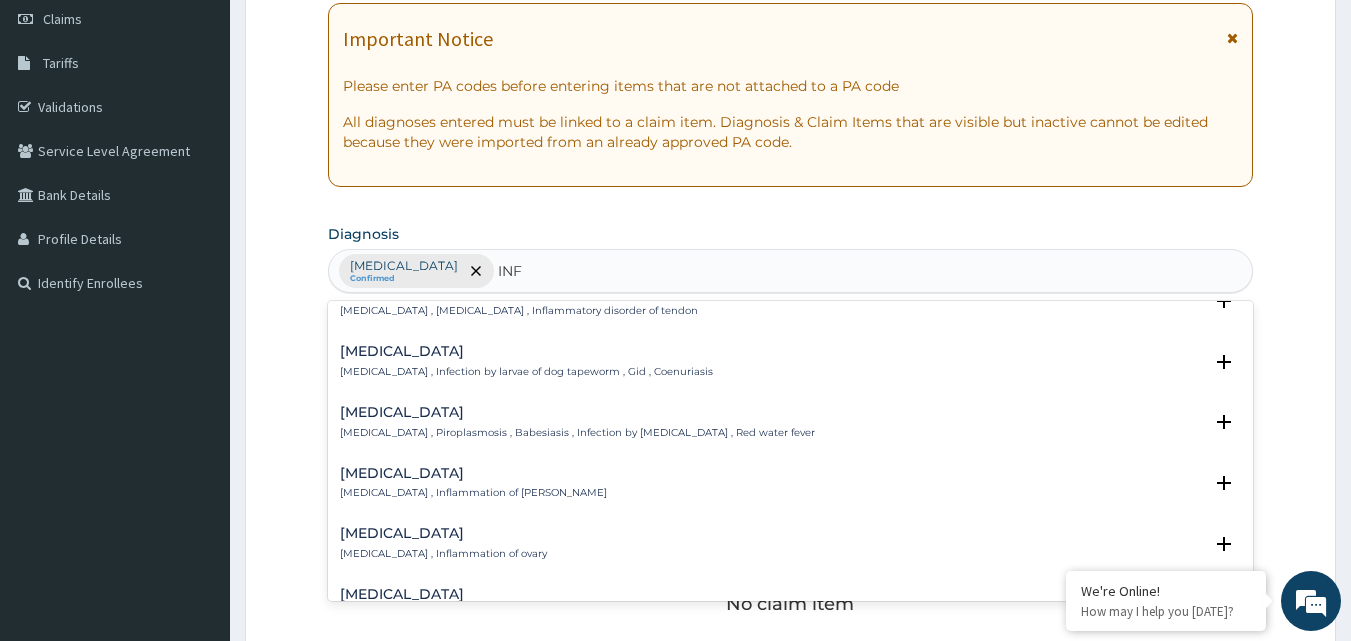 scroll, scrollTop: 2784, scrollLeft: 0, axis: vertical 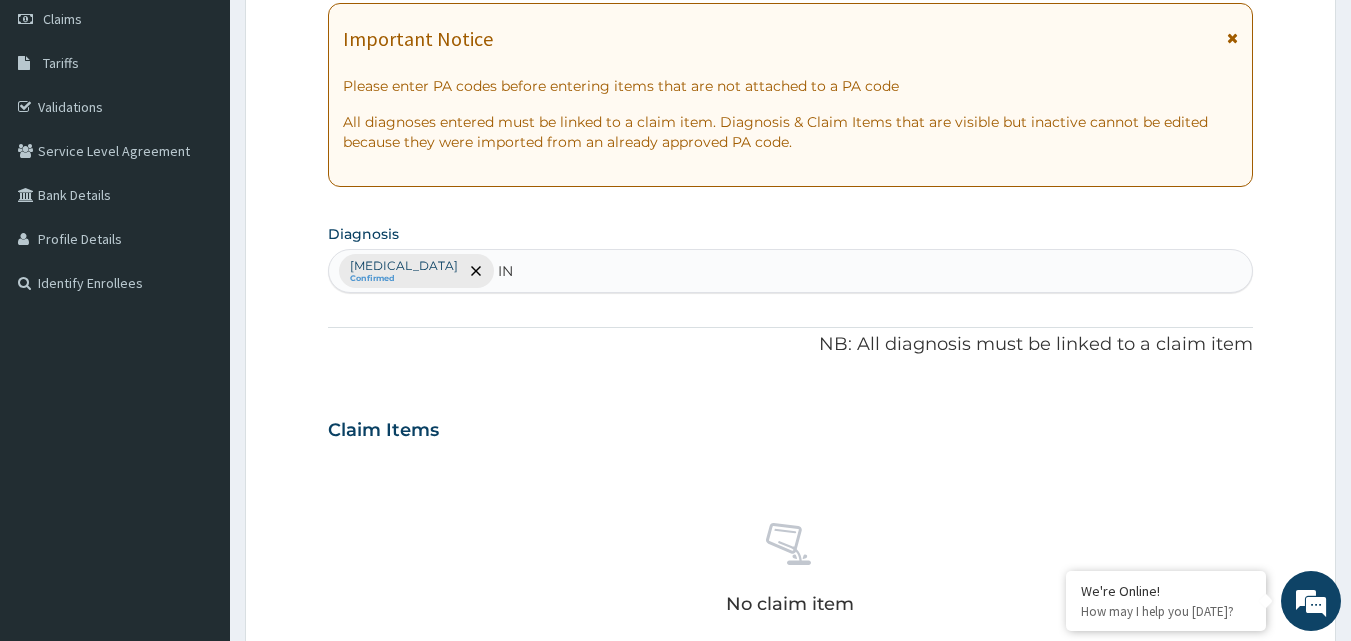 type on "I" 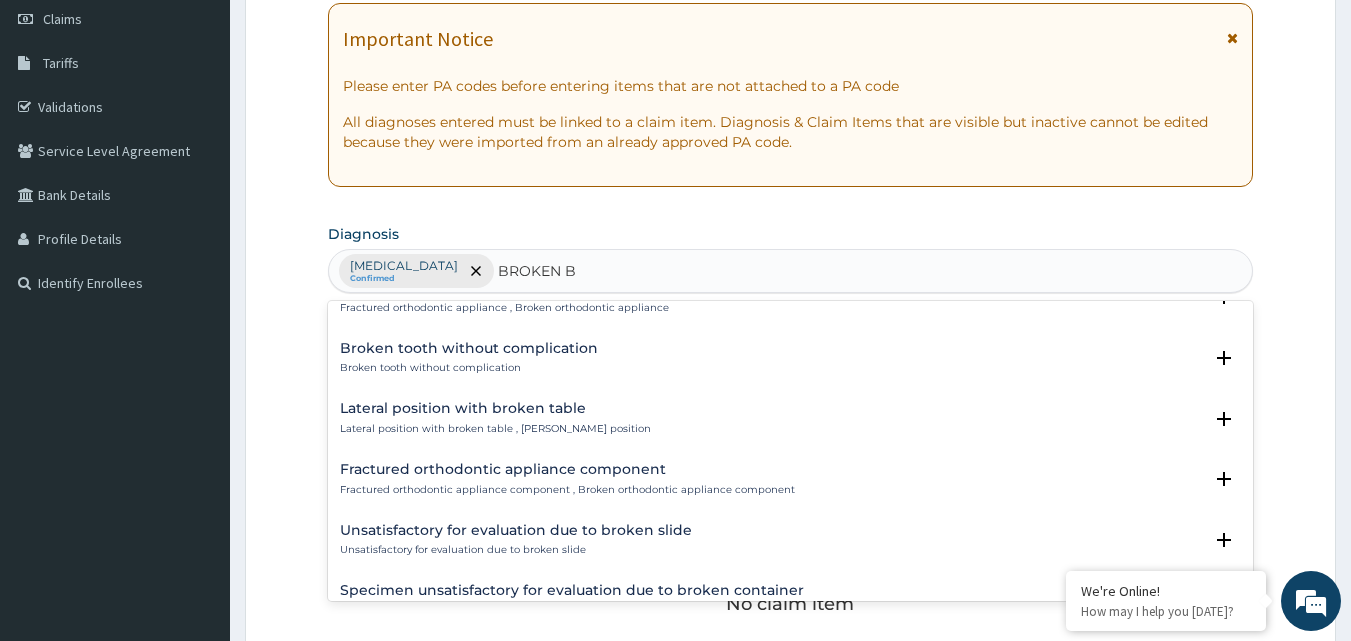scroll, scrollTop: 1239, scrollLeft: 0, axis: vertical 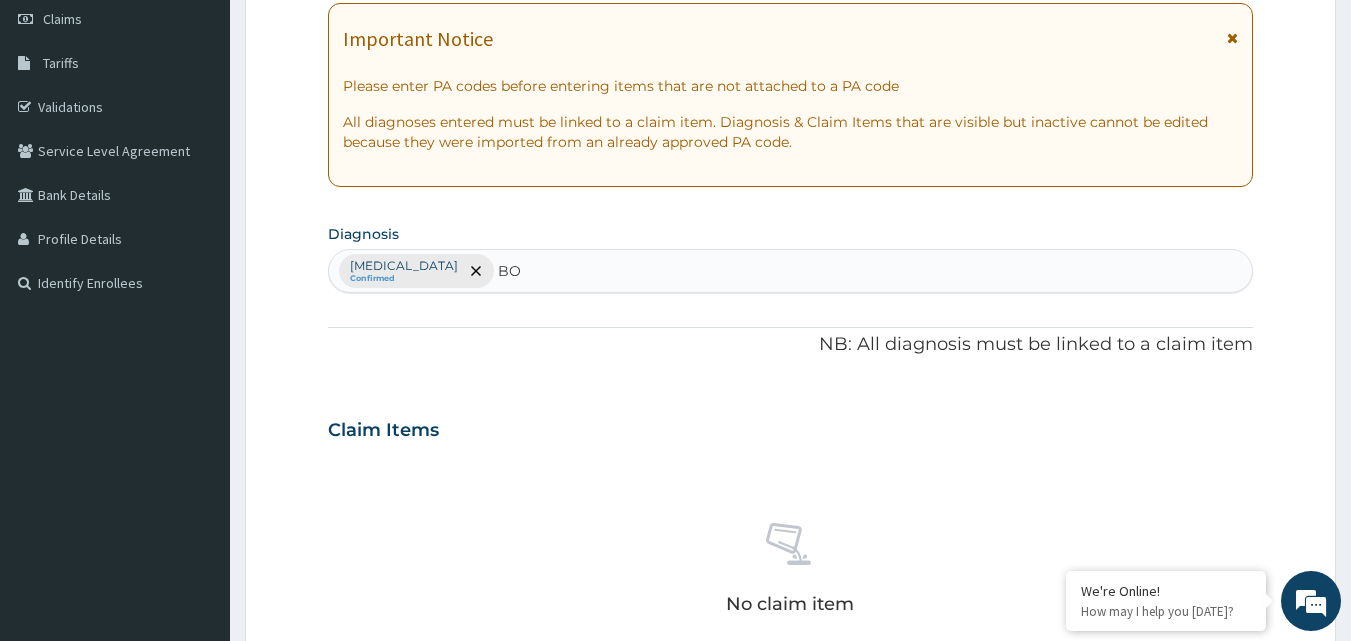 type on "B" 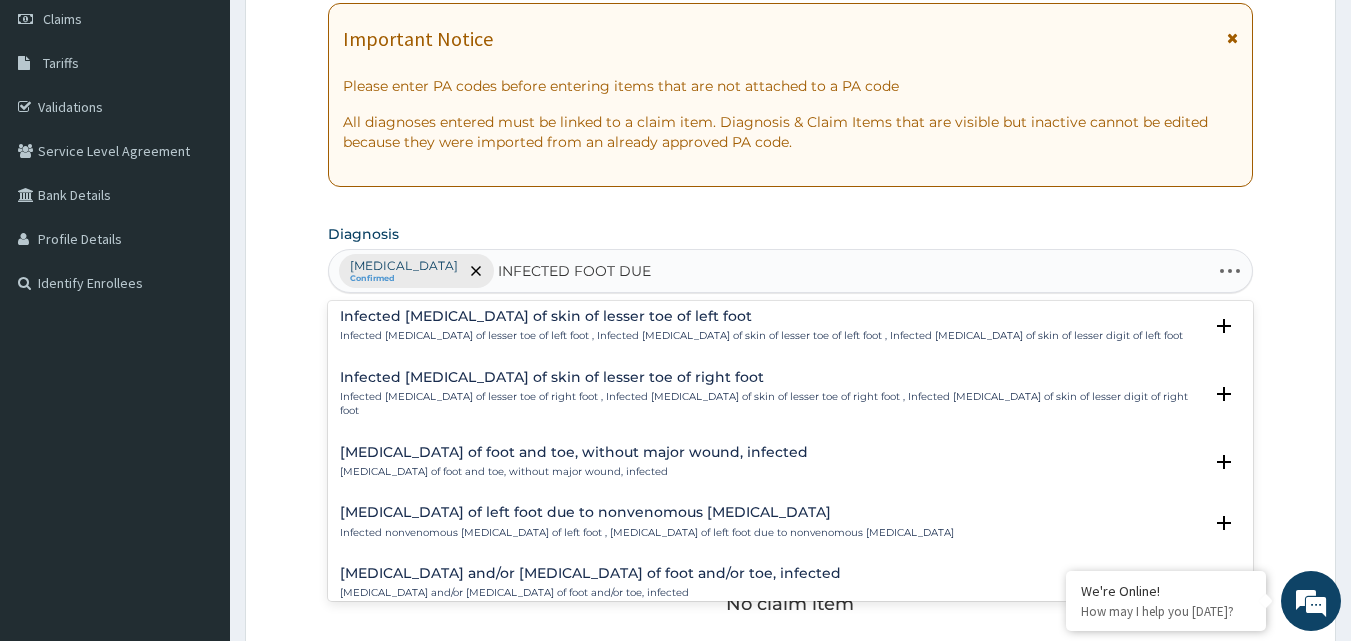 scroll, scrollTop: 0, scrollLeft: 0, axis: both 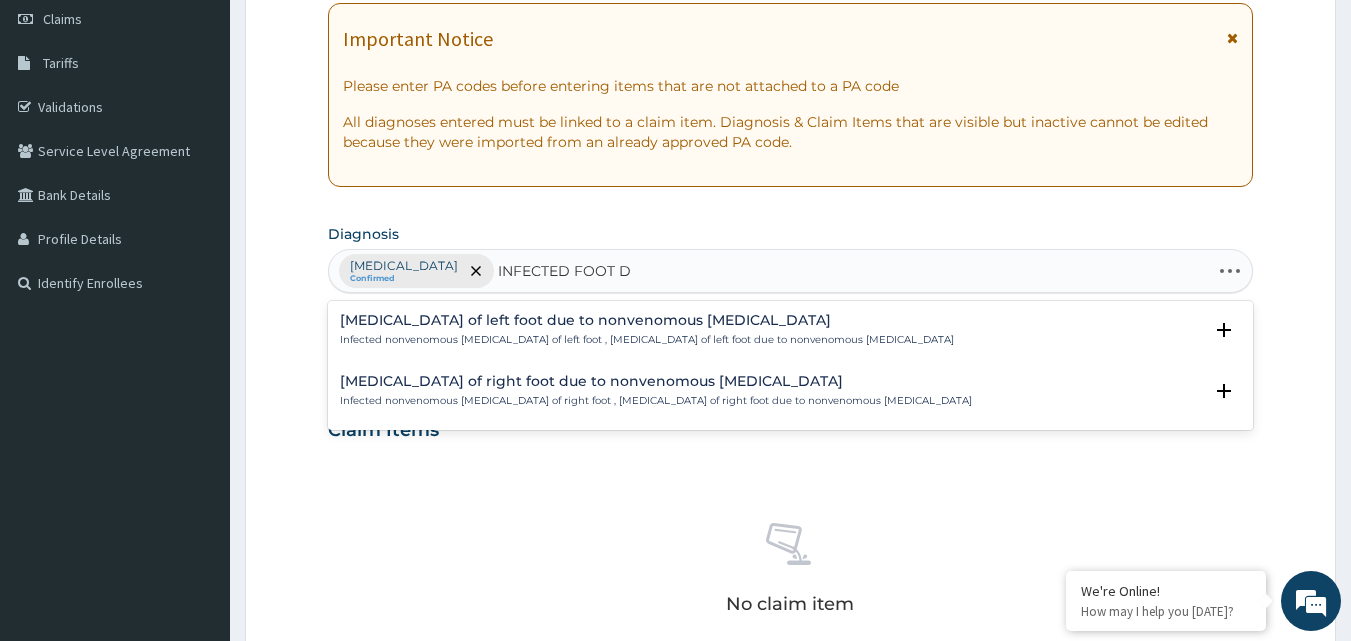 type on "INFECTED FOOT" 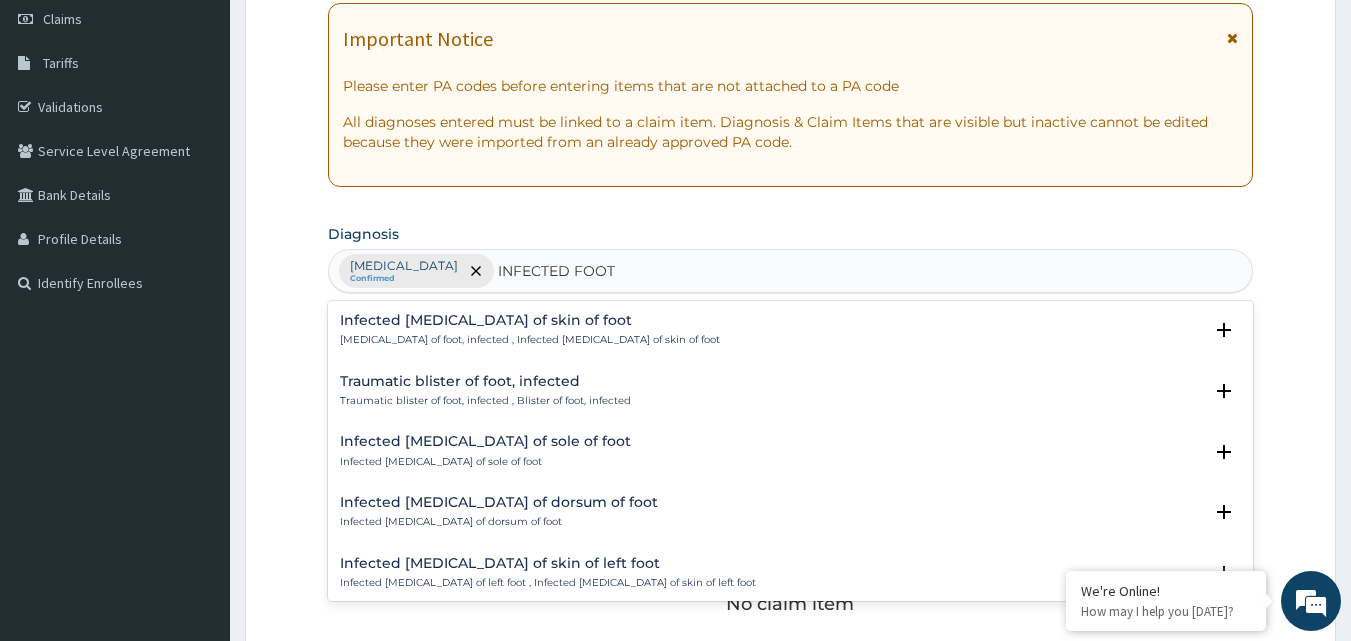 click on "Infected abrasion of skin of foot" at bounding box center (530, 320) 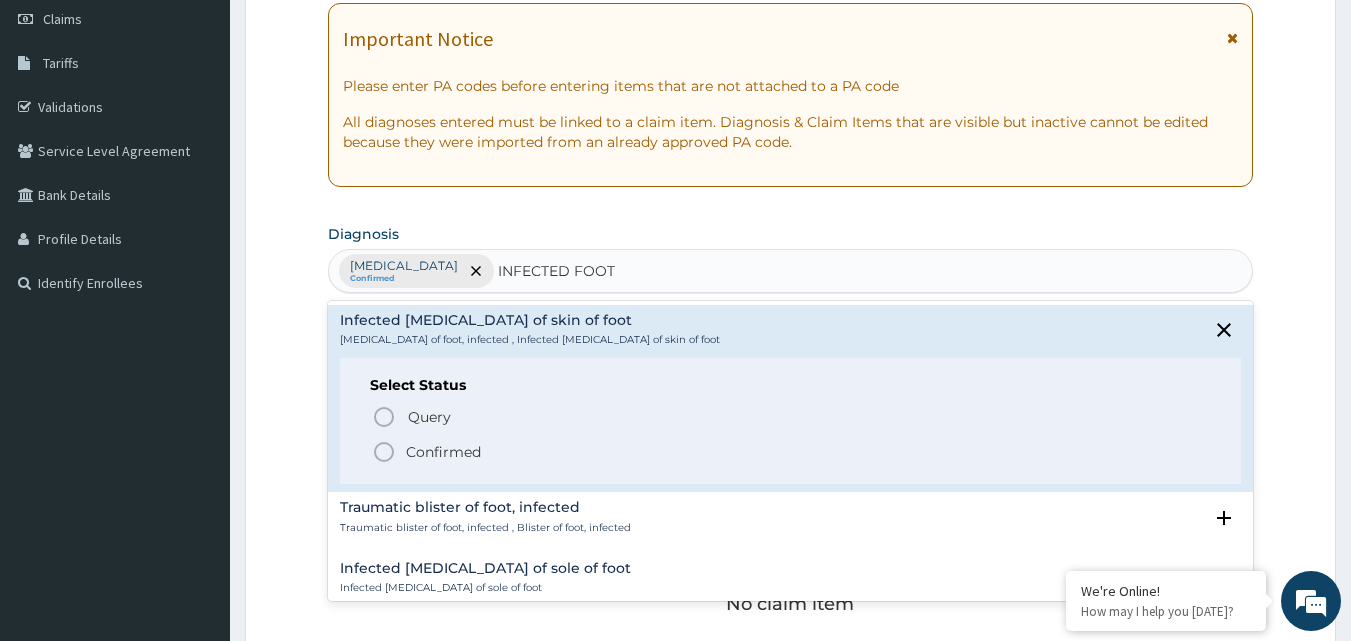 click on "Confirmed" at bounding box center [443, 452] 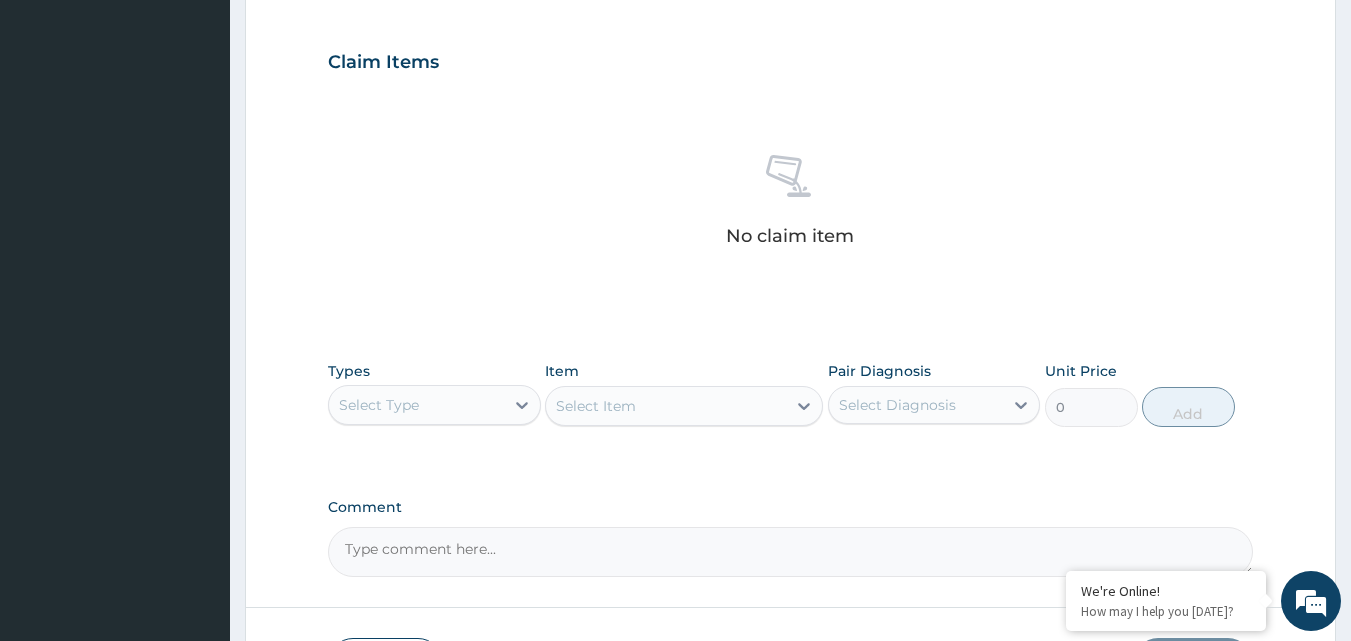 scroll, scrollTop: 687, scrollLeft: 0, axis: vertical 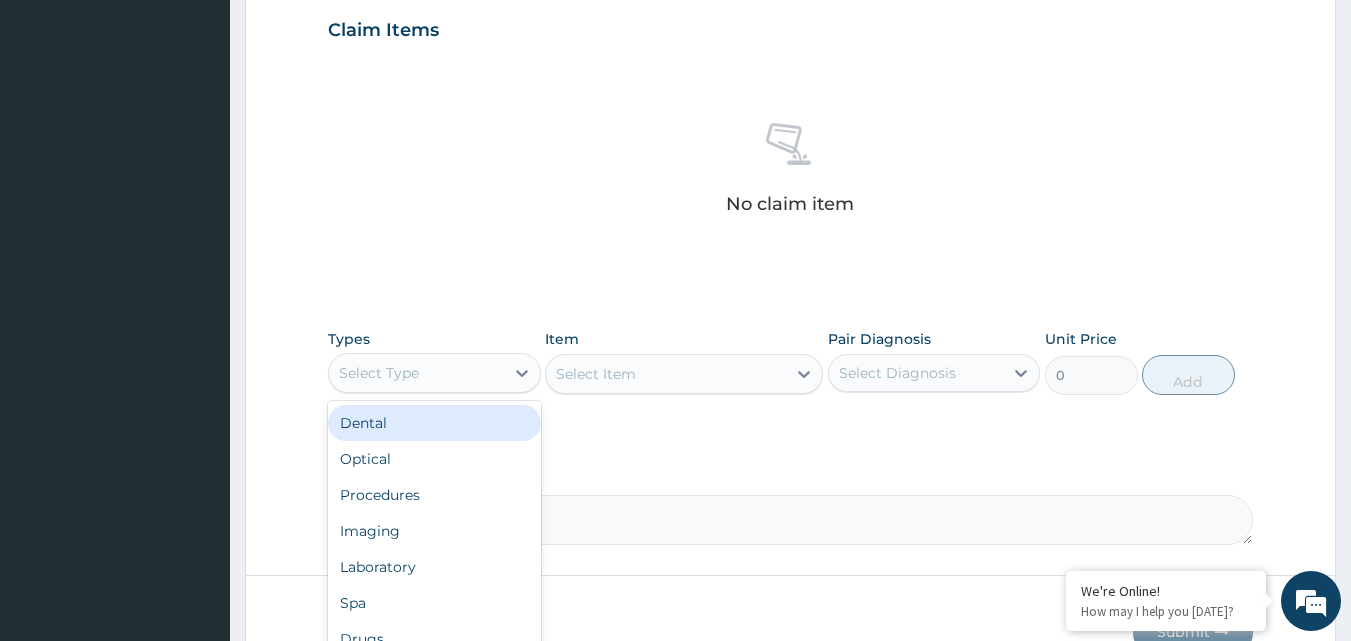 click on "Select Type" at bounding box center [416, 373] 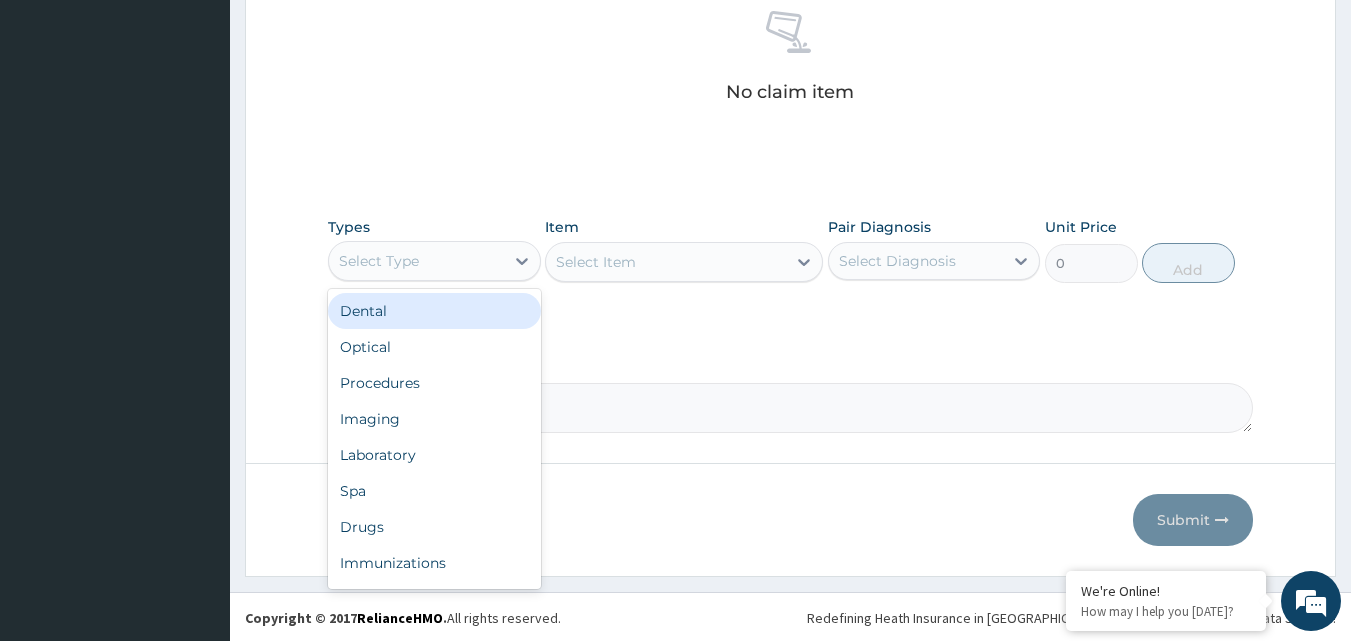 scroll, scrollTop: 801, scrollLeft: 0, axis: vertical 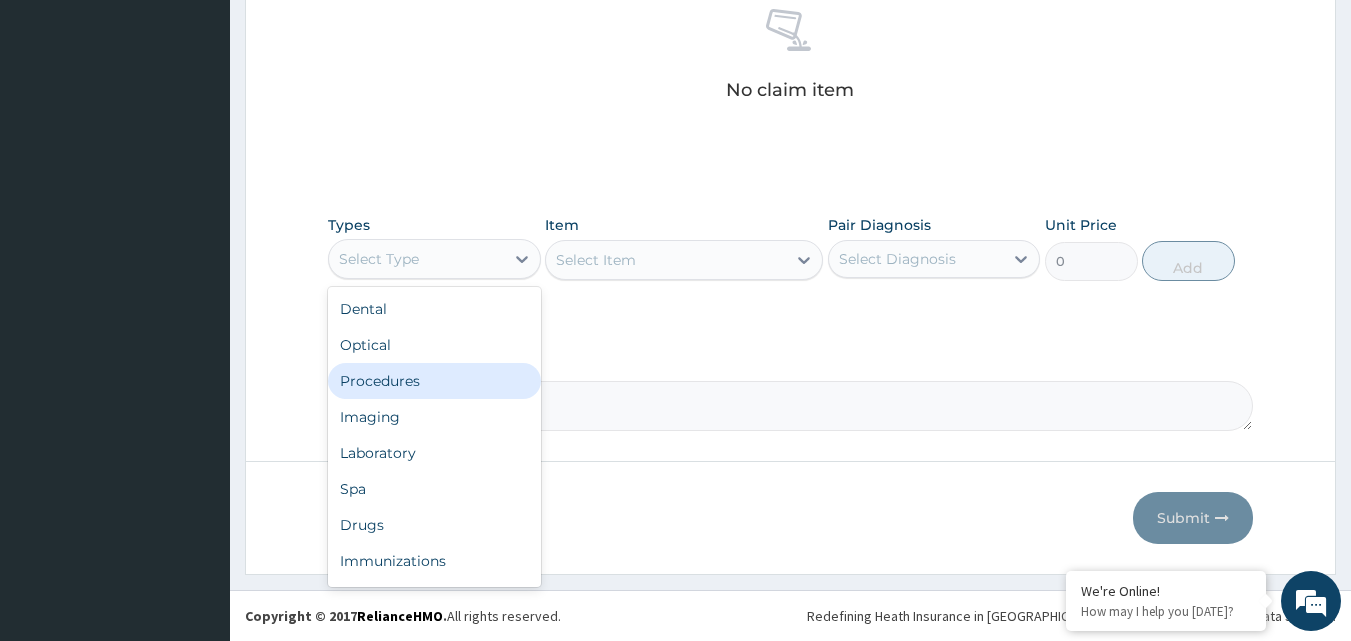 click on "Procedures" at bounding box center (434, 381) 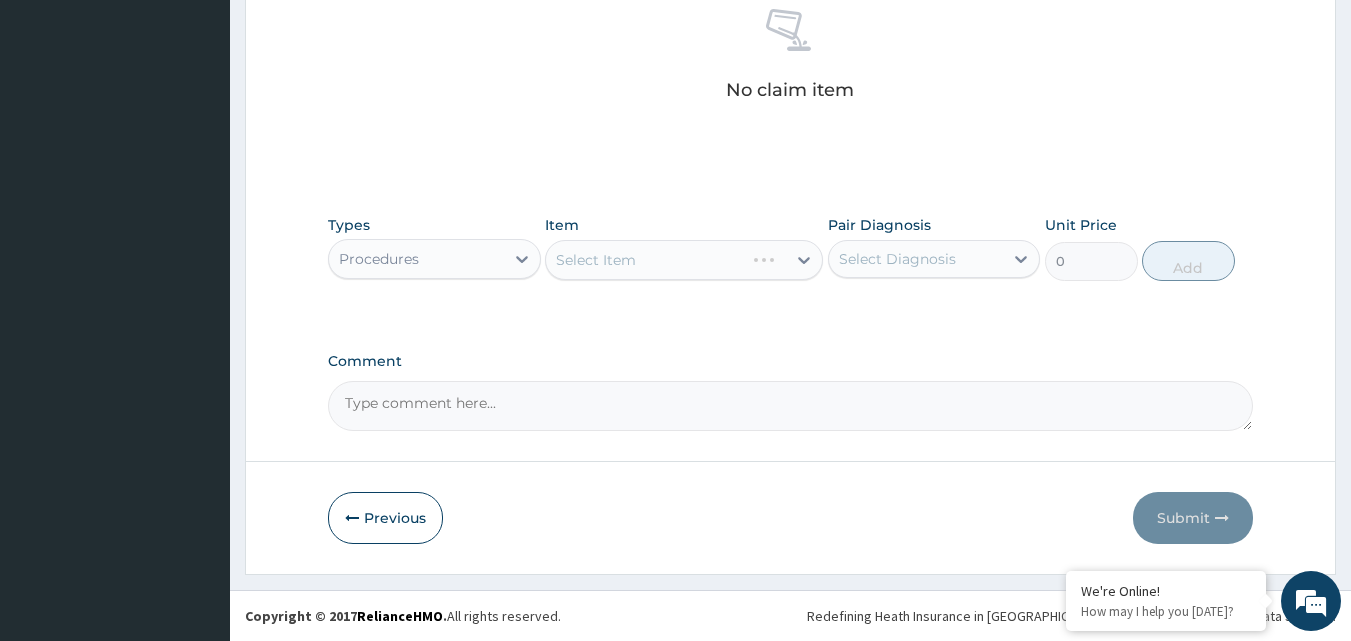 click on "Select Item" at bounding box center (684, 260) 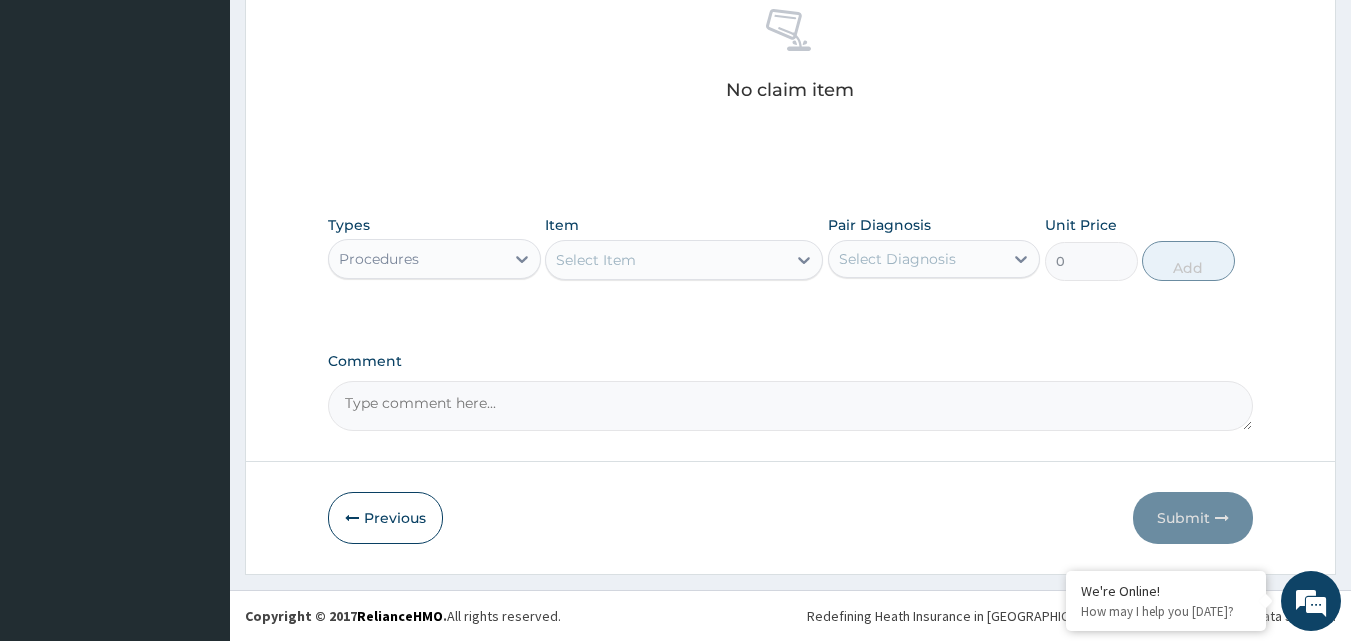 click on "Select Item" at bounding box center [666, 260] 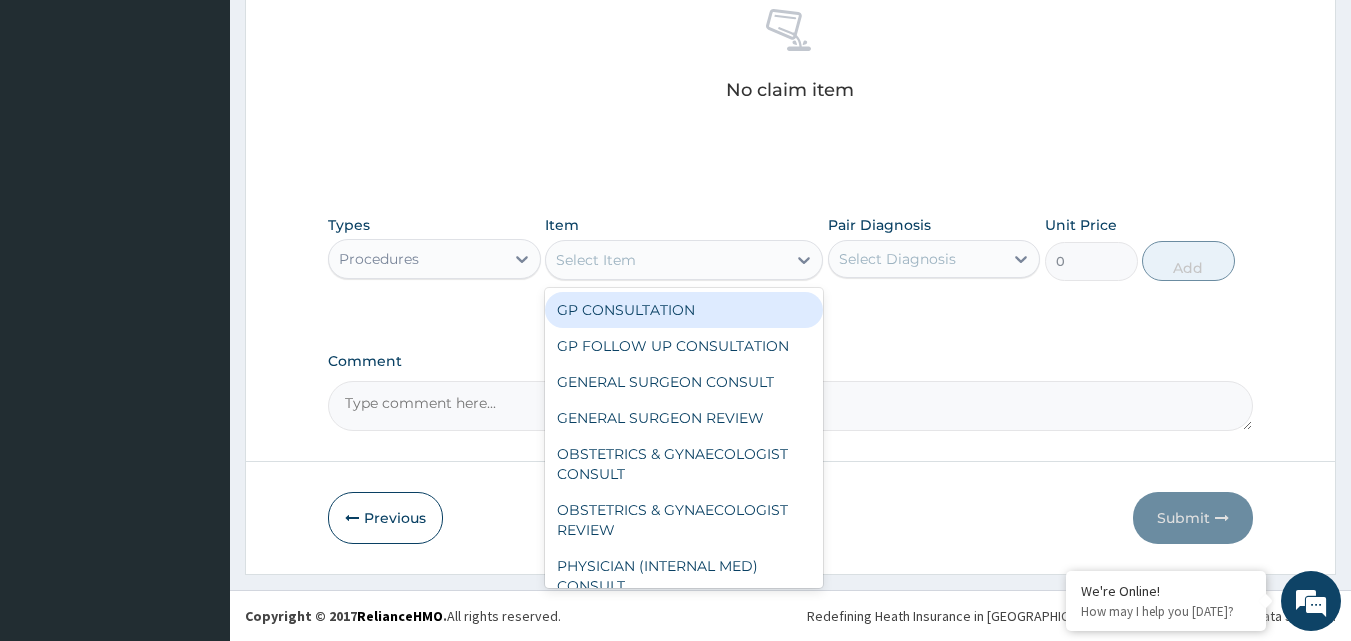 click on "GP CONSULTATION" at bounding box center [684, 310] 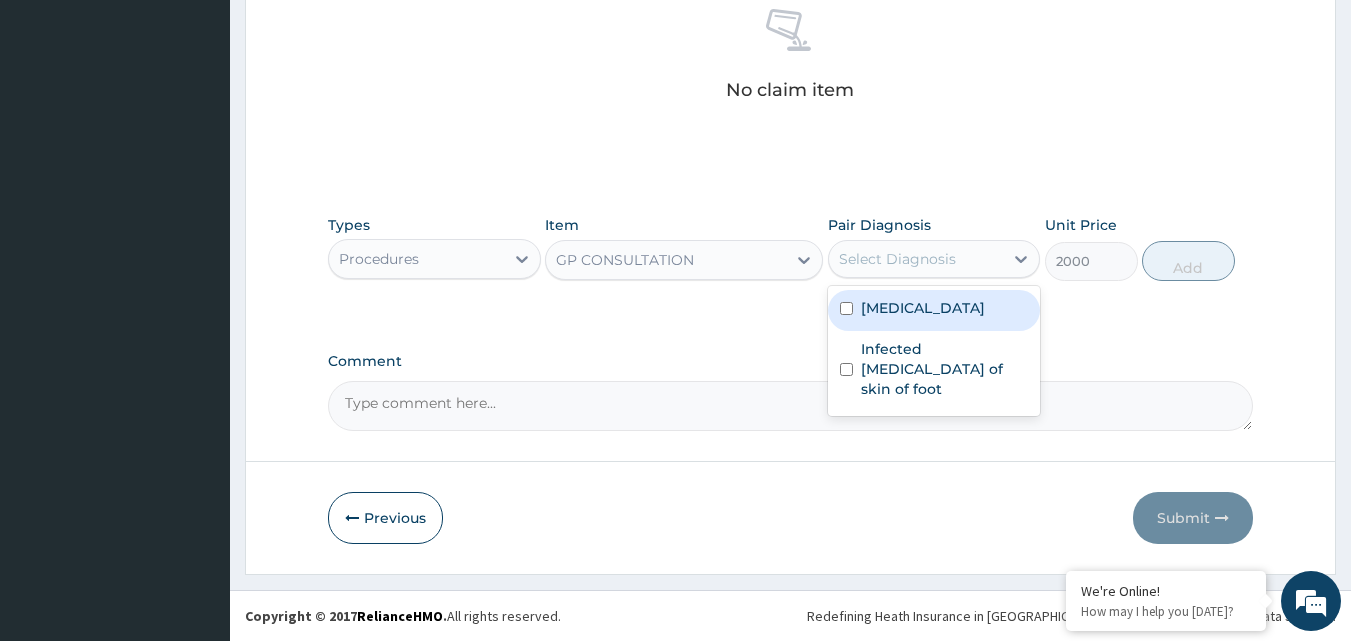 click on "Select Diagnosis" at bounding box center (916, 259) 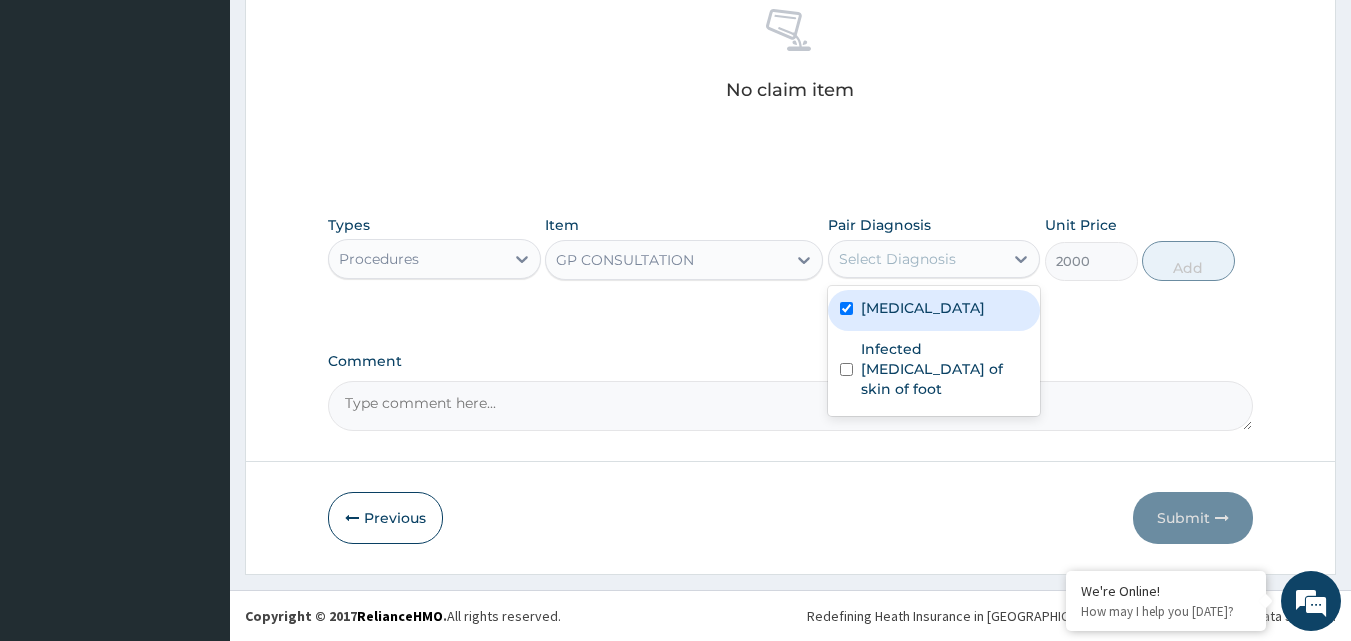 checkbox on "true" 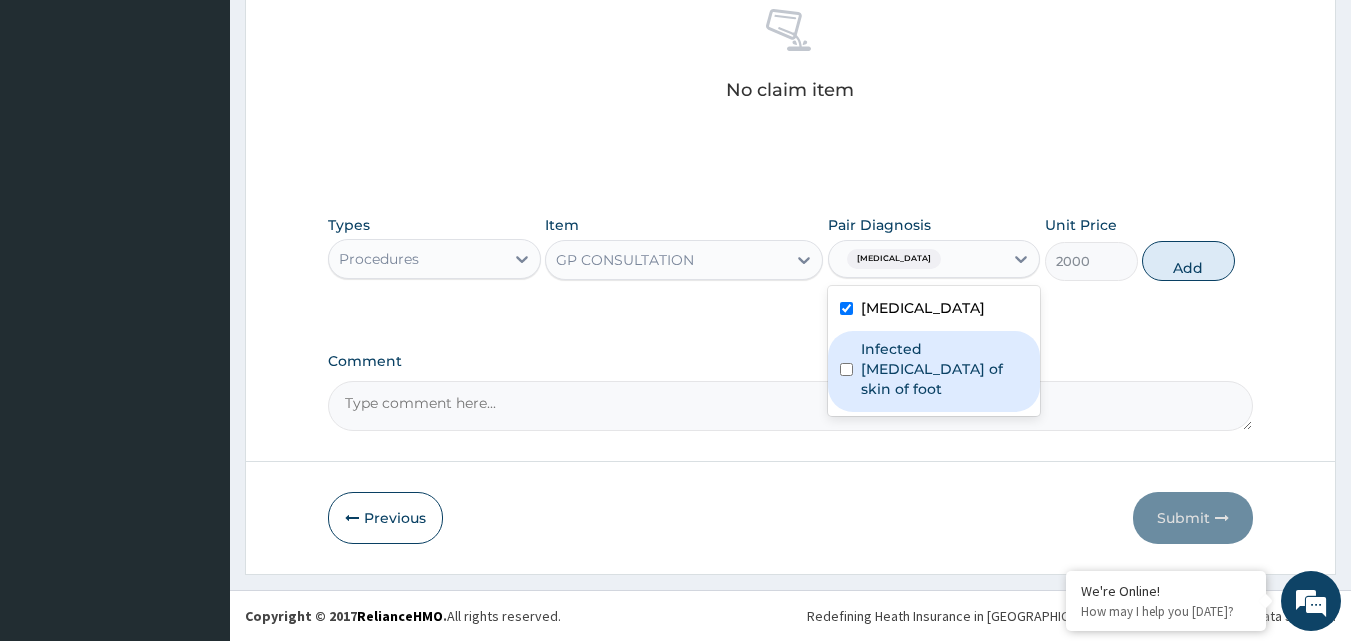 click on "Infected abrasion of skin of foot" at bounding box center (945, 369) 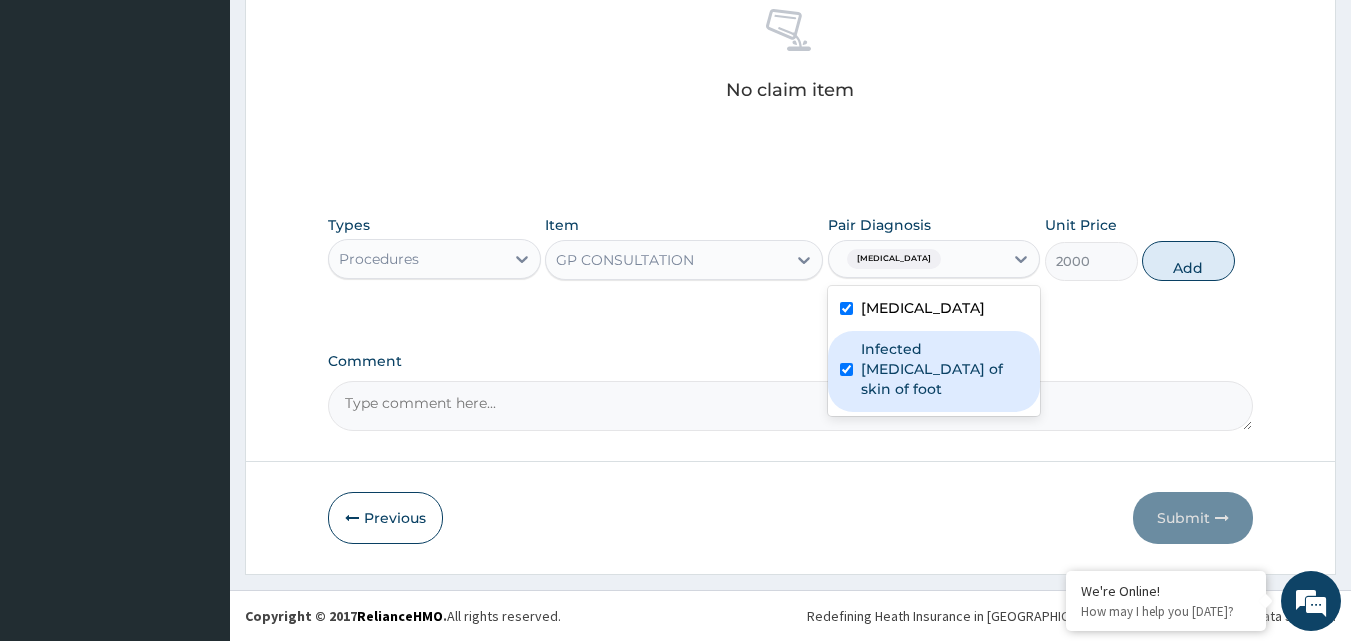 checkbox on "true" 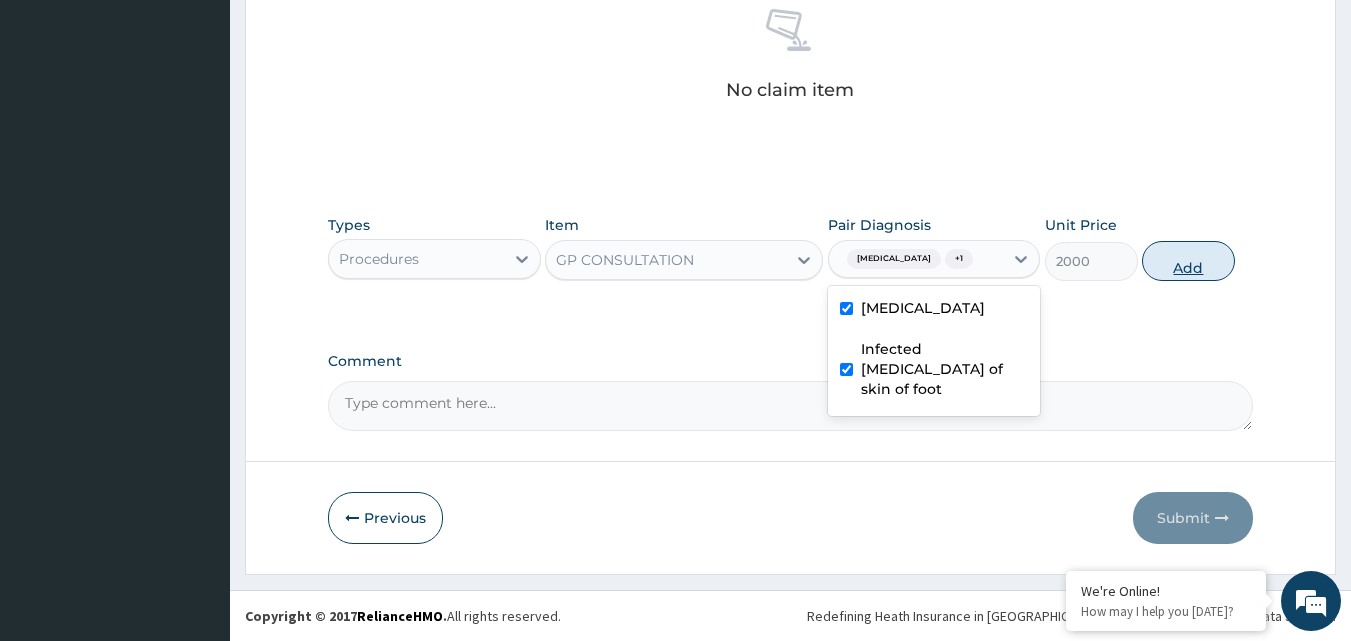 click on "Add" at bounding box center [1188, 261] 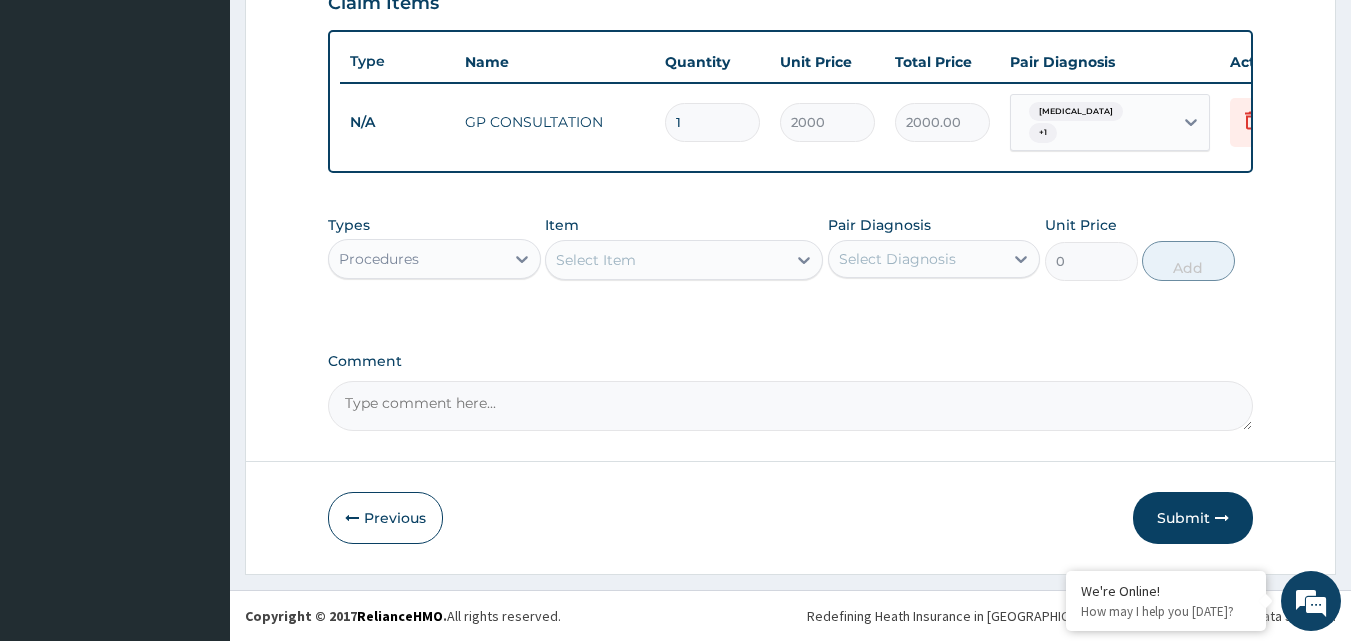 scroll, scrollTop: 721, scrollLeft: 0, axis: vertical 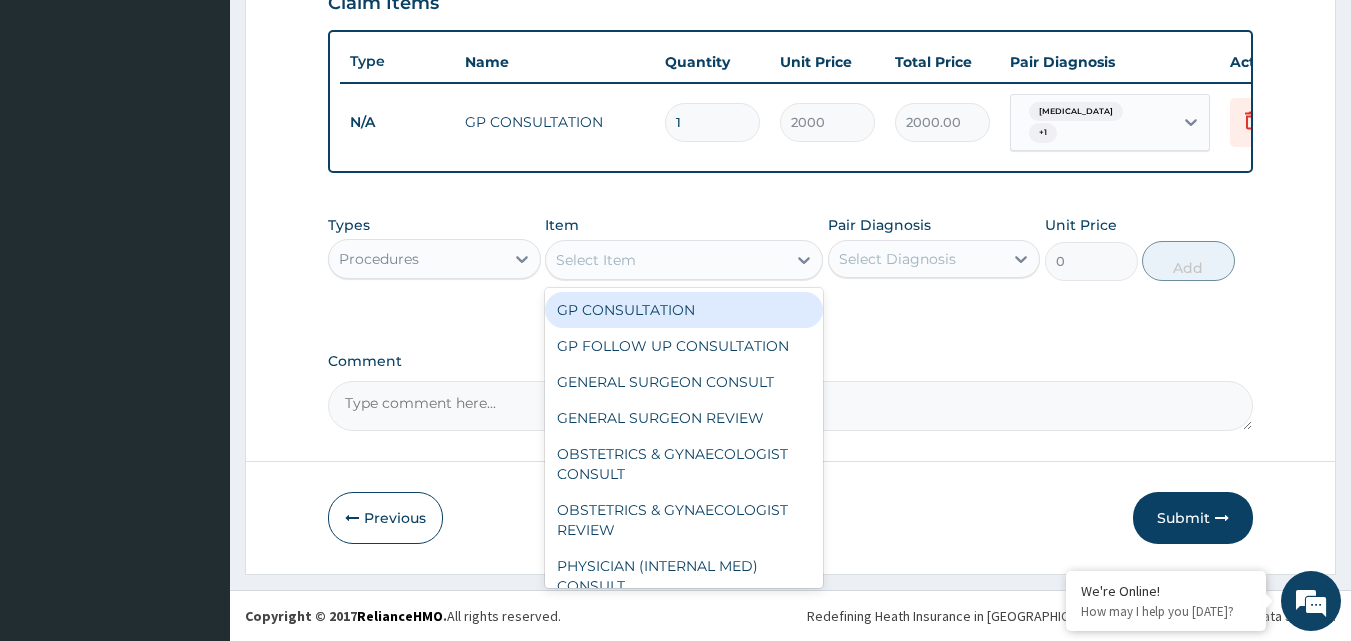 click on "Select Item" at bounding box center (666, 260) 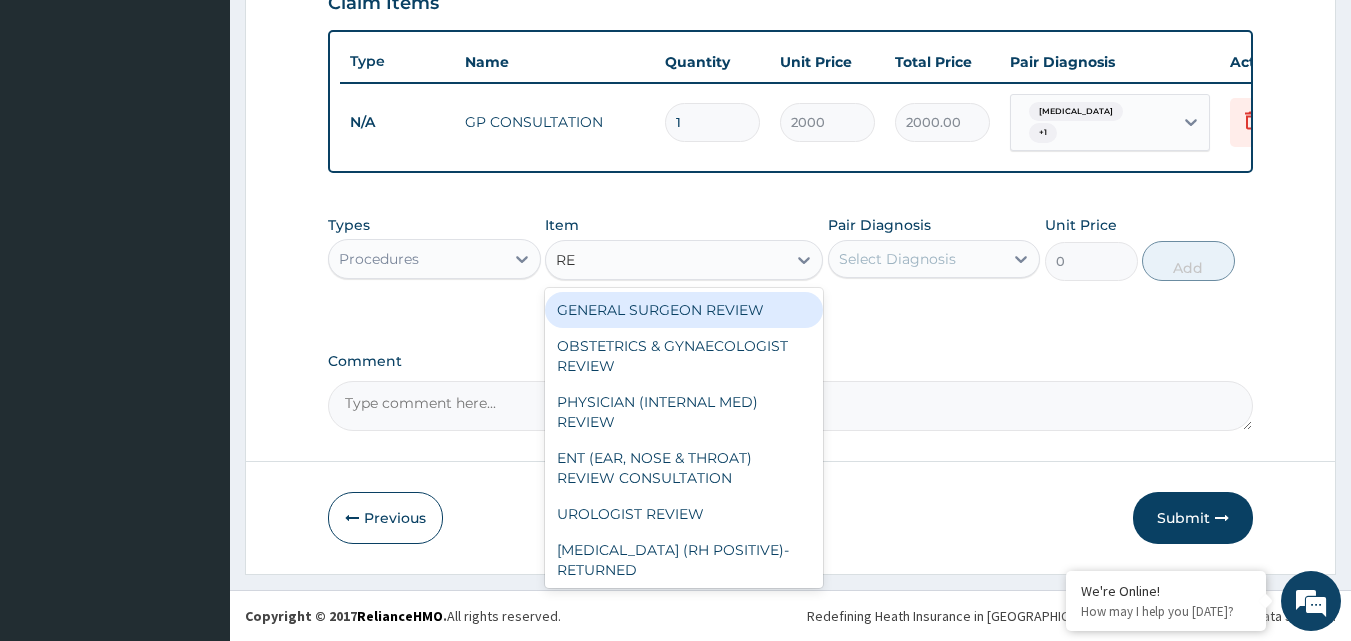 type on "REG" 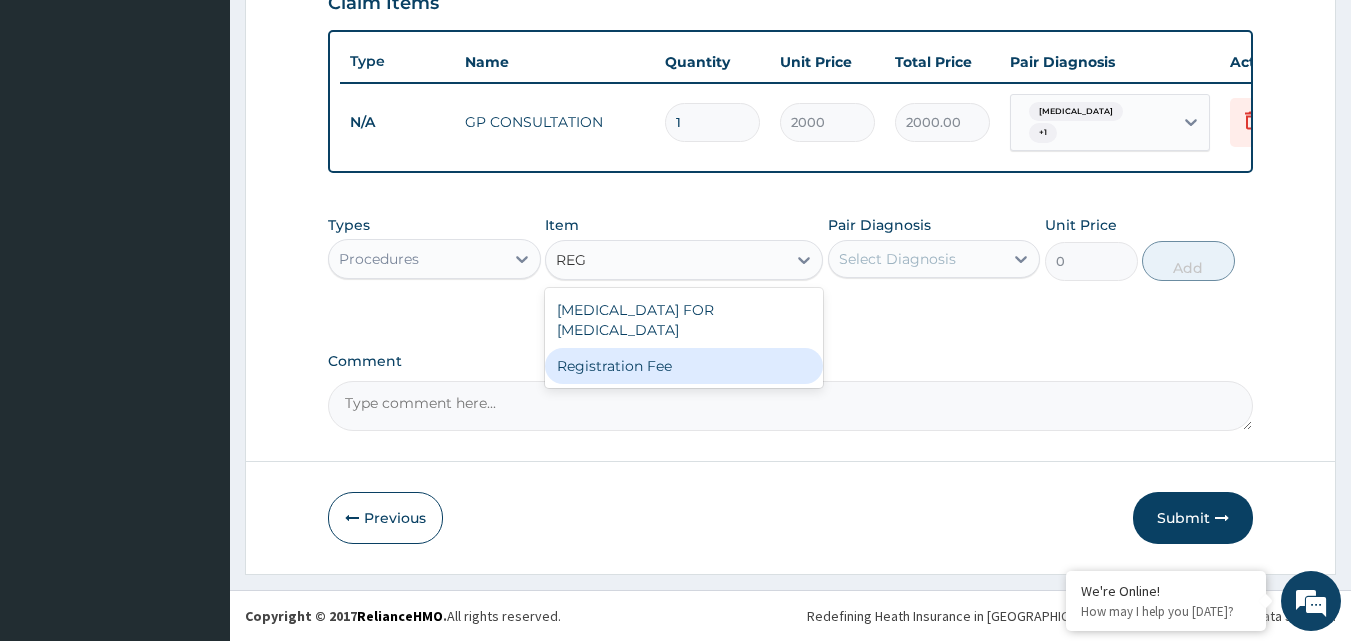 click on "Registration Fee" at bounding box center [684, 366] 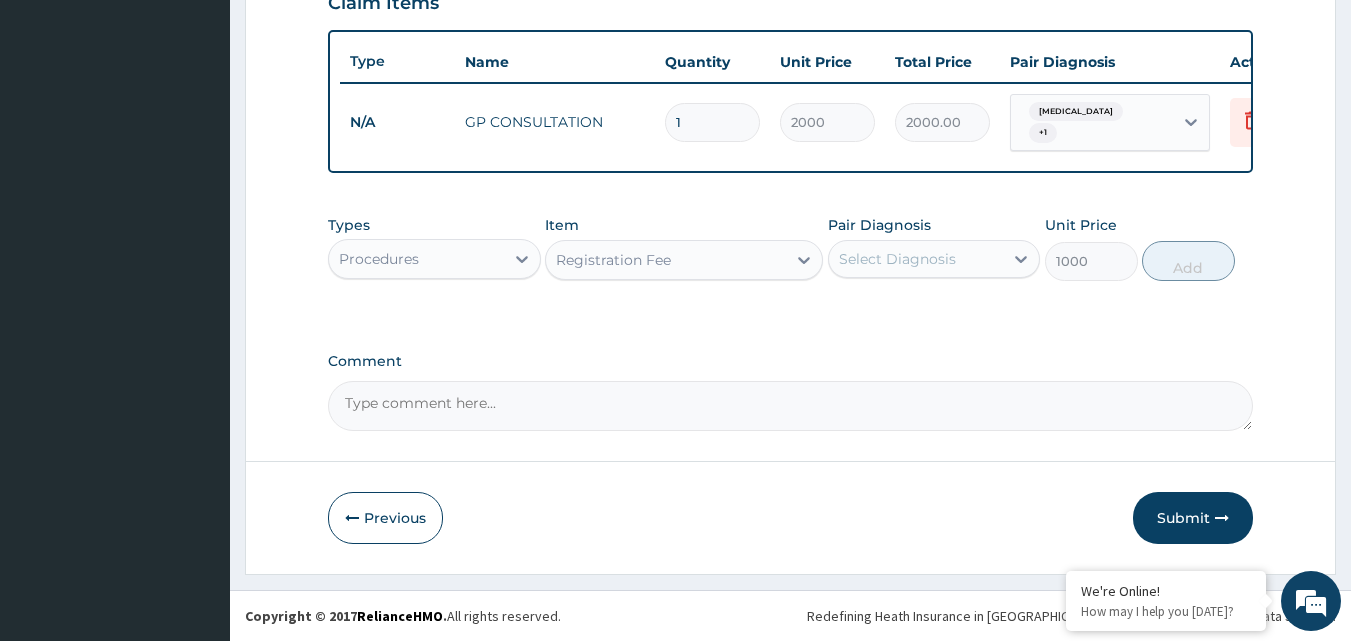click on "Select Diagnosis" at bounding box center (897, 259) 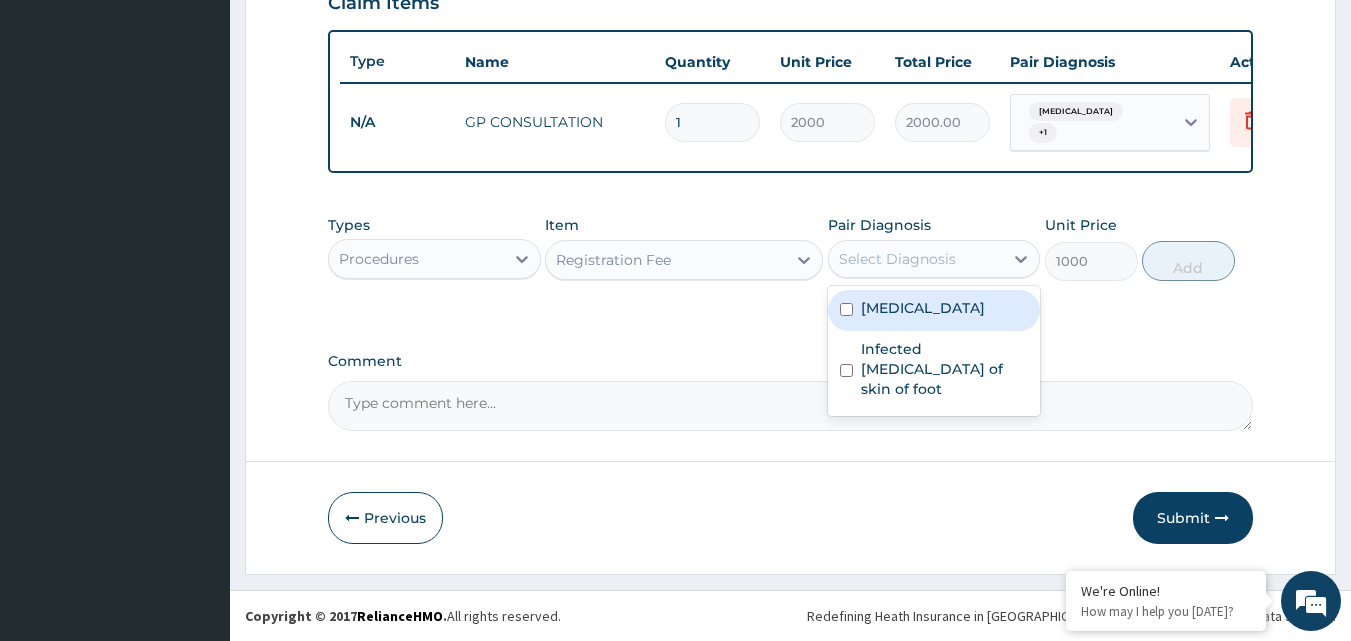 click on "Malaria" at bounding box center [923, 308] 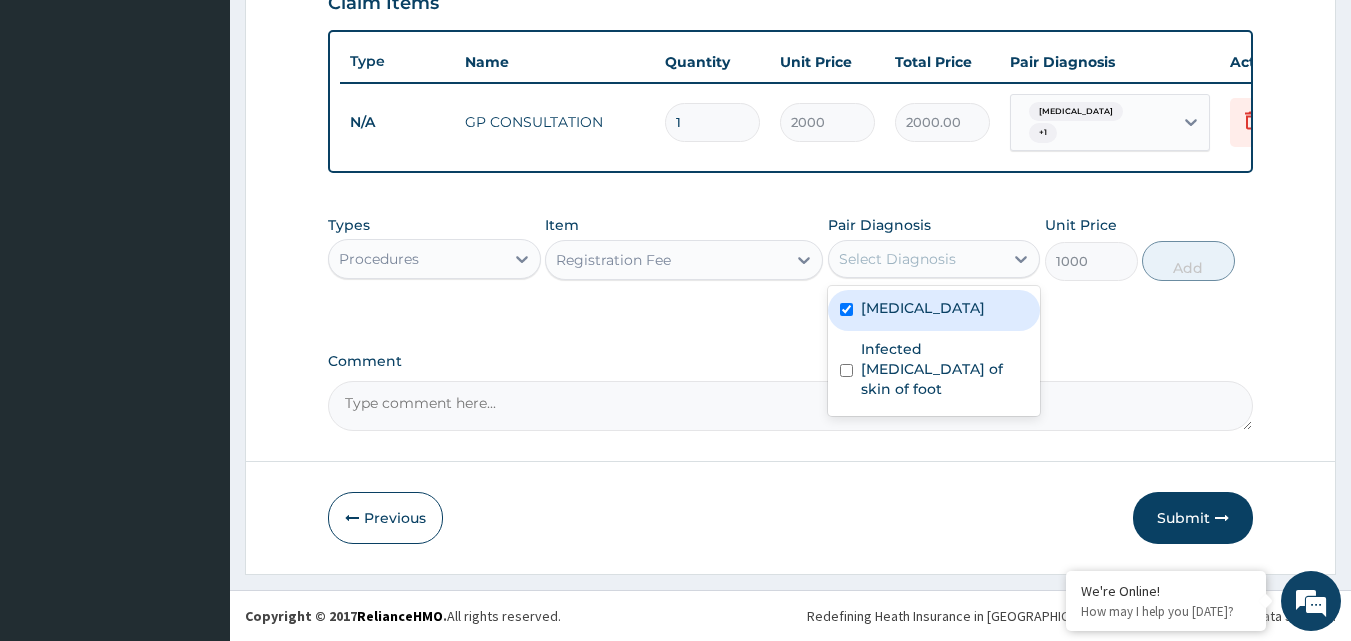 checkbox on "true" 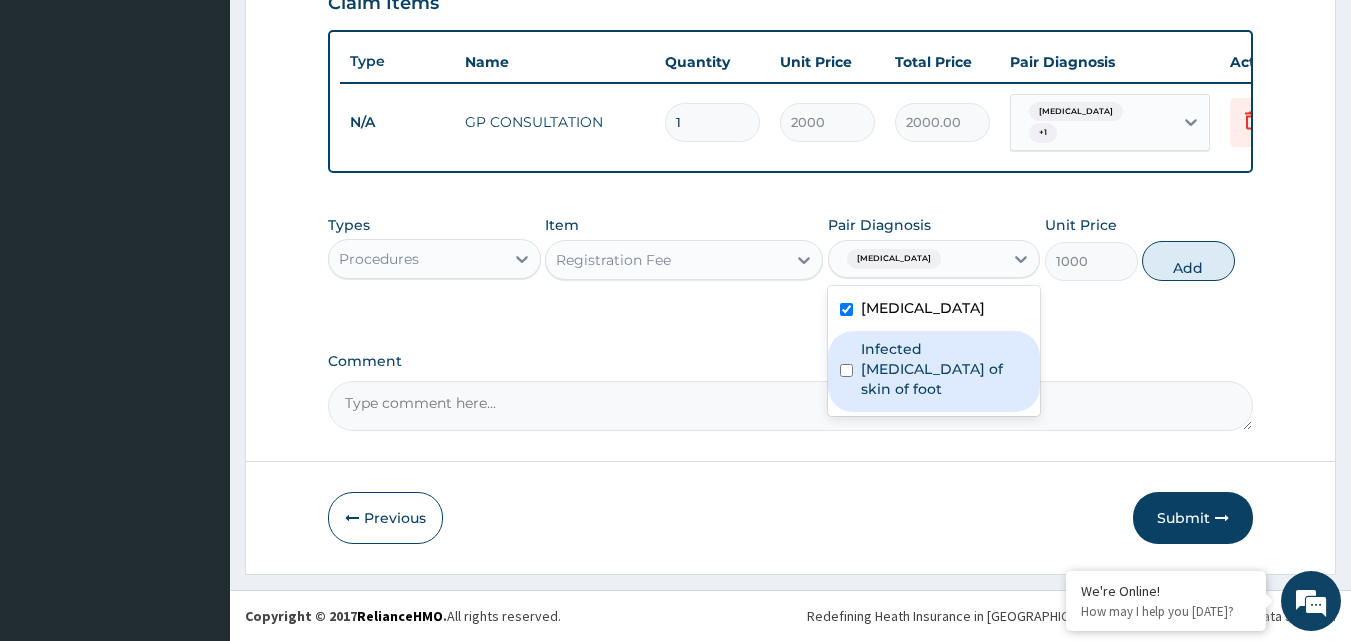 click on "Infected abrasion of skin of foot" at bounding box center [945, 369] 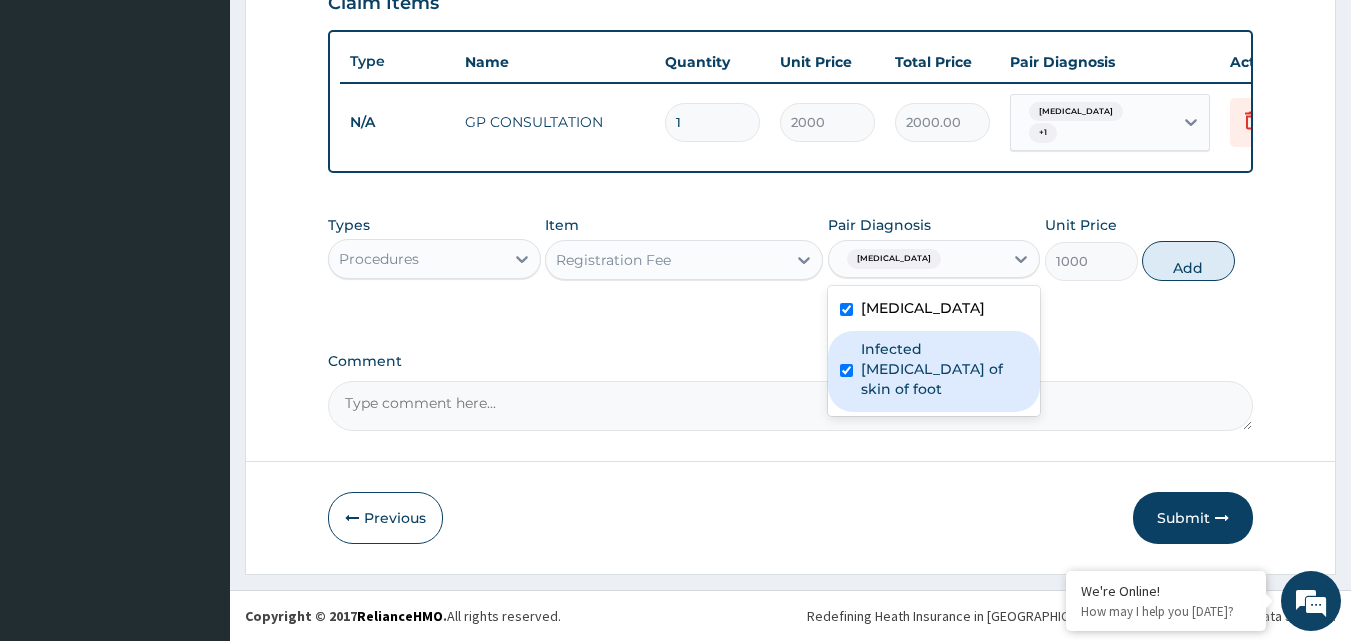 checkbox on "true" 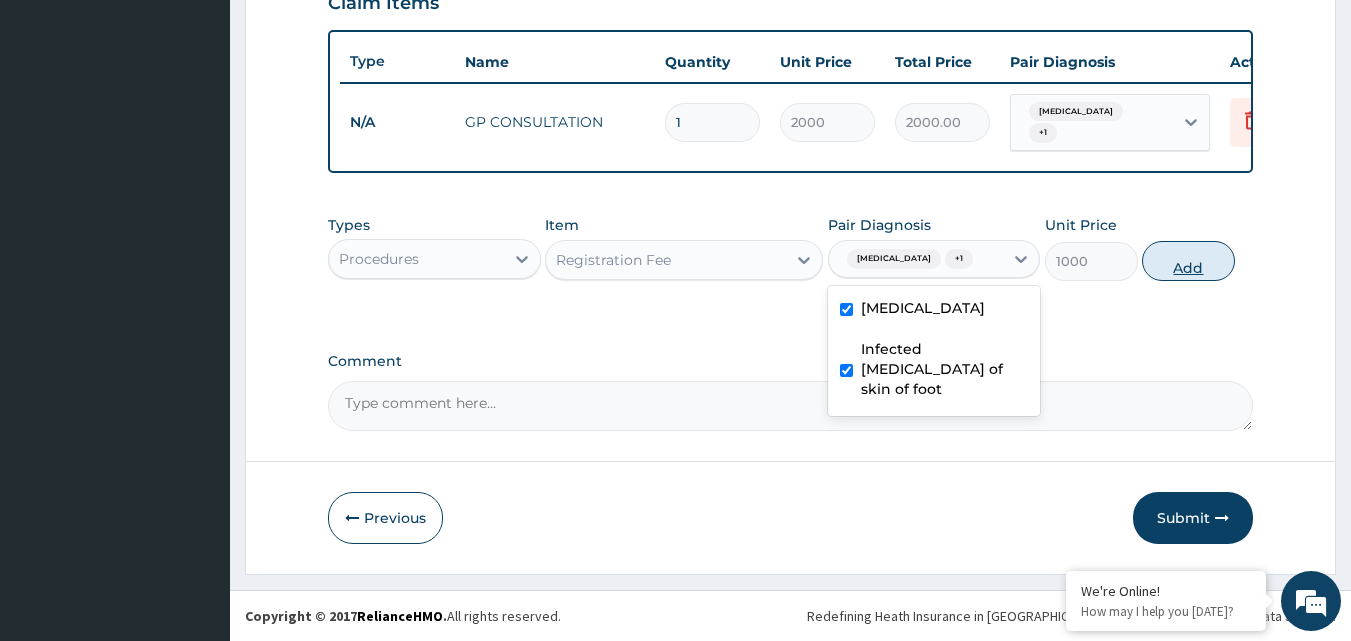 click on "Add" at bounding box center (1188, 261) 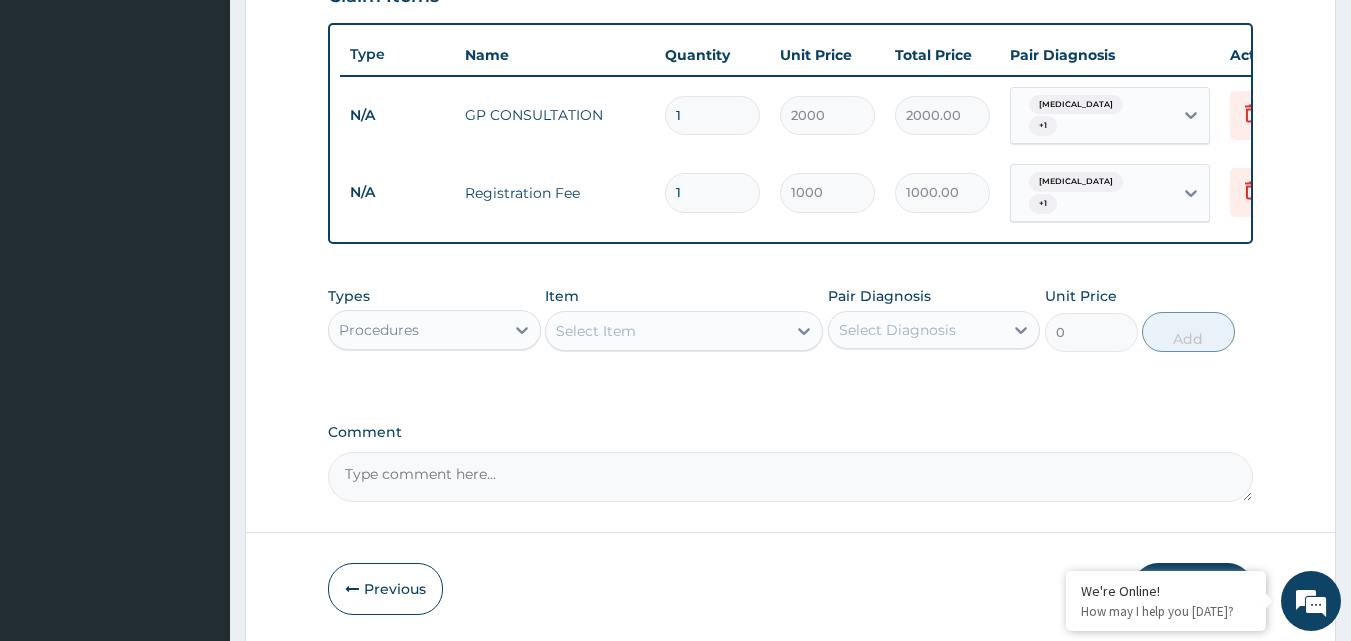 click on "Procedures" at bounding box center (416, 330) 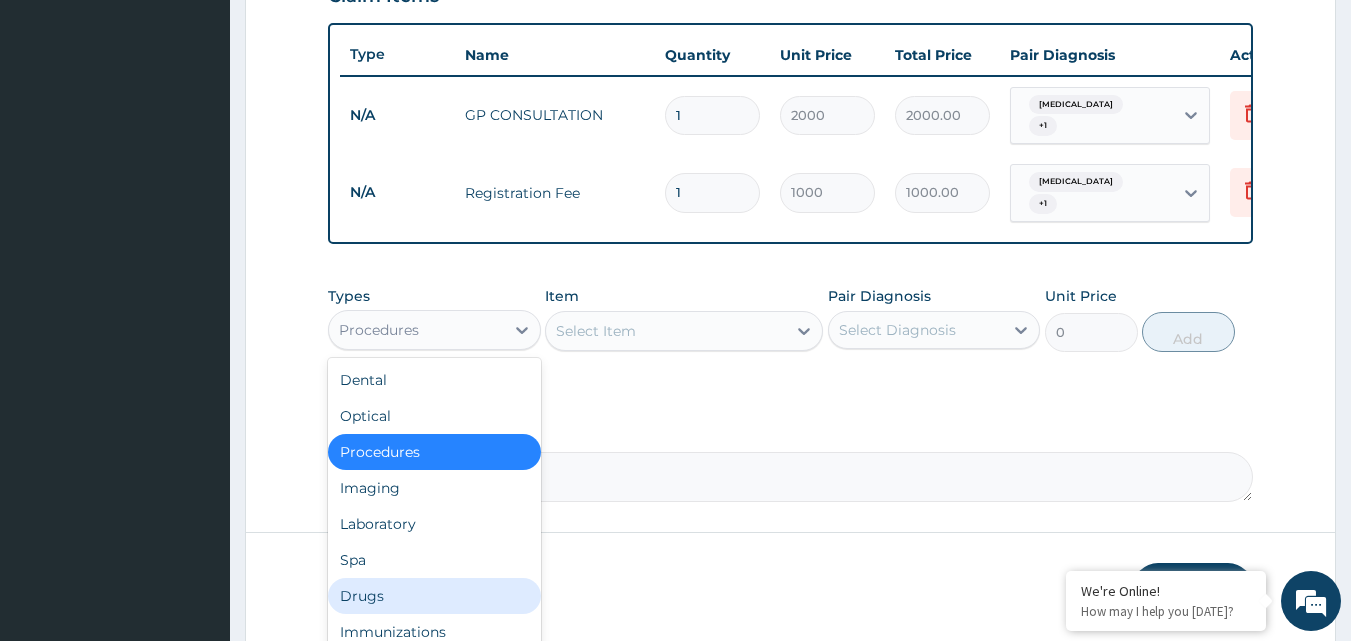 drag, startPoint x: 353, startPoint y: 600, endPoint x: 594, endPoint y: 460, distance: 278.7131 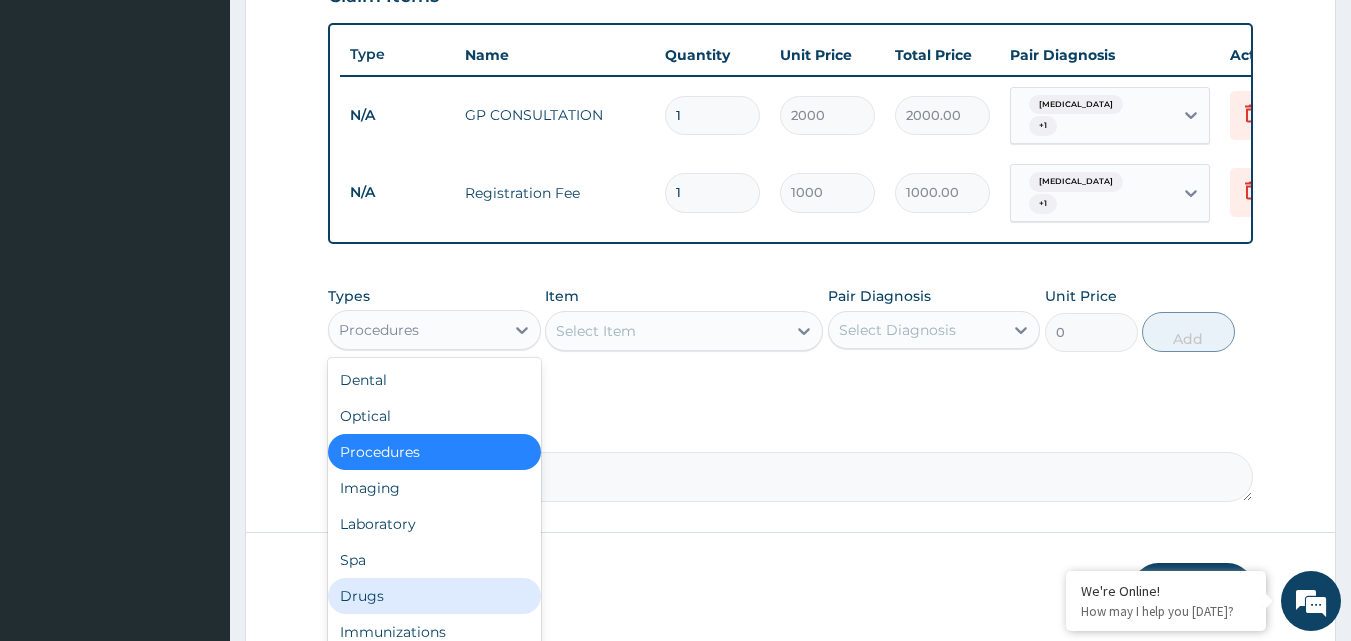 click on "Drugs" at bounding box center [434, 596] 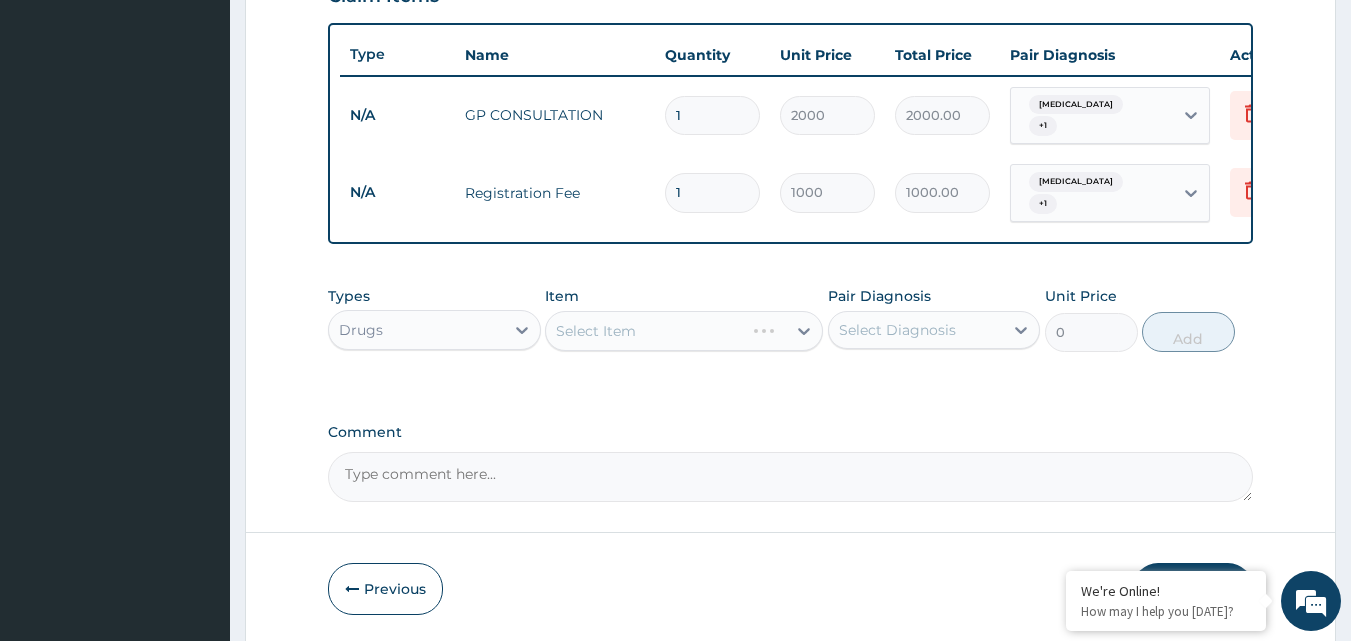 click on "Select Item" at bounding box center [684, 331] 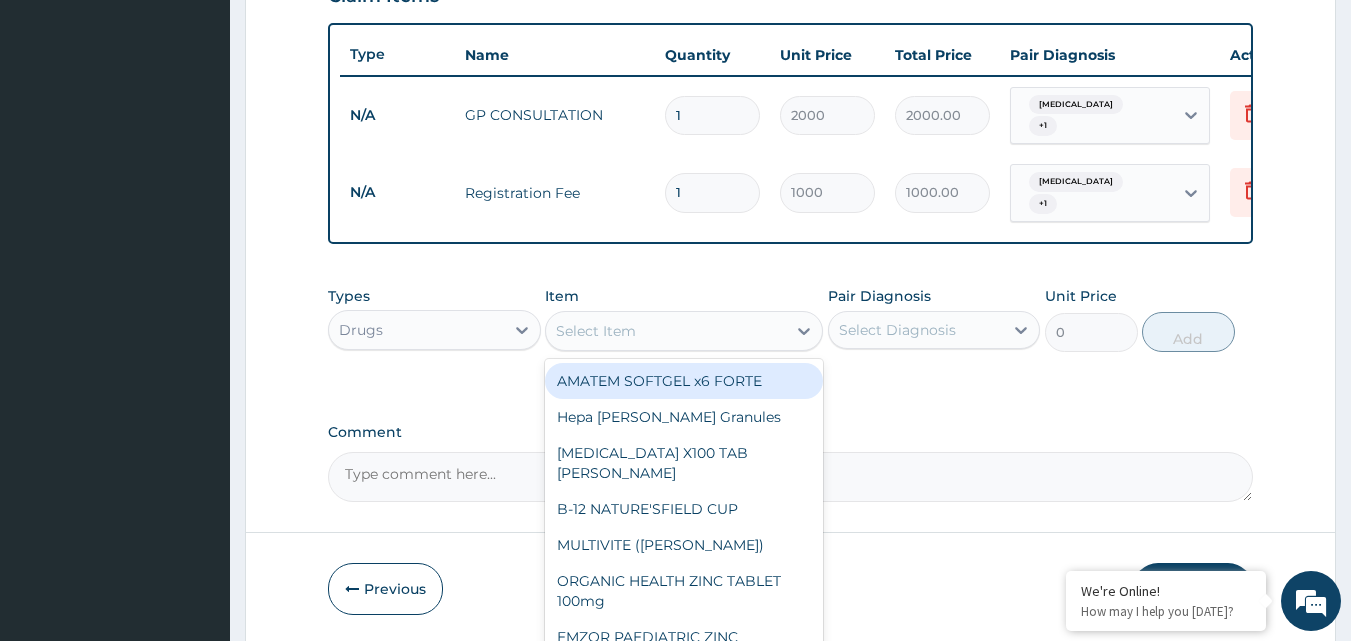 click on "Select Item" at bounding box center [666, 331] 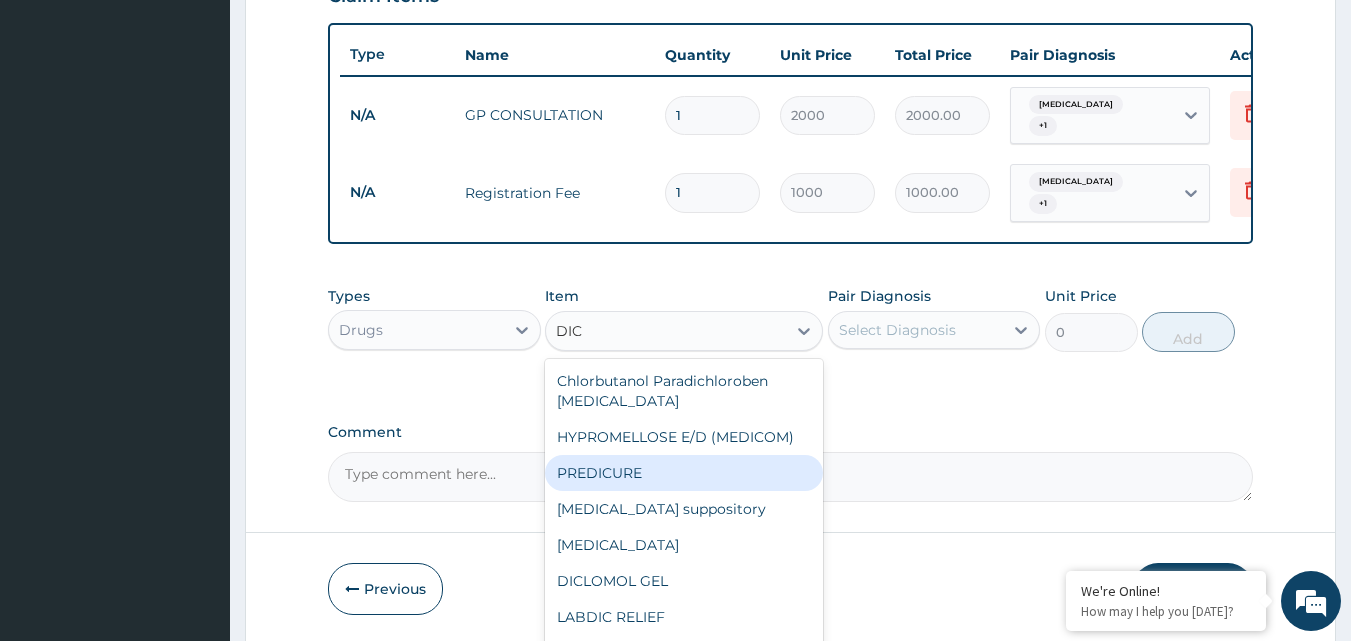 scroll, scrollTop: 16, scrollLeft: 0, axis: vertical 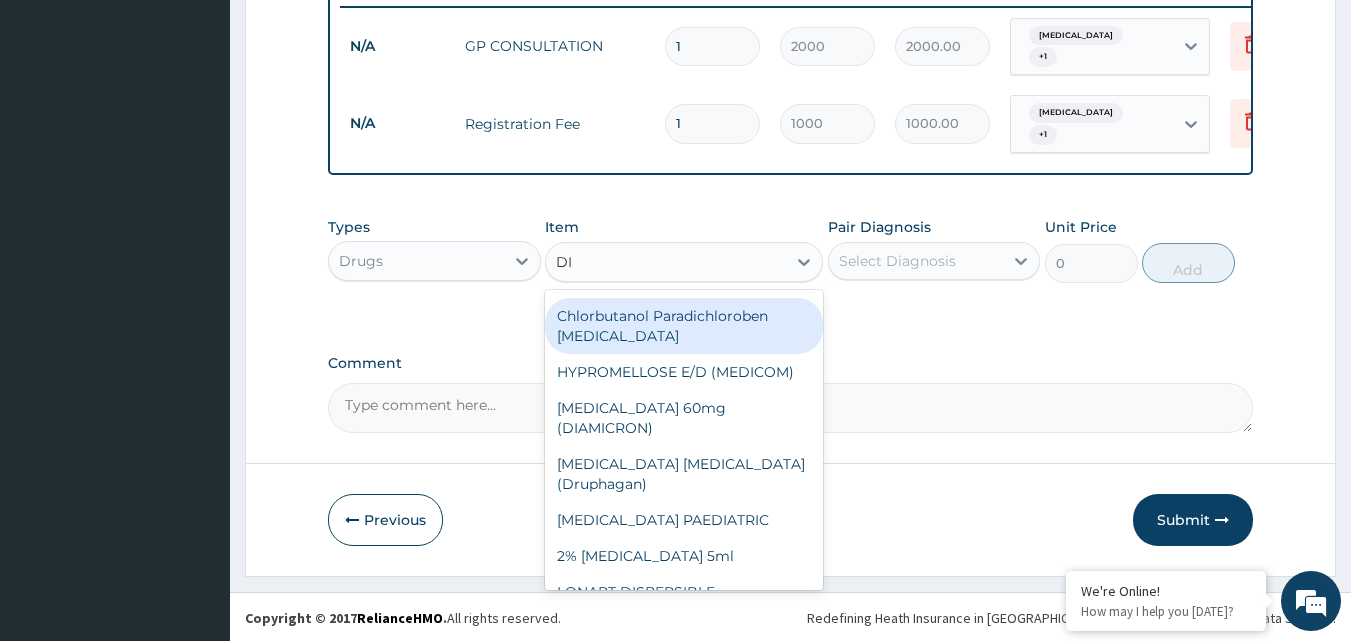 type on "D" 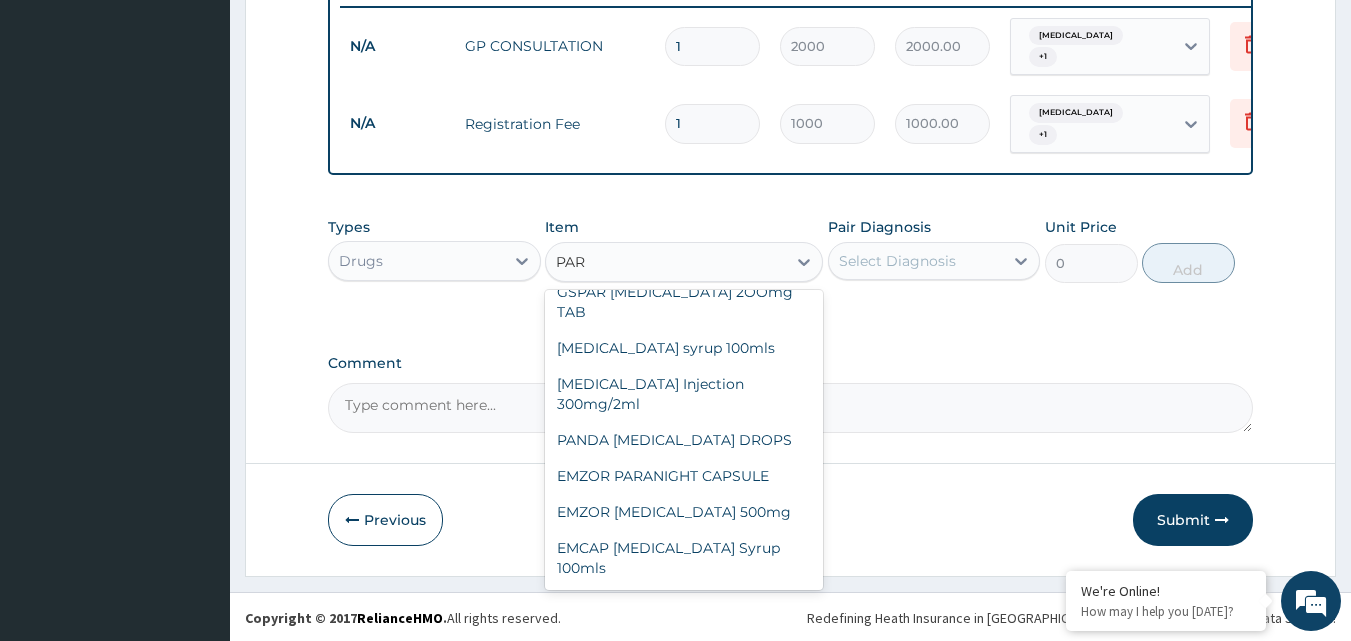 scroll, scrollTop: 16, scrollLeft: 0, axis: vertical 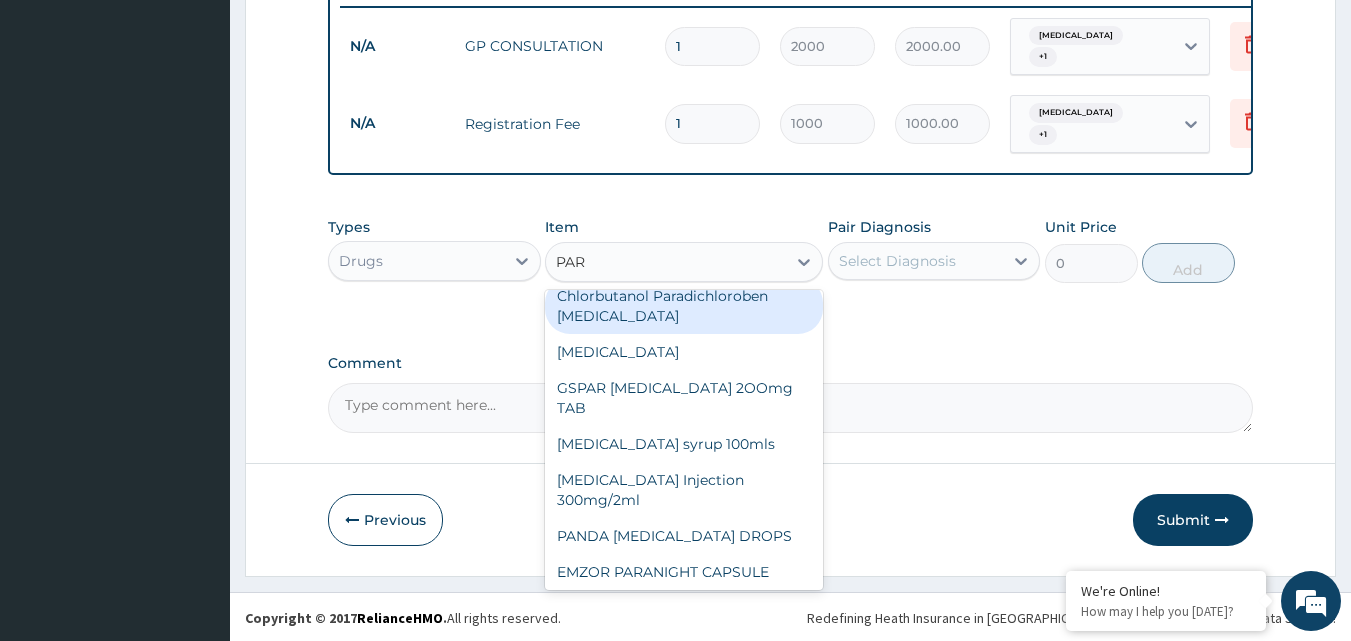 type on "PARA" 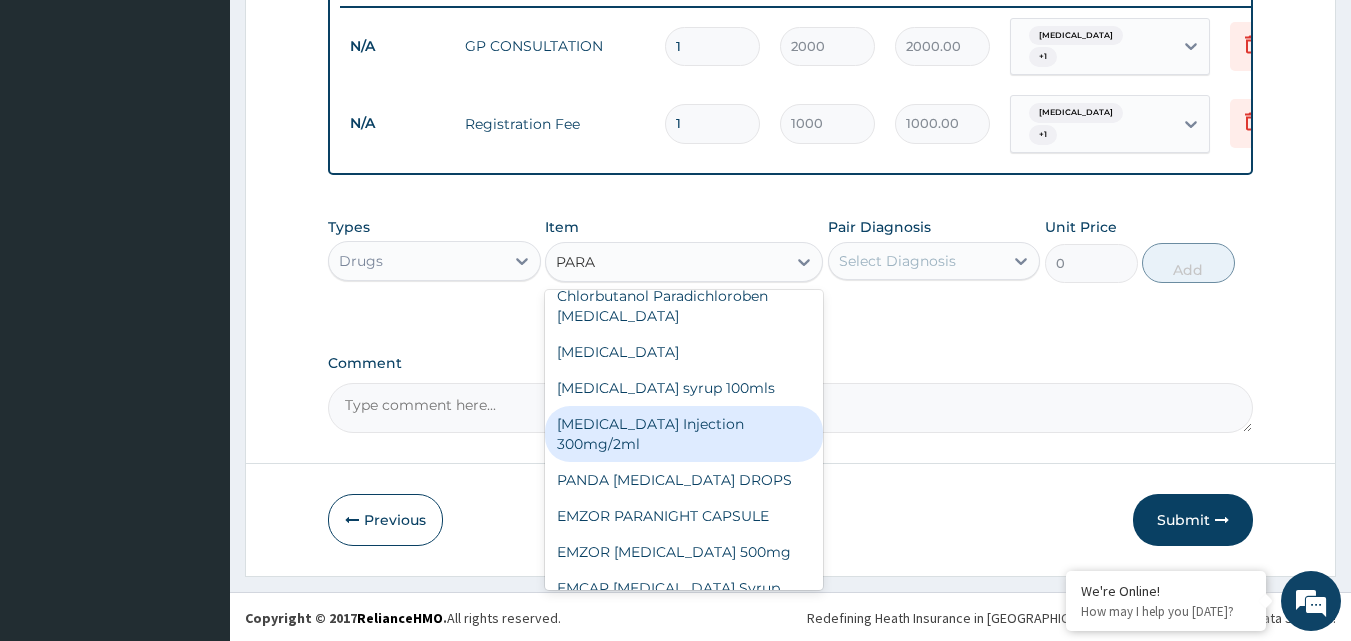 click on "PARACETAMOL Injection 300mg/2ml" at bounding box center [684, 434] 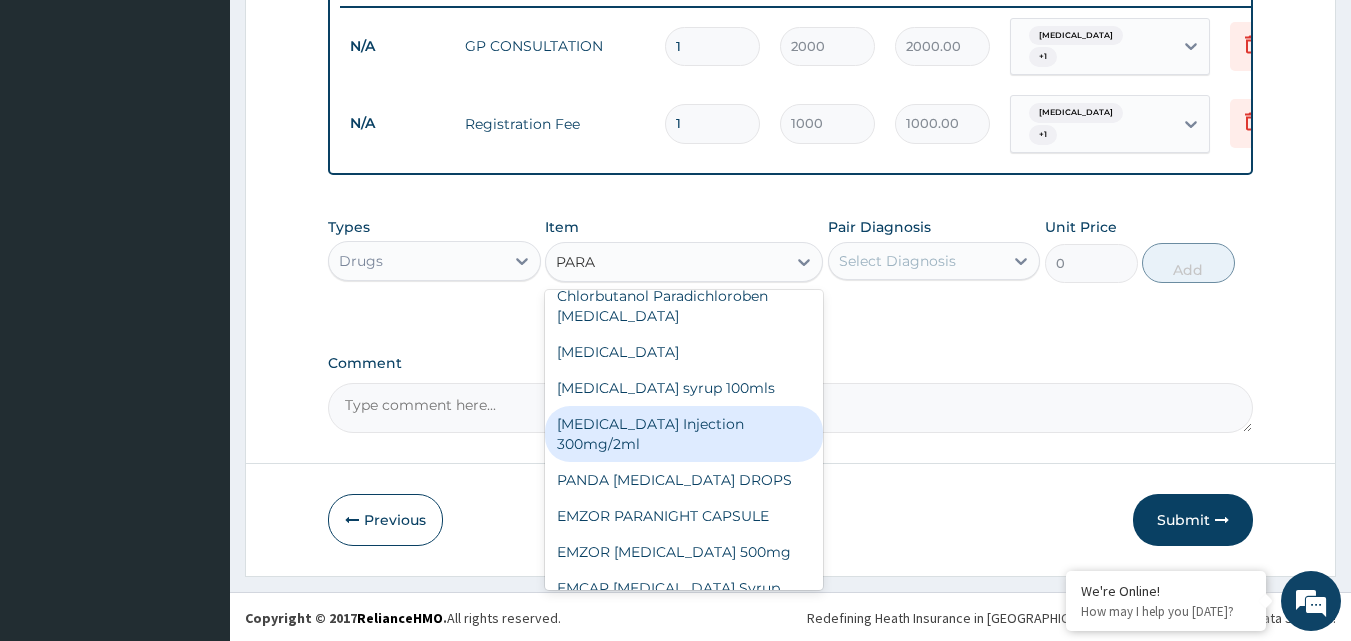 type 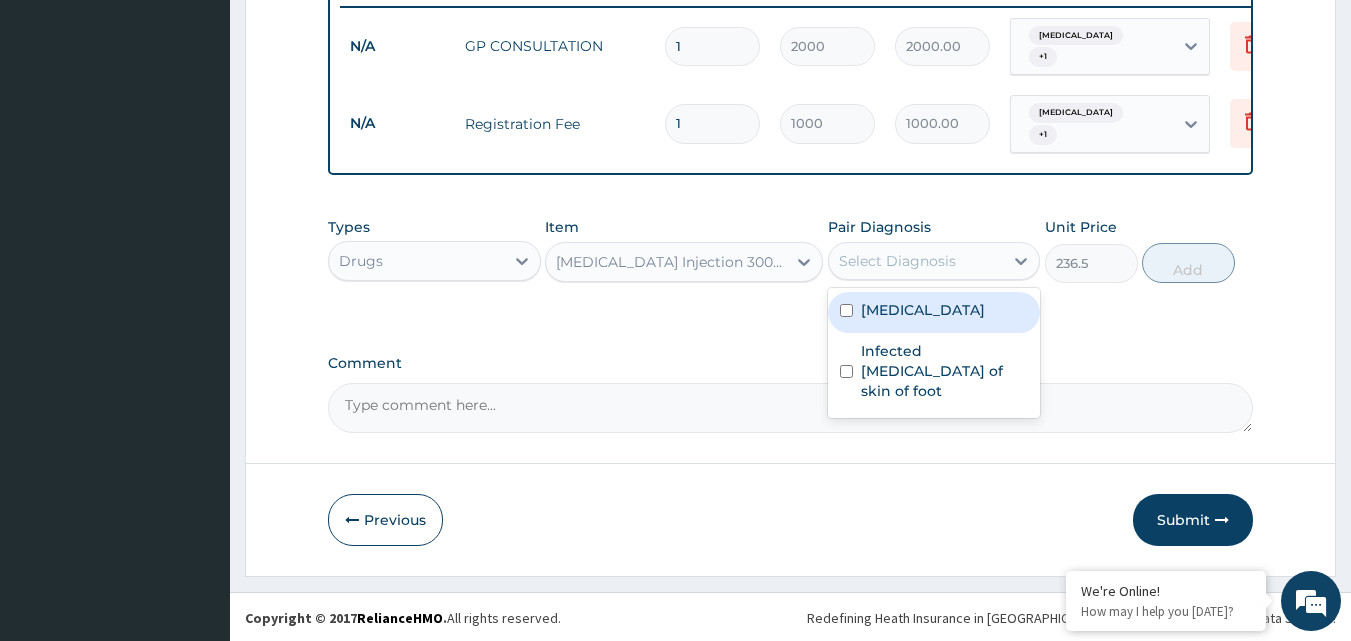 click on "Select Diagnosis" at bounding box center [897, 261] 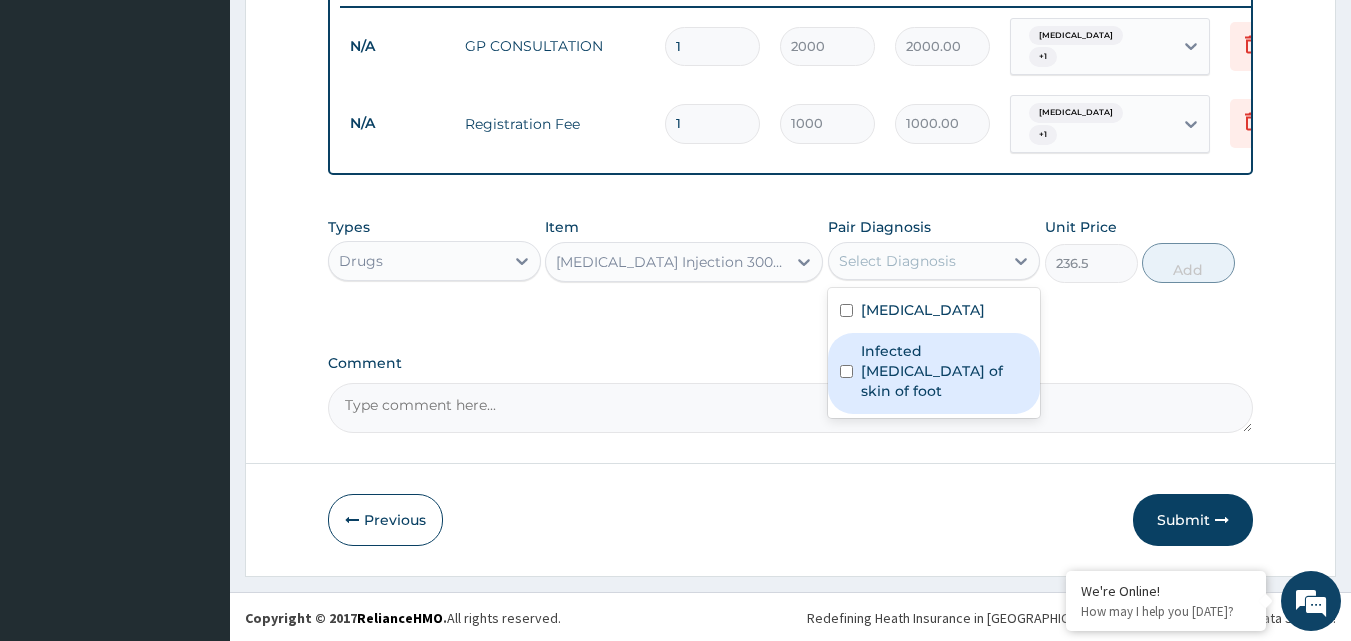 click on "Infected abrasion of skin of foot" at bounding box center (945, 371) 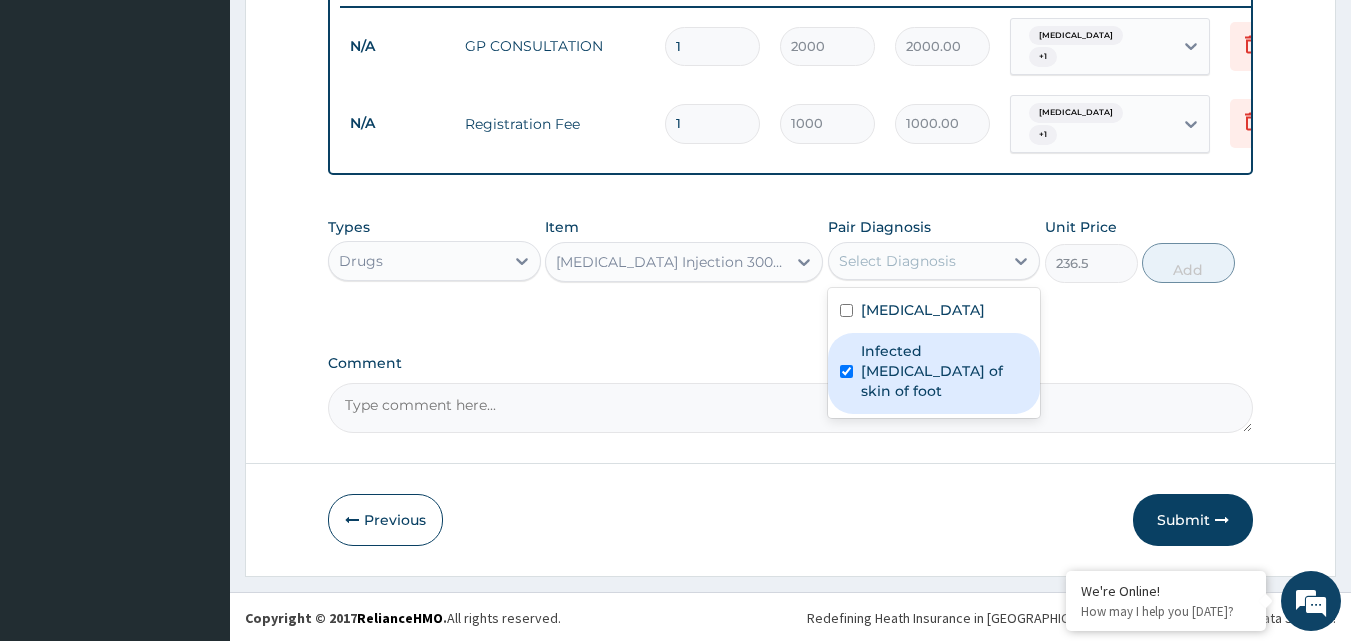 checkbox on "true" 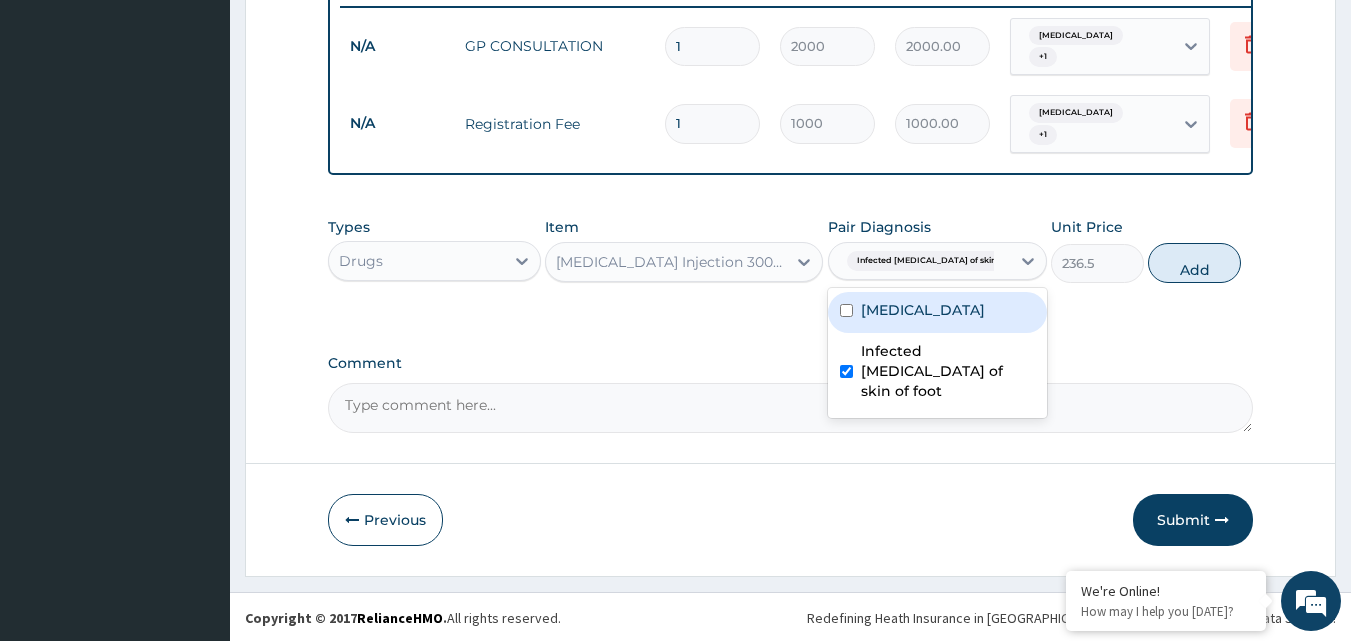 click on "Malaria" at bounding box center (937, 312) 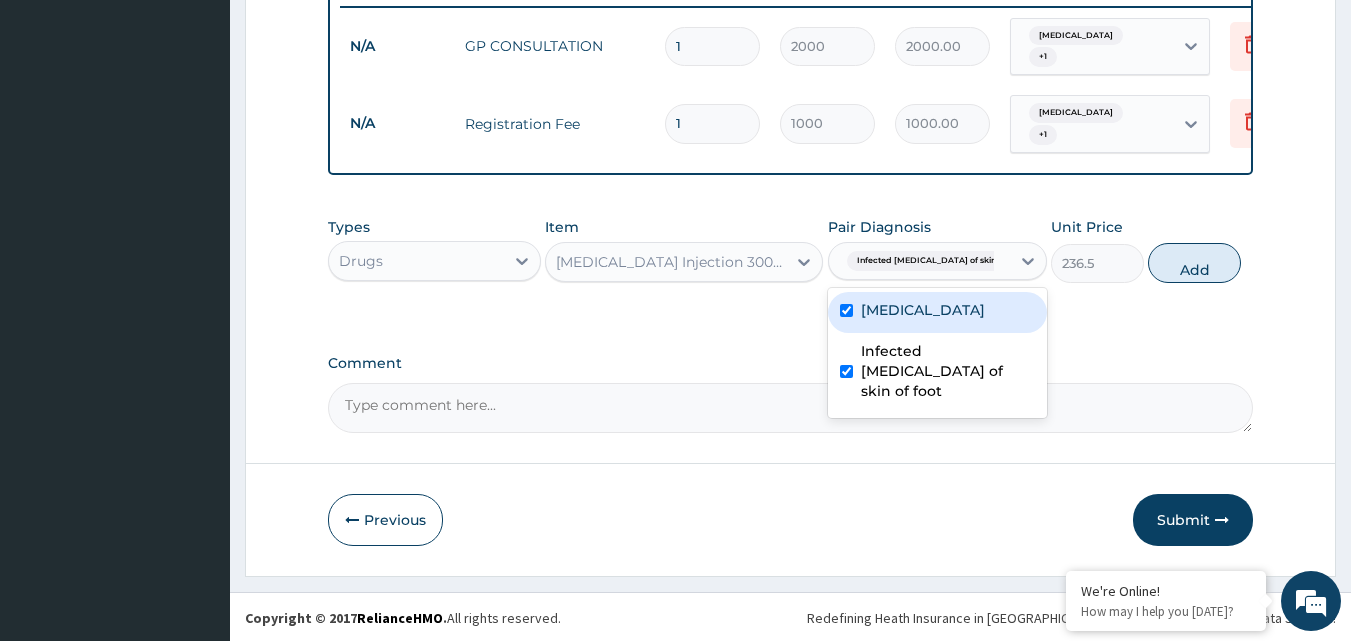 checkbox on "true" 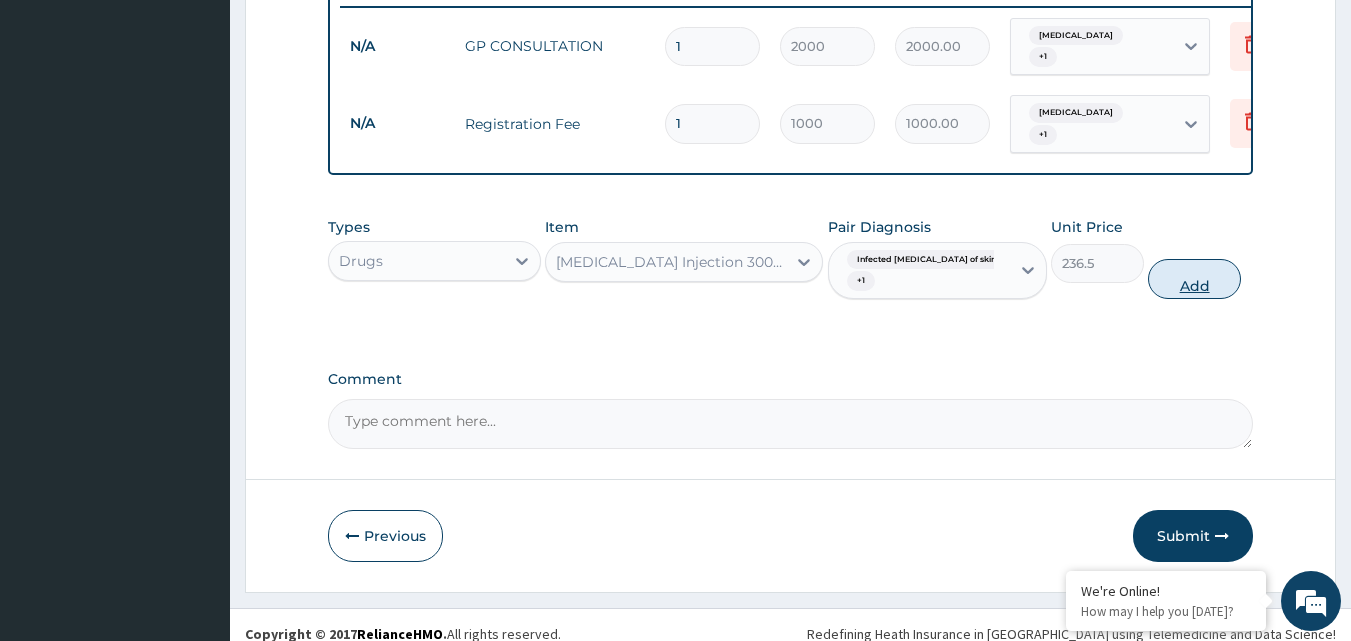 click on "Add" at bounding box center (1194, 279) 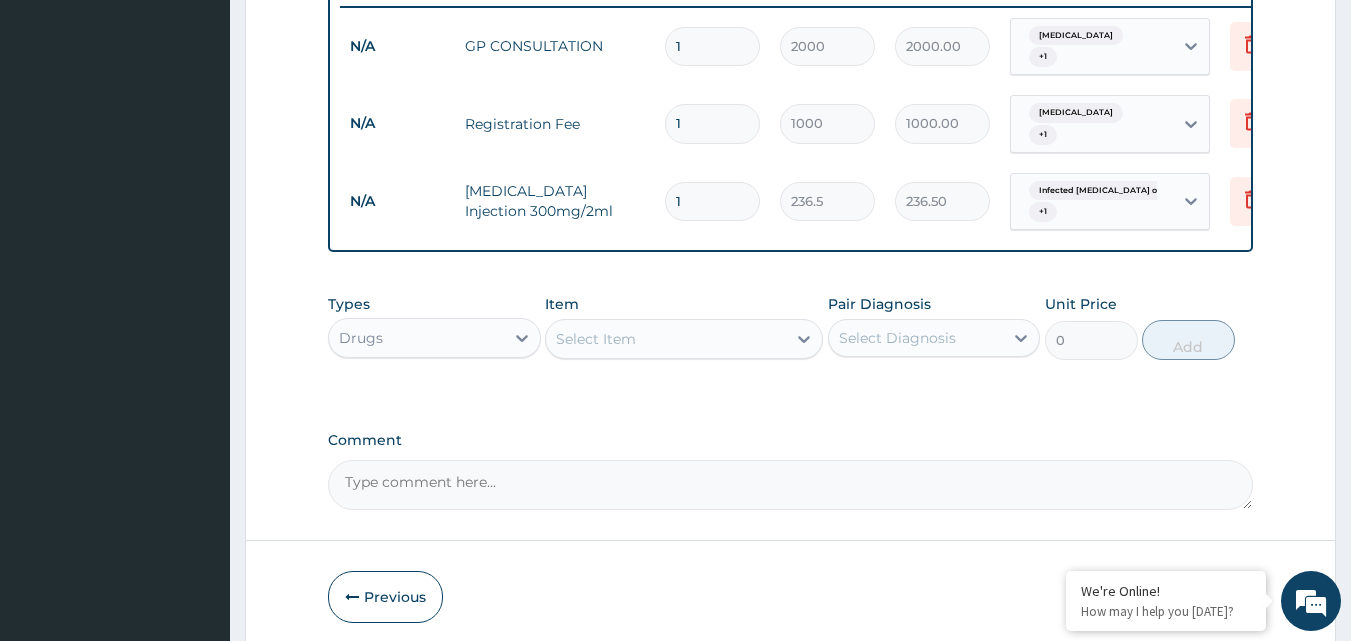 click on "Select Item" at bounding box center [666, 339] 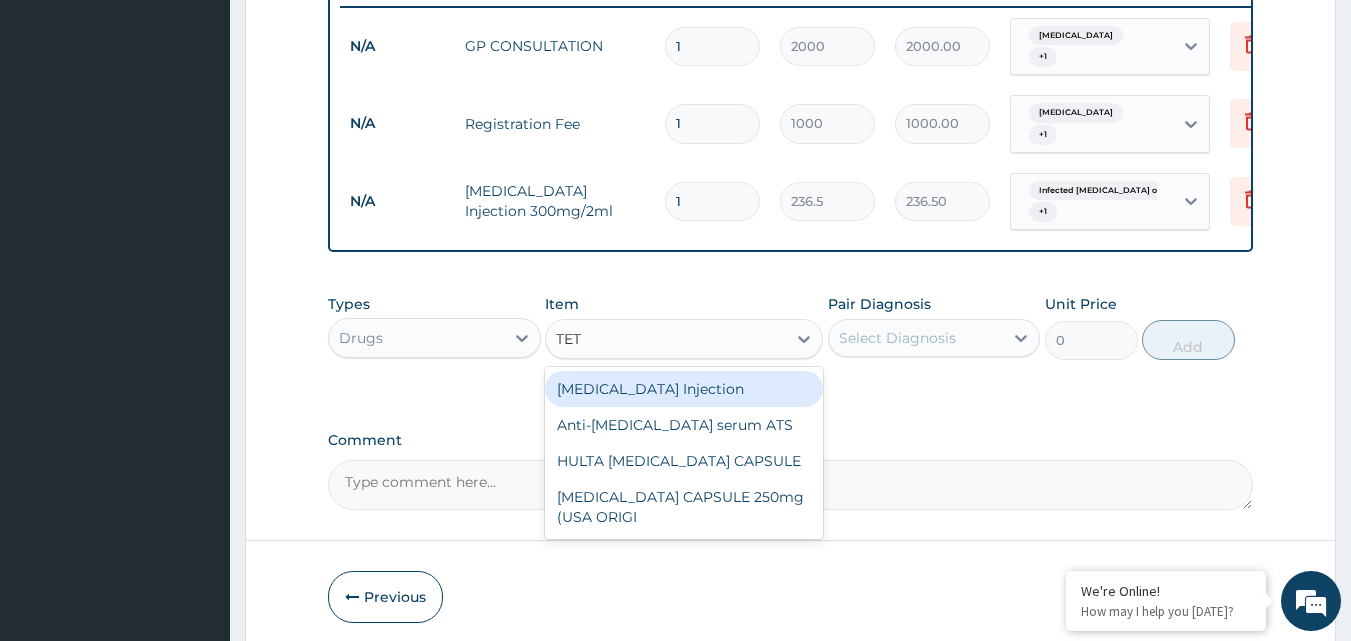 type on "TETA" 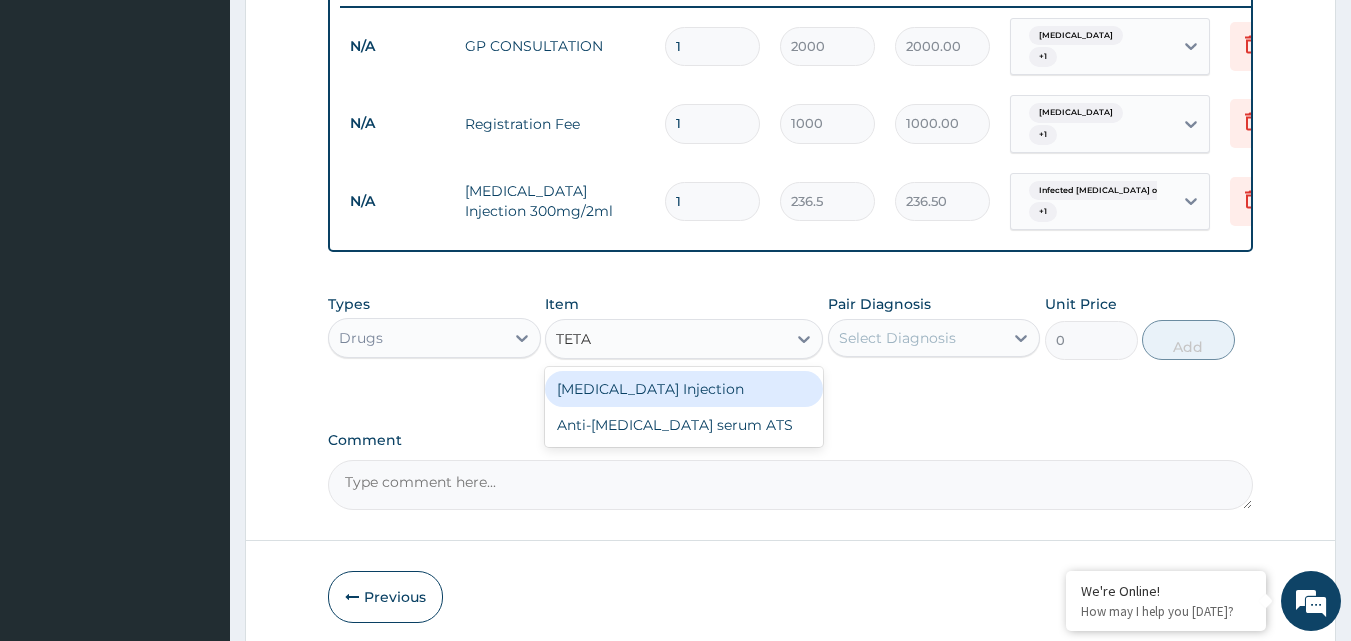 click on "TETANUS Injection" at bounding box center (684, 389) 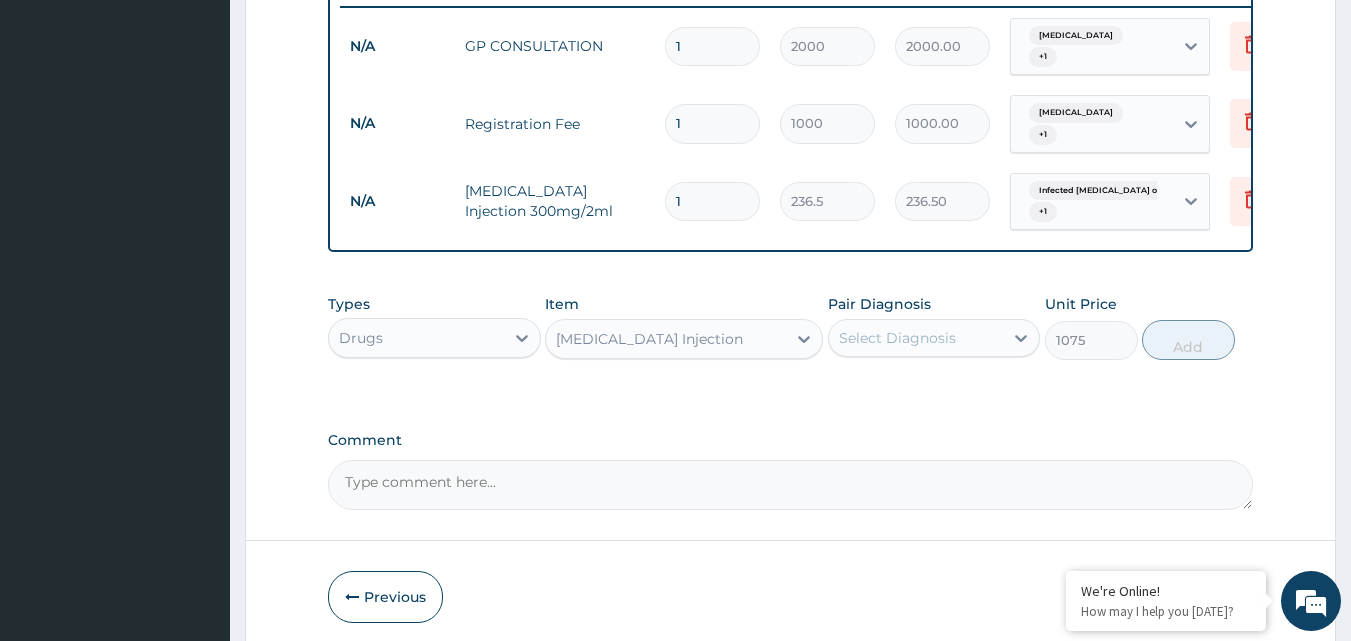 click on "Select Diagnosis" at bounding box center [916, 338] 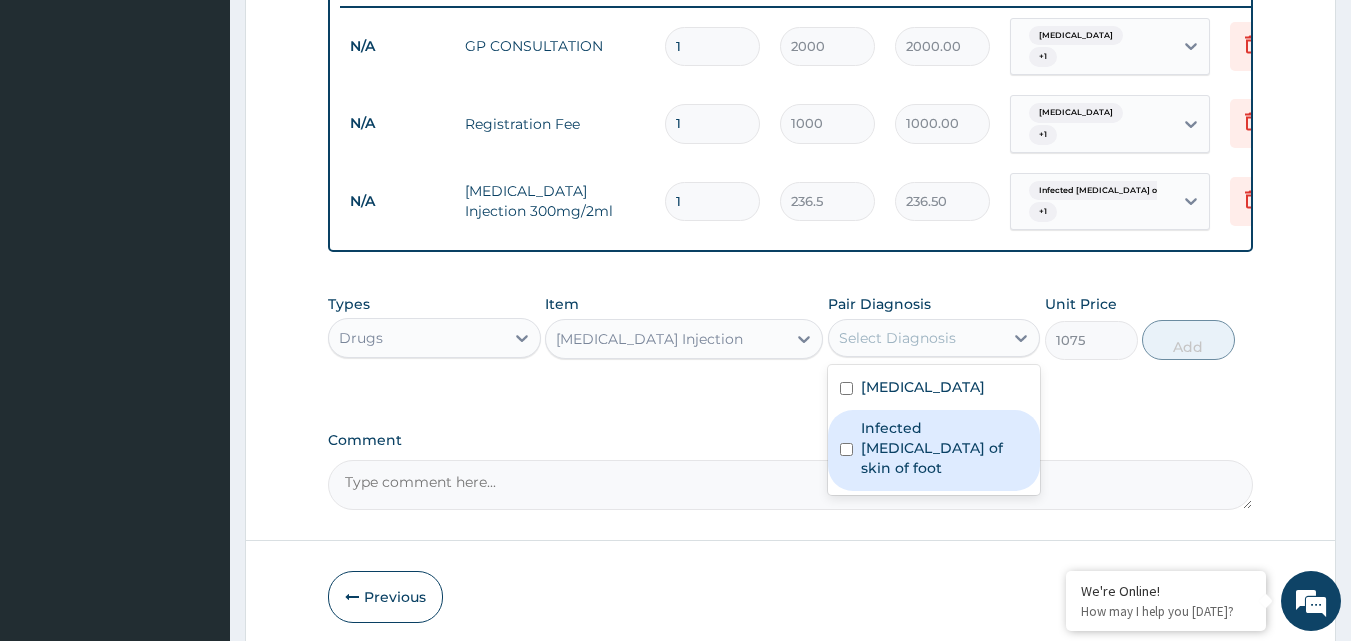 click on "Infected abrasion of skin of foot" at bounding box center (945, 448) 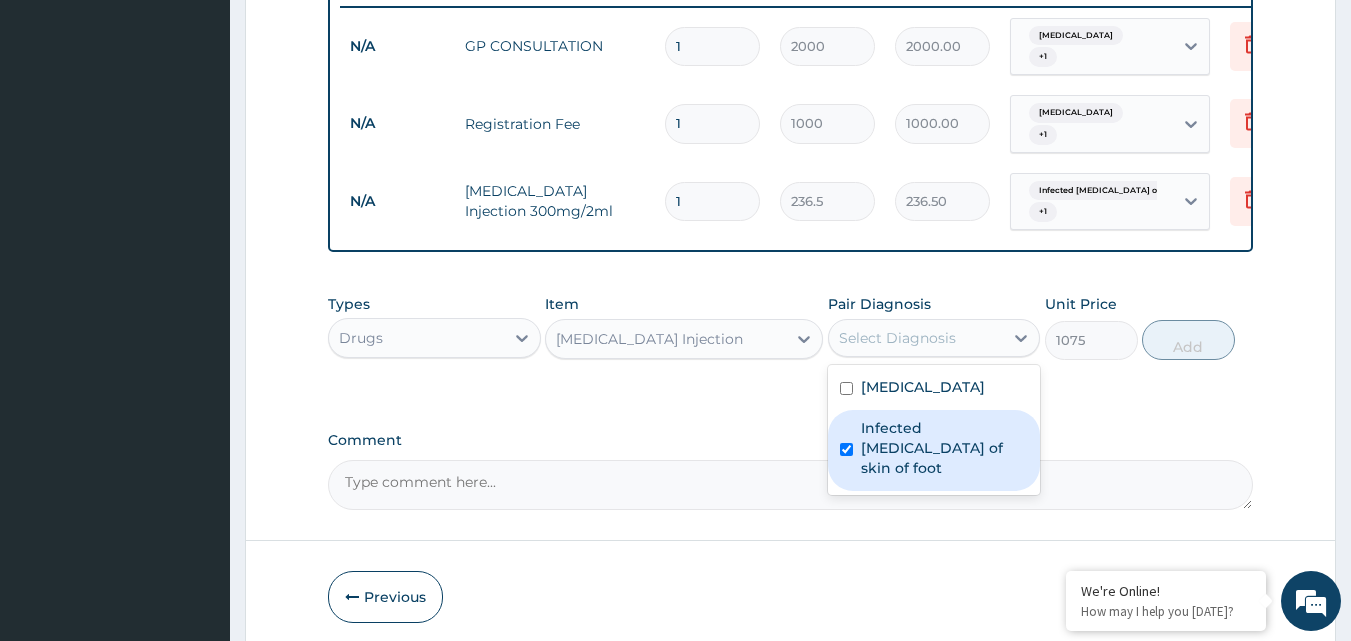 checkbox on "true" 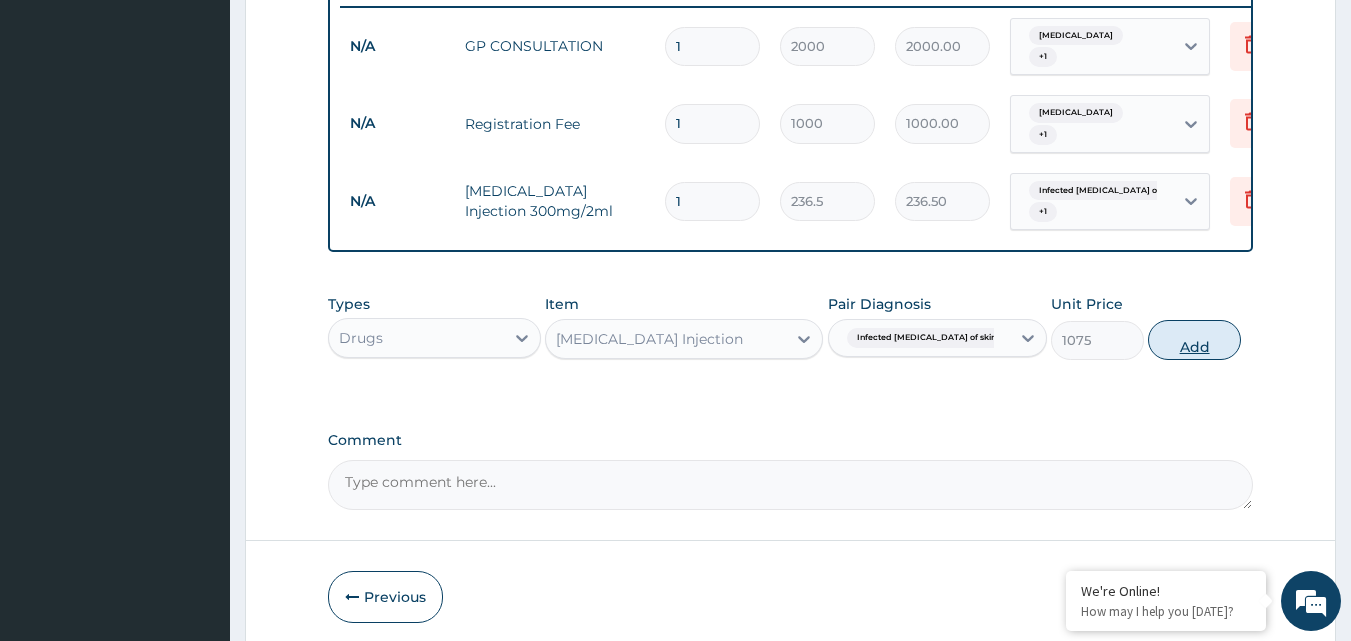 click on "Add" at bounding box center [1194, 340] 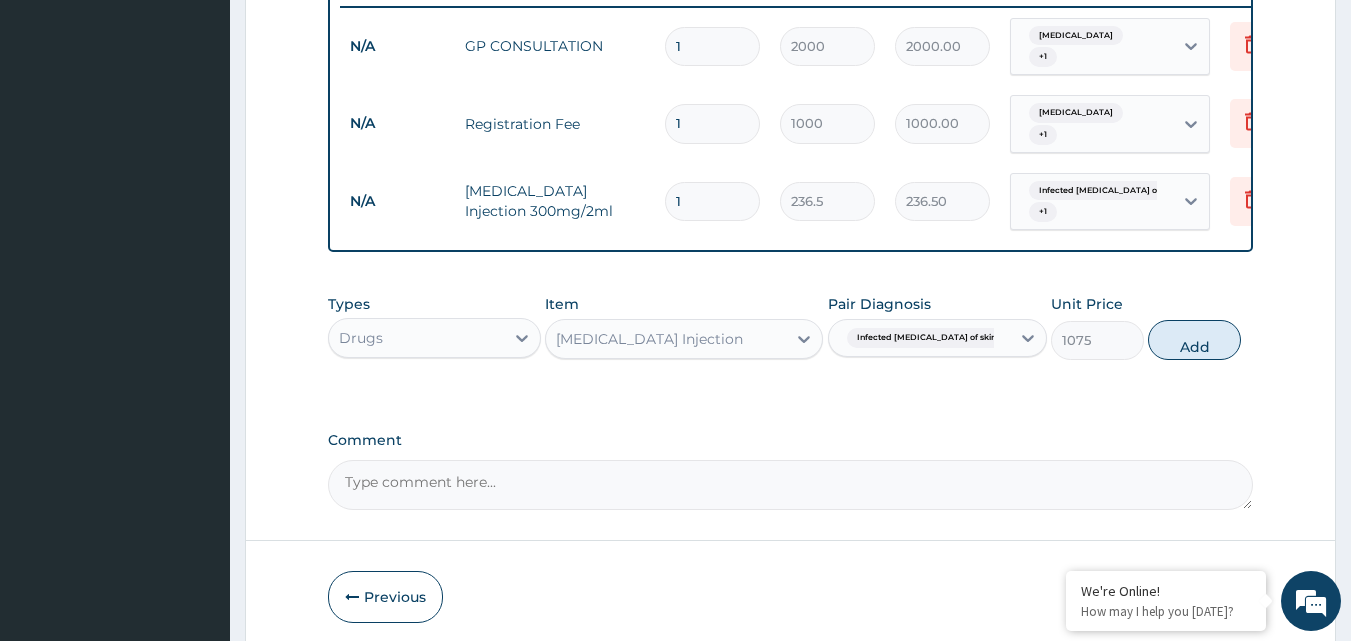 type on "0" 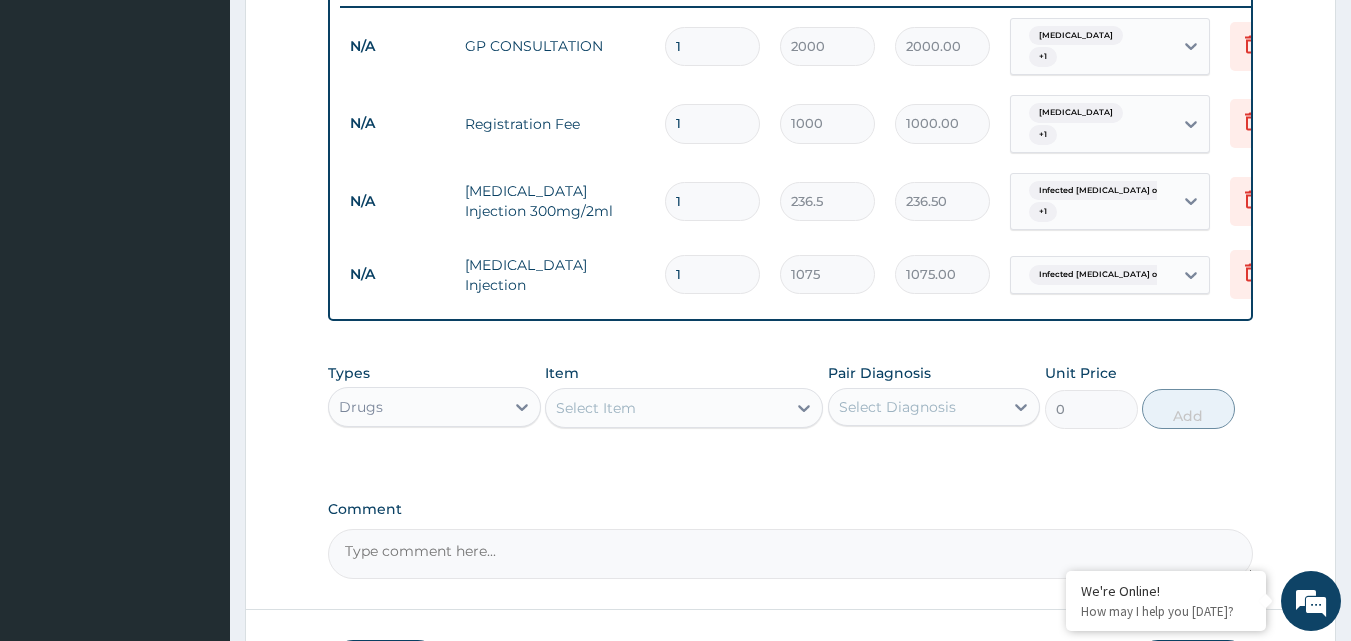 click on "Select Item" at bounding box center (666, 408) 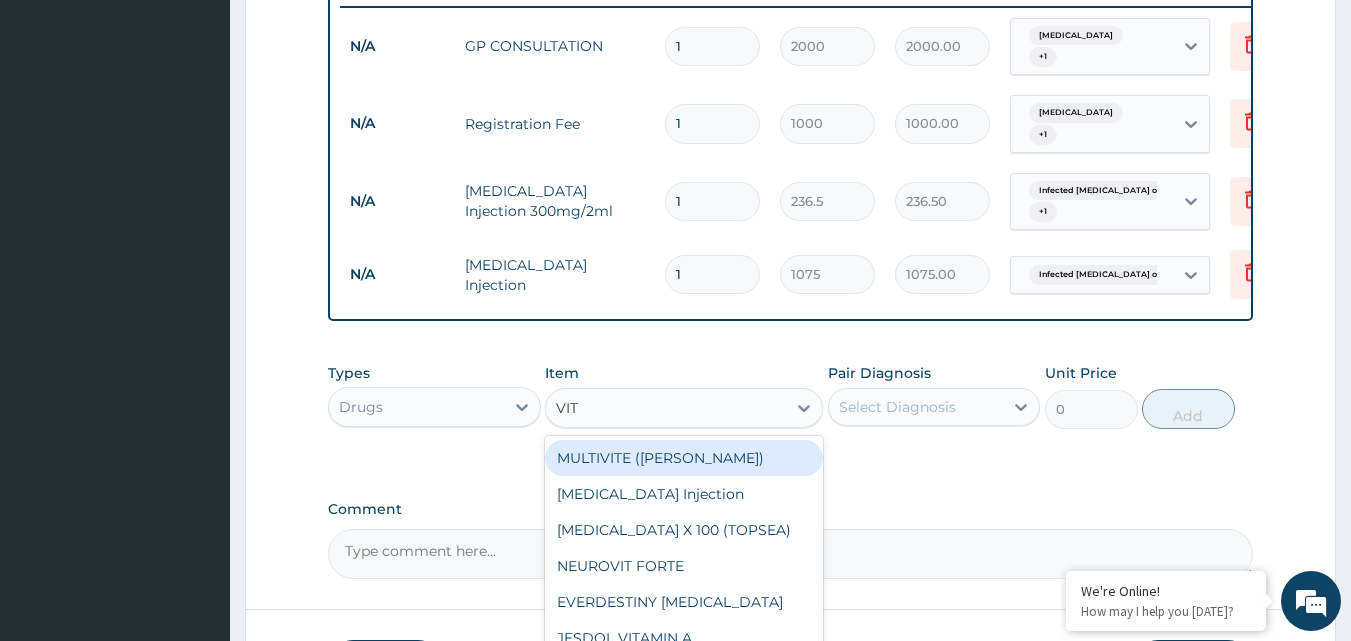 type on "VITA" 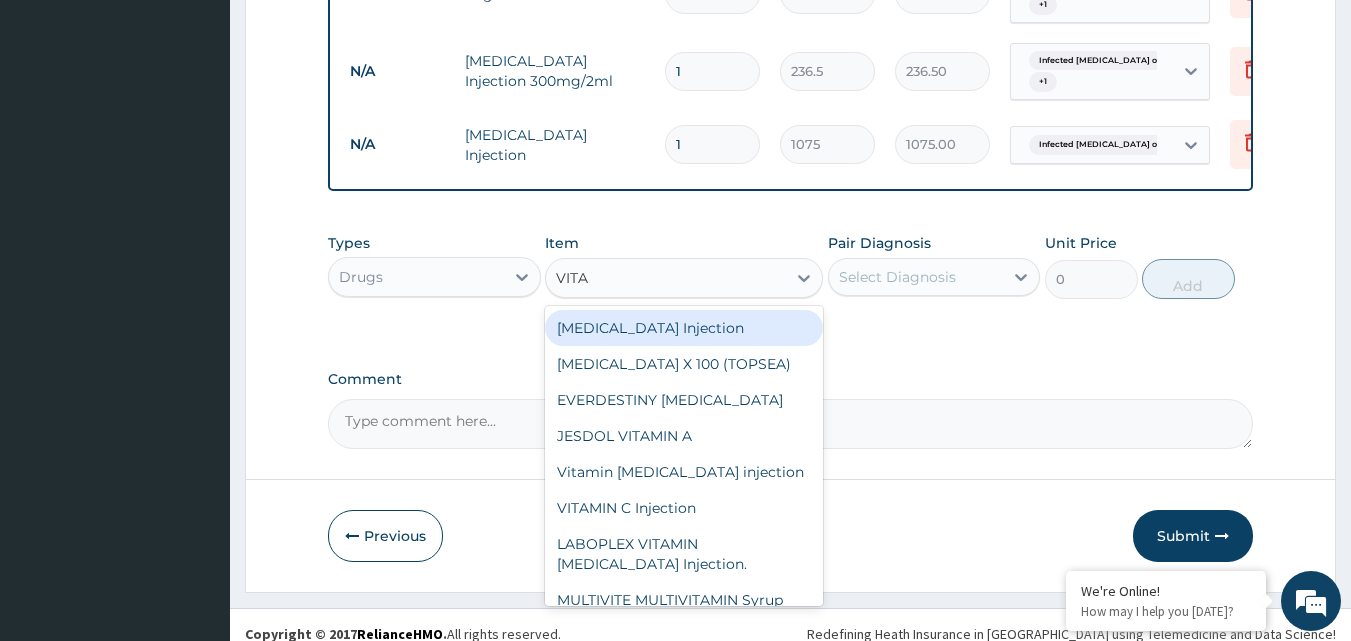 scroll, scrollTop: 936, scrollLeft: 0, axis: vertical 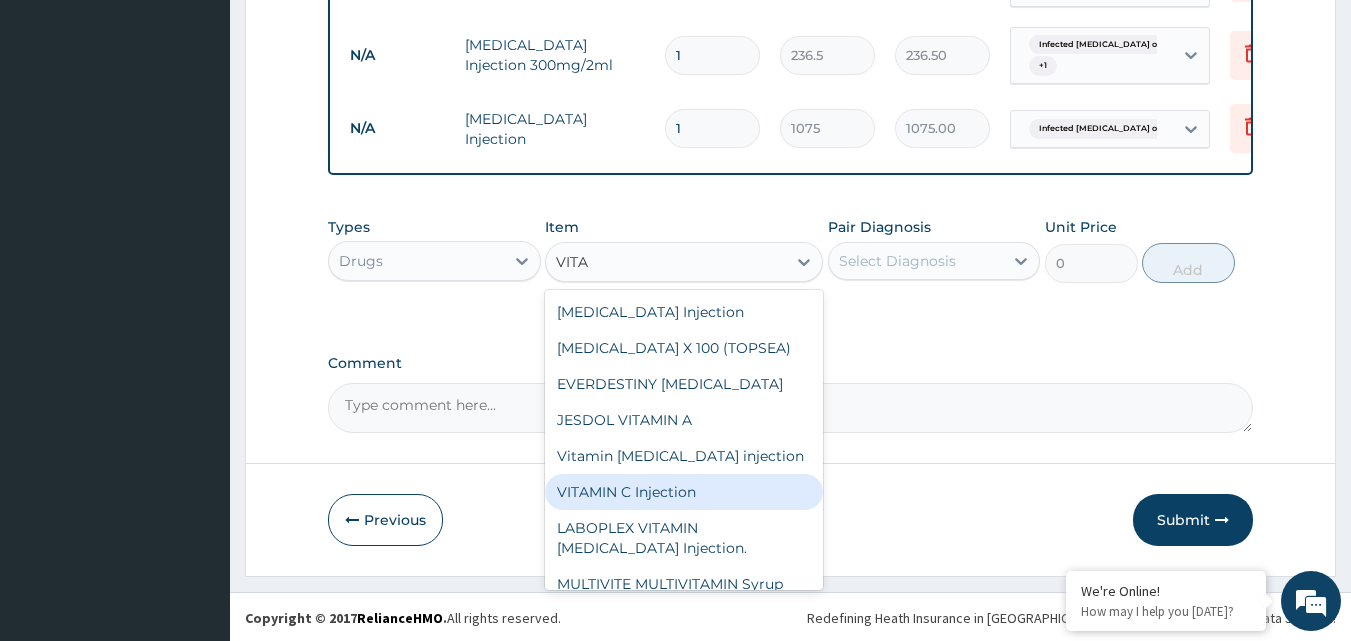 click on "VITAMIN C Injection" at bounding box center (684, 492) 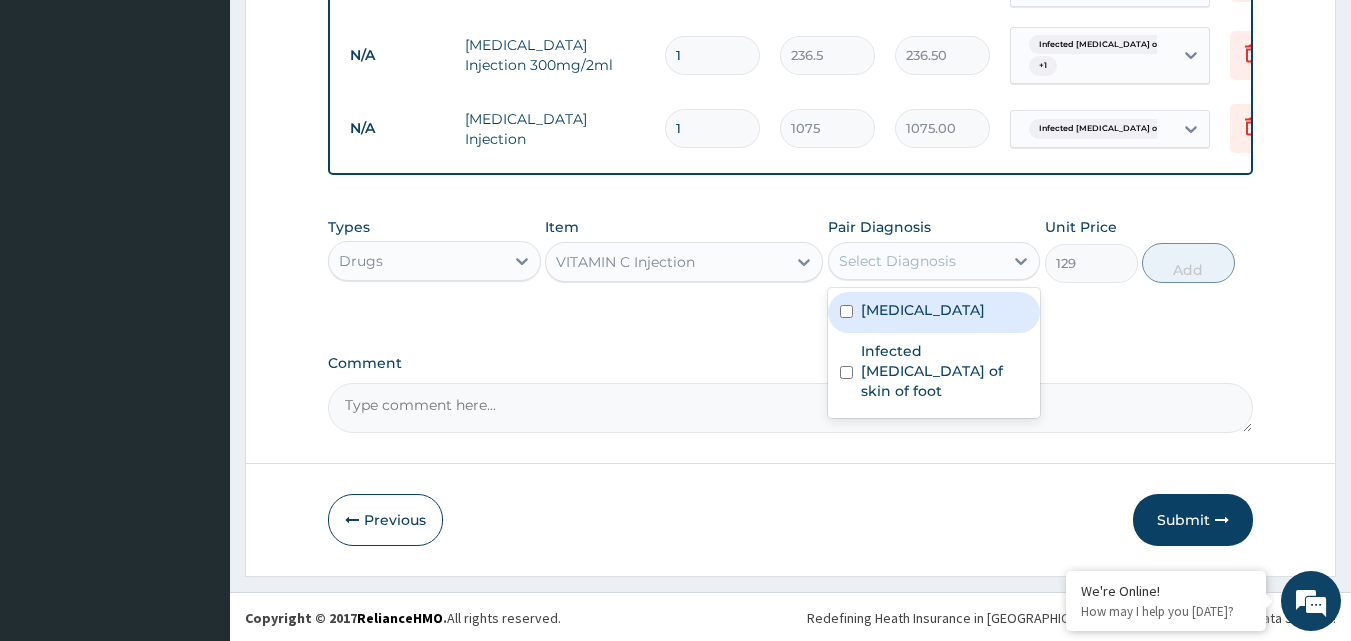 click on "Select Diagnosis" at bounding box center [916, 261] 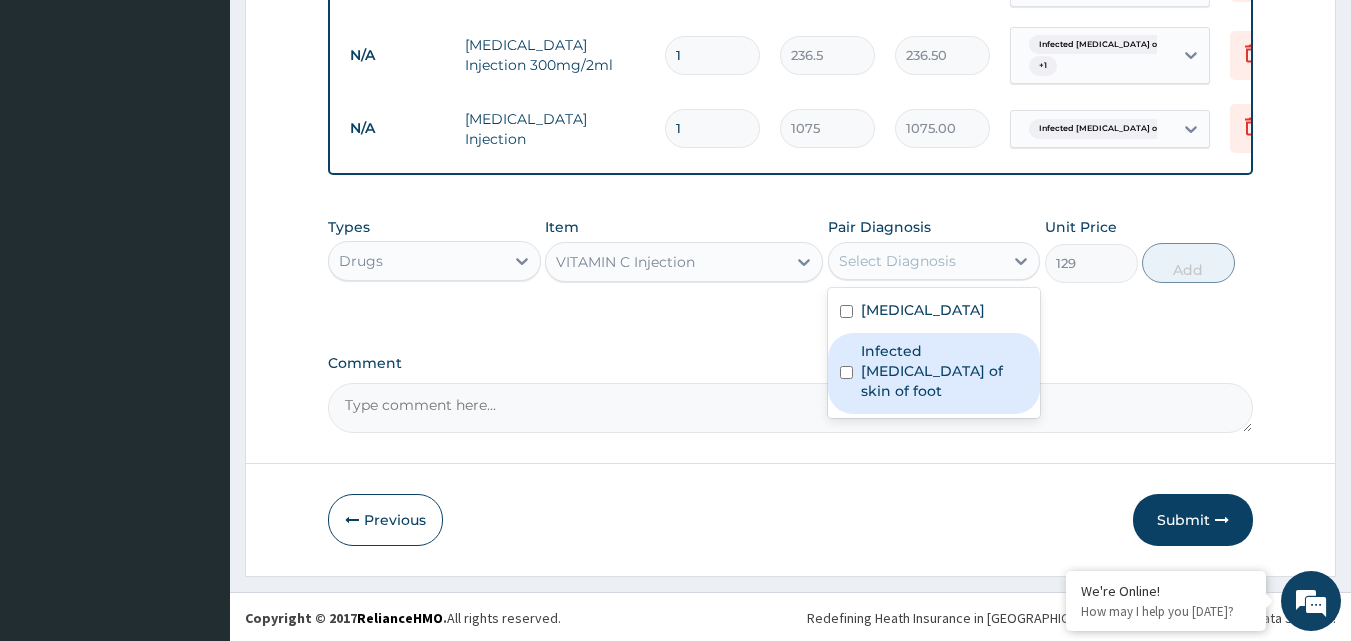 click on "Infected abrasion of skin of foot" at bounding box center [945, 371] 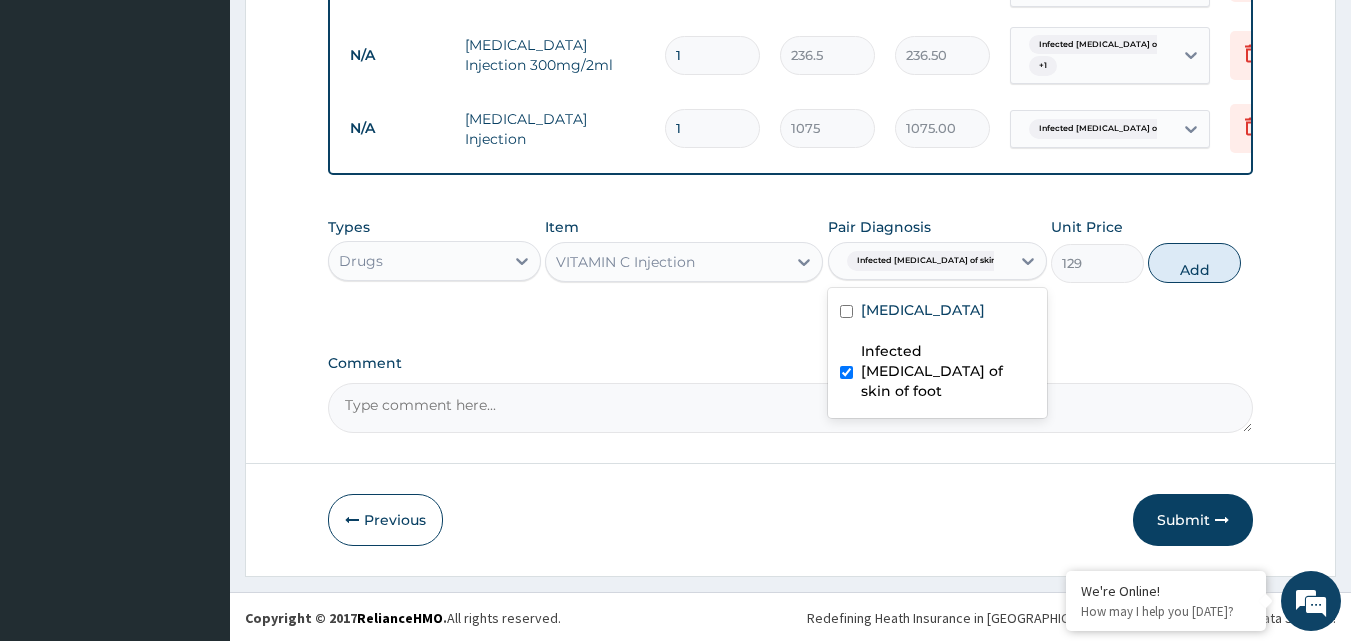 checkbox on "true" 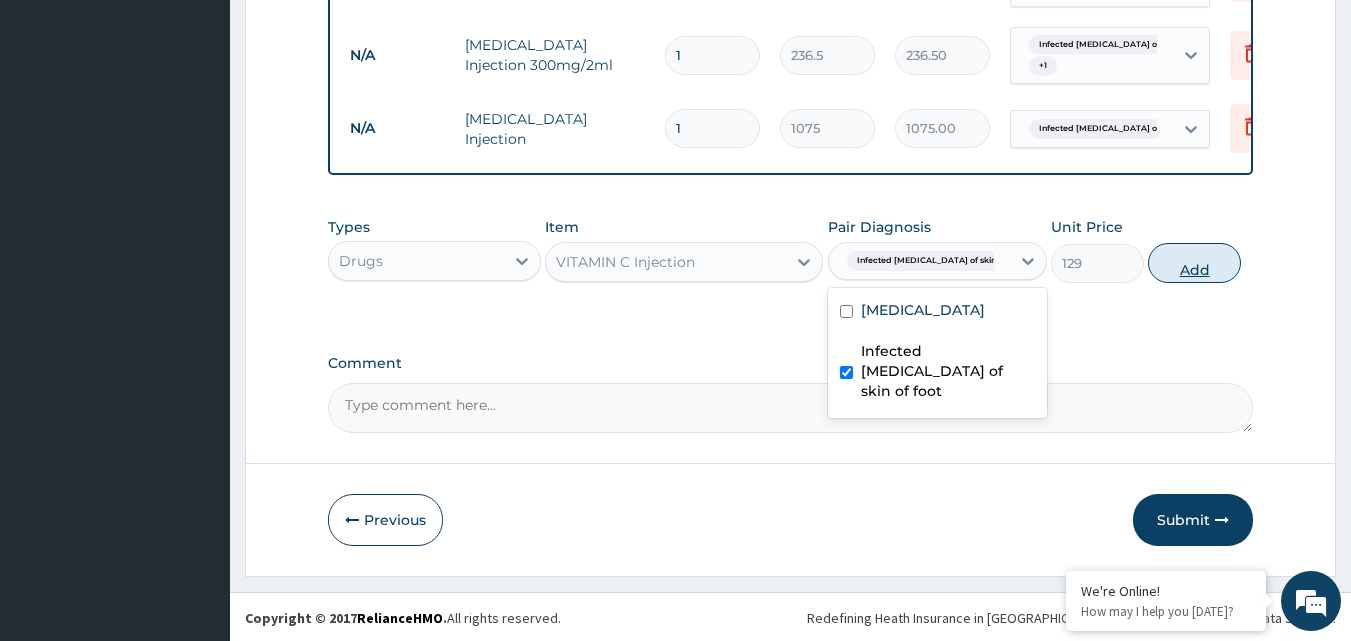 click on "Add" at bounding box center (1194, 263) 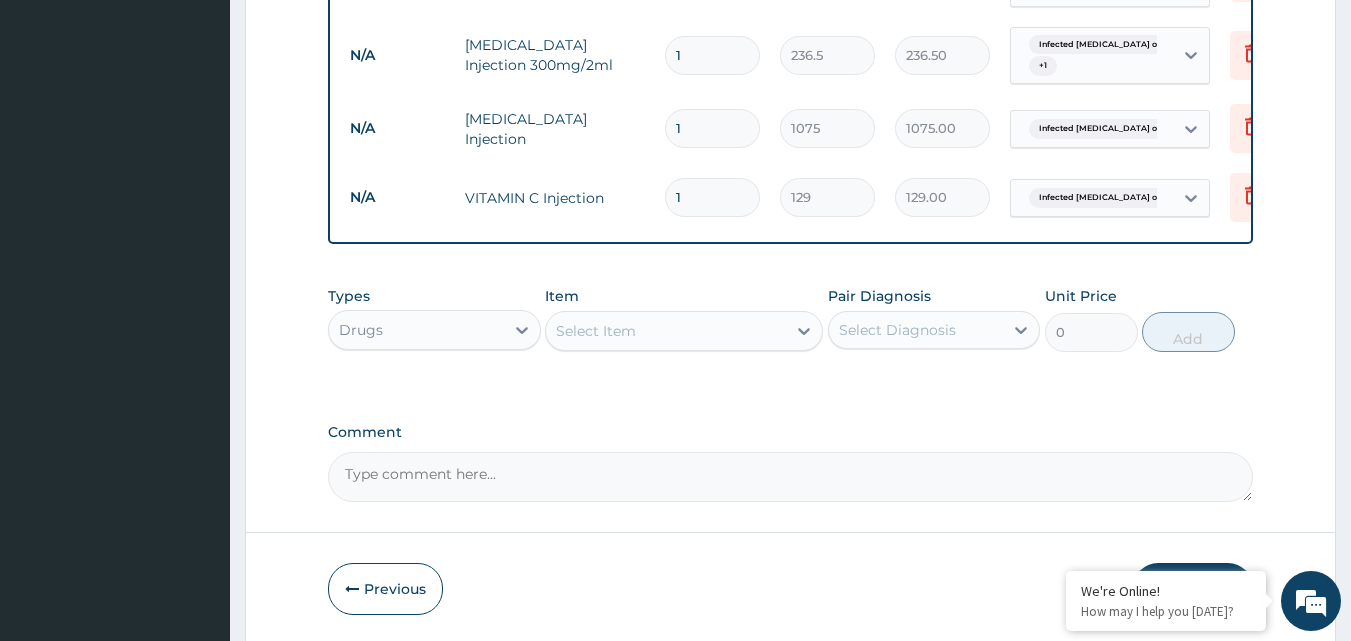 type 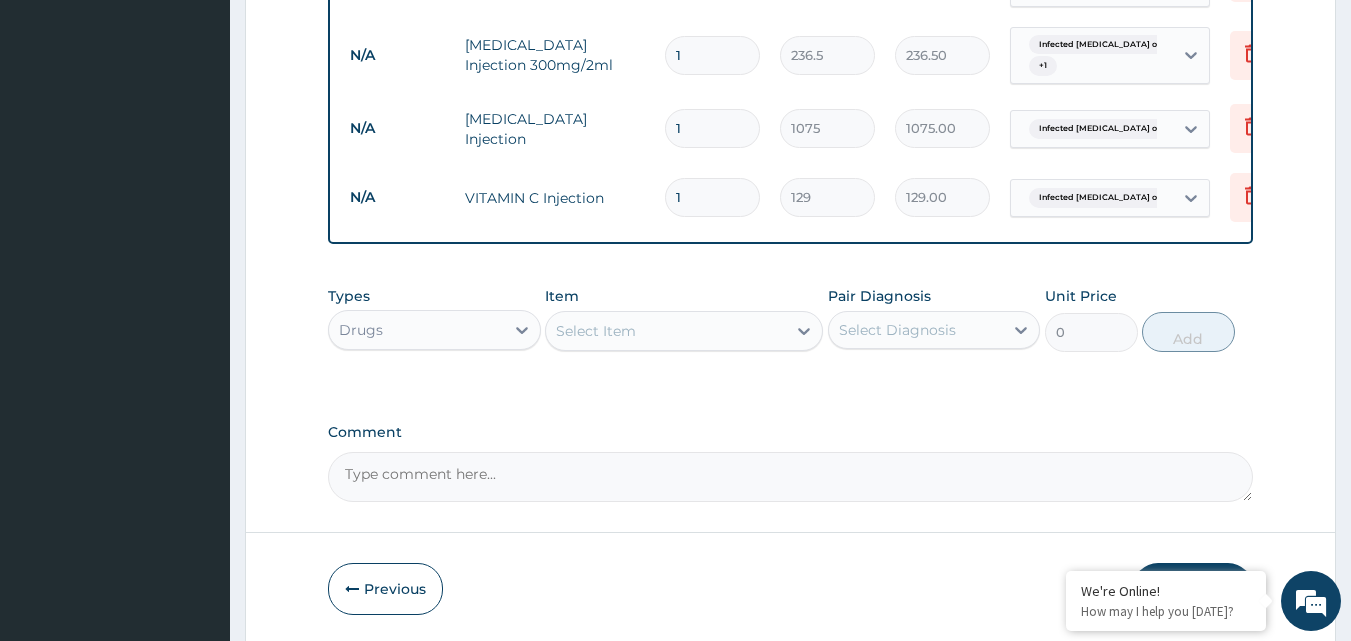type on "0.00" 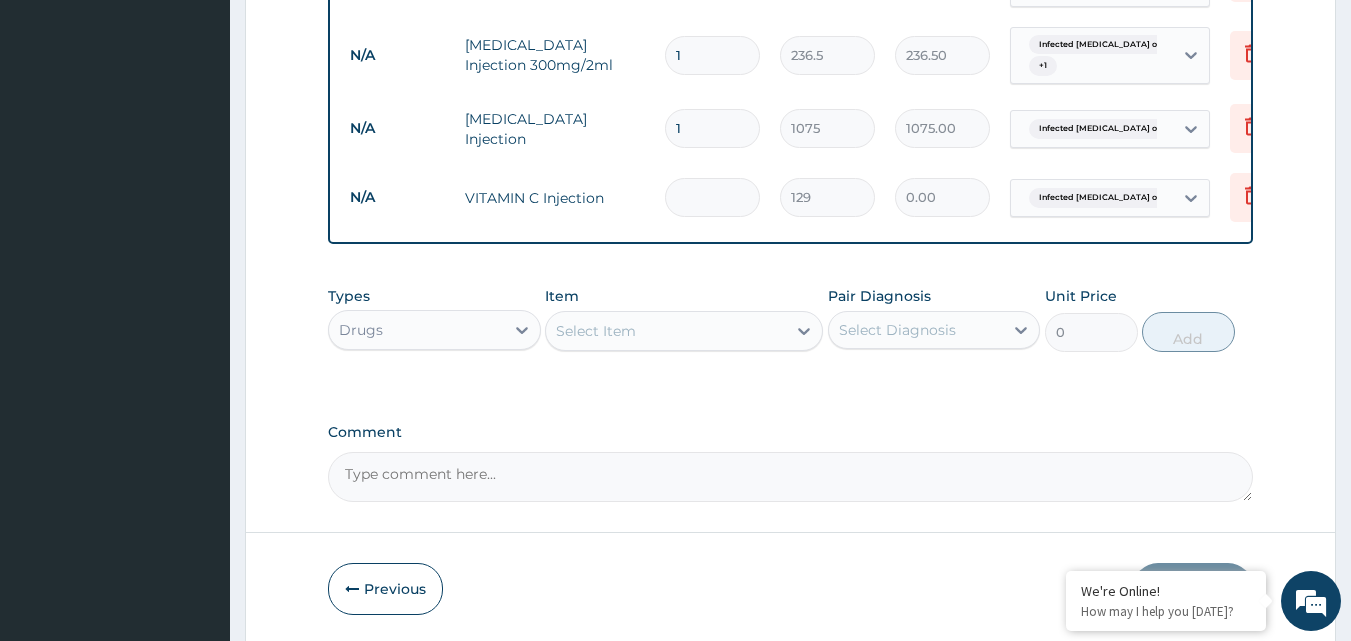 type on "2" 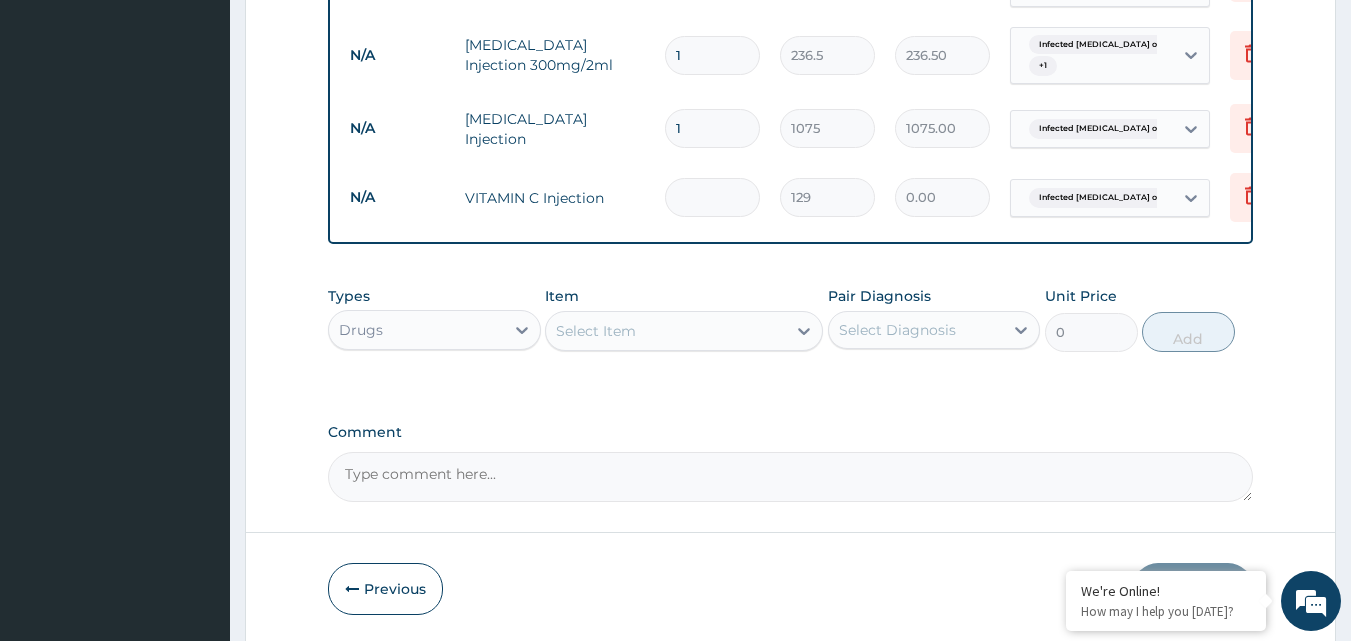 type on "258.00" 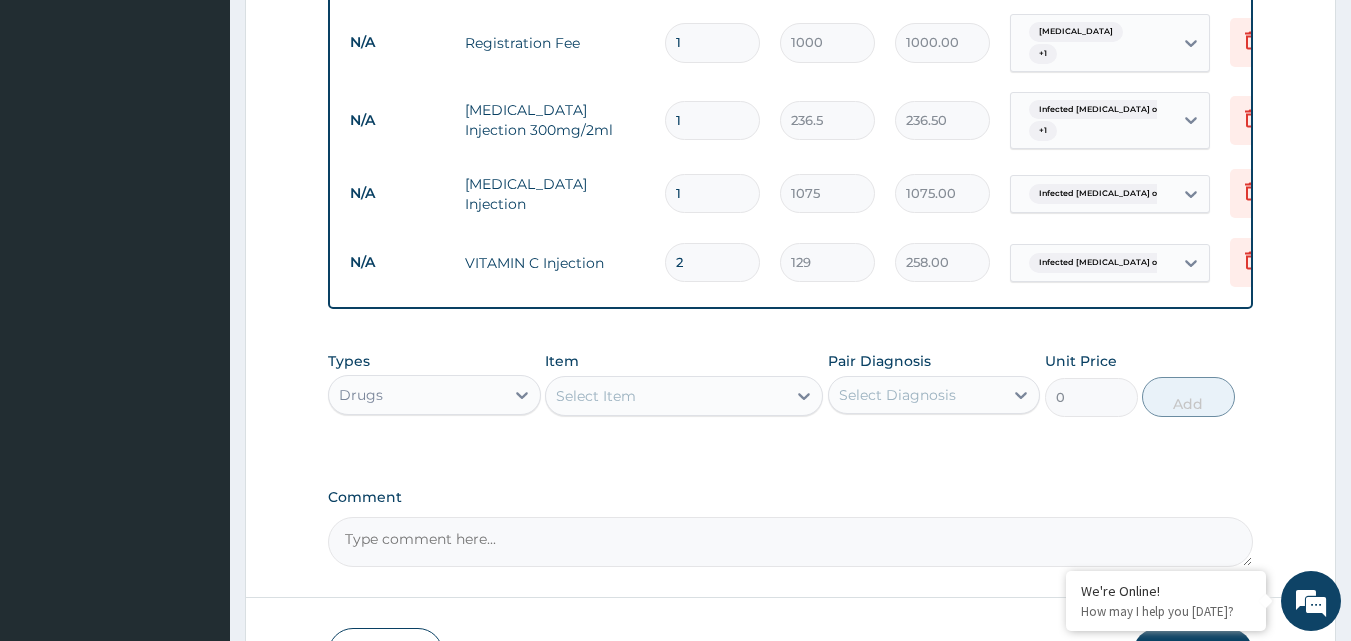 scroll, scrollTop: 836, scrollLeft: 0, axis: vertical 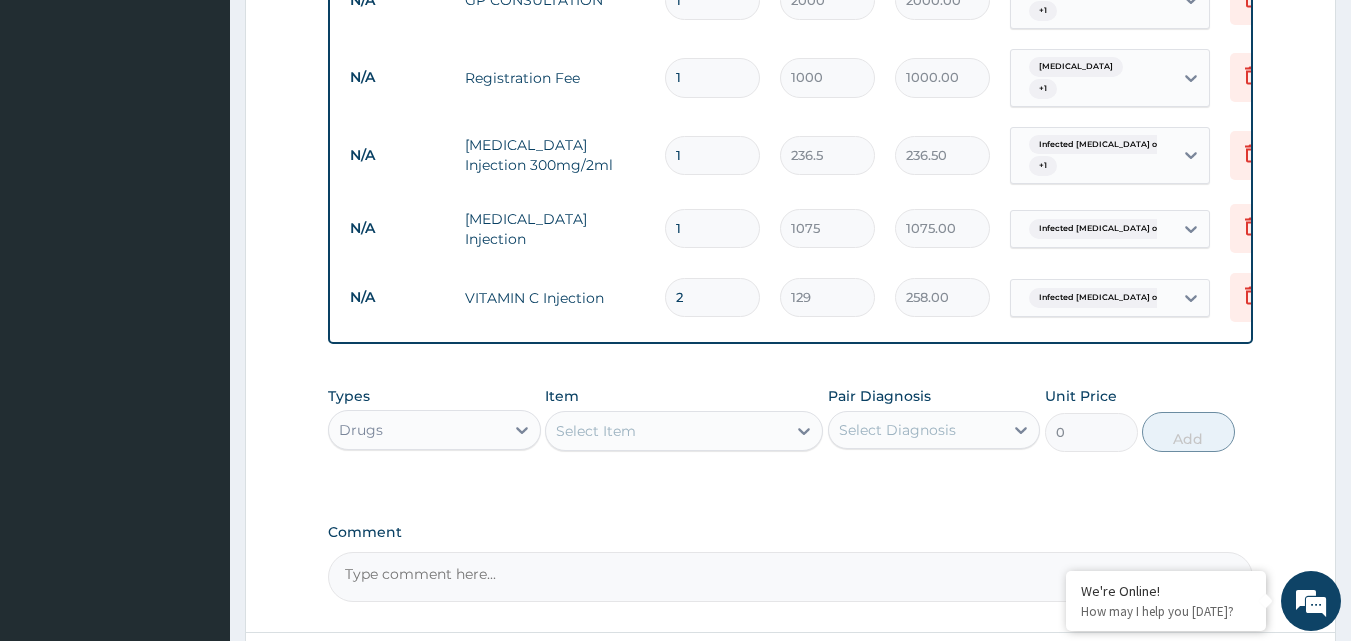 type on "2" 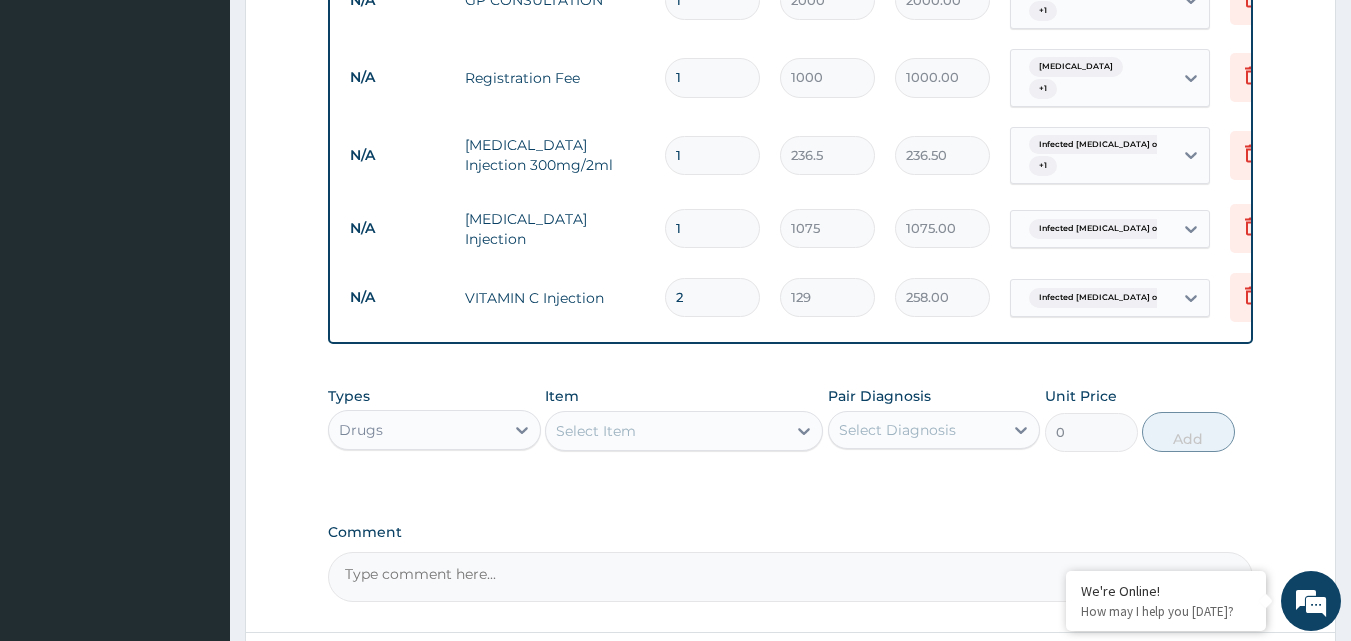 type on "13" 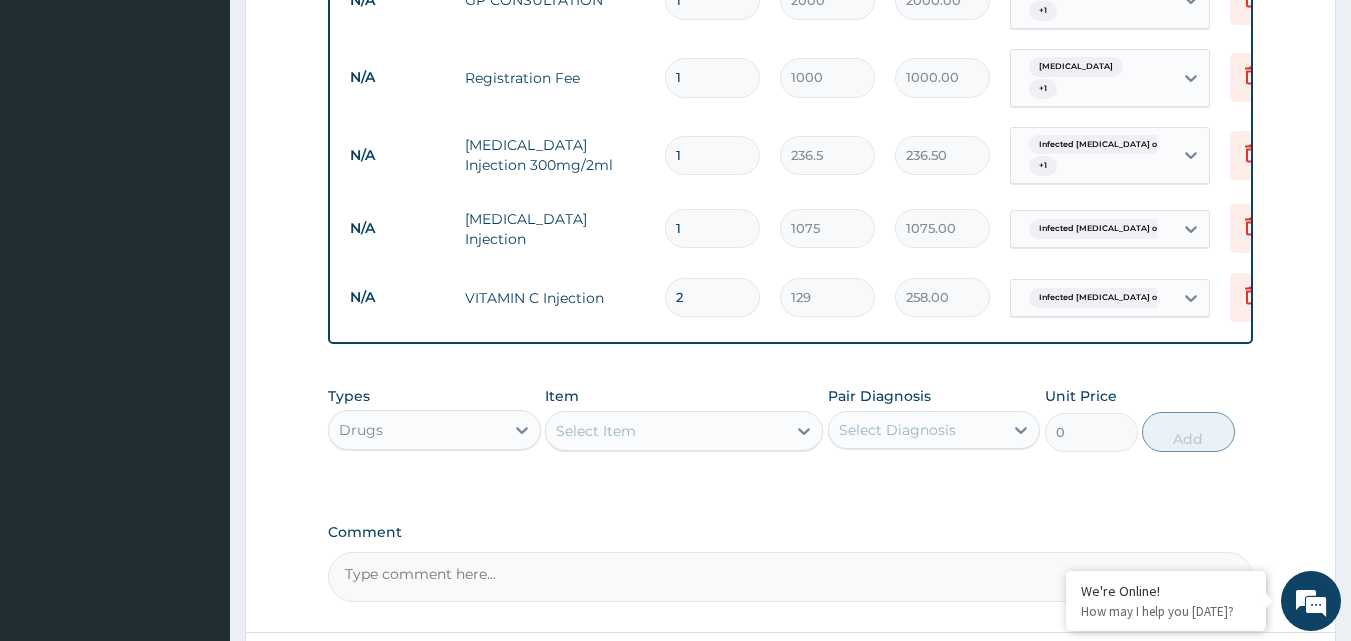 type on "3074.50" 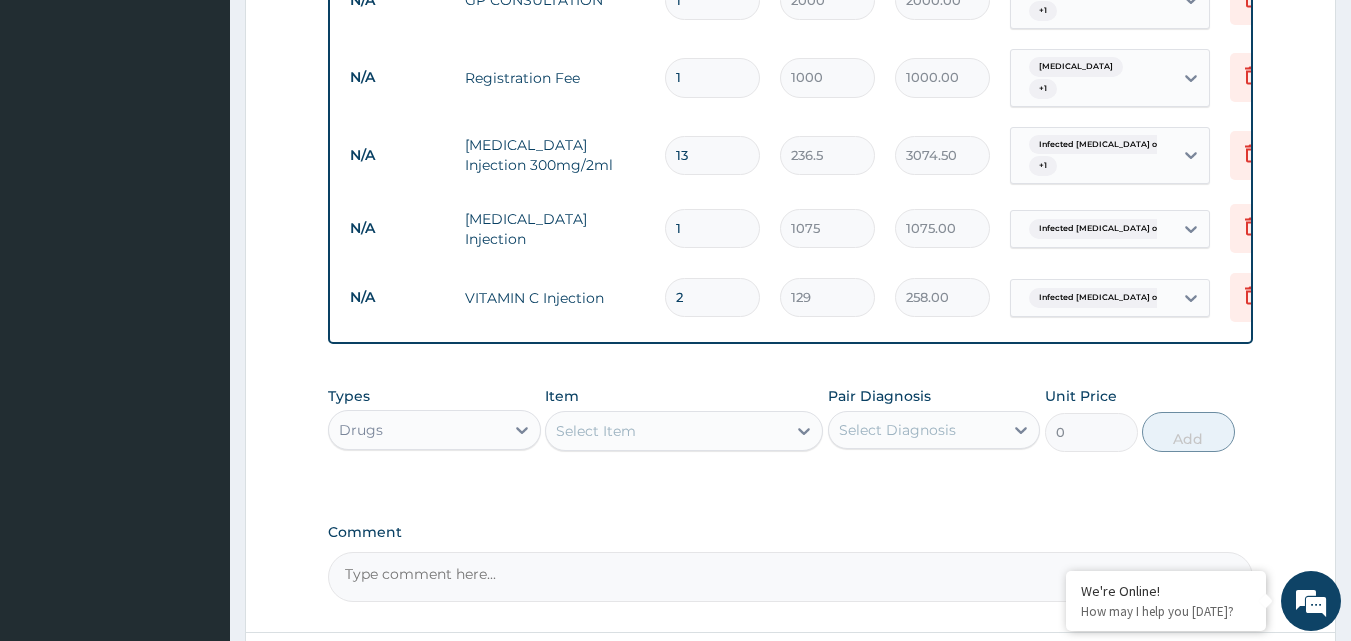 type on "1" 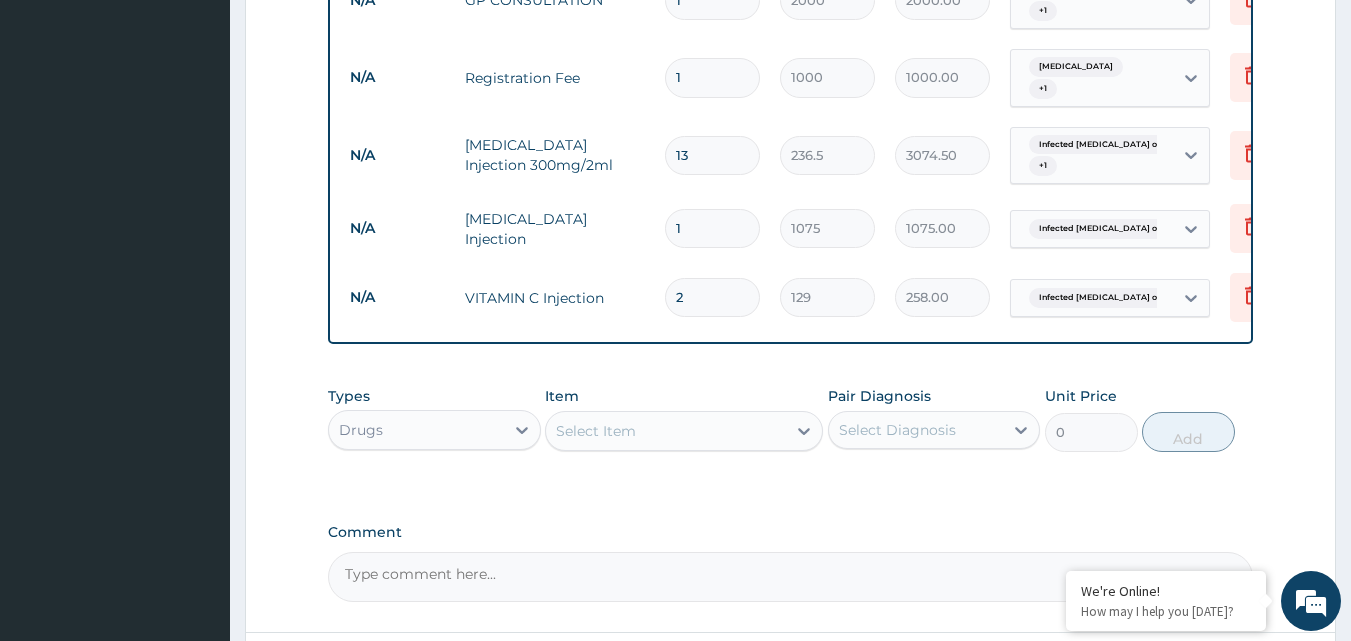 type on "236.50" 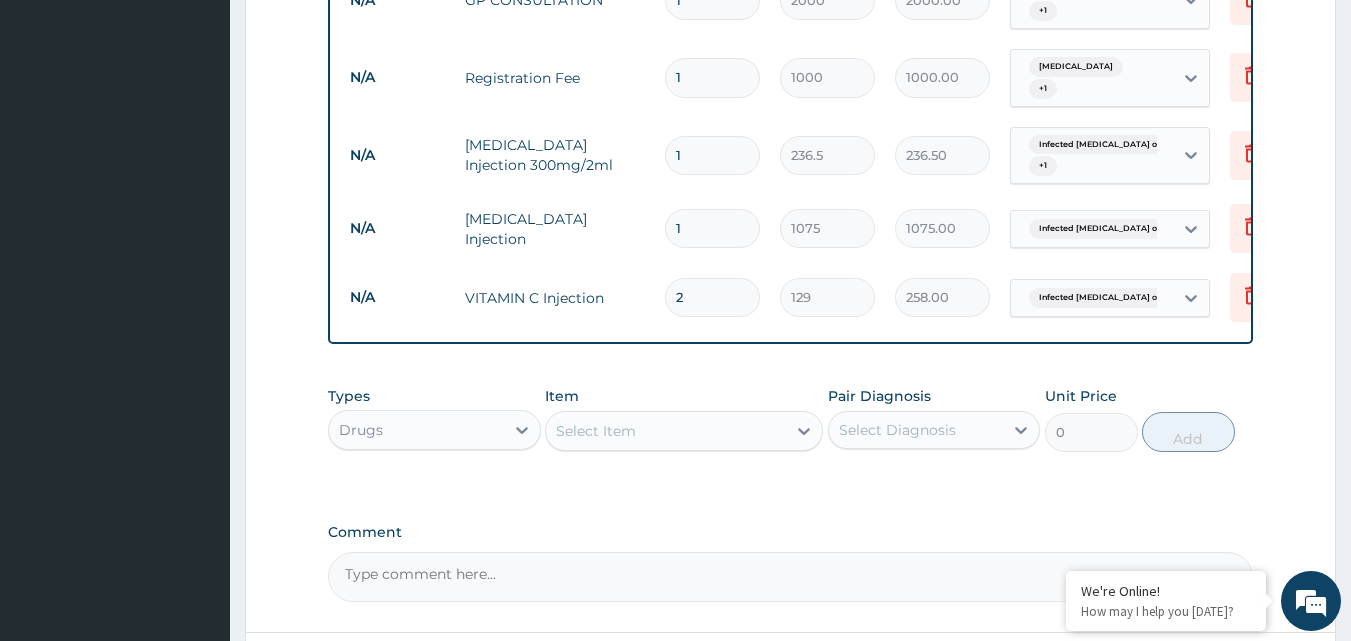 type 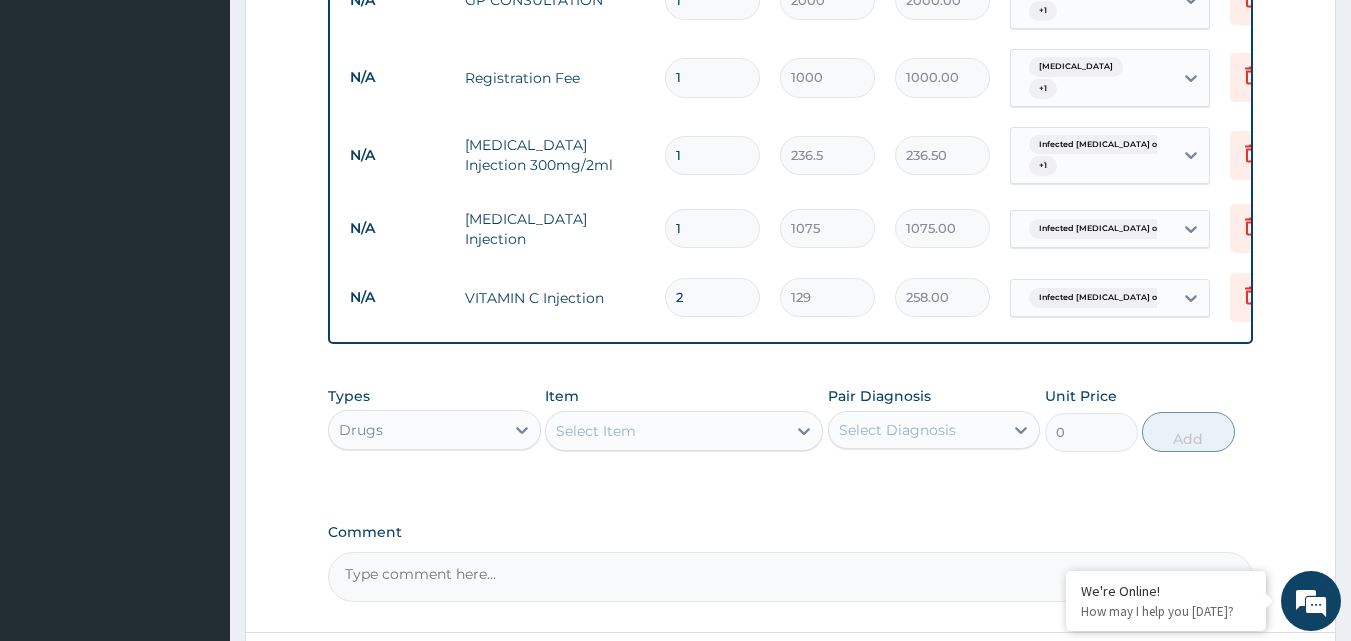 type on "0.00" 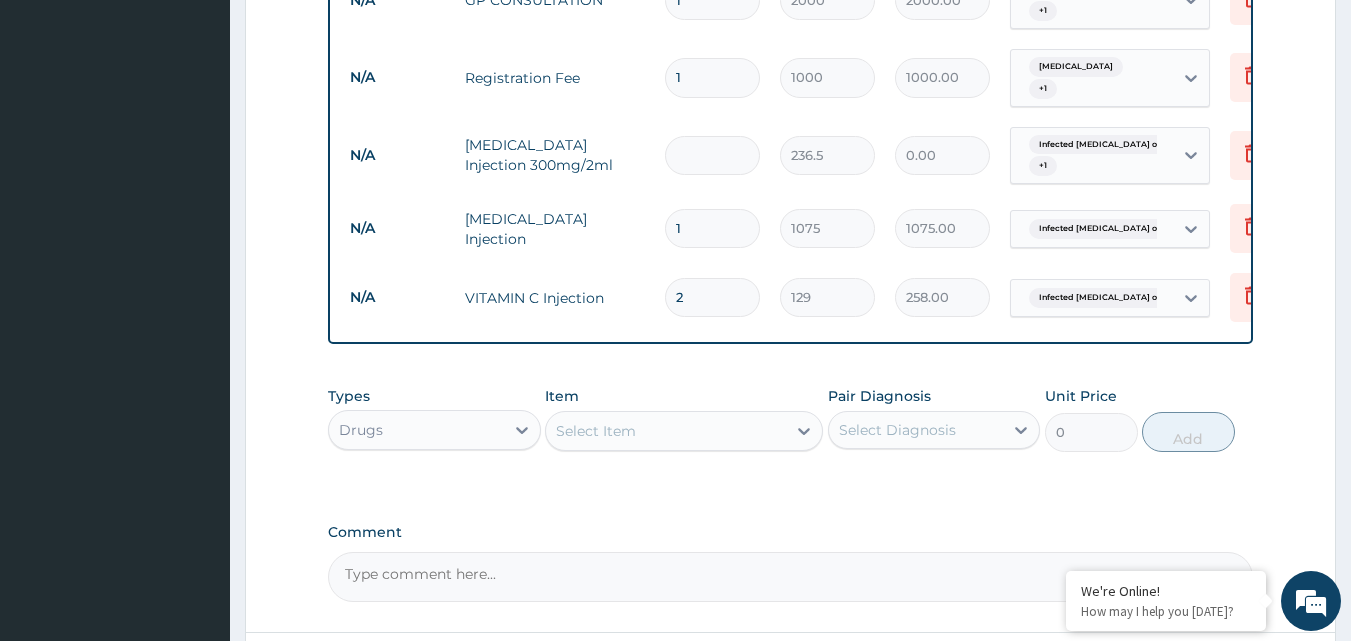 type on "3" 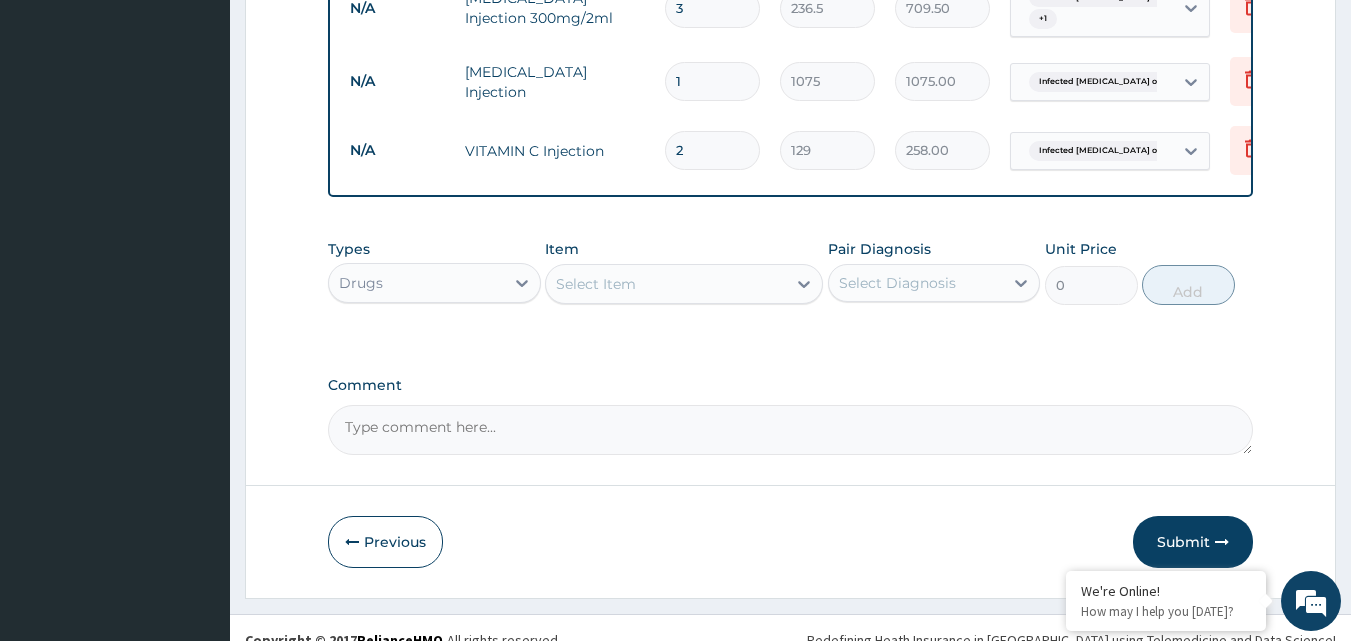 scroll, scrollTop: 1005, scrollLeft: 0, axis: vertical 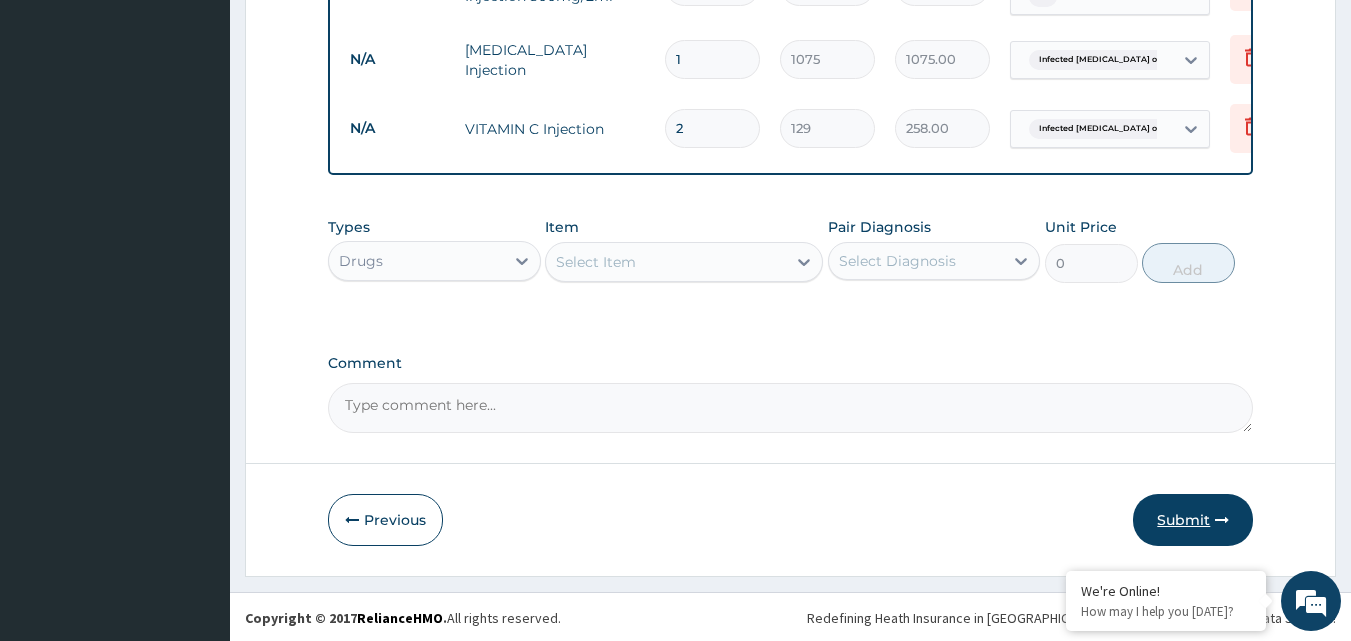 type on "3" 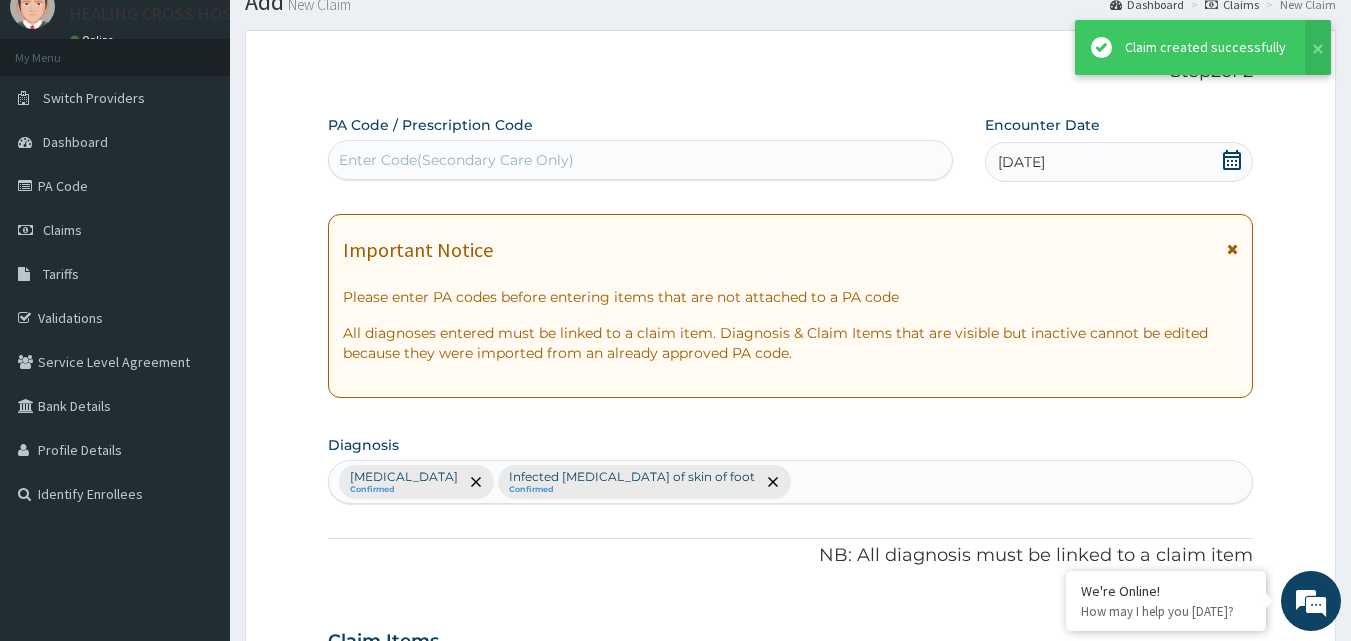 scroll, scrollTop: 1005, scrollLeft: 0, axis: vertical 